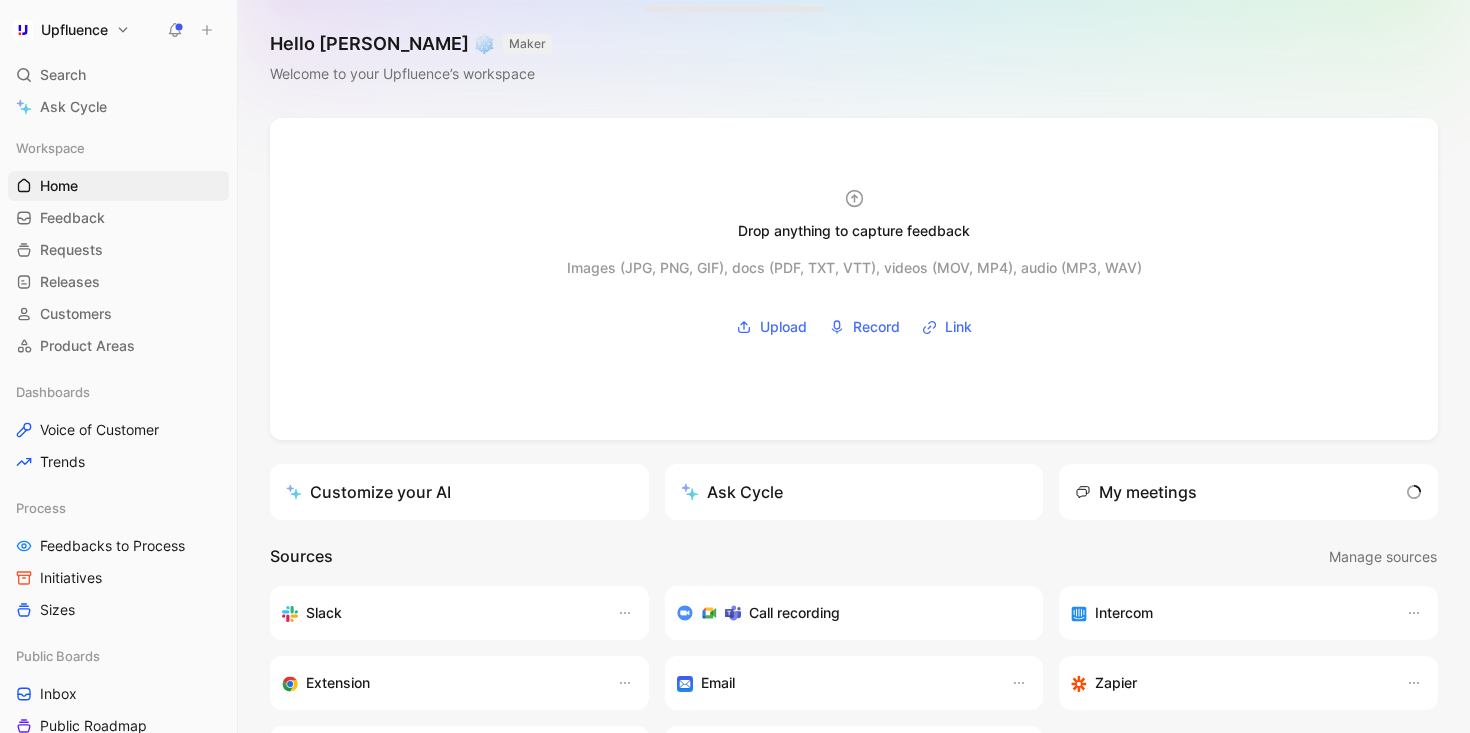 scroll, scrollTop: 0, scrollLeft: 0, axis: both 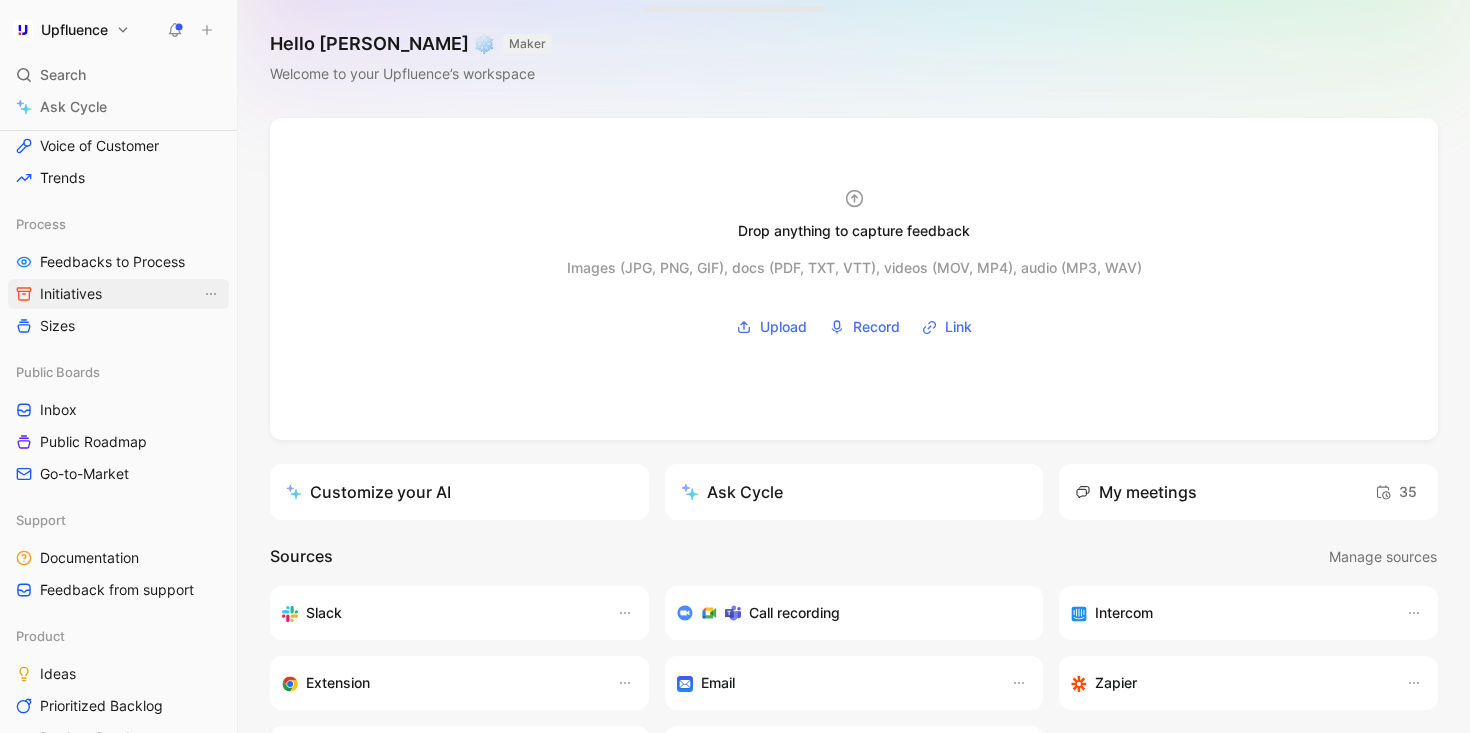 click on "Initiatives" at bounding box center (71, 294) 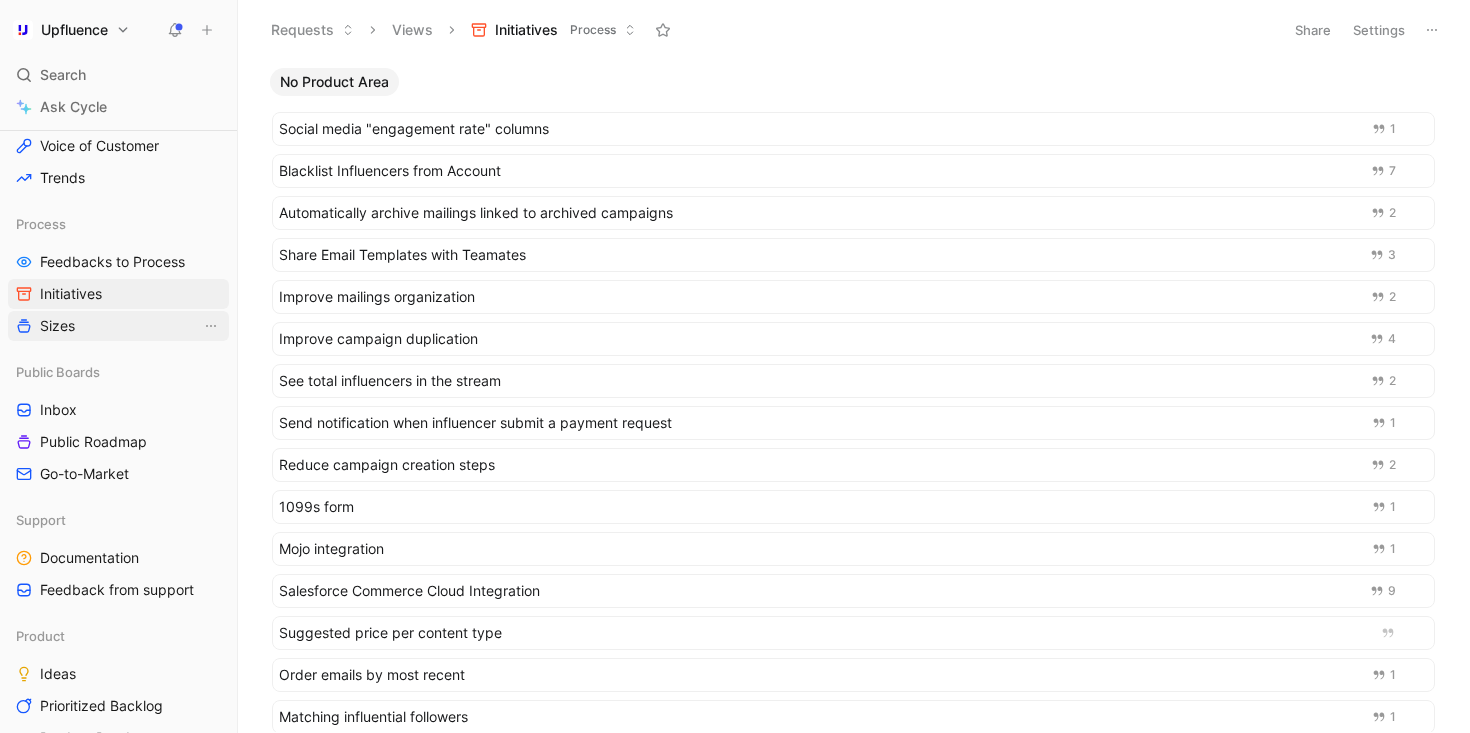 click on "Sizes" at bounding box center (118, 326) 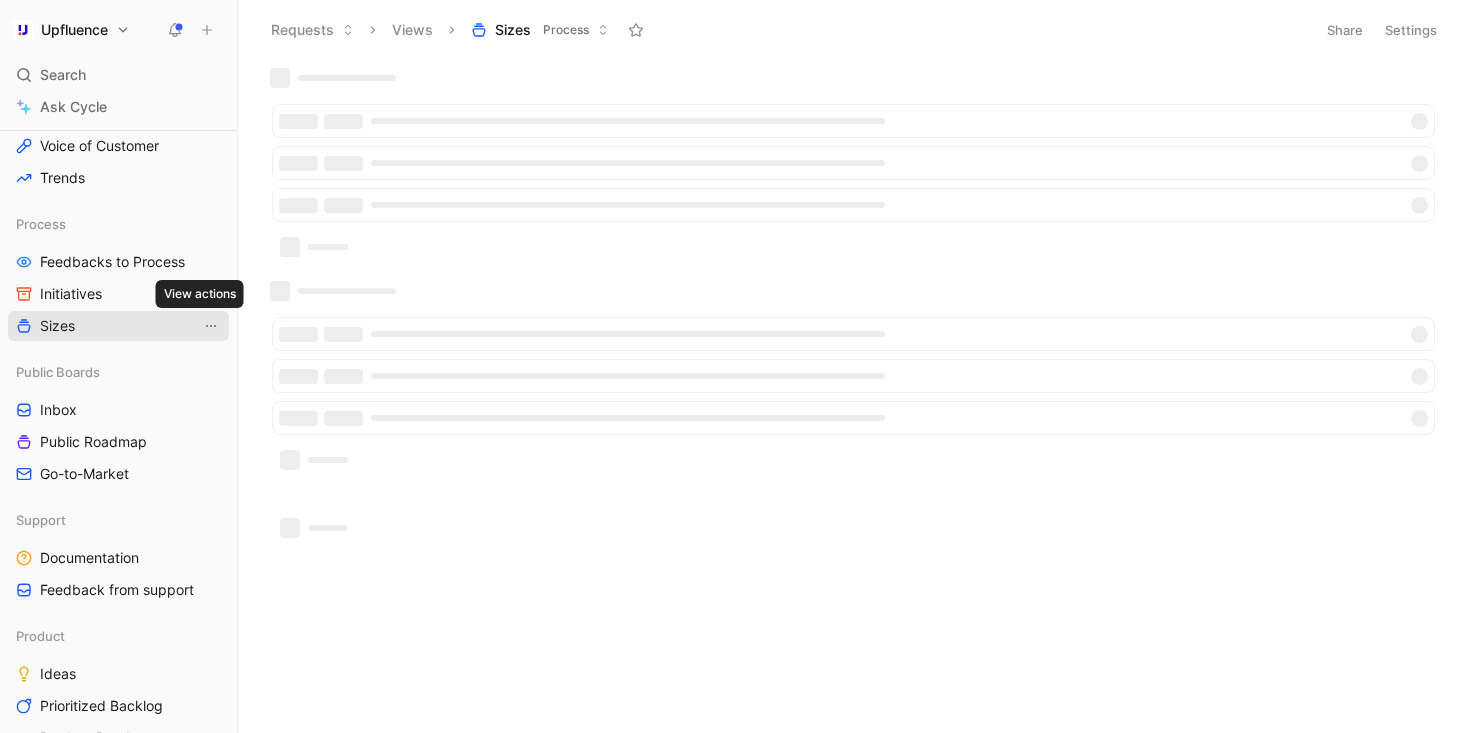 click 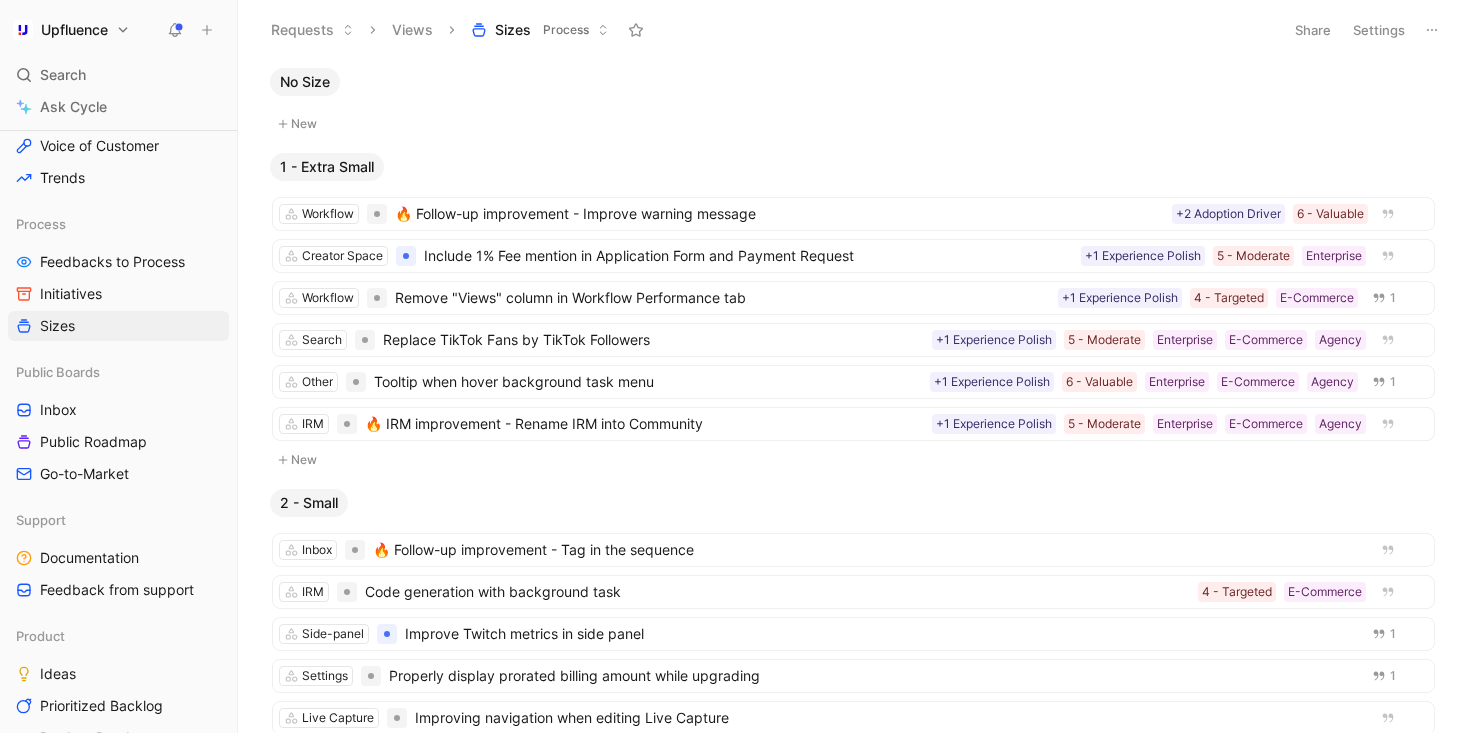 click on "Settings" at bounding box center (1379, 30) 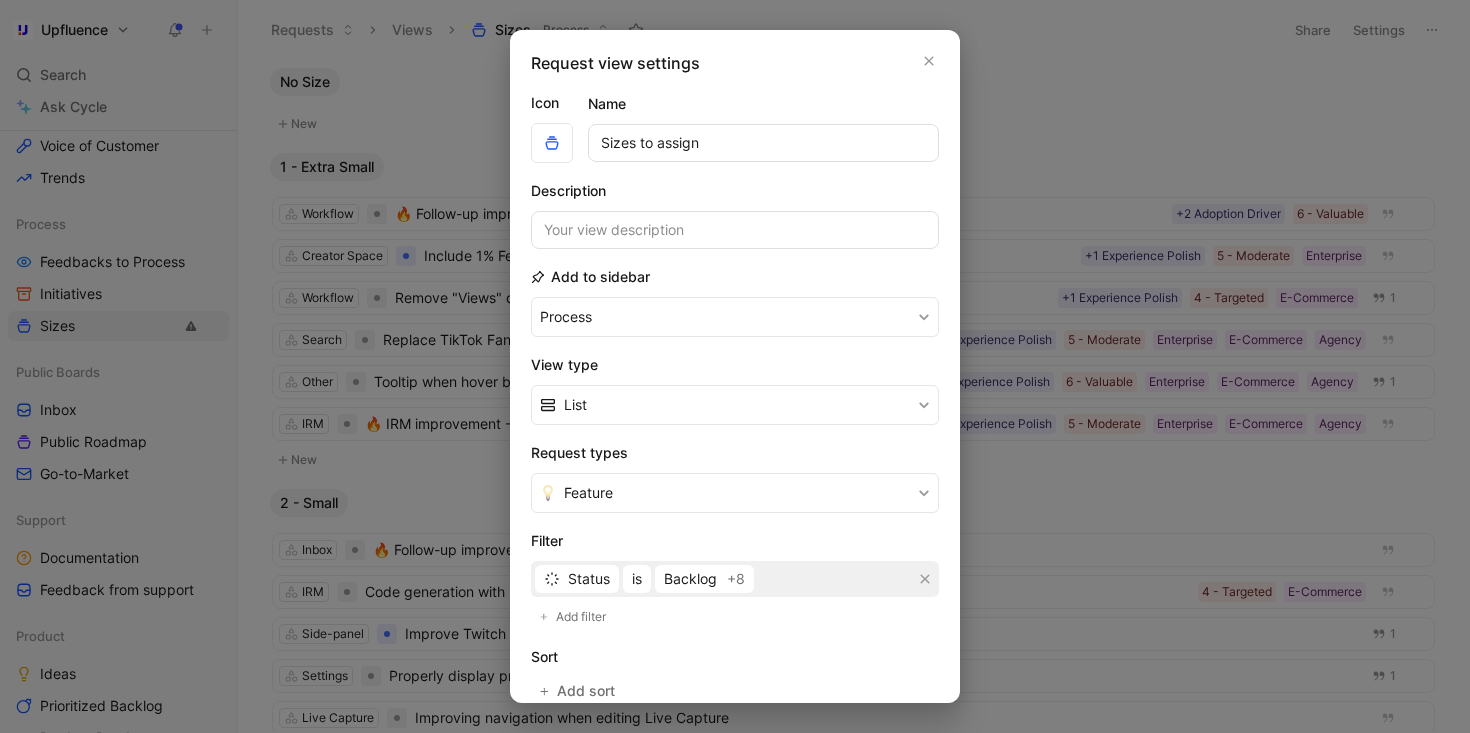 scroll, scrollTop: 271, scrollLeft: 0, axis: vertical 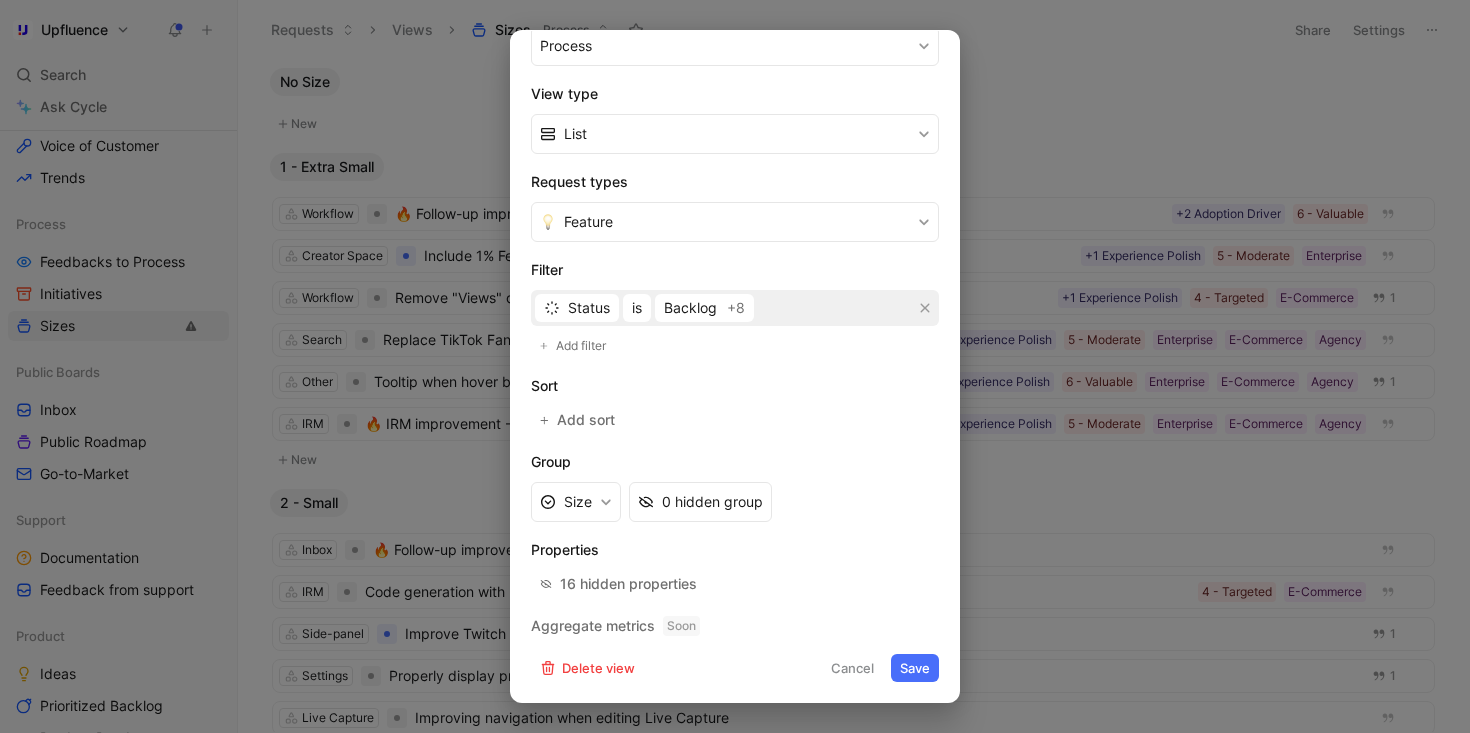 type on "Sizes to assign" 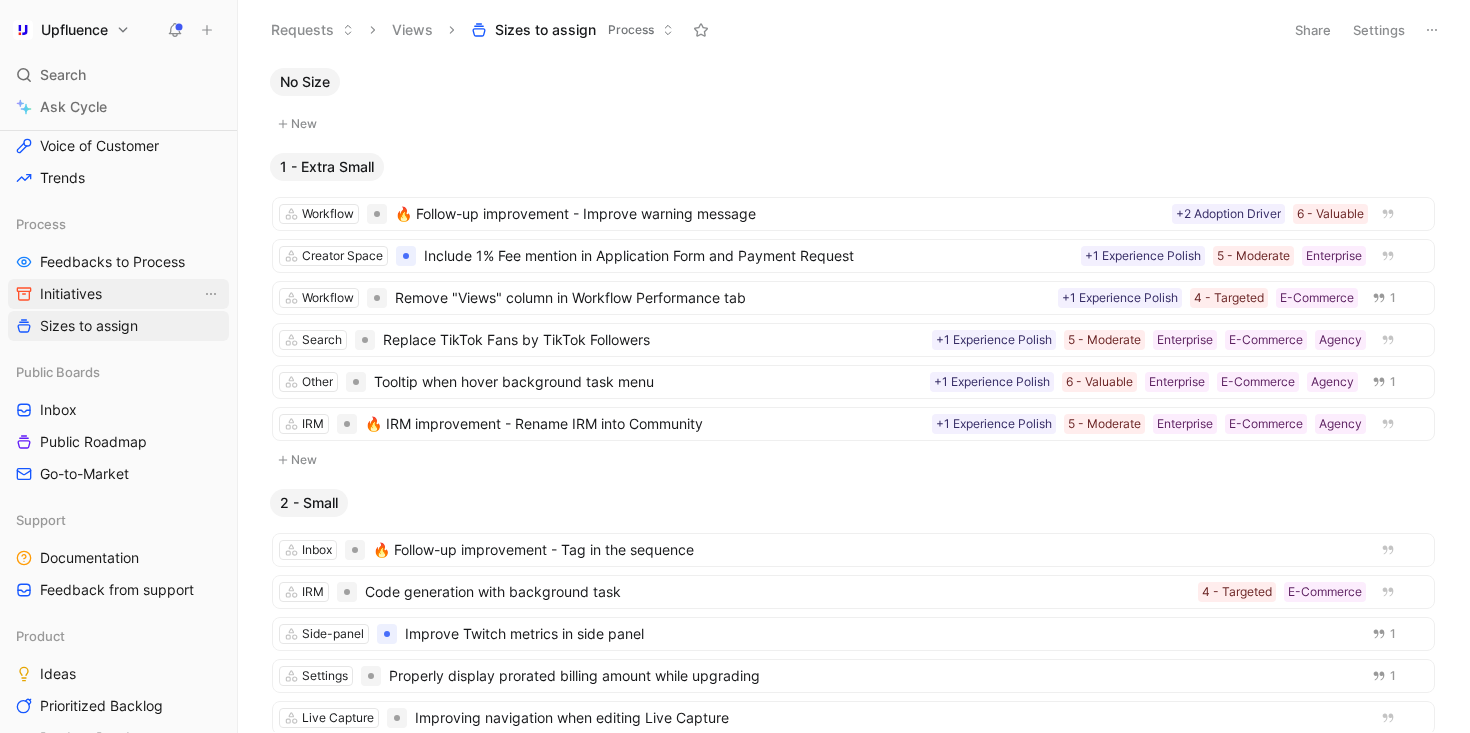 click on "Initiatives" at bounding box center [71, 294] 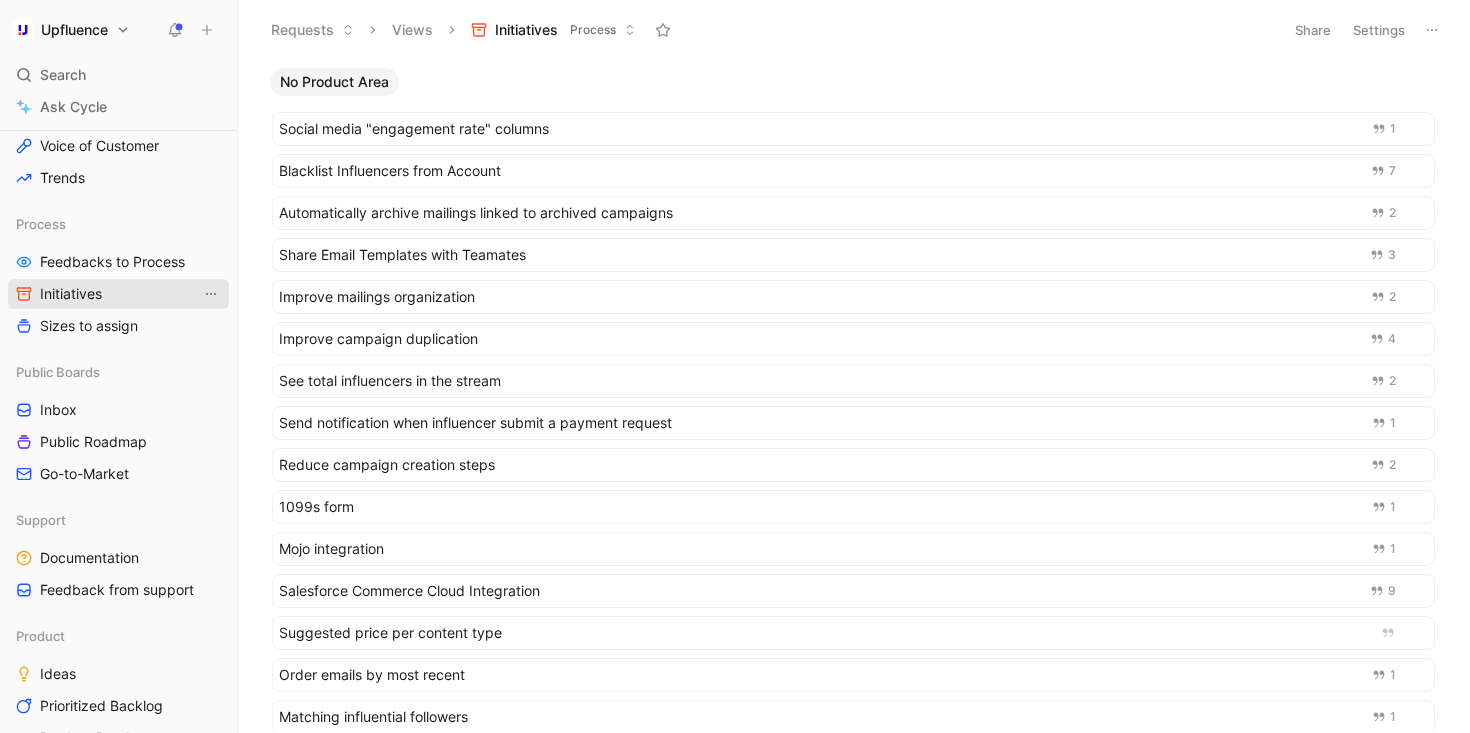 click 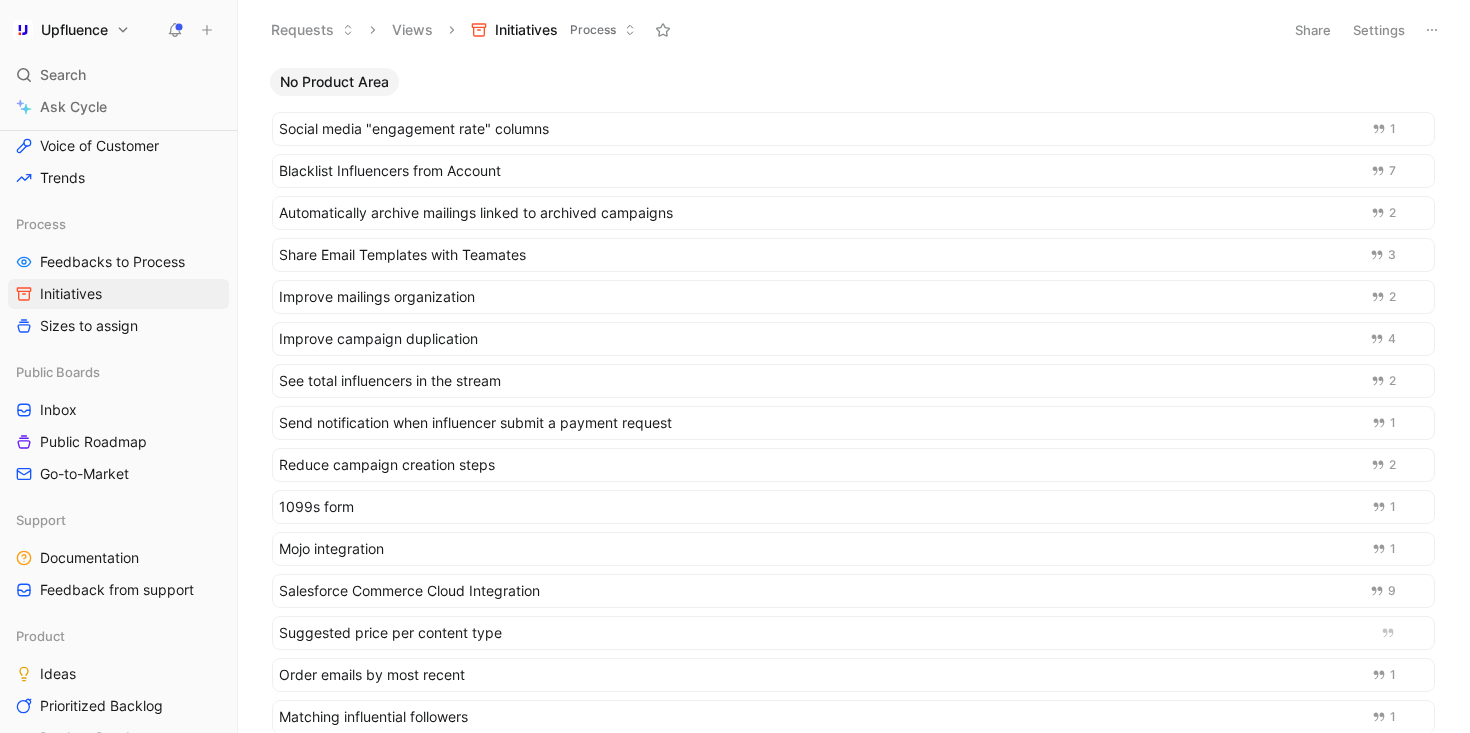 click on "Settings" at bounding box center (1379, 30) 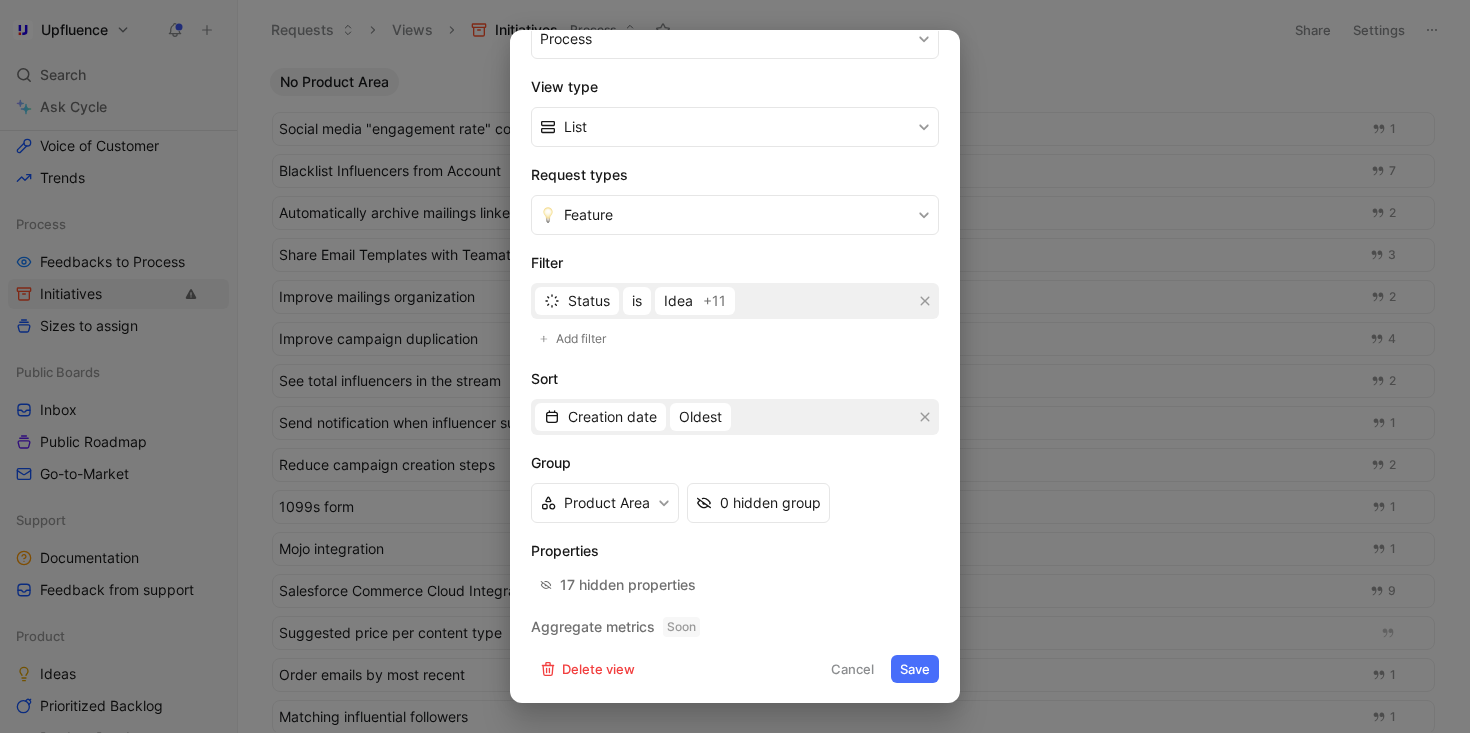scroll, scrollTop: 279, scrollLeft: 0, axis: vertical 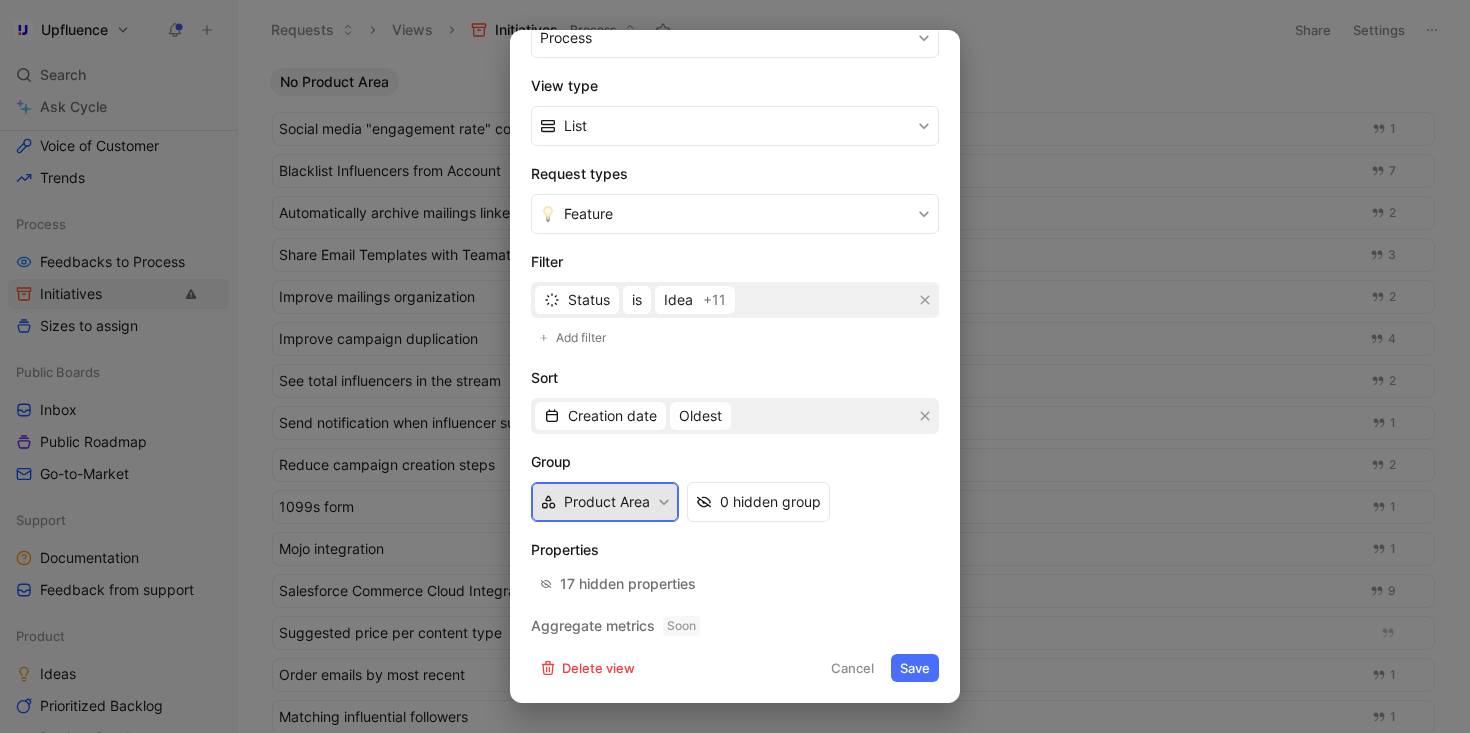 click on "Product Area" at bounding box center [605, 502] 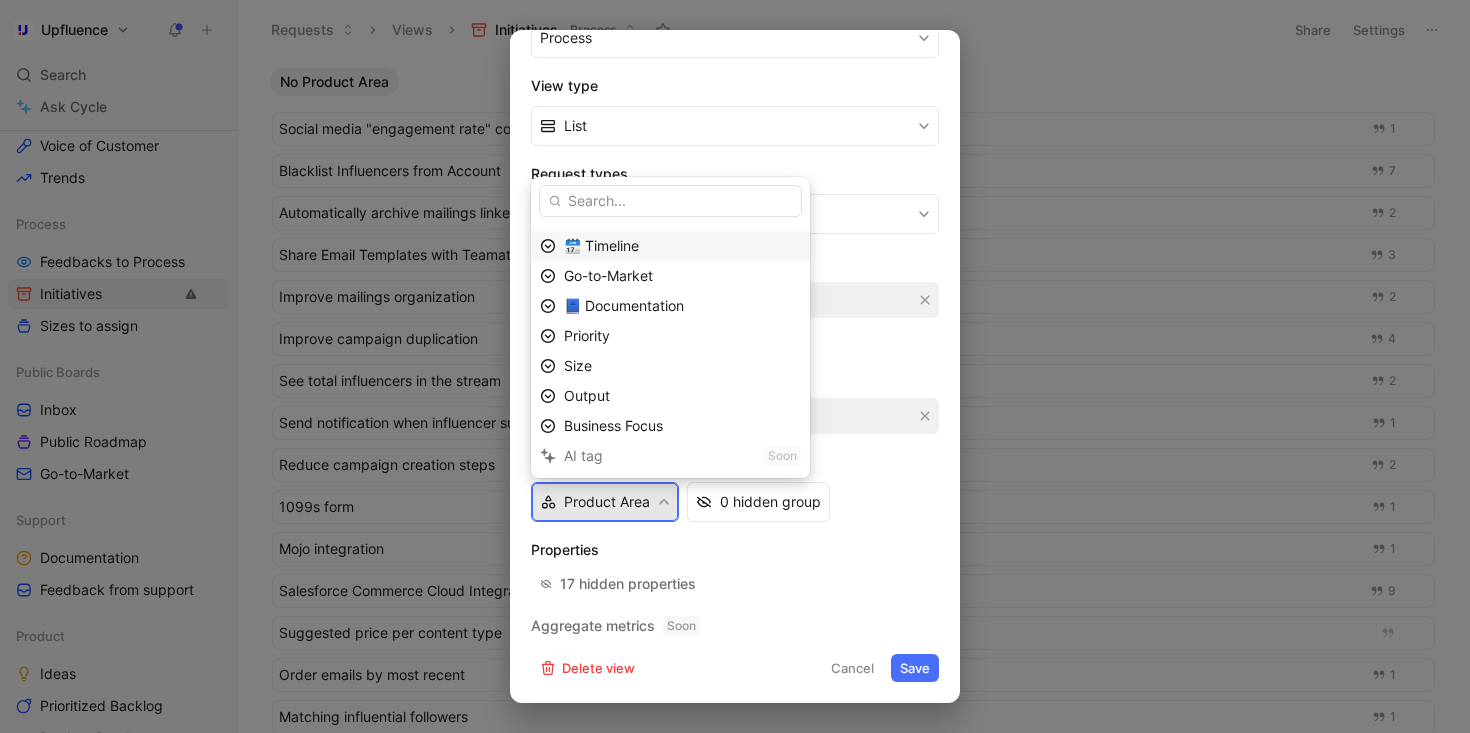scroll, scrollTop: 205, scrollLeft: 0, axis: vertical 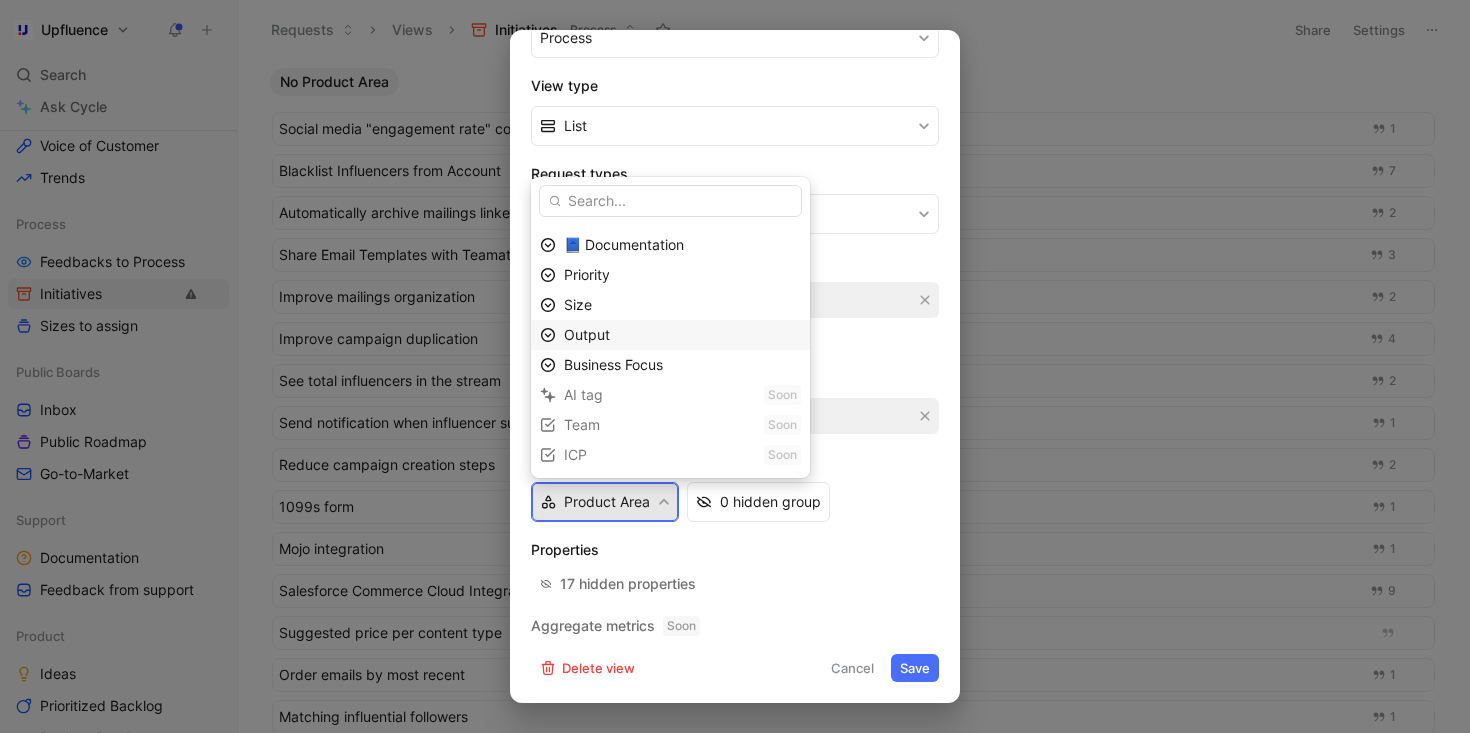 click on "Output" at bounding box center (682, 335) 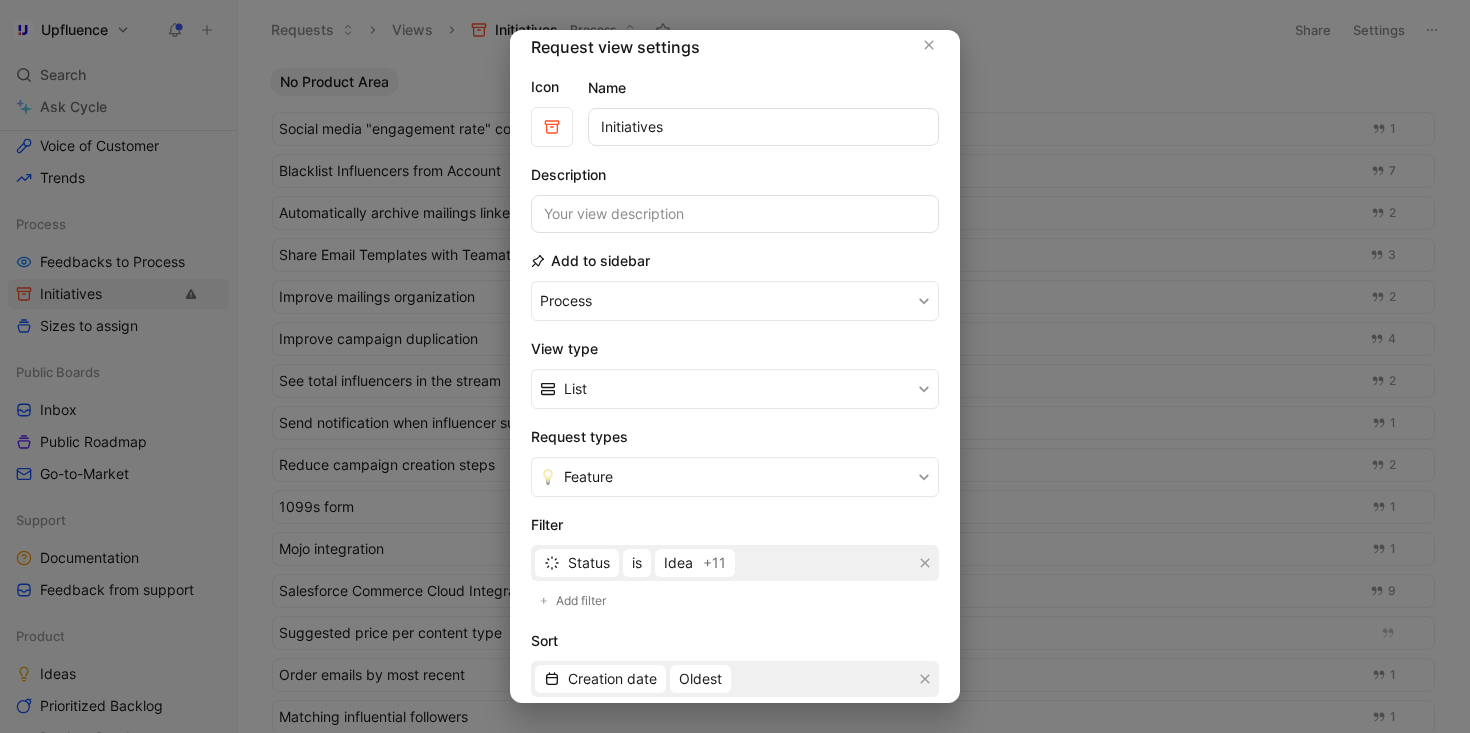 scroll, scrollTop: 0, scrollLeft: 0, axis: both 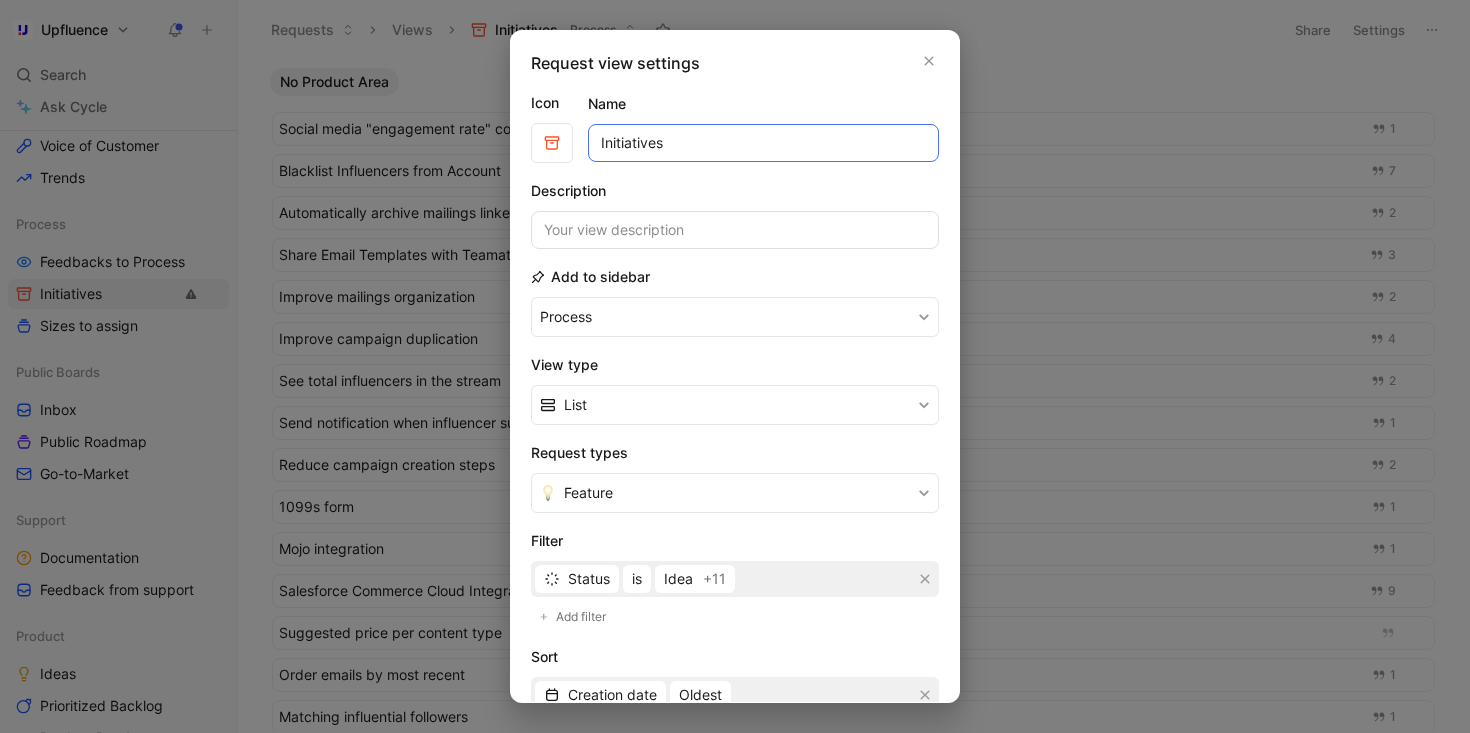 click on "Initiatives" at bounding box center (763, 143) 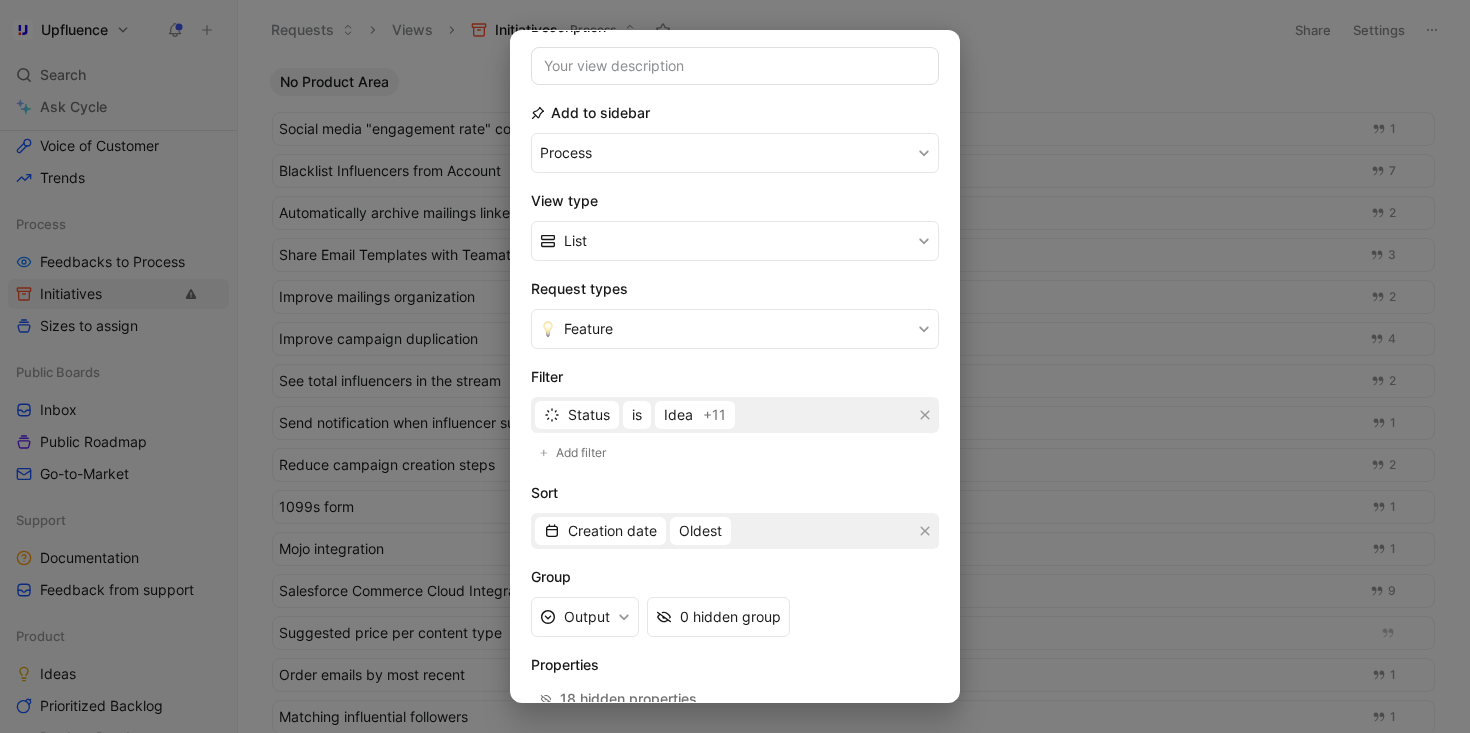 scroll, scrollTop: 193, scrollLeft: 0, axis: vertical 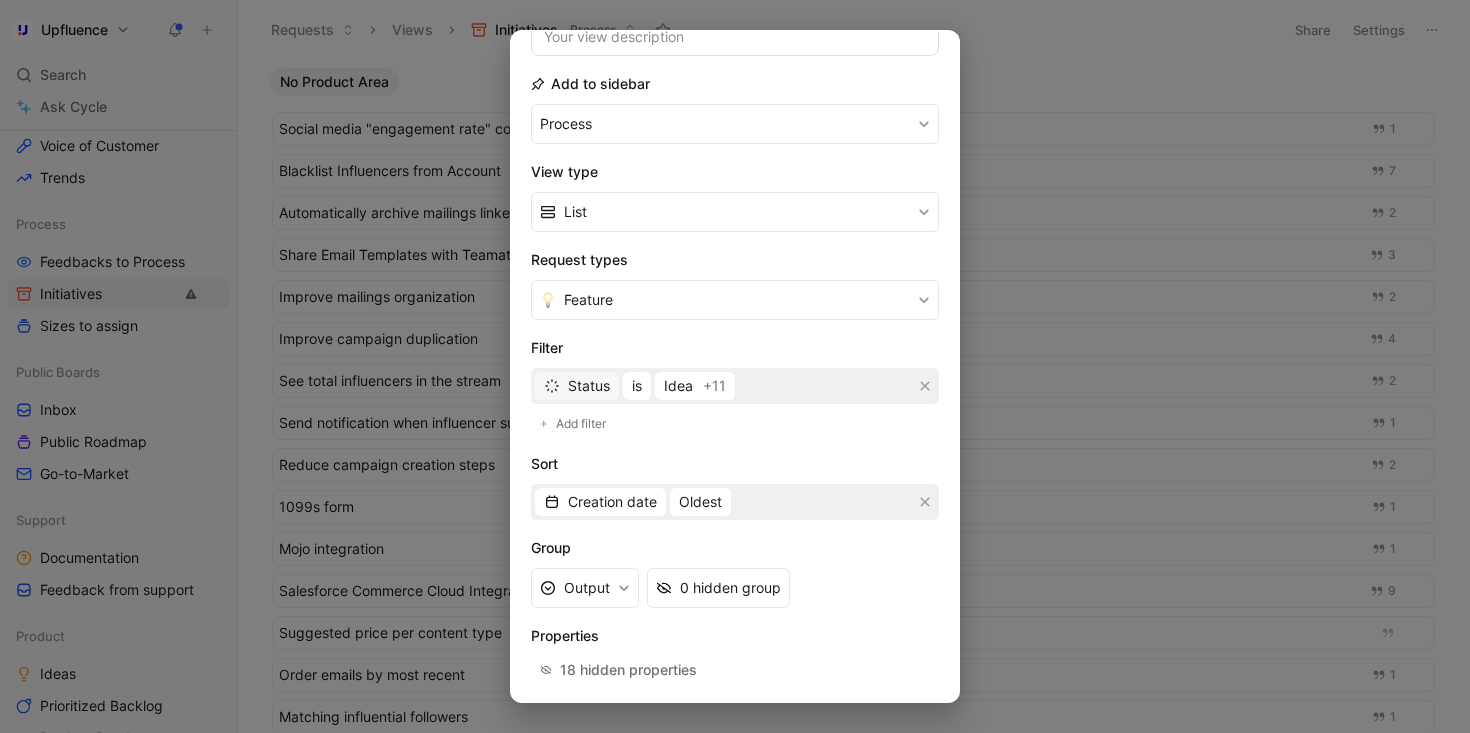 type on "Output to assign" 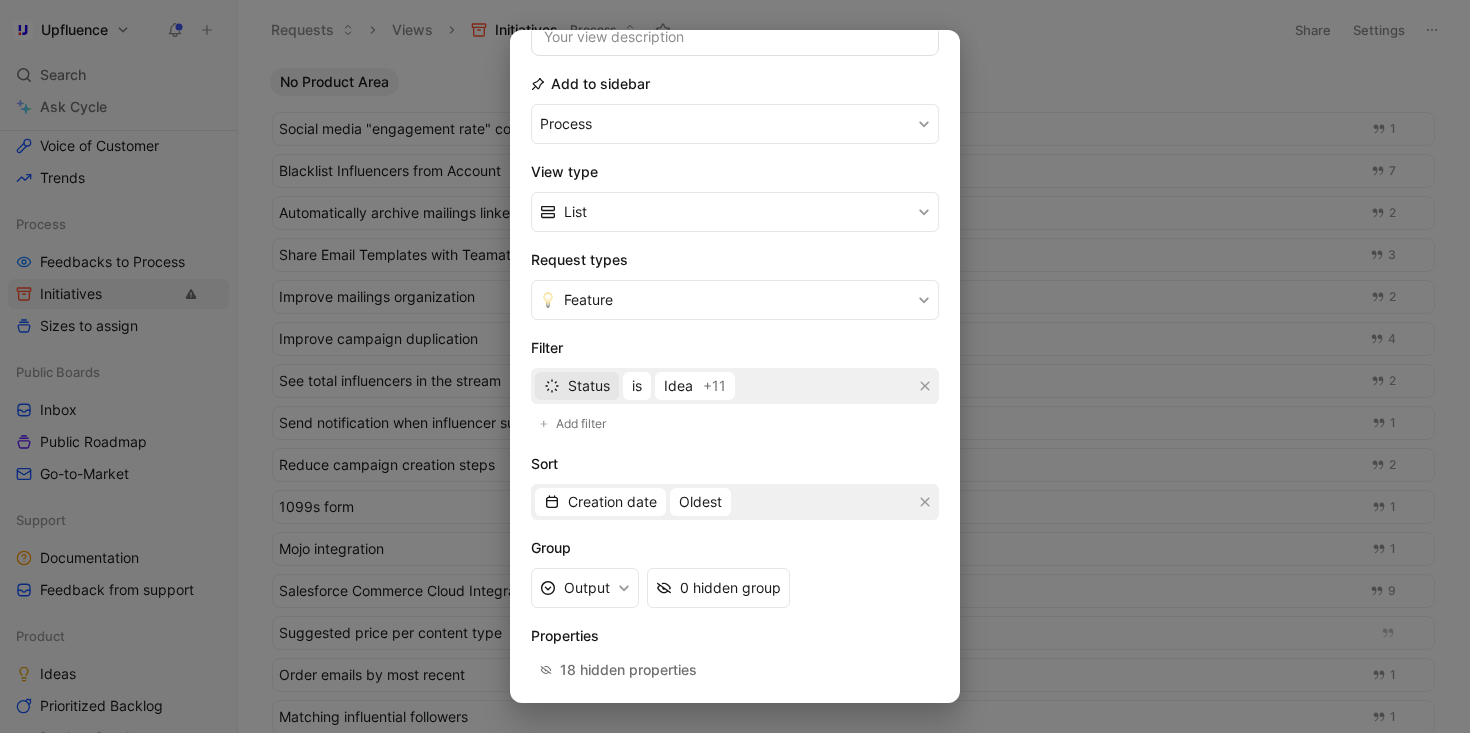 click on "Status" at bounding box center [589, 386] 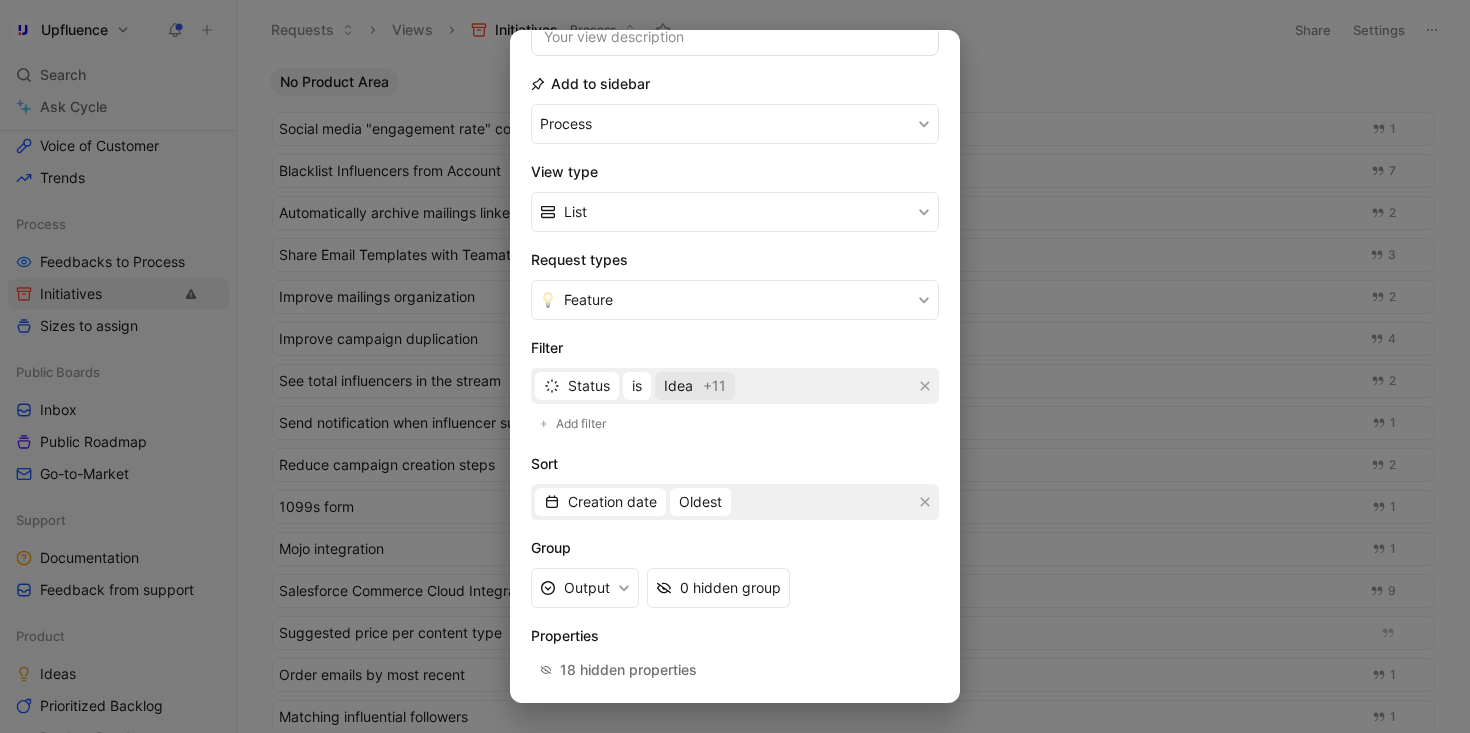 click on "Idea" at bounding box center (678, 386) 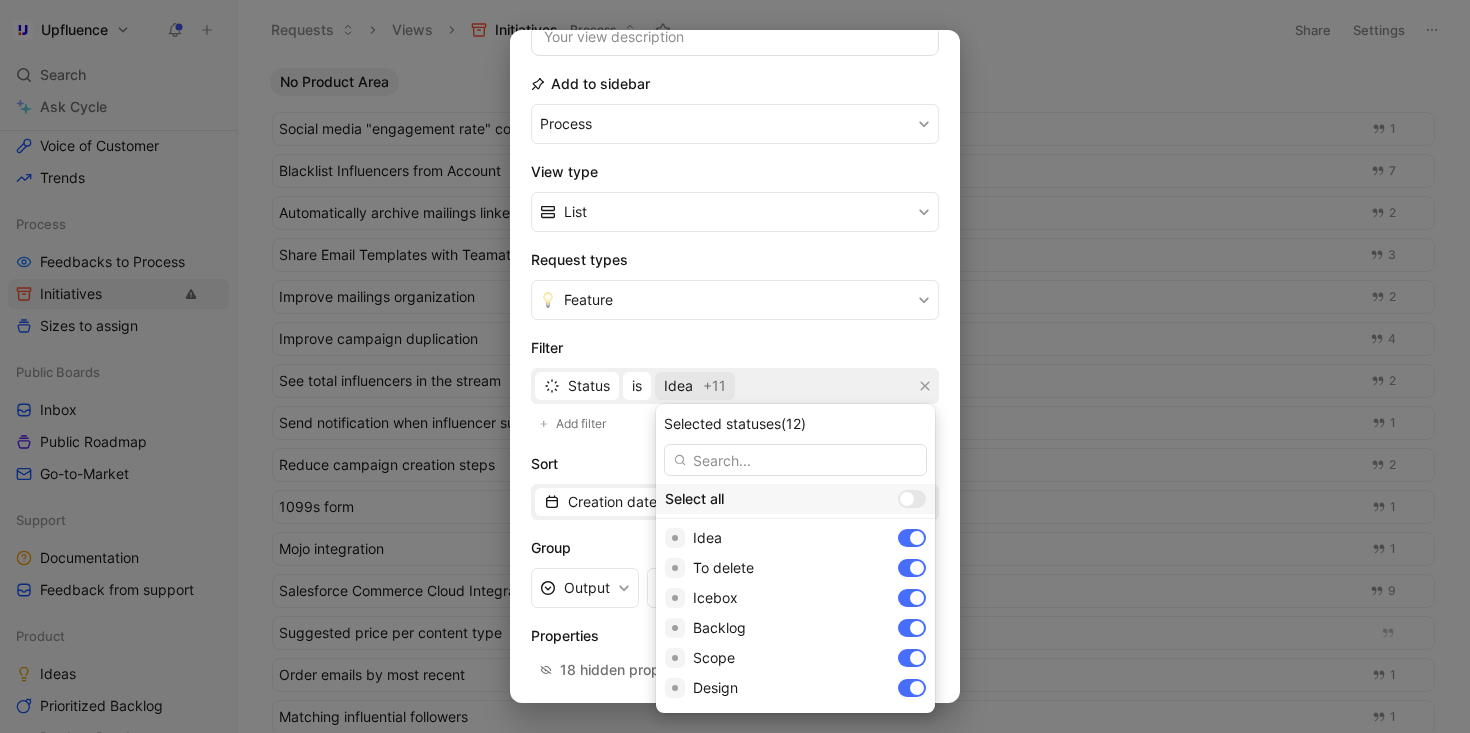 click at bounding box center (907, 499) 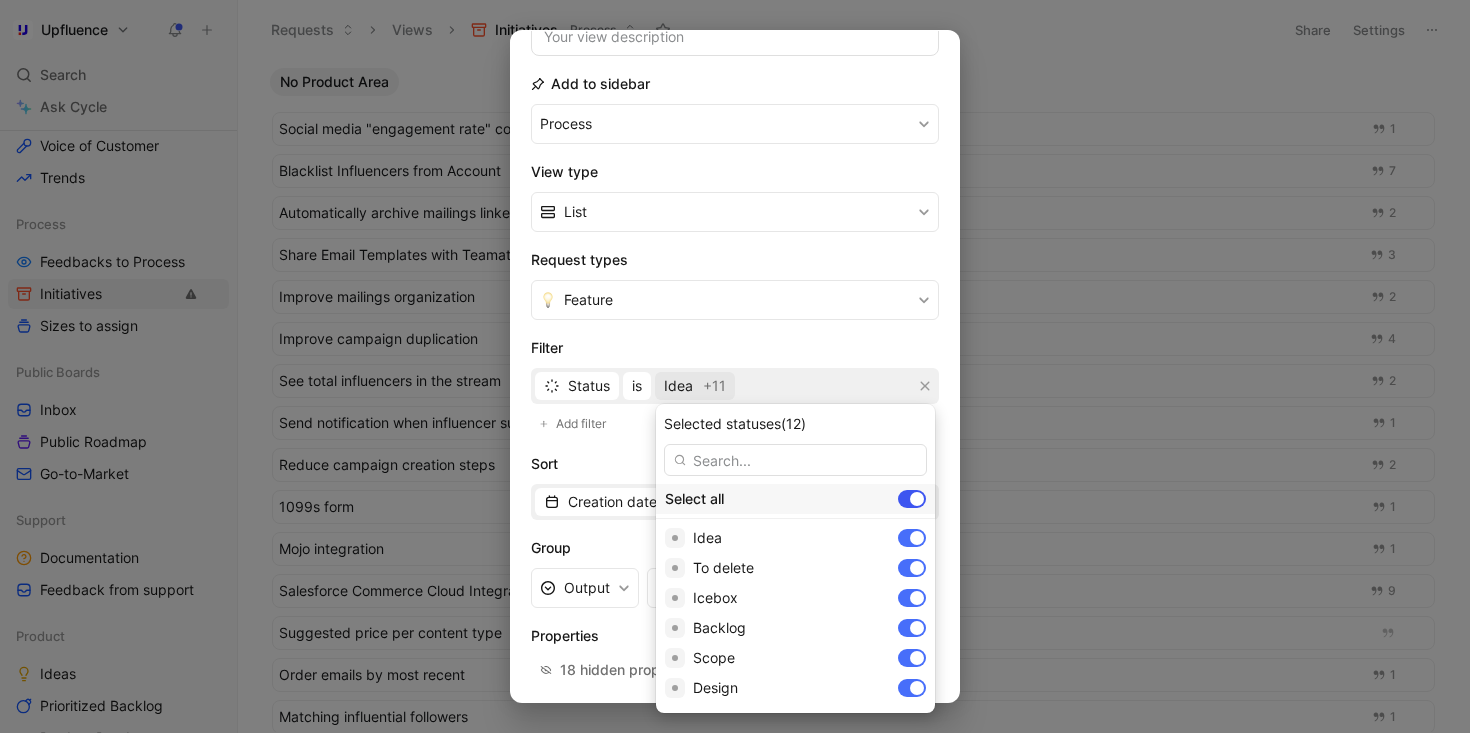 click at bounding box center [0, 0] 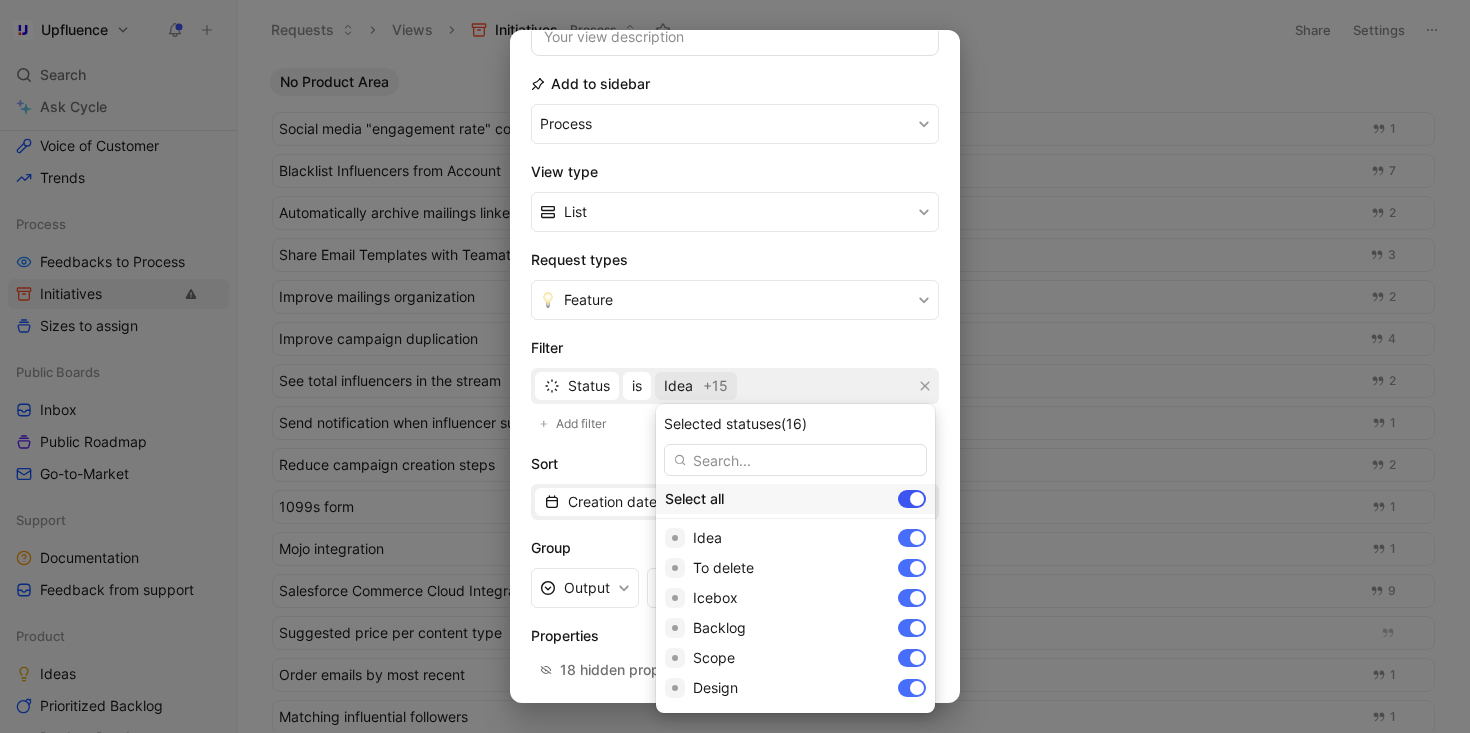 click at bounding box center (912, 499) 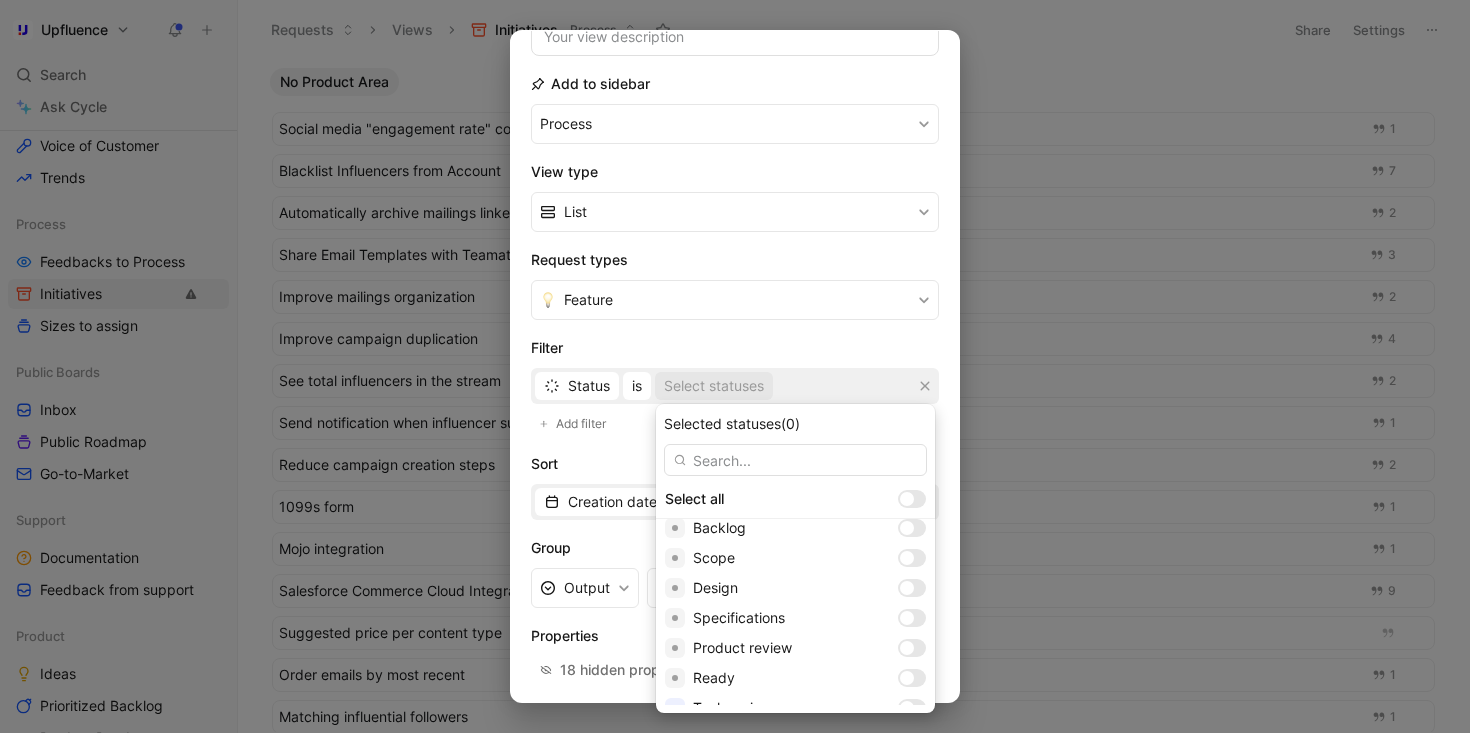 scroll, scrollTop: 0, scrollLeft: 0, axis: both 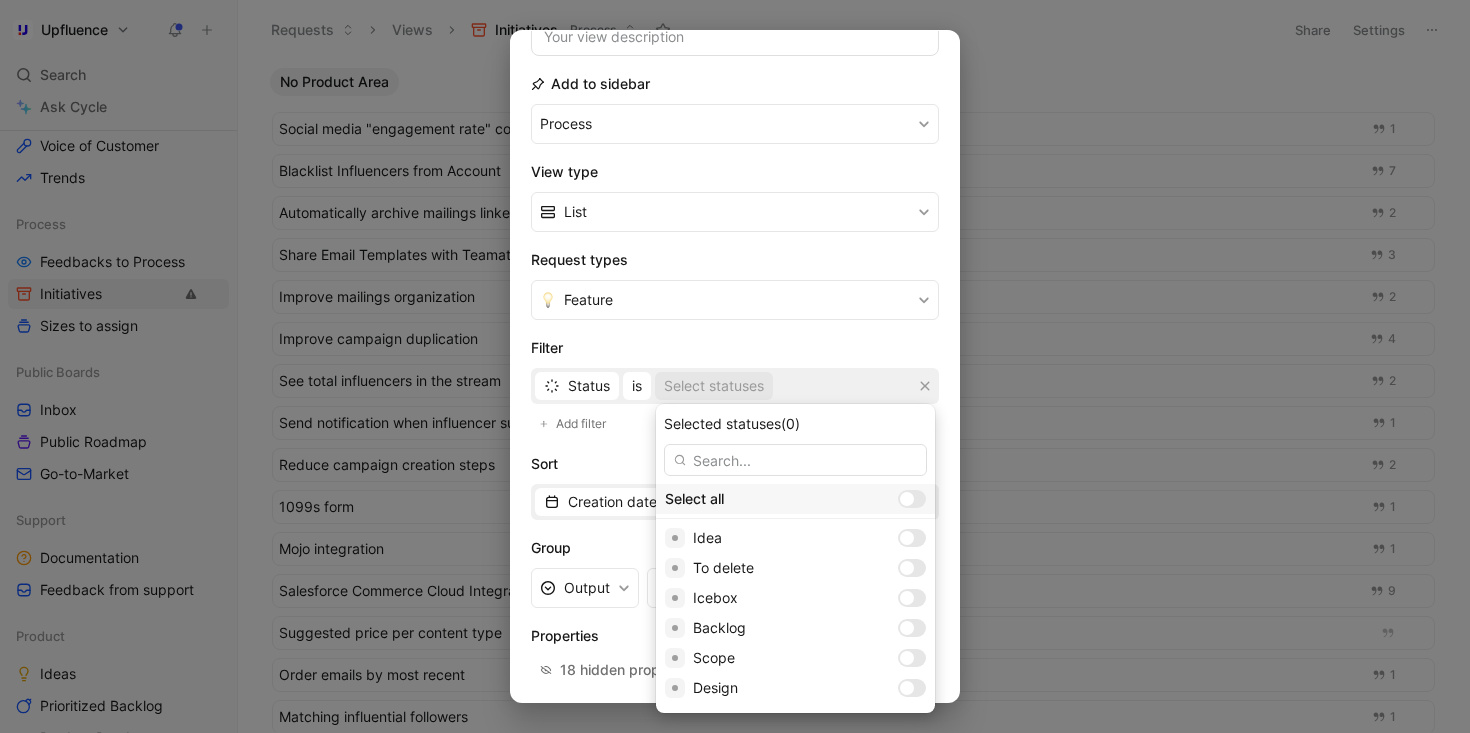 click at bounding box center [912, 499] 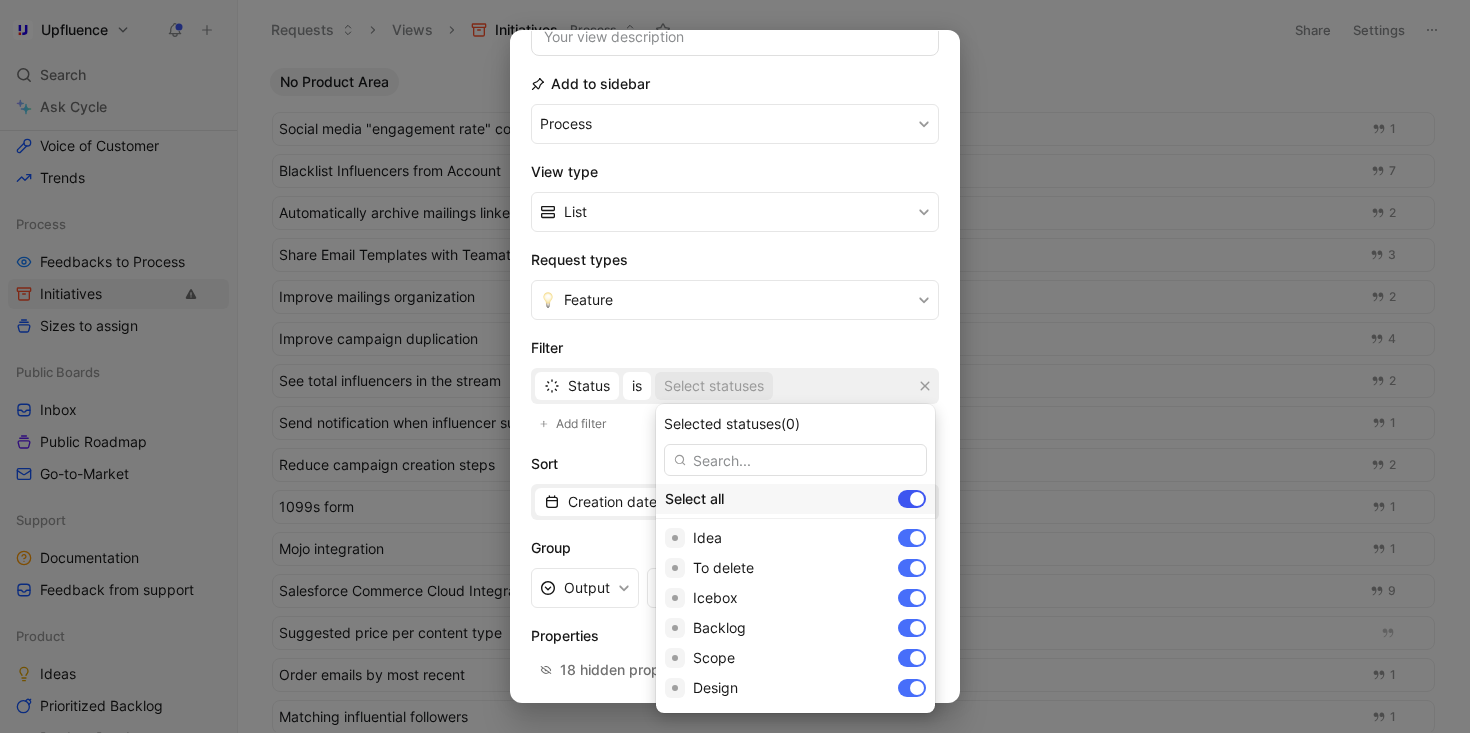 click at bounding box center (0, 0) 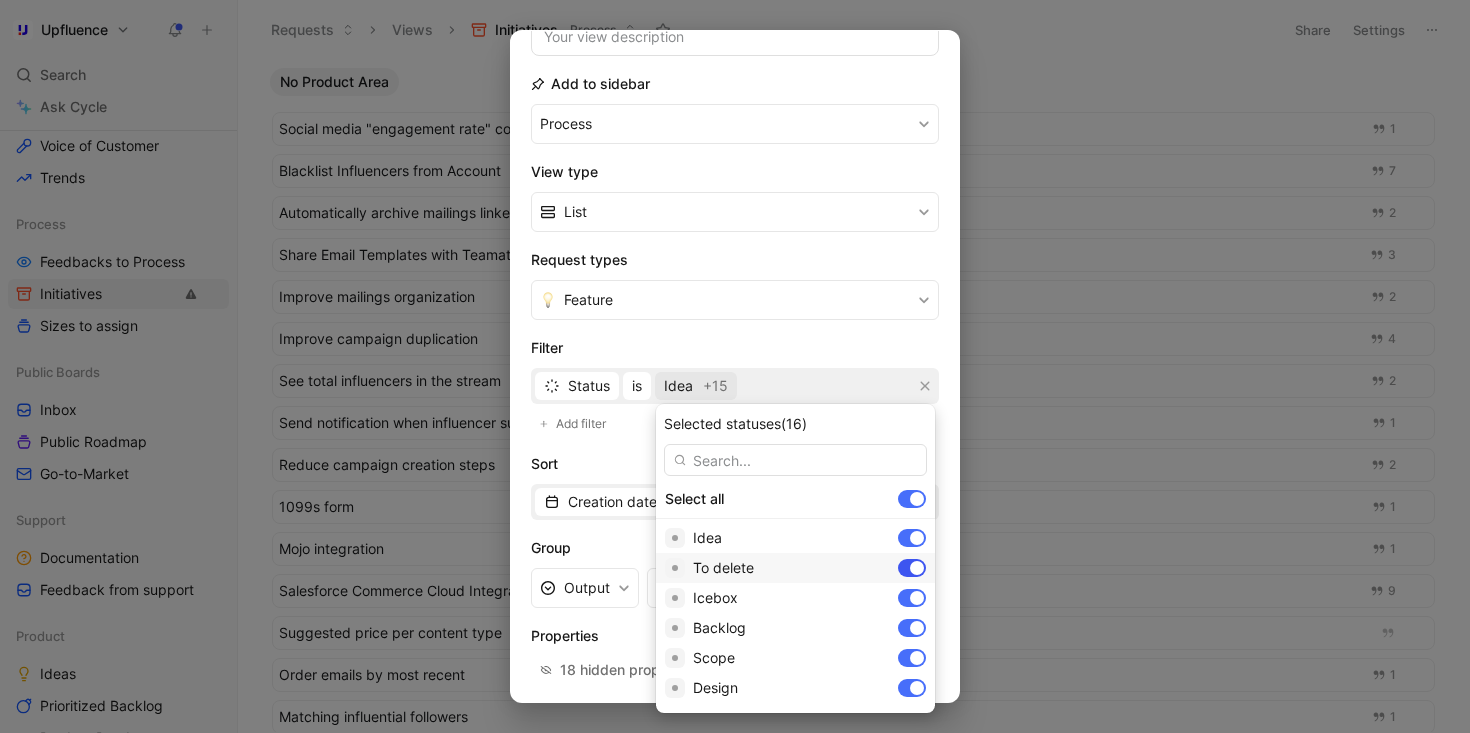 click at bounding box center [917, 568] 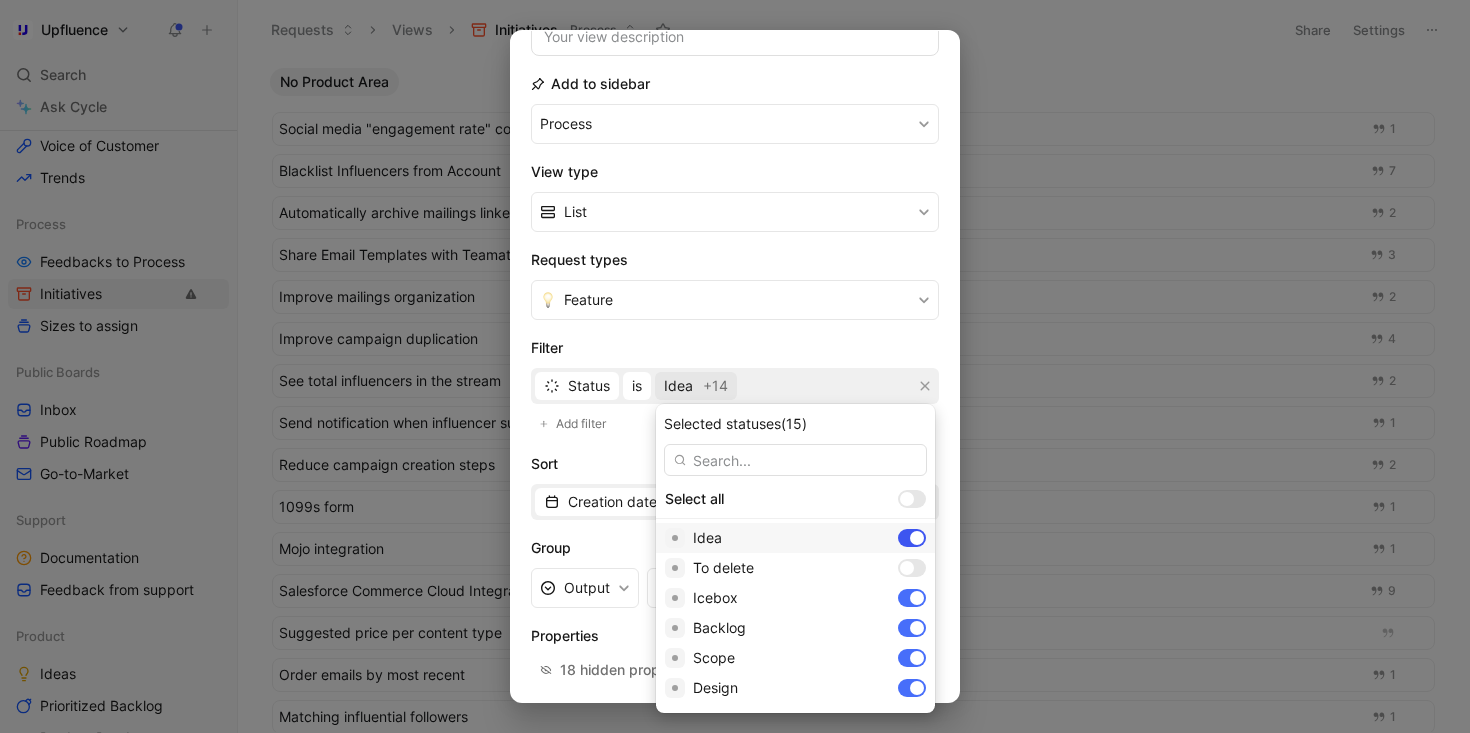 click at bounding box center [917, 538] 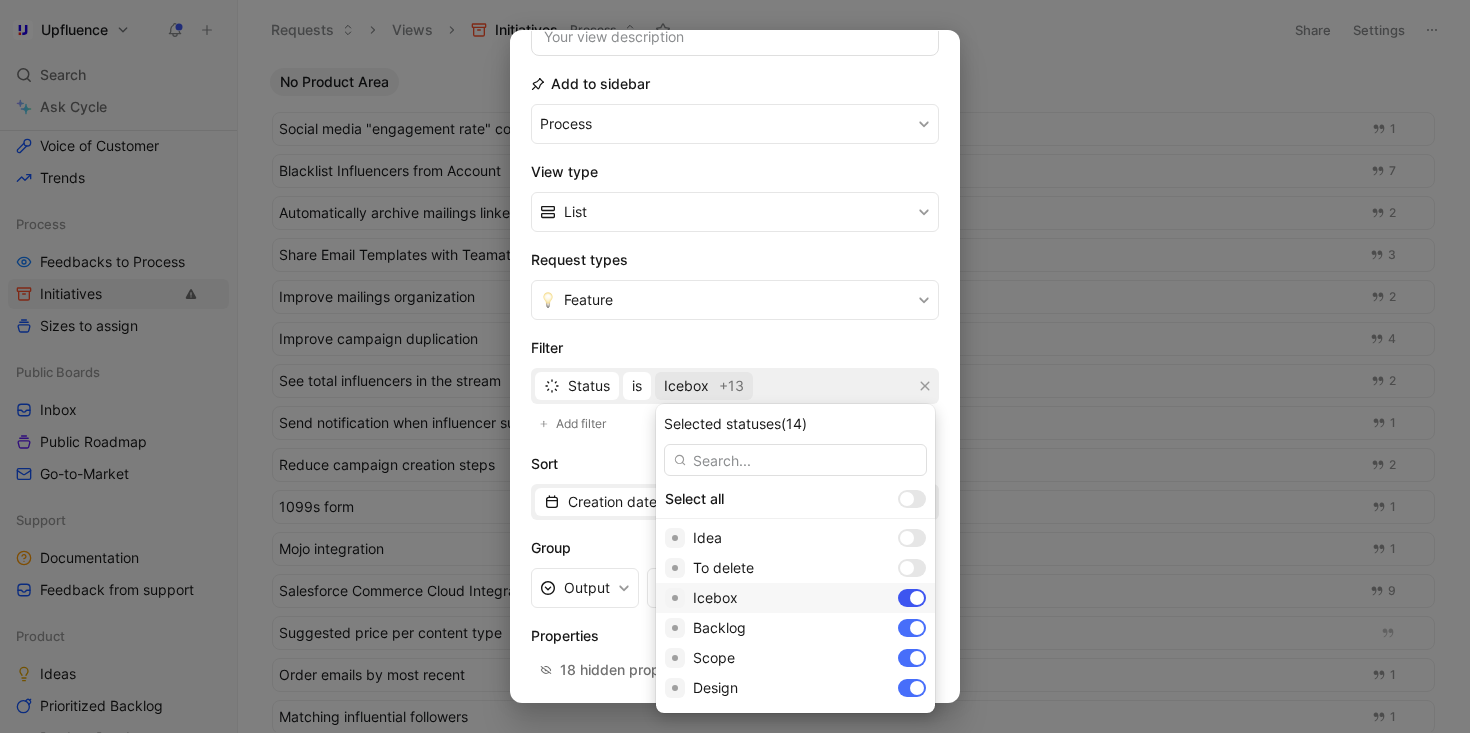 click at bounding box center [917, 598] 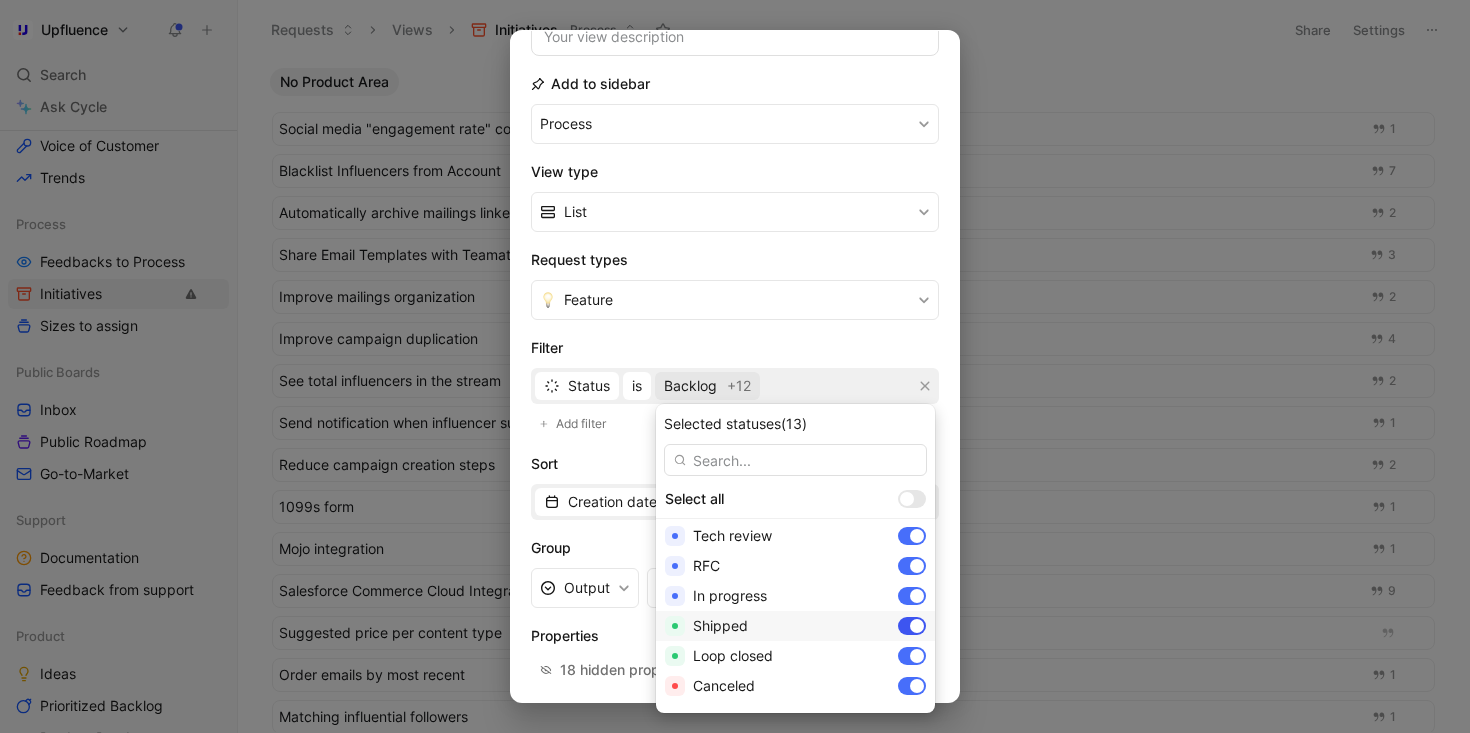 scroll, scrollTop: 298, scrollLeft: 0, axis: vertical 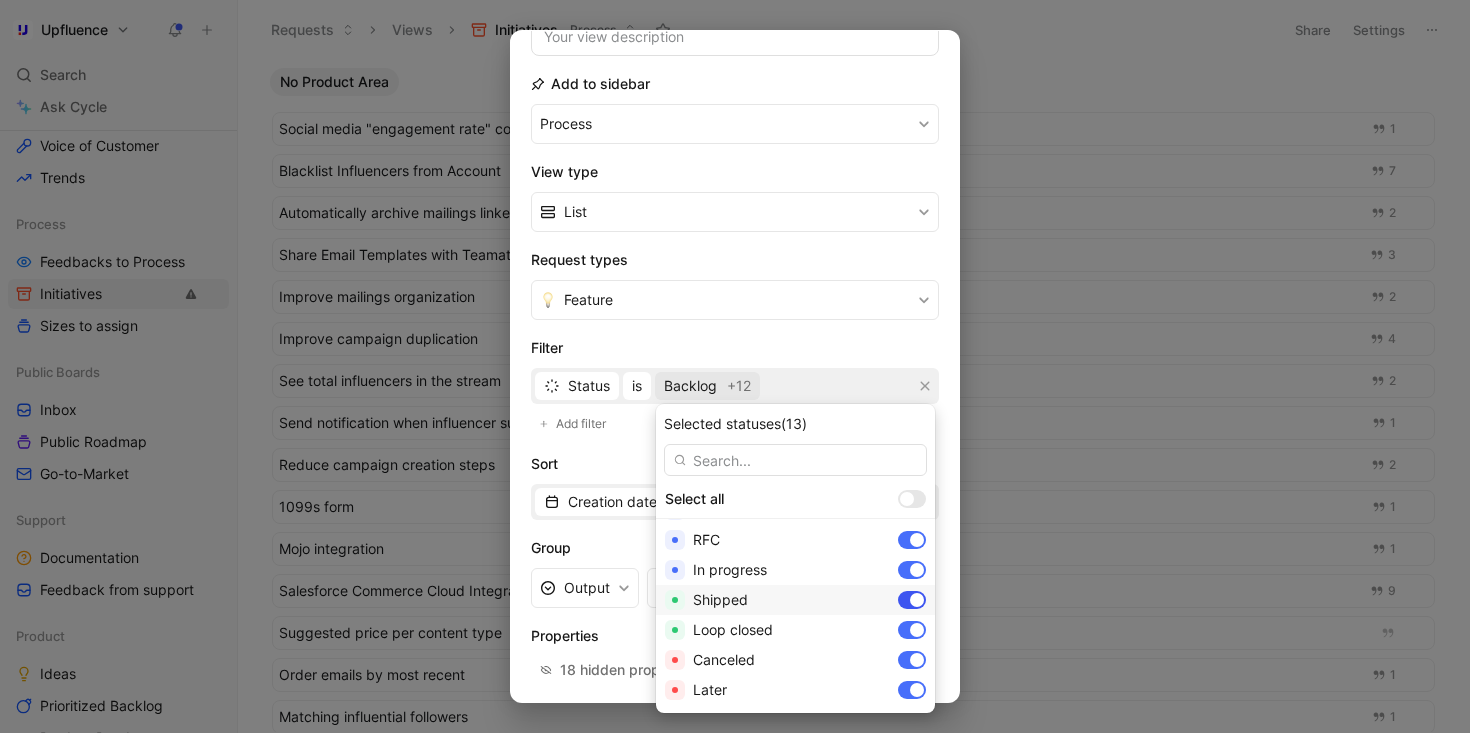 click at bounding box center (917, 600) 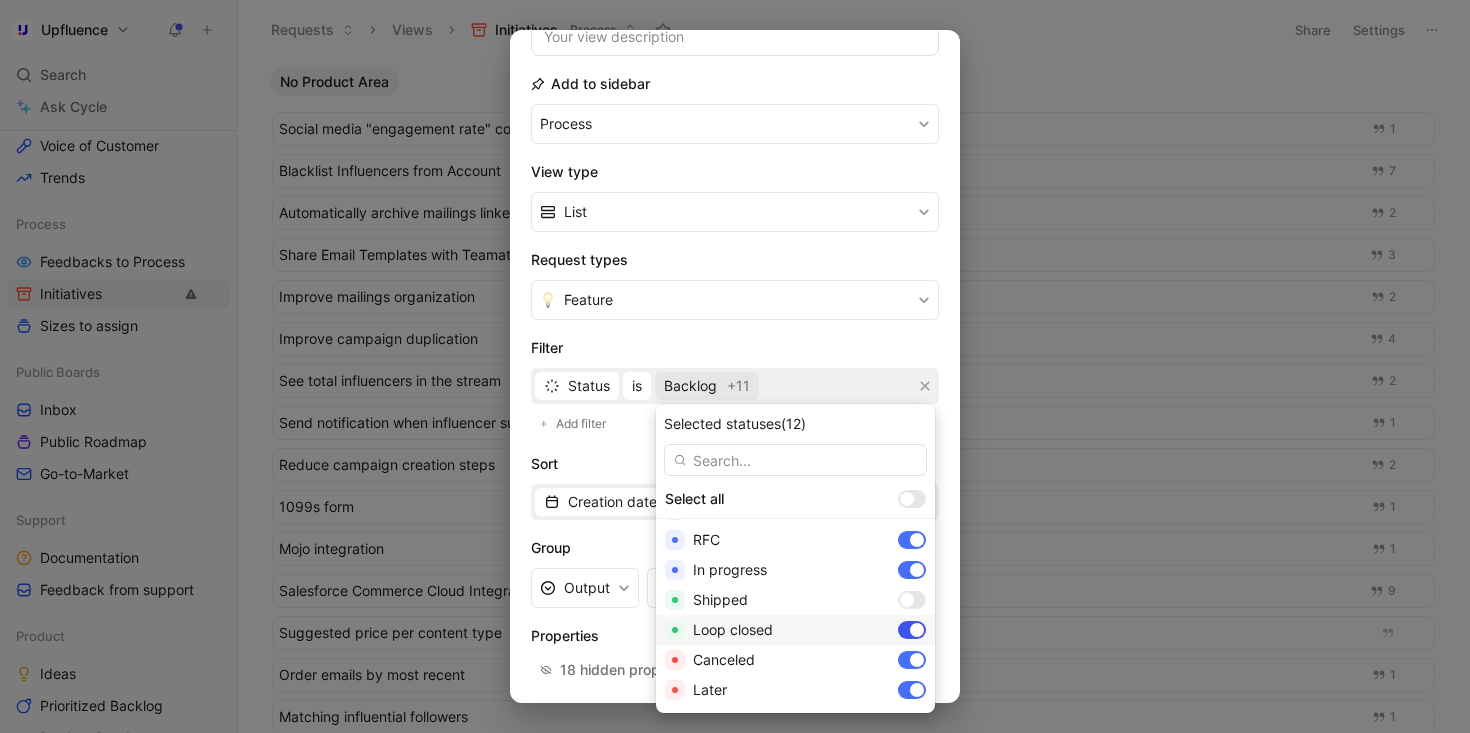 click at bounding box center [917, 630] 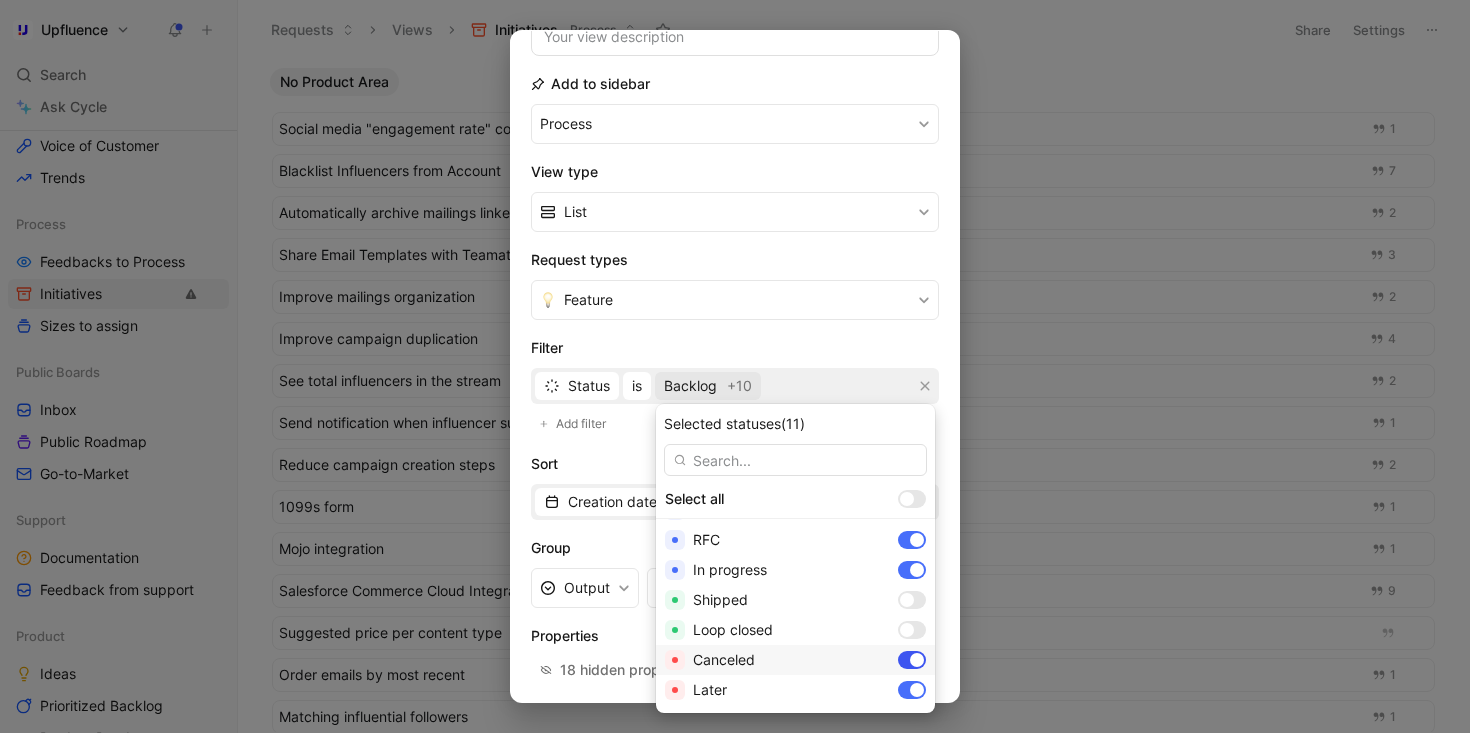click at bounding box center (917, 660) 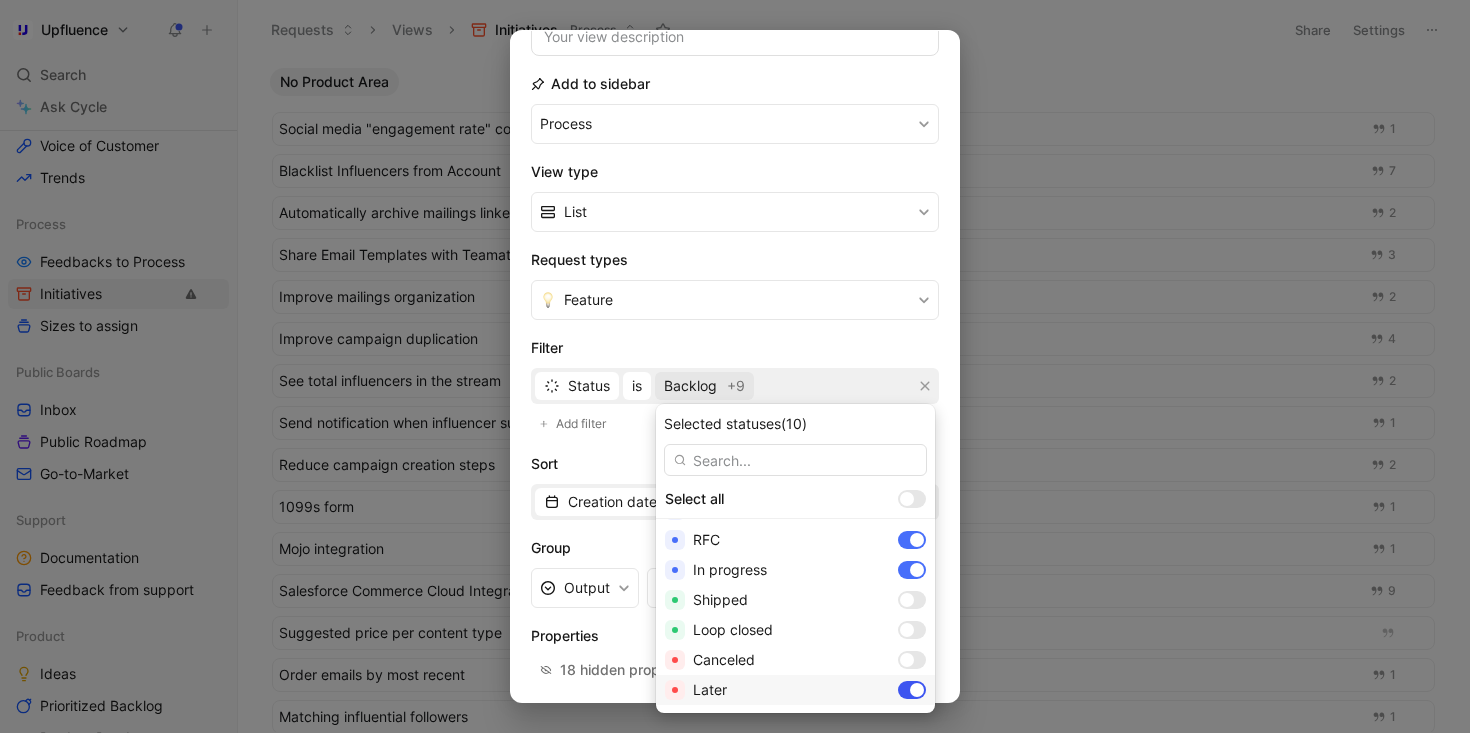click at bounding box center [917, 690] 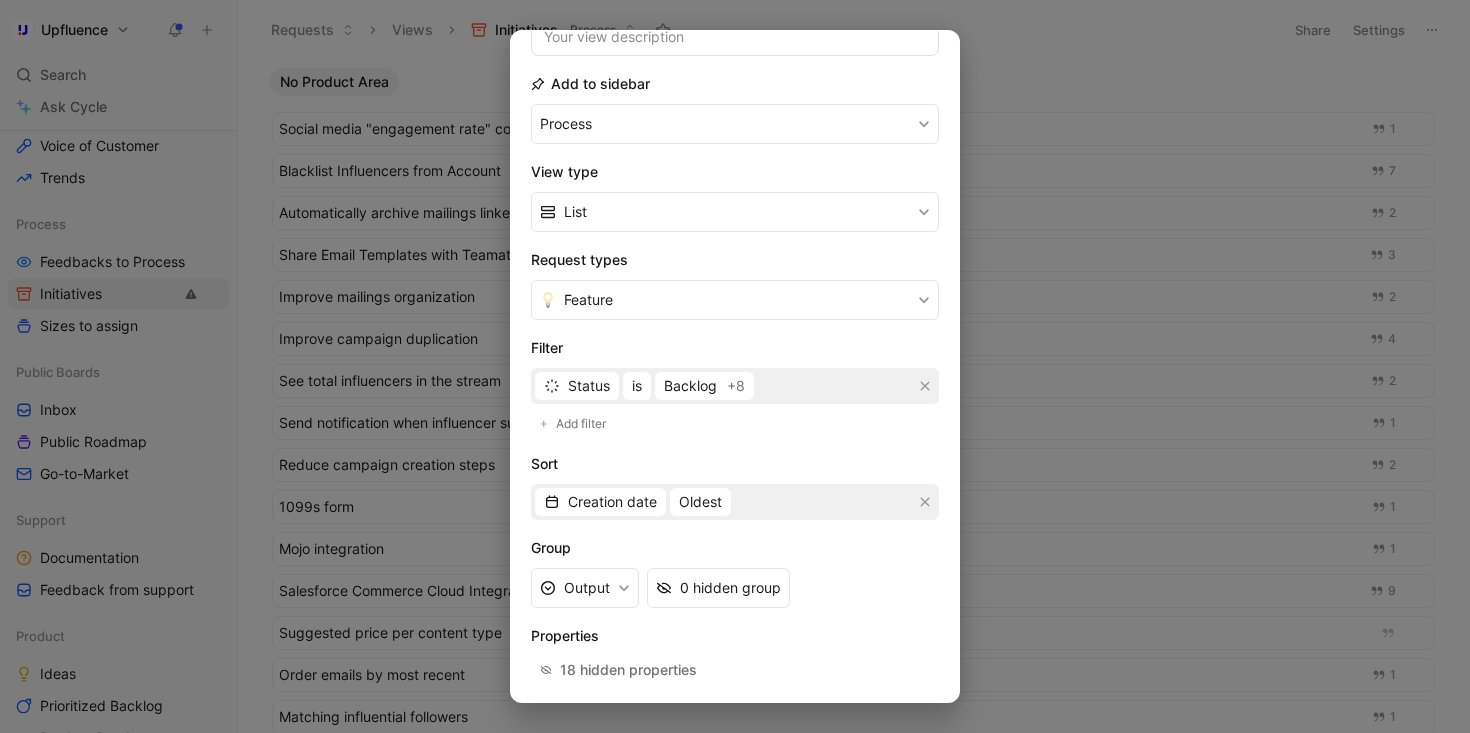 scroll, scrollTop: 279, scrollLeft: 0, axis: vertical 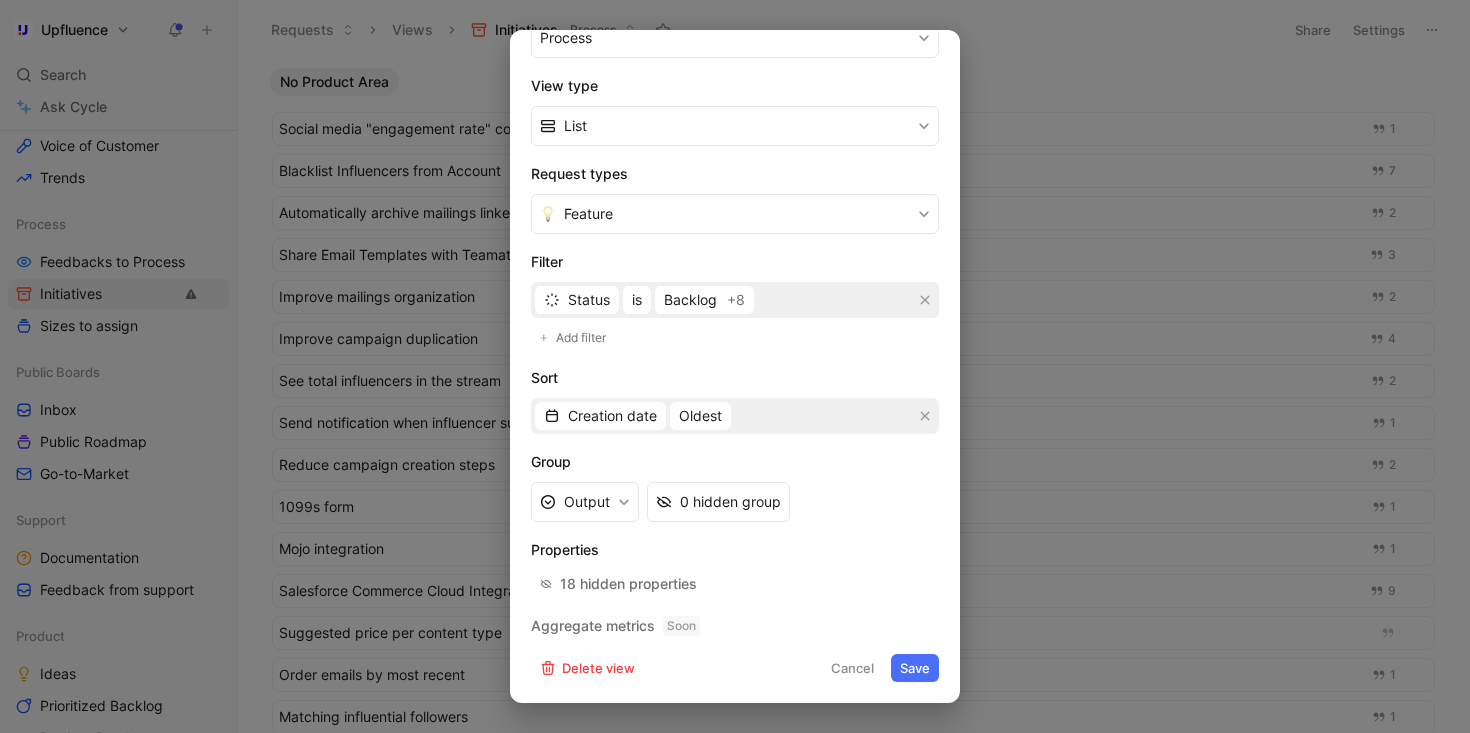 click on "Save" at bounding box center [915, 668] 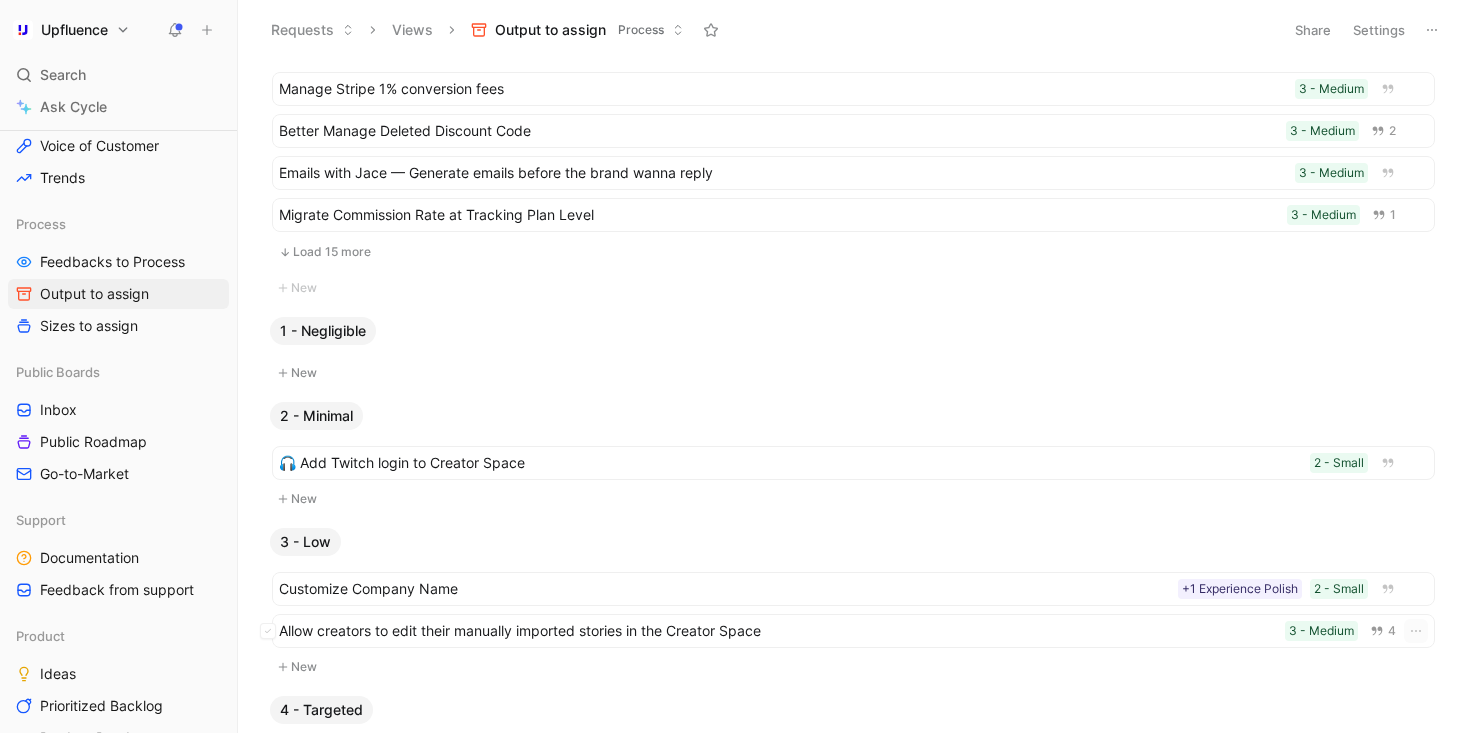 scroll, scrollTop: 840, scrollLeft: 0, axis: vertical 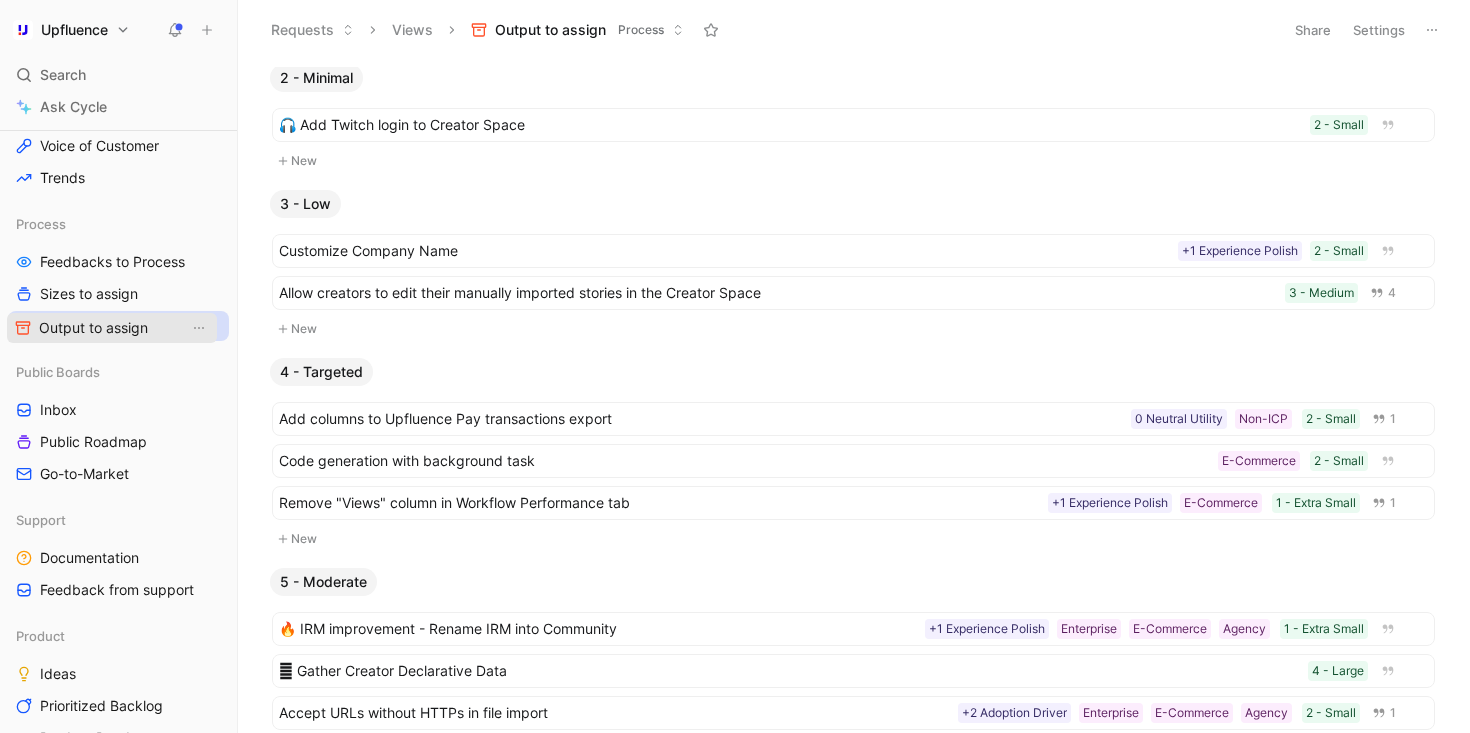 drag, startPoint x: 121, startPoint y: 301, endPoint x: 120, endPoint y: 330, distance: 29.017237 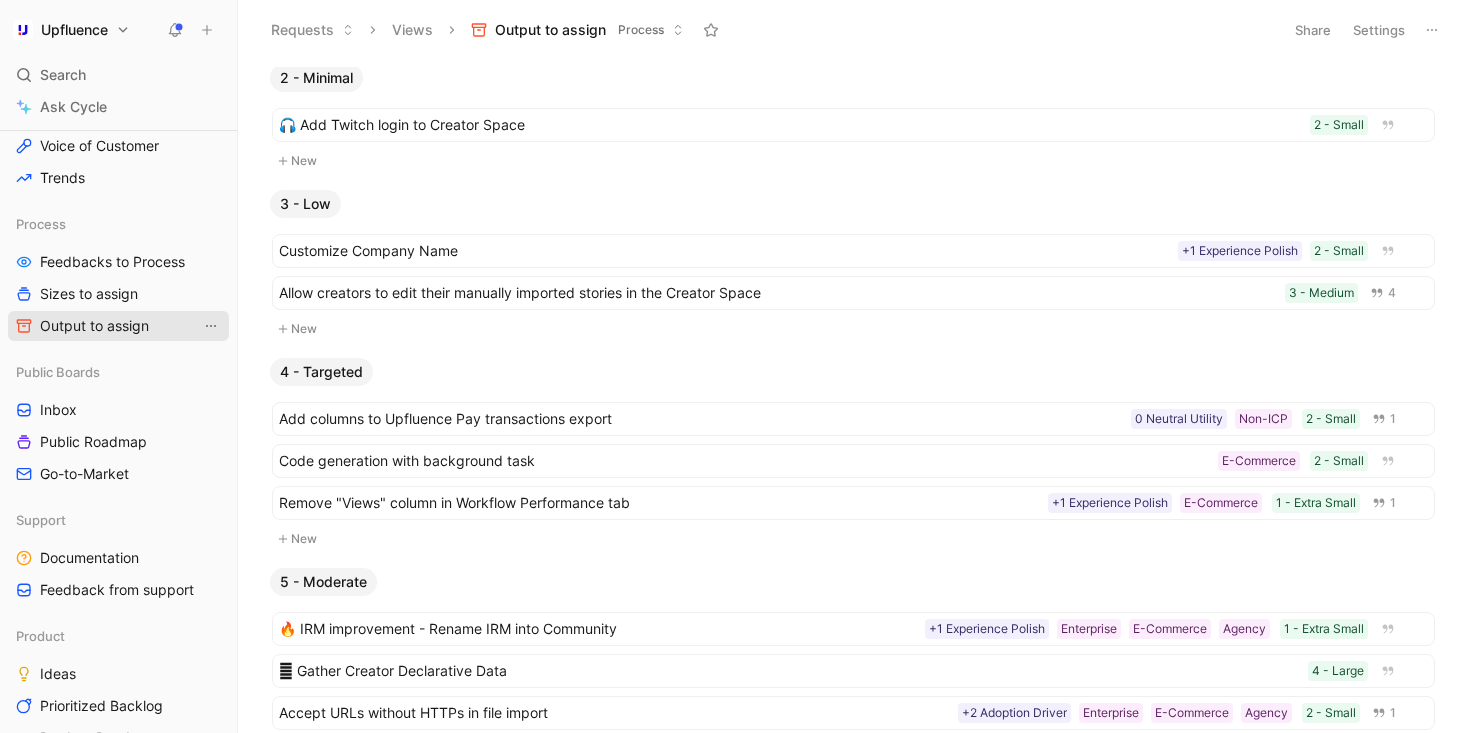 click 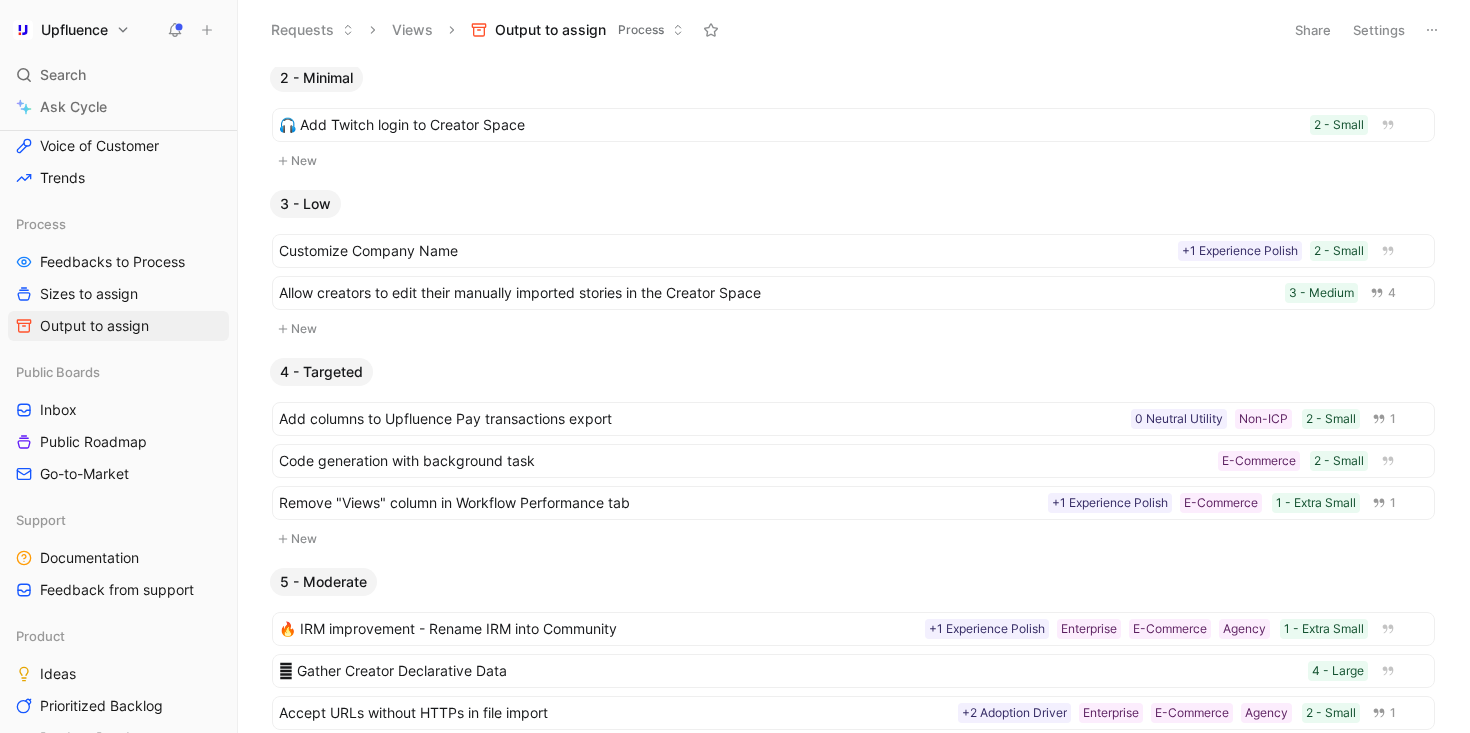 click on "Settings" at bounding box center [1379, 30] 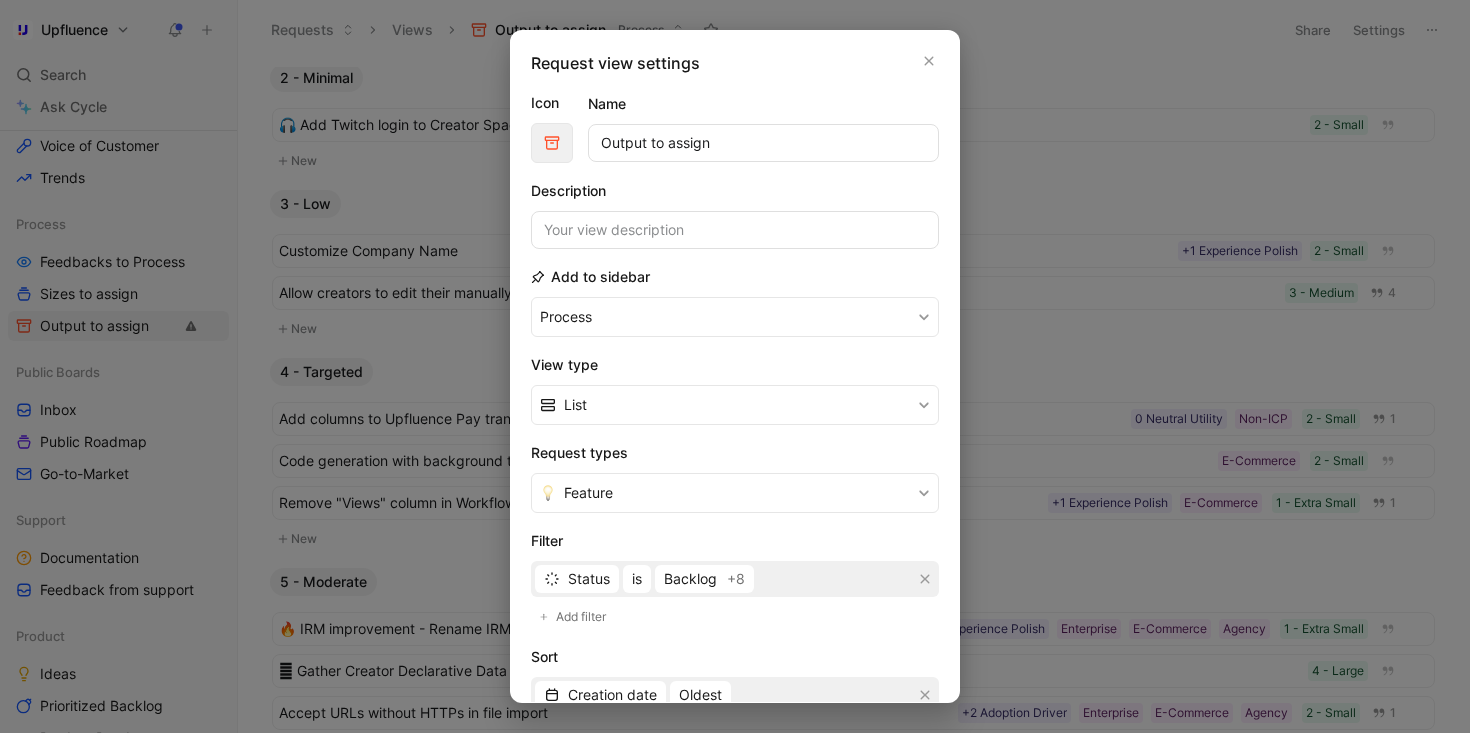 click at bounding box center [552, 143] 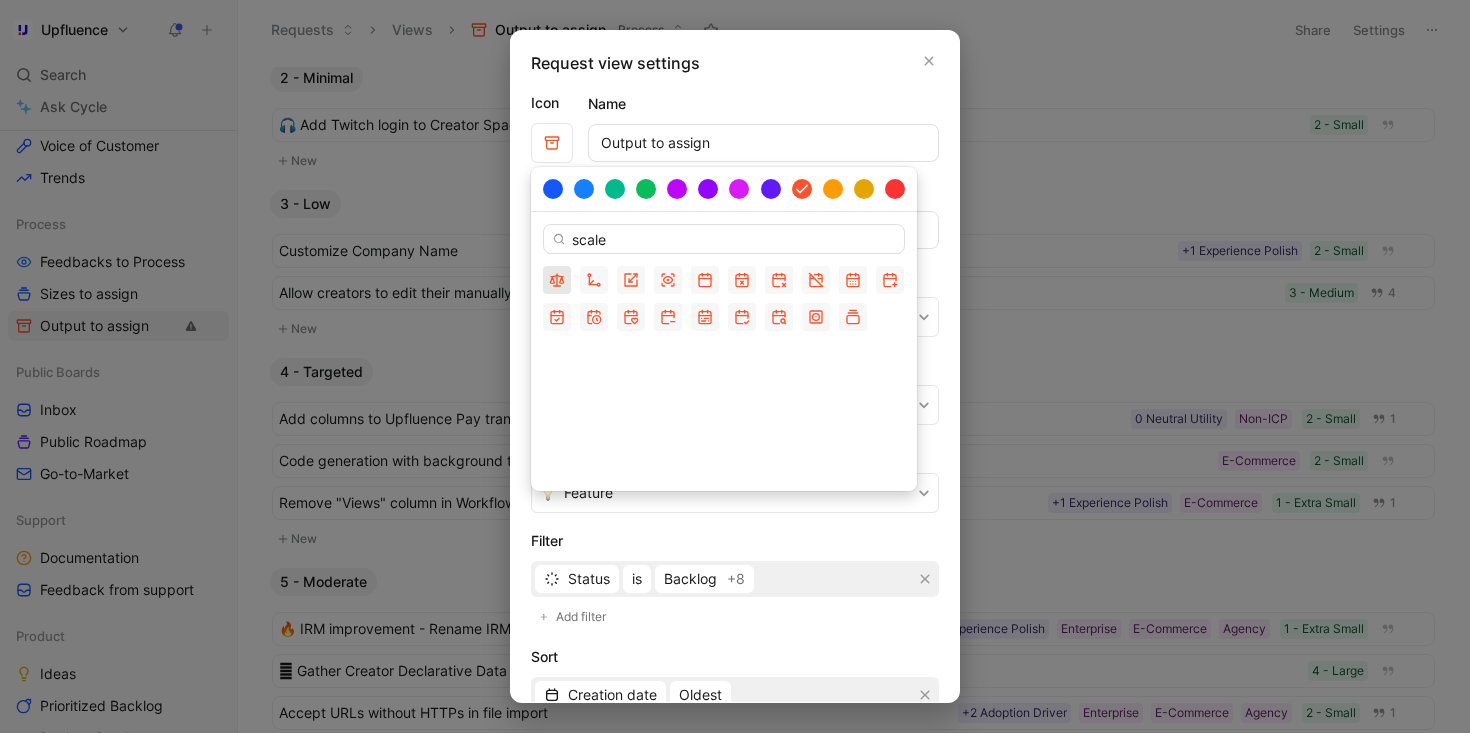type on "scale" 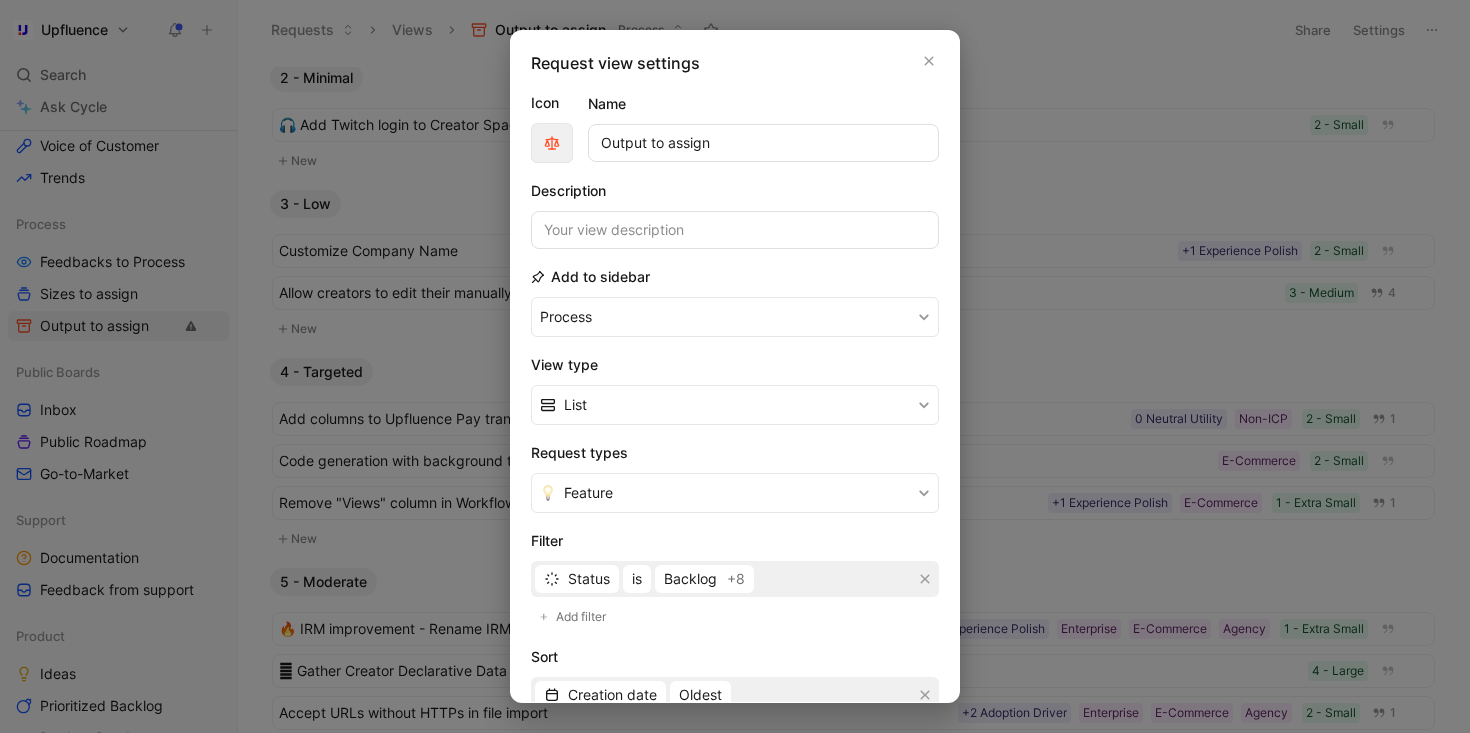 scroll, scrollTop: 279, scrollLeft: 0, axis: vertical 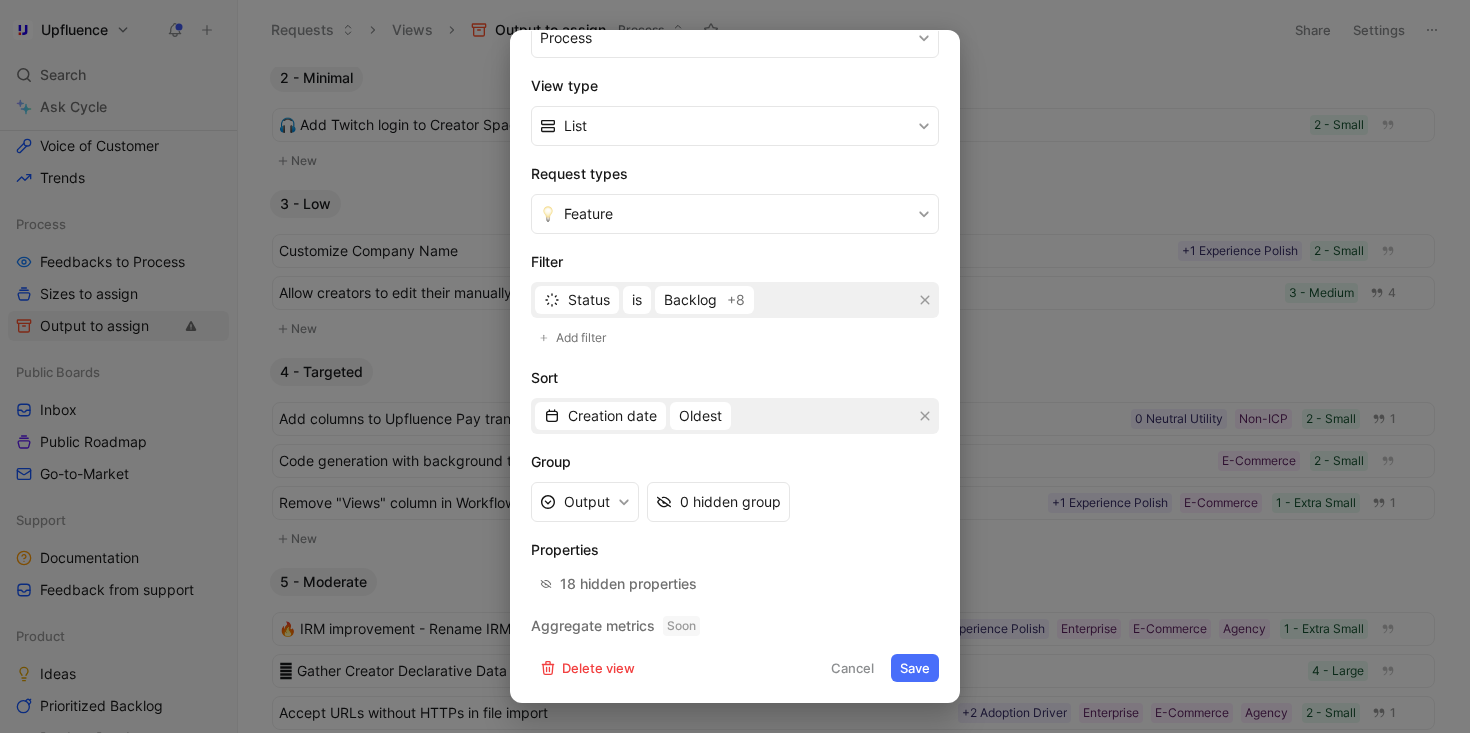 click on "Save" at bounding box center [915, 668] 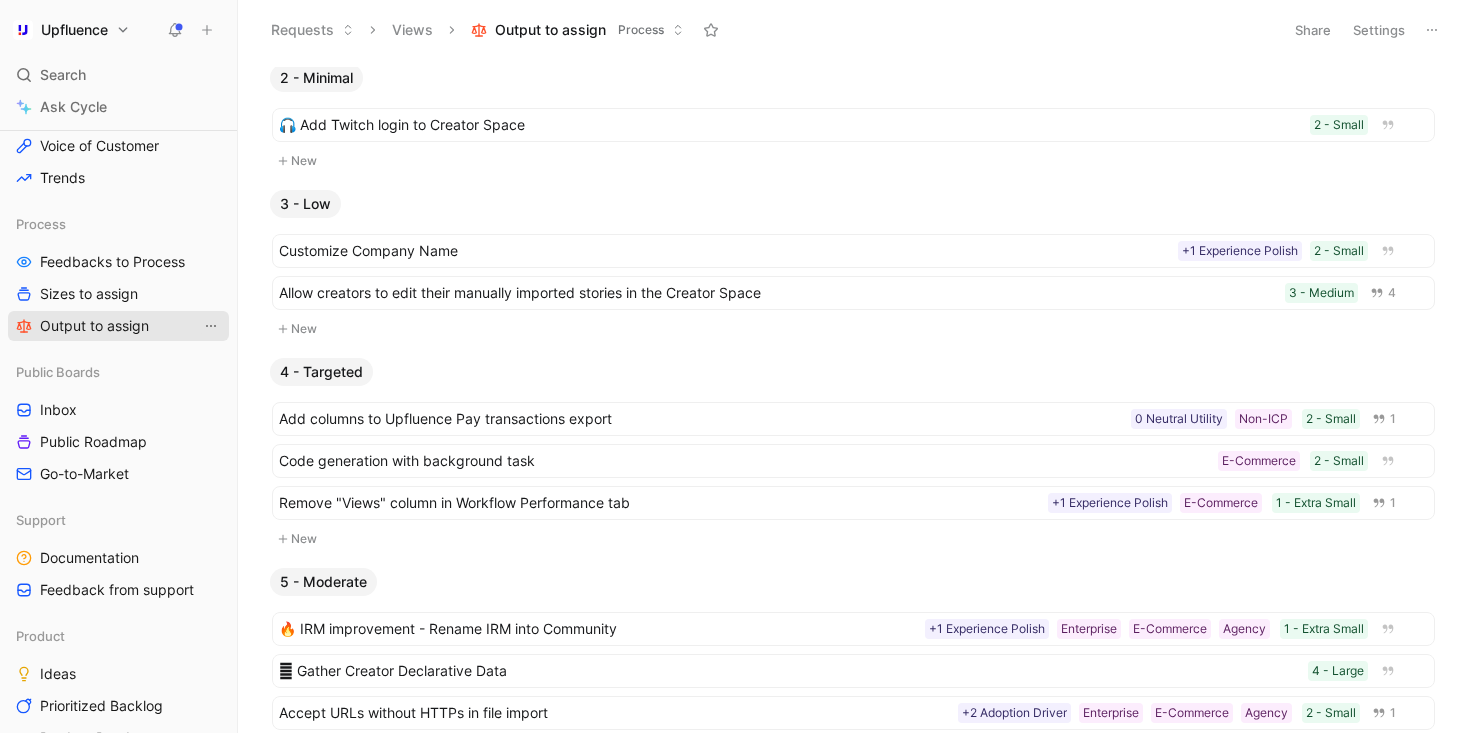click 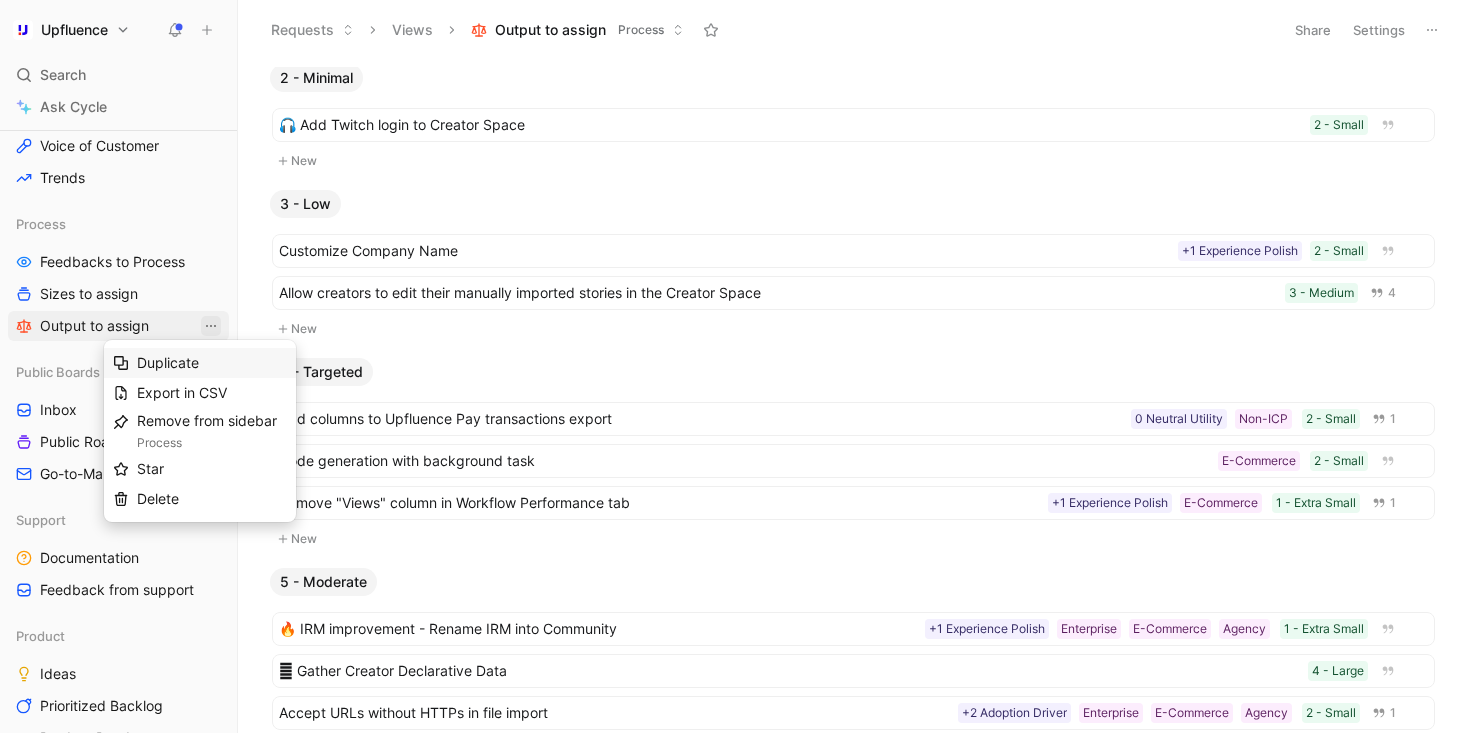 click on "Duplicate" at bounding box center [212, 363] 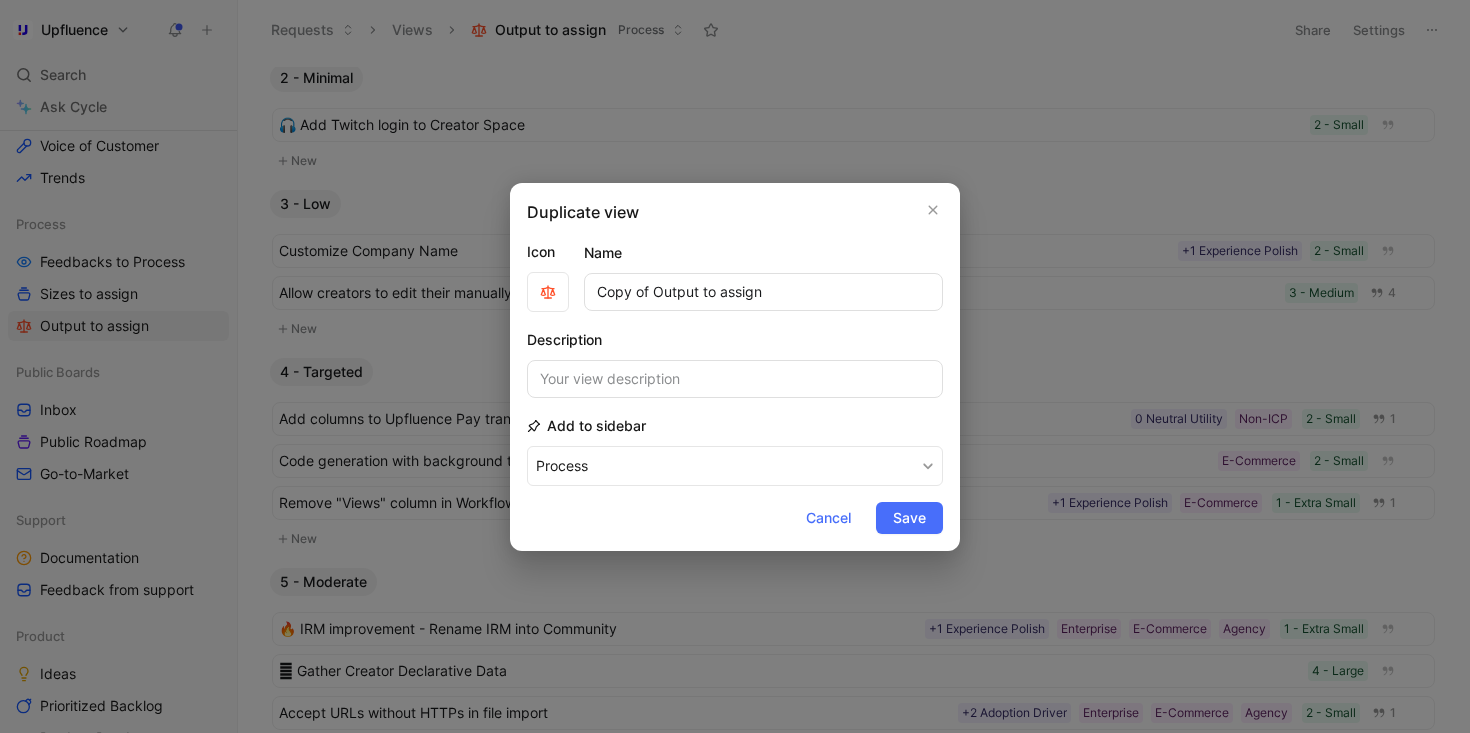 drag, startPoint x: 700, startPoint y: 285, endPoint x: 524, endPoint y: 285, distance: 176 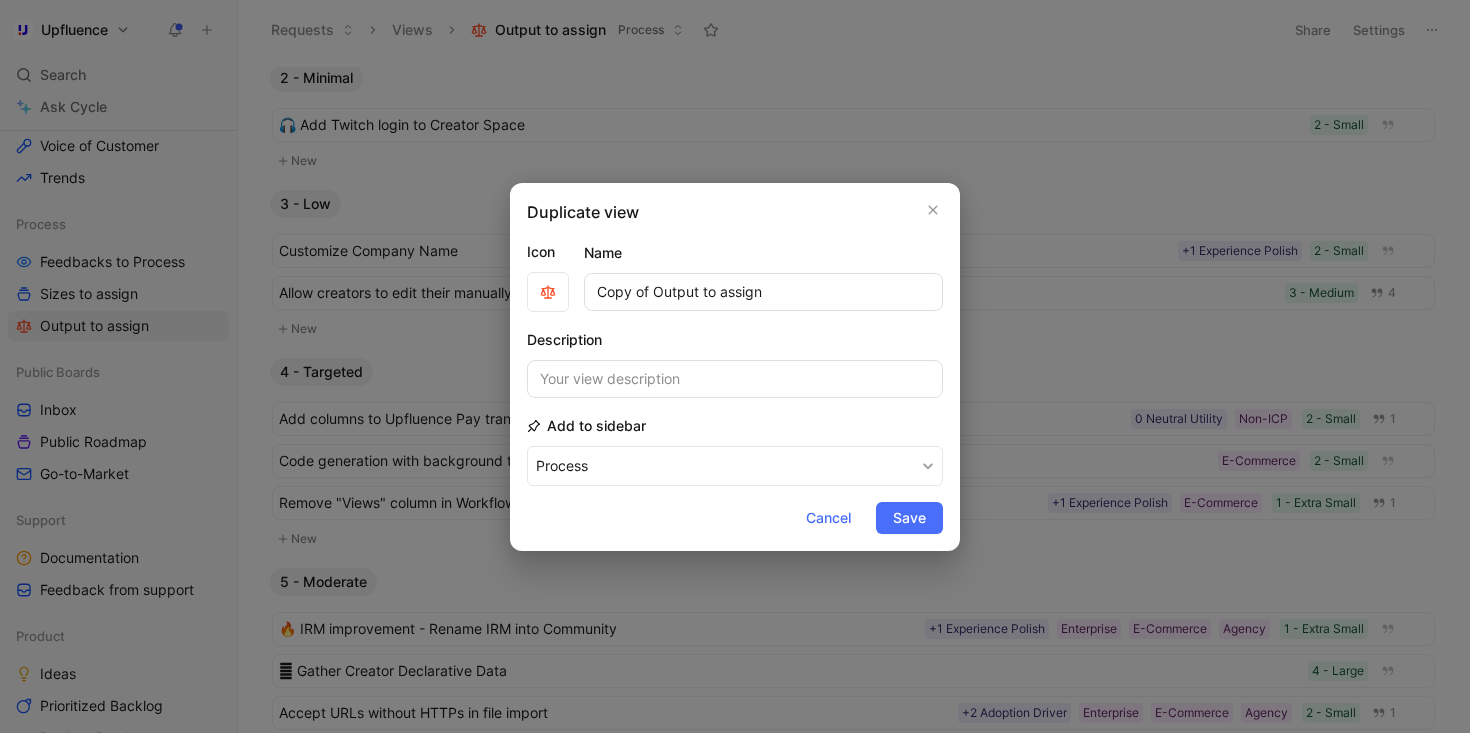 click on "Duplicate view Icon Name Copy of Output to assign Description Add to sidebar Process Cancel Save" at bounding box center [735, 367] 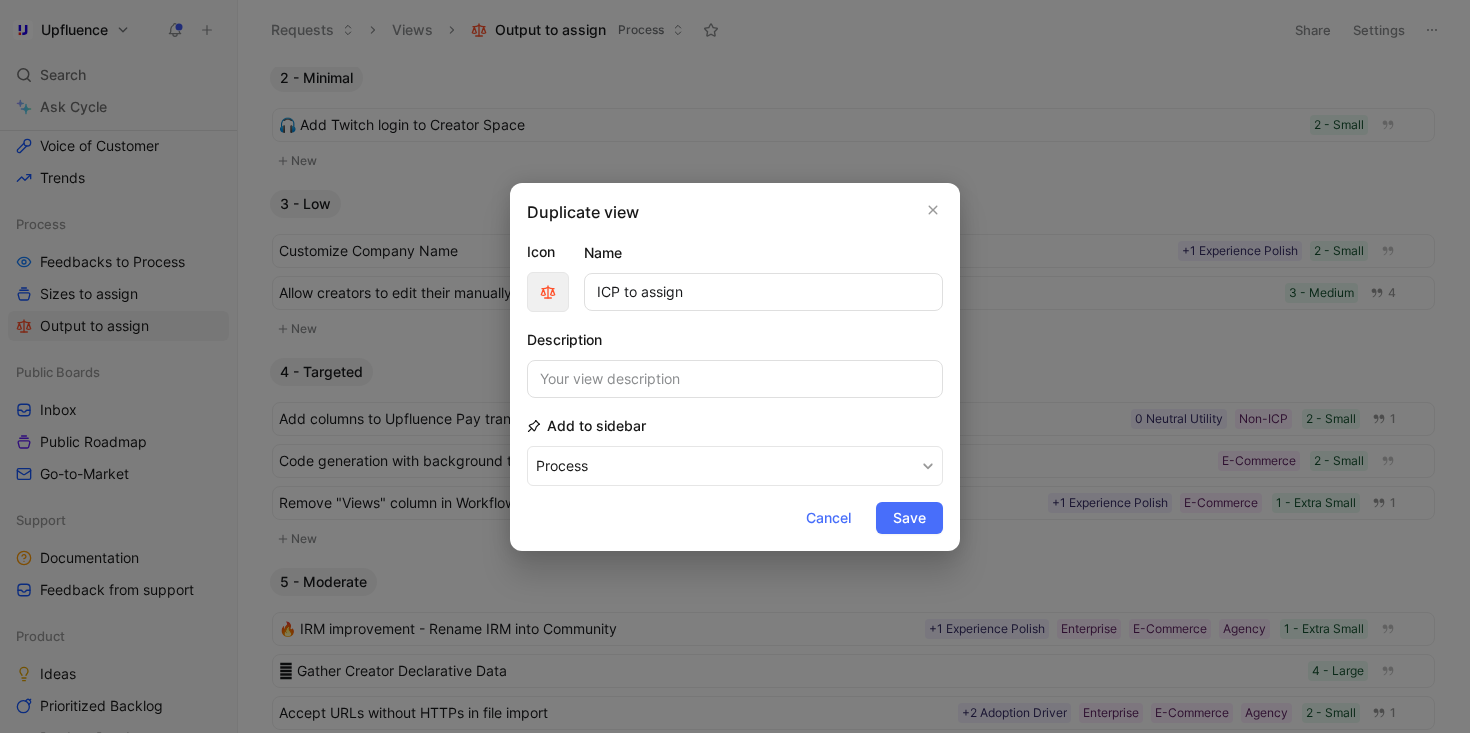 type on "ICP to assign" 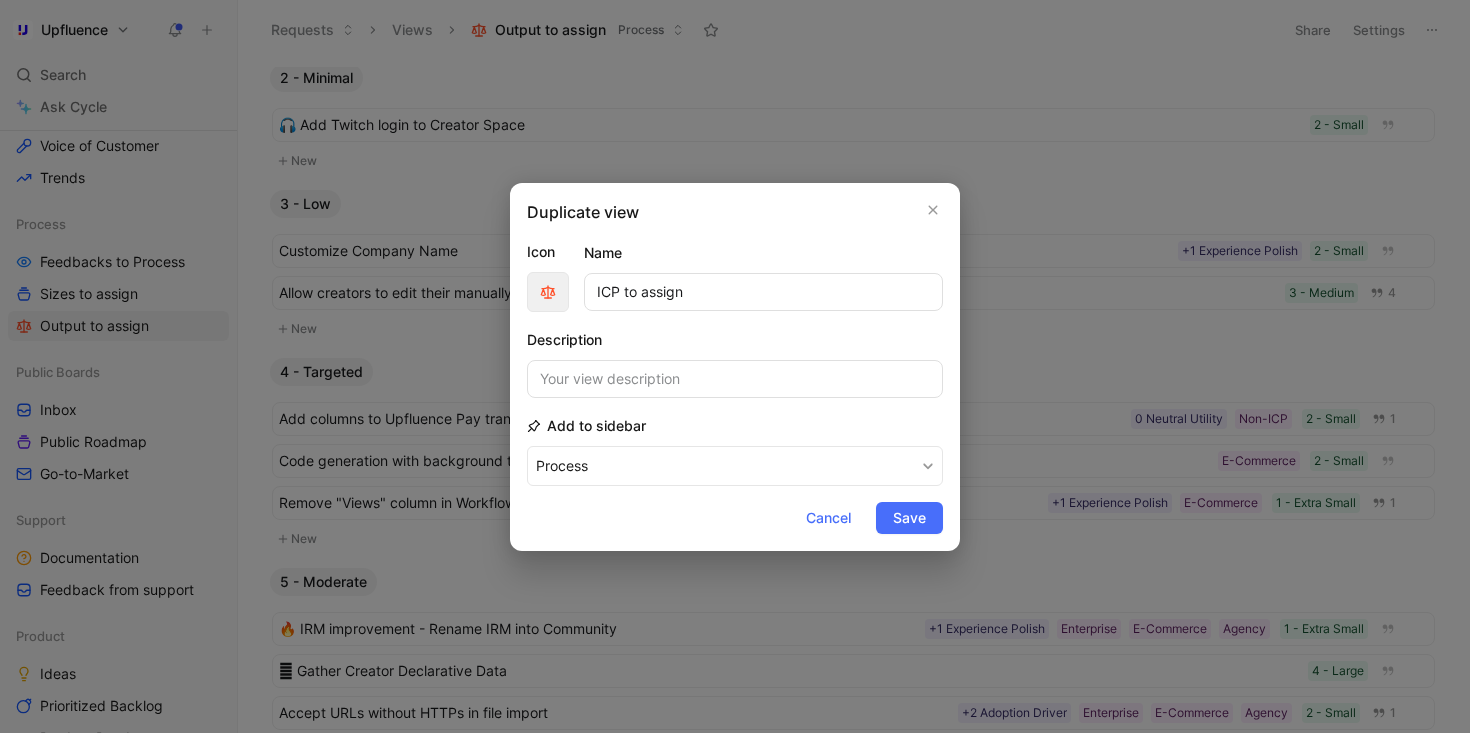 click 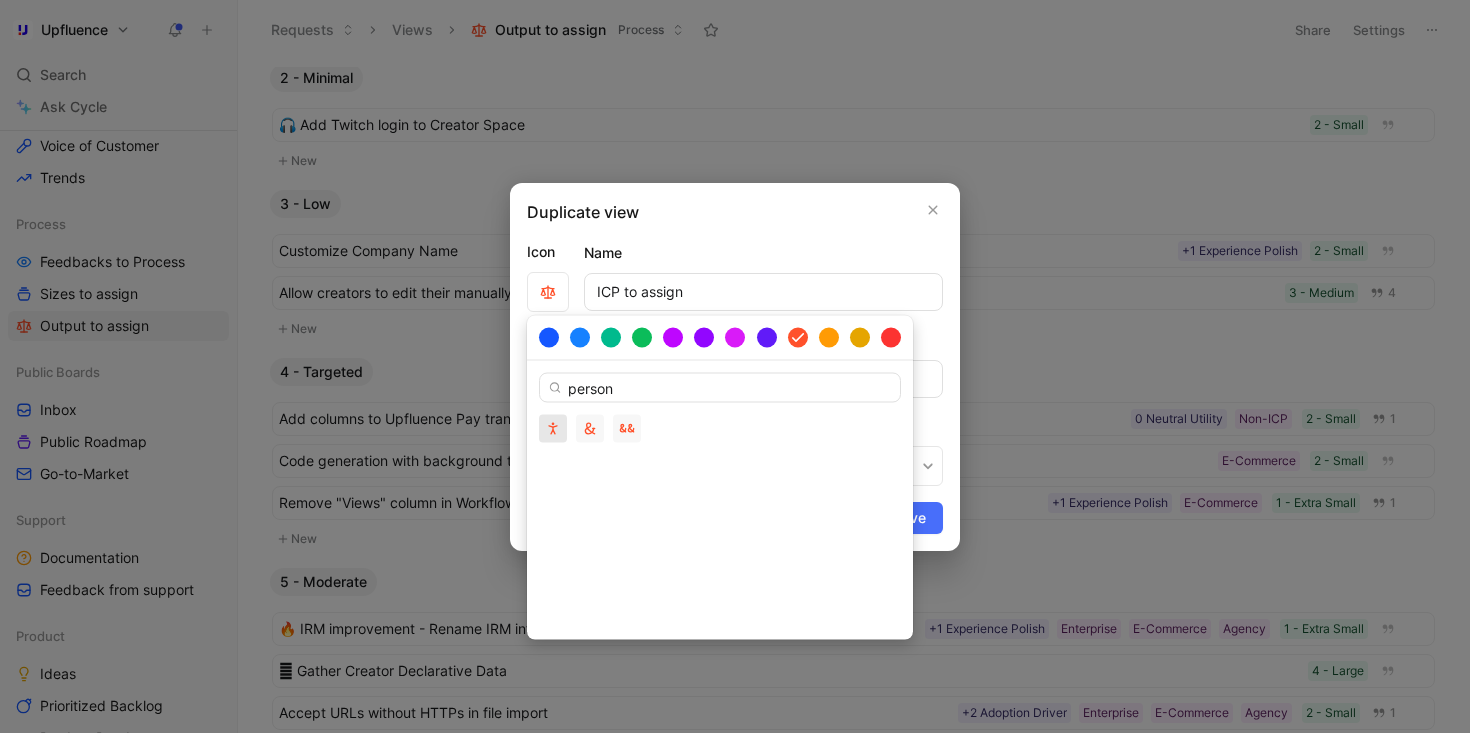 type on "person" 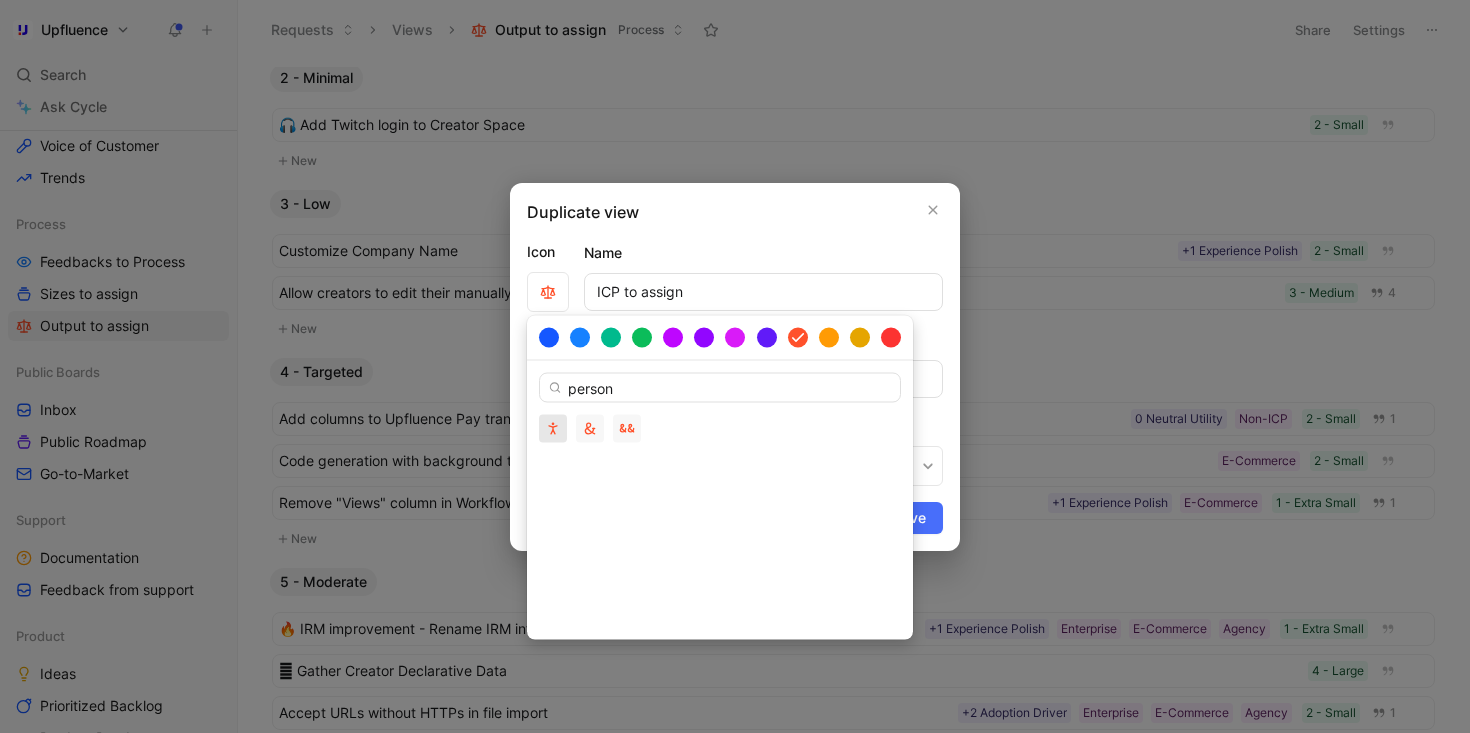 click at bounding box center [553, 429] 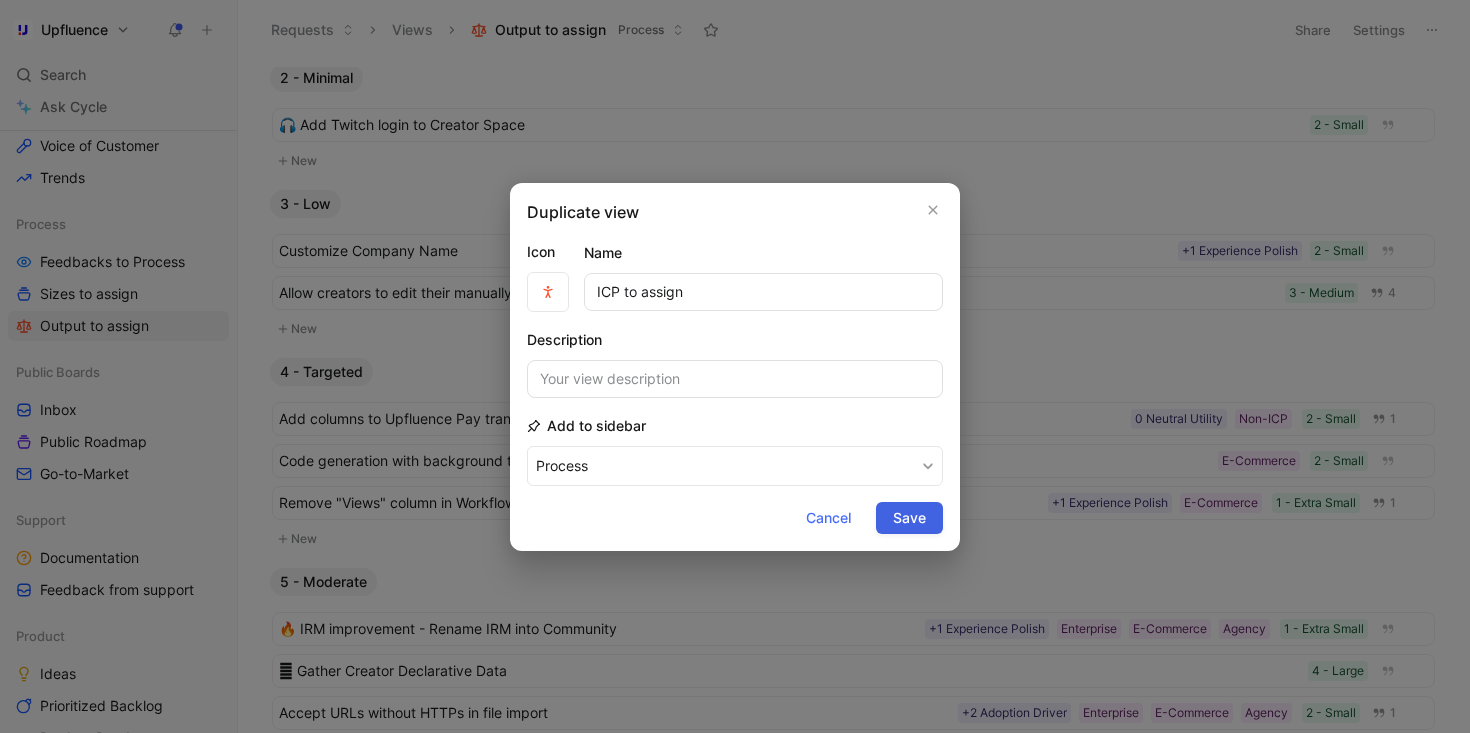click on "Save" at bounding box center [909, 518] 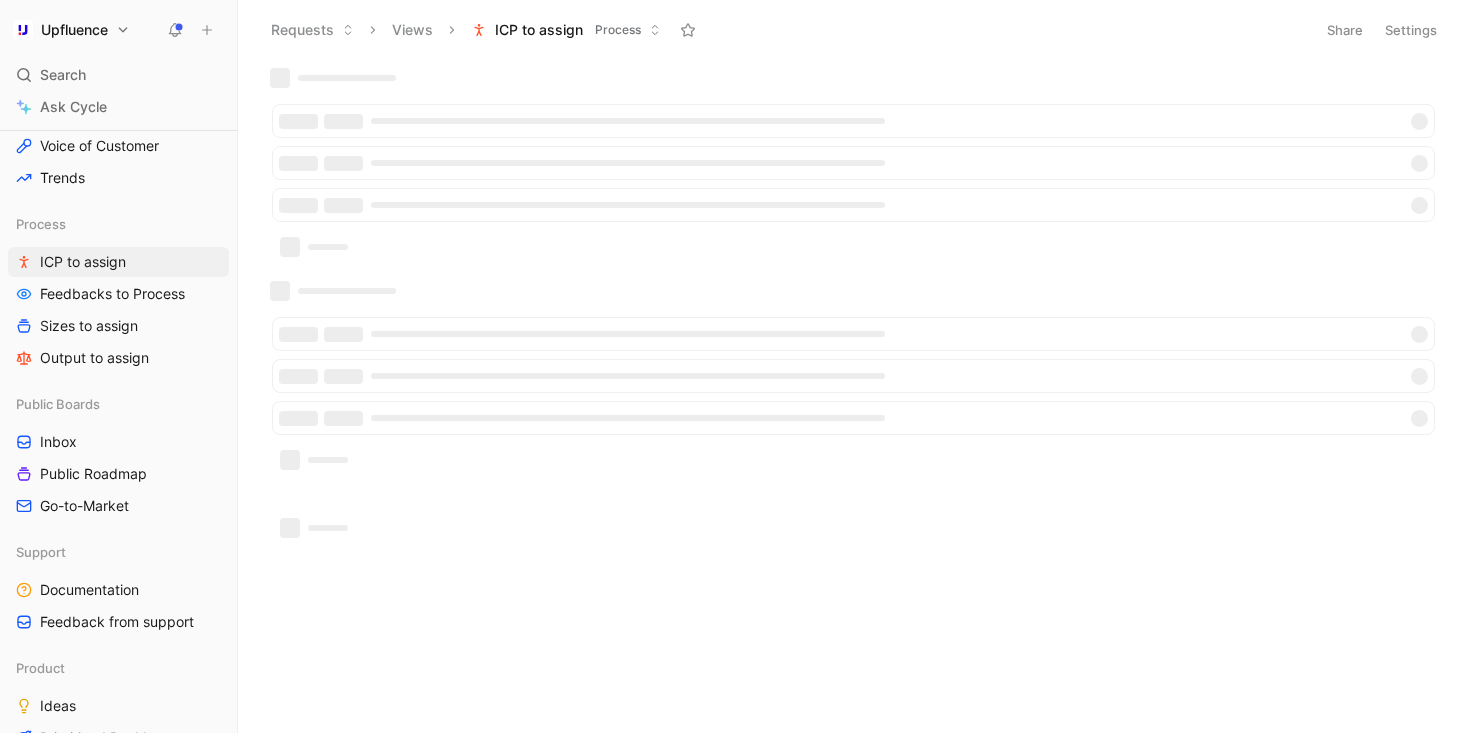 click on "Settings" at bounding box center (1411, 30) 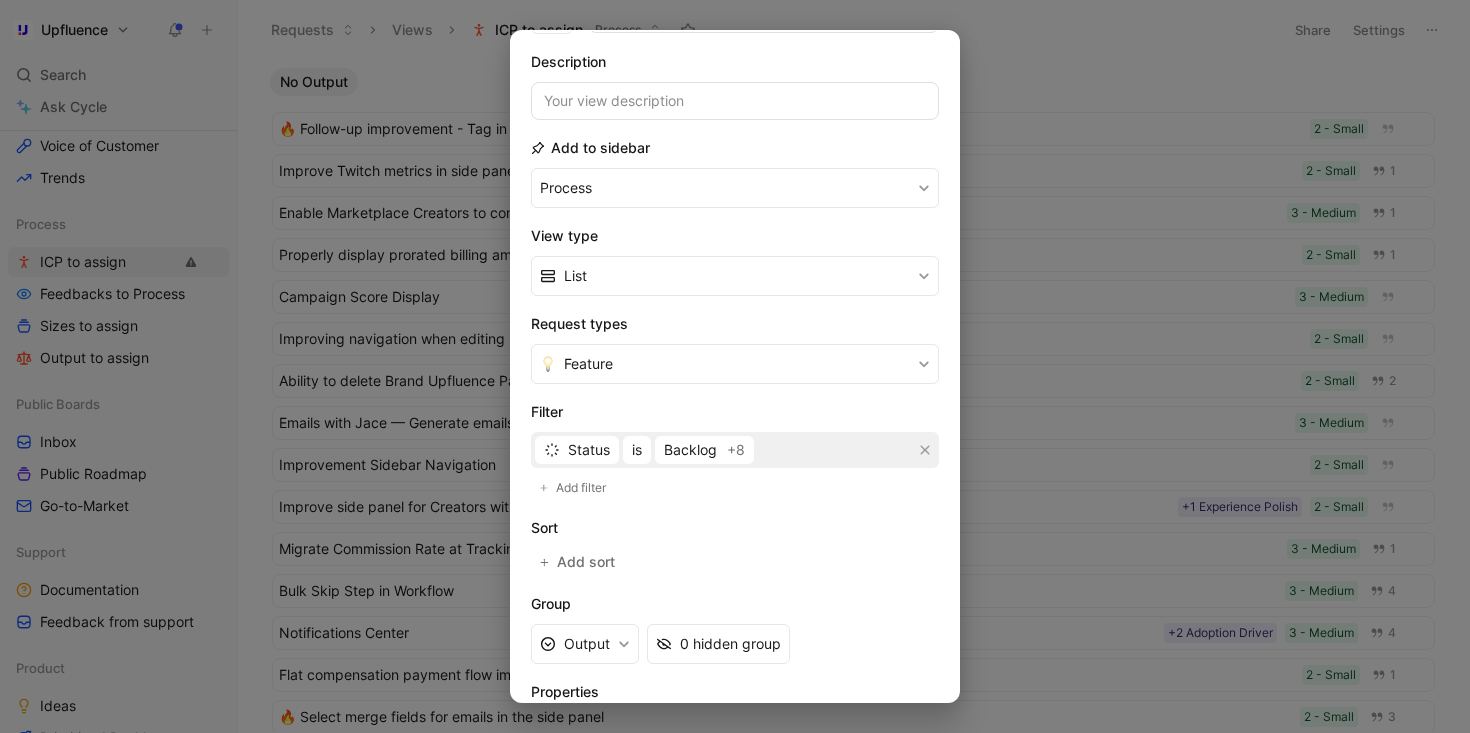 scroll, scrollTop: 271, scrollLeft: 0, axis: vertical 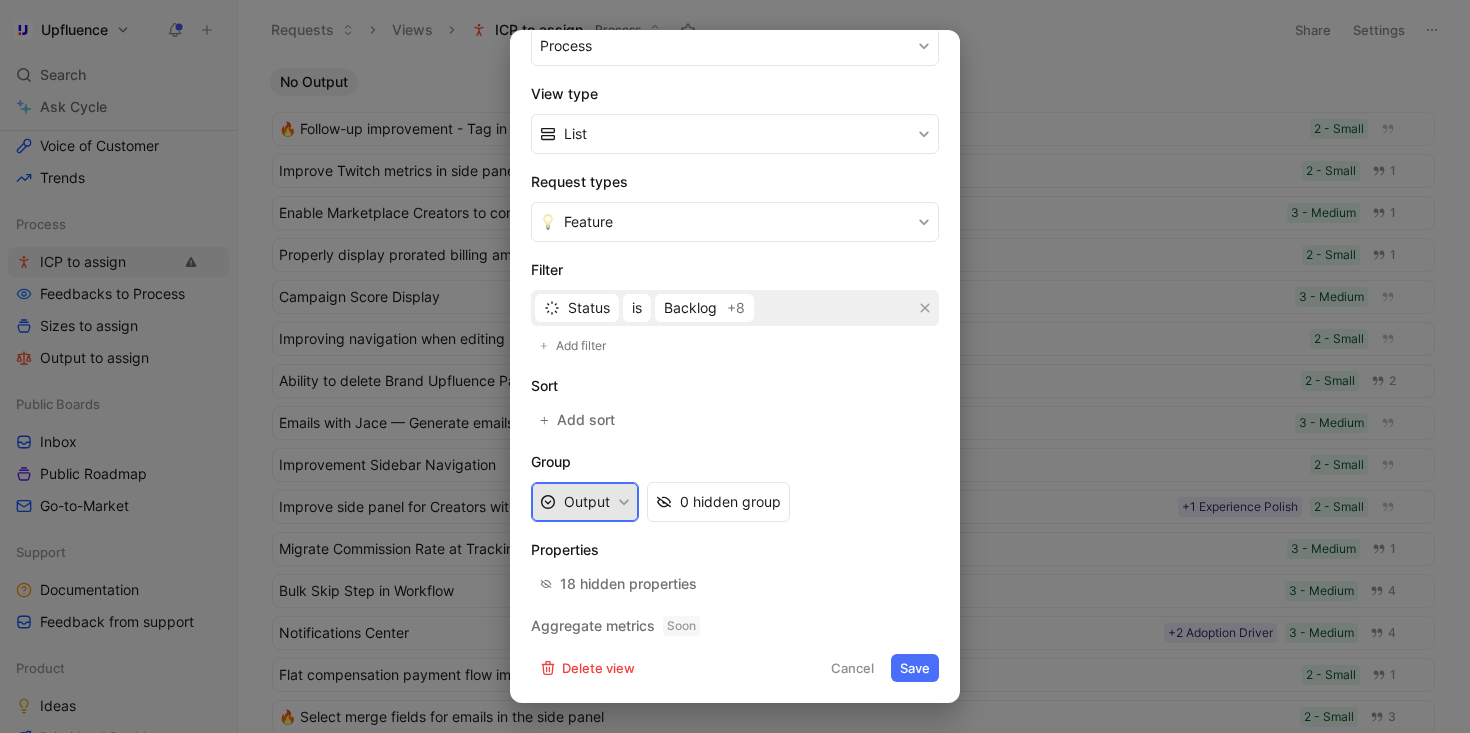 click on "Output" at bounding box center (585, 502) 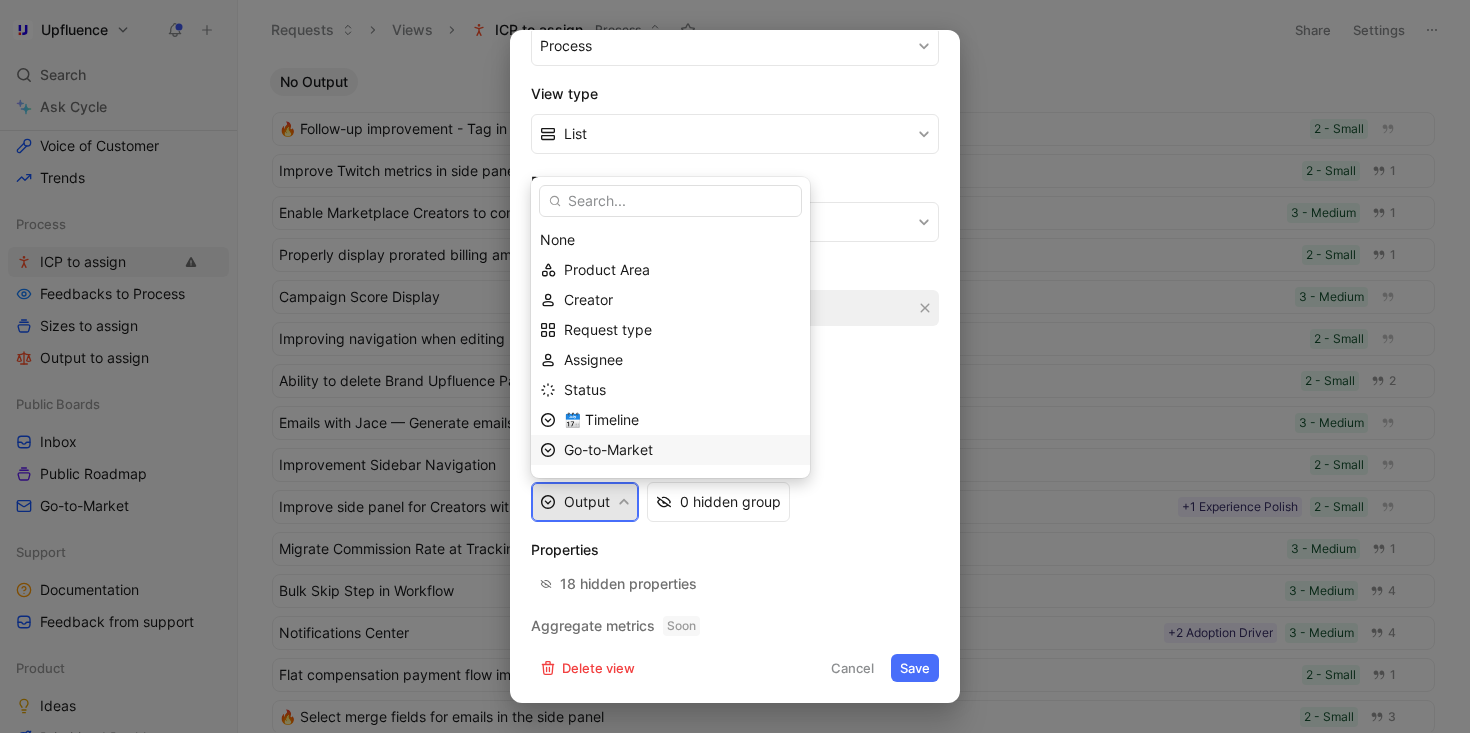 scroll, scrollTop: 205, scrollLeft: 0, axis: vertical 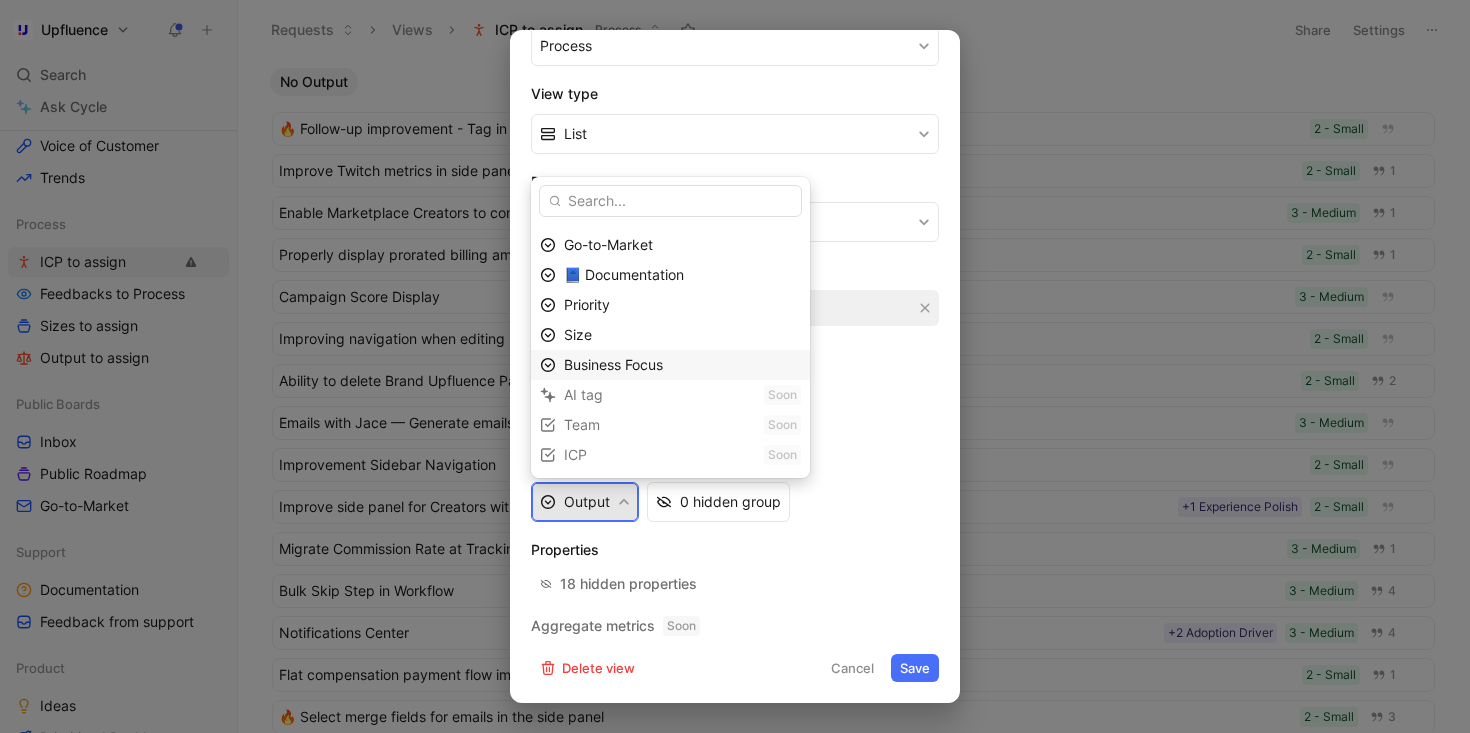 click on "Business Focus" at bounding box center [613, 364] 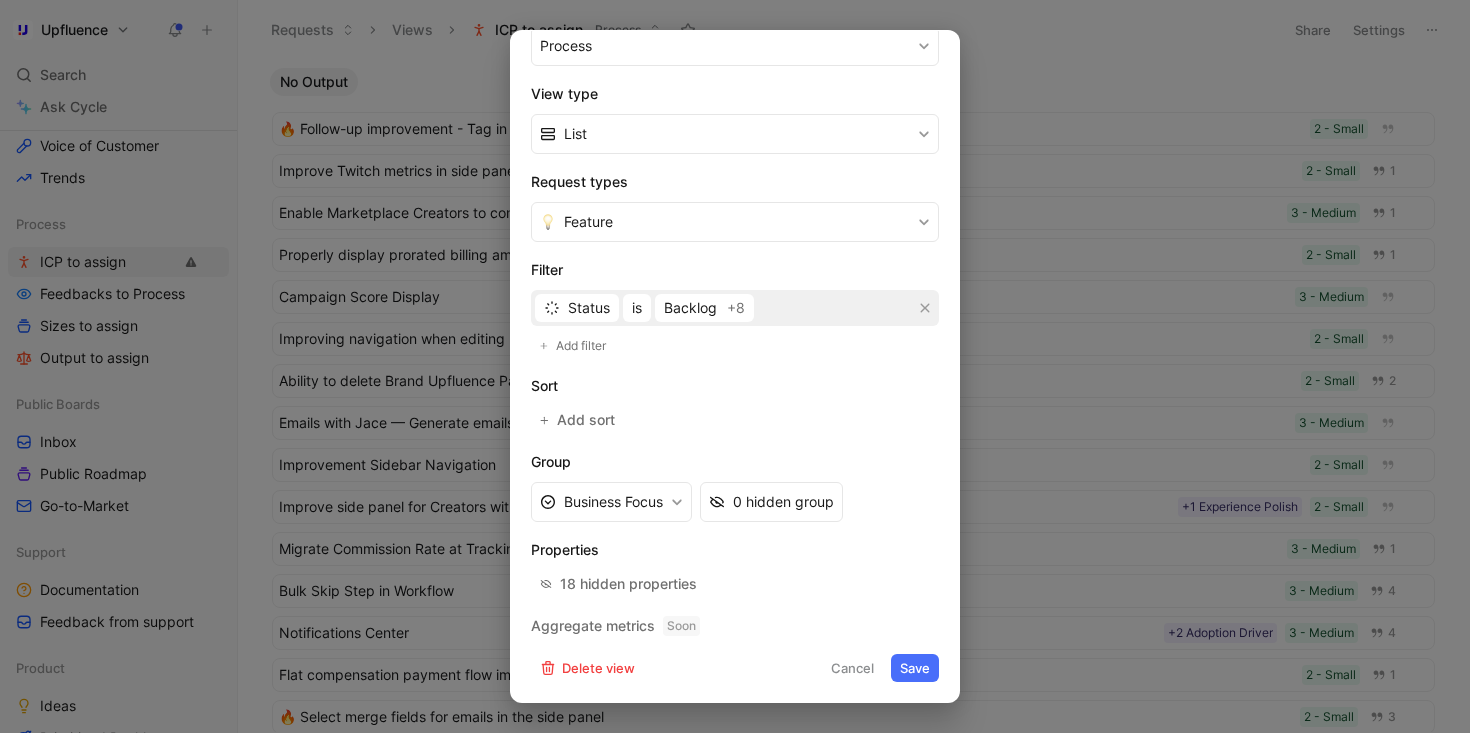 scroll, scrollTop: 0, scrollLeft: 0, axis: both 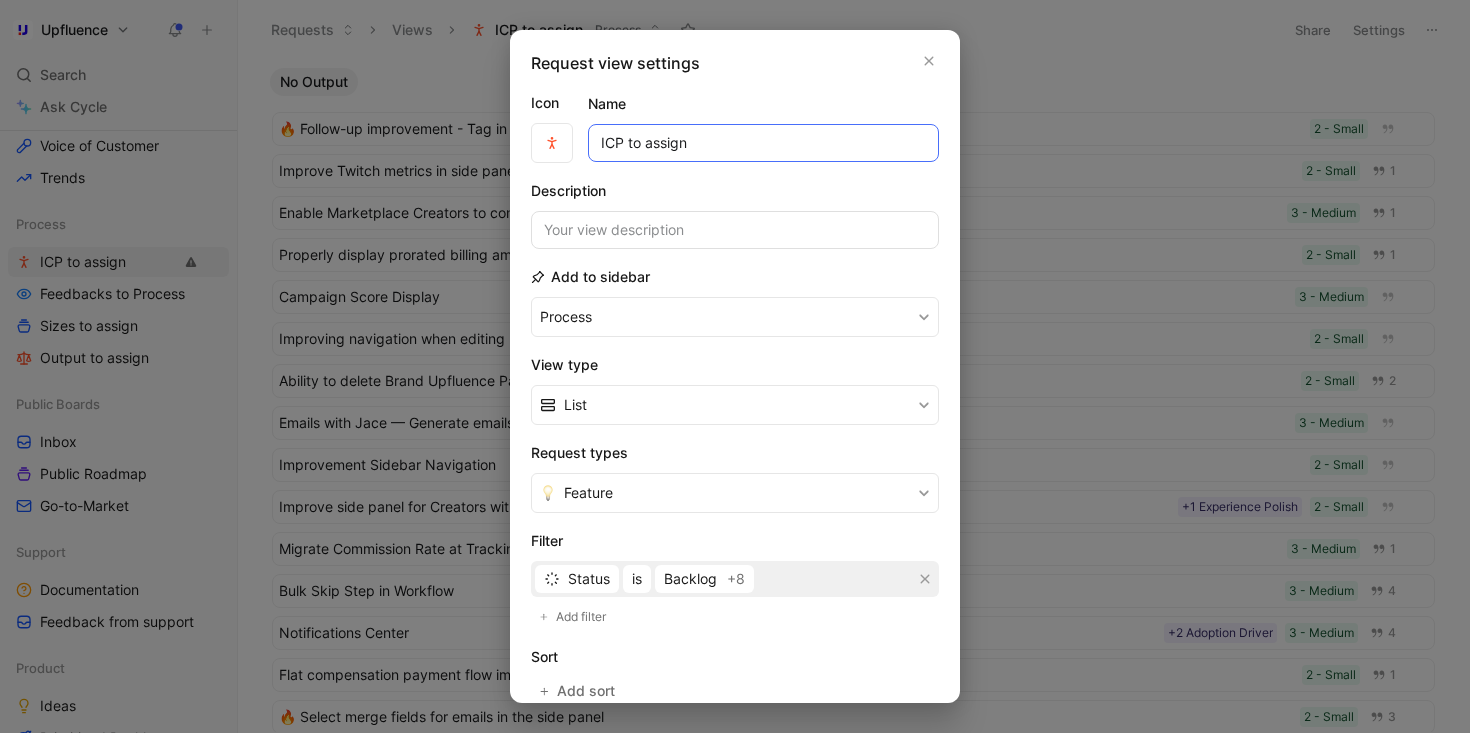 click on "ICP to assign" at bounding box center [763, 143] 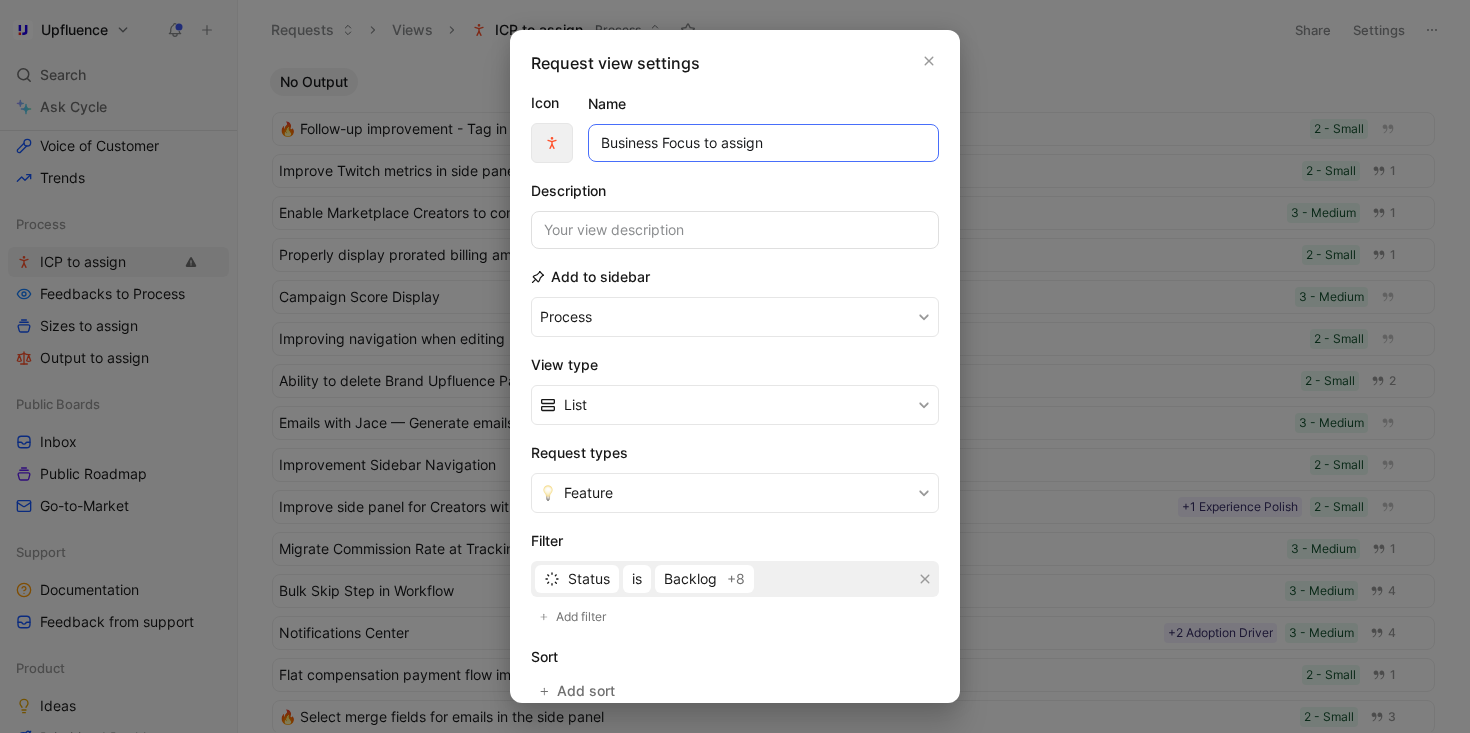 type on "Business Focus to assign" 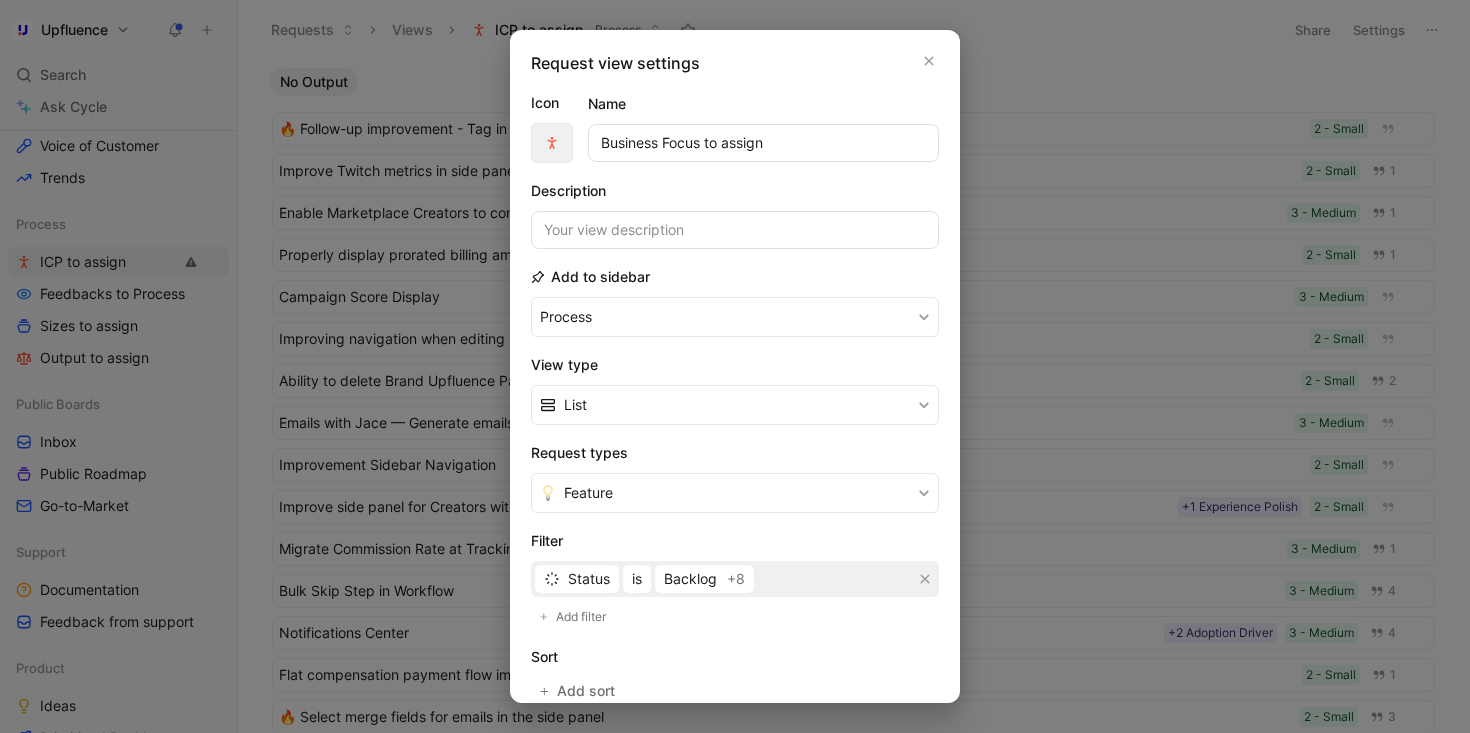click at bounding box center [552, 143] 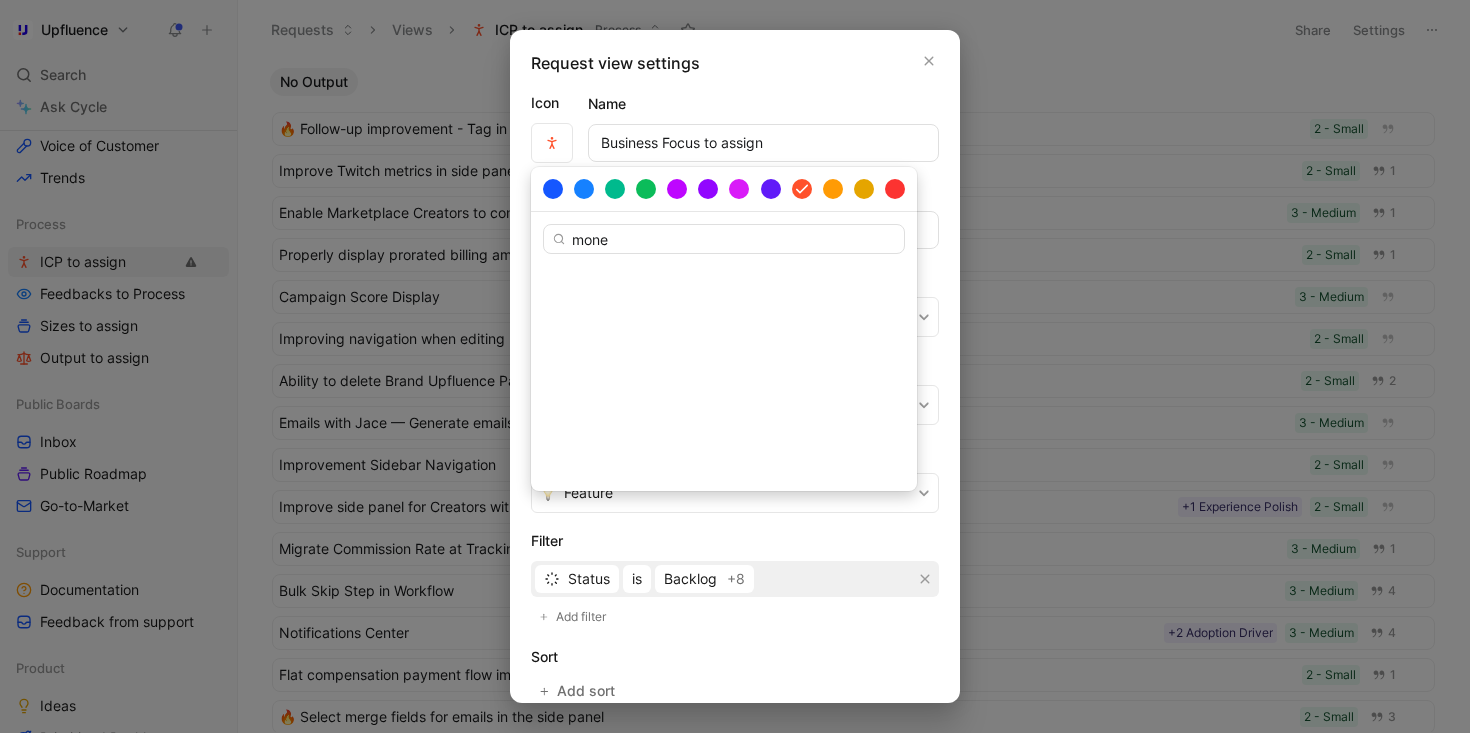 type on "money" 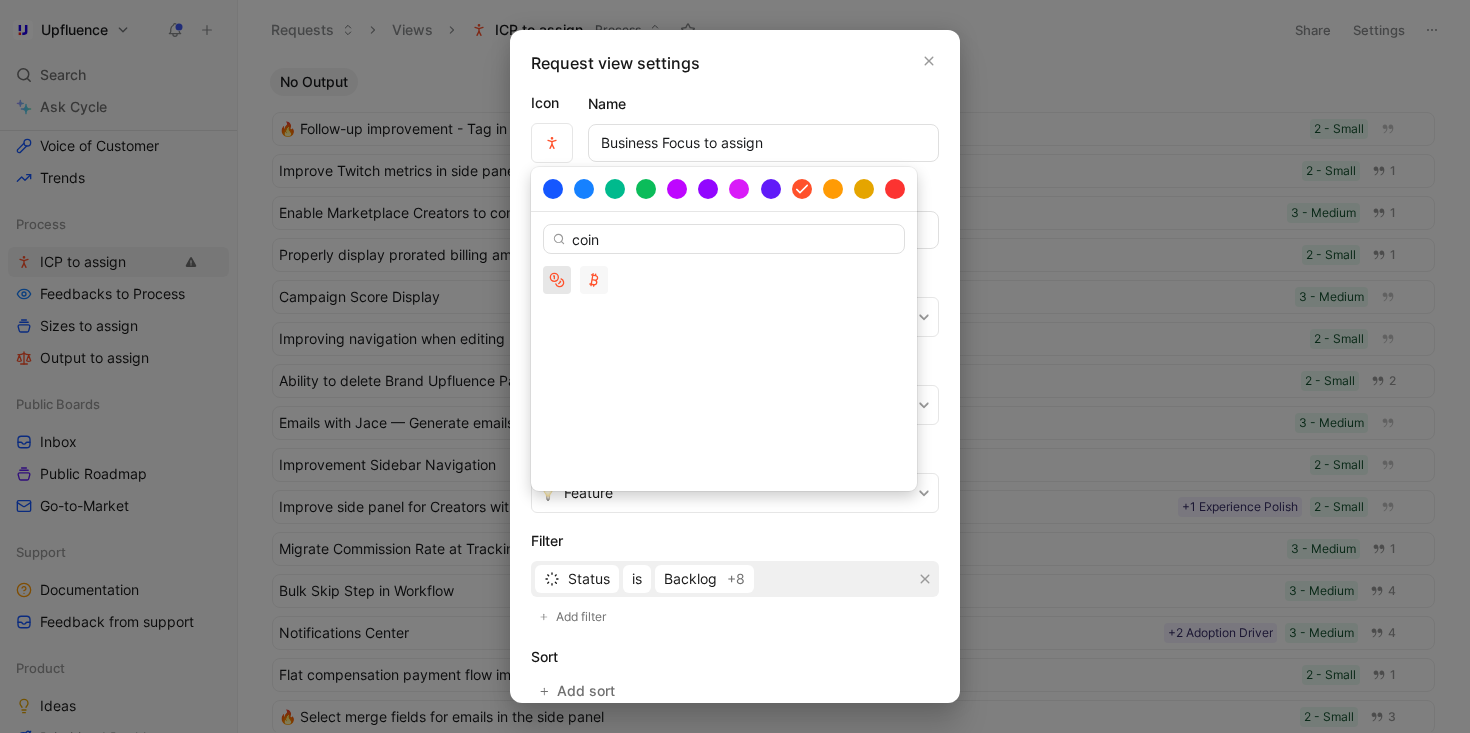 type on "coin" 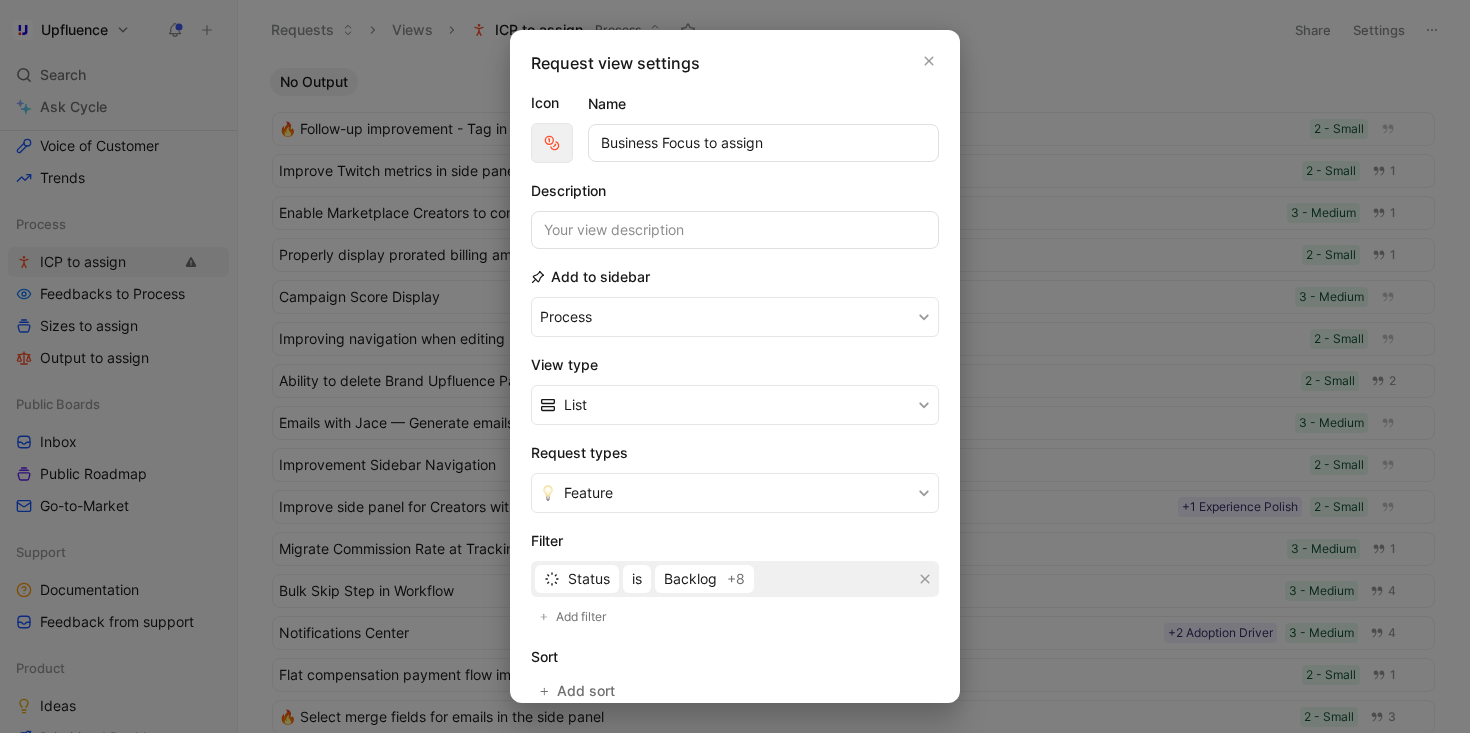 scroll, scrollTop: 271, scrollLeft: 0, axis: vertical 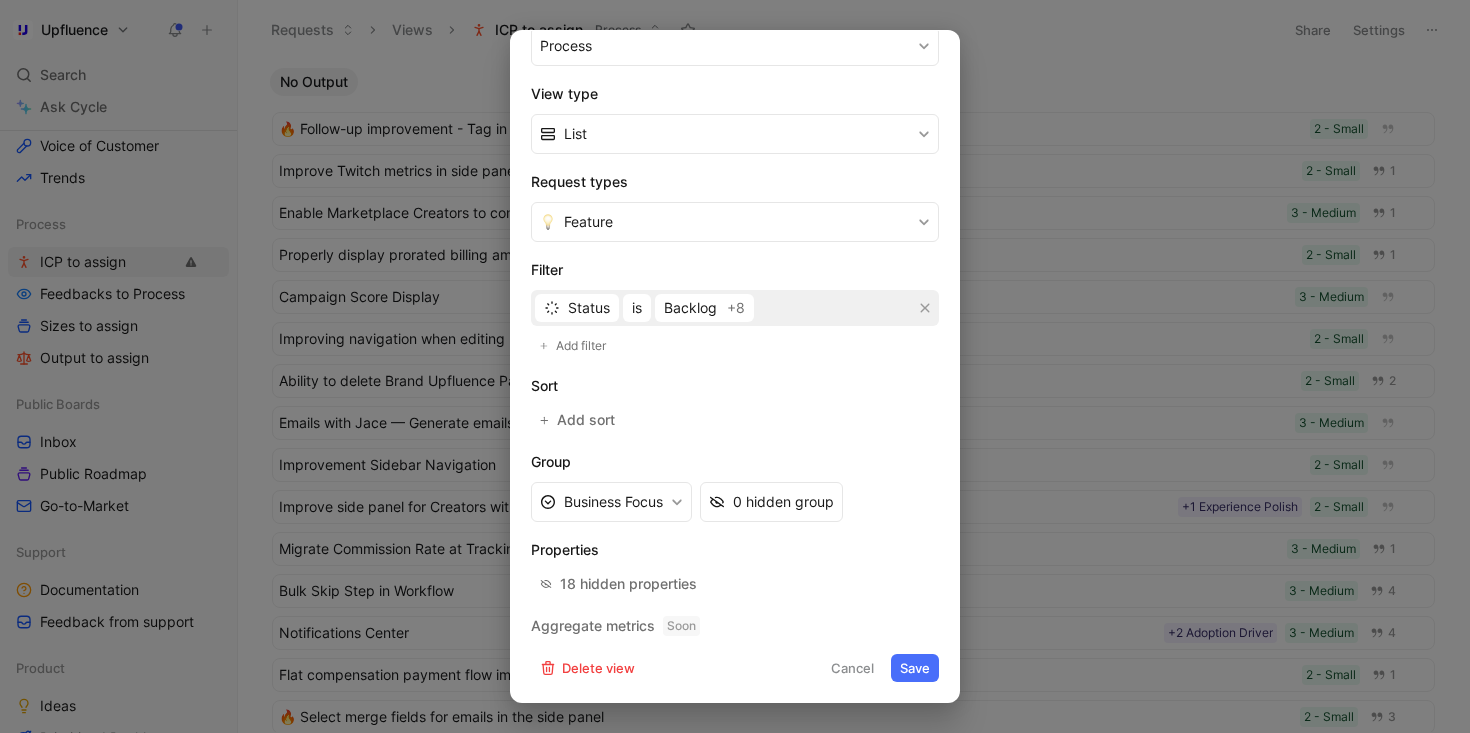 click on "Save" at bounding box center [915, 668] 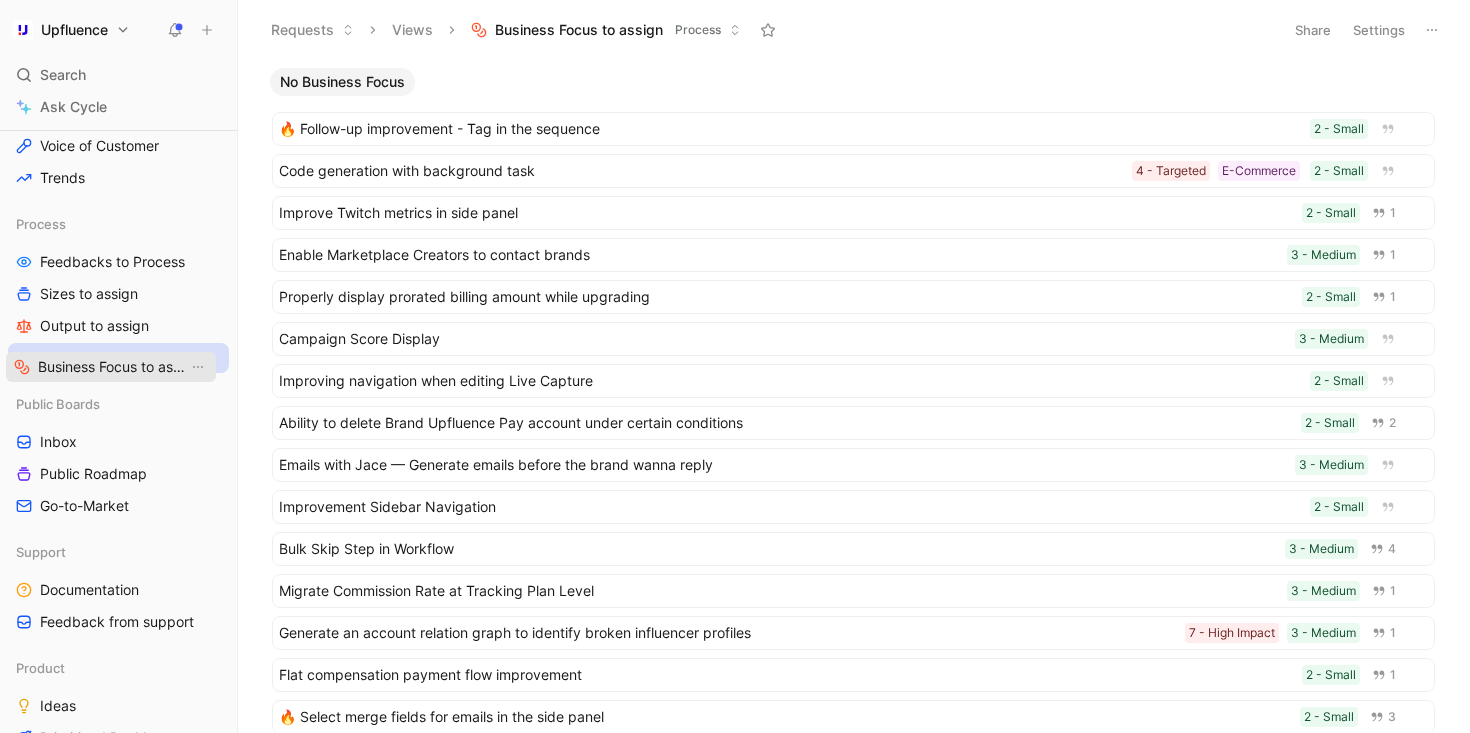 drag, startPoint x: 97, startPoint y: 265, endPoint x: 95, endPoint y: 370, distance: 105.01904 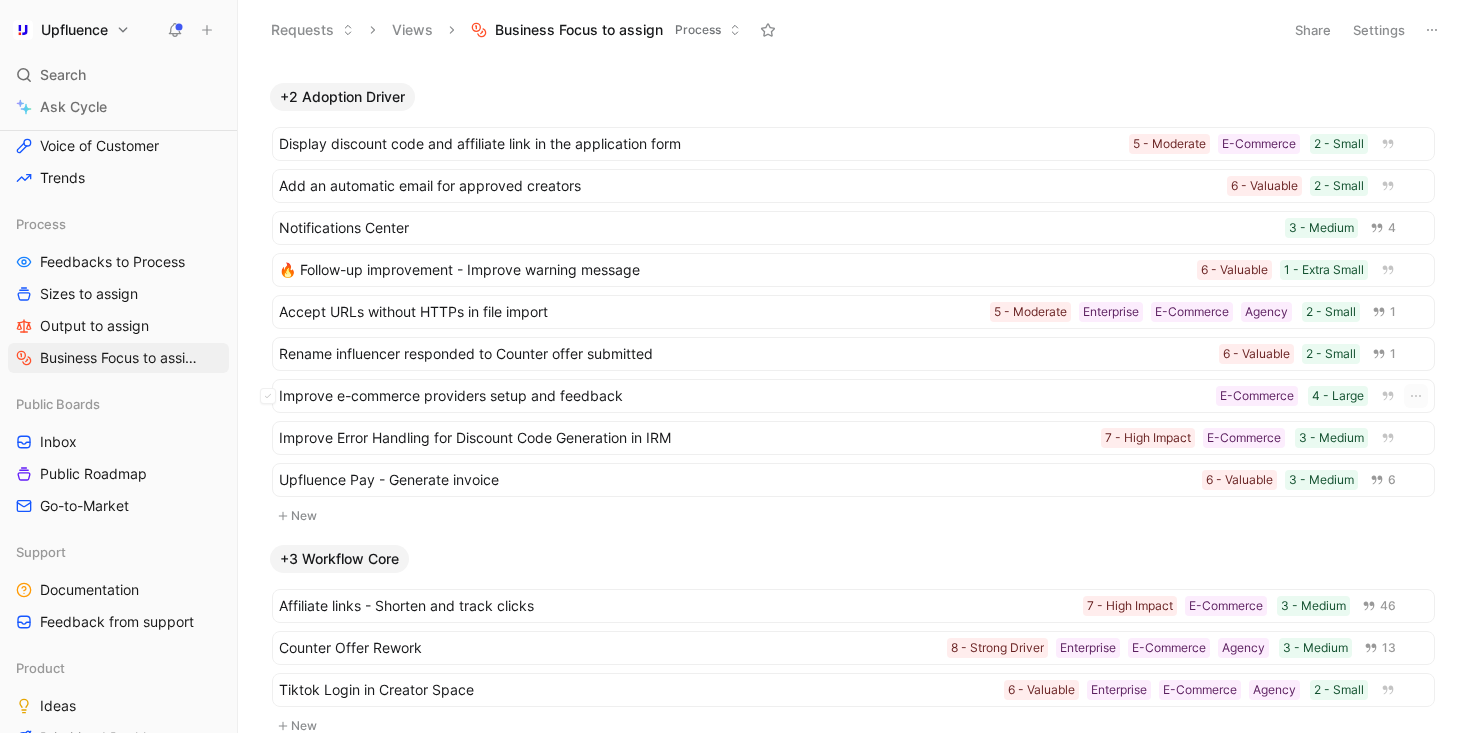 scroll, scrollTop: 1683, scrollLeft: 0, axis: vertical 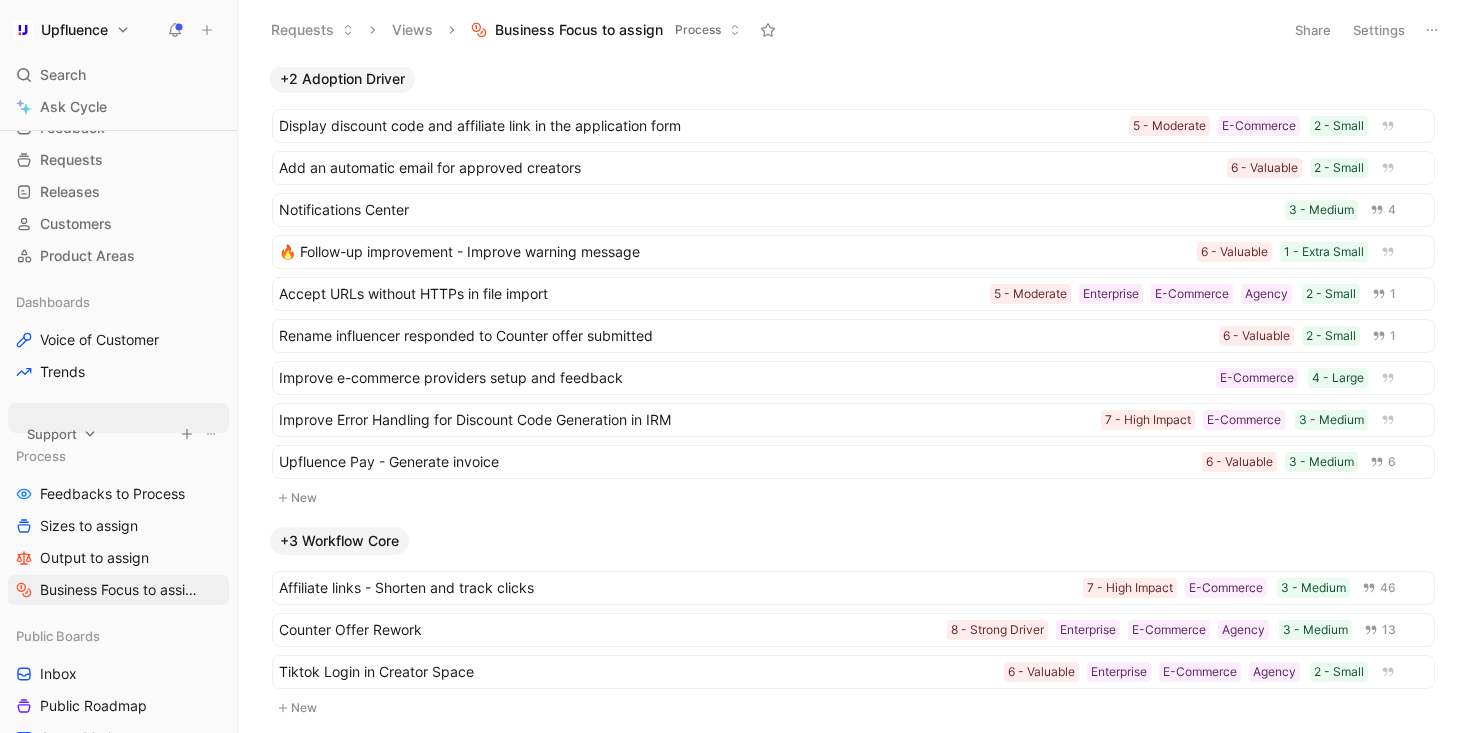 drag, startPoint x: 54, startPoint y: 416, endPoint x: 65, endPoint y: 436, distance: 22.825424 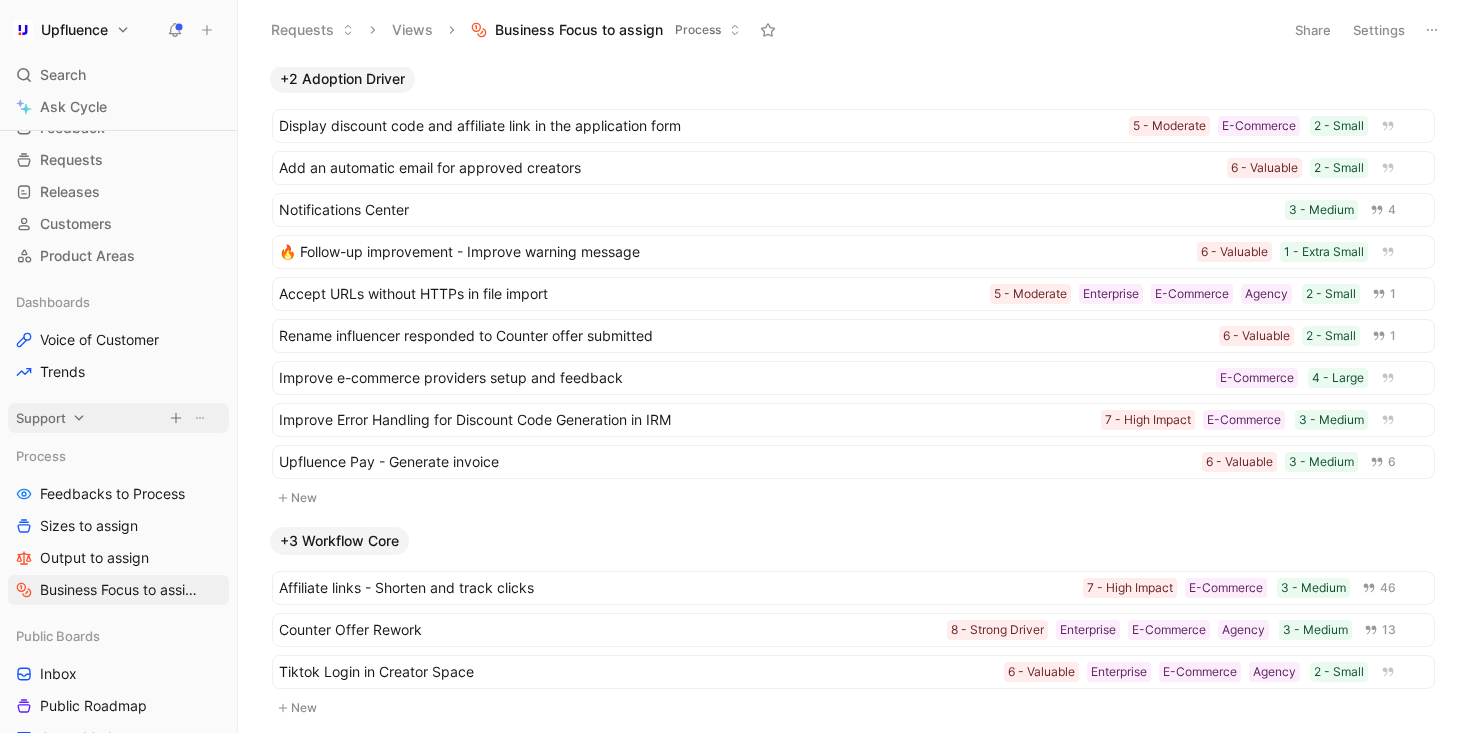 click on "Workspace Home G then H Feedback G then F Requests G then R Releases G then L Customers Product Areas Dashboards Voice of Customer Trends Process Feedbacks to Process Sizes to assign Output to assign Business Focus to assign Public Boards Inbox Public Roadmap Go-to-Market Support Product Ideas Prioritized Backlog Product Roadmap Conception Ready Per Area Delivery Graveyard Support
To pick up a draggable item, press the space bar.
While dragging, use the arrow keys to move the item.
Press space again to drop the item in its new position, or press escape to cancel.
Draggable item Qm9hcmRTZWN0aW9uX2JkMmE2ZjEyLWFkMDMtNDBjOS1iNDQ4LTU4YjBhNWYwMDFlOA== was moved over droppable area Qm9hcmRTZWN0aW9uXzRhZTJiNWMwLTM1MGEtNGM1YS1hY2UxLTQ2YmNjZjc5ZDhmNw==." at bounding box center (118, 544) 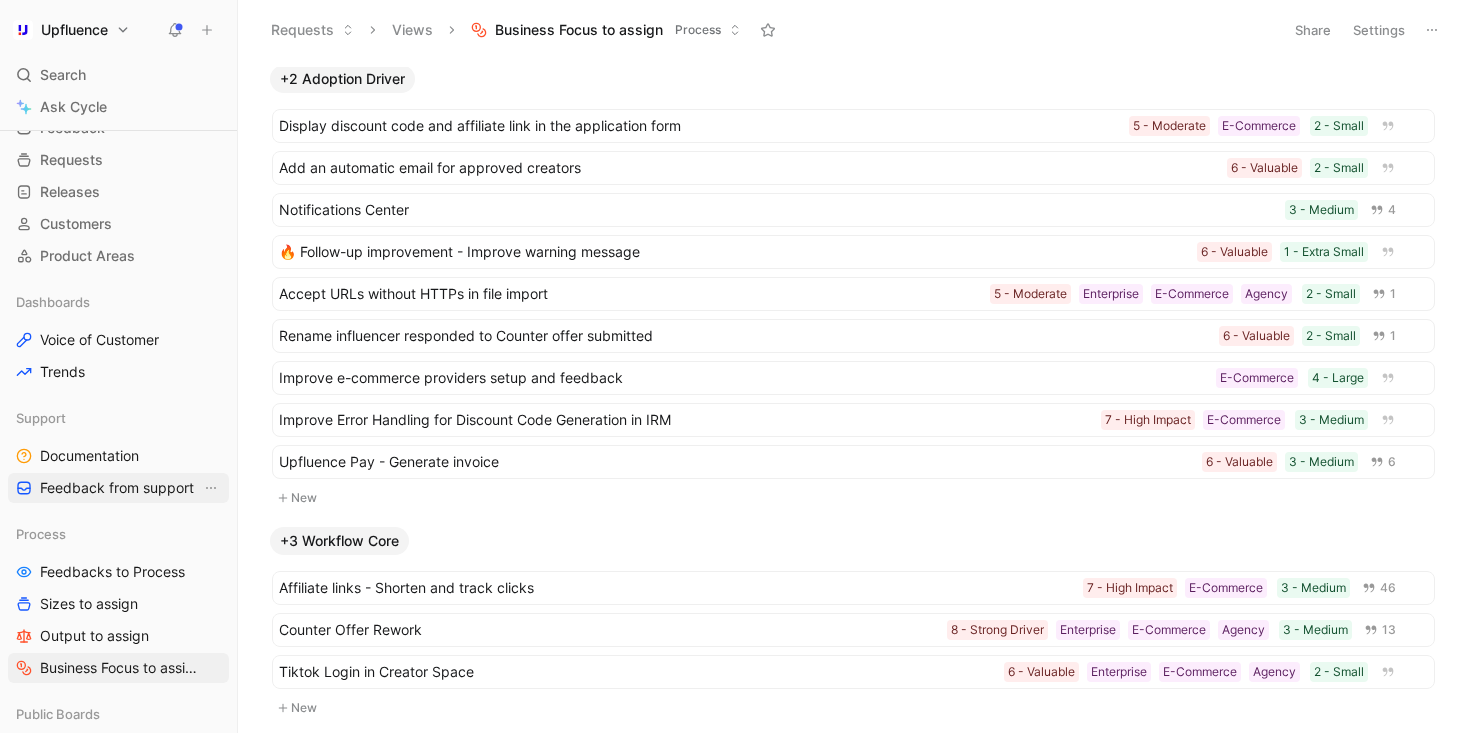 click on "Feedback from support" at bounding box center [117, 488] 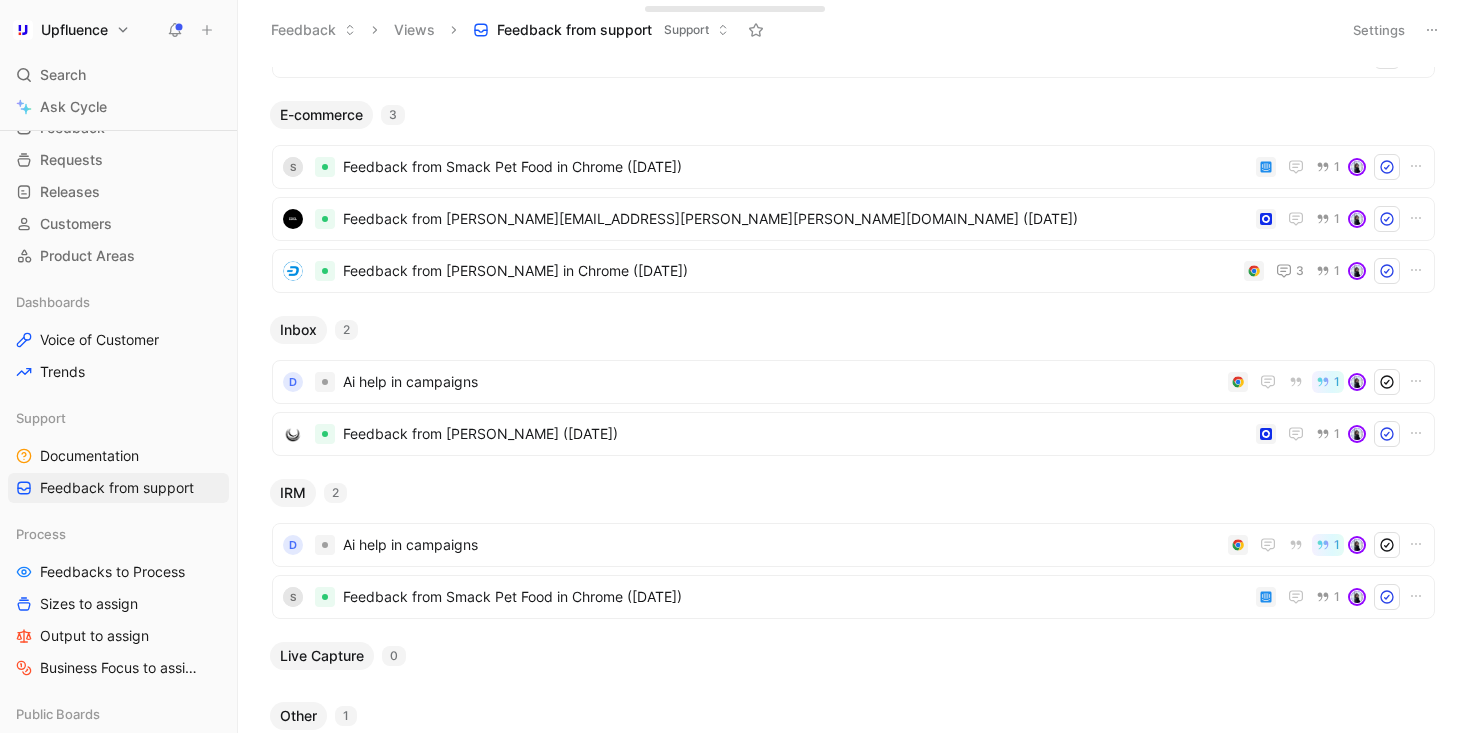 scroll, scrollTop: 1359, scrollLeft: 0, axis: vertical 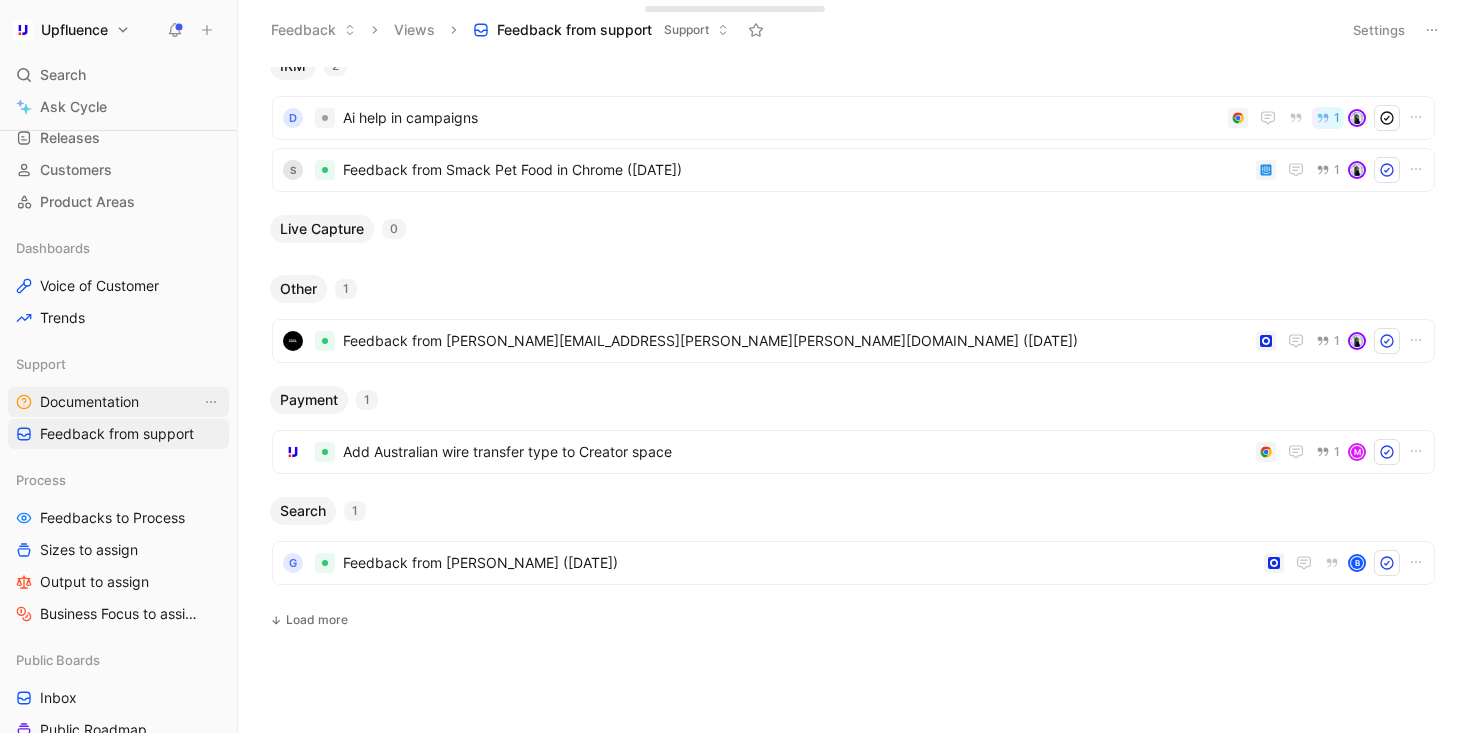 click on "Documentation" at bounding box center [89, 402] 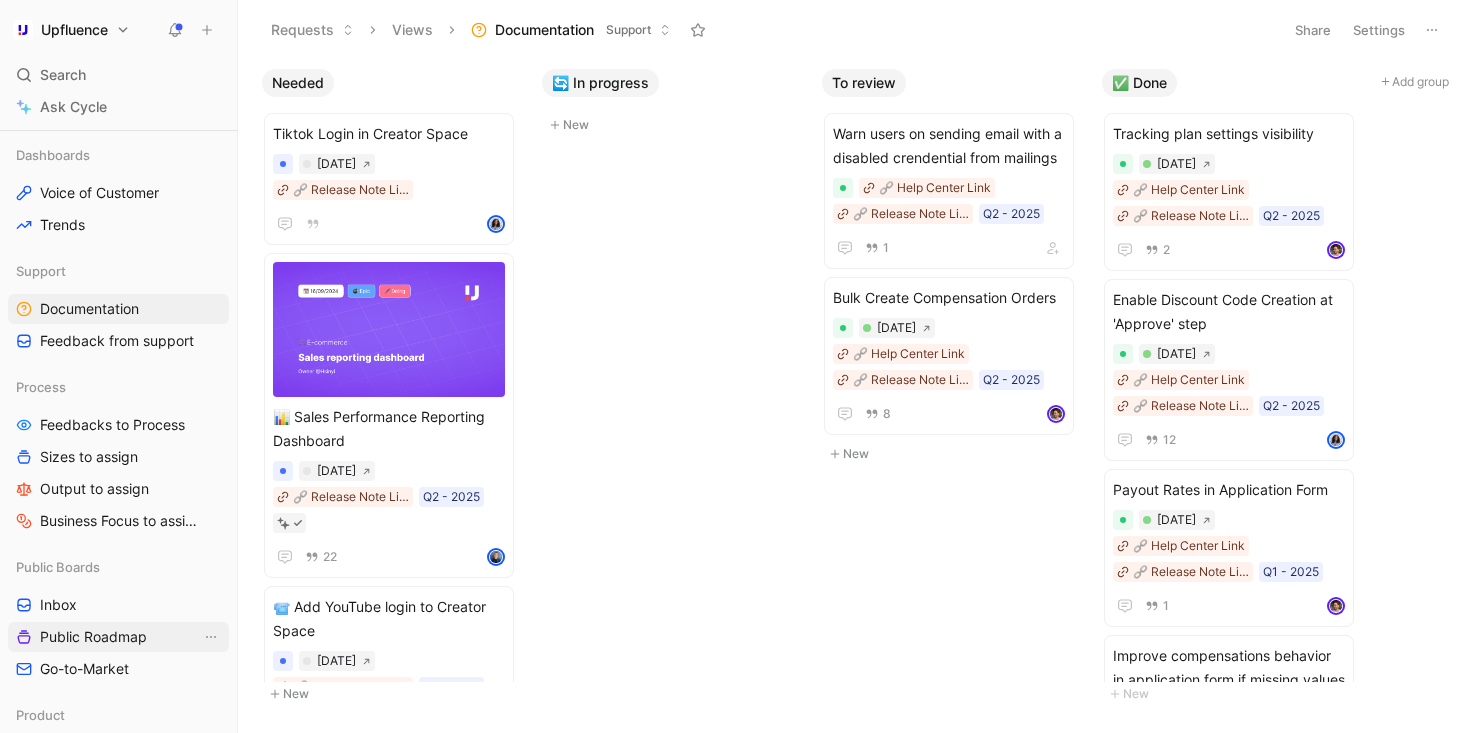 scroll, scrollTop: 233, scrollLeft: 0, axis: vertical 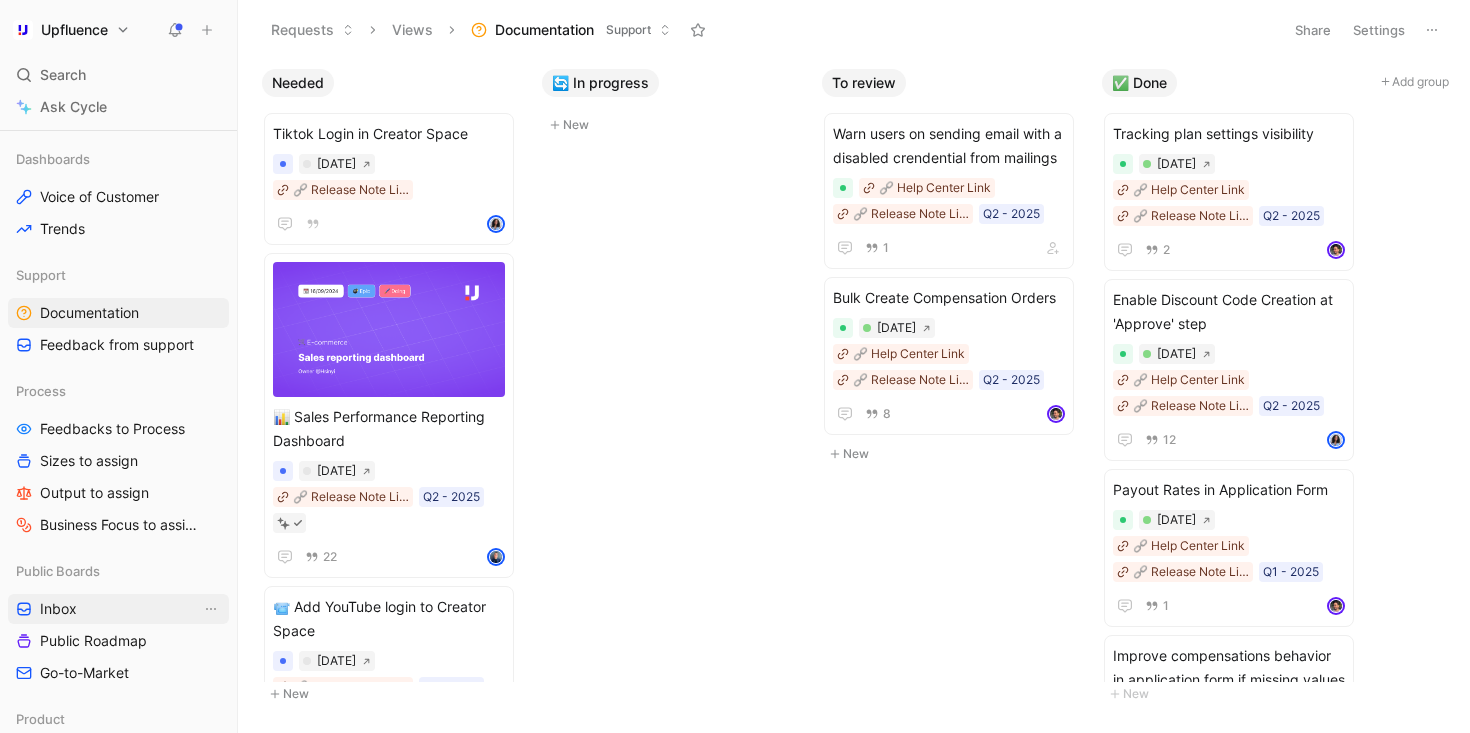 click on "Inbox" at bounding box center (58, 609) 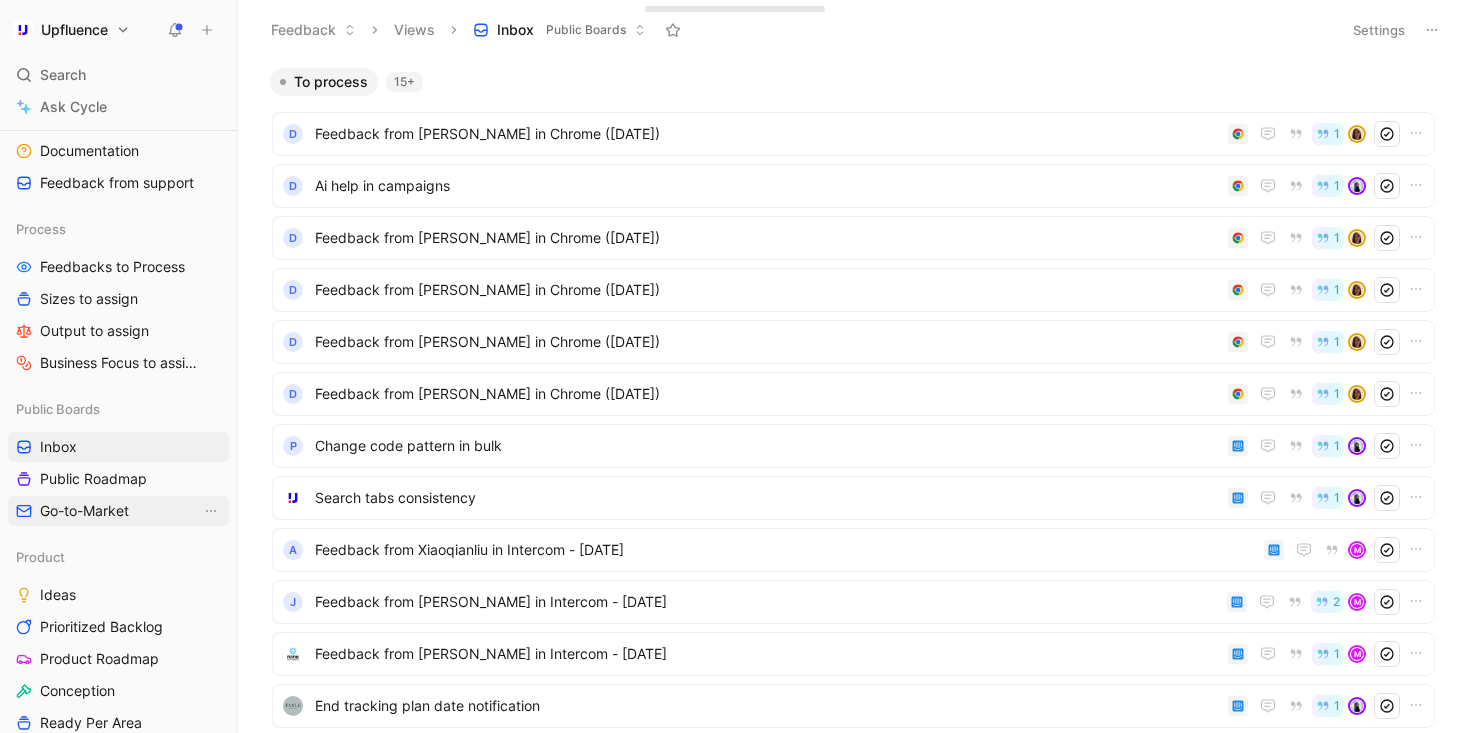 scroll, scrollTop: 375, scrollLeft: 0, axis: vertical 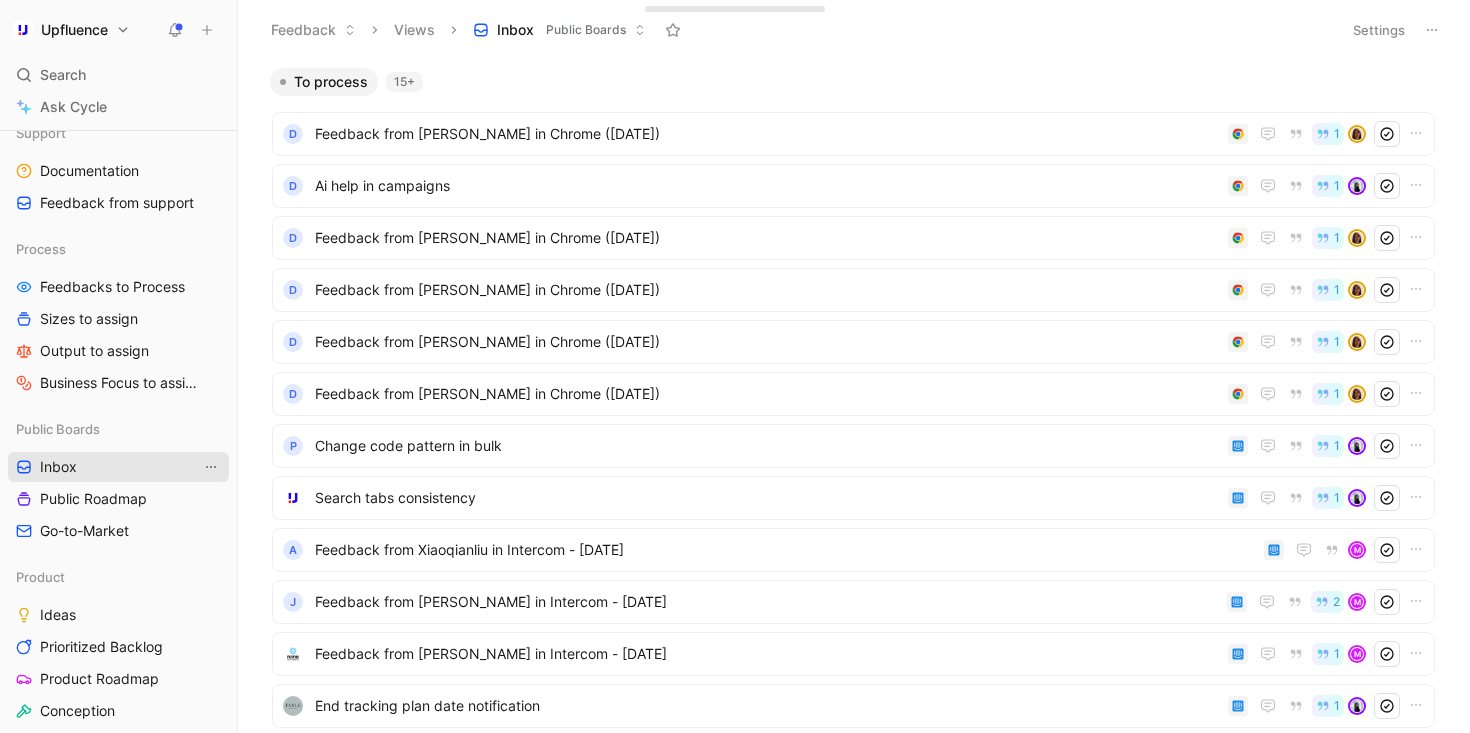 click 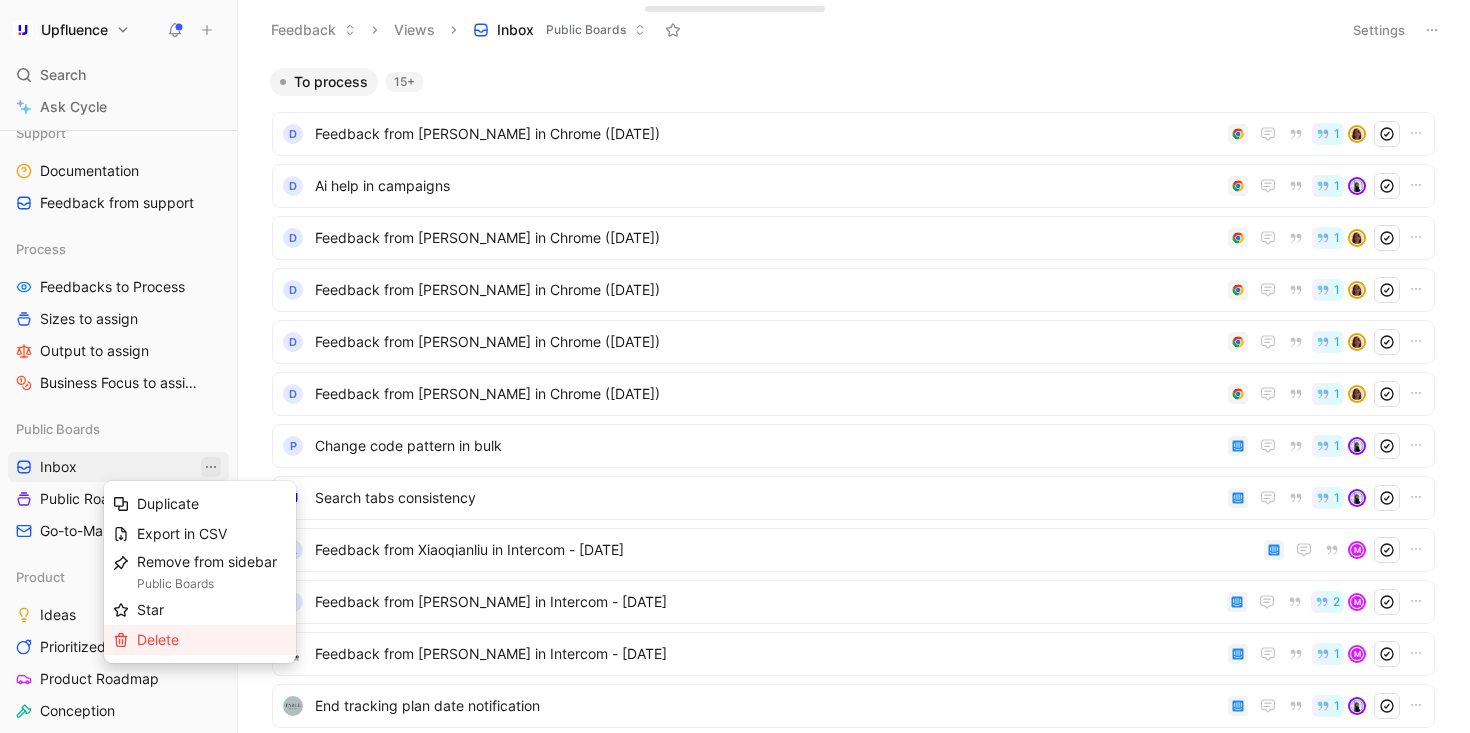 click on "Delete" at bounding box center (212, 640) 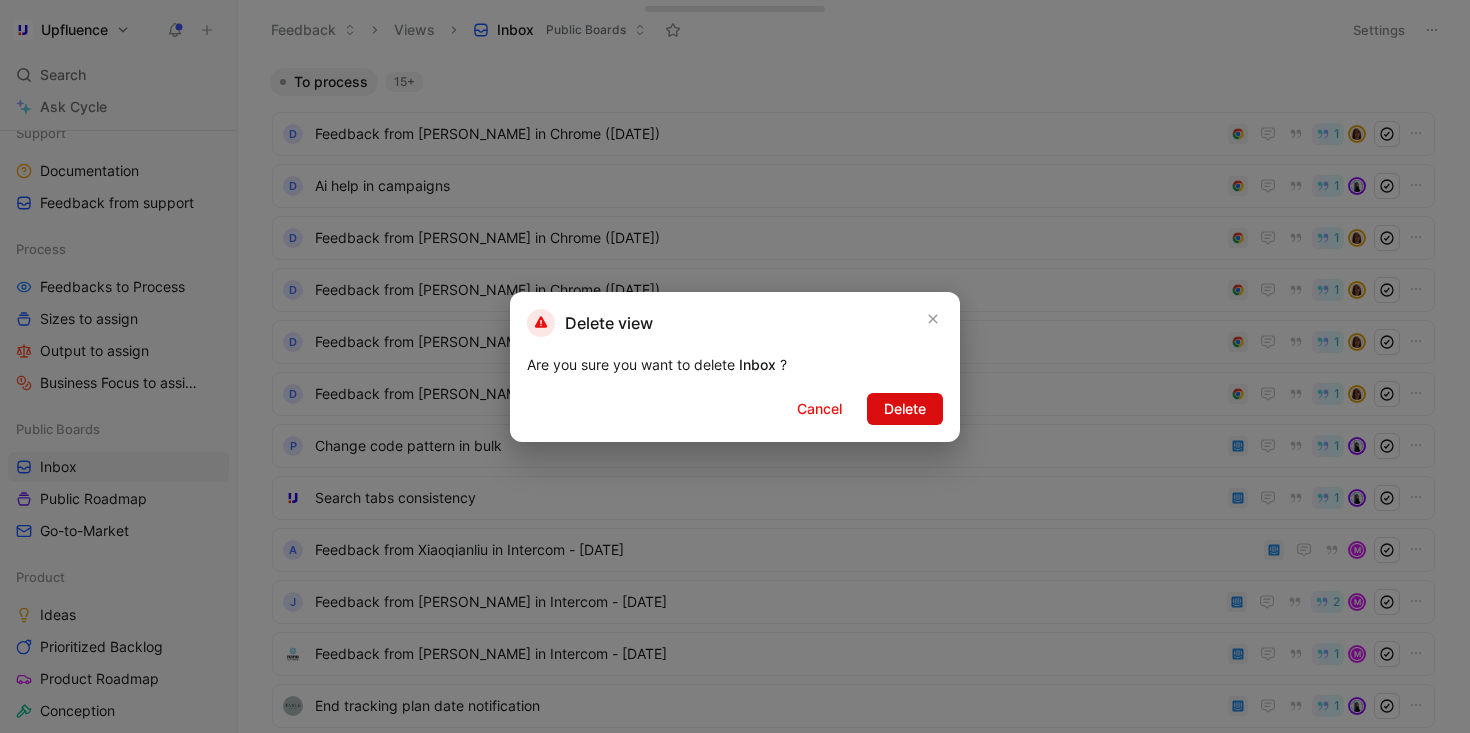 click on "Delete" at bounding box center [905, 409] 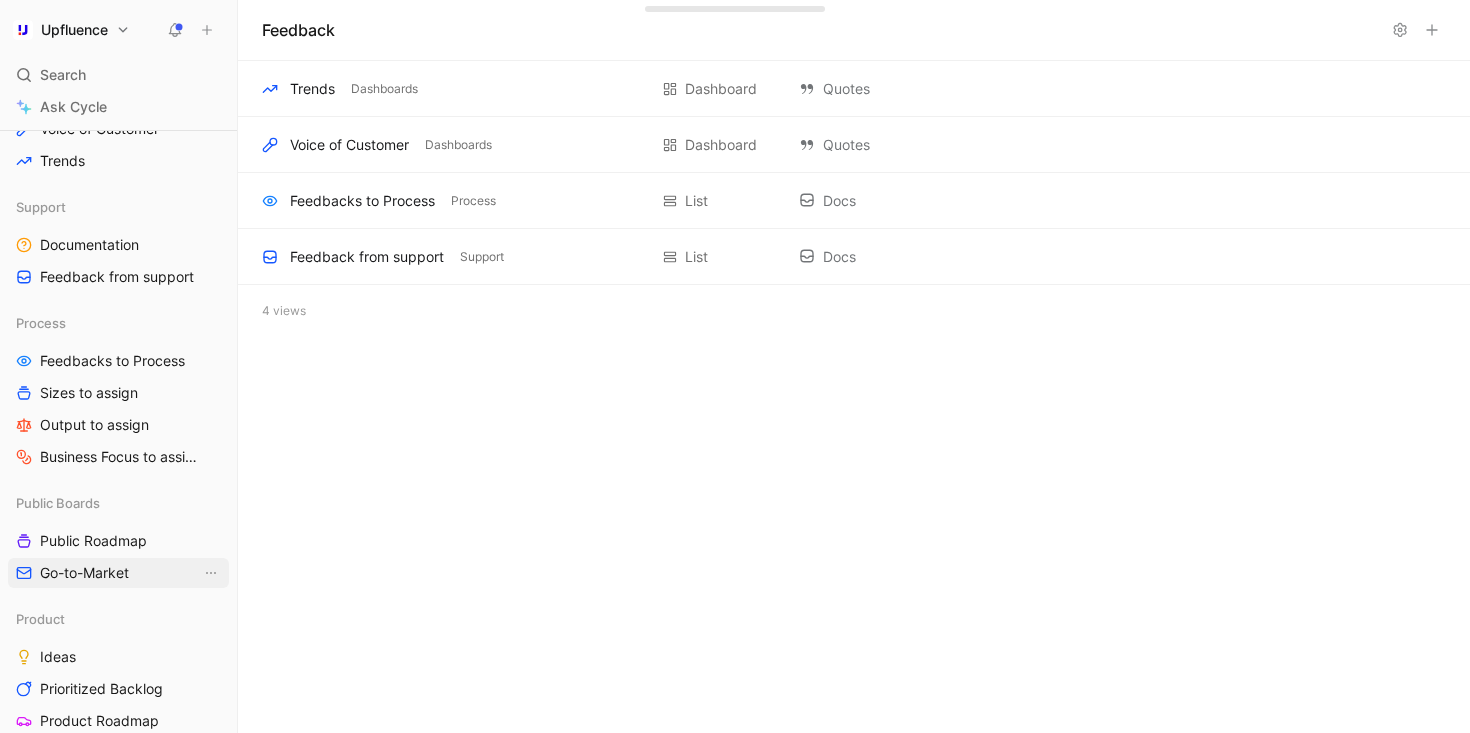 scroll, scrollTop: 300, scrollLeft: 0, axis: vertical 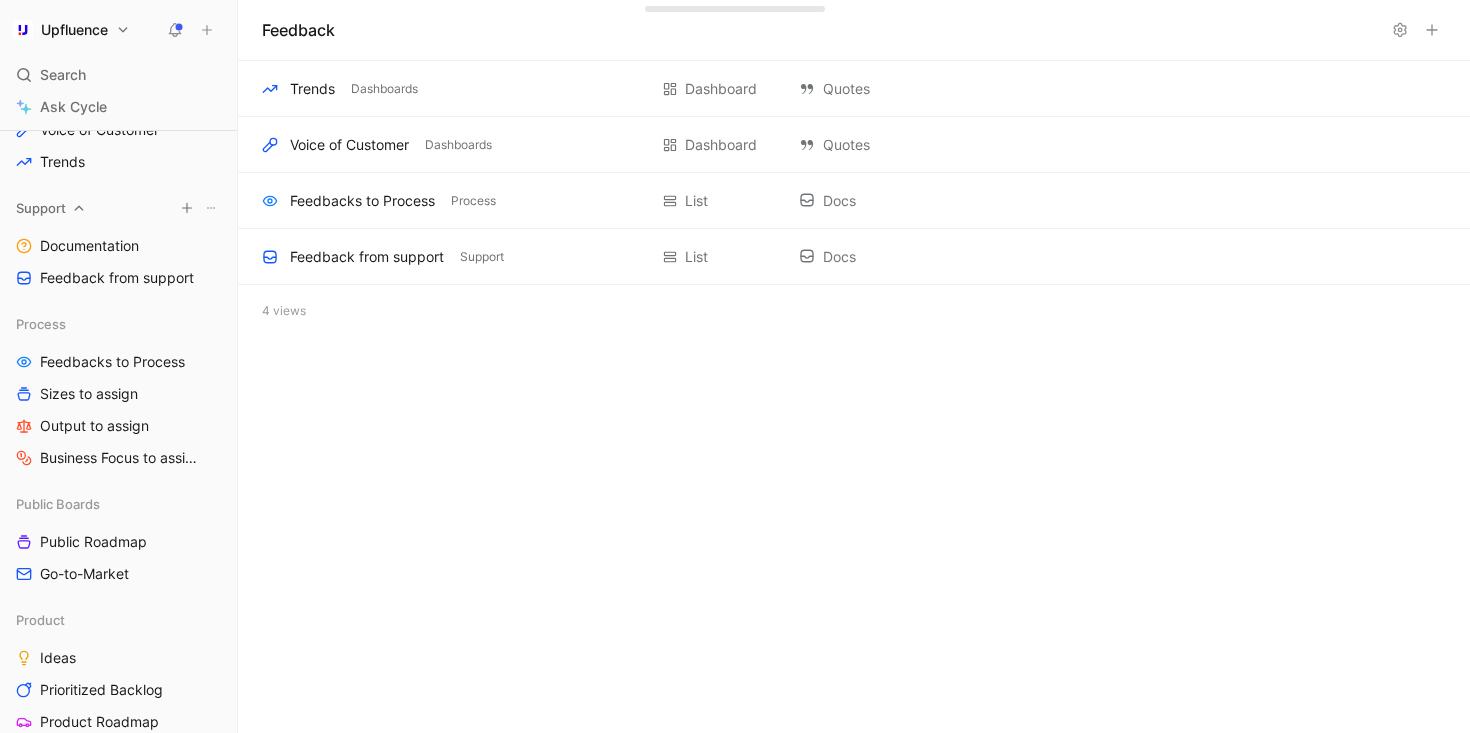click at bounding box center (211, 208) 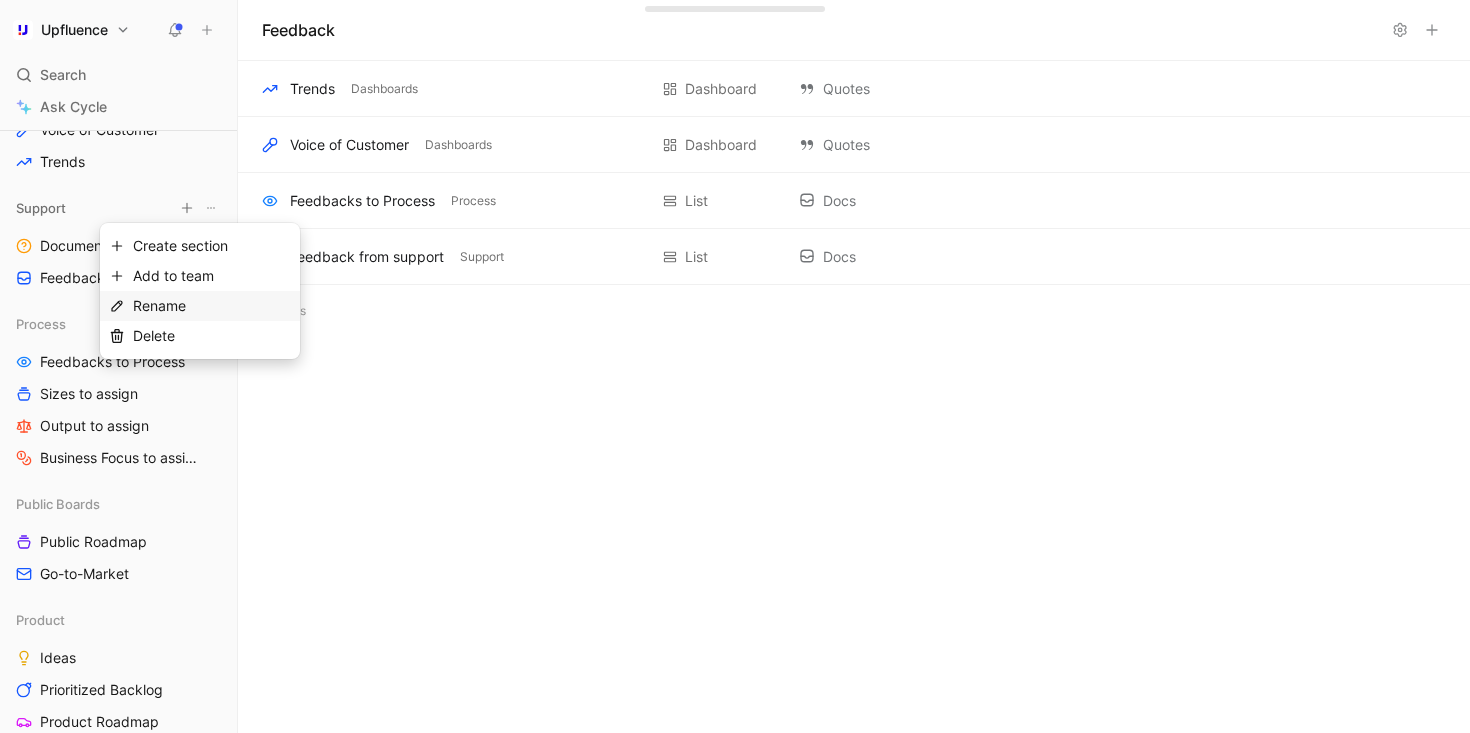 click on "Rename" at bounding box center [212, 306] 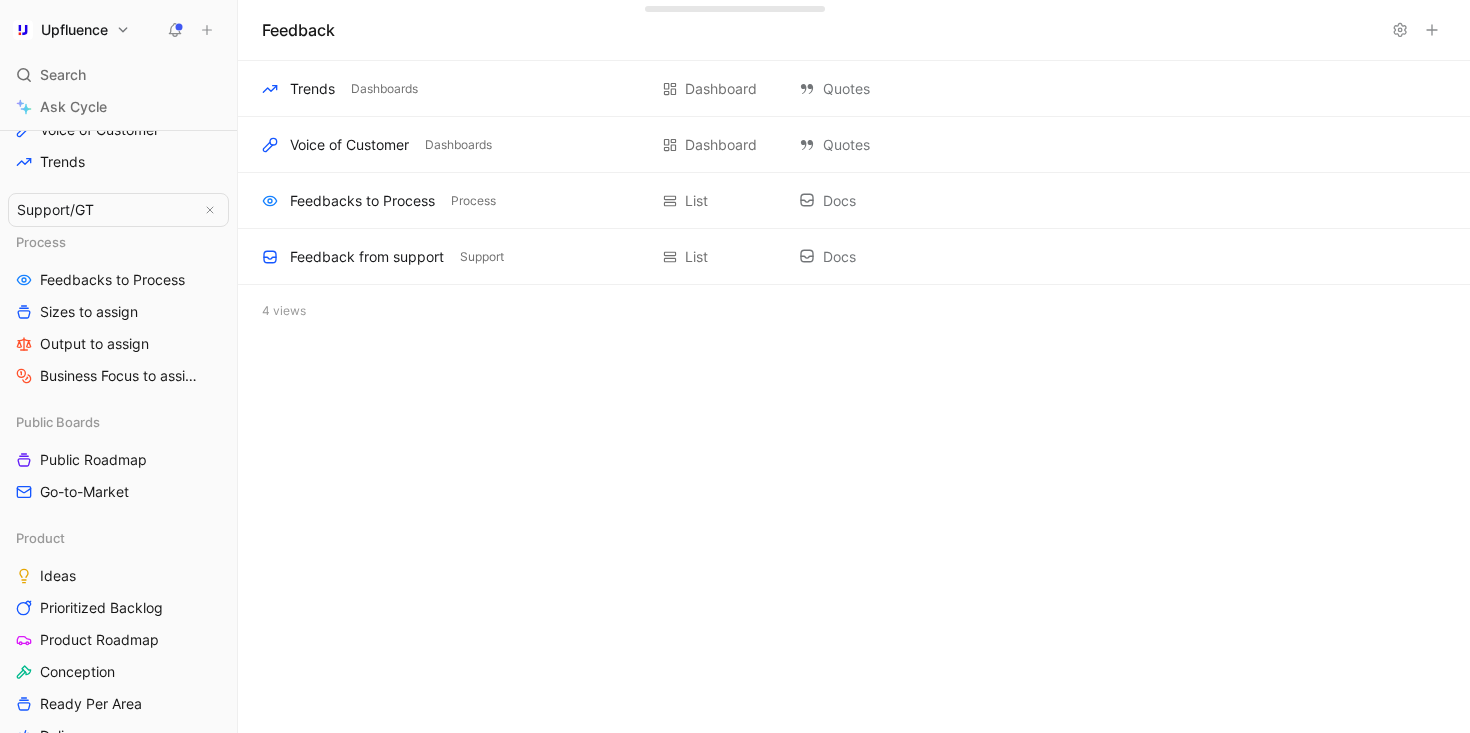 type on "Support/GTM" 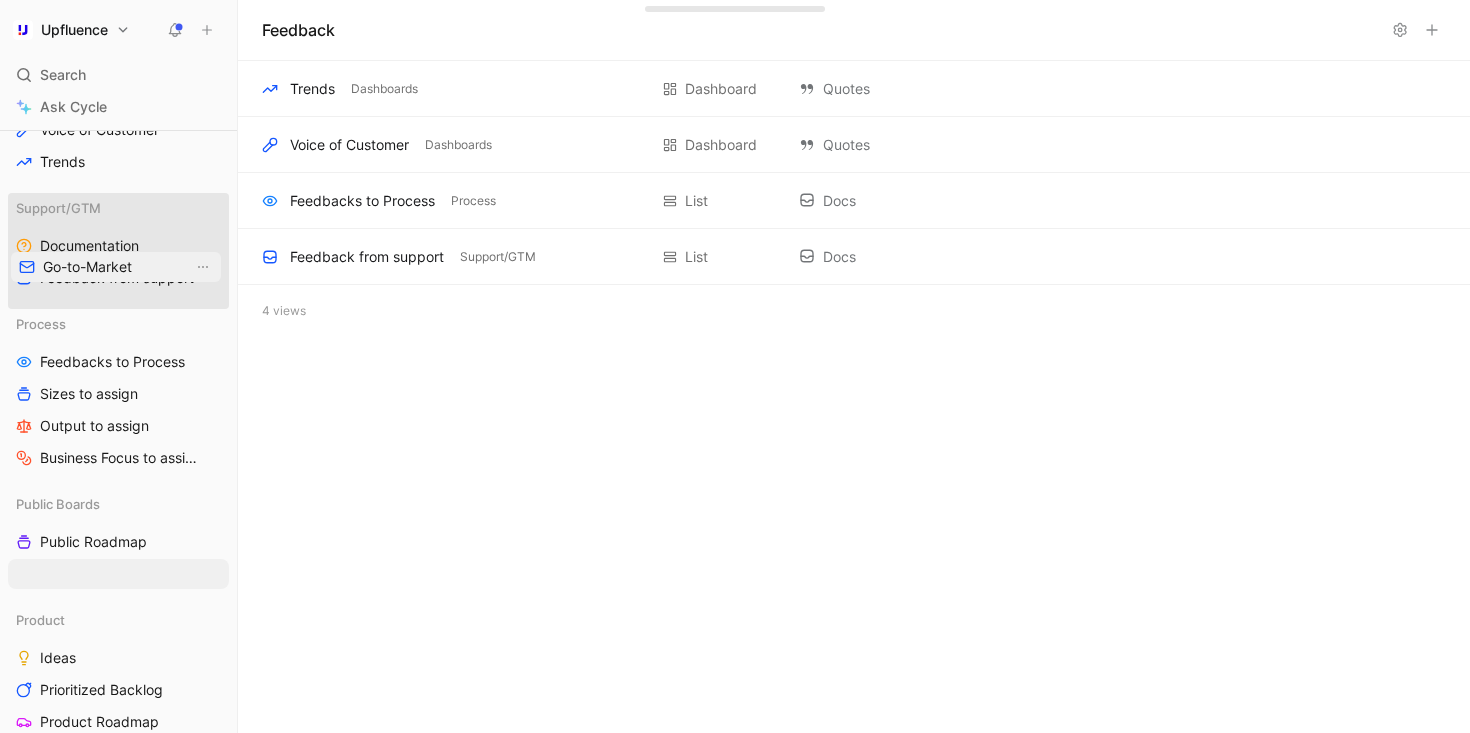 drag, startPoint x: 81, startPoint y: 575, endPoint x: 84, endPoint y: 269, distance: 306.0147 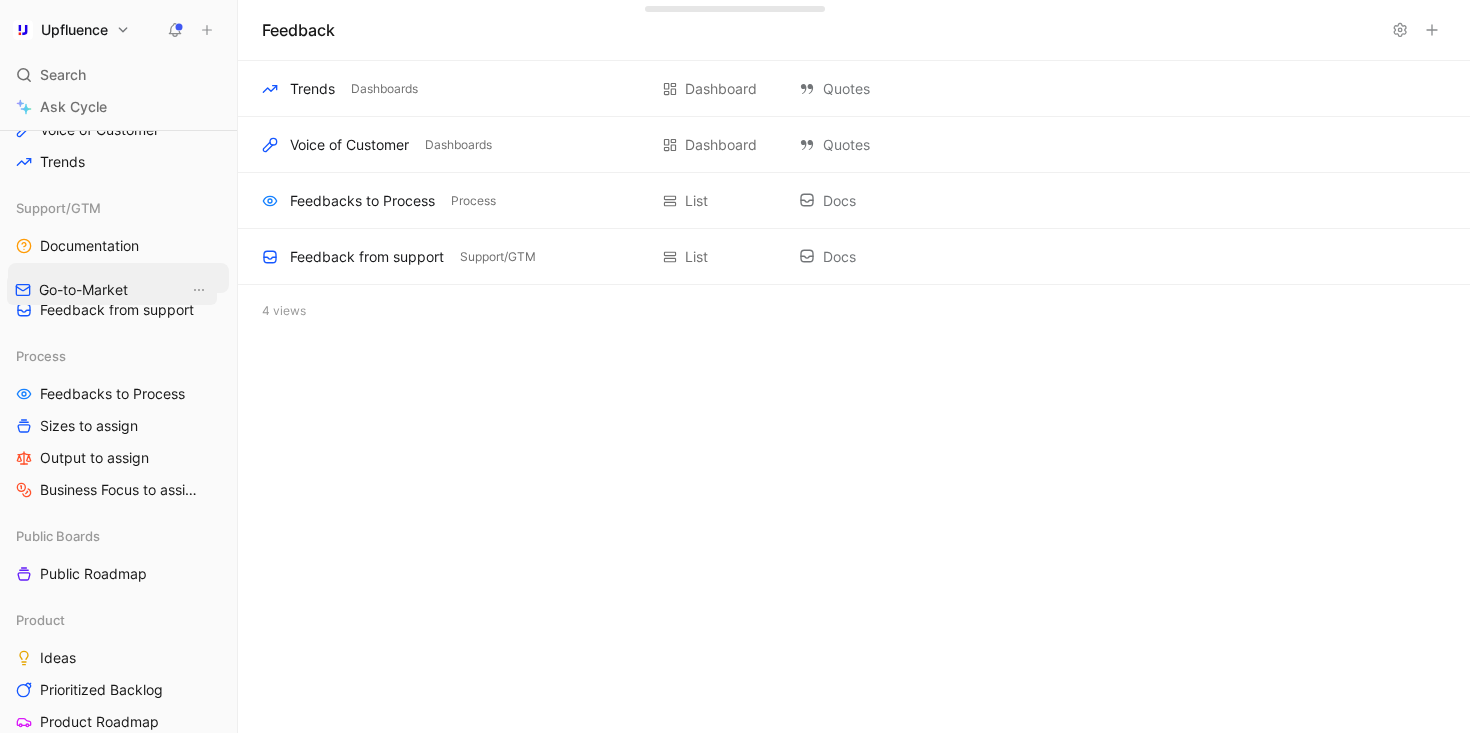 drag, startPoint x: 90, startPoint y: 238, endPoint x: 89, endPoint y: 277, distance: 39.012817 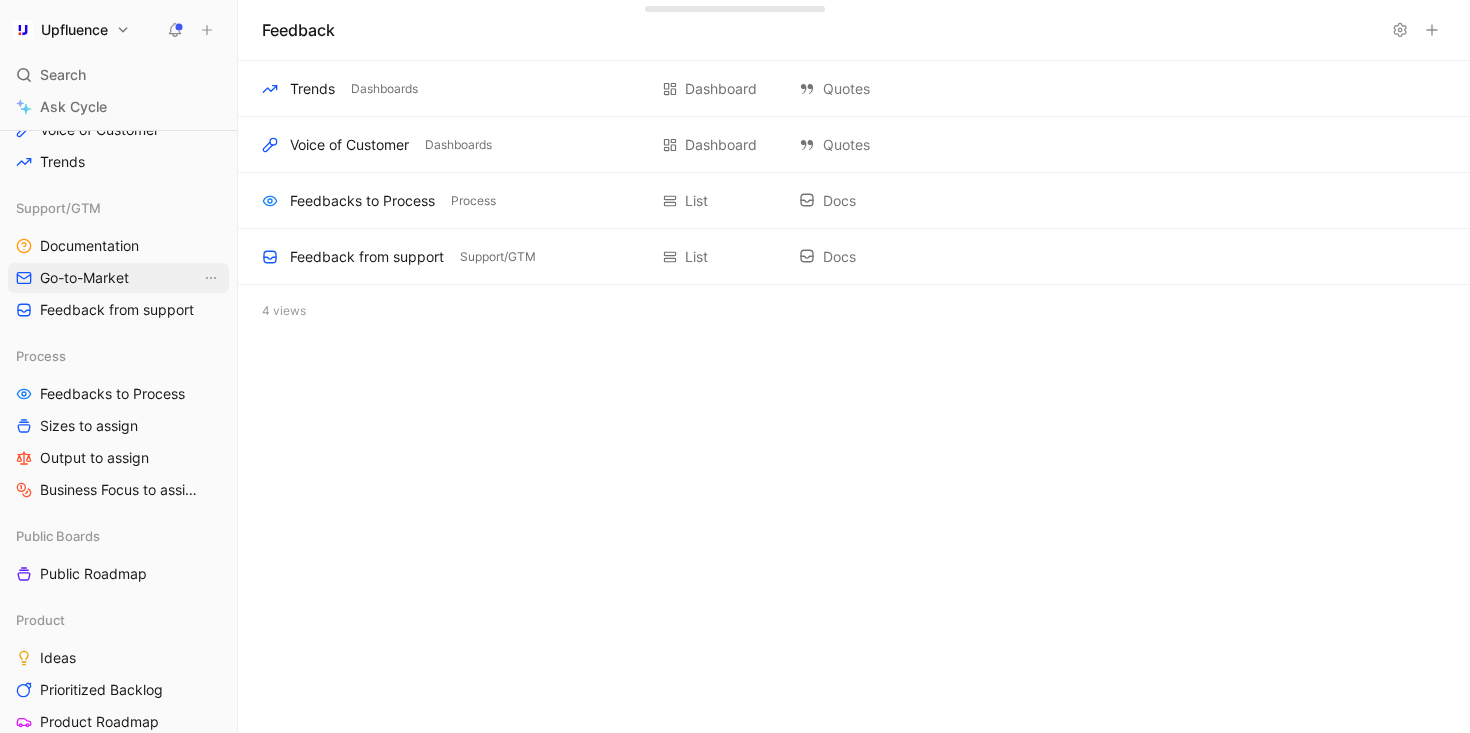 click on "Go-to-Market" at bounding box center (84, 278) 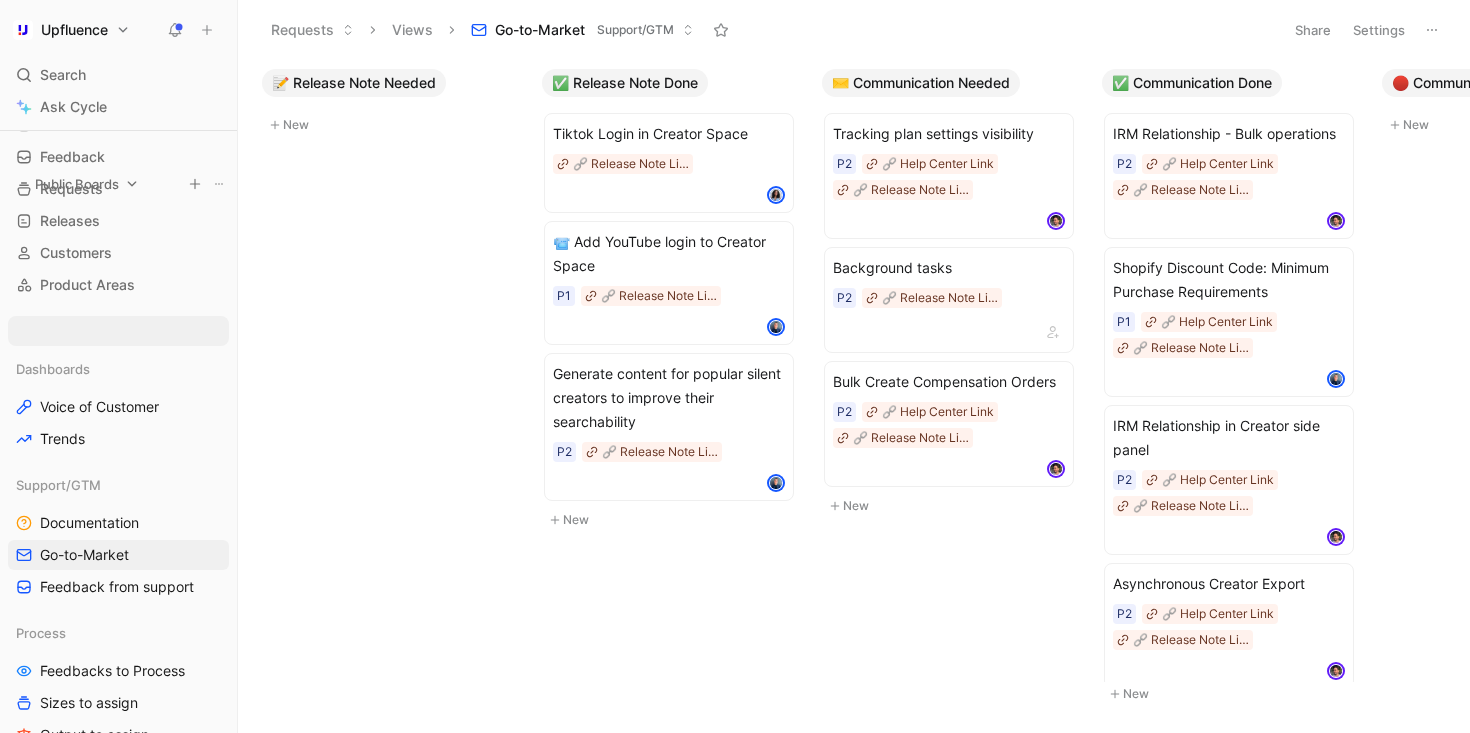 scroll, scrollTop: 0, scrollLeft: 0, axis: both 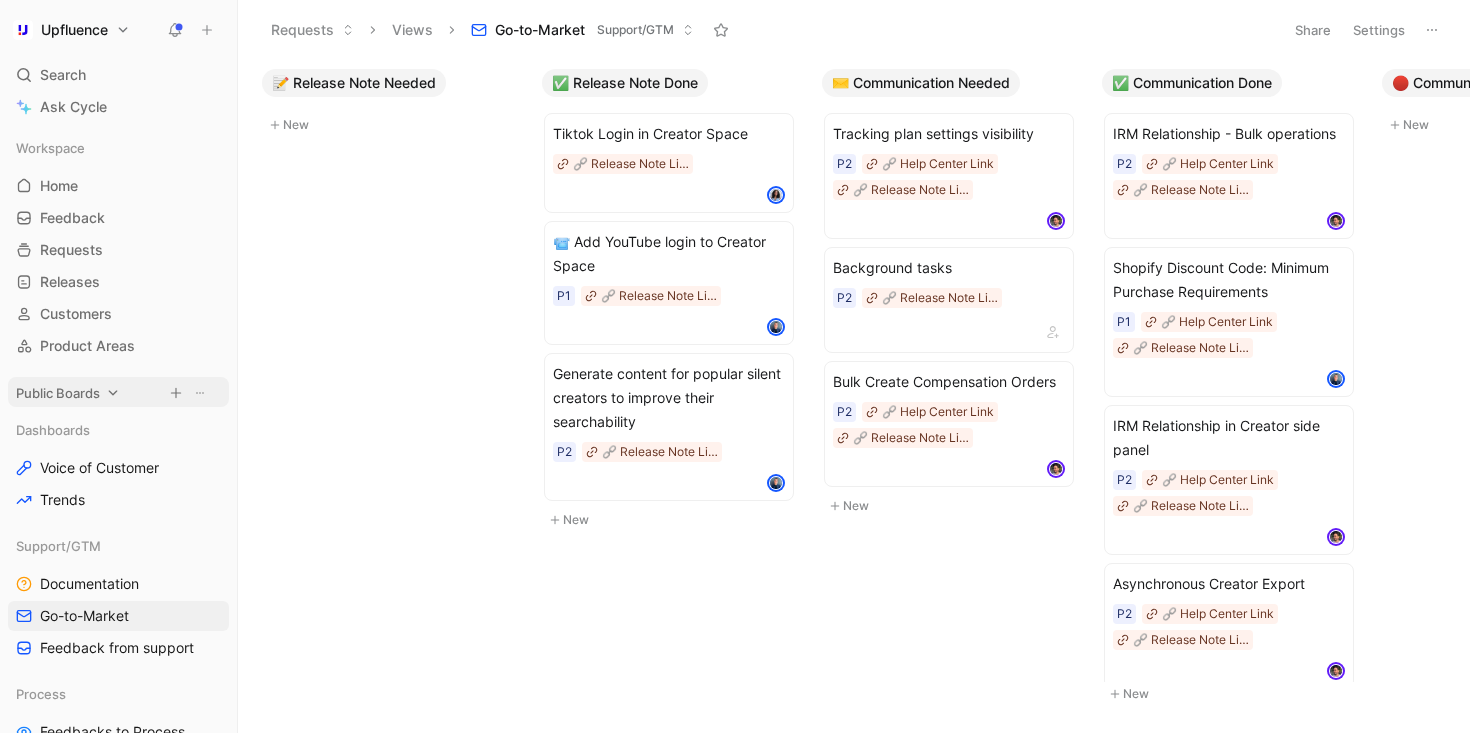 drag, startPoint x: 73, startPoint y: 532, endPoint x: 73, endPoint y: 389, distance: 143 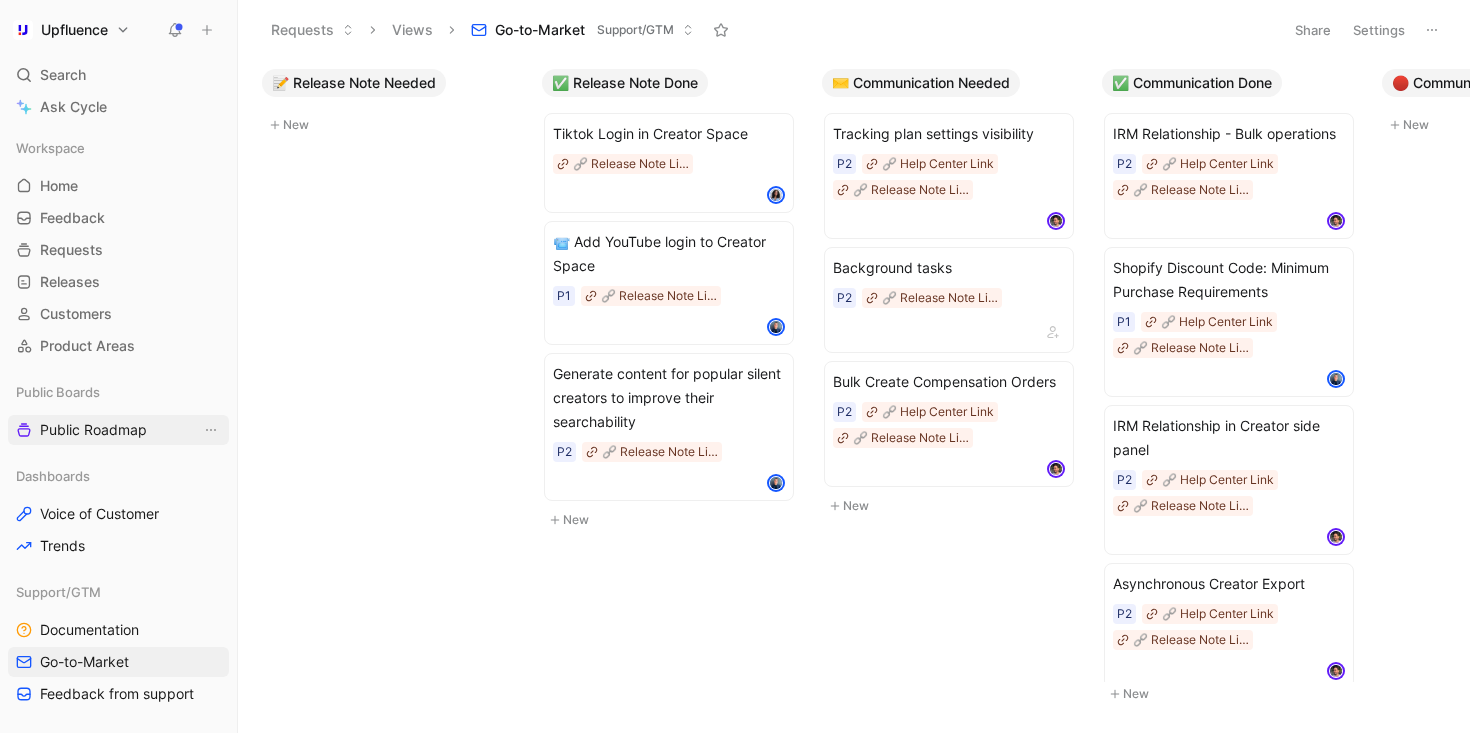 click on "Public Roadmap" at bounding box center (93, 430) 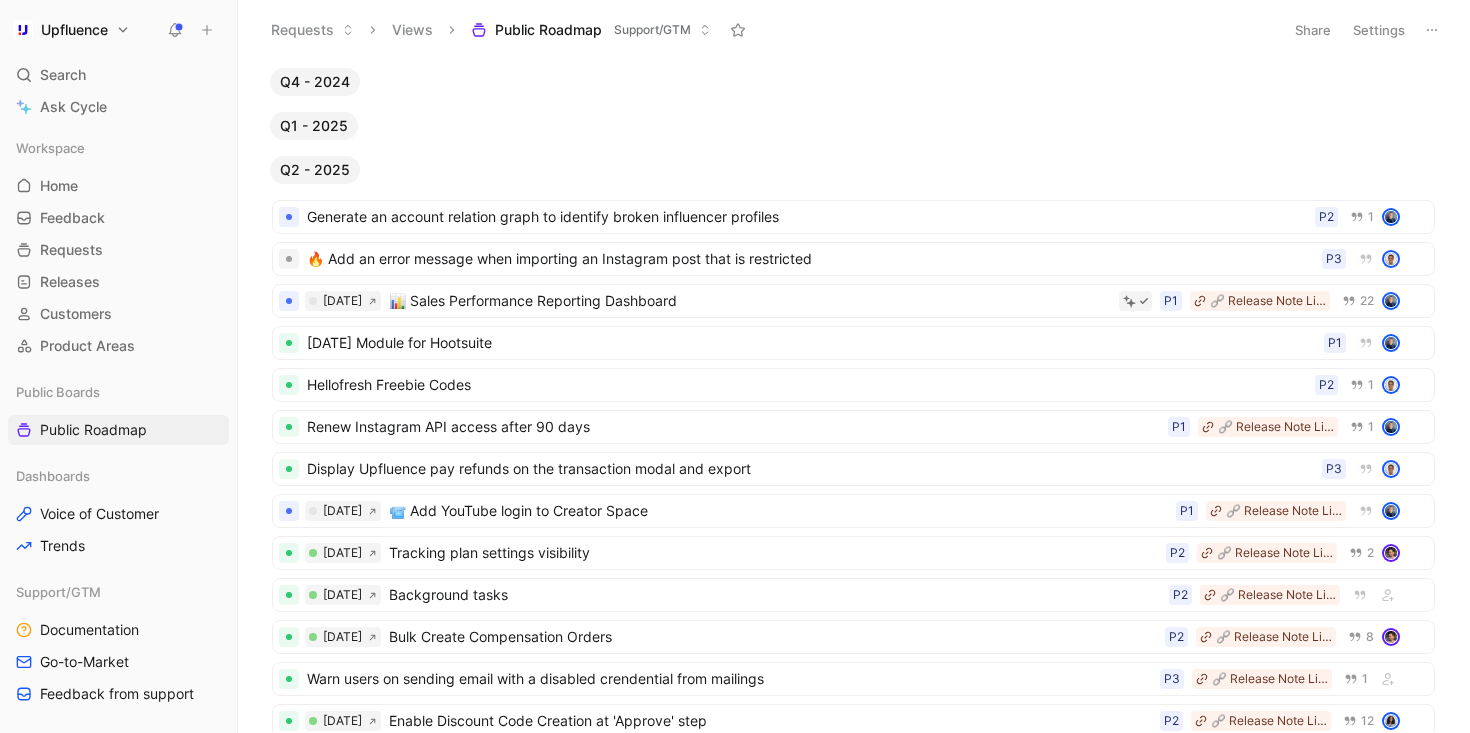 click on "Q2 - 2025" at bounding box center (315, 170) 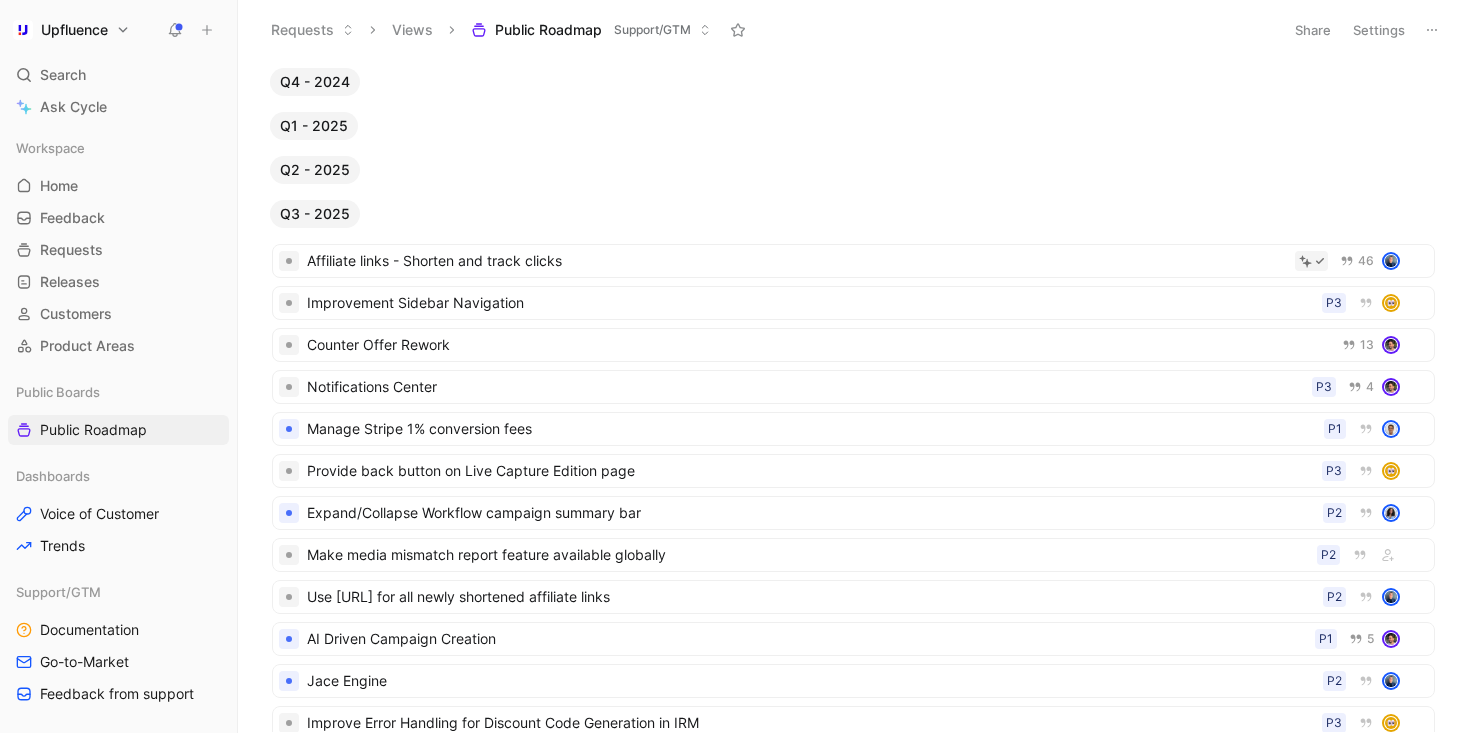 click on "Q2 - 2025" at bounding box center (315, 170) 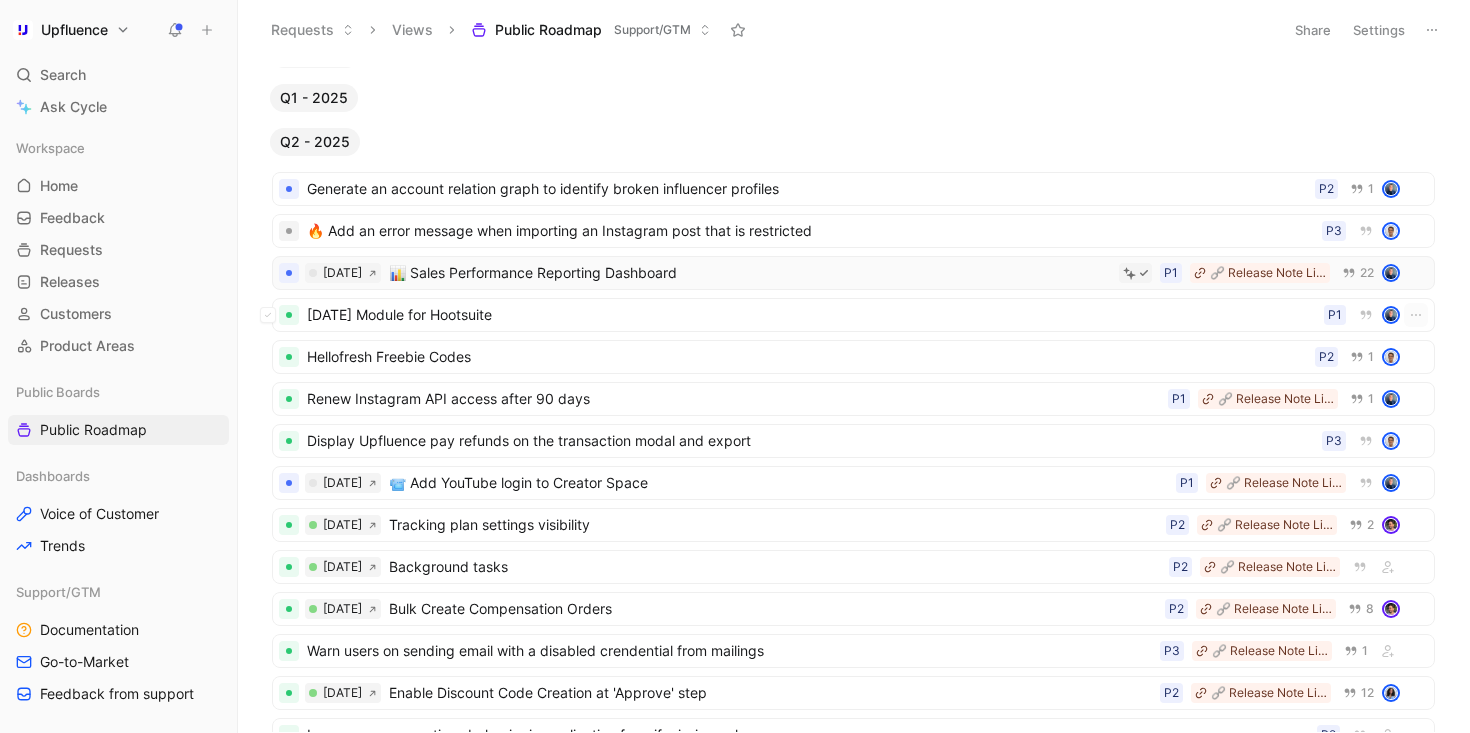 scroll, scrollTop: 35, scrollLeft: 0, axis: vertical 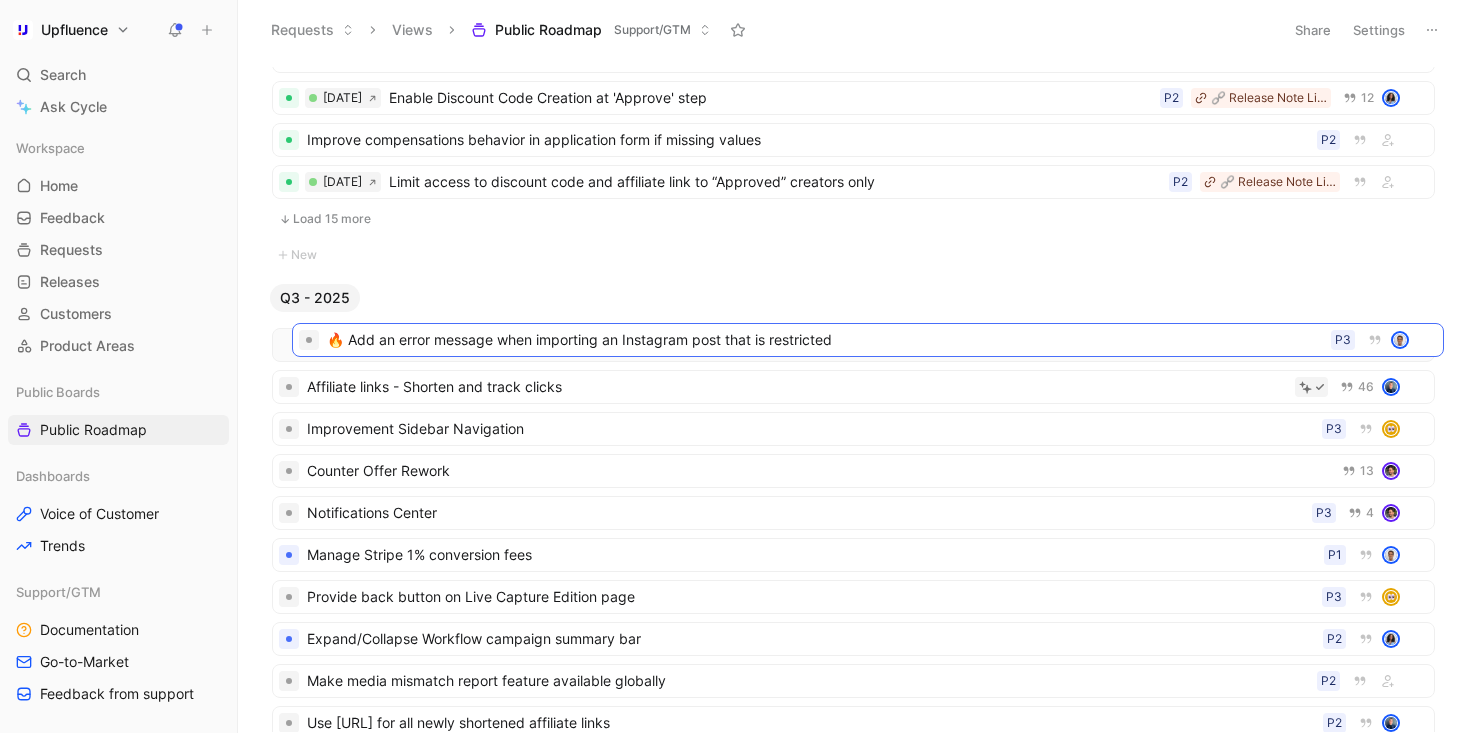 drag, startPoint x: 610, startPoint y: 231, endPoint x: 629, endPoint y: 349, distance: 119.519875 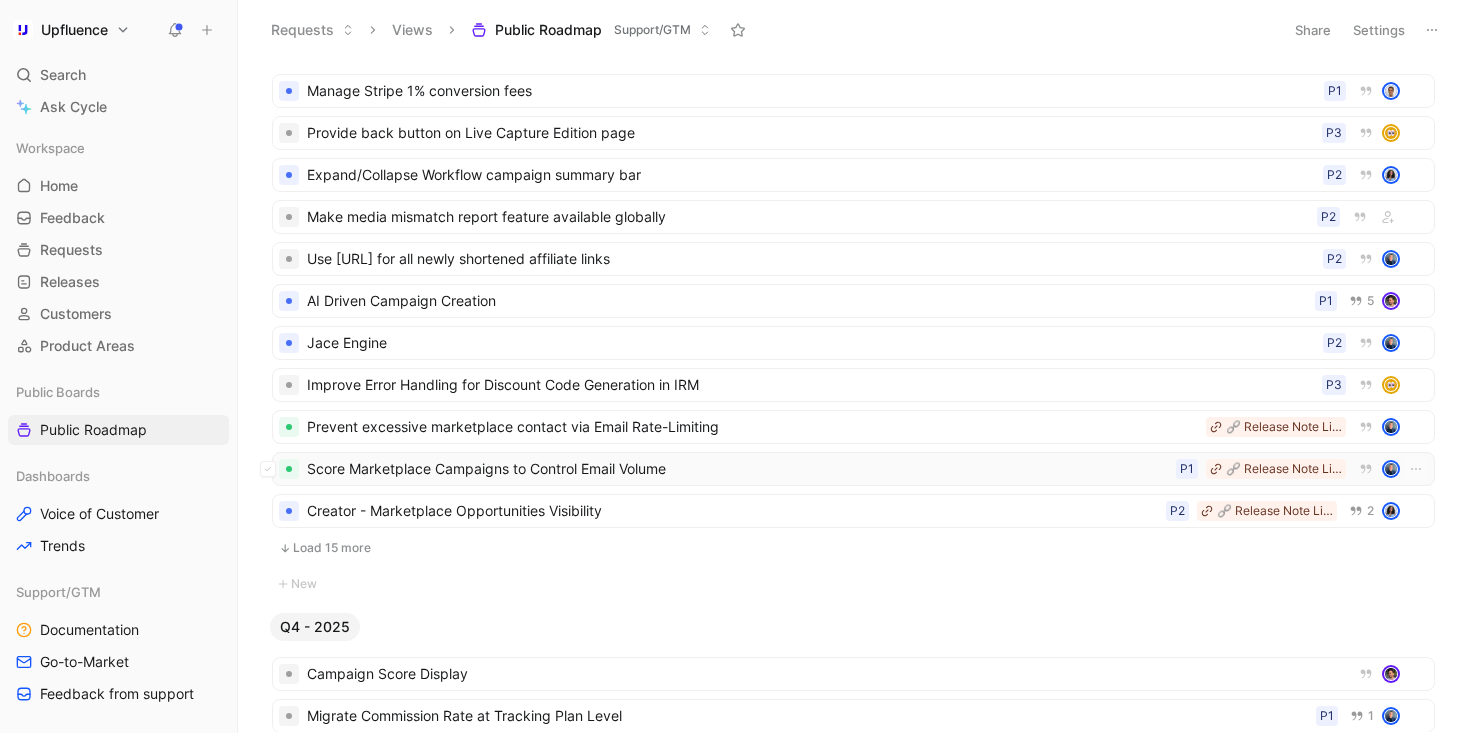 scroll, scrollTop: 1139, scrollLeft: 0, axis: vertical 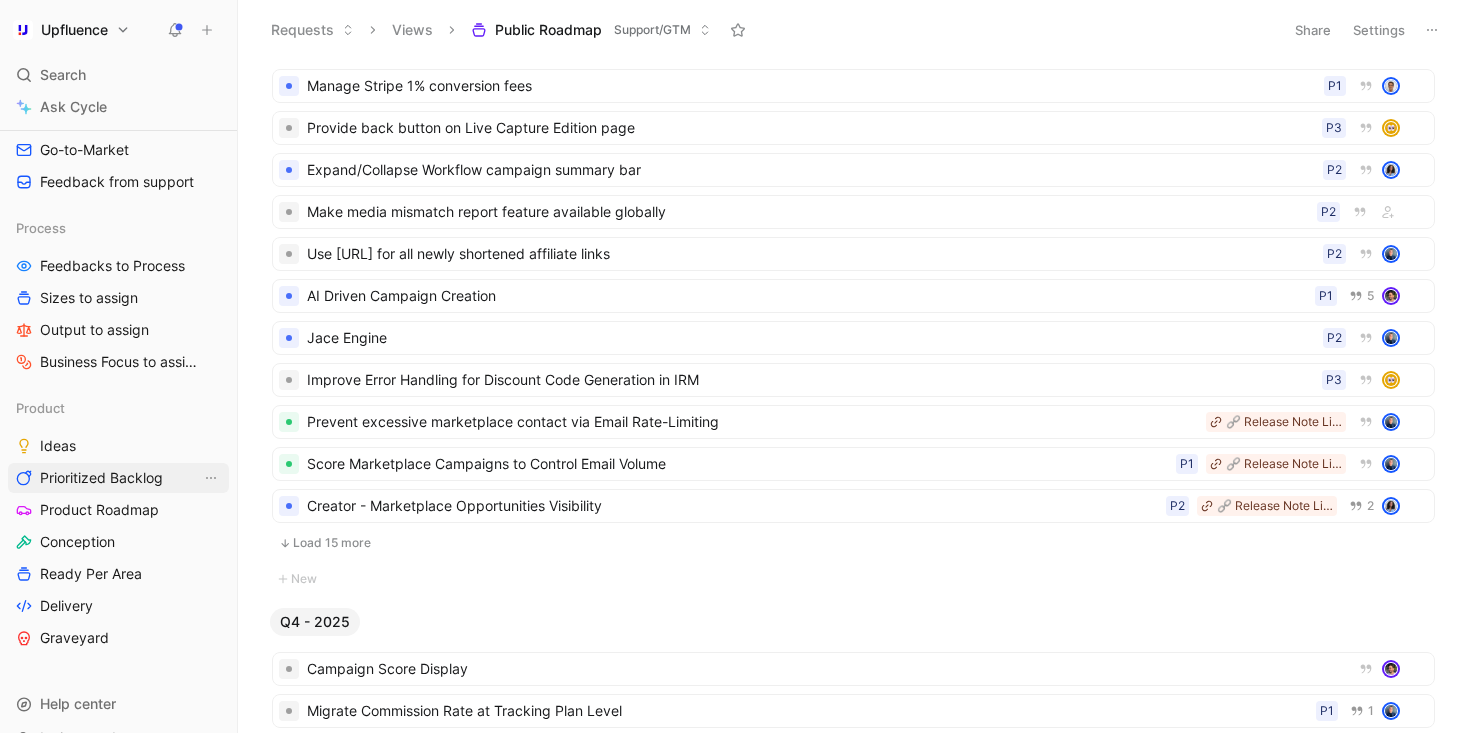 click on "Prioritized Backlog" at bounding box center (101, 478) 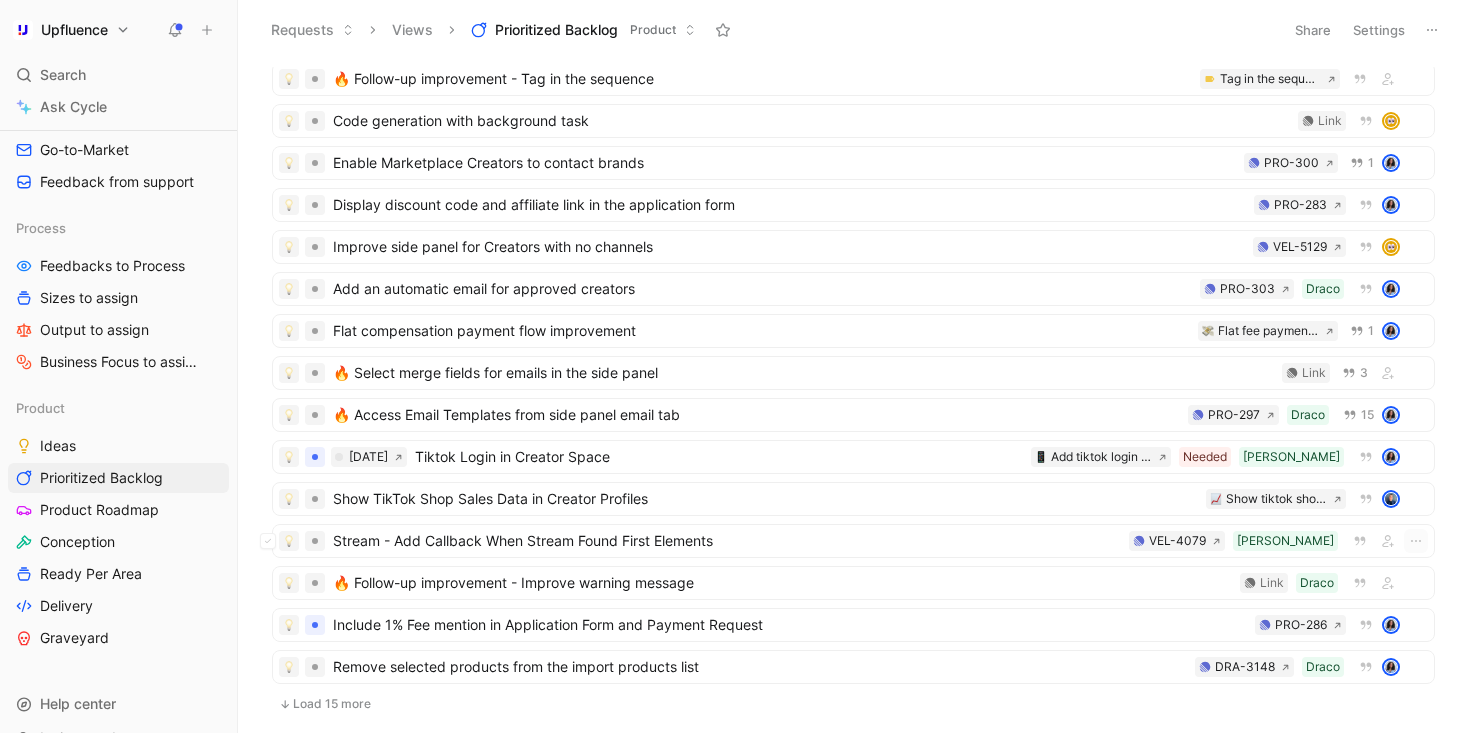 scroll, scrollTop: 0, scrollLeft: 0, axis: both 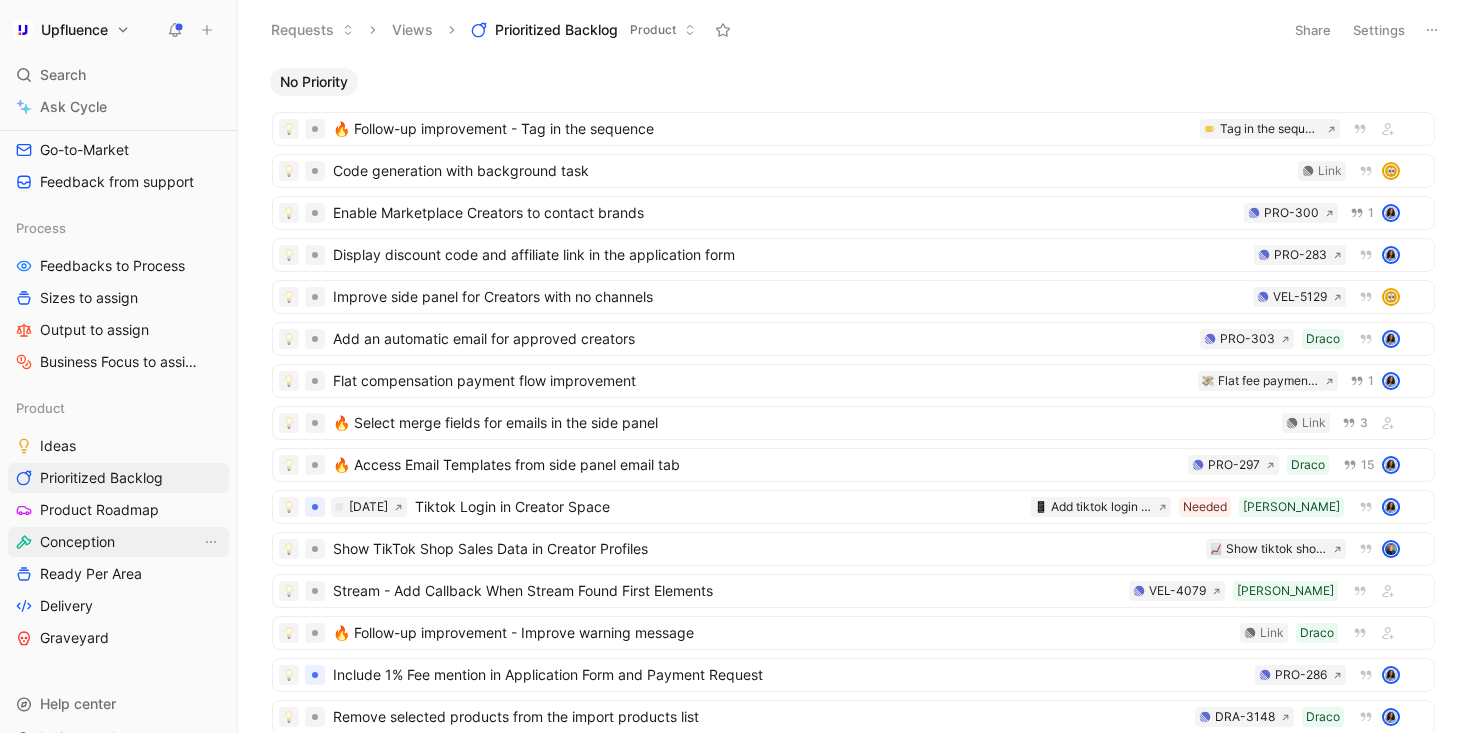 click on "Conception" at bounding box center [77, 542] 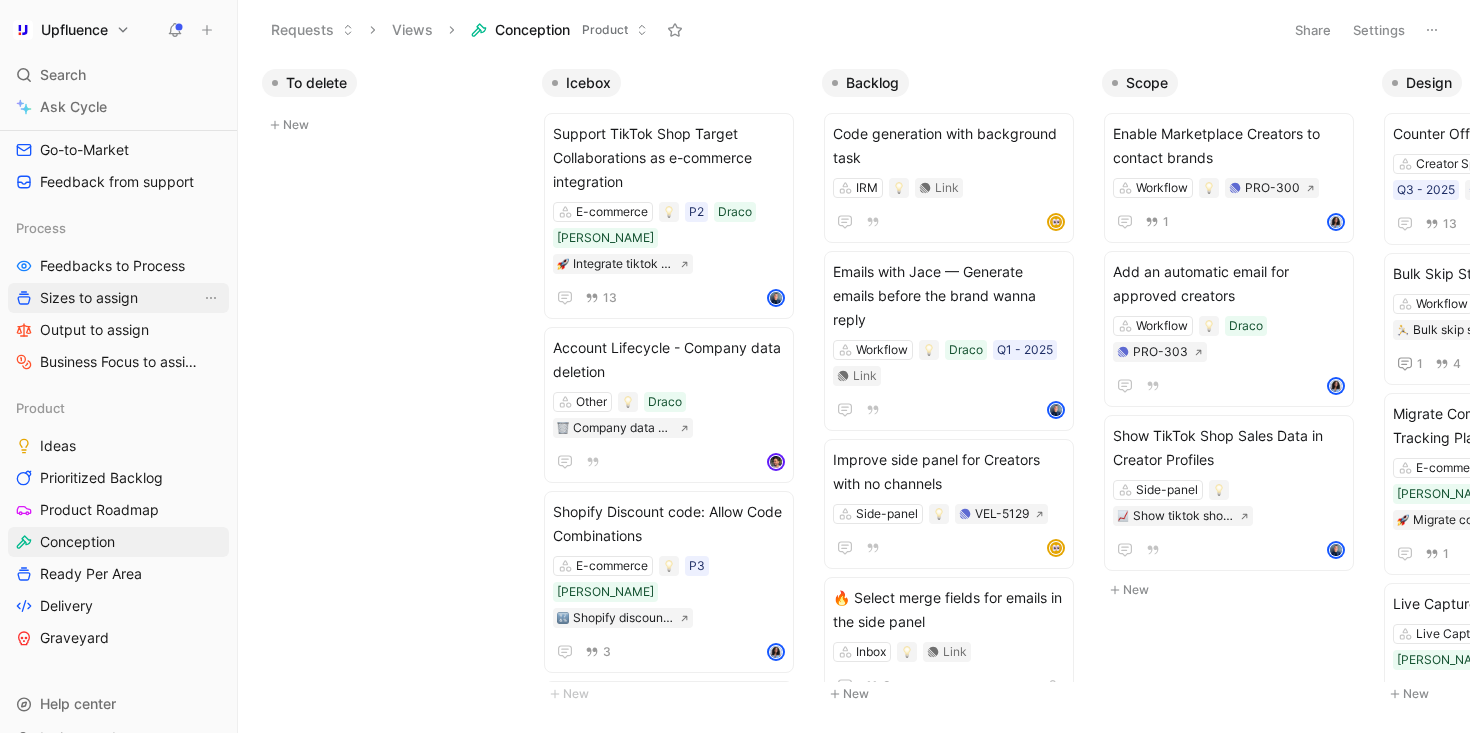 click on "Sizes to assign" at bounding box center (89, 298) 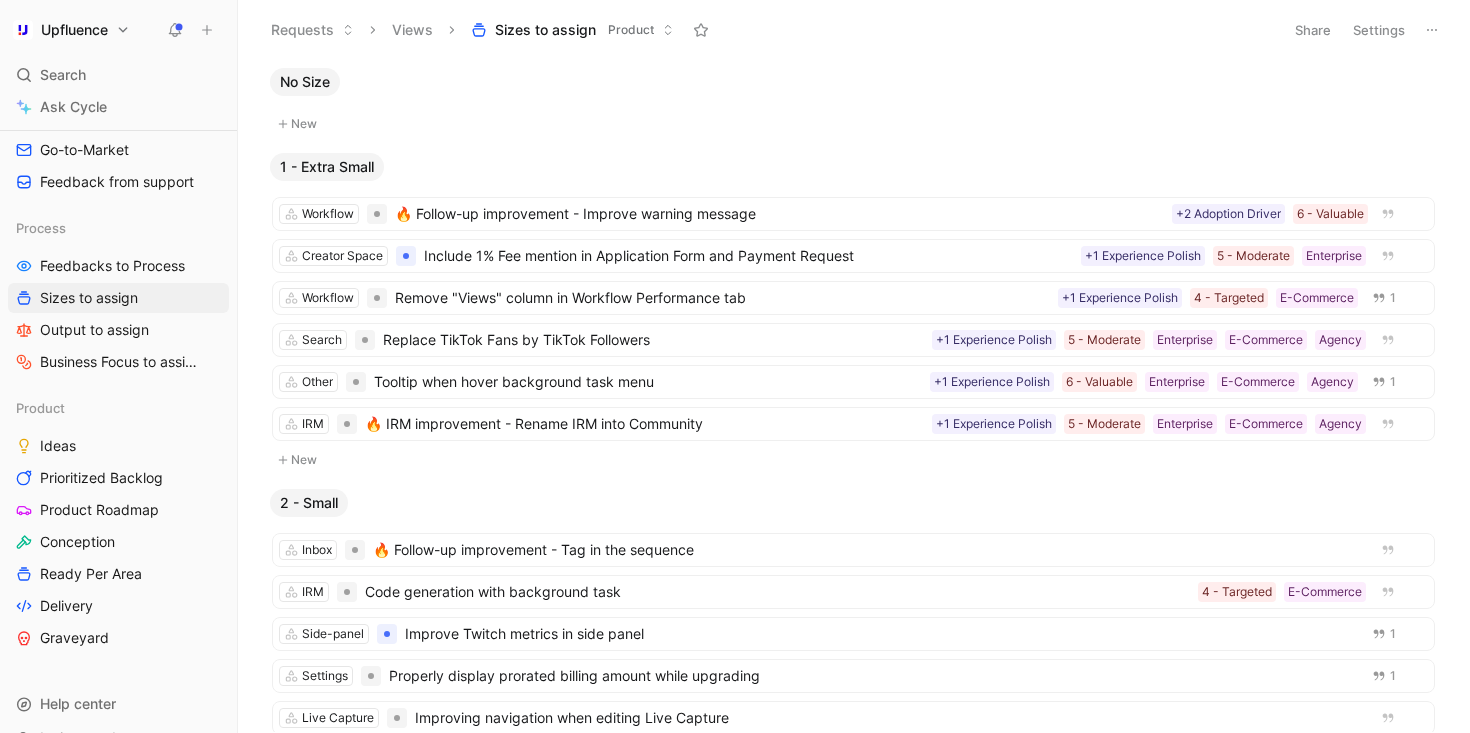 click on "Settings" at bounding box center [1379, 30] 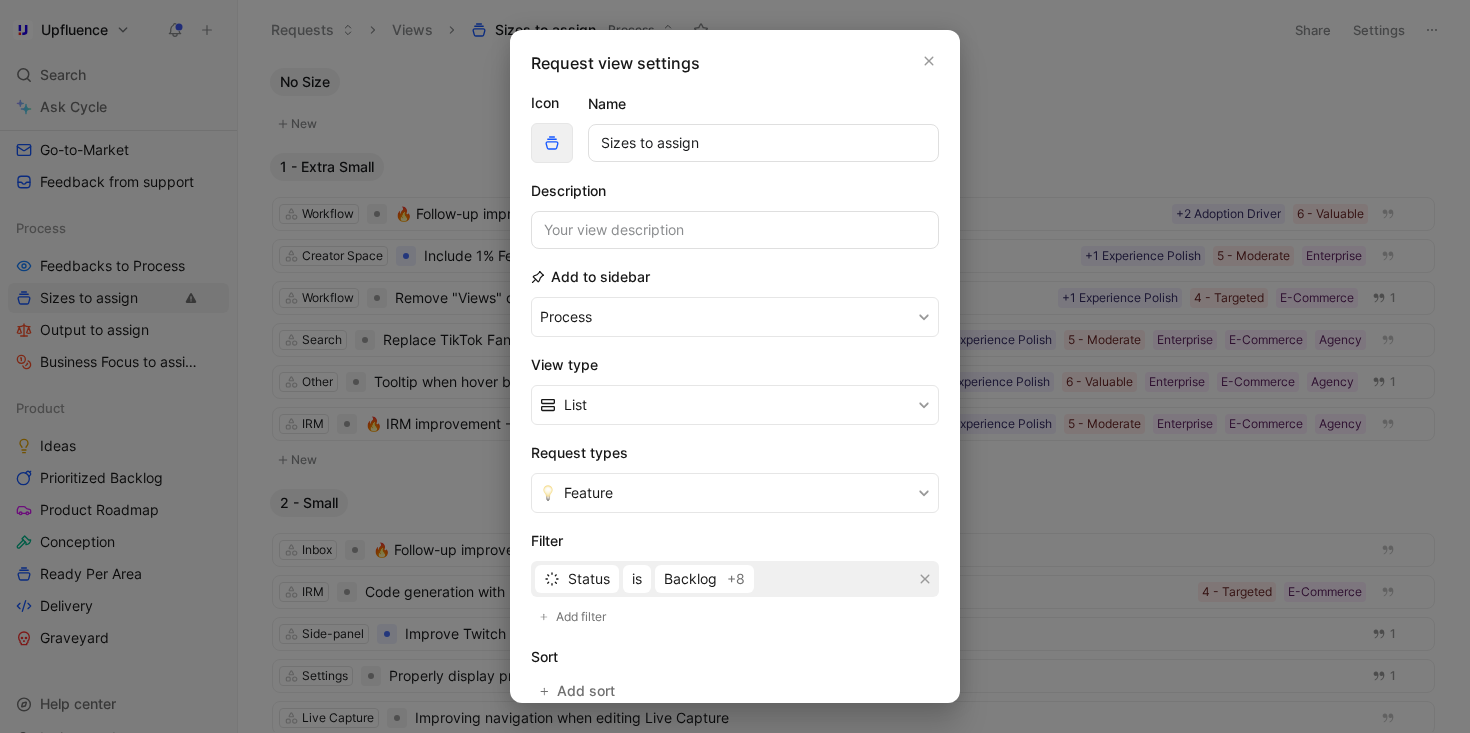 click 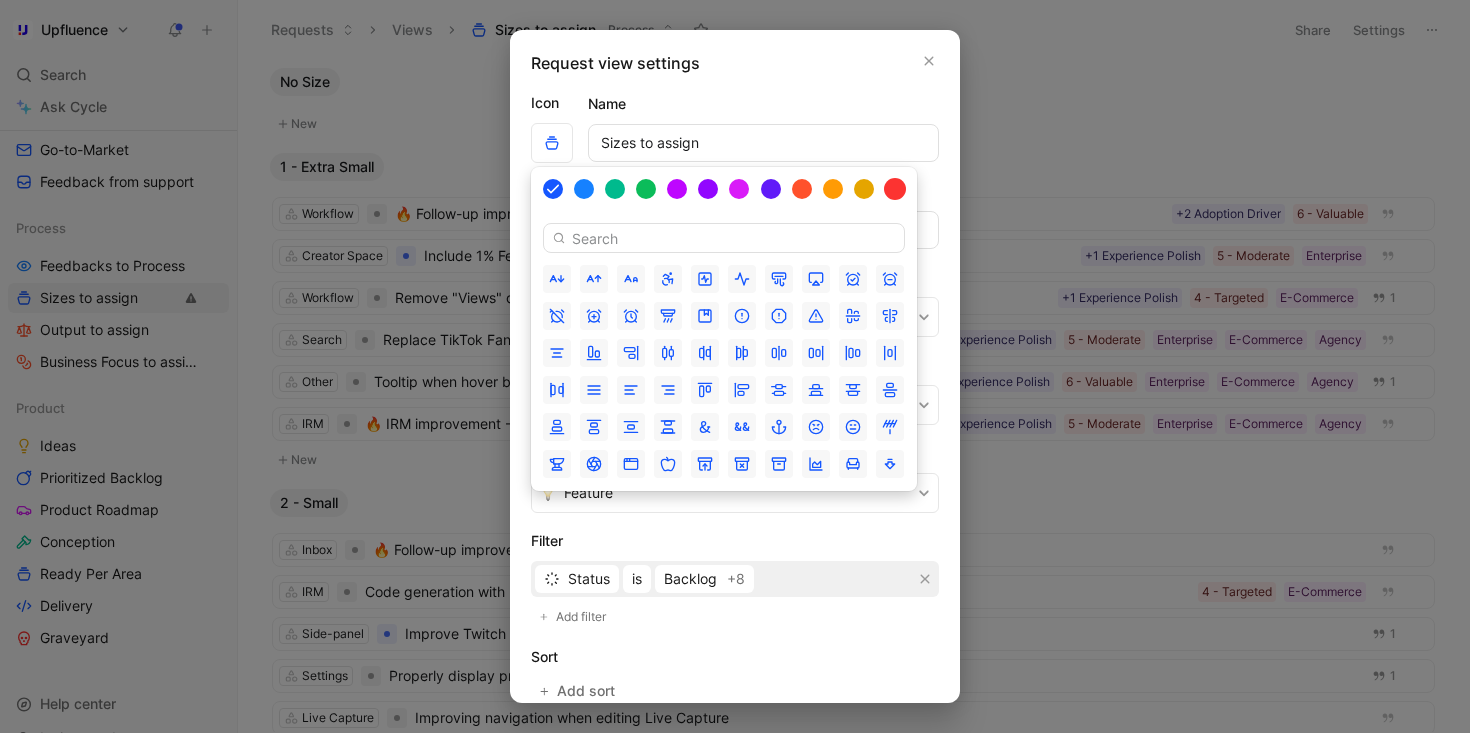 click at bounding box center [895, 189] 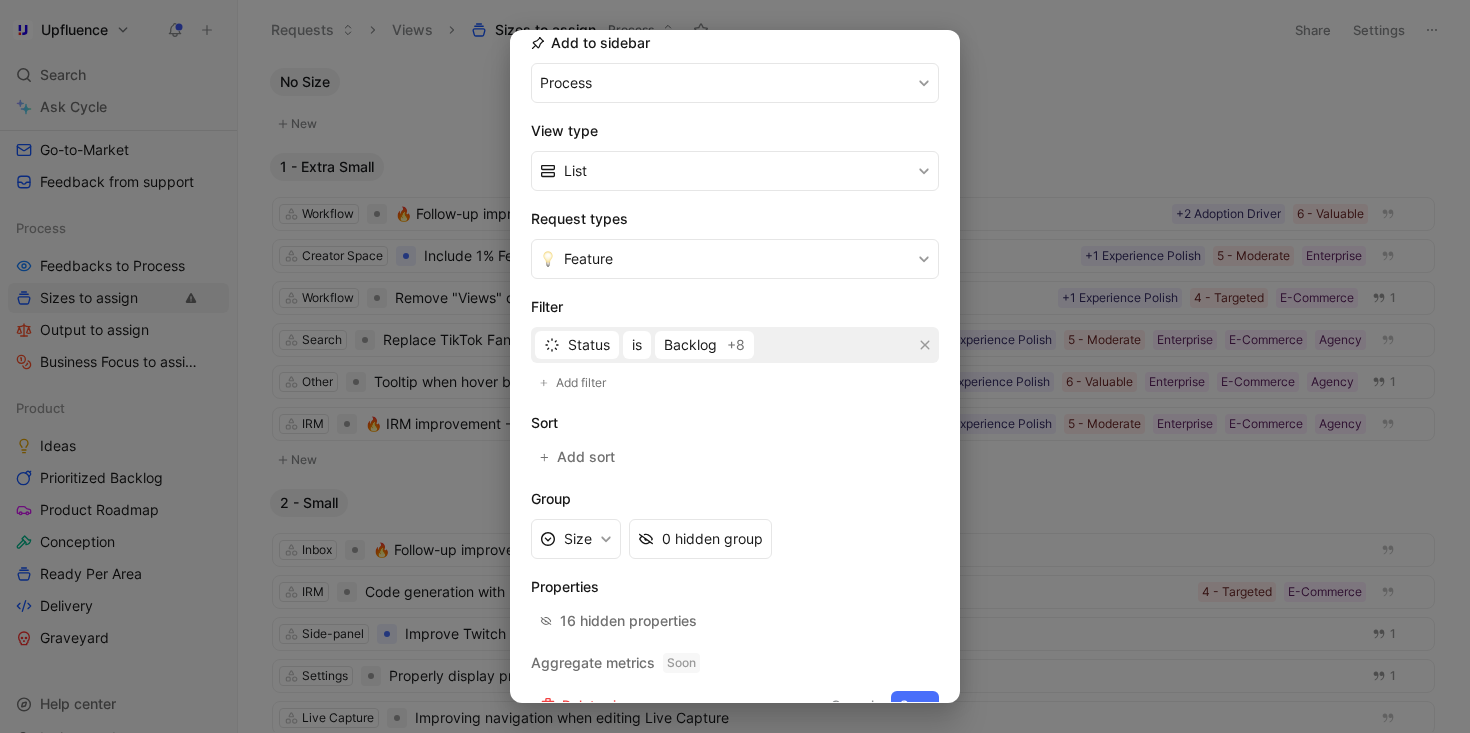 scroll, scrollTop: 271, scrollLeft: 0, axis: vertical 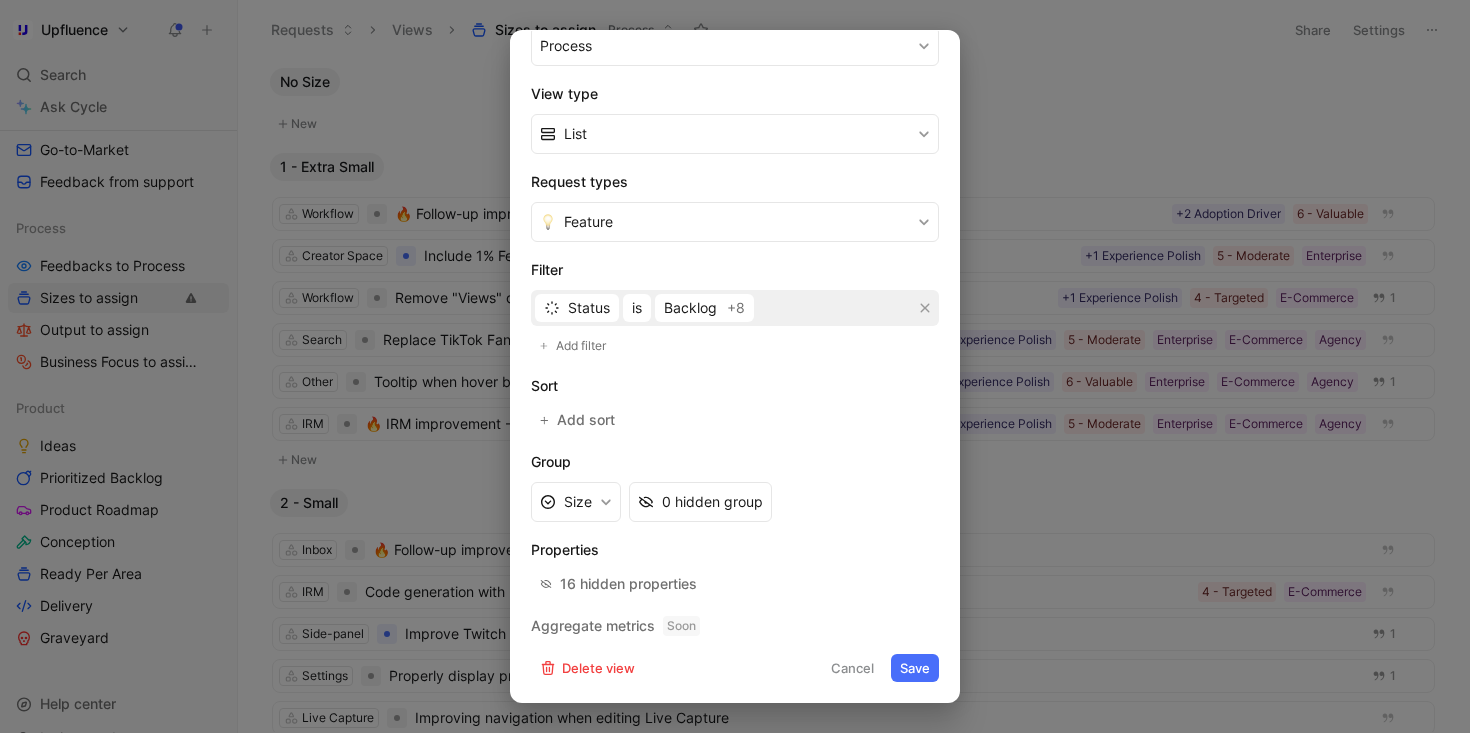 click on "Save" at bounding box center [915, 668] 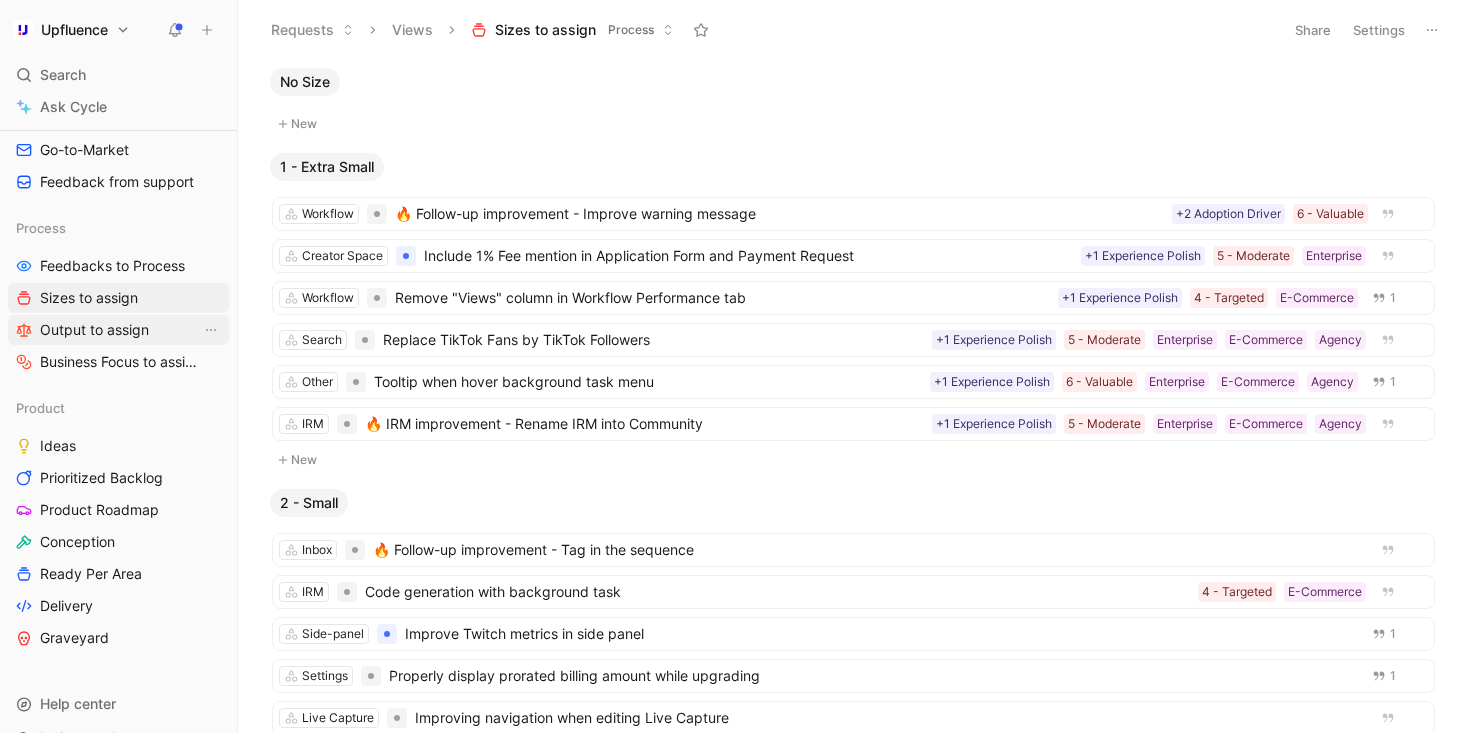 click on "Output to assign" at bounding box center (94, 330) 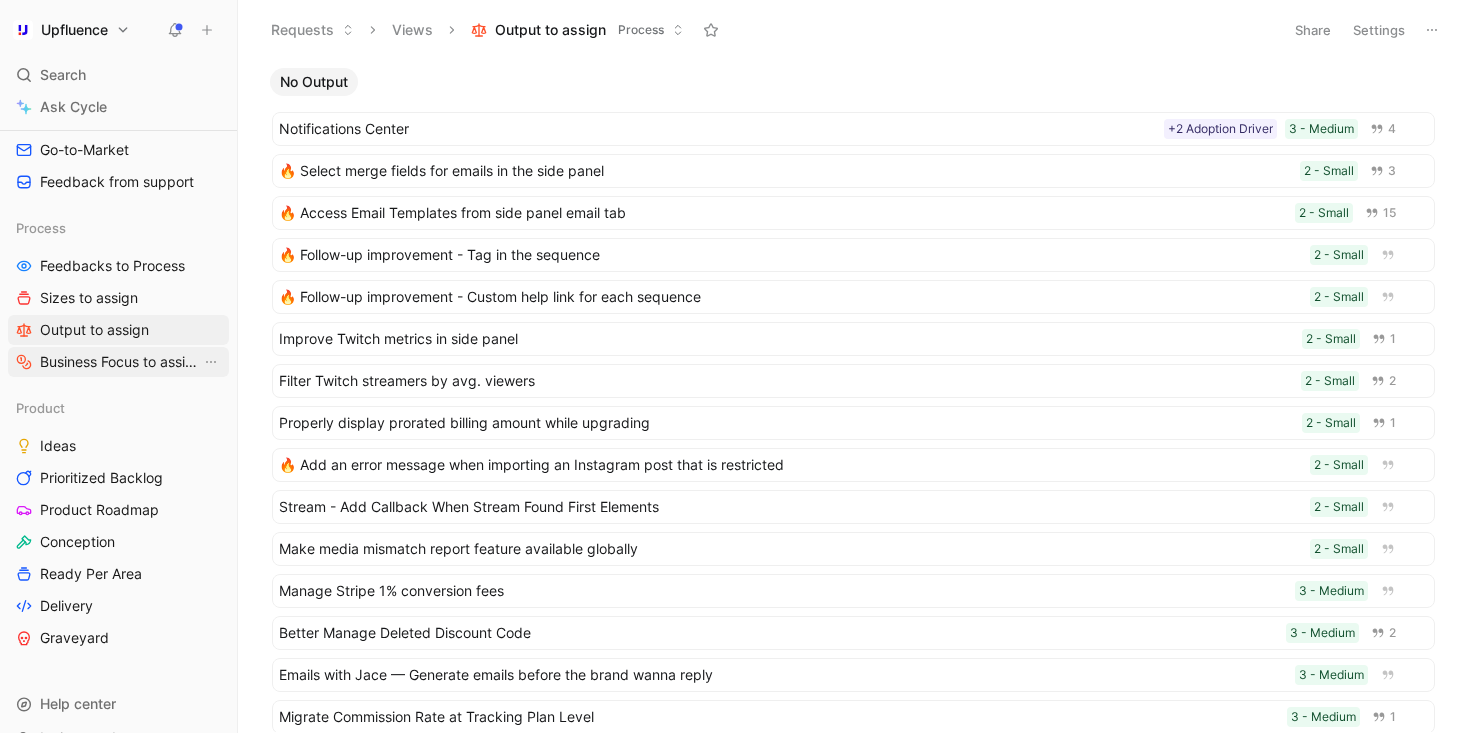 click on "Business Focus to assign" at bounding box center (120, 362) 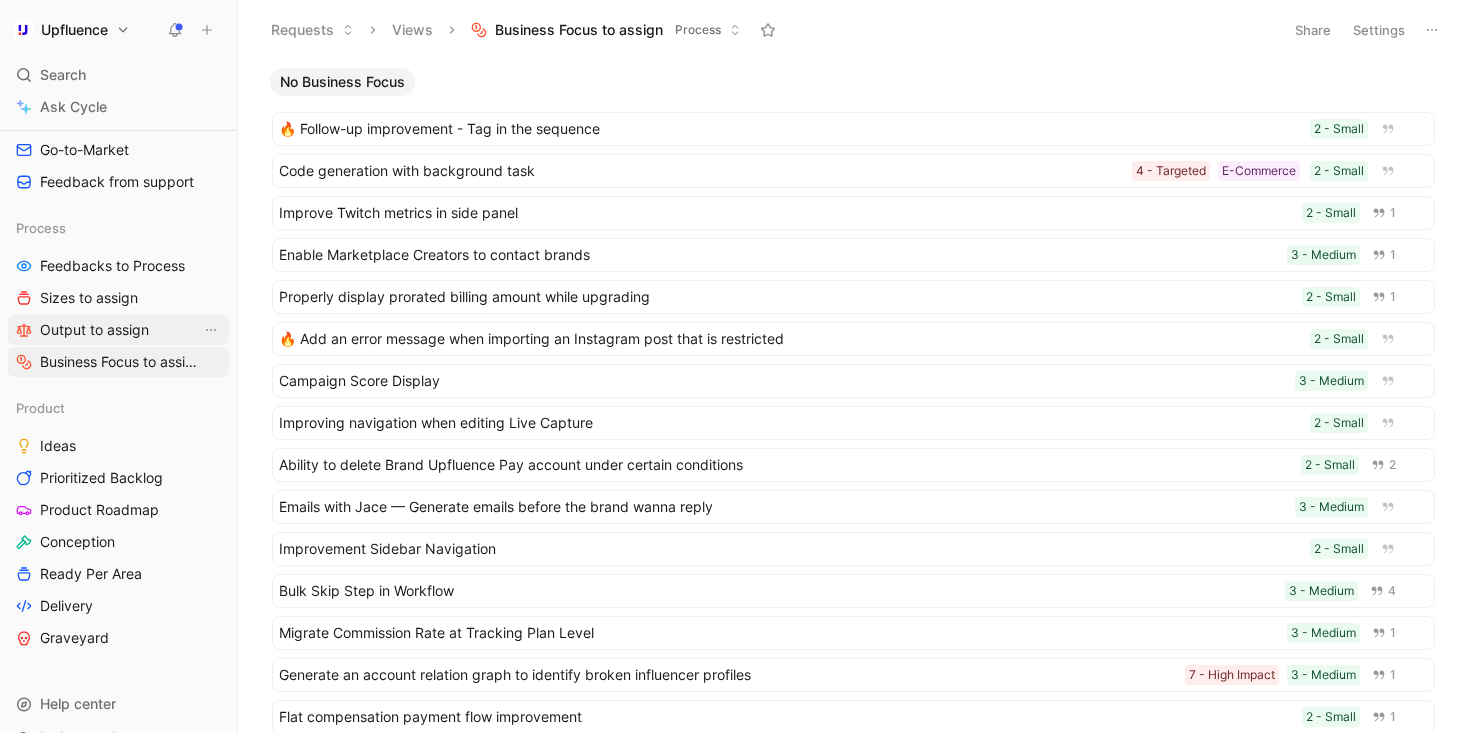 click on "Output to assign" at bounding box center (118, 330) 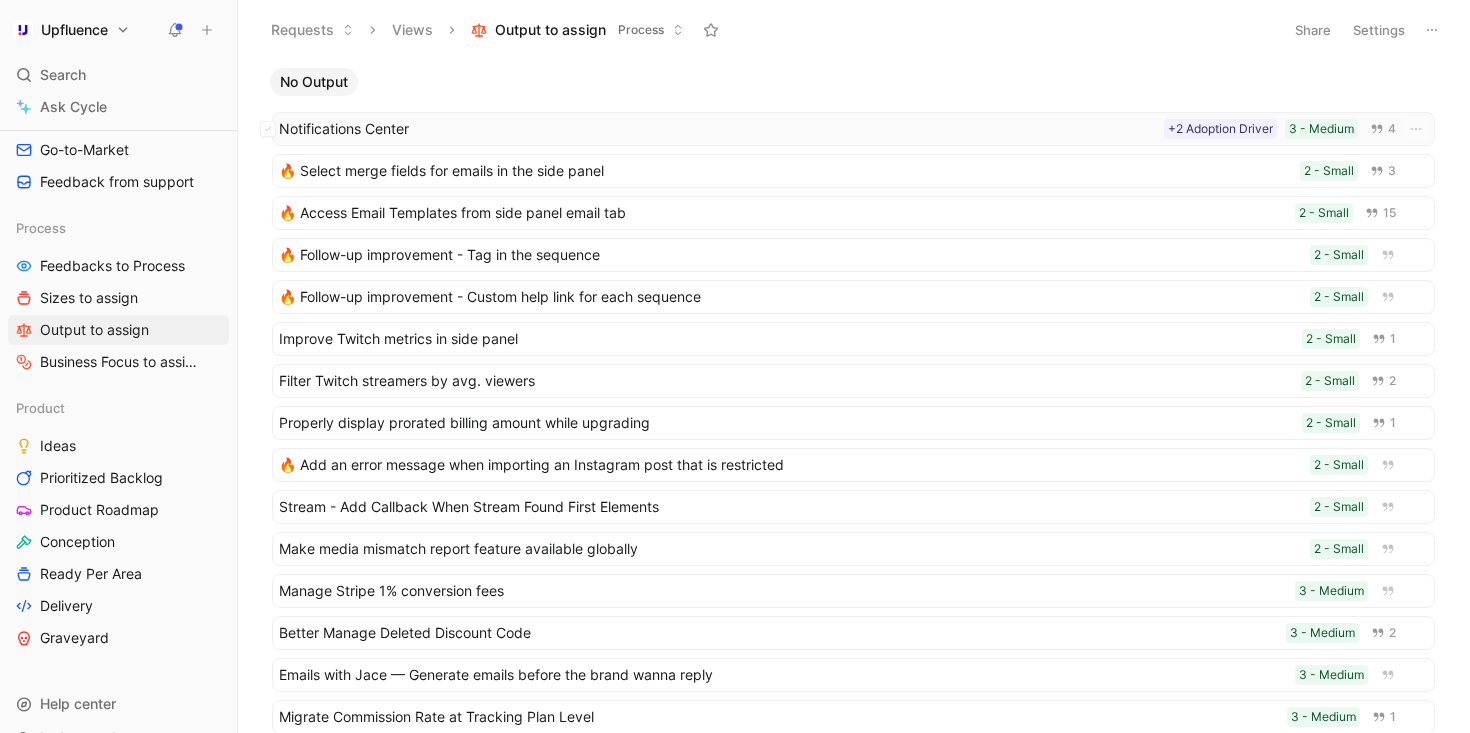 click on "Notifications Center" at bounding box center [717, 129] 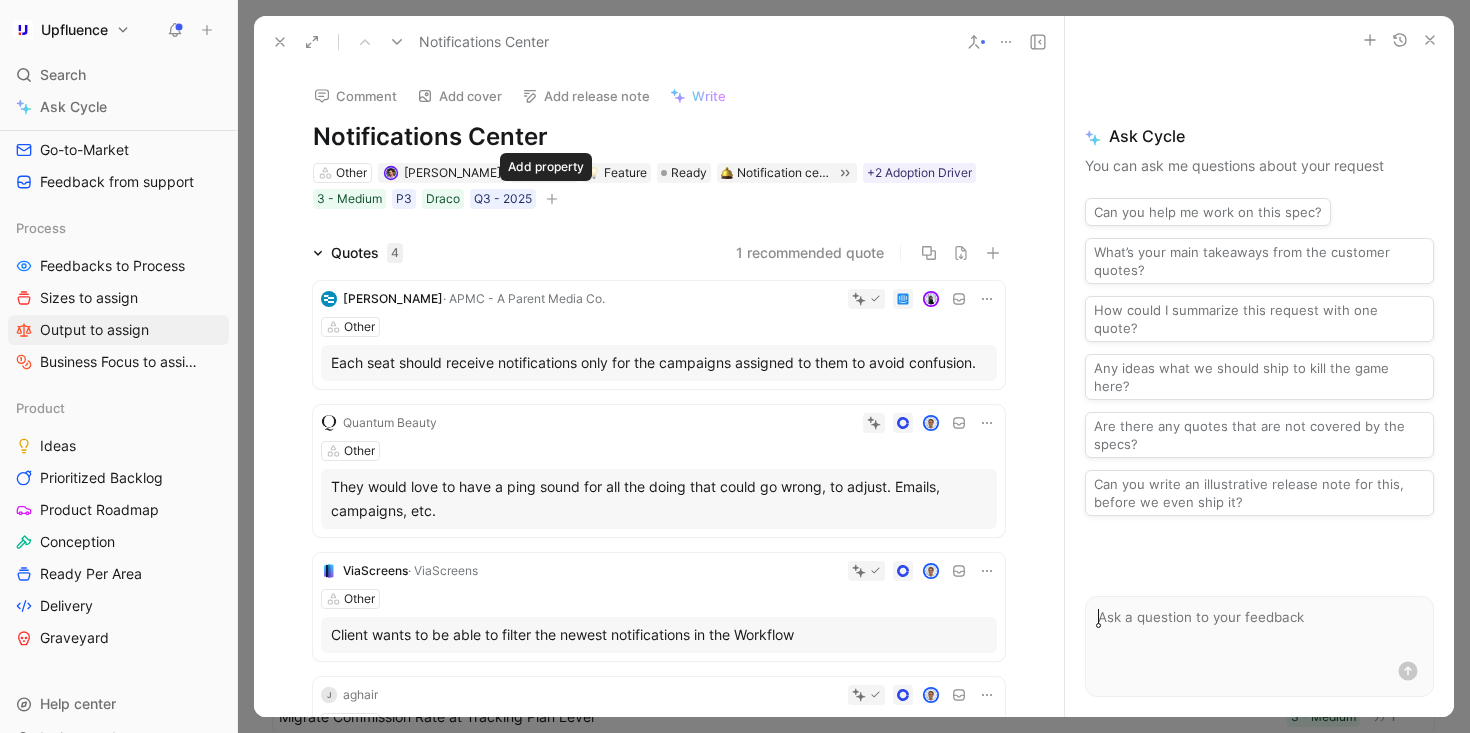 click at bounding box center [552, 199] 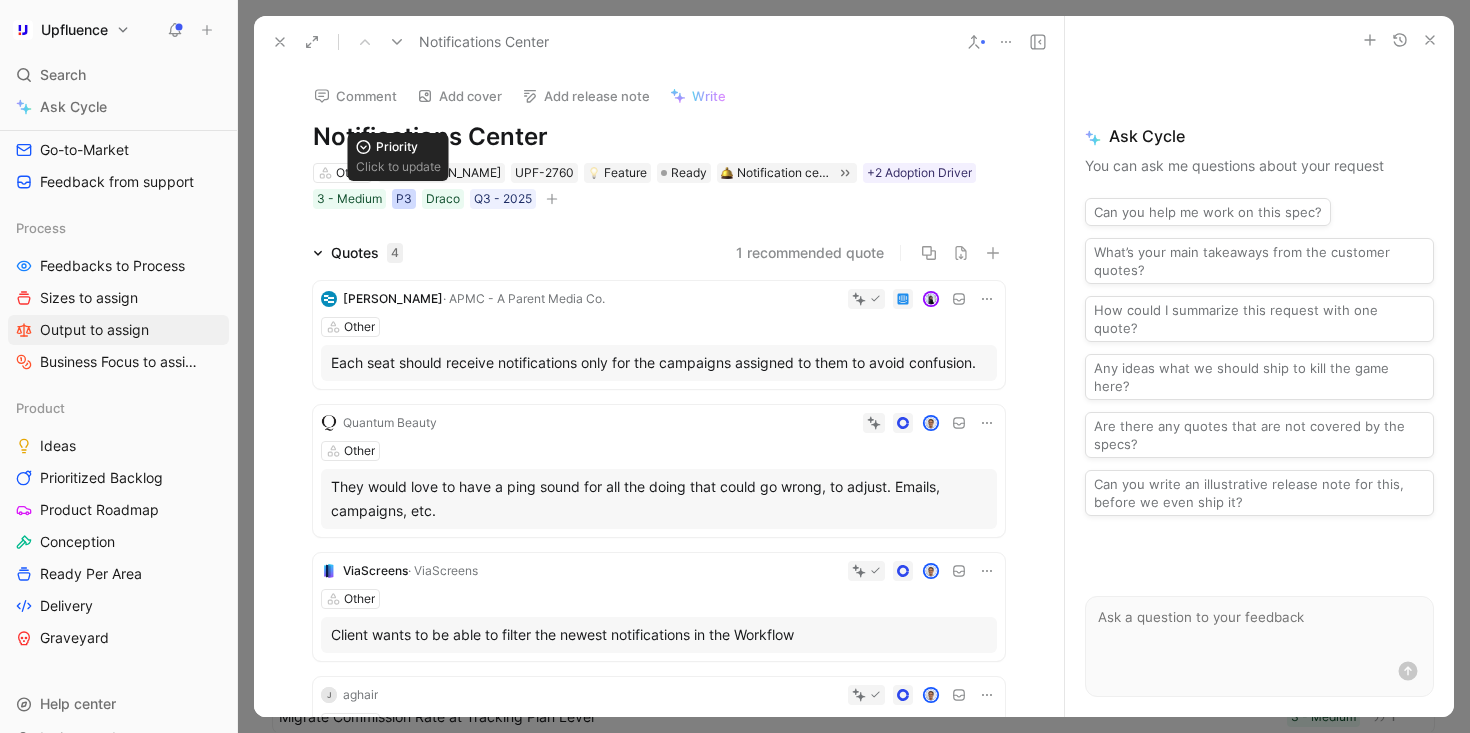 click on "P3" at bounding box center [404, 199] 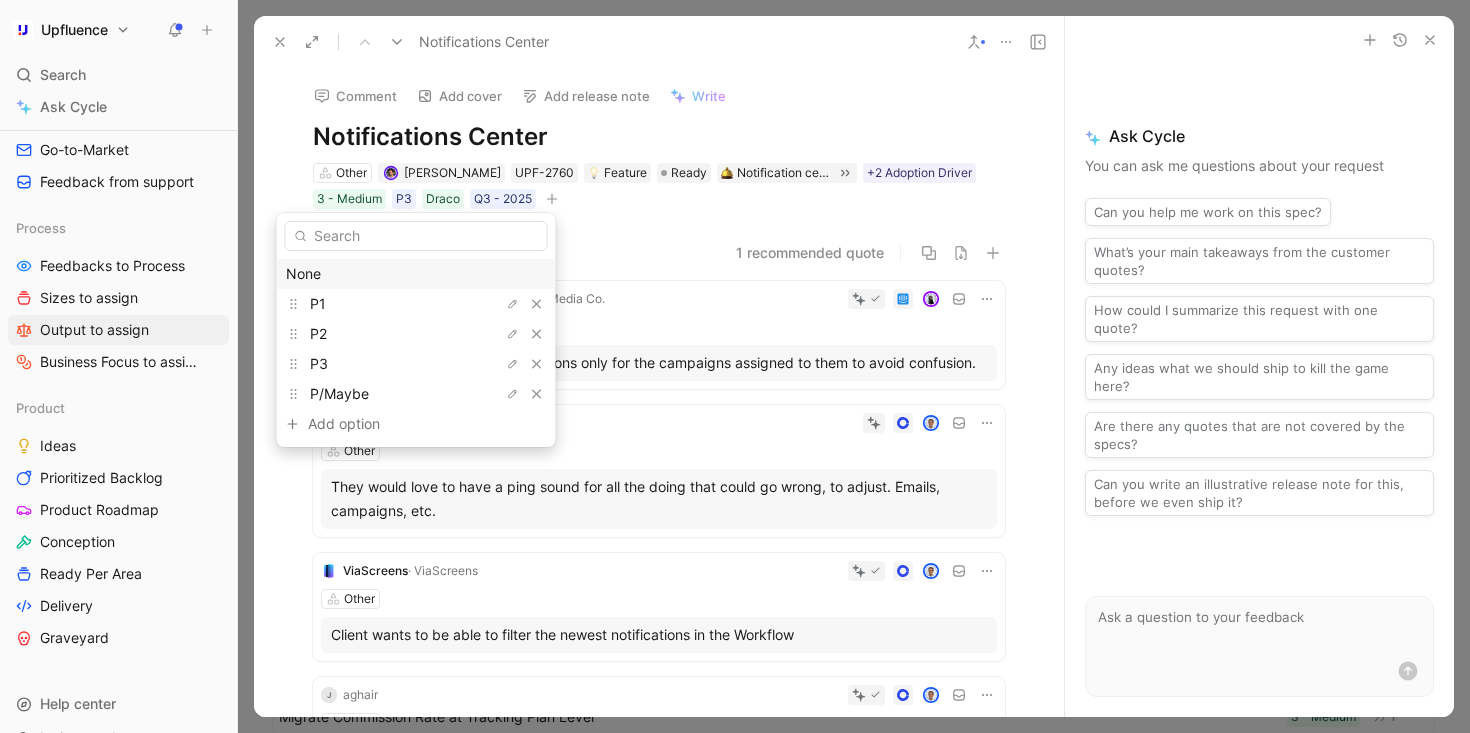 click on "None" at bounding box center [416, 274] 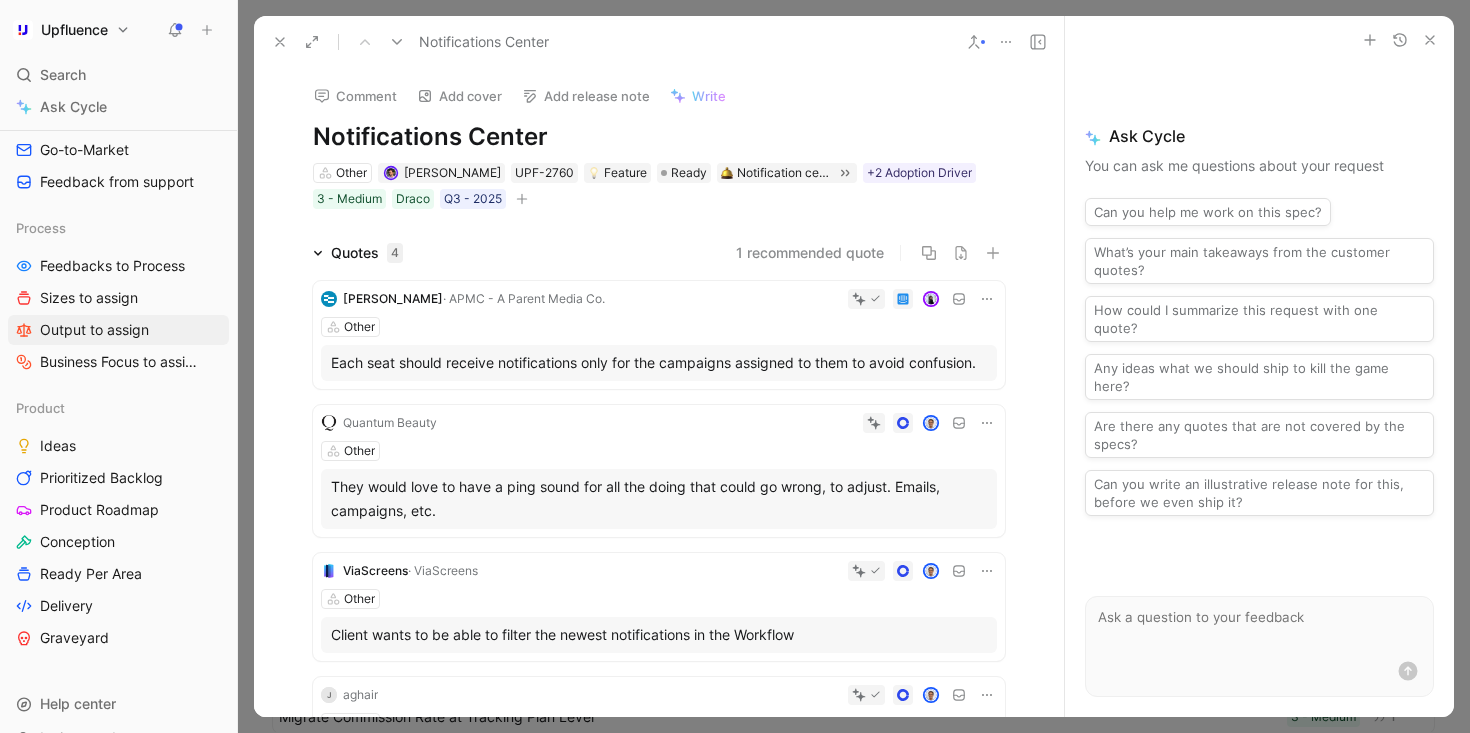 click 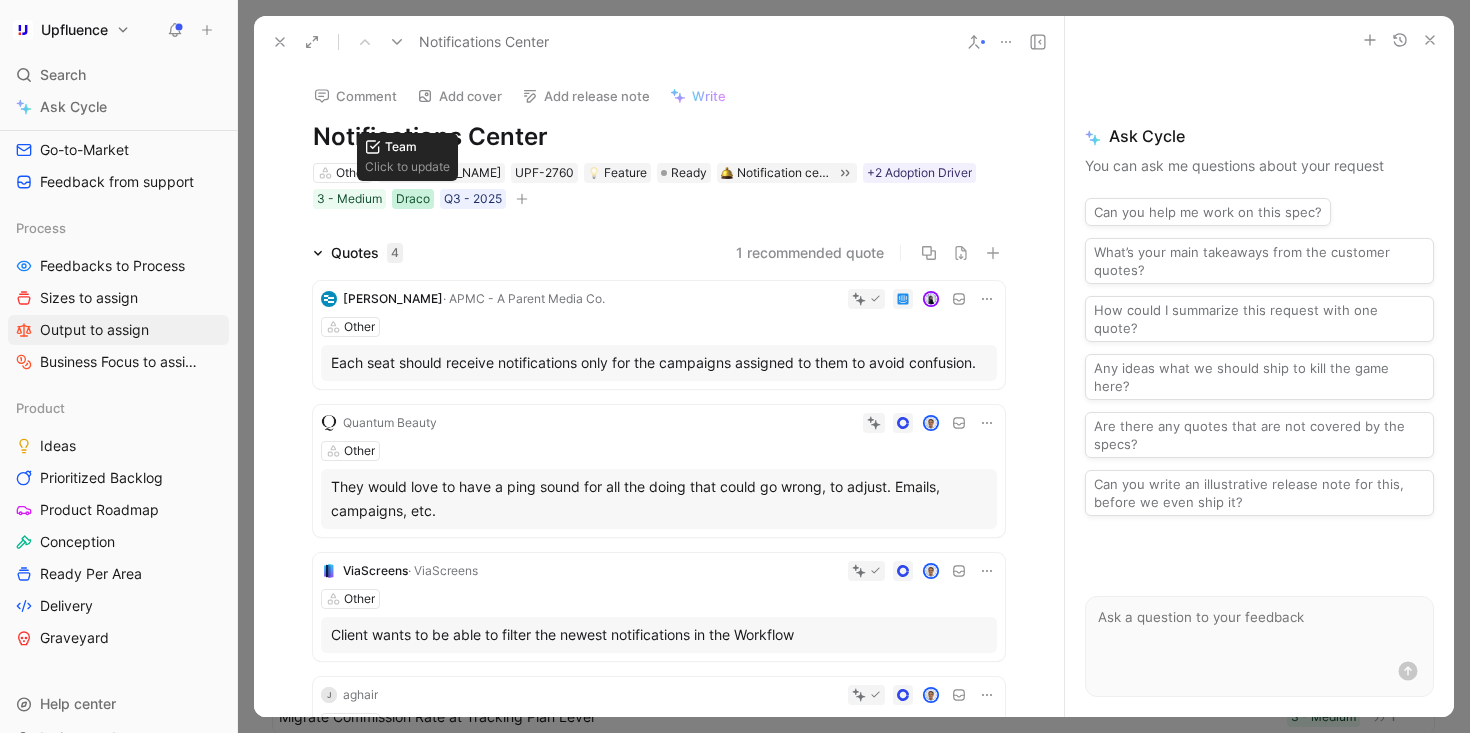click on "Draco" at bounding box center (413, 199) 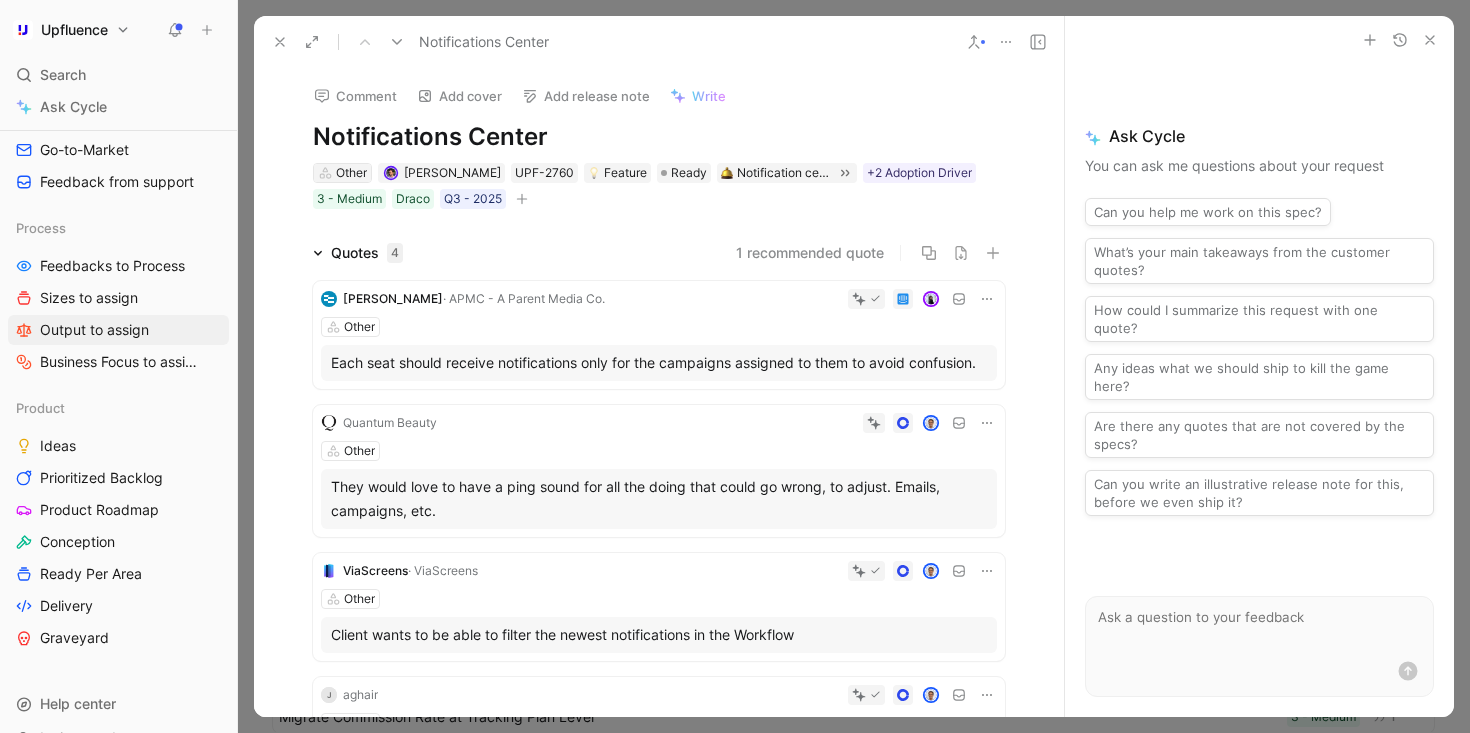 click on "Other" at bounding box center (351, 173) 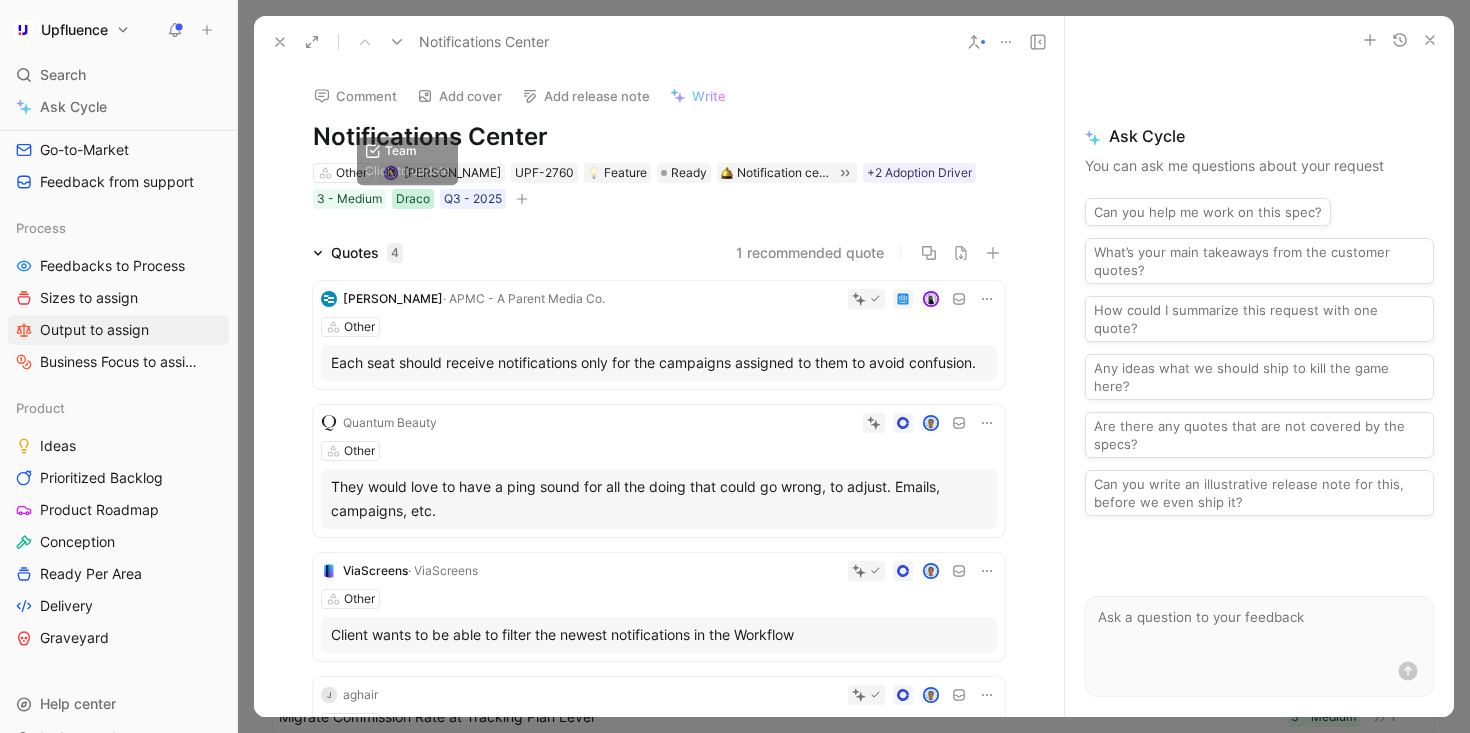 click on "Draco" at bounding box center (413, 199) 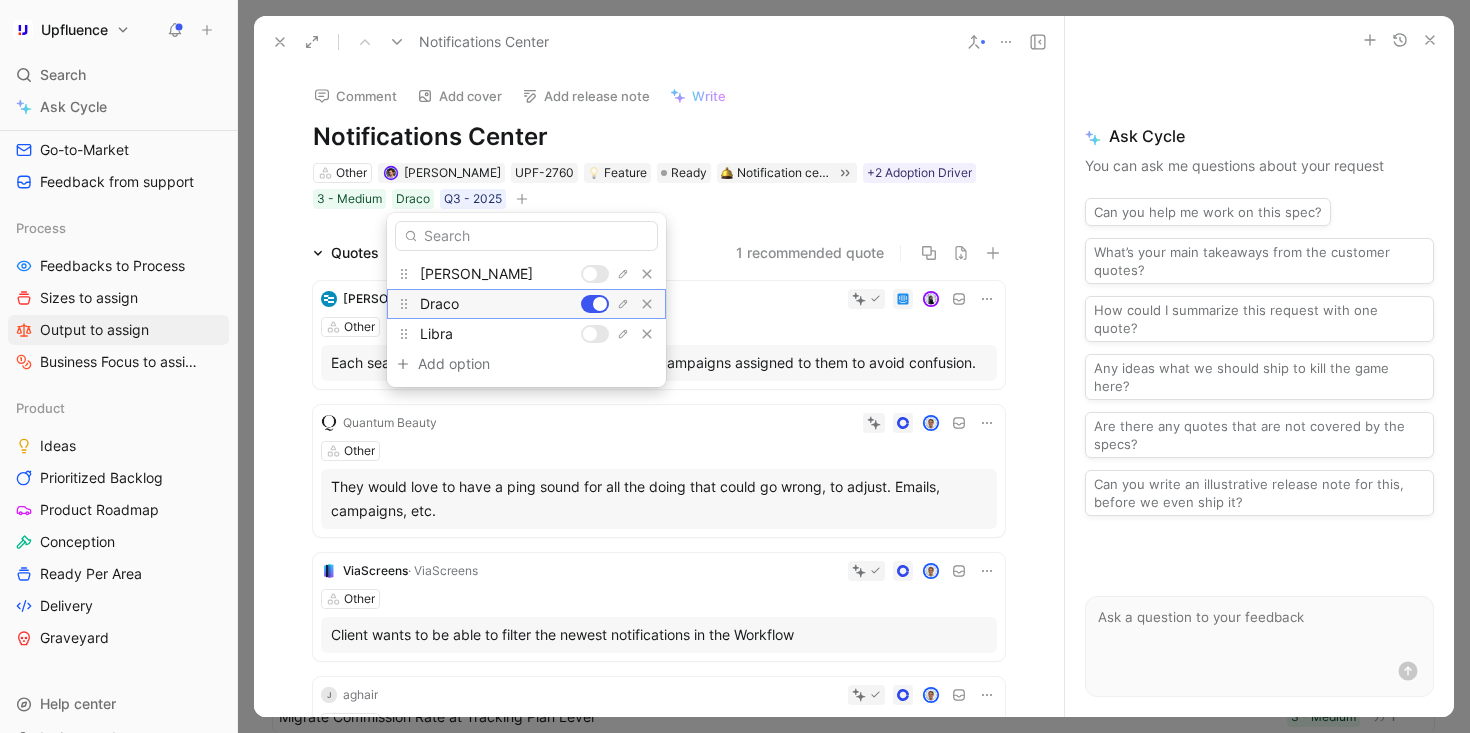 click at bounding box center [595, 304] 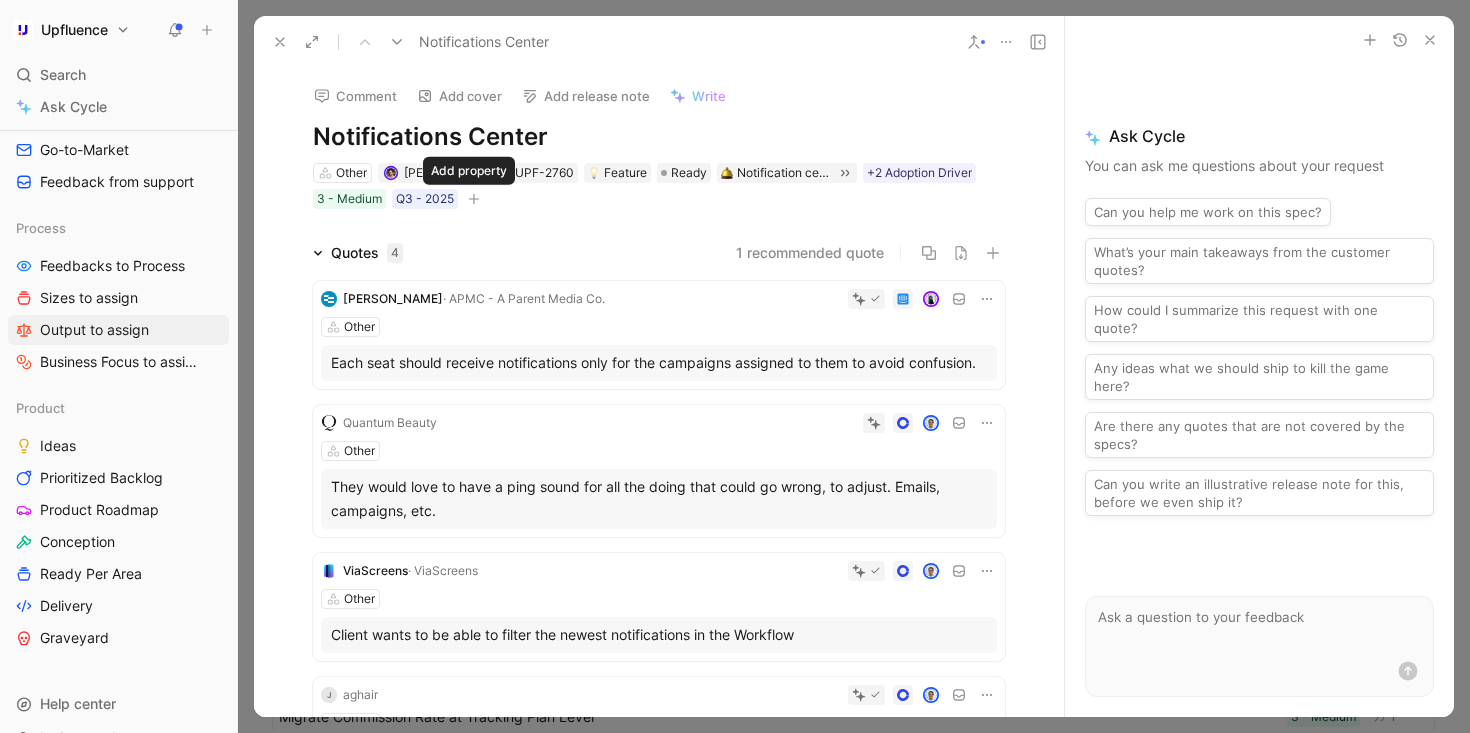 click at bounding box center [474, 199] 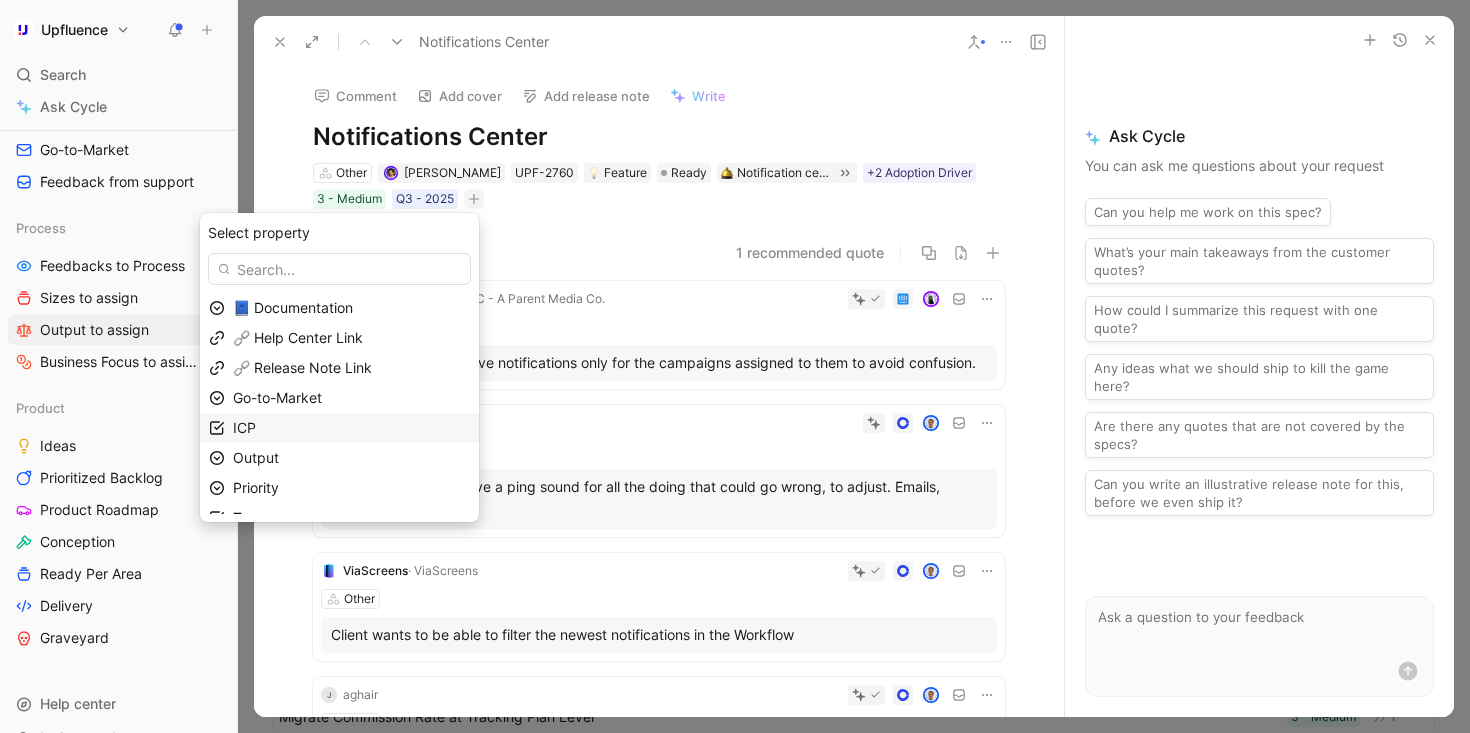 scroll, scrollTop: 19, scrollLeft: 0, axis: vertical 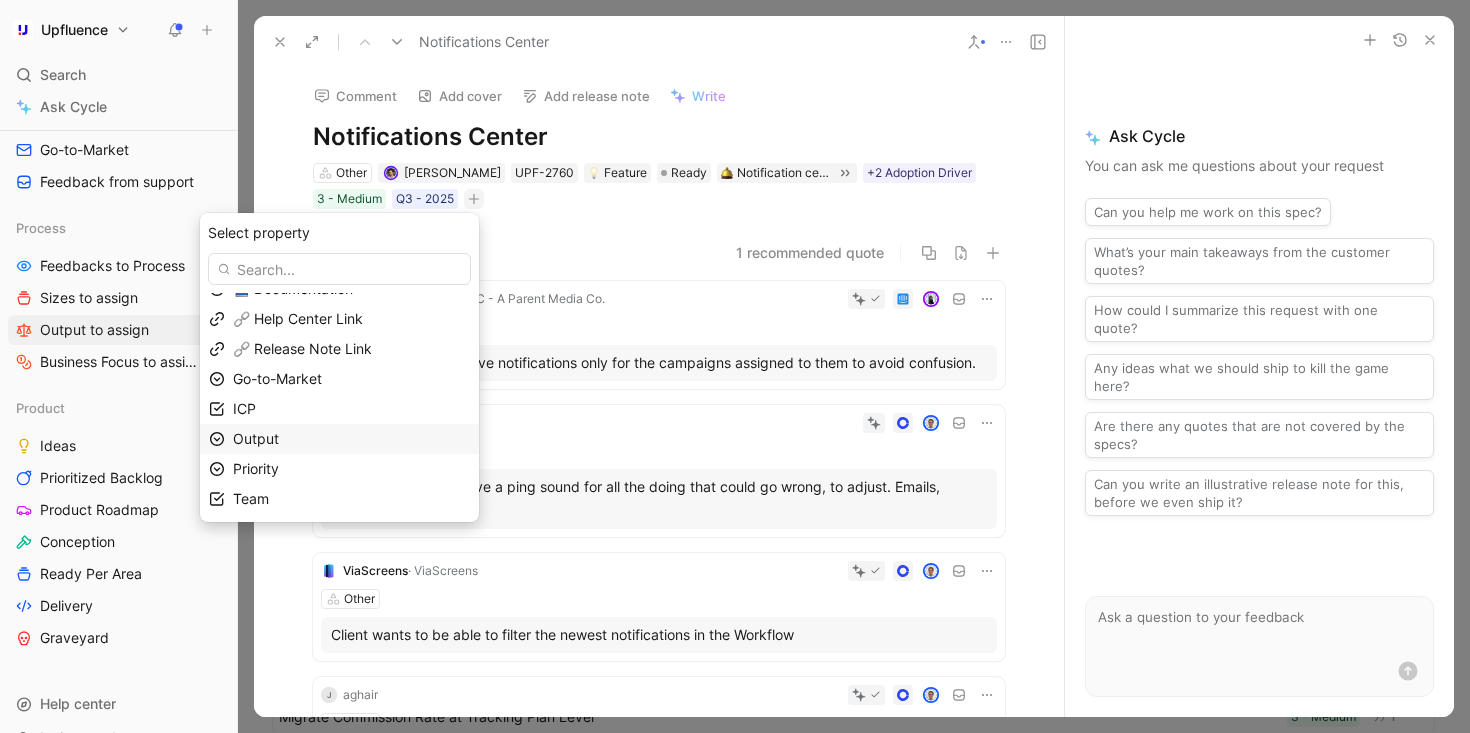 click on "Output" at bounding box center [351, 439] 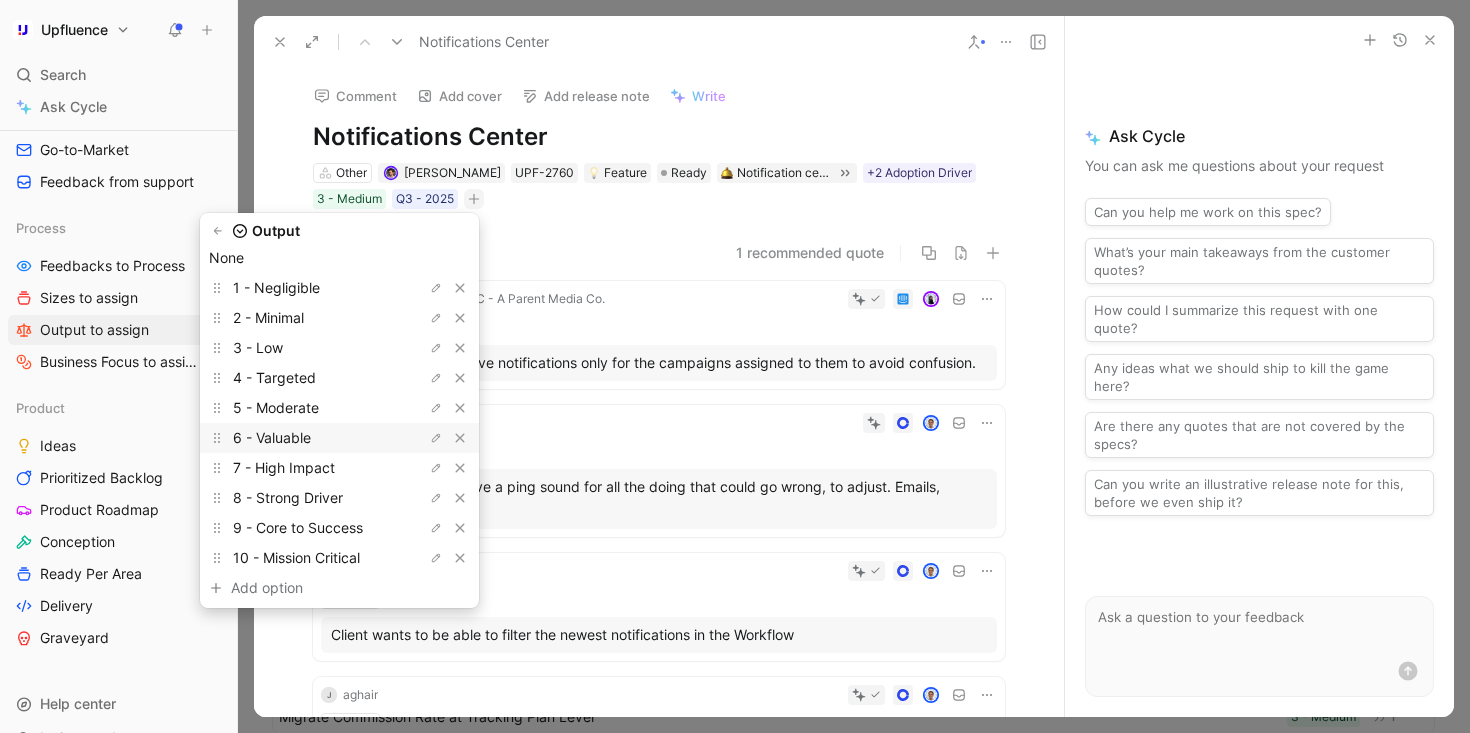 scroll, scrollTop: 53, scrollLeft: 0, axis: vertical 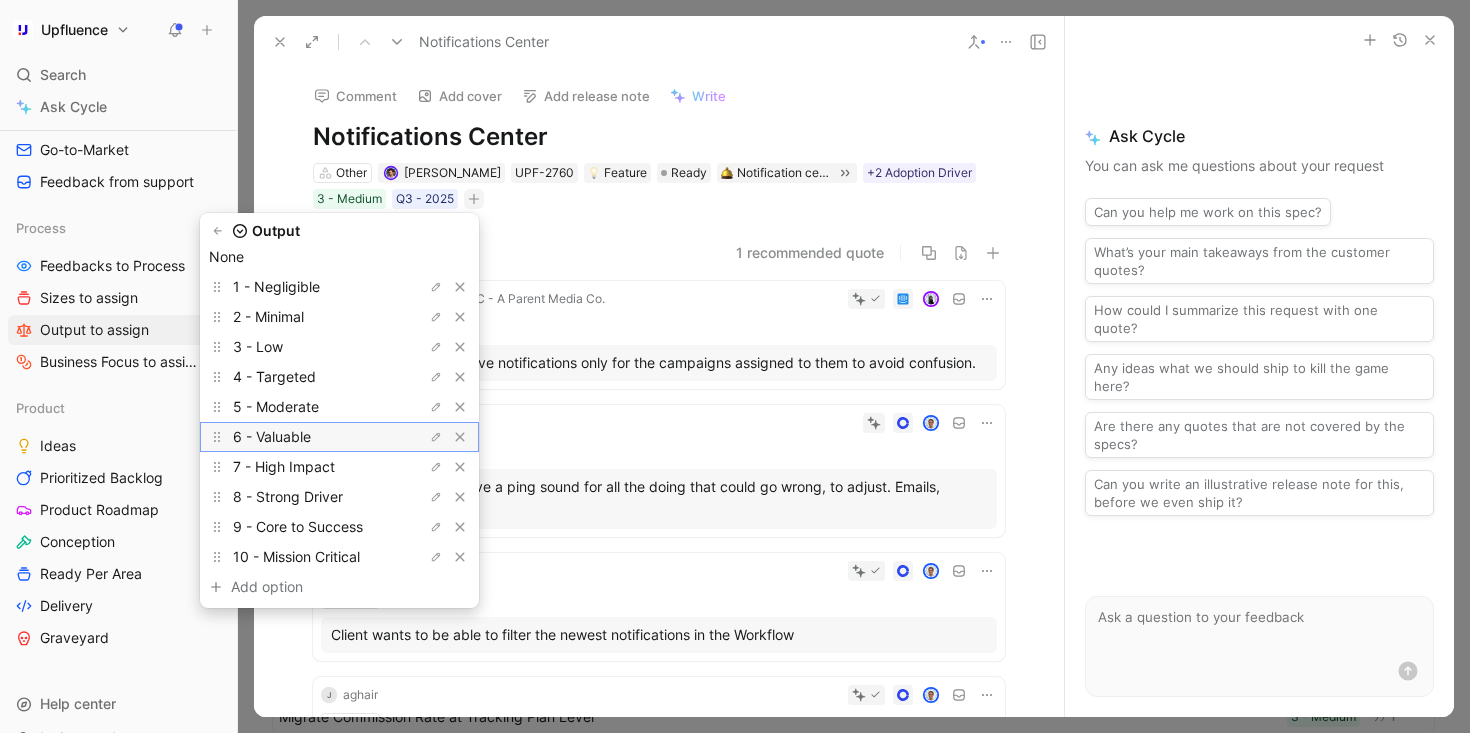 click on "6  - Valuable" at bounding box center [272, 436] 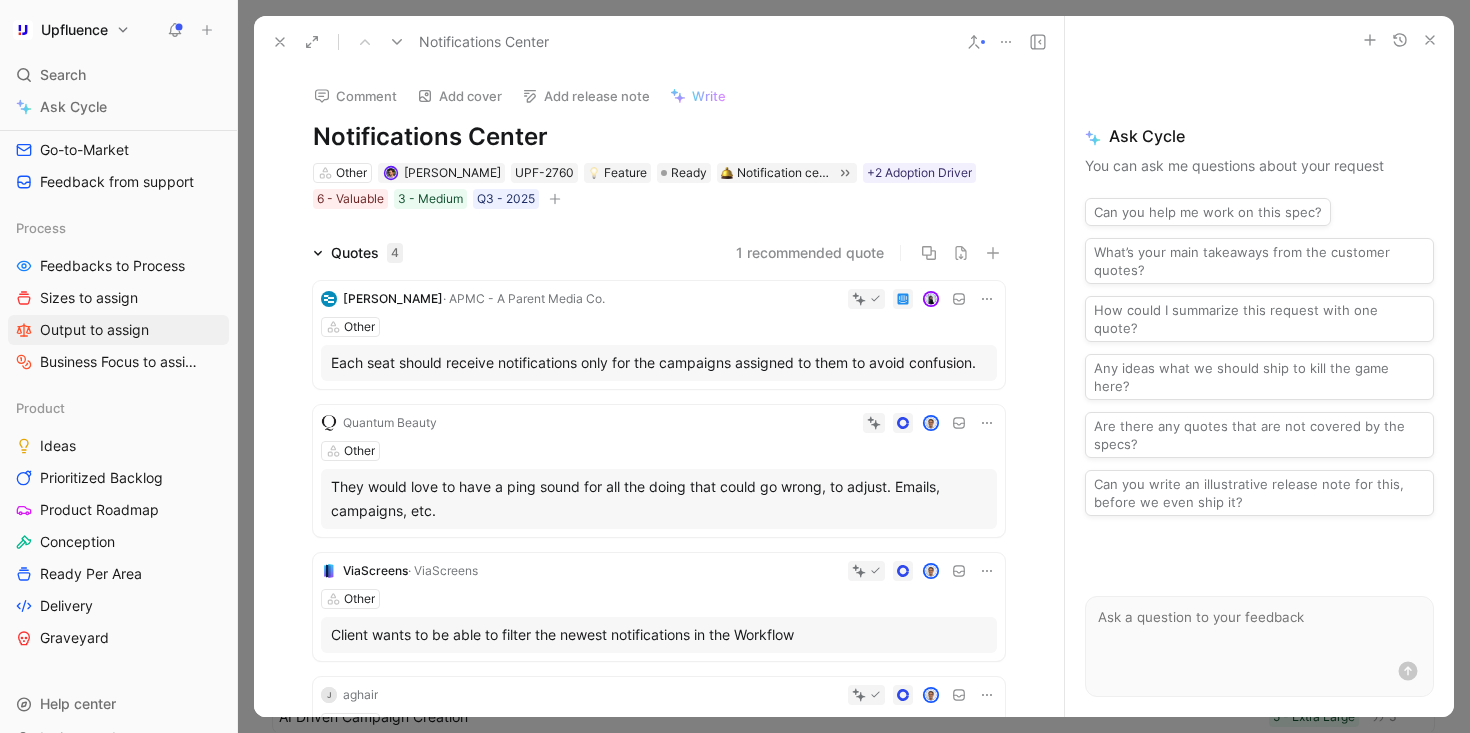click at bounding box center (280, 42) 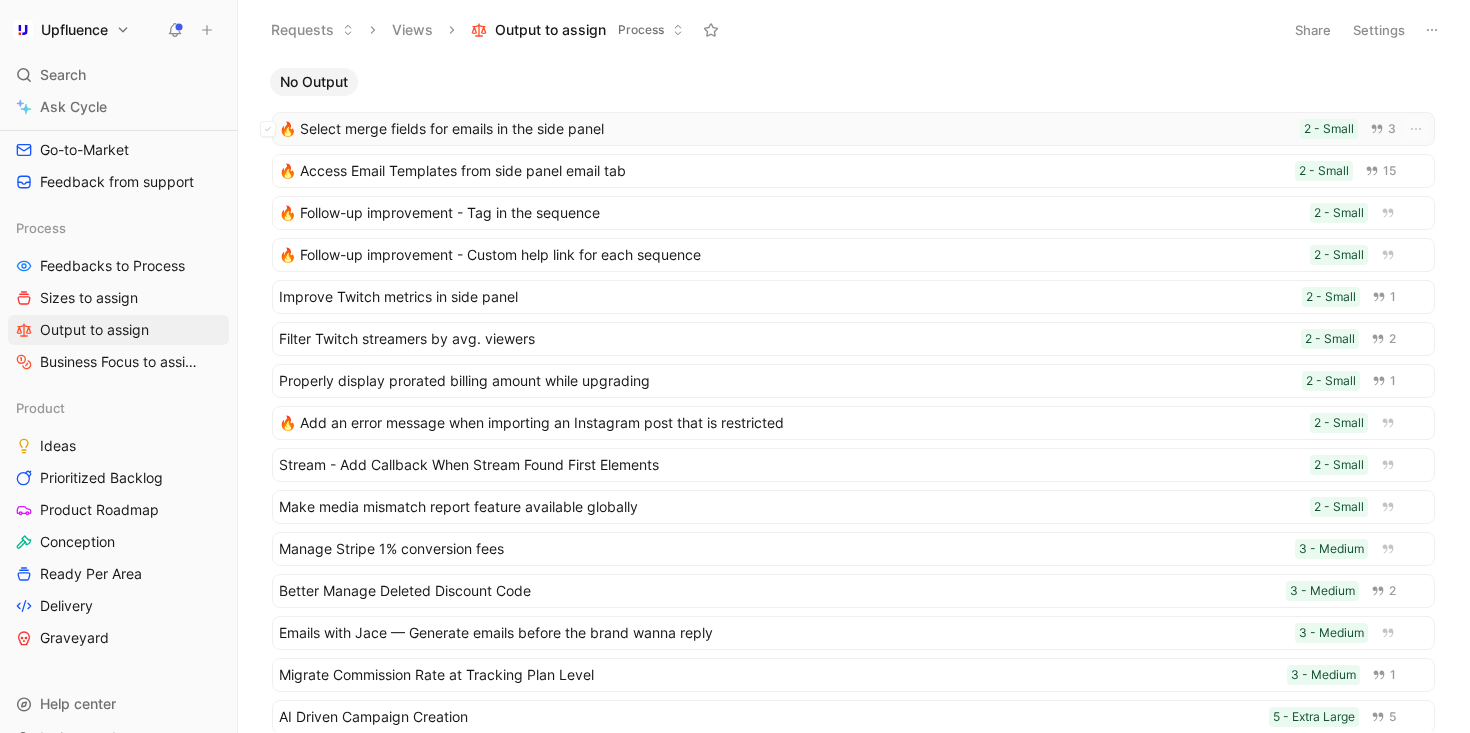 click on "🔥 Select merge fields for emails in the side panel" at bounding box center [785, 129] 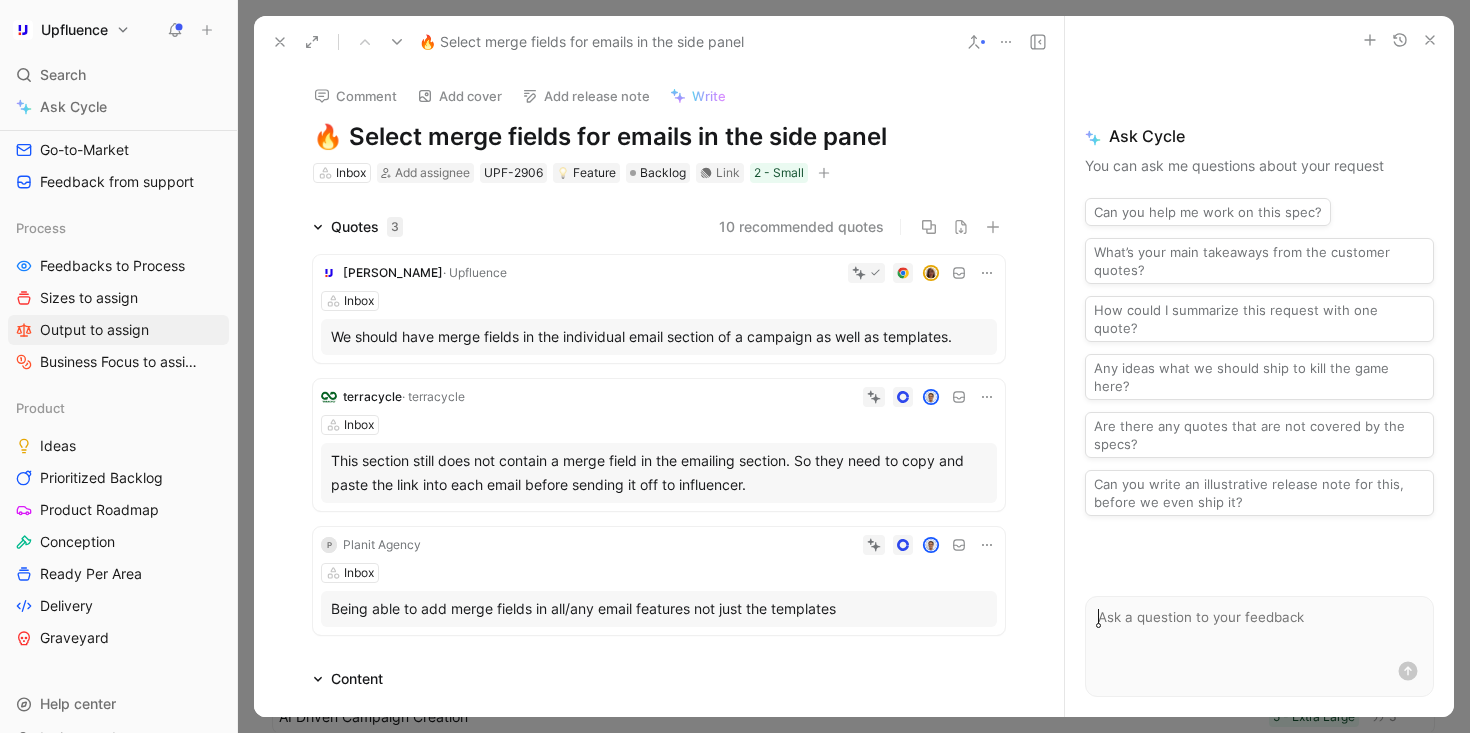 click 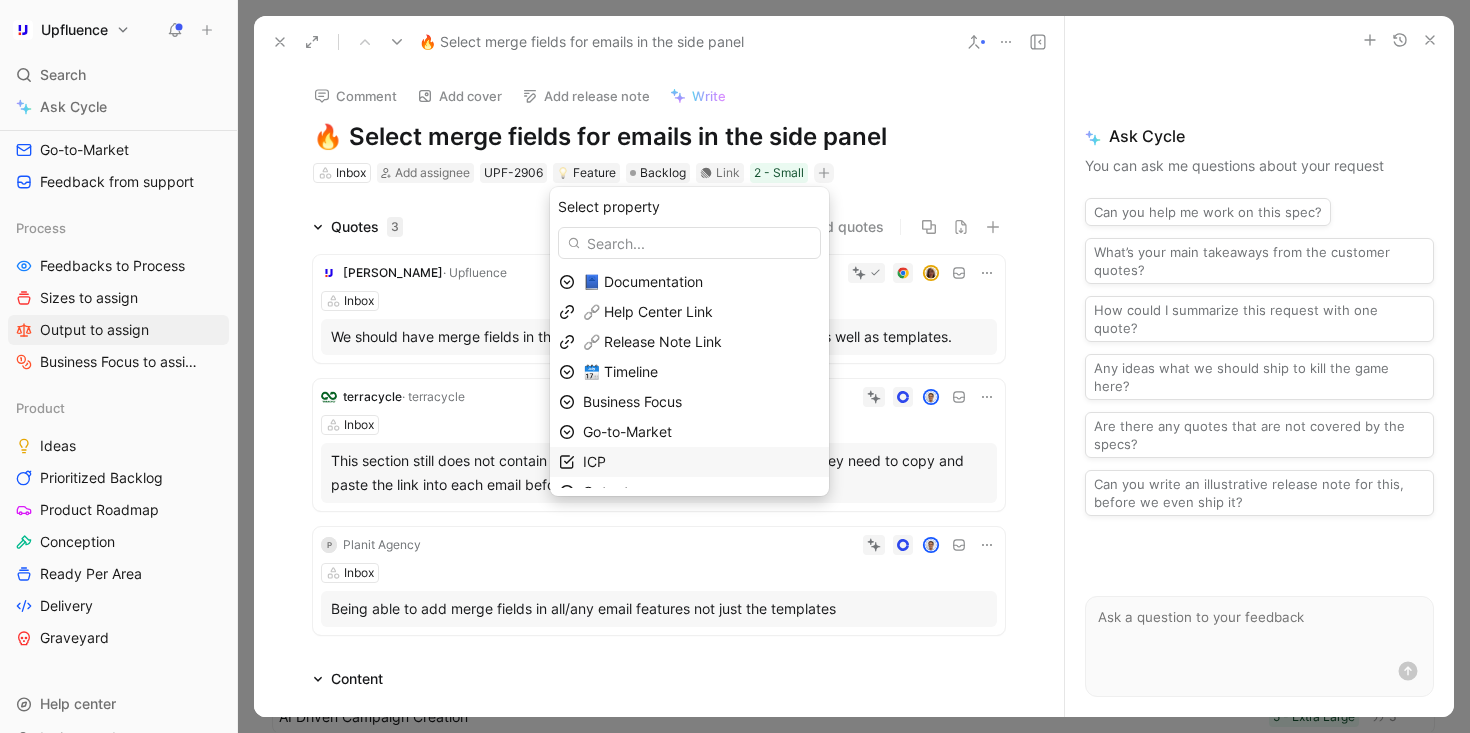 scroll, scrollTop: 79, scrollLeft: 0, axis: vertical 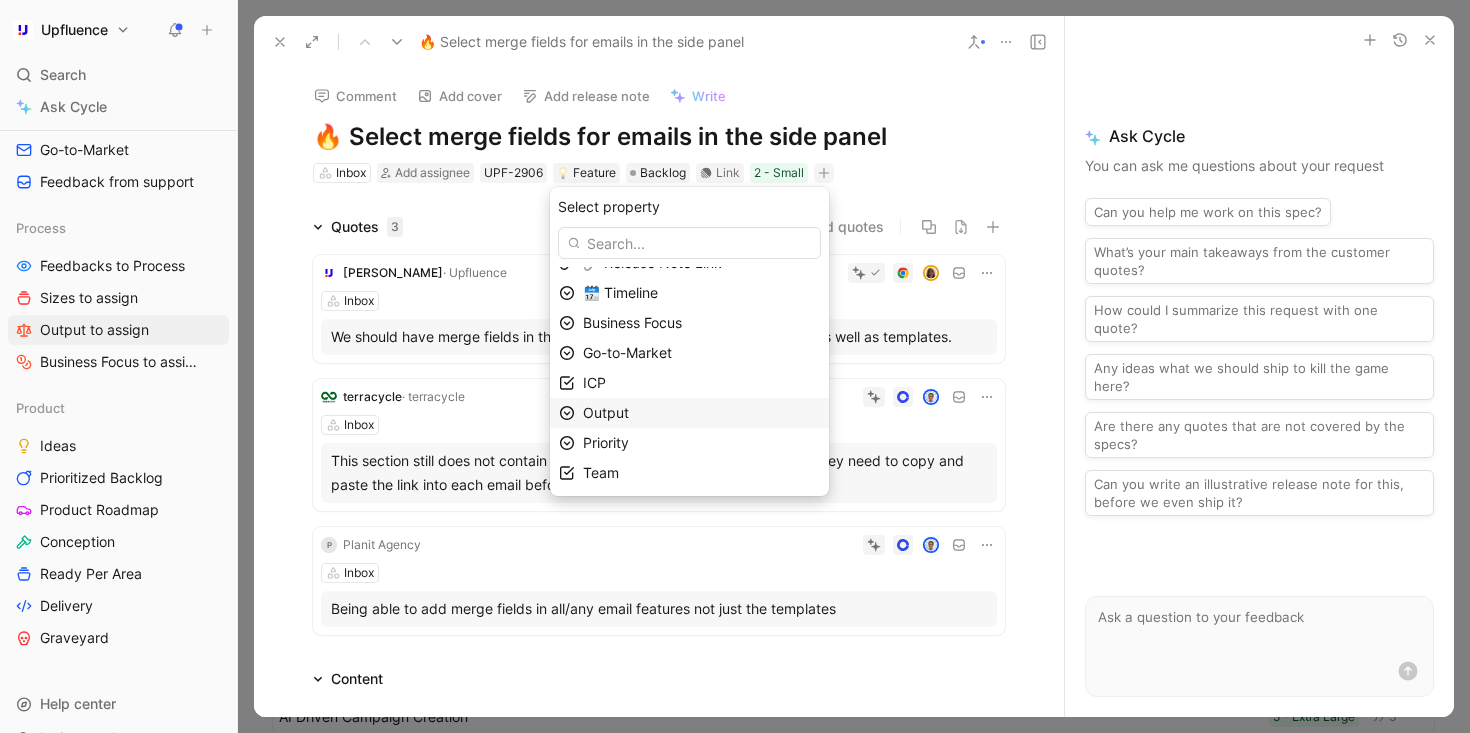 click on "Output" at bounding box center [701, 413] 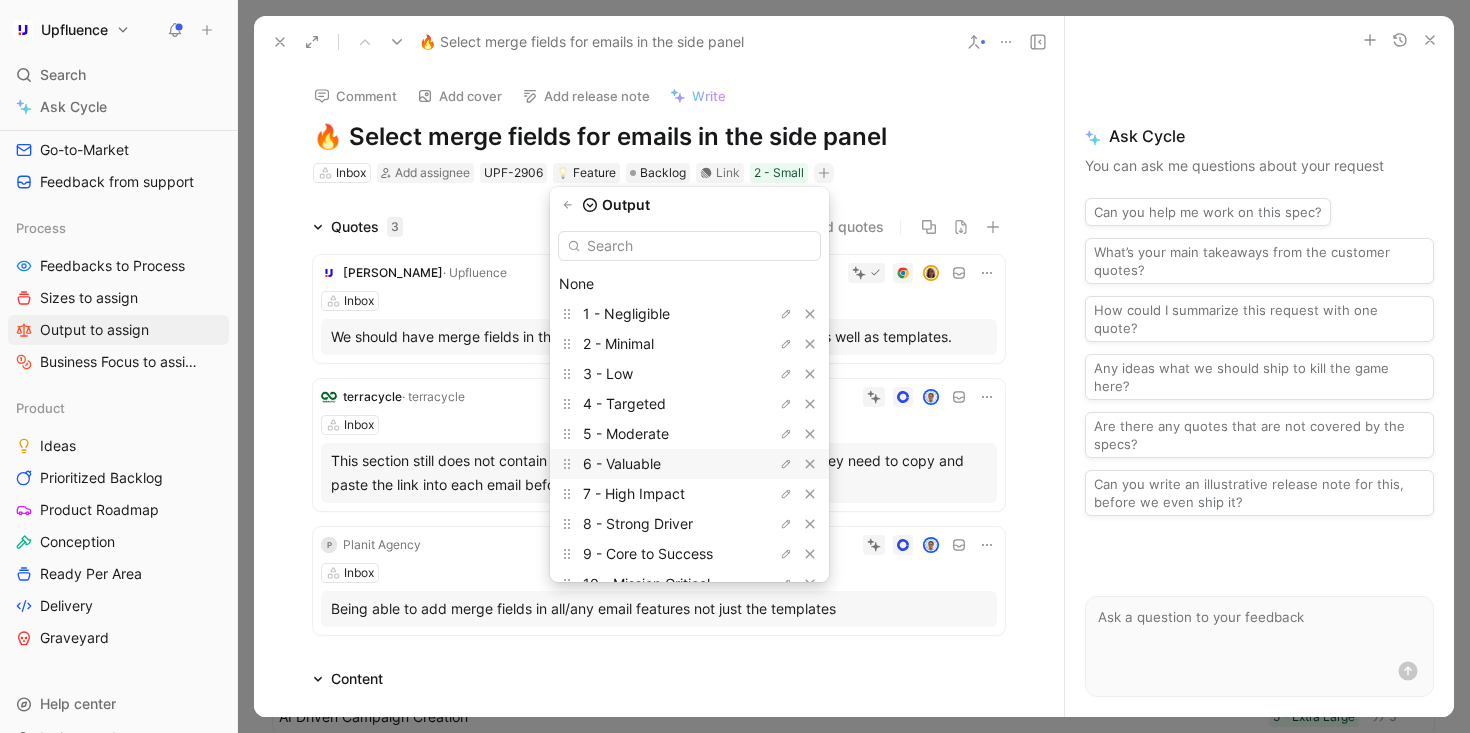 scroll, scrollTop: 53, scrollLeft: 0, axis: vertical 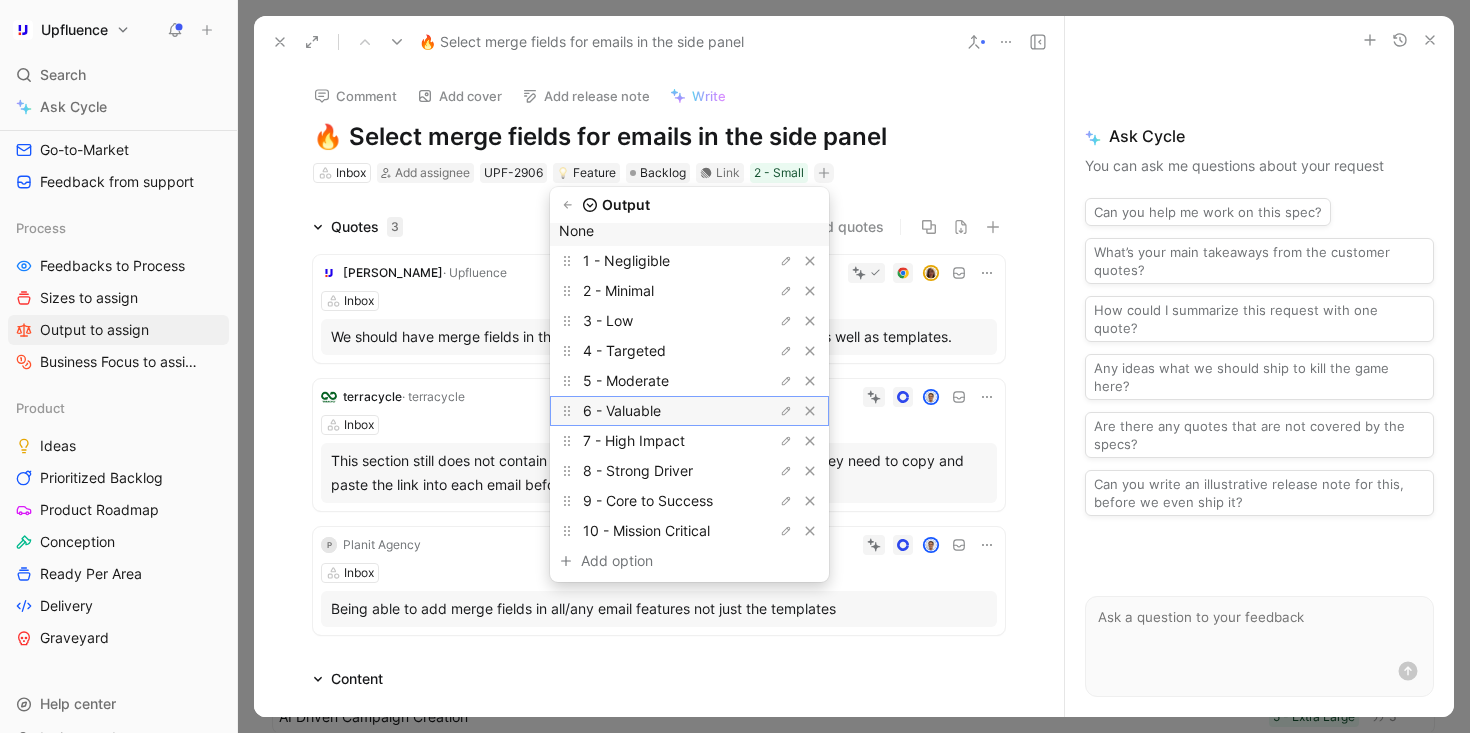 click on "6  - Valuable" at bounding box center [658, 411] 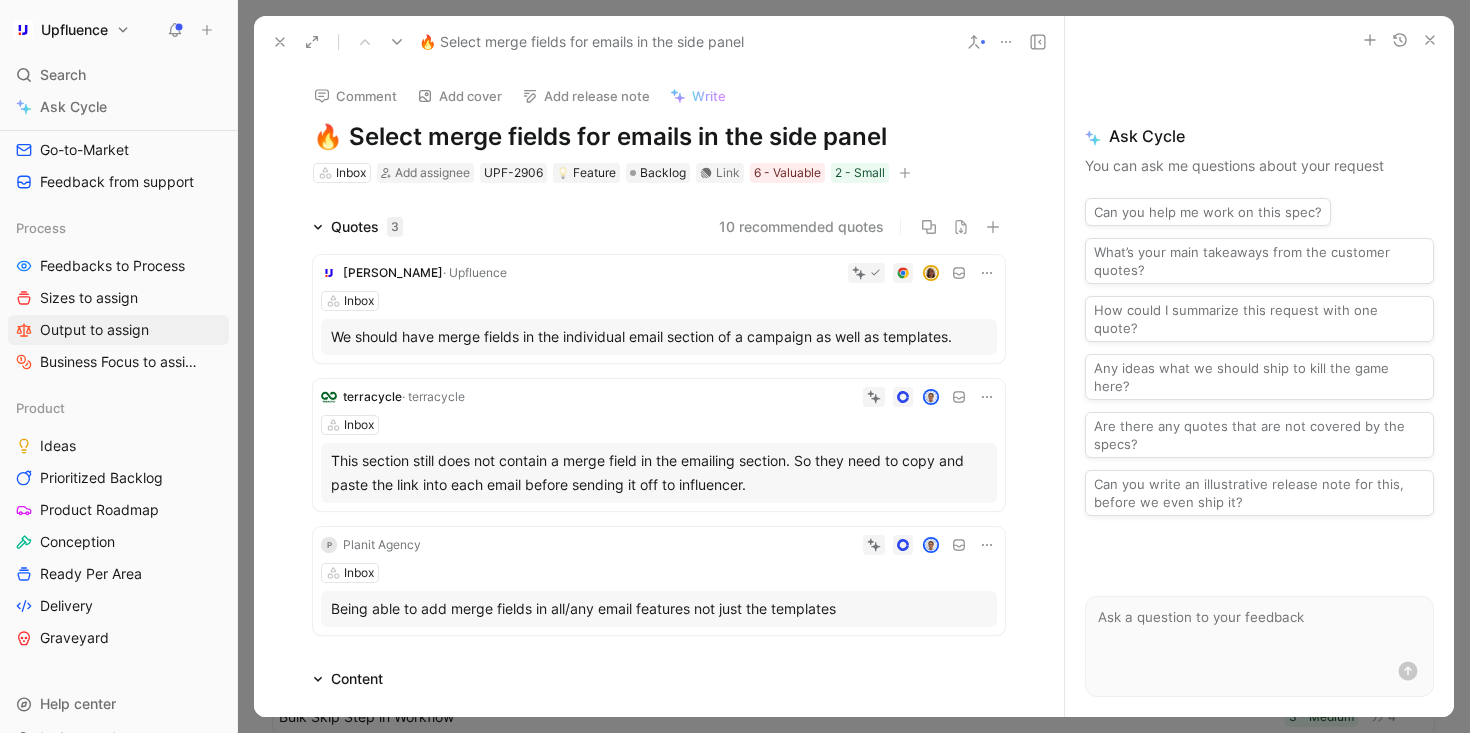 click 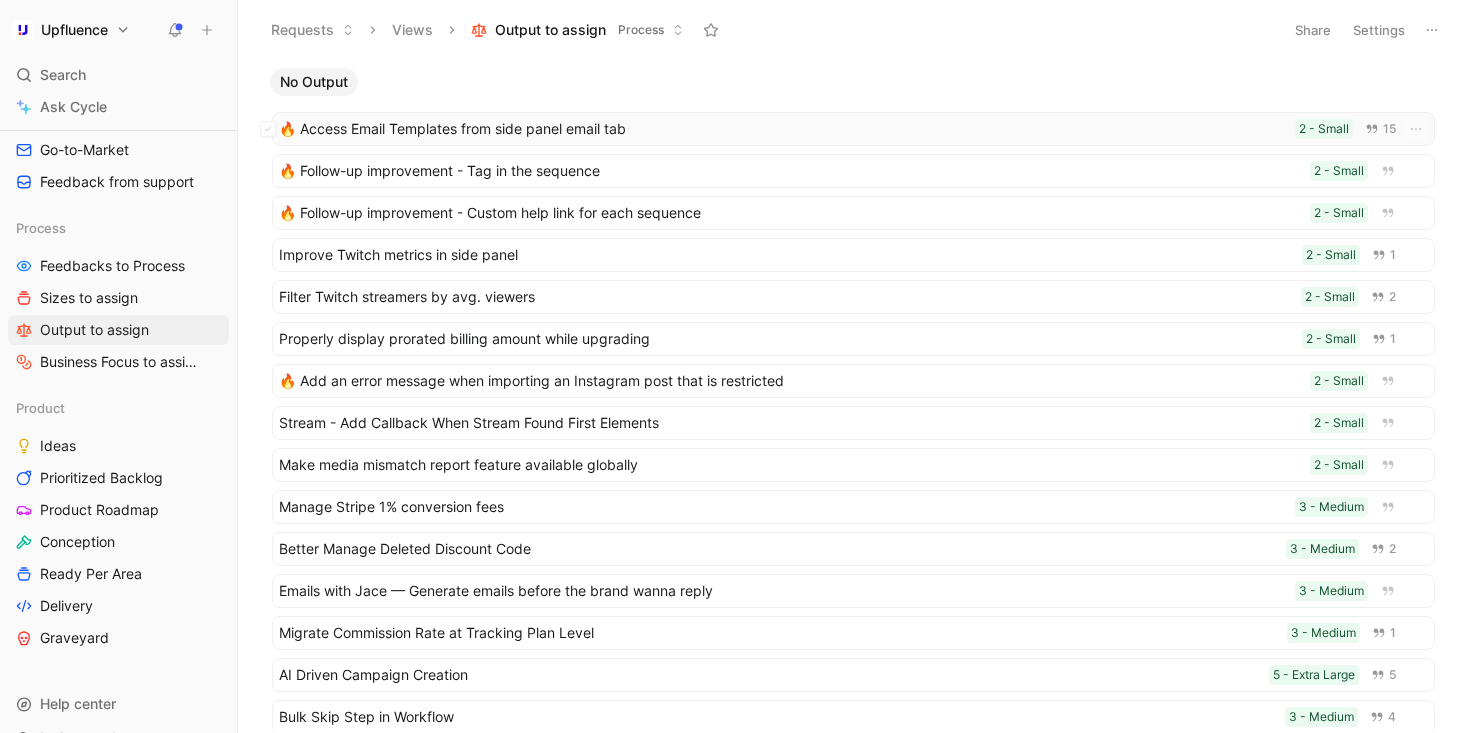click on "🔥 Access Email Templates from side panel email tab" at bounding box center [783, 129] 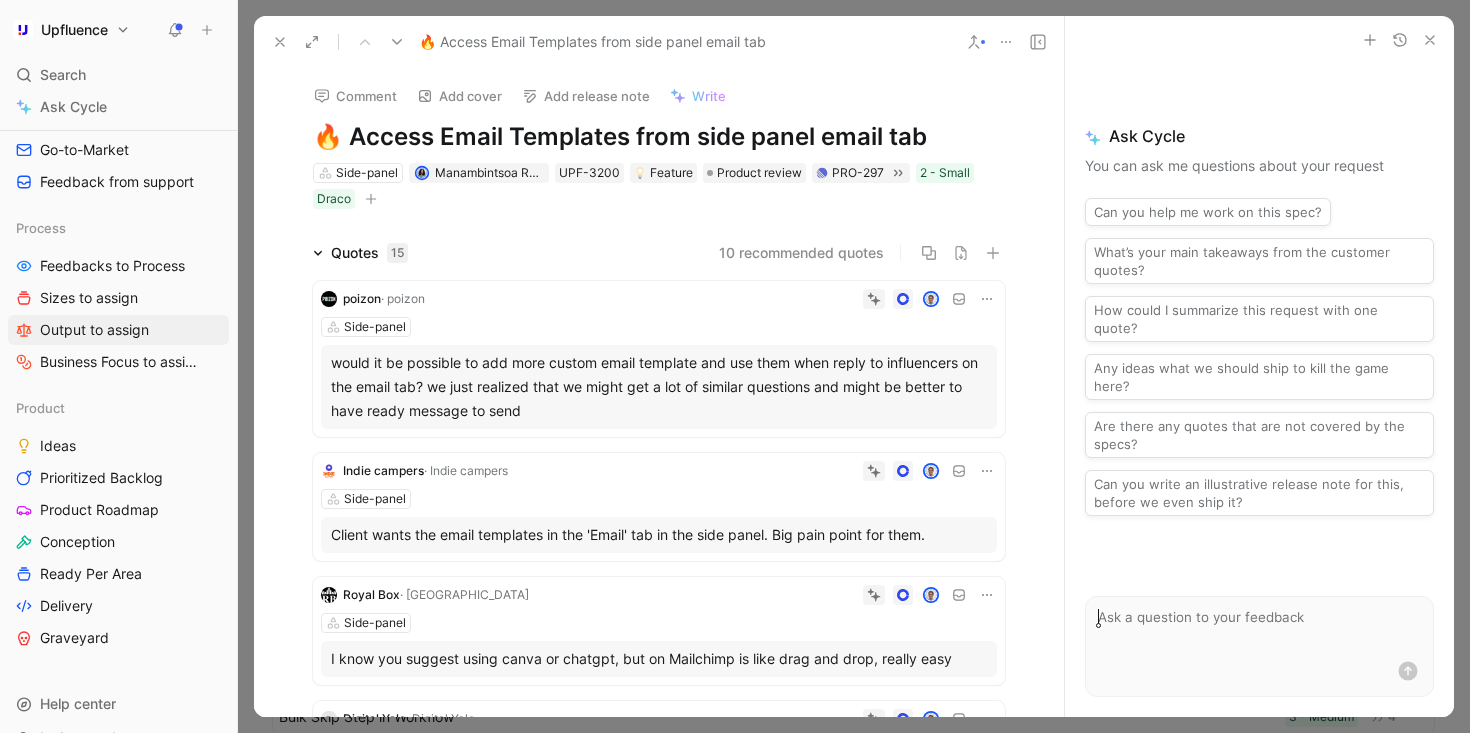 click at bounding box center [371, 199] 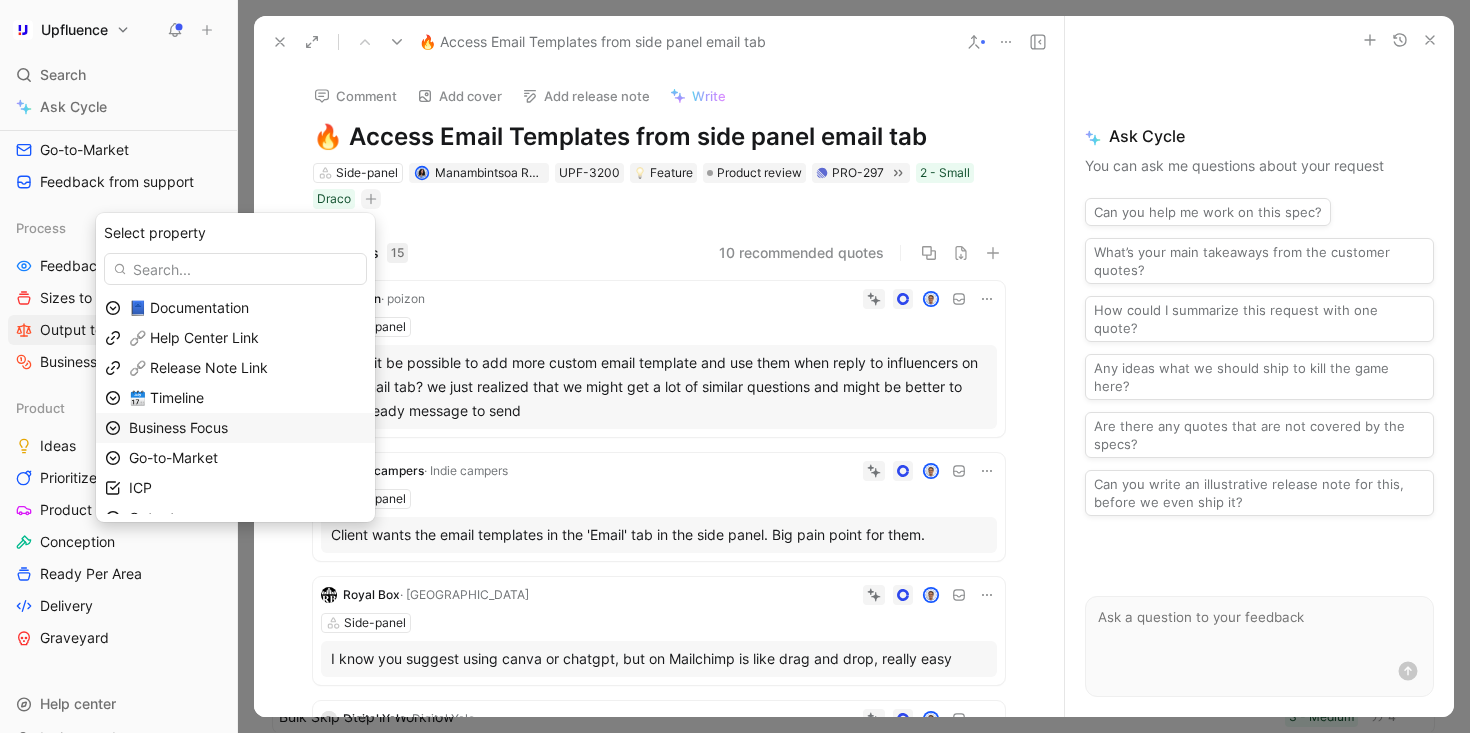 scroll, scrollTop: 49, scrollLeft: 0, axis: vertical 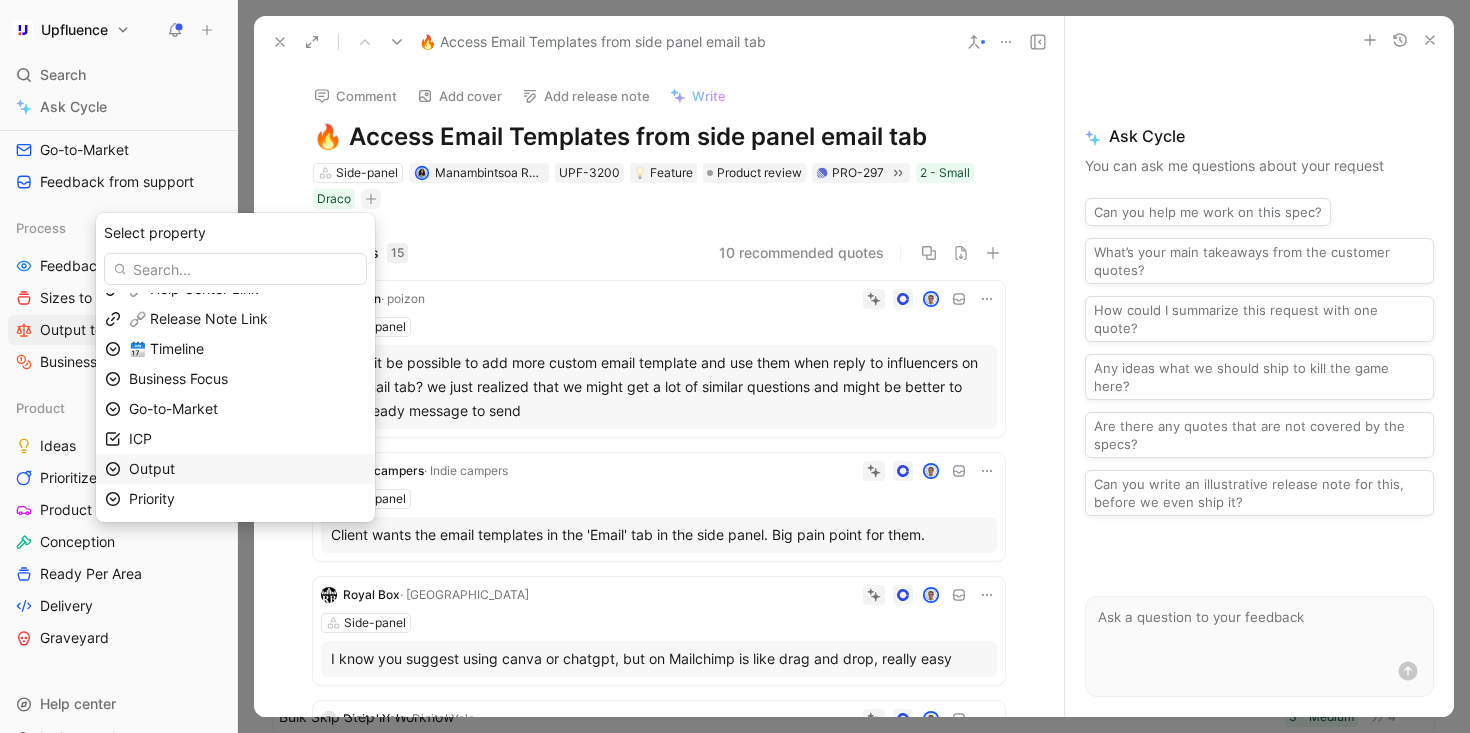 click on "Output" at bounding box center (247, 469) 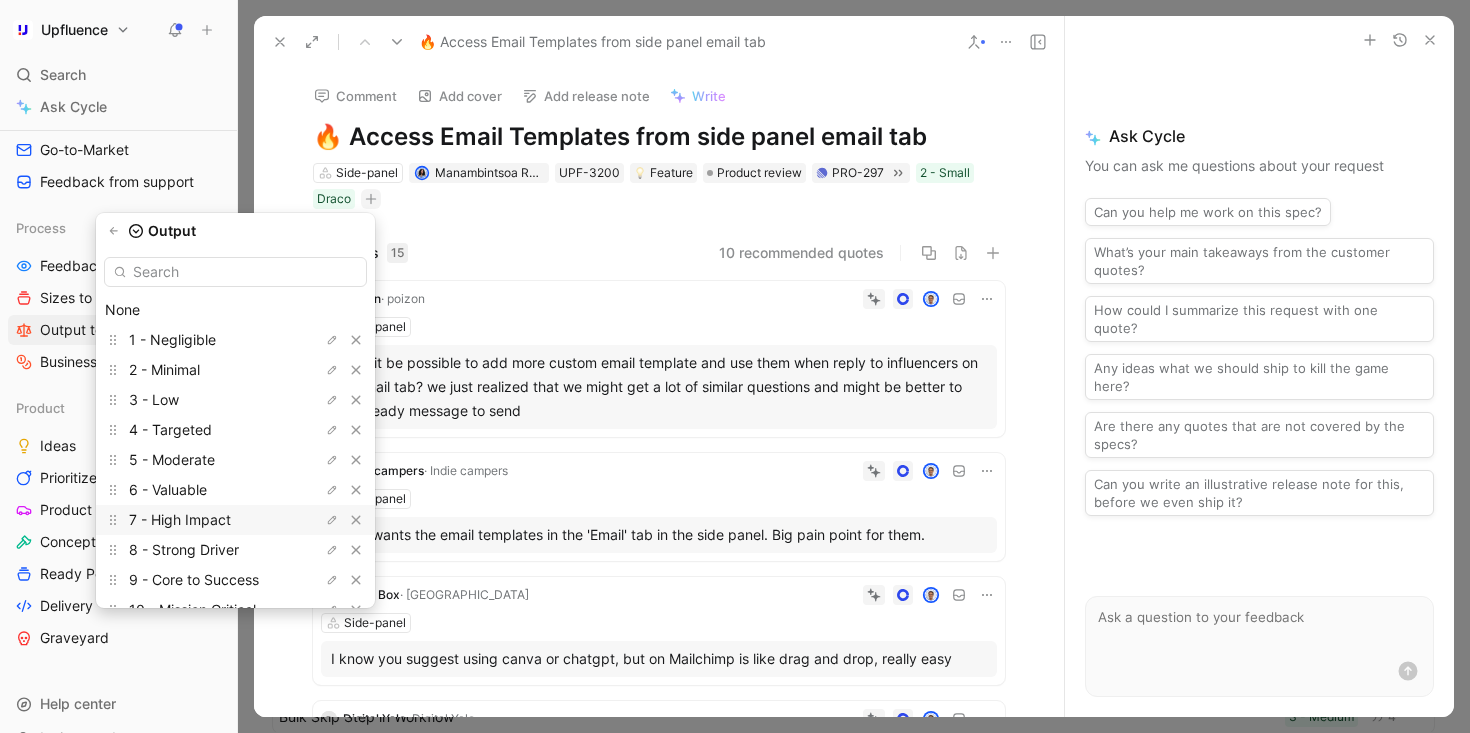 scroll, scrollTop: 55, scrollLeft: 0, axis: vertical 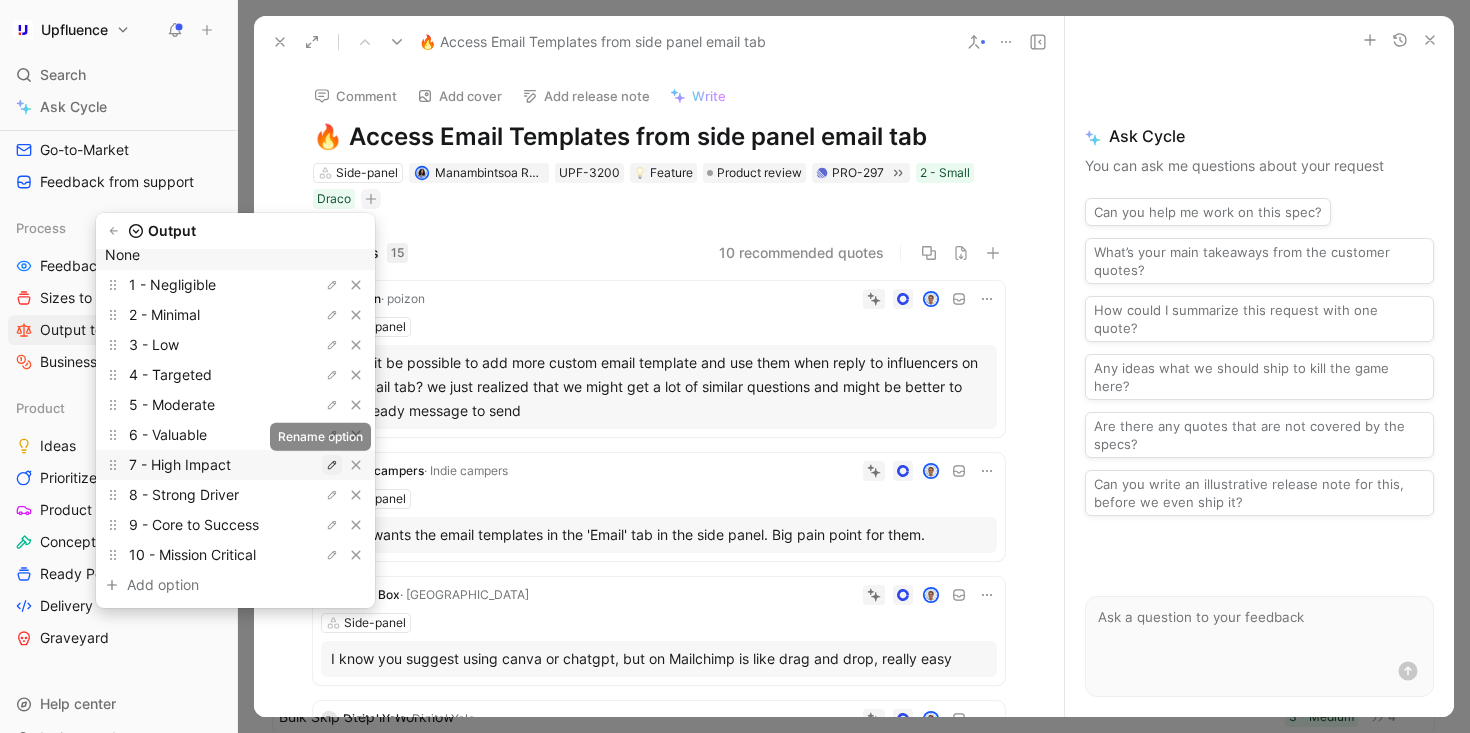 click 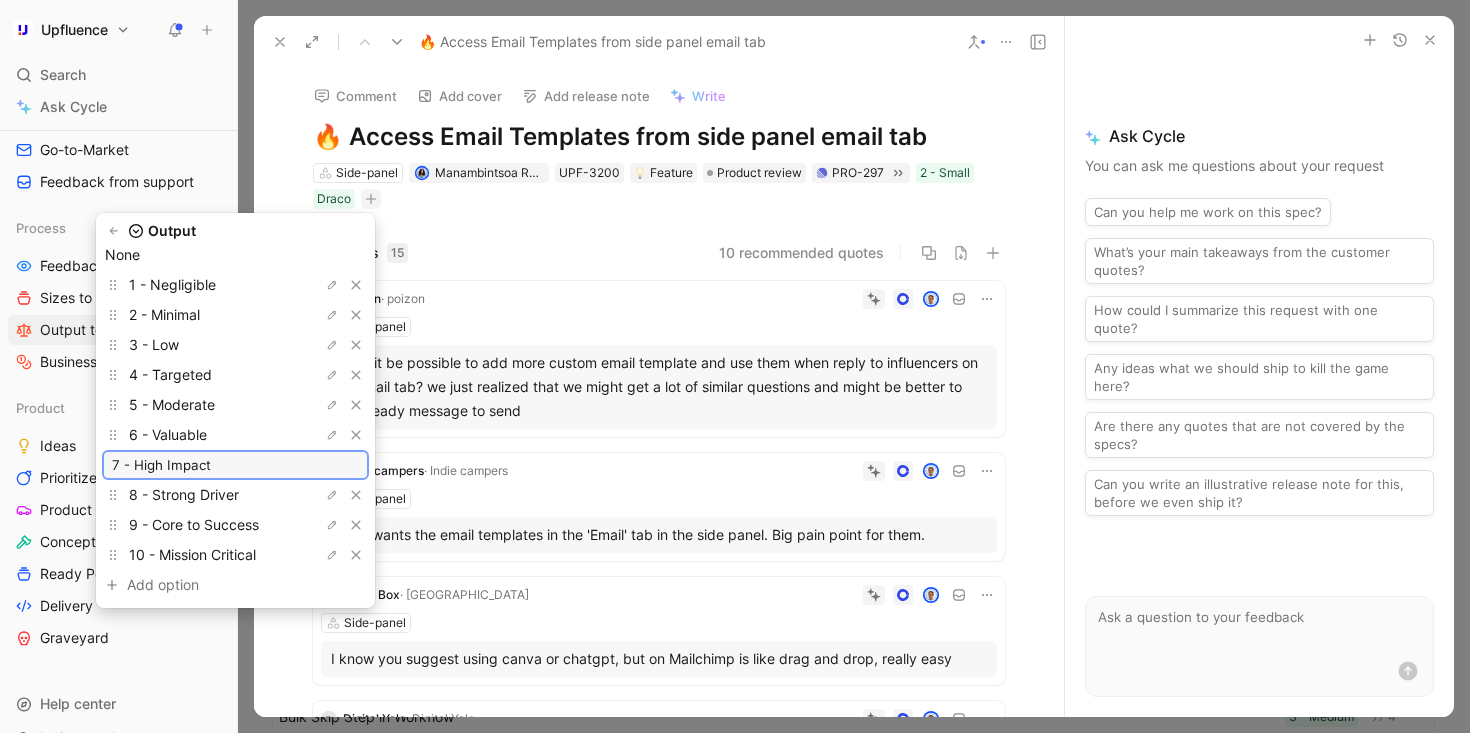click on "7 - High Impact" at bounding box center [235, 465] 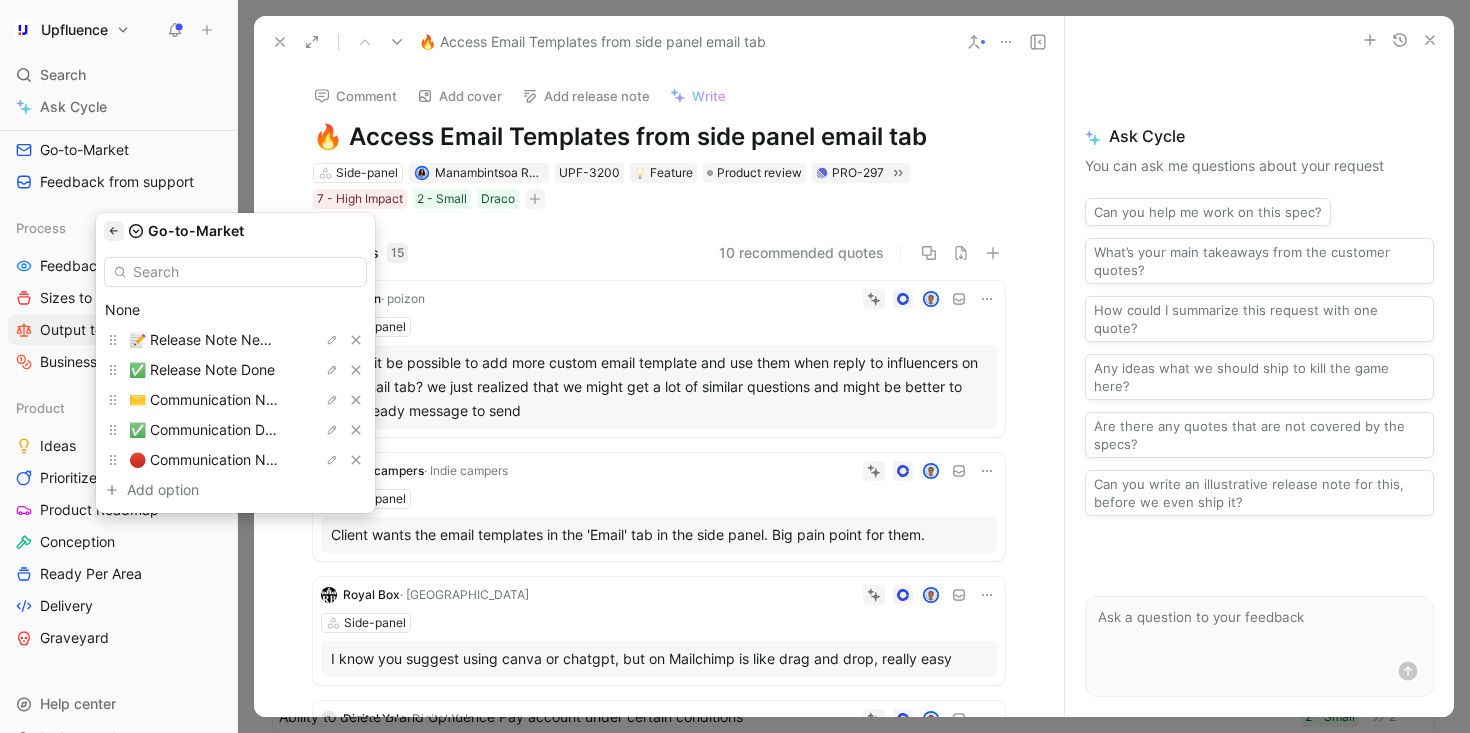 click 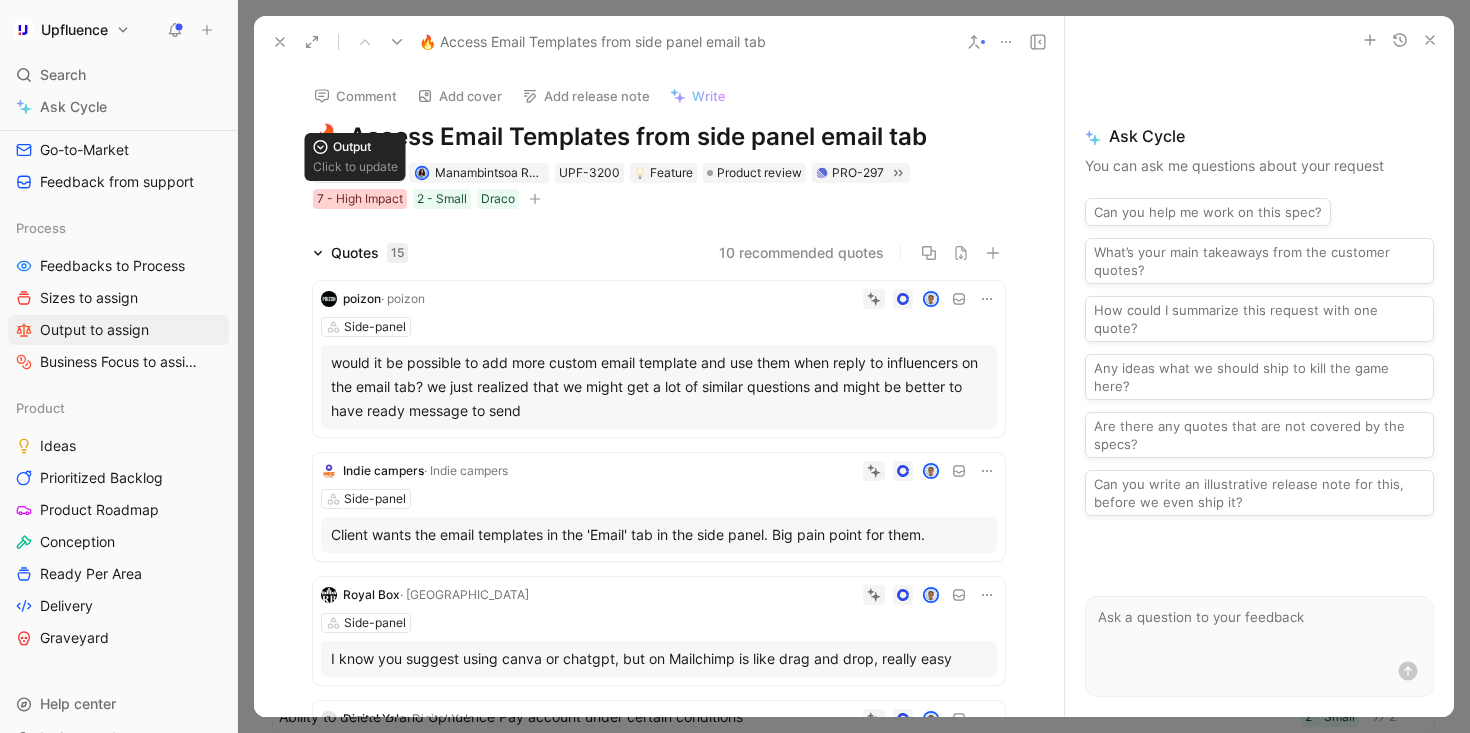 click on "7 - High Impact" at bounding box center [360, 199] 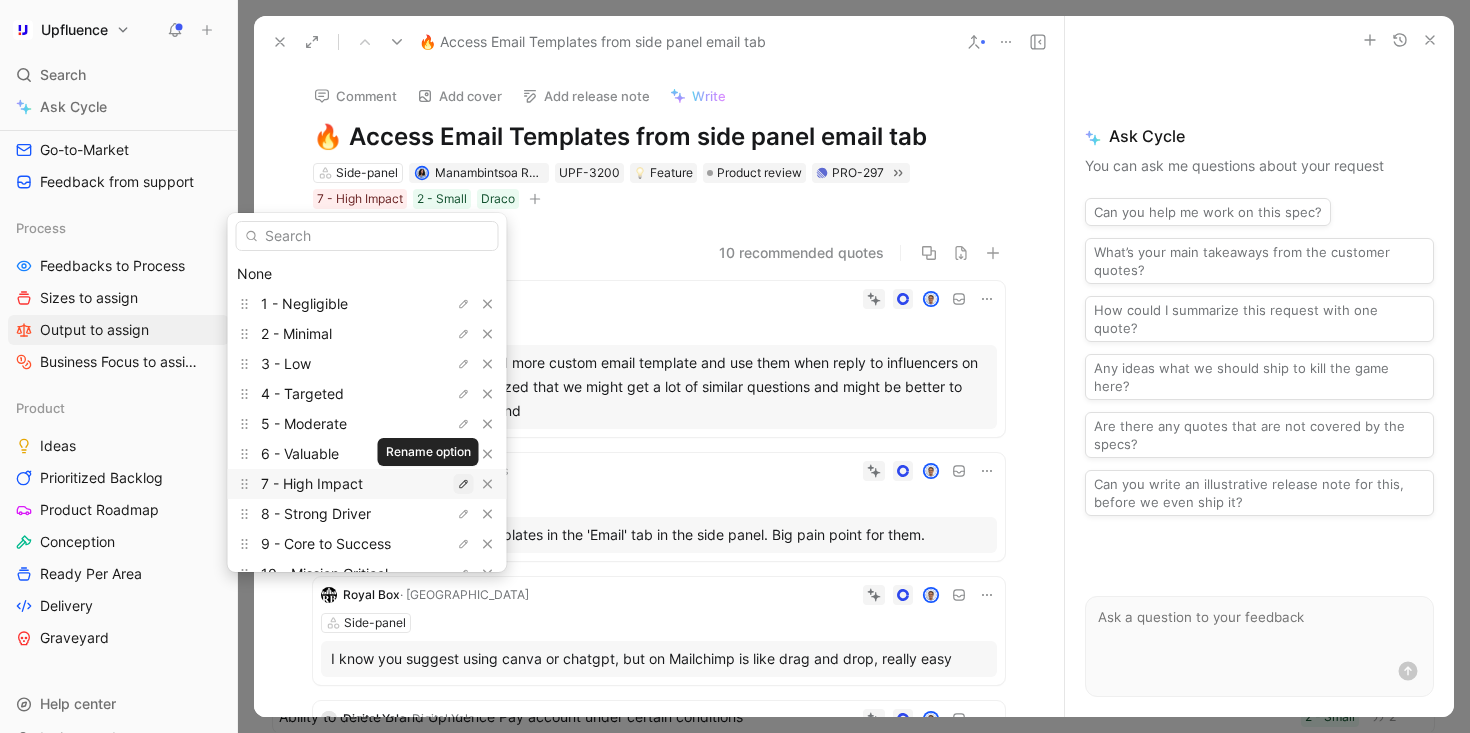 click 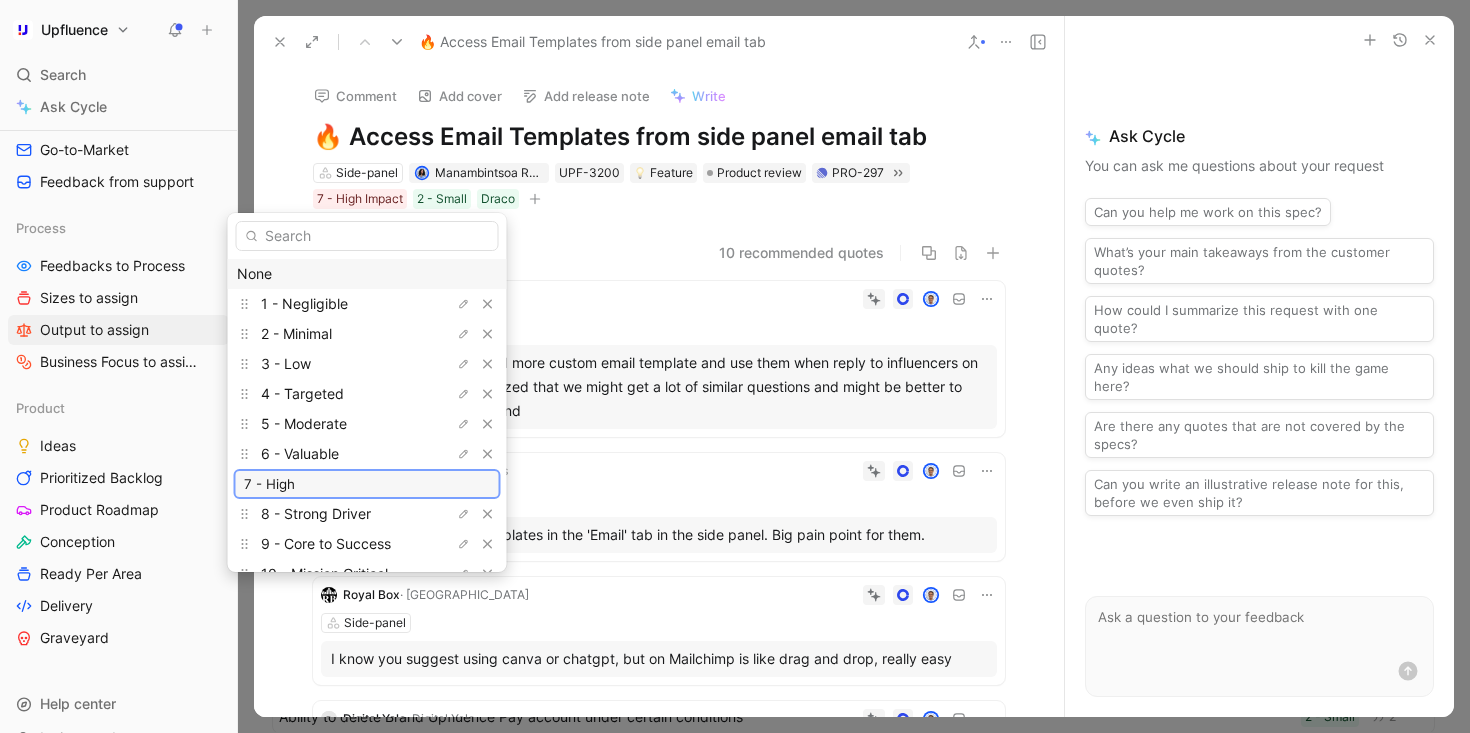 type on "7 - High" 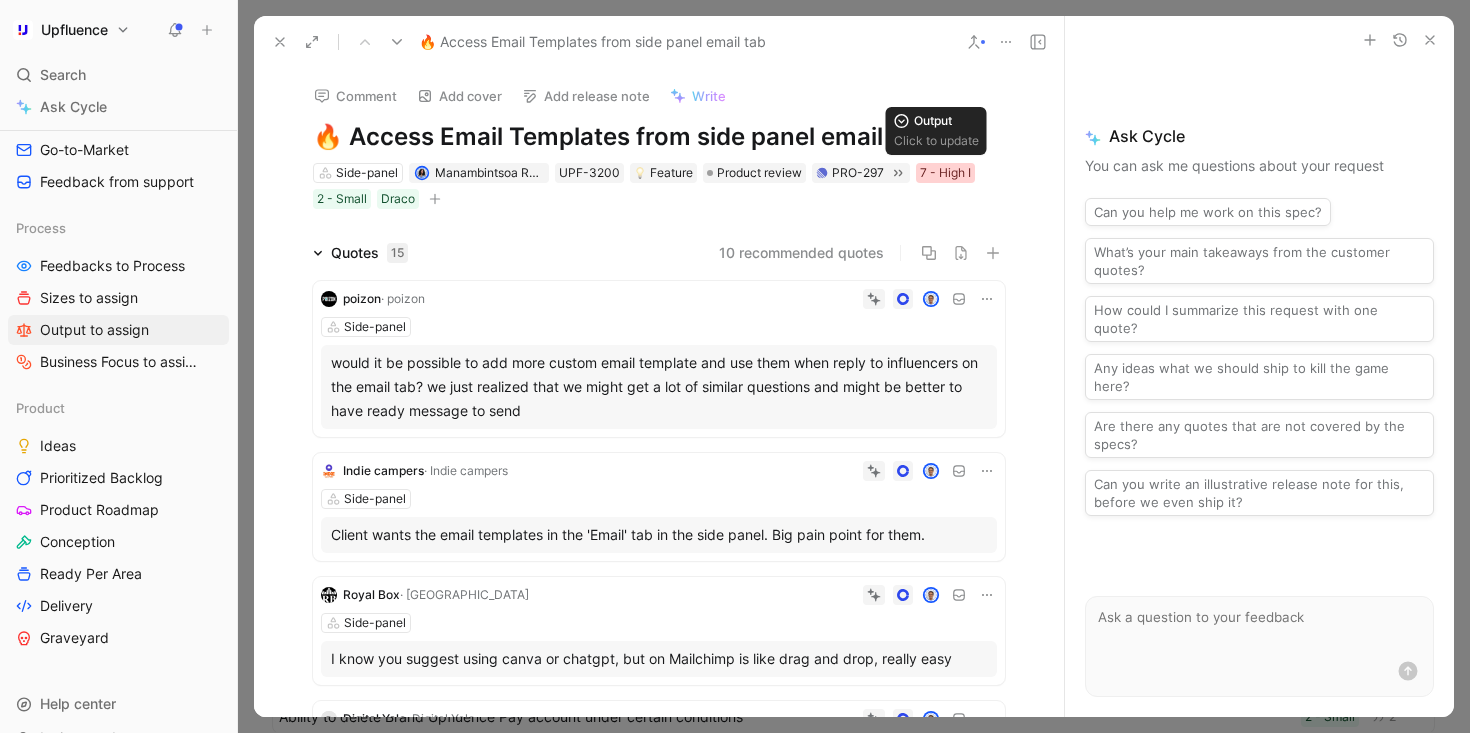 click on "7 - High I" at bounding box center [945, 173] 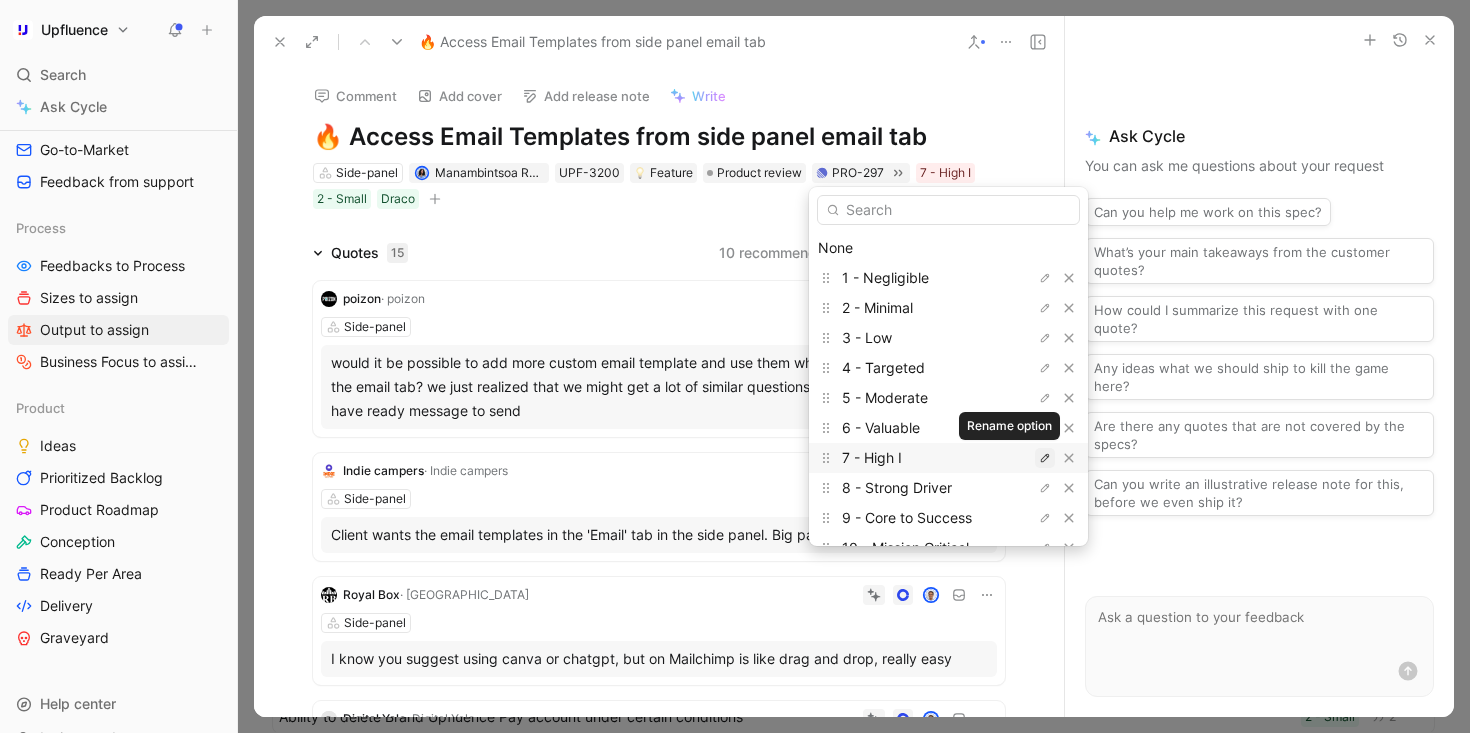 click 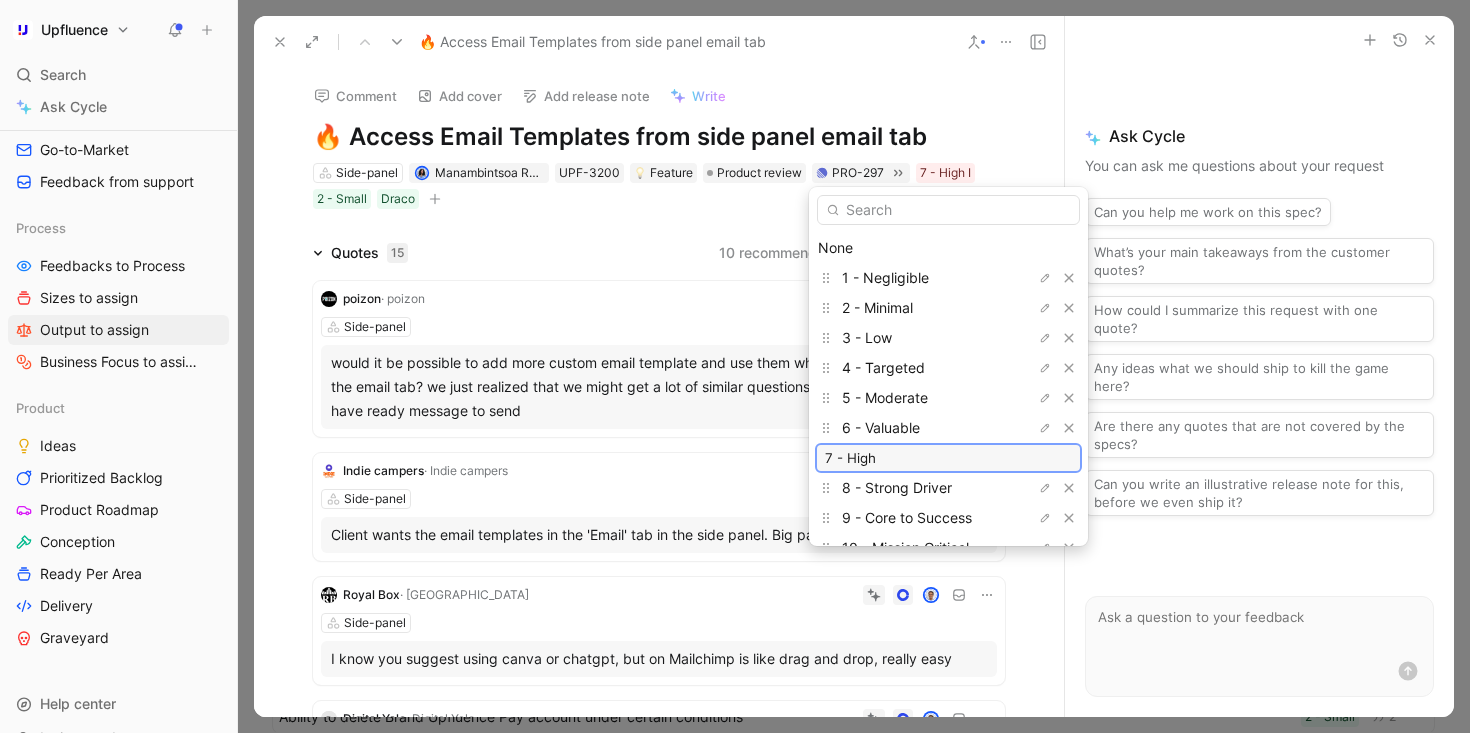 type on "7 - High" 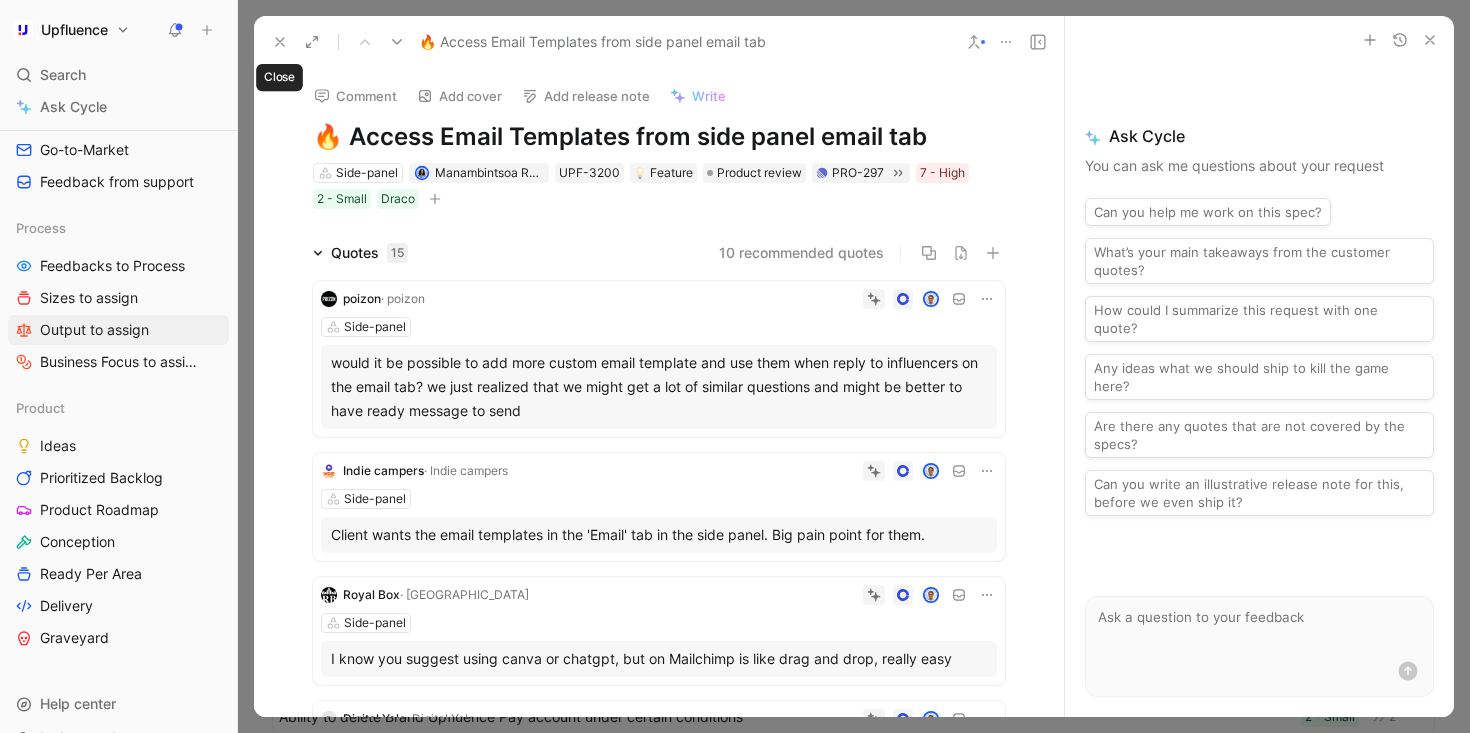 click 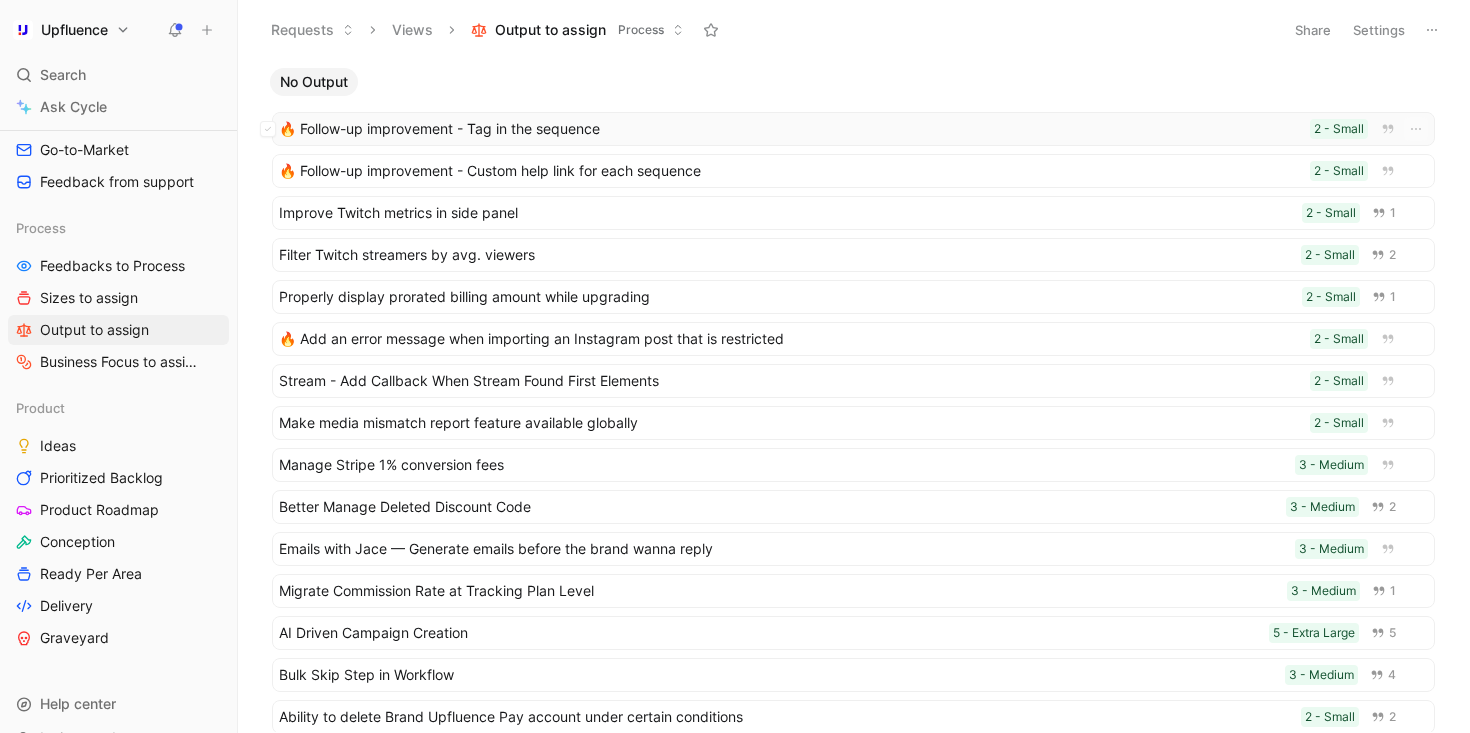click on "🔥 Follow-up improvement - Tag in the sequence" at bounding box center [790, 129] 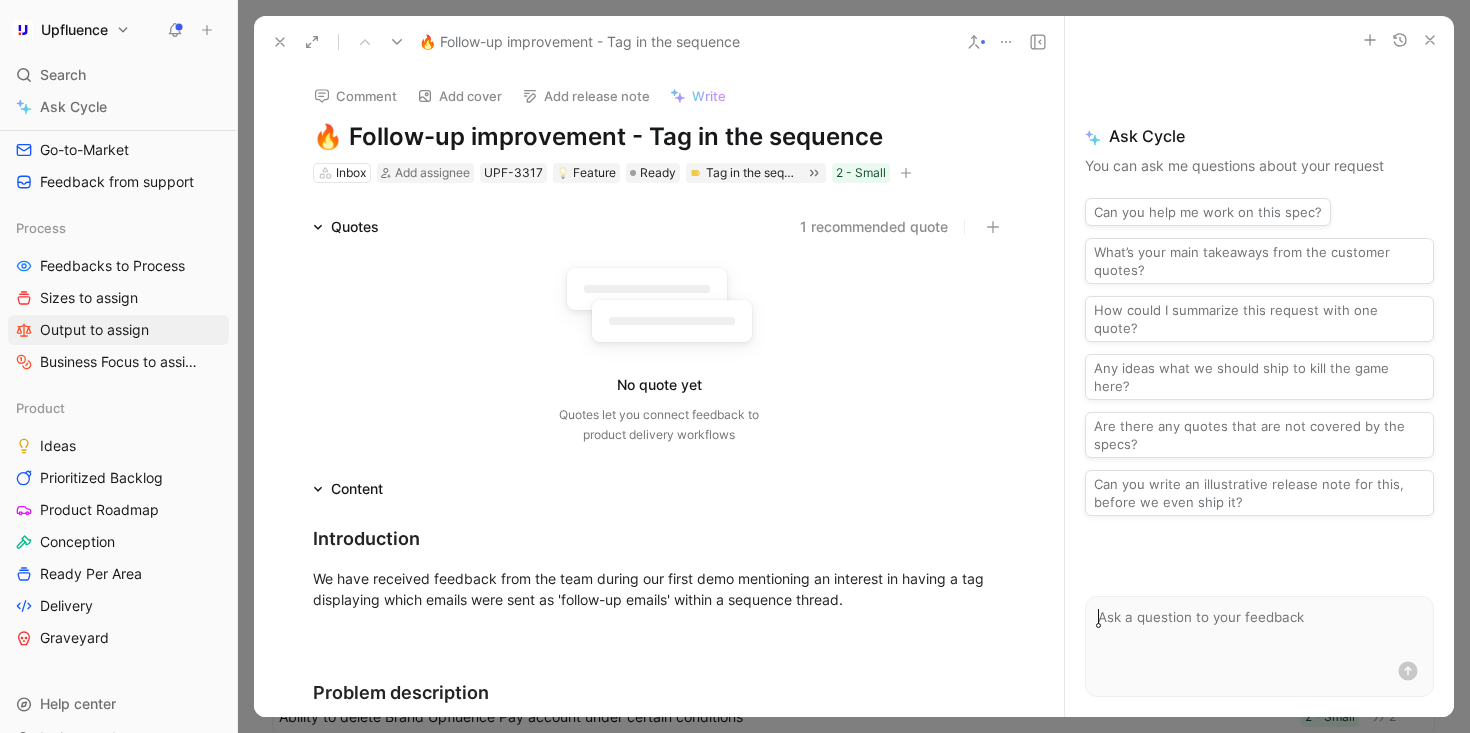 click 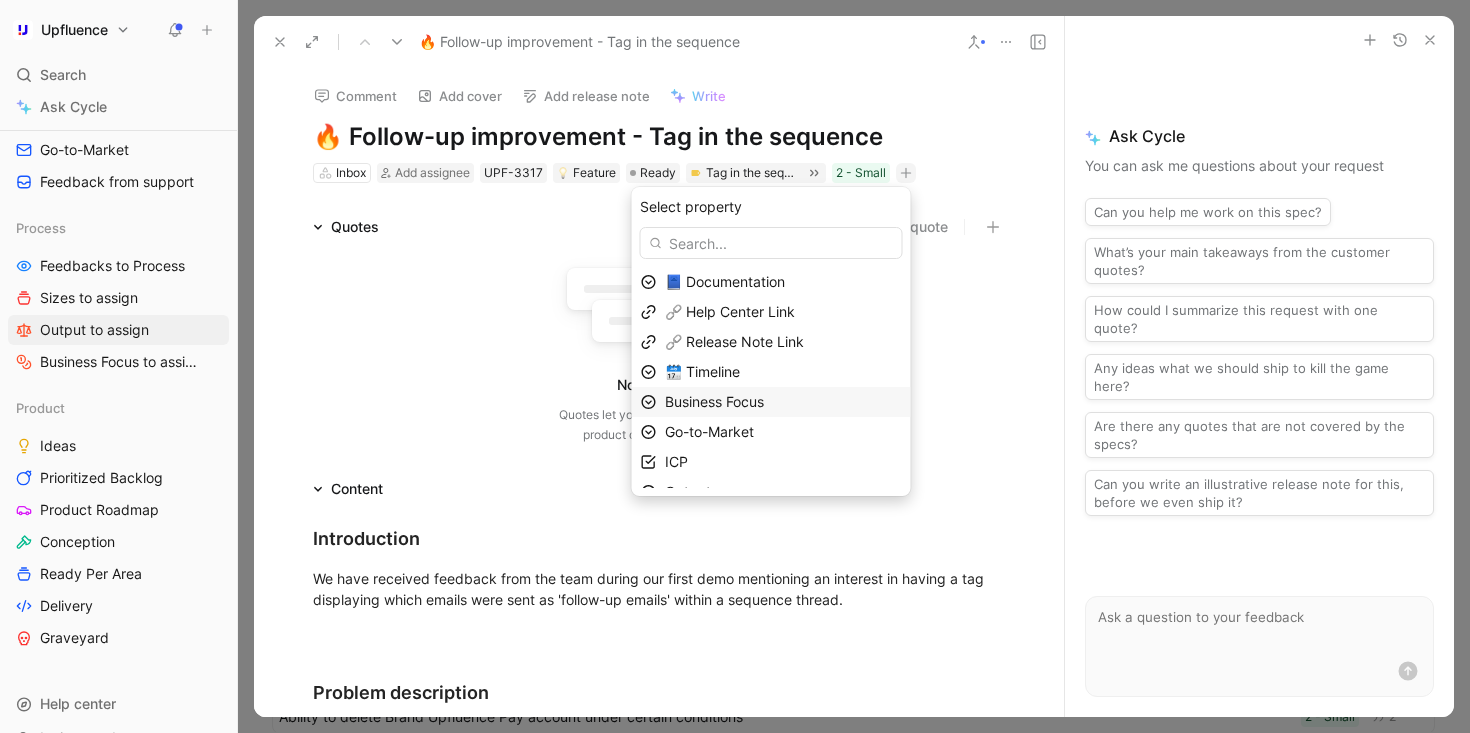 scroll, scrollTop: 79, scrollLeft: 0, axis: vertical 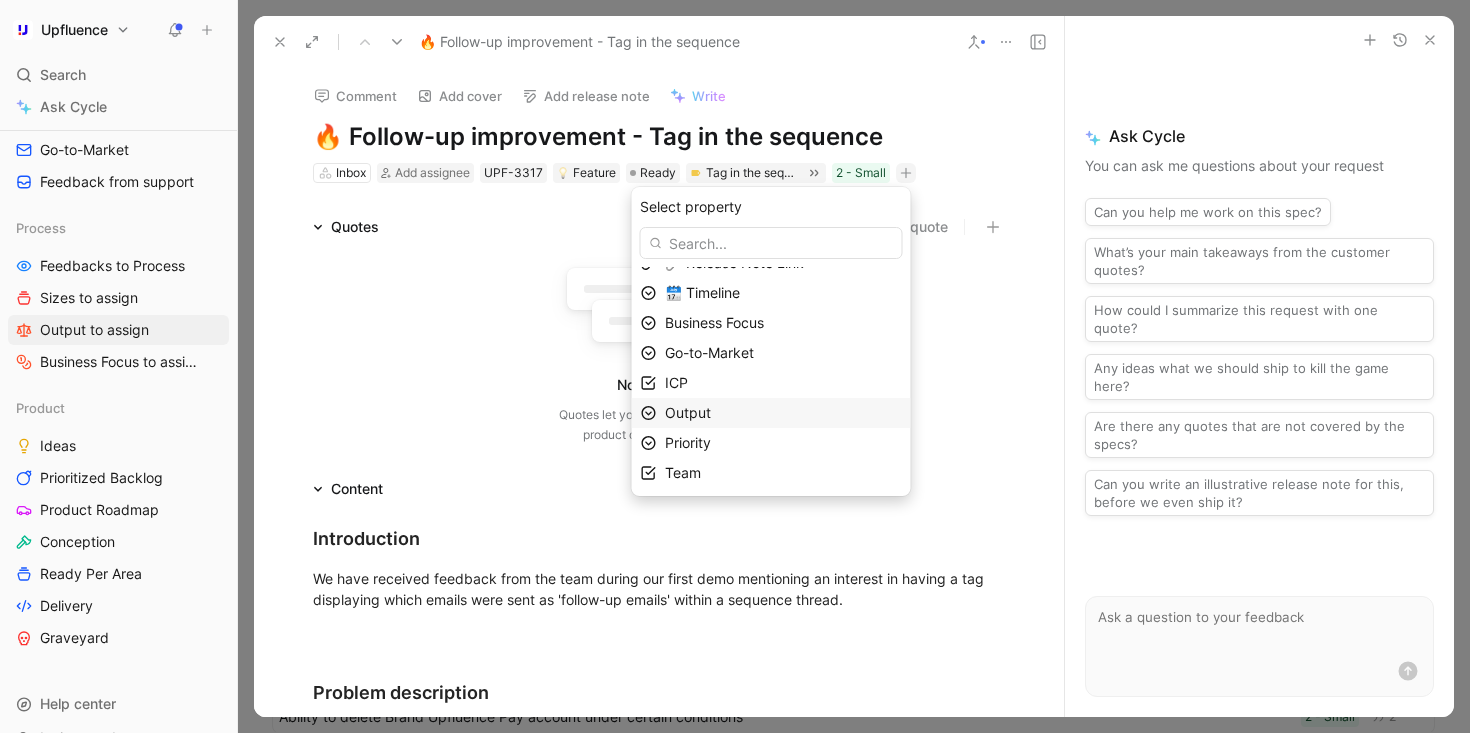 click on "Output" at bounding box center [688, 412] 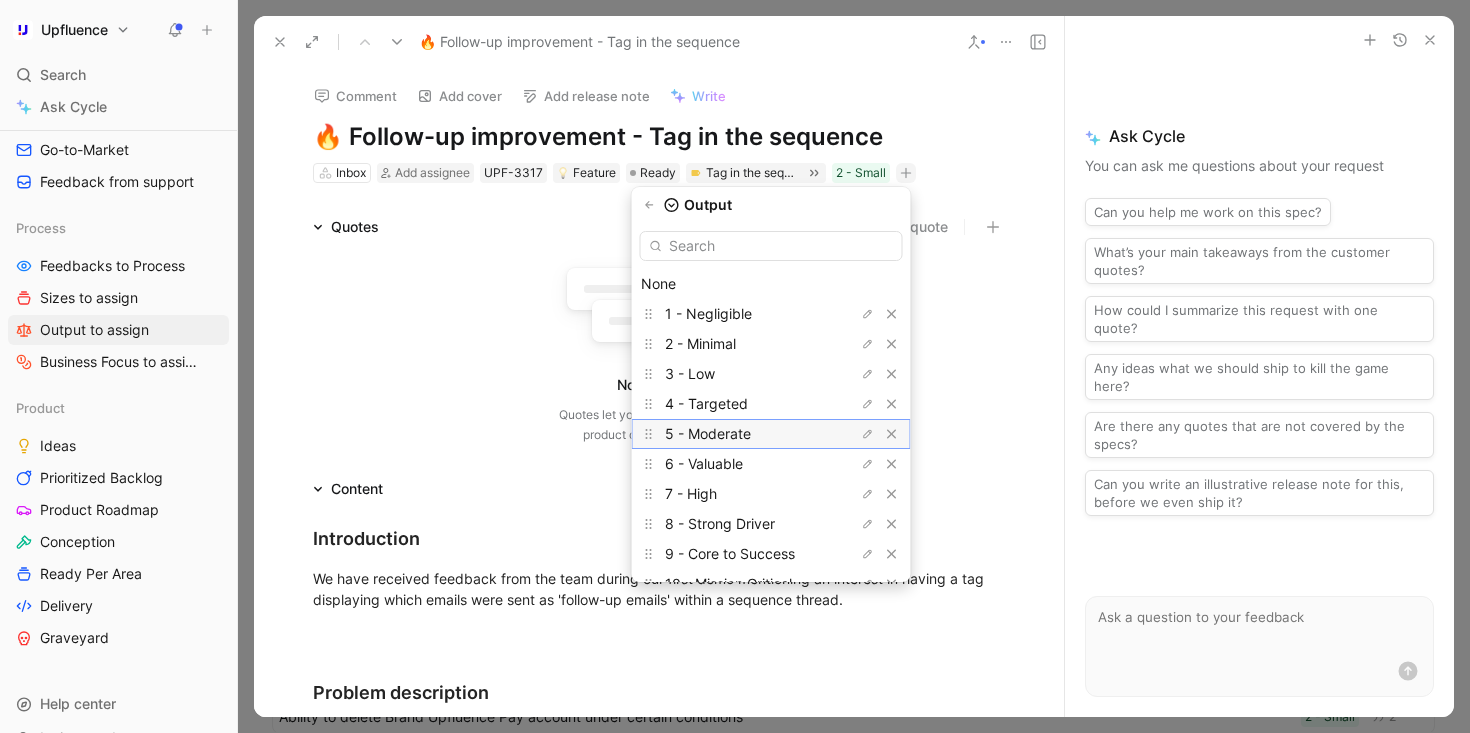click on "5 - Moderate" at bounding box center [708, 433] 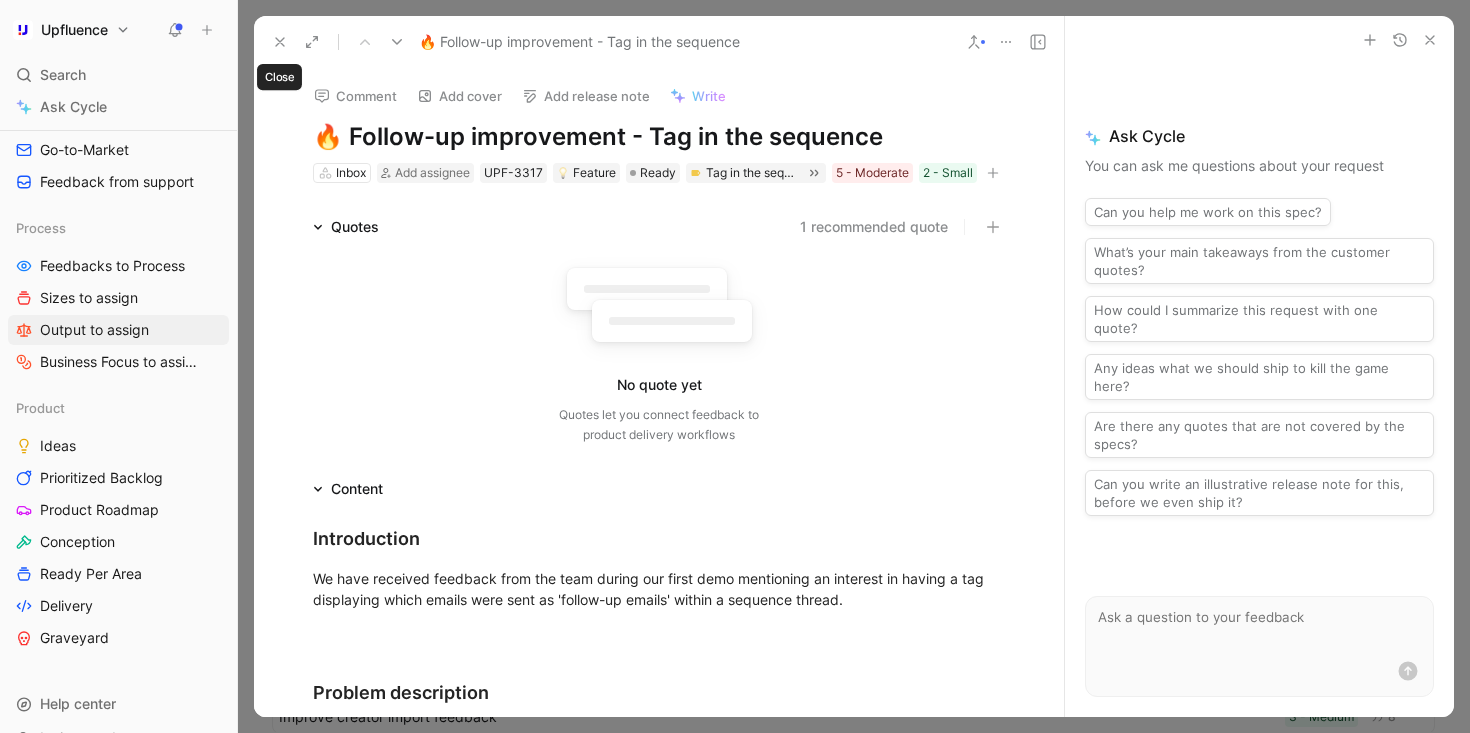 click 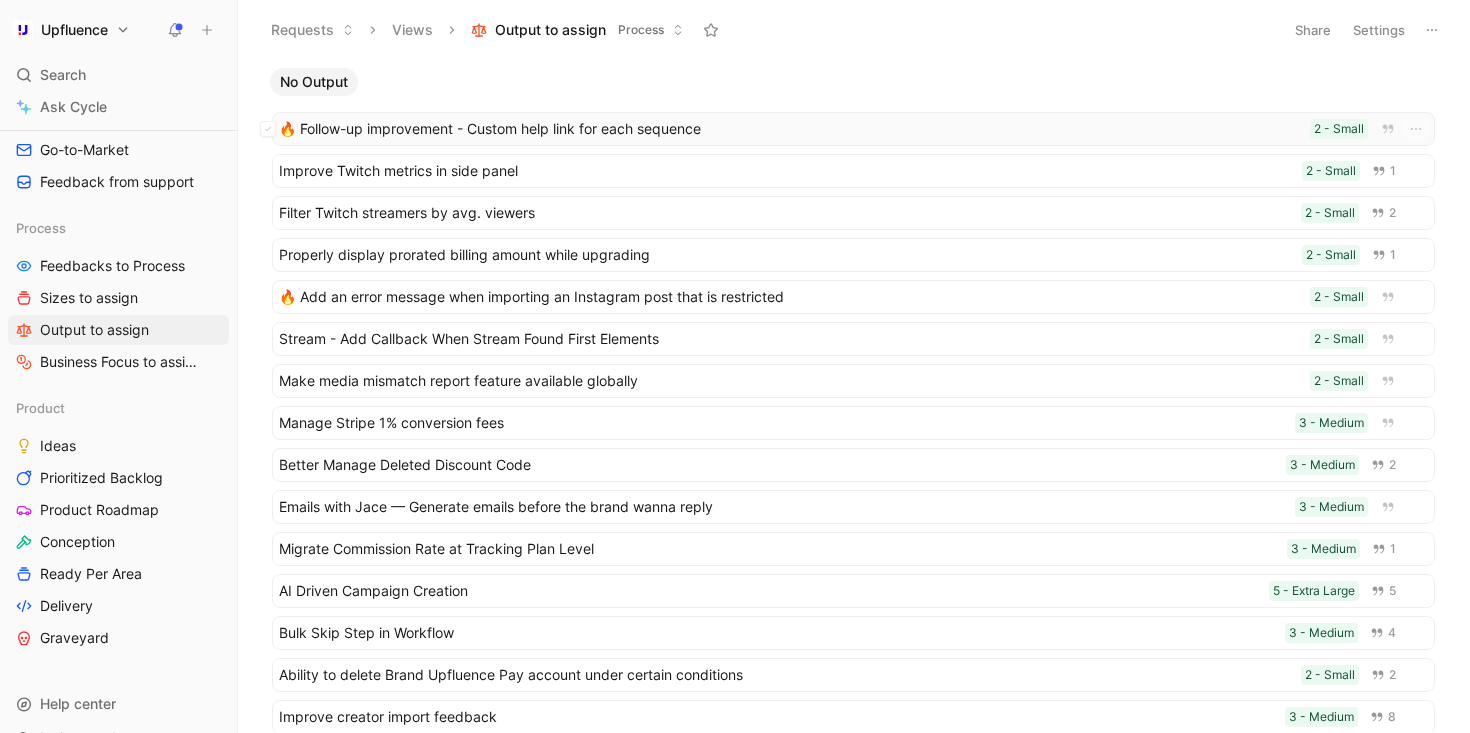 click on "🔥 Follow-up improvement - Custom help link for each sequence" at bounding box center [790, 129] 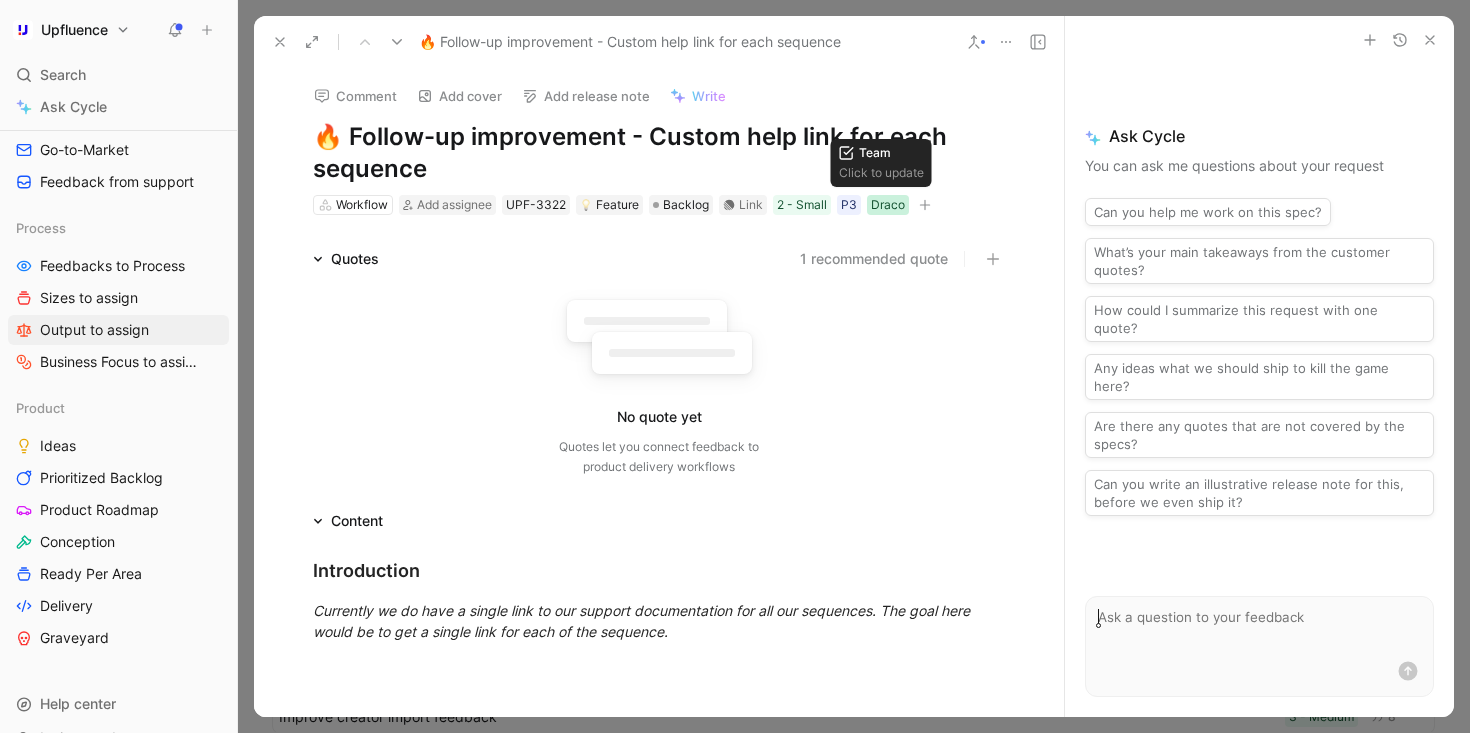 click on "Draco" at bounding box center [888, 205] 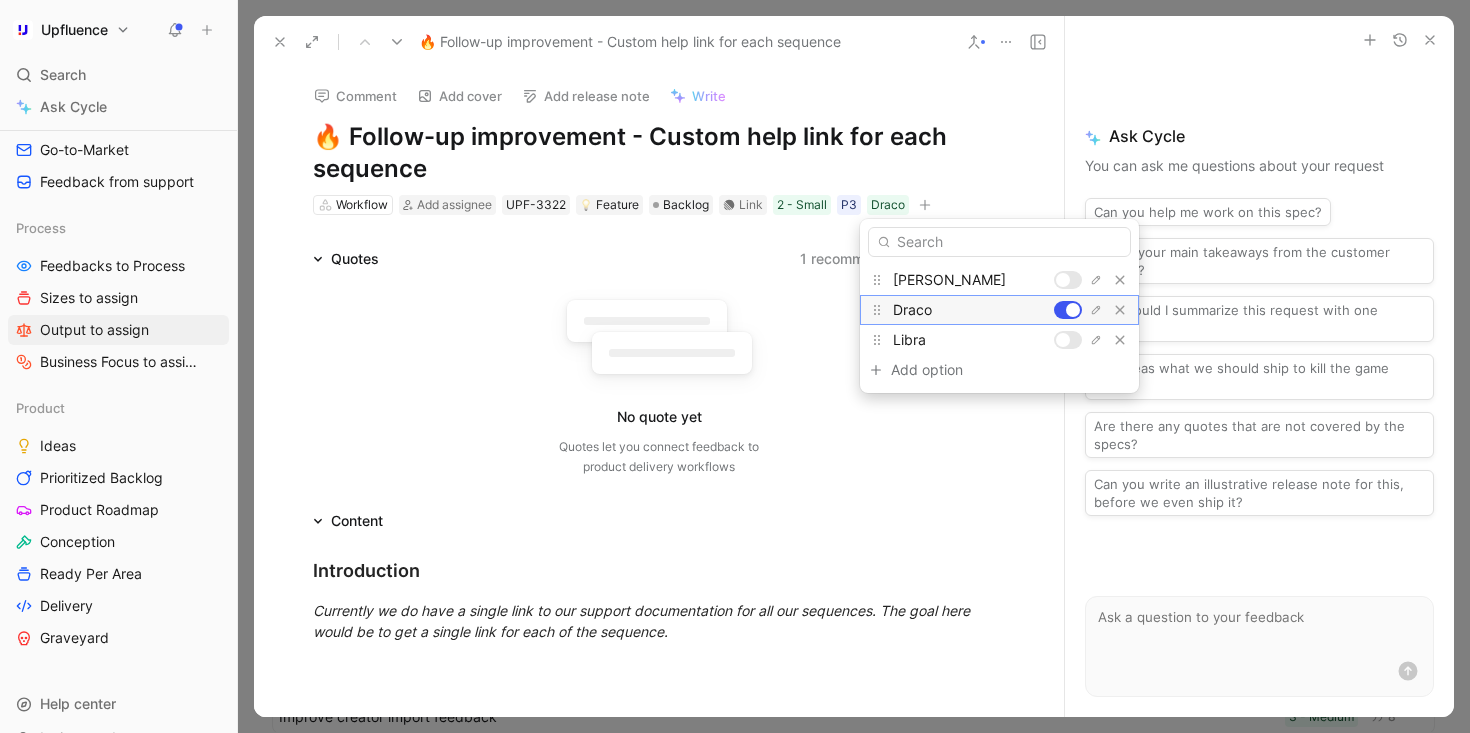 click at bounding box center (1073, 310) 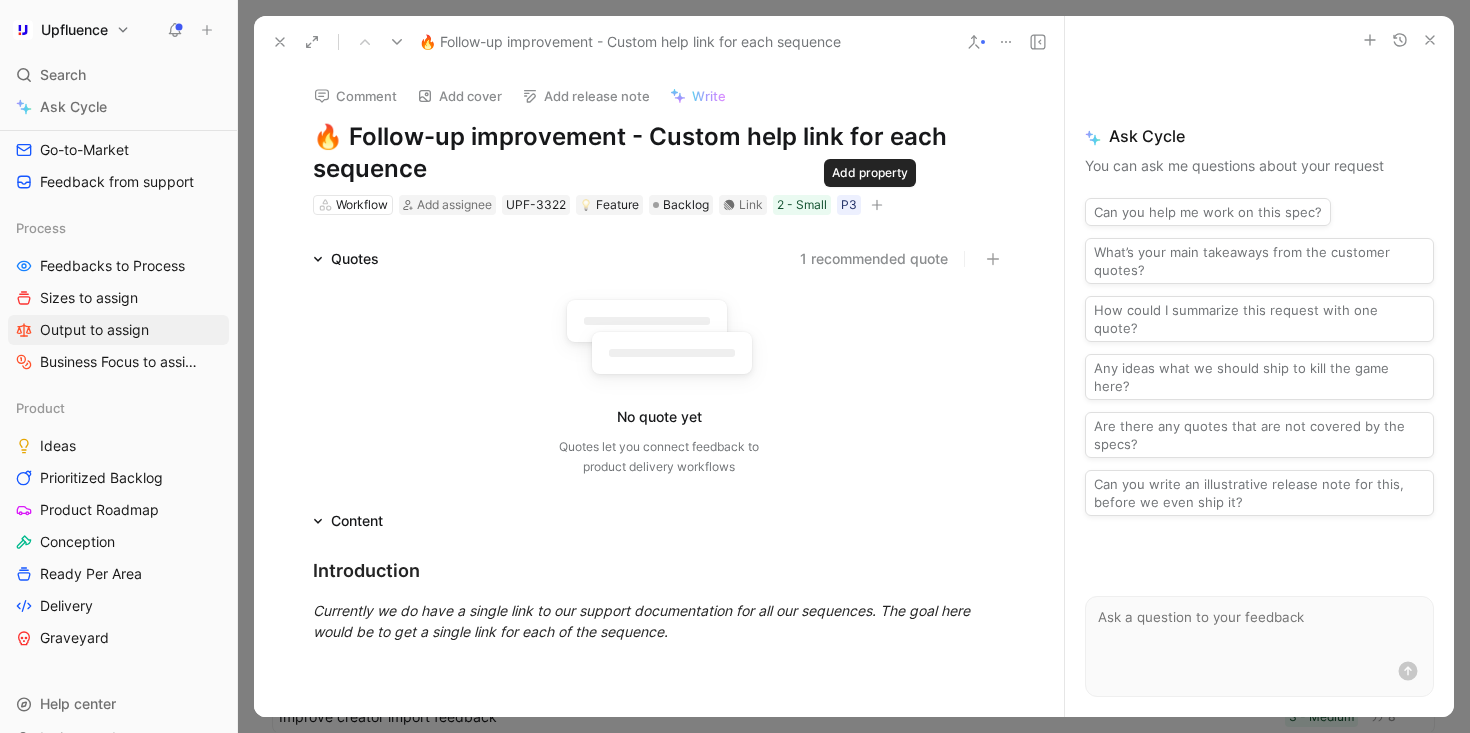 click 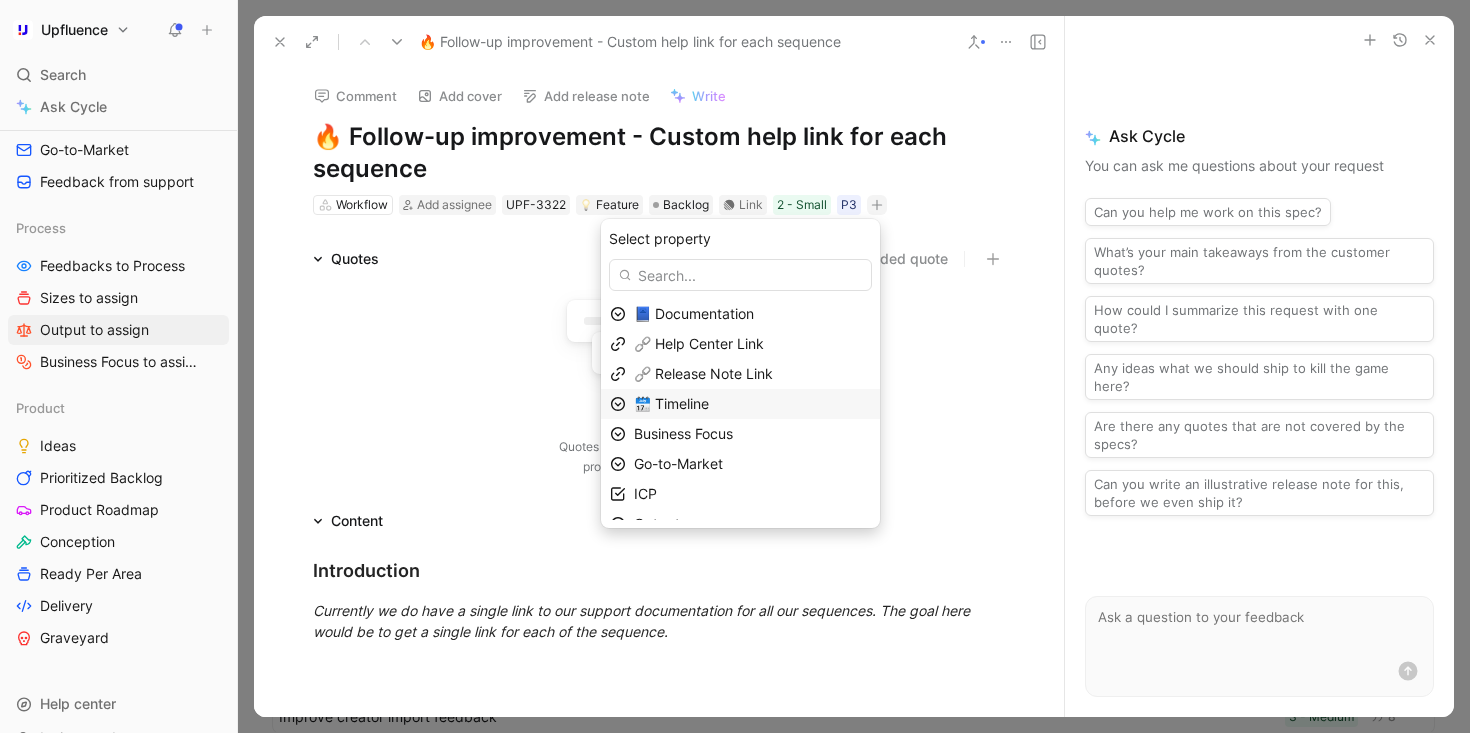 scroll, scrollTop: 49, scrollLeft: 0, axis: vertical 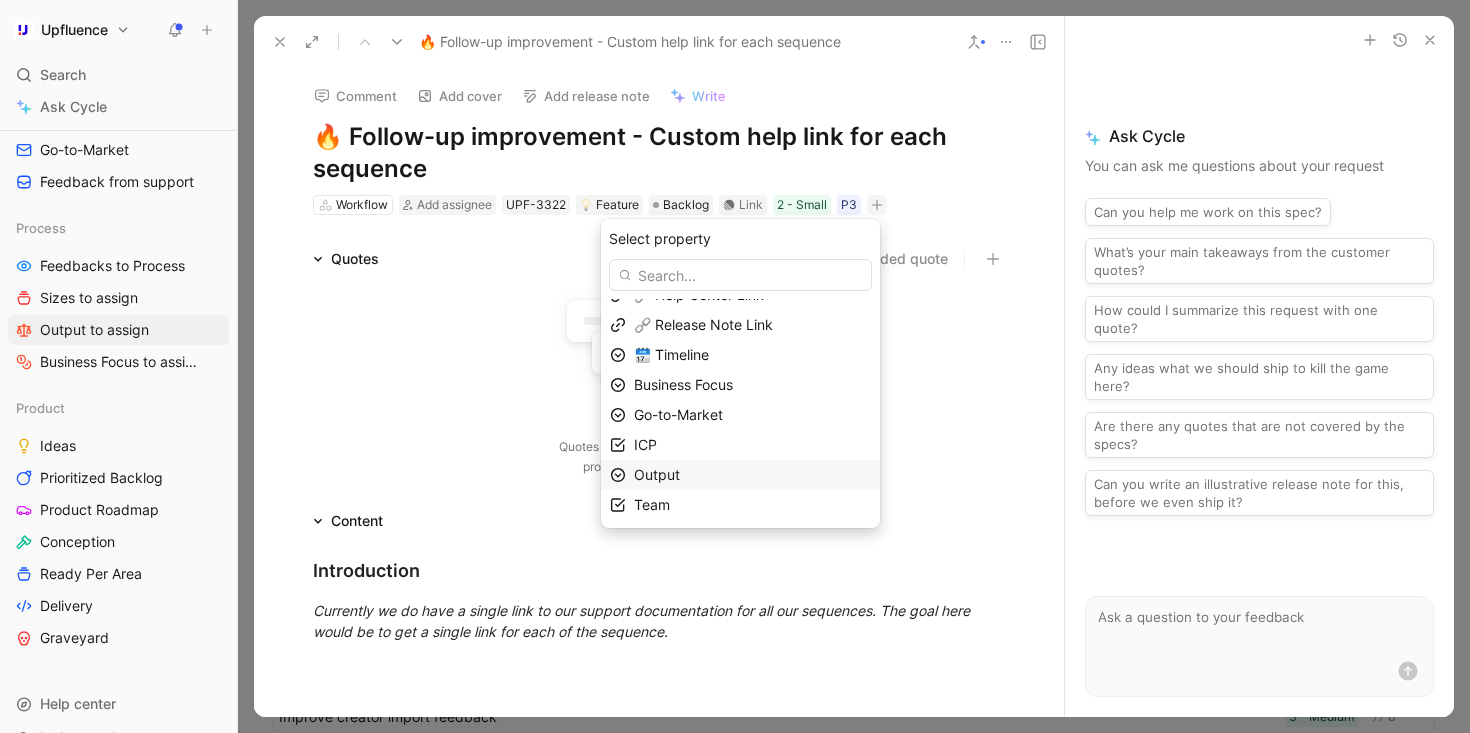 click on "Output" at bounding box center [752, 475] 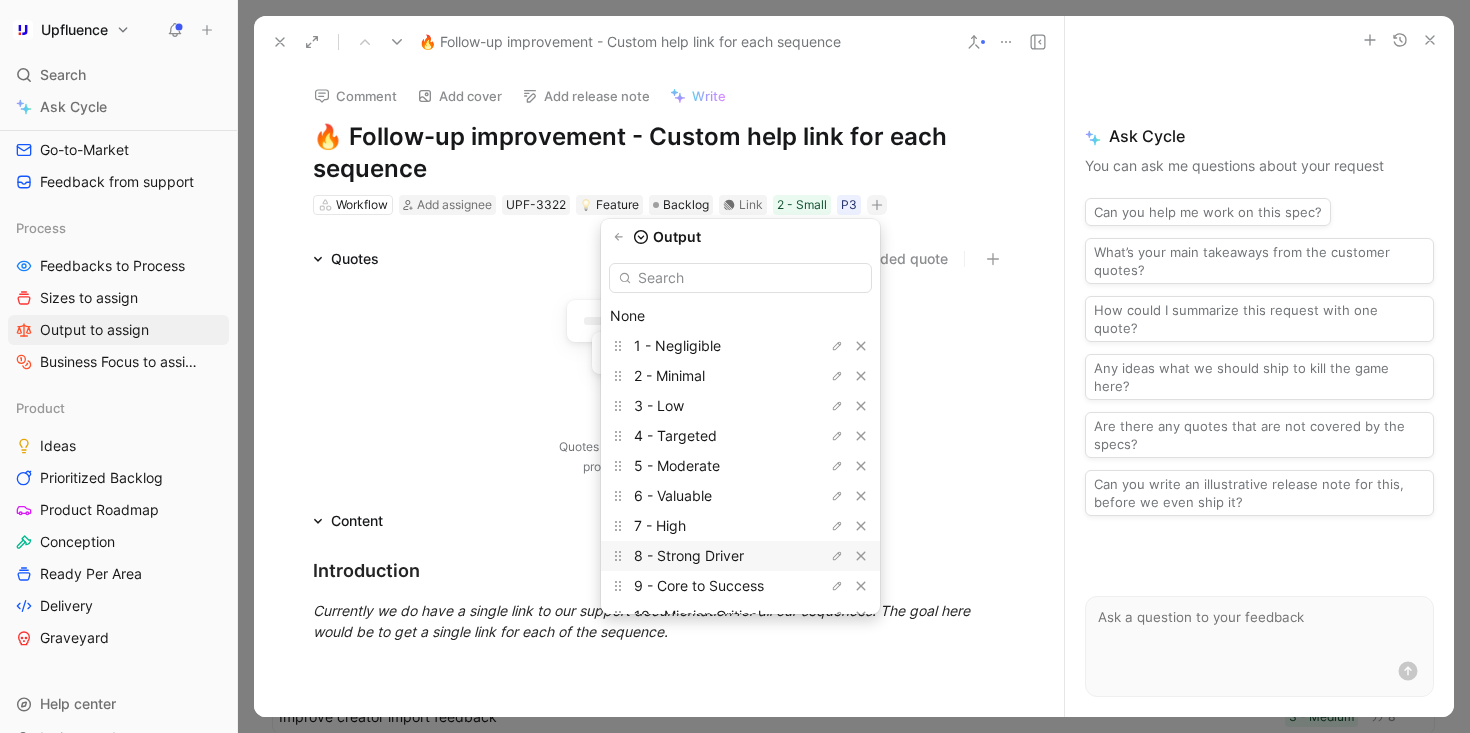 scroll, scrollTop: 36, scrollLeft: 0, axis: vertical 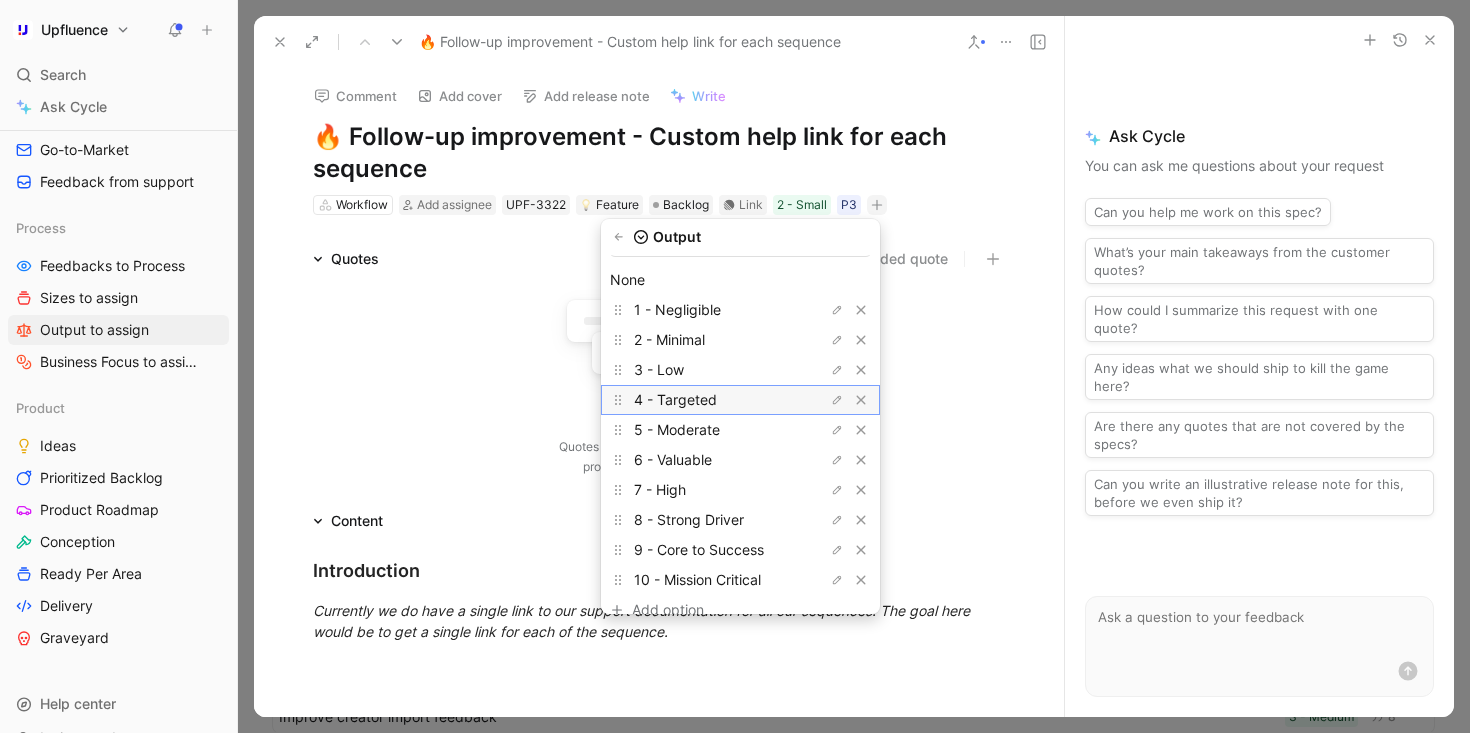 click on "4 - Targeted" at bounding box center [675, 399] 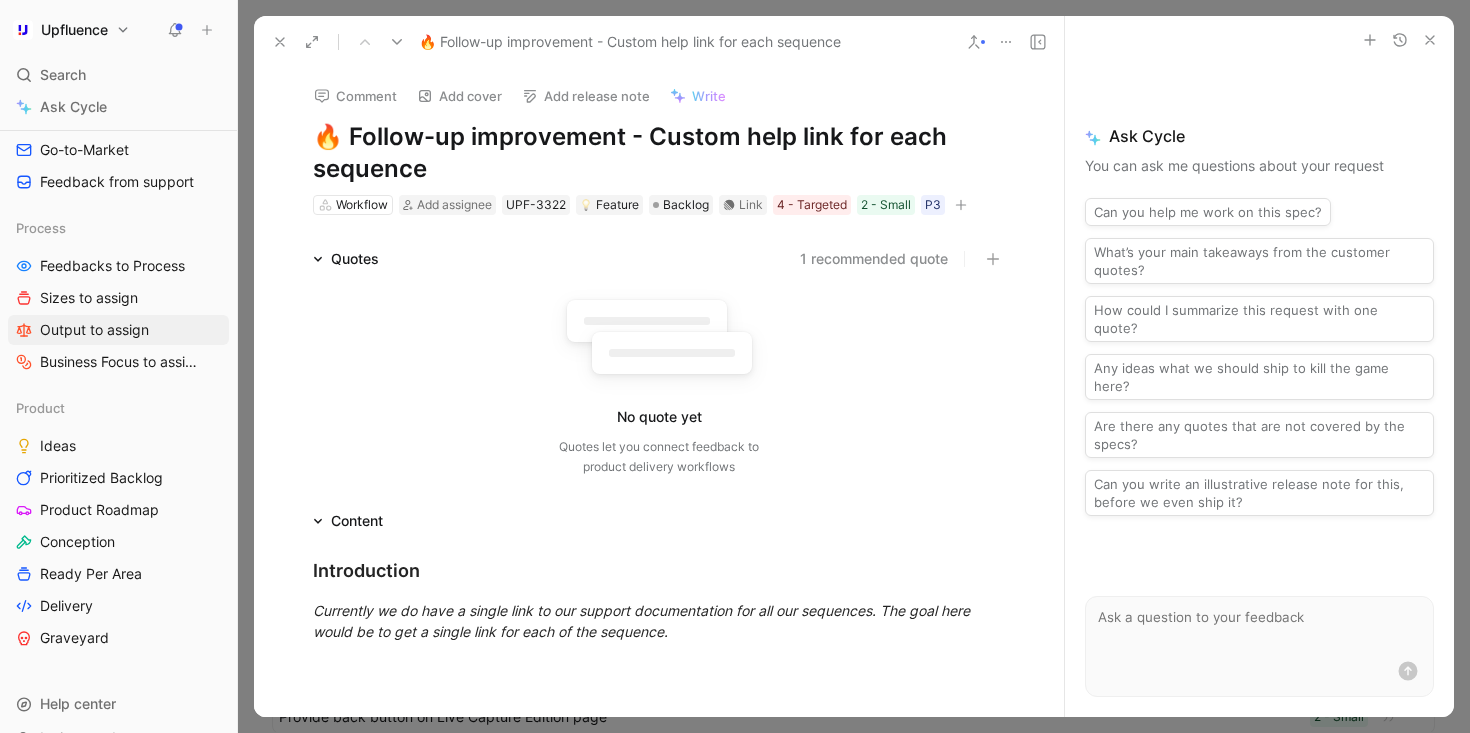 click 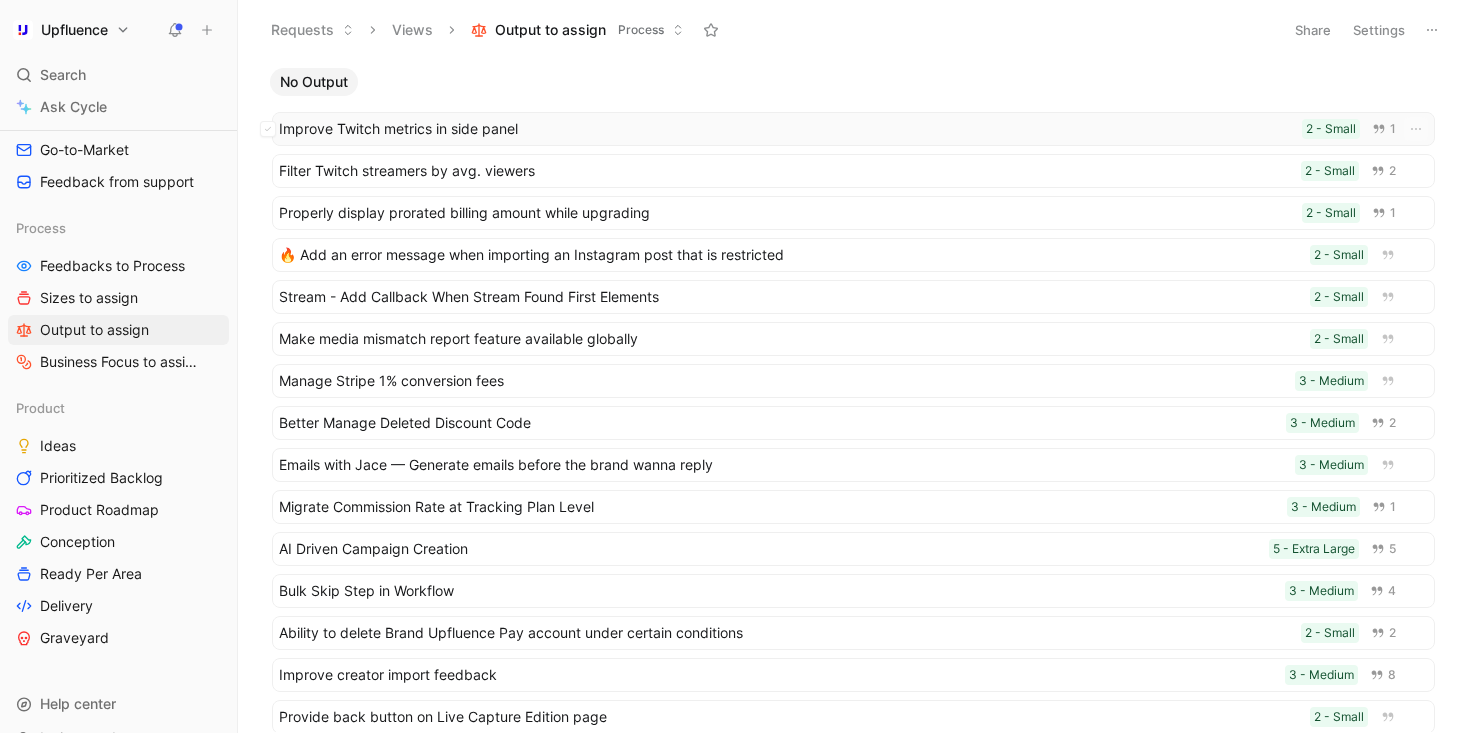 click on "Improve Twitch metrics in side panel" at bounding box center [786, 129] 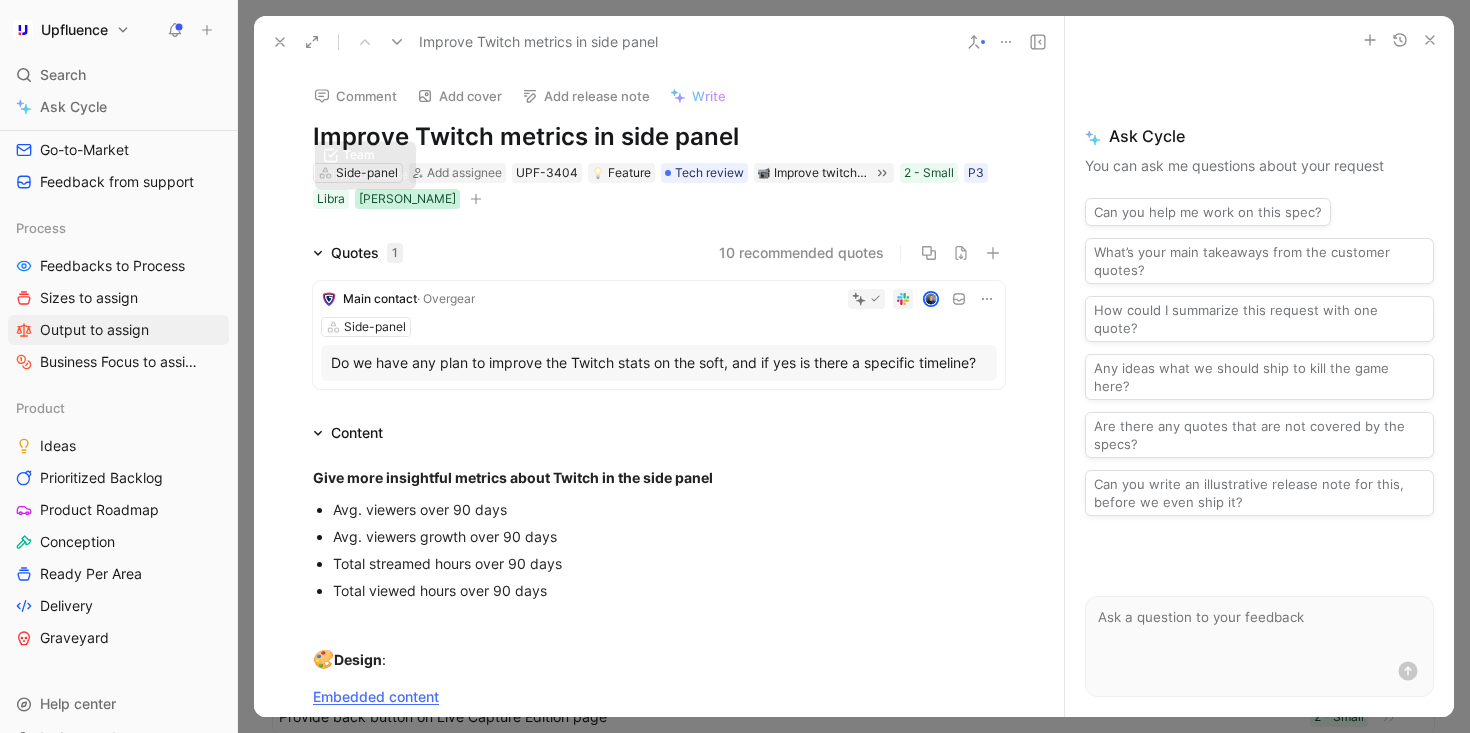 click on "[PERSON_NAME]" at bounding box center (407, 199) 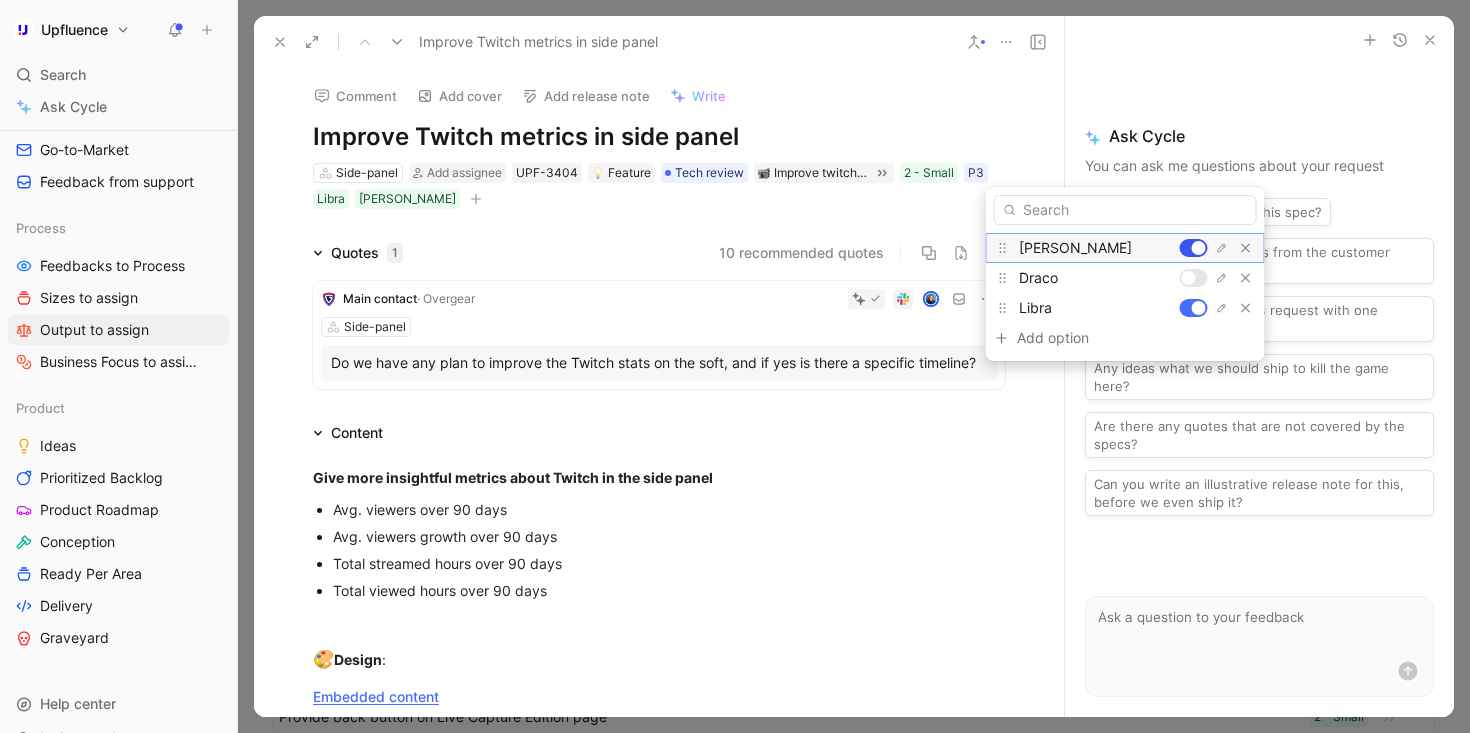 click at bounding box center [1199, 248] 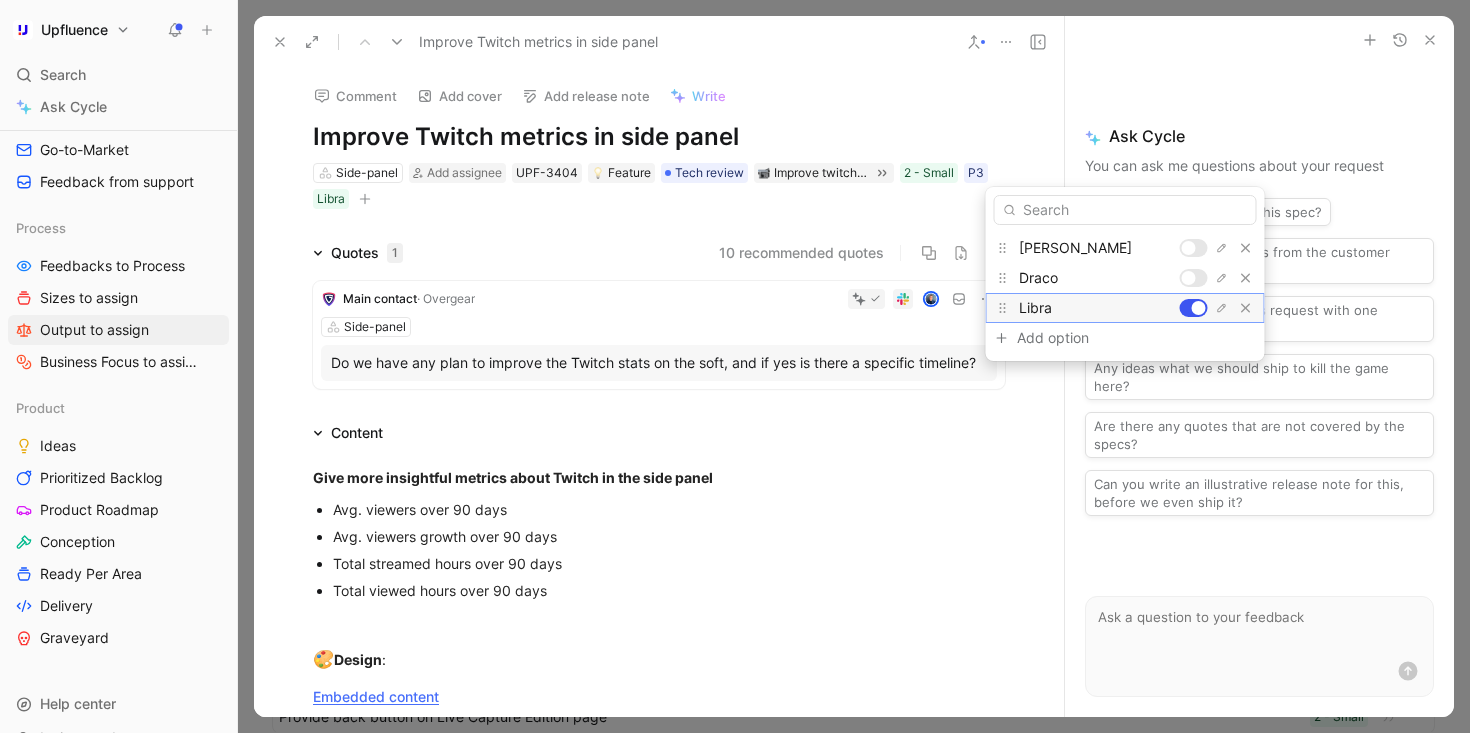 click at bounding box center [1199, 308] 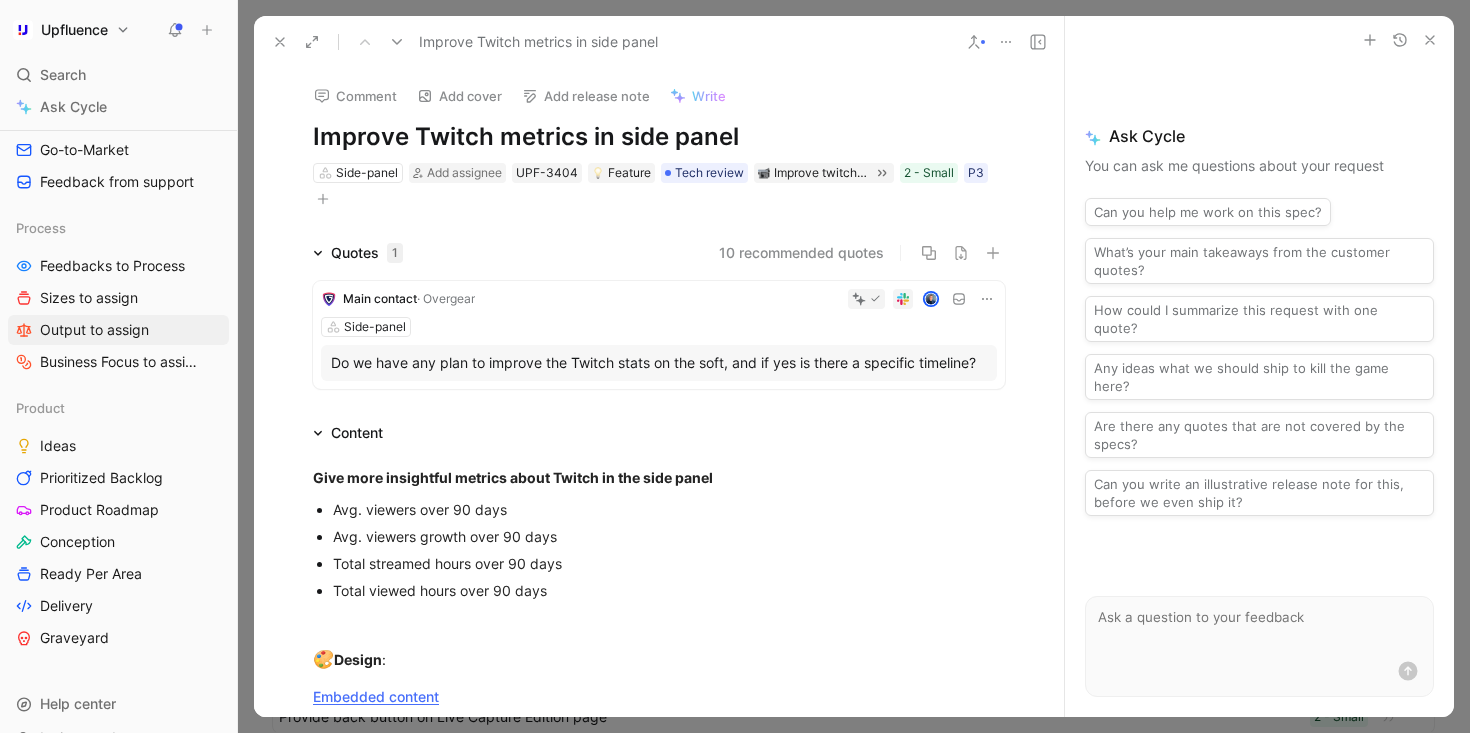 click at bounding box center [323, 199] 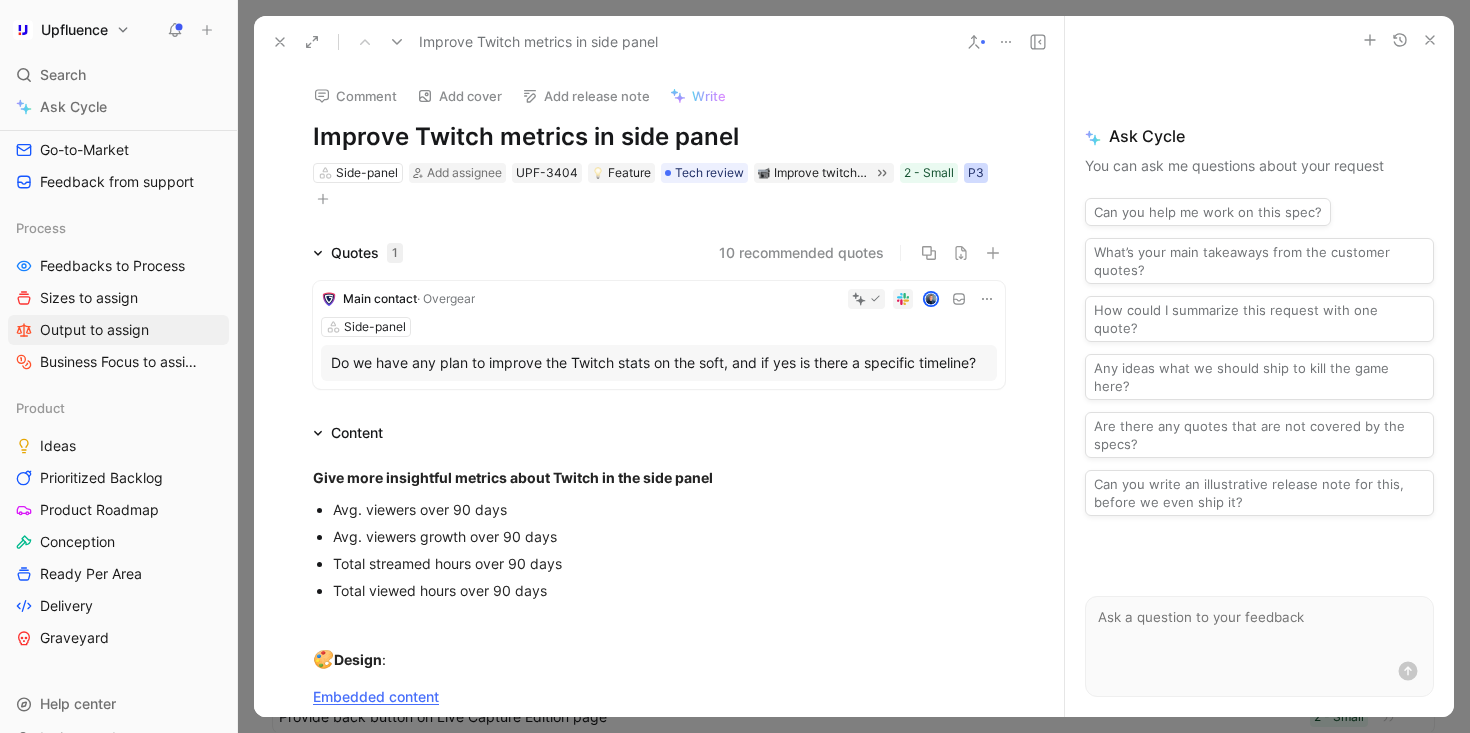 click on "P3" at bounding box center [976, 173] 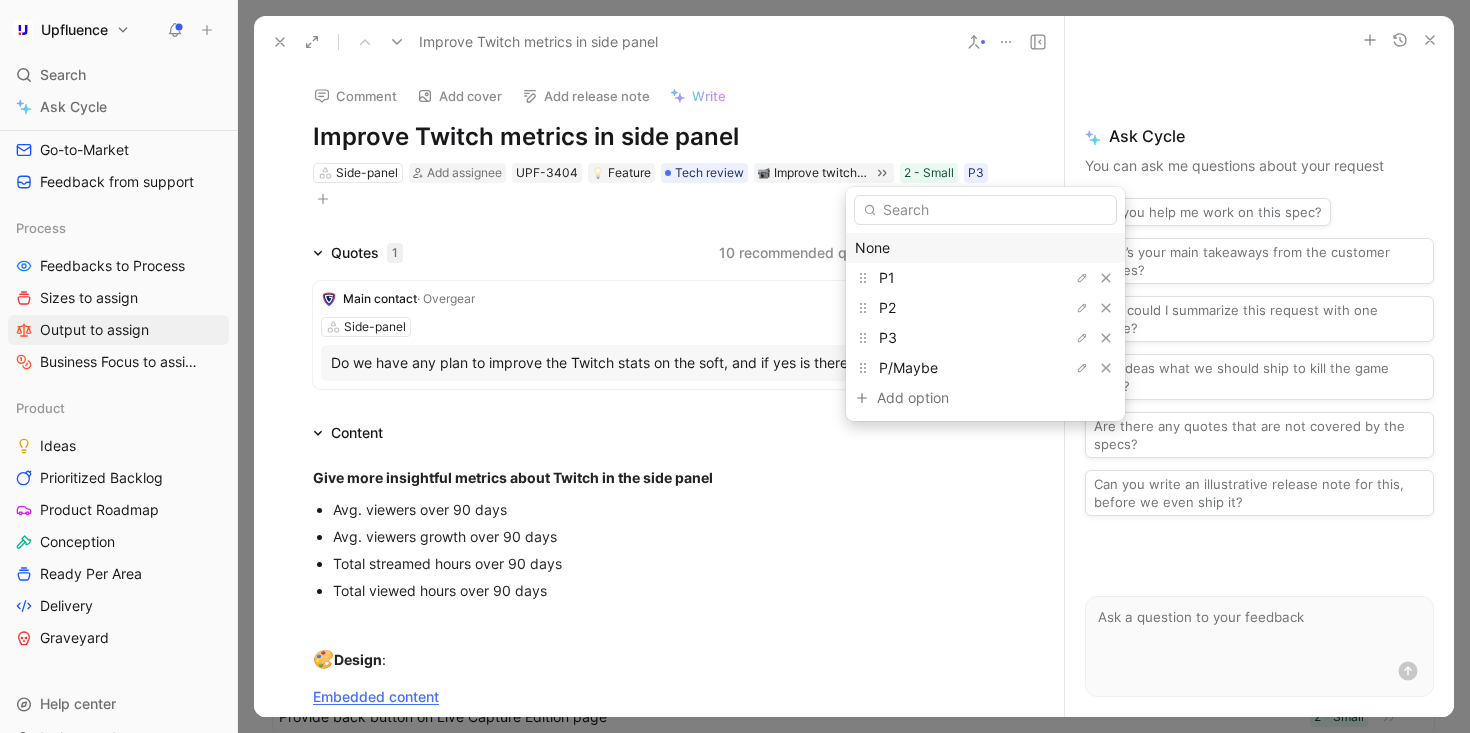 click on "None" at bounding box center [985, 248] 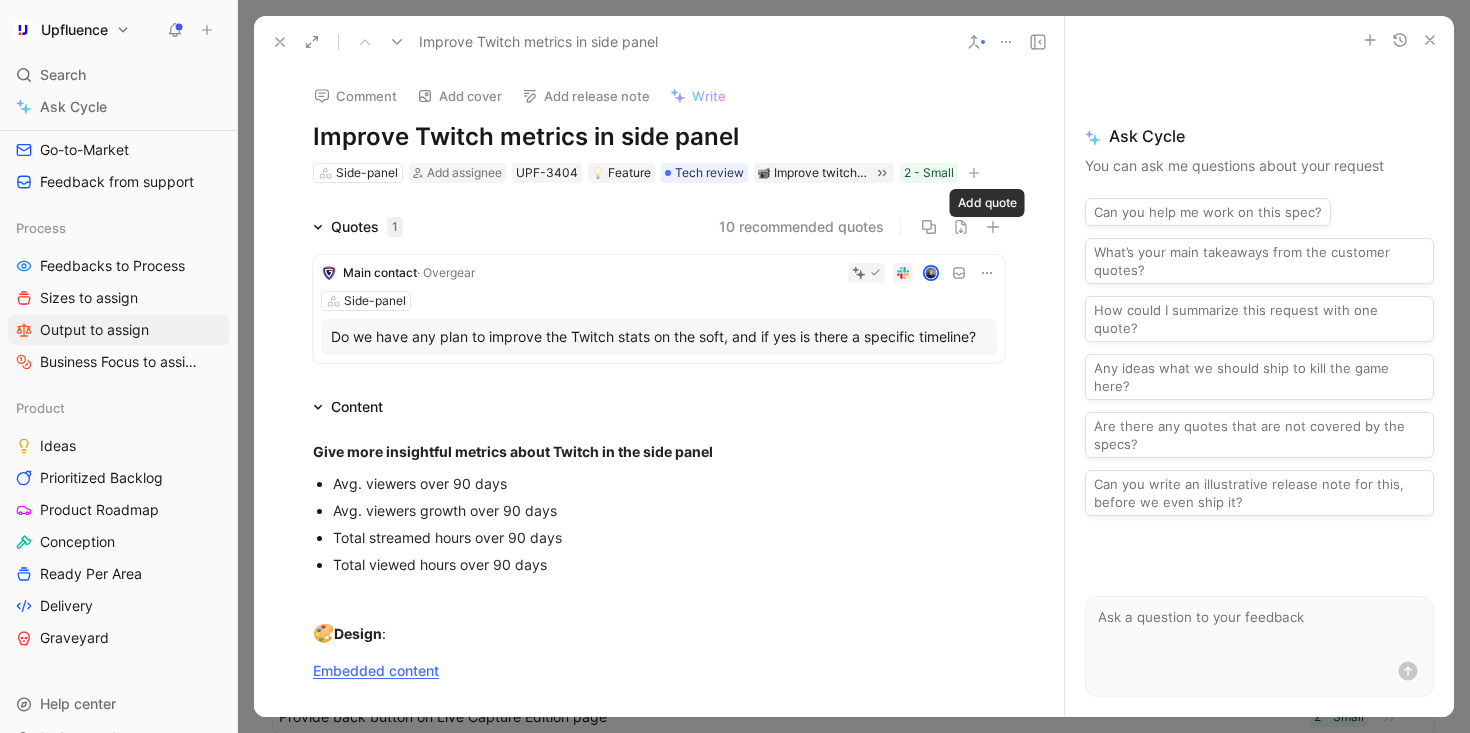 click 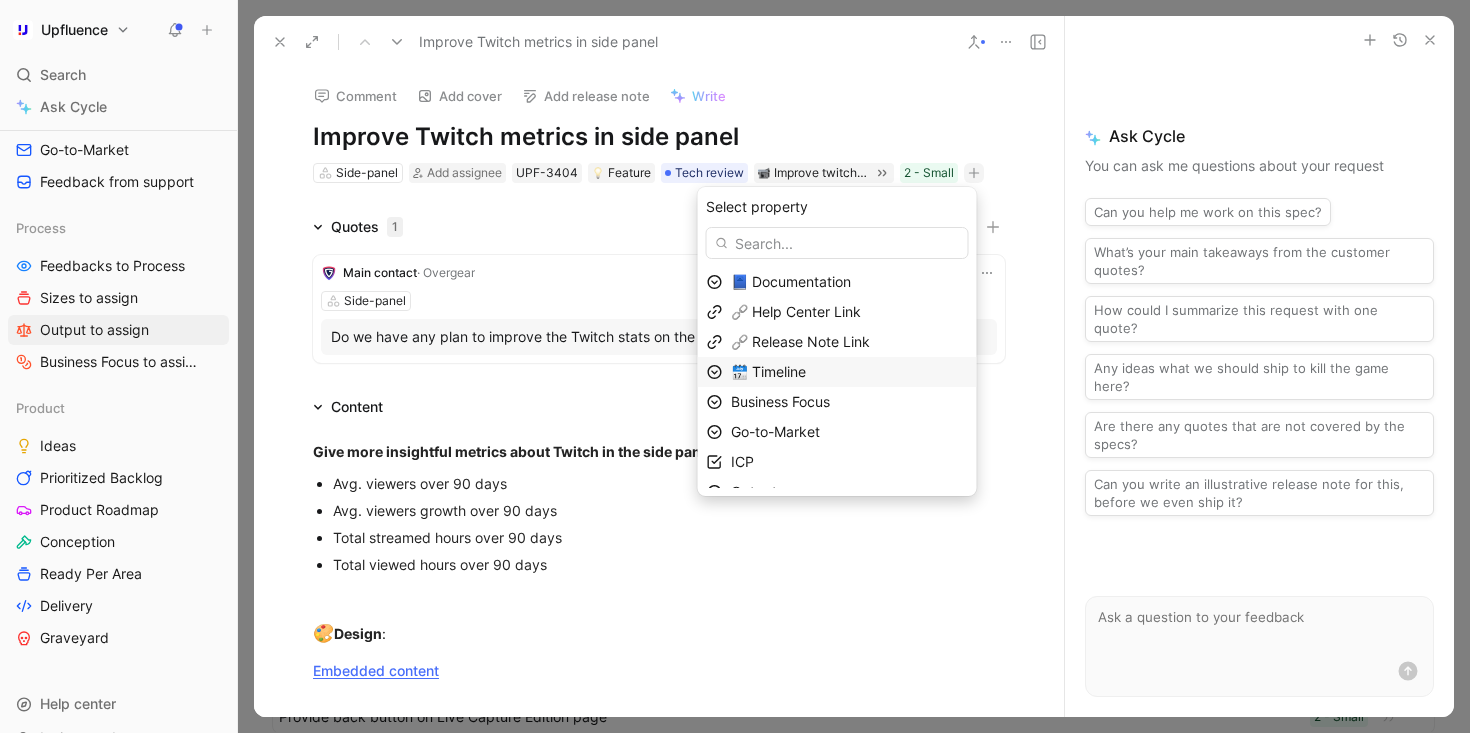 scroll, scrollTop: 79, scrollLeft: 0, axis: vertical 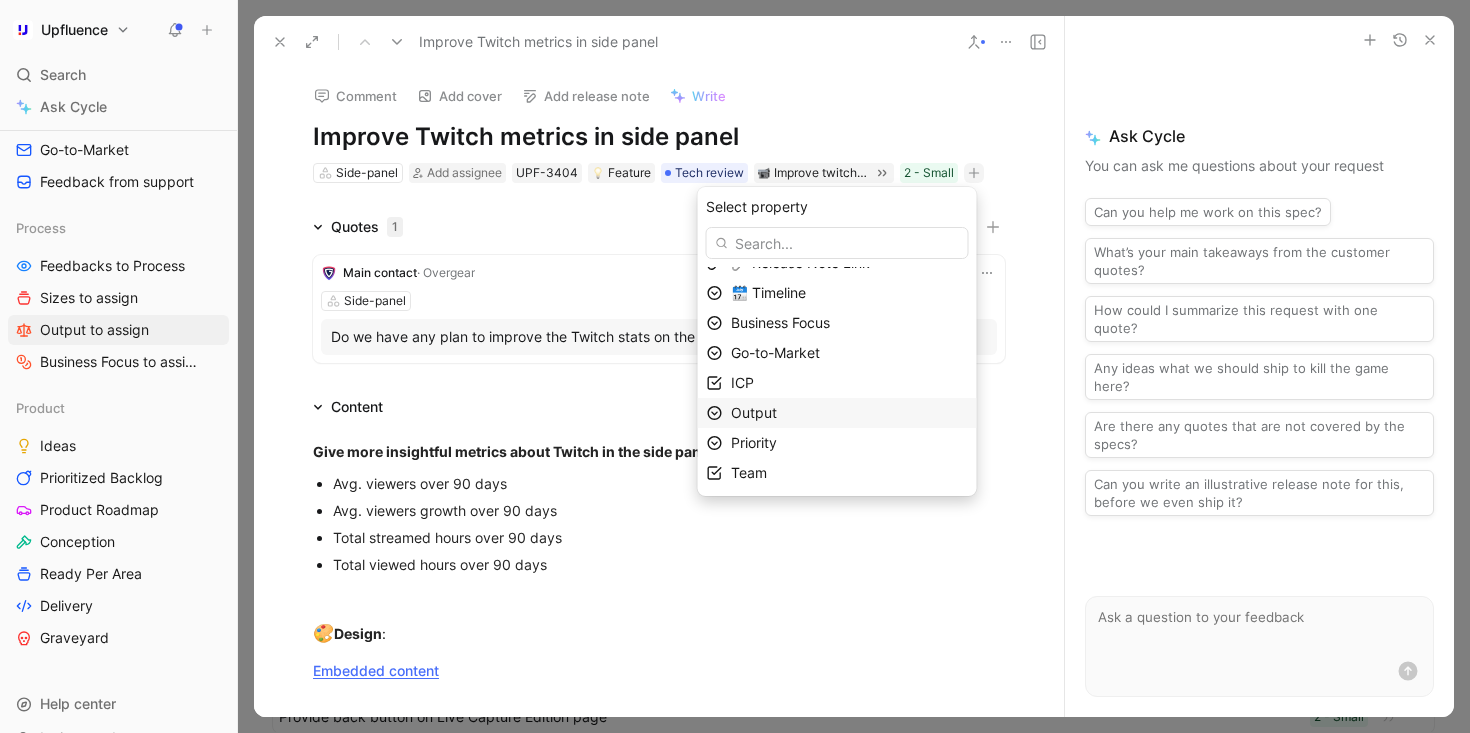 click on "Output" at bounding box center [849, 413] 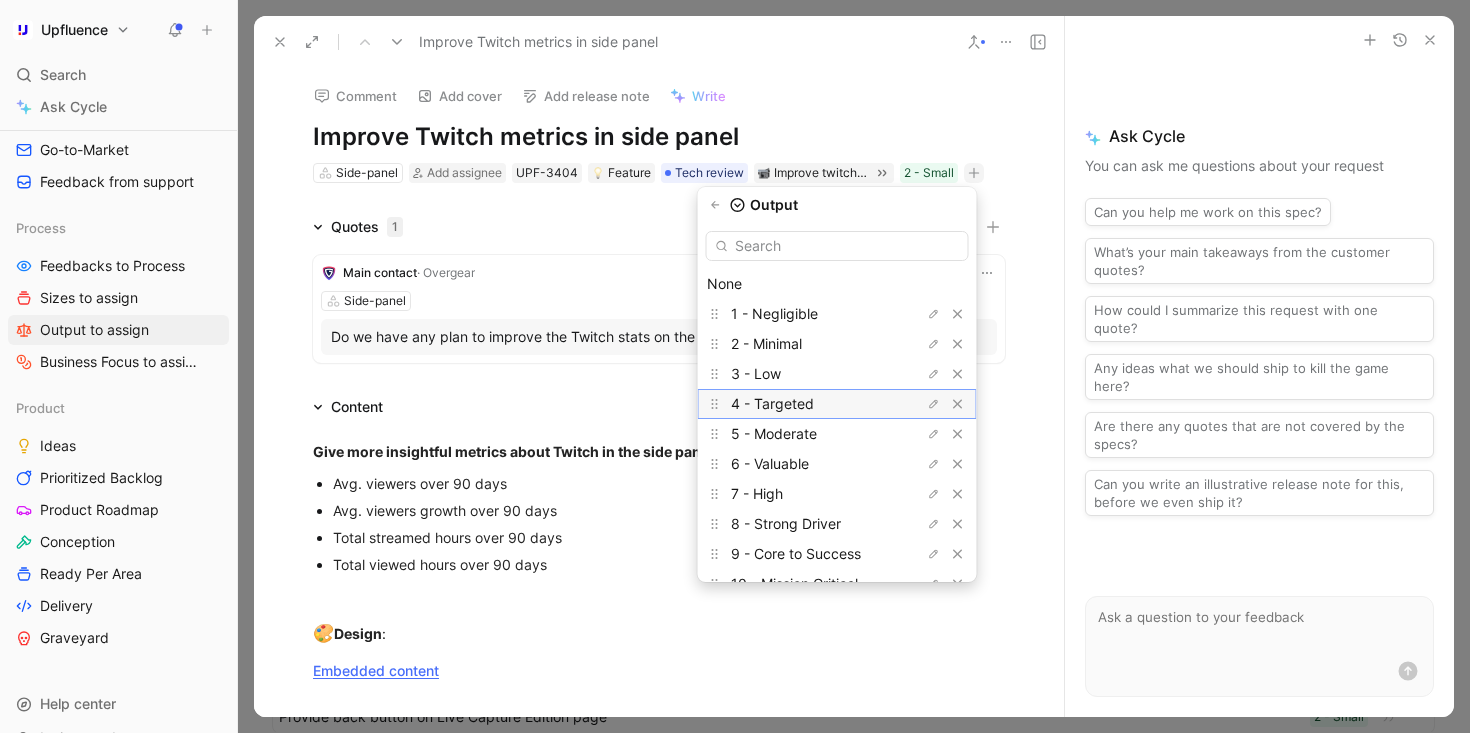 click on "4 - Targeted" at bounding box center [772, 403] 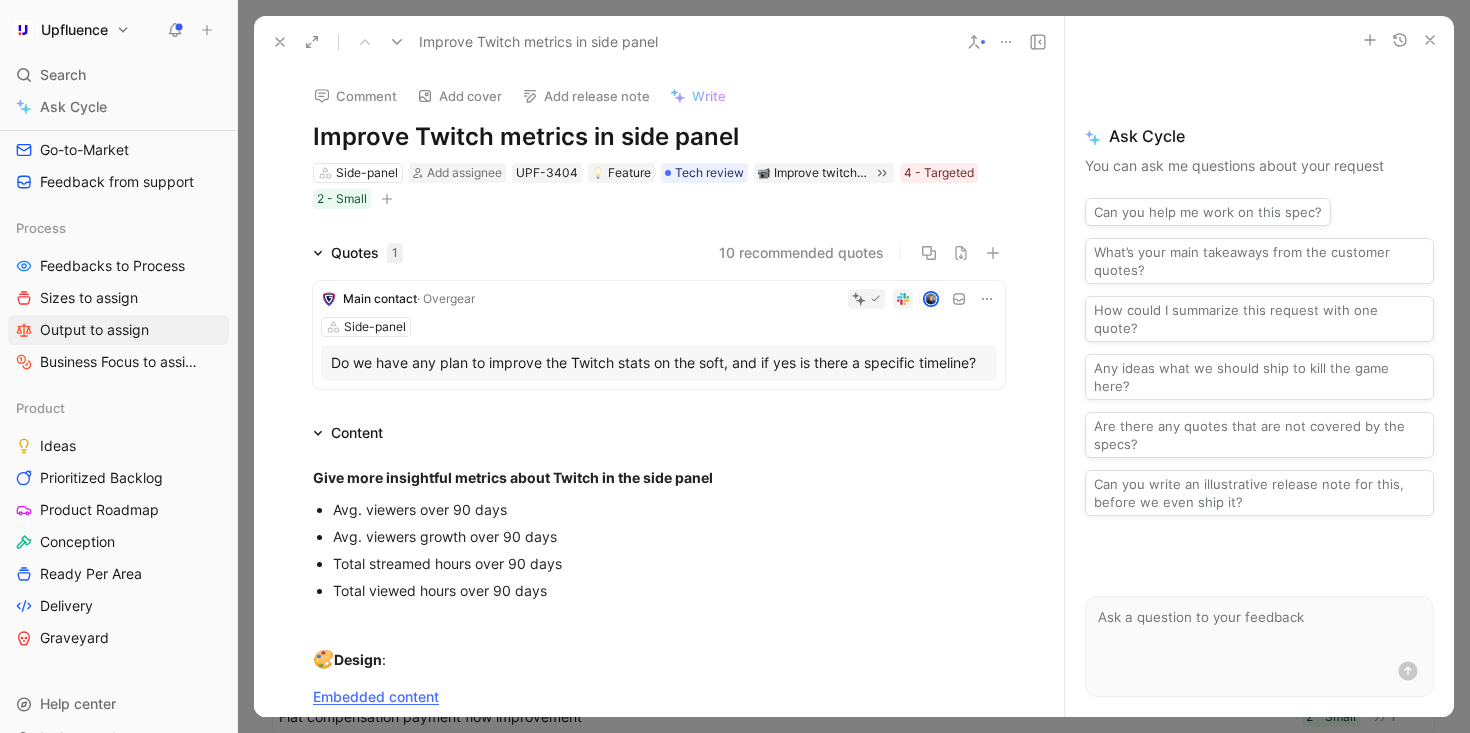 click 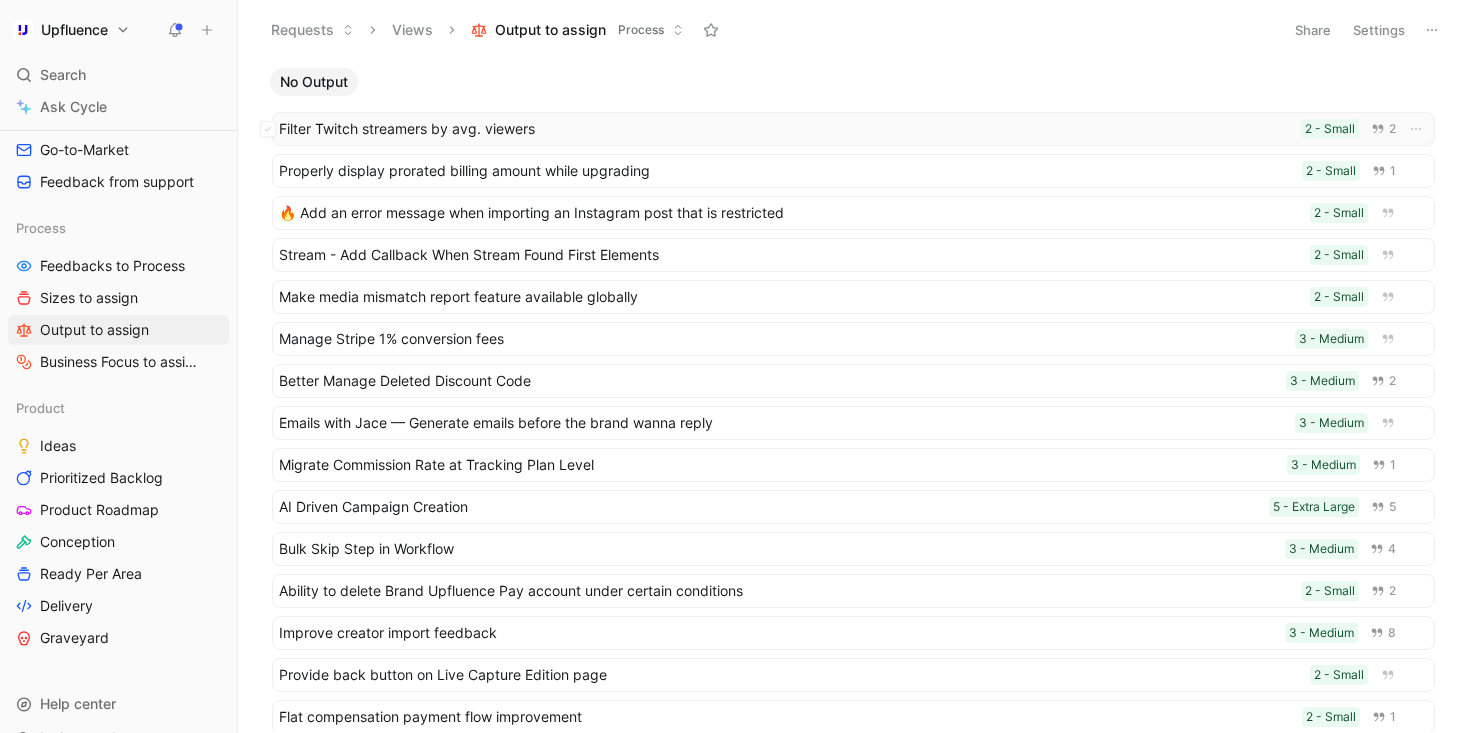 click on "Filter Twitch streamers by avg. viewers" at bounding box center [786, 129] 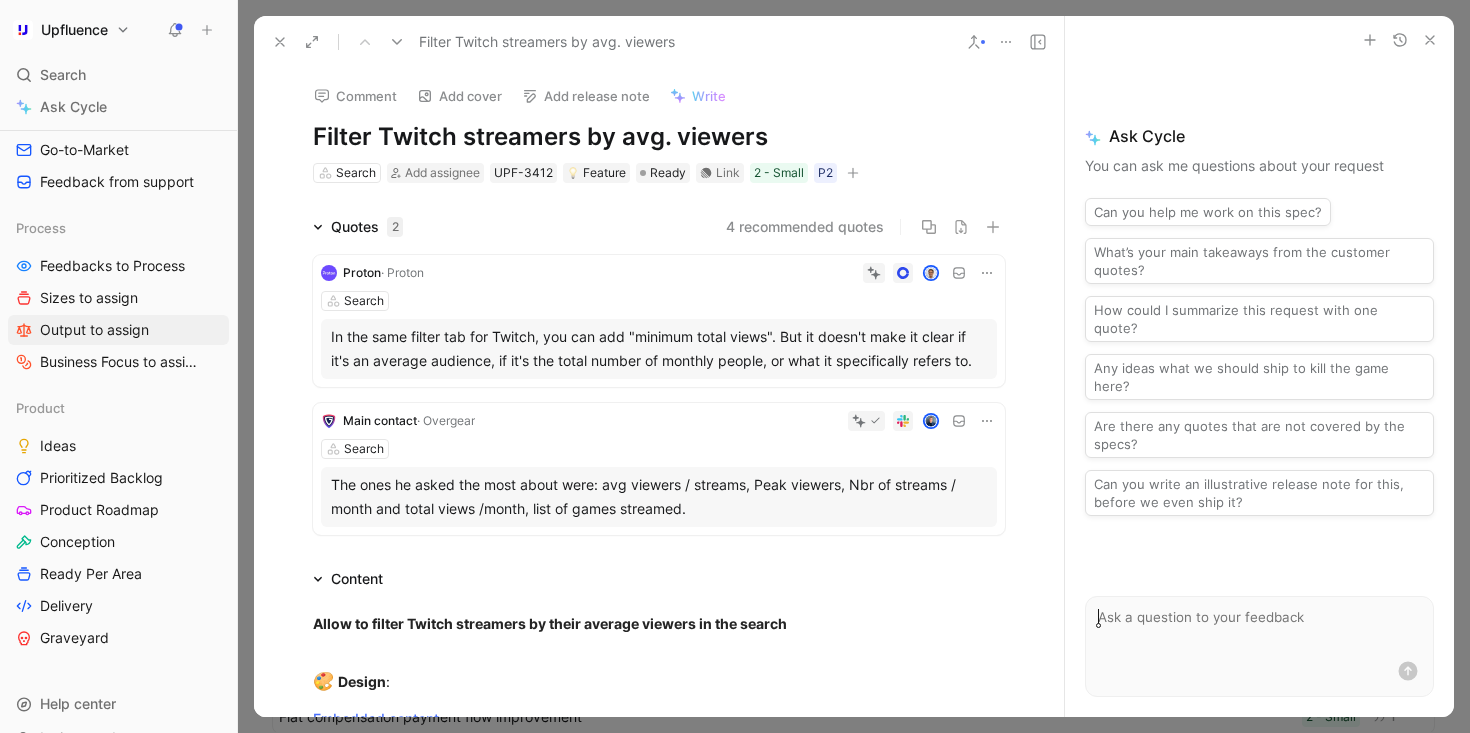 click at bounding box center (853, 173) 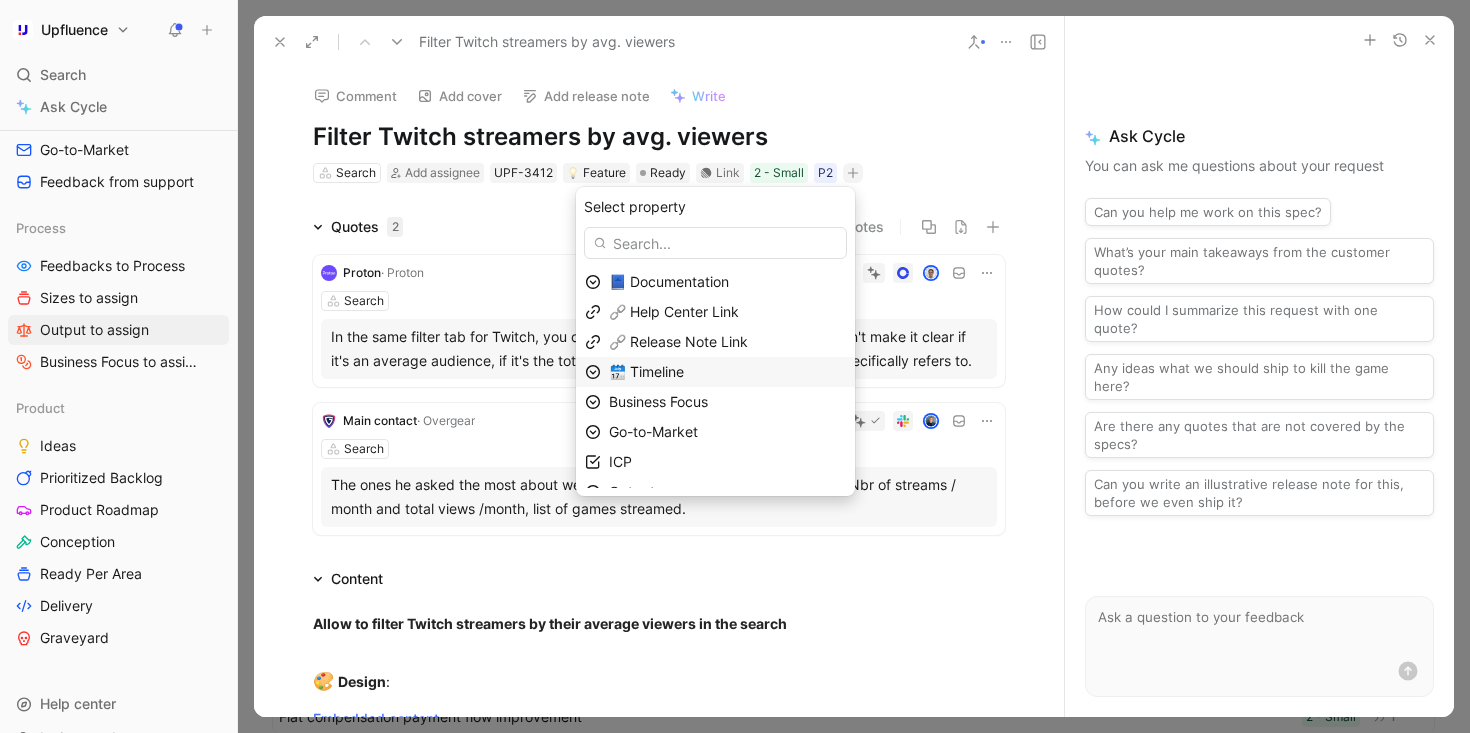 scroll, scrollTop: 49, scrollLeft: 0, axis: vertical 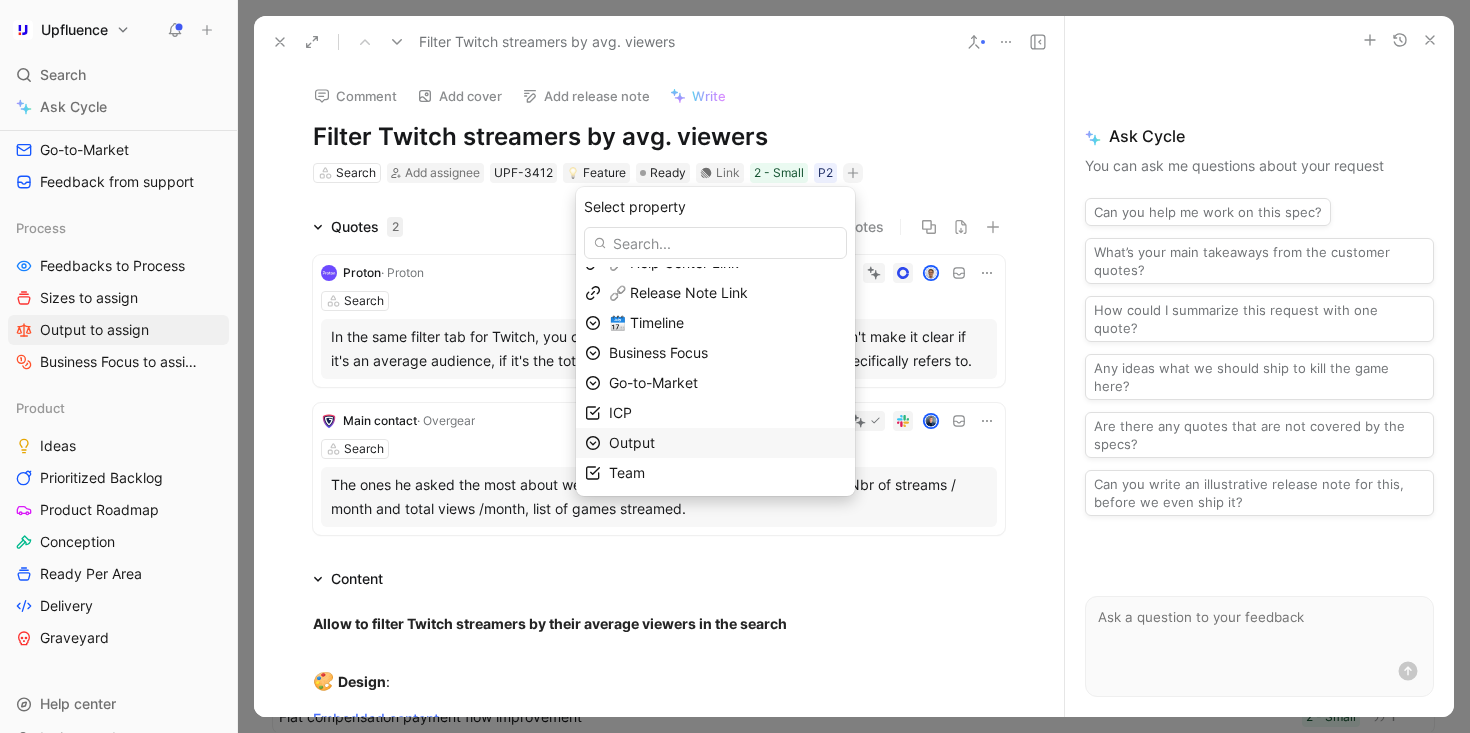 click on "Output" at bounding box center (727, 443) 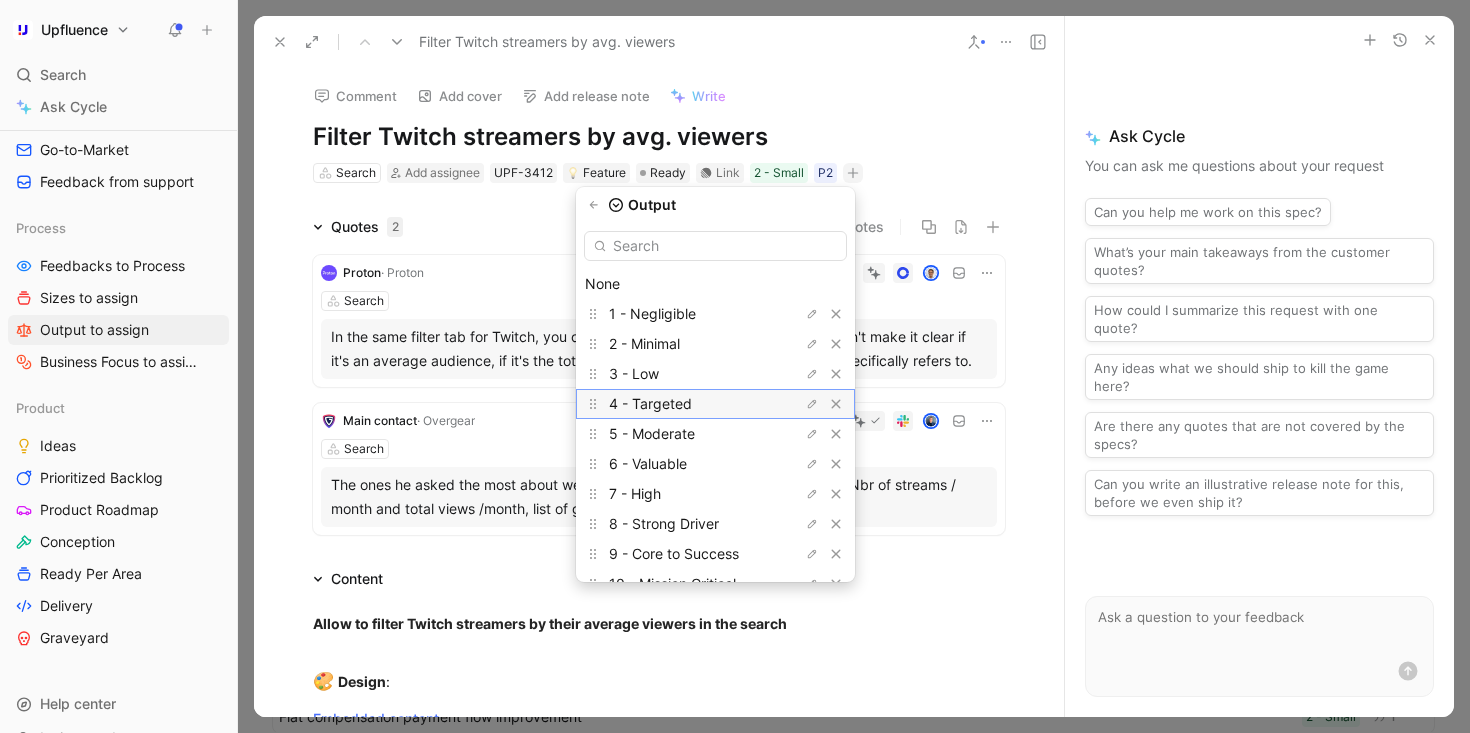 click on "4 - Targeted" at bounding box center (684, 404) 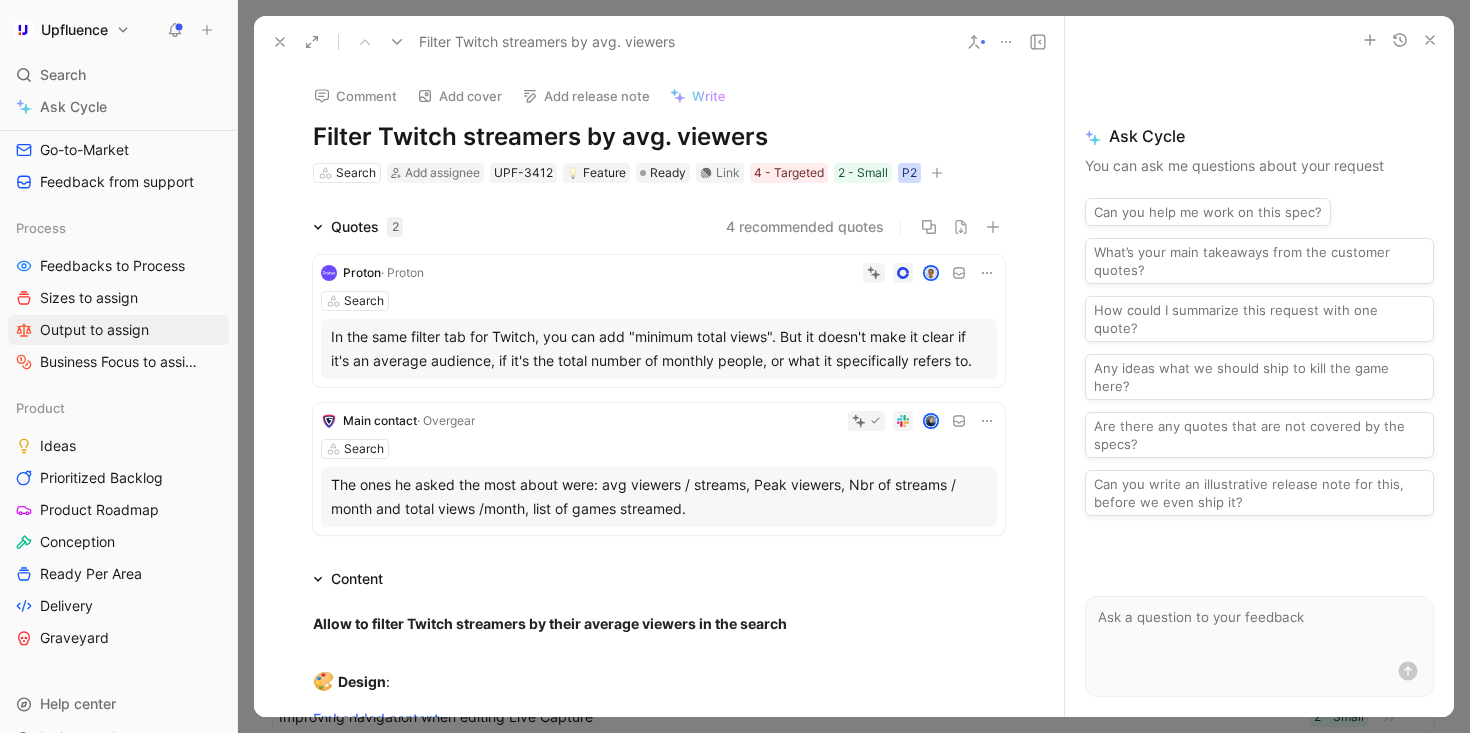 click on "P2" at bounding box center [909, 173] 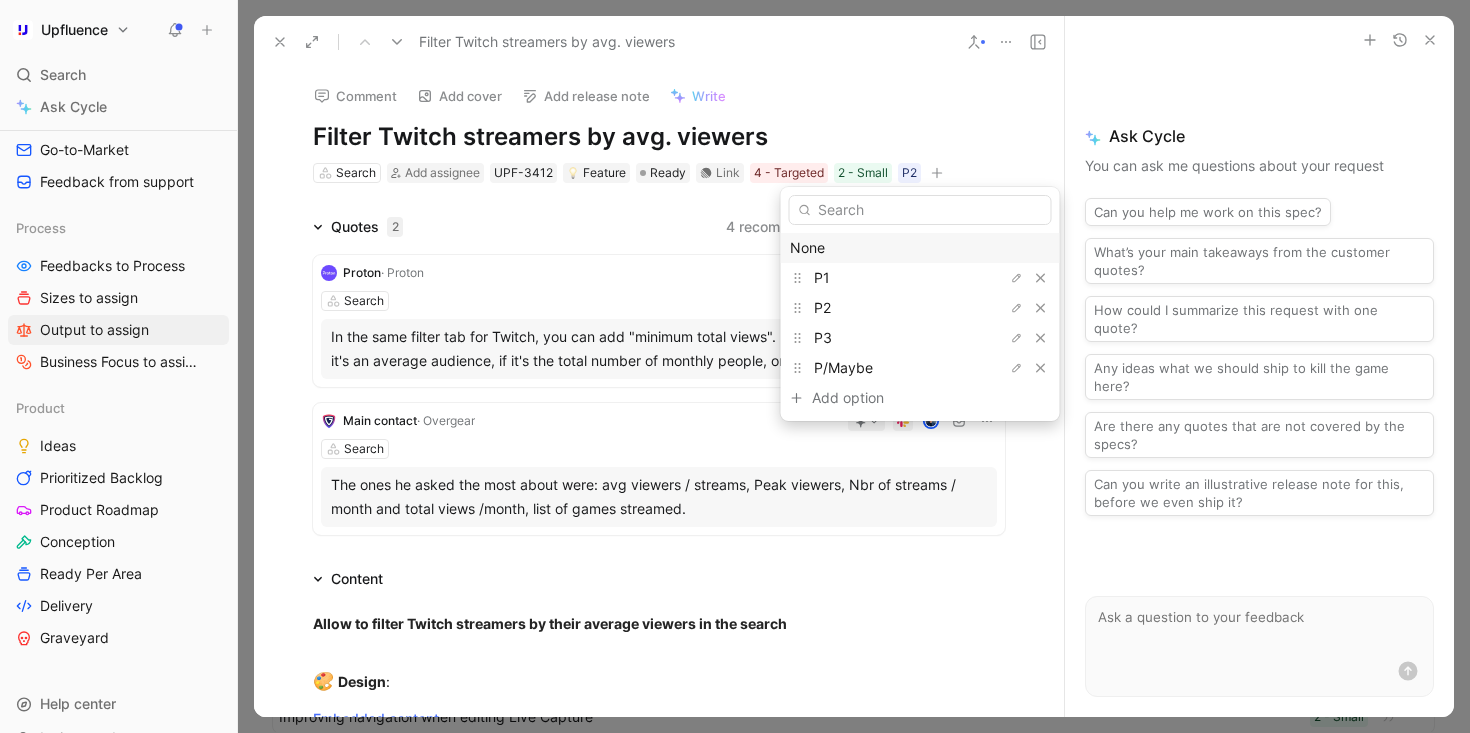 click on "None" at bounding box center [920, 248] 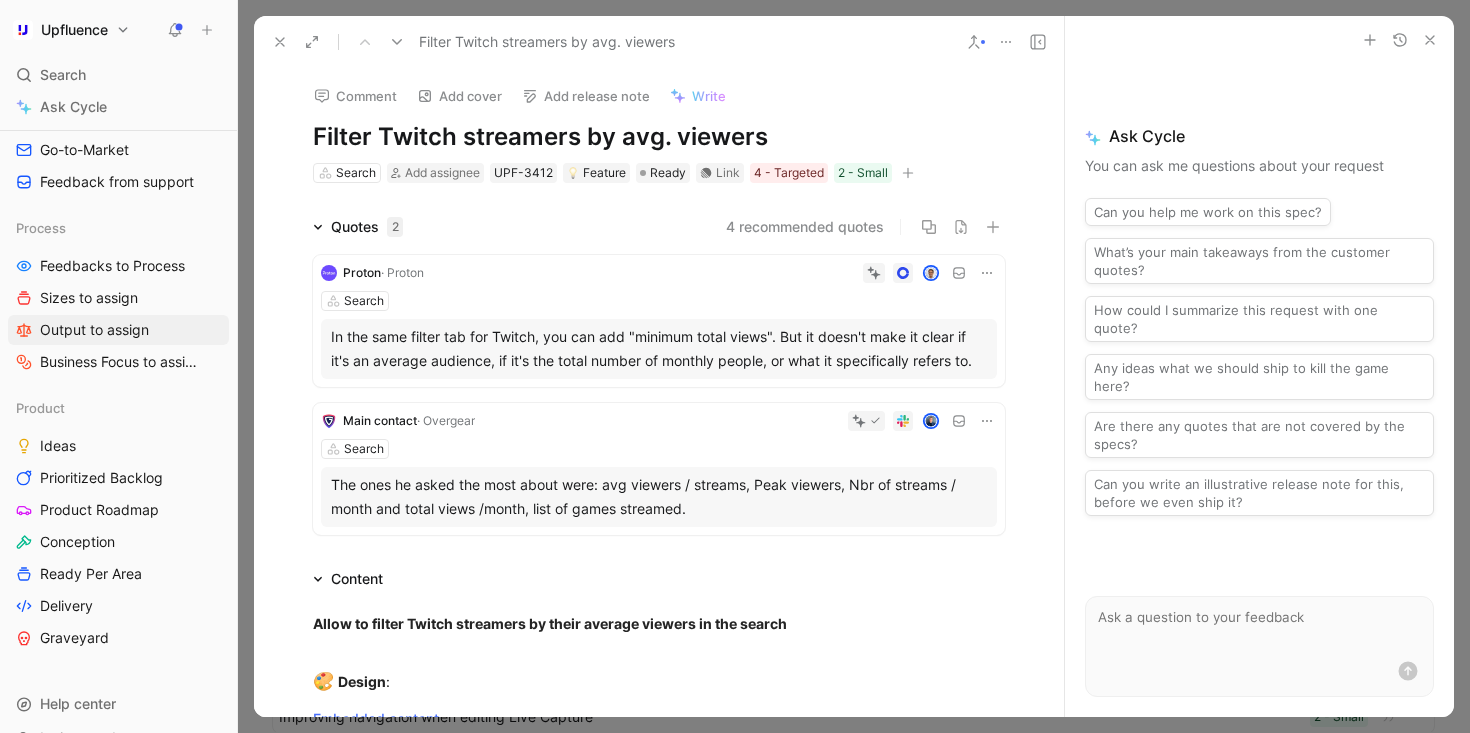 click 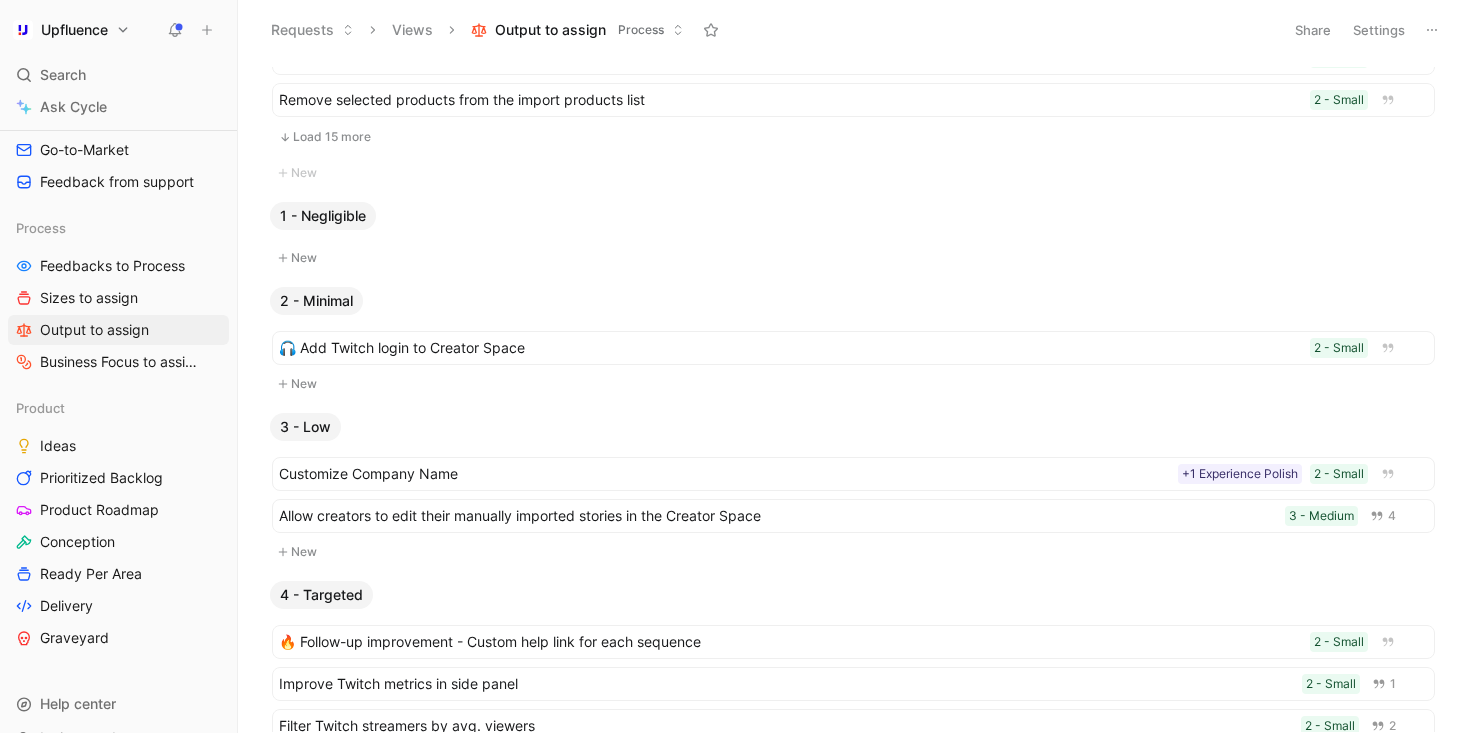 scroll, scrollTop: 956, scrollLeft: 0, axis: vertical 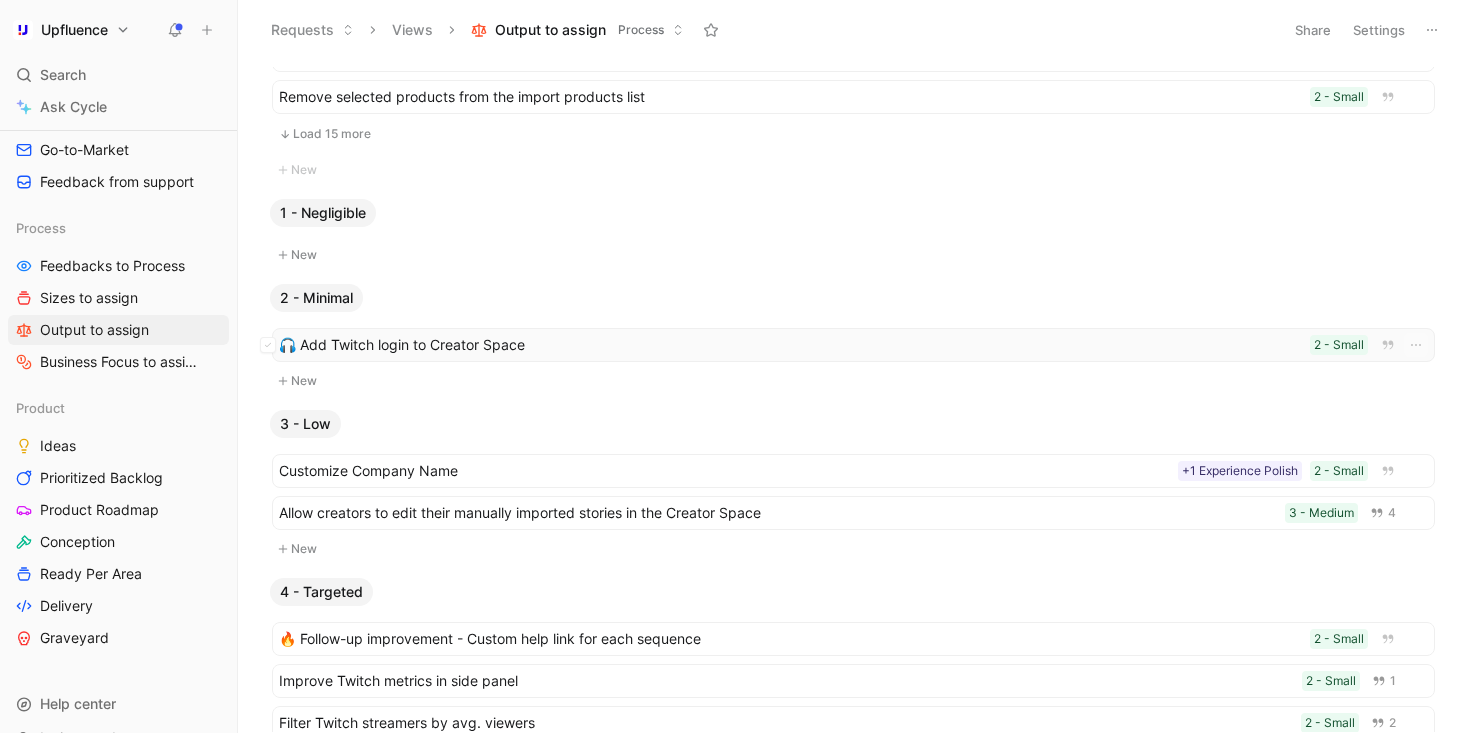 click on "🎧 Add Twitch login to Creator Space" at bounding box center [790, 345] 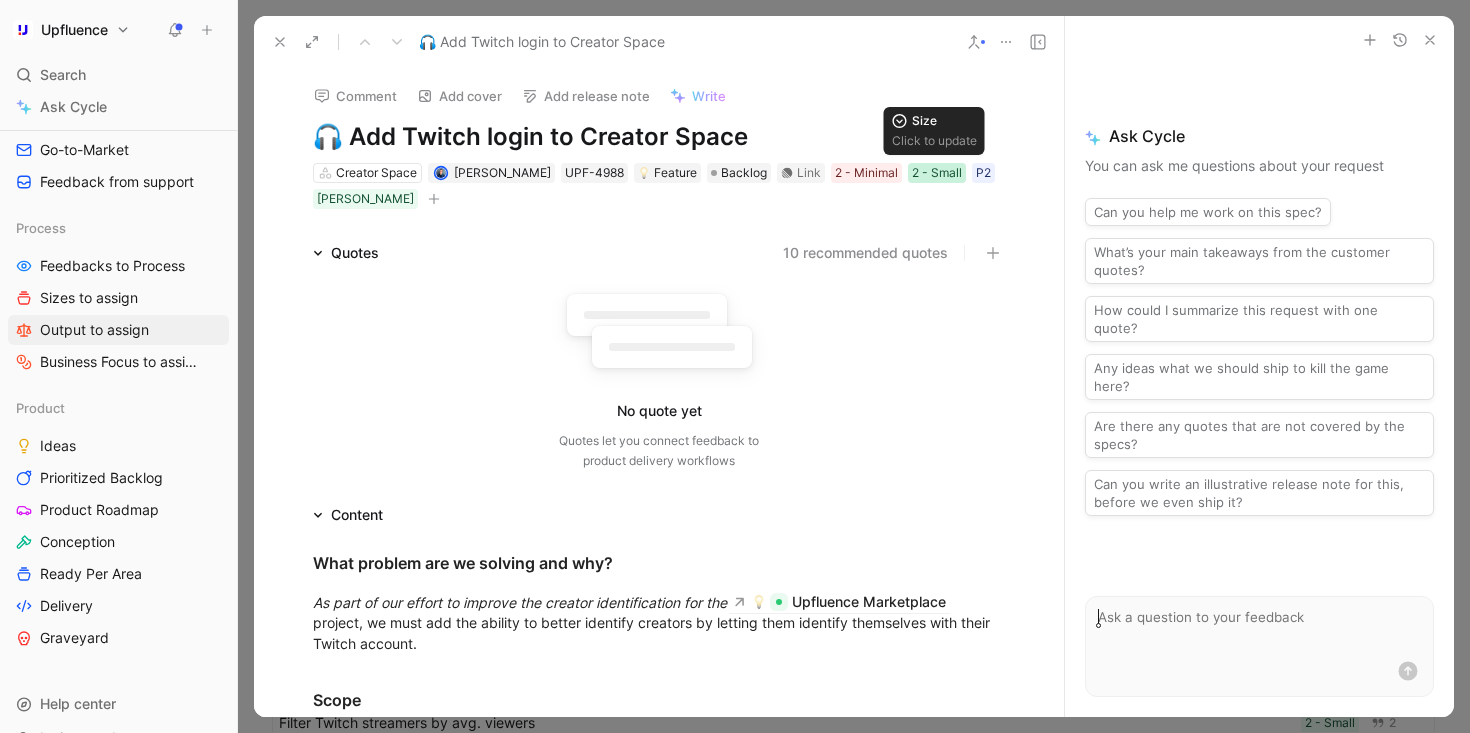 click on "2 - Small" at bounding box center [937, 173] 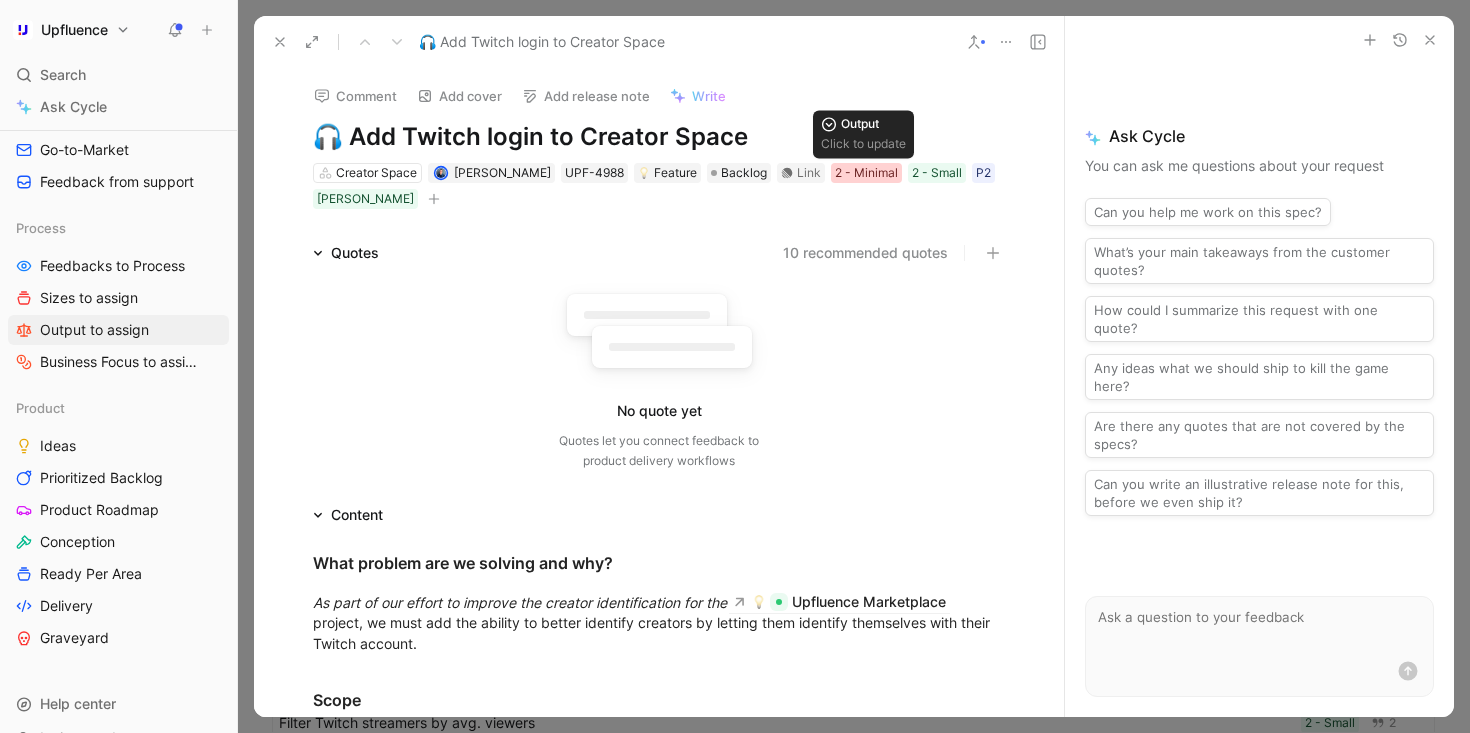 click on "2 - Minimal" at bounding box center [866, 173] 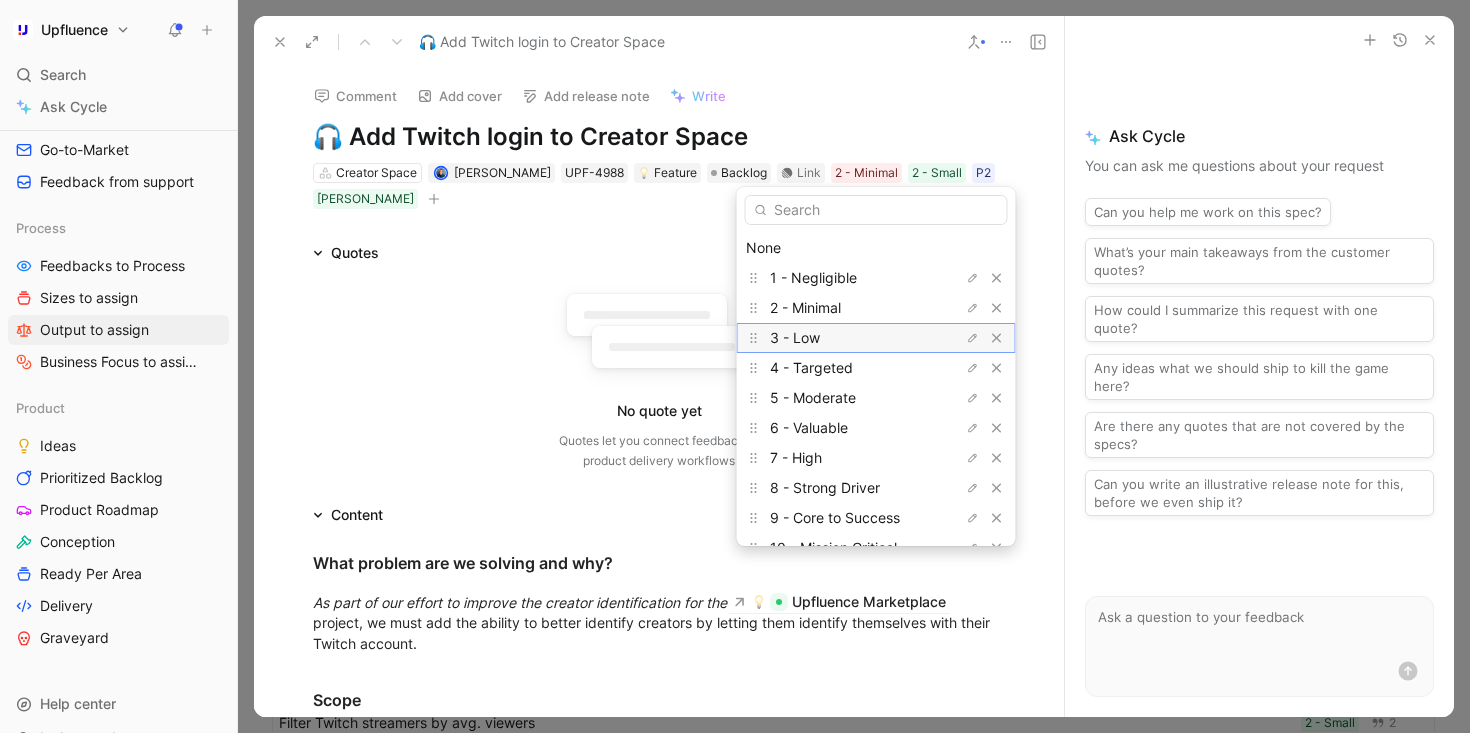 click on "3 - Low" at bounding box center [845, 338] 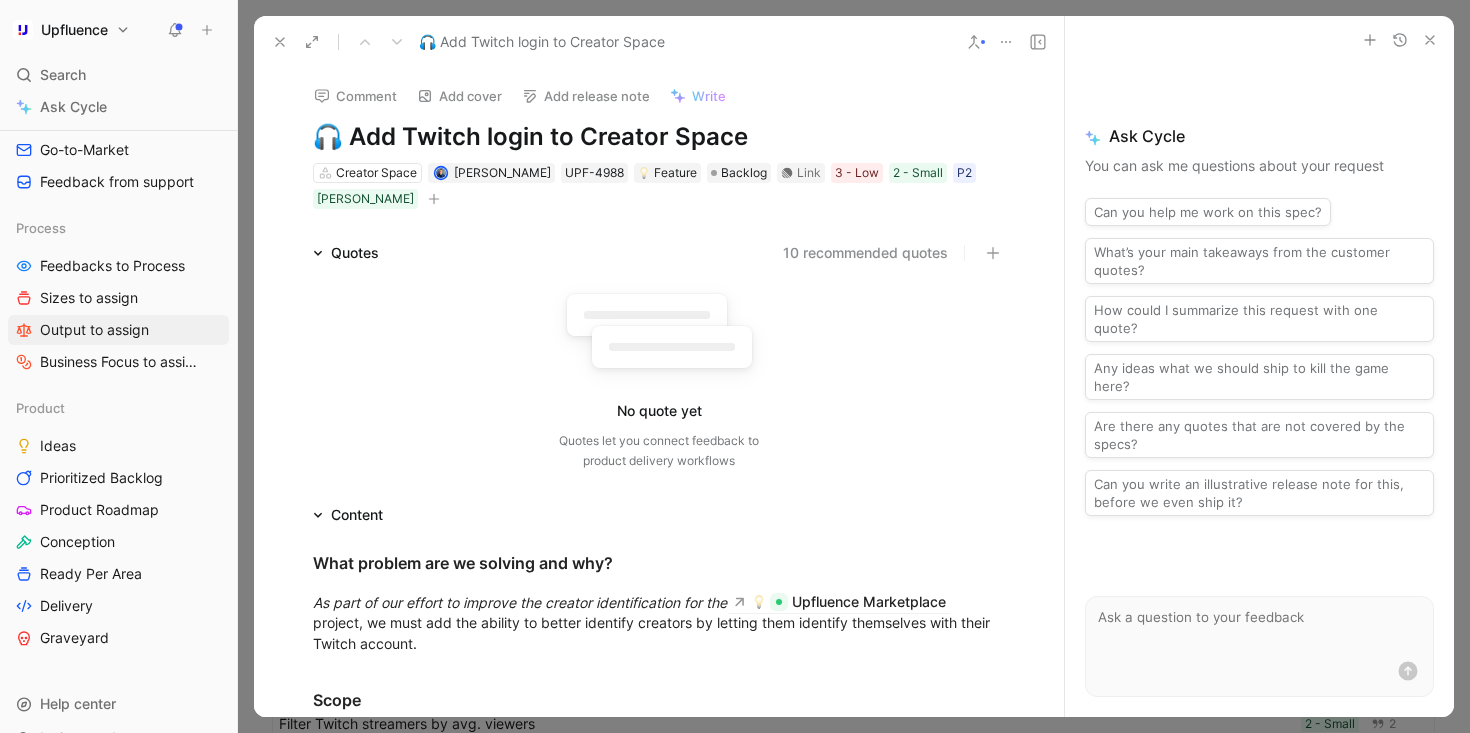 click 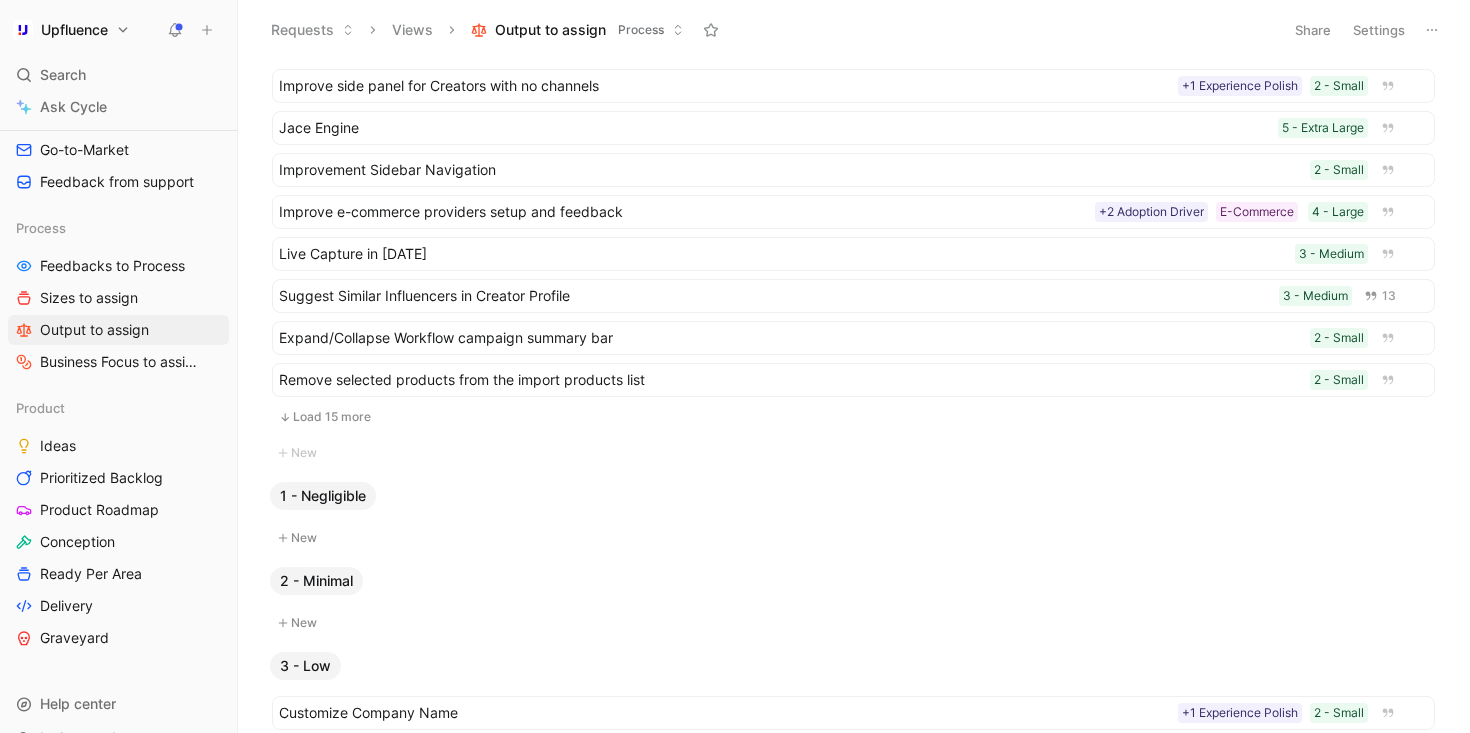 scroll, scrollTop: 715, scrollLeft: 0, axis: vertical 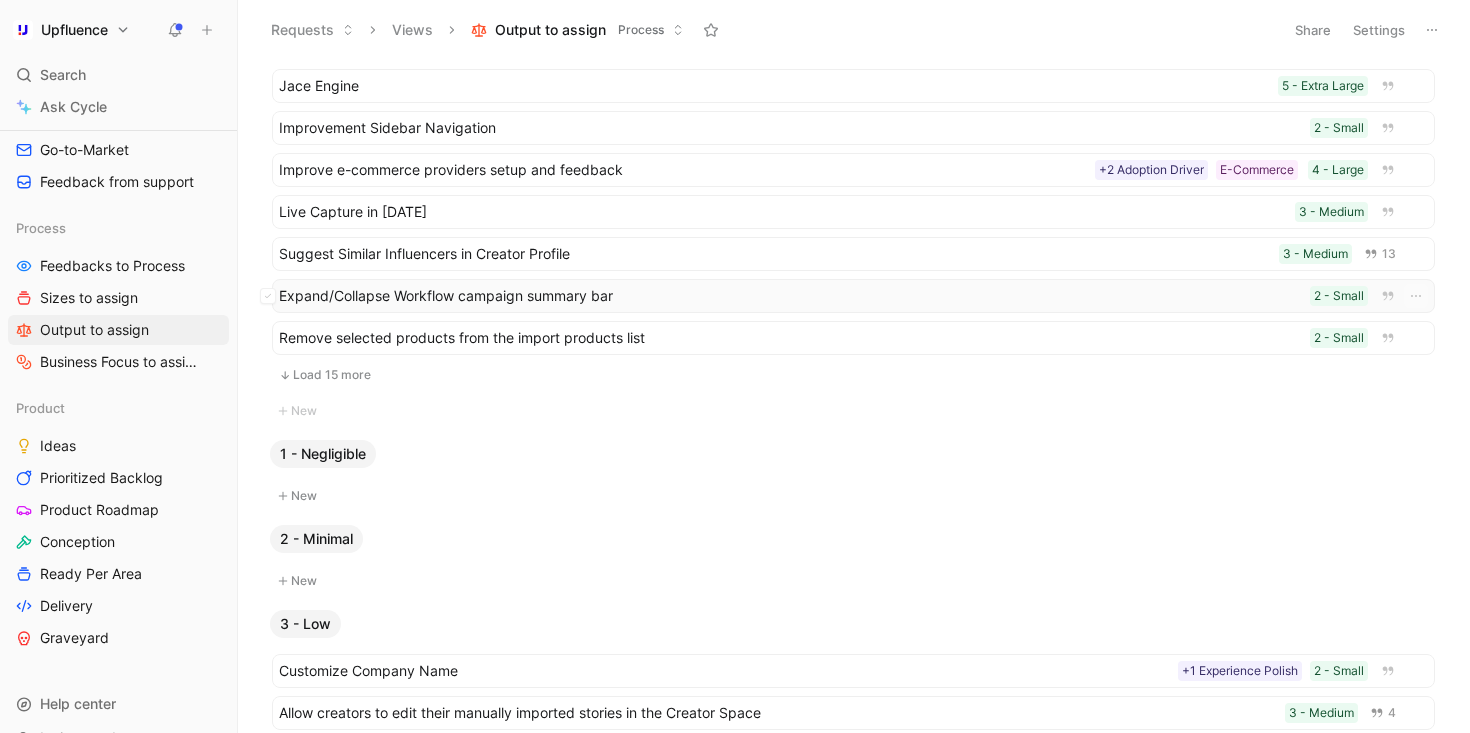click on "Expand/Collapse Workflow campaign summary bar" at bounding box center (790, 296) 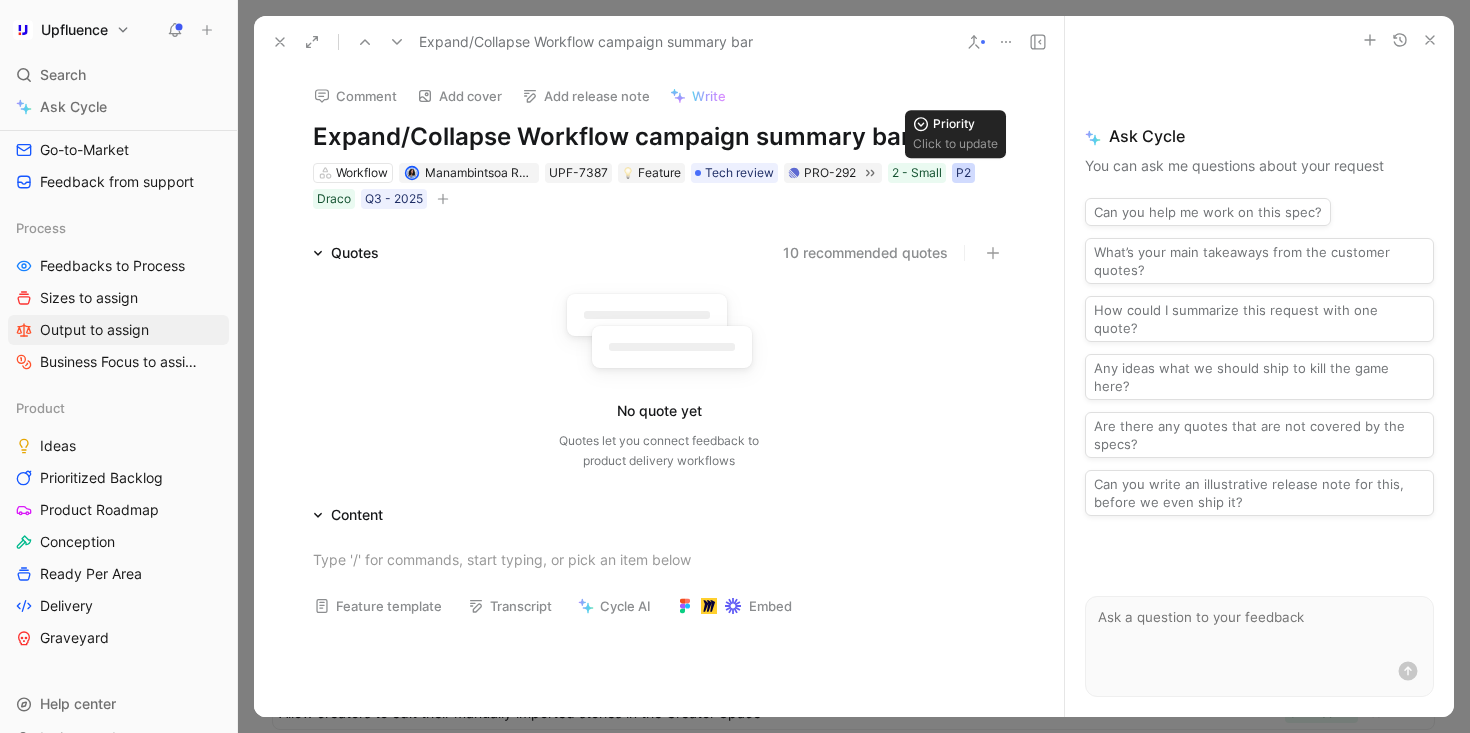 click on "P2" at bounding box center [963, 173] 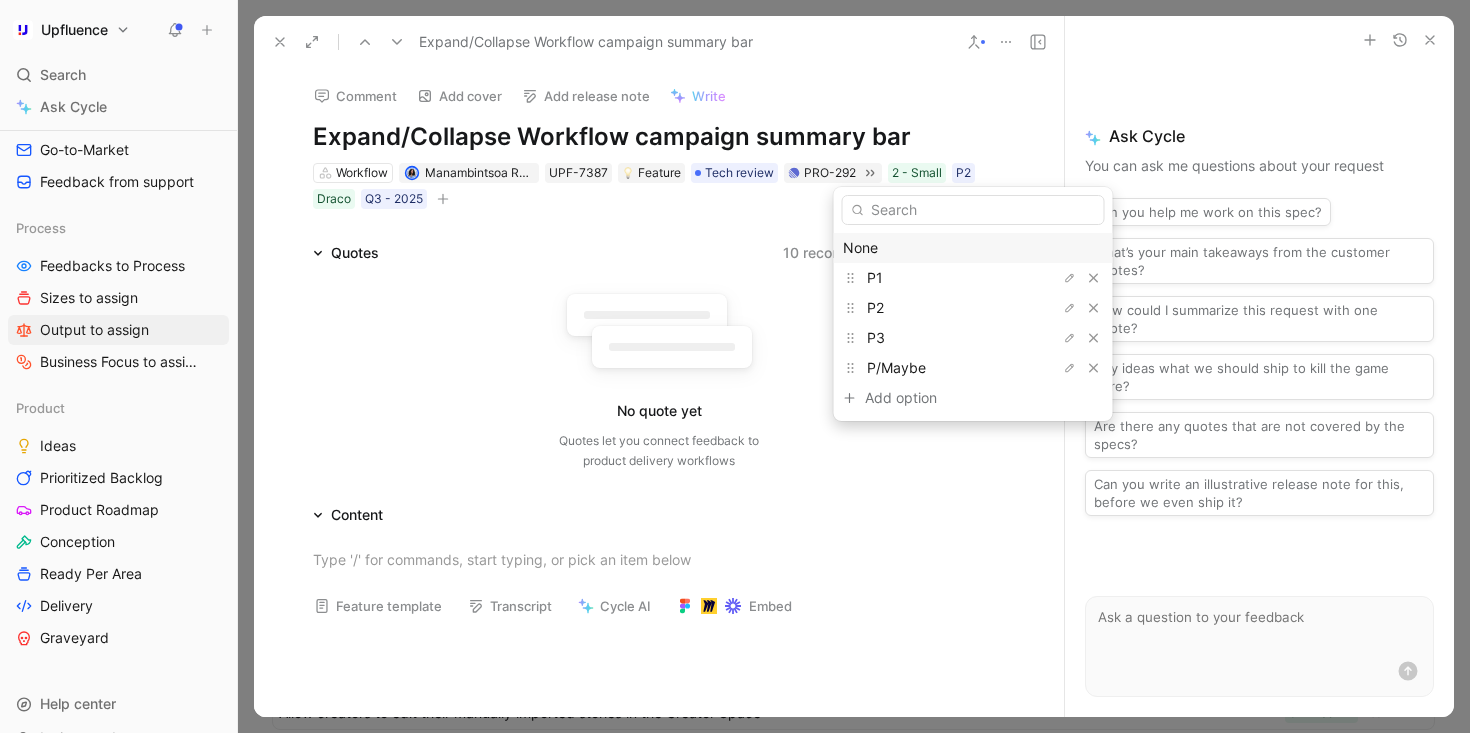 click on "None" at bounding box center [973, 248] 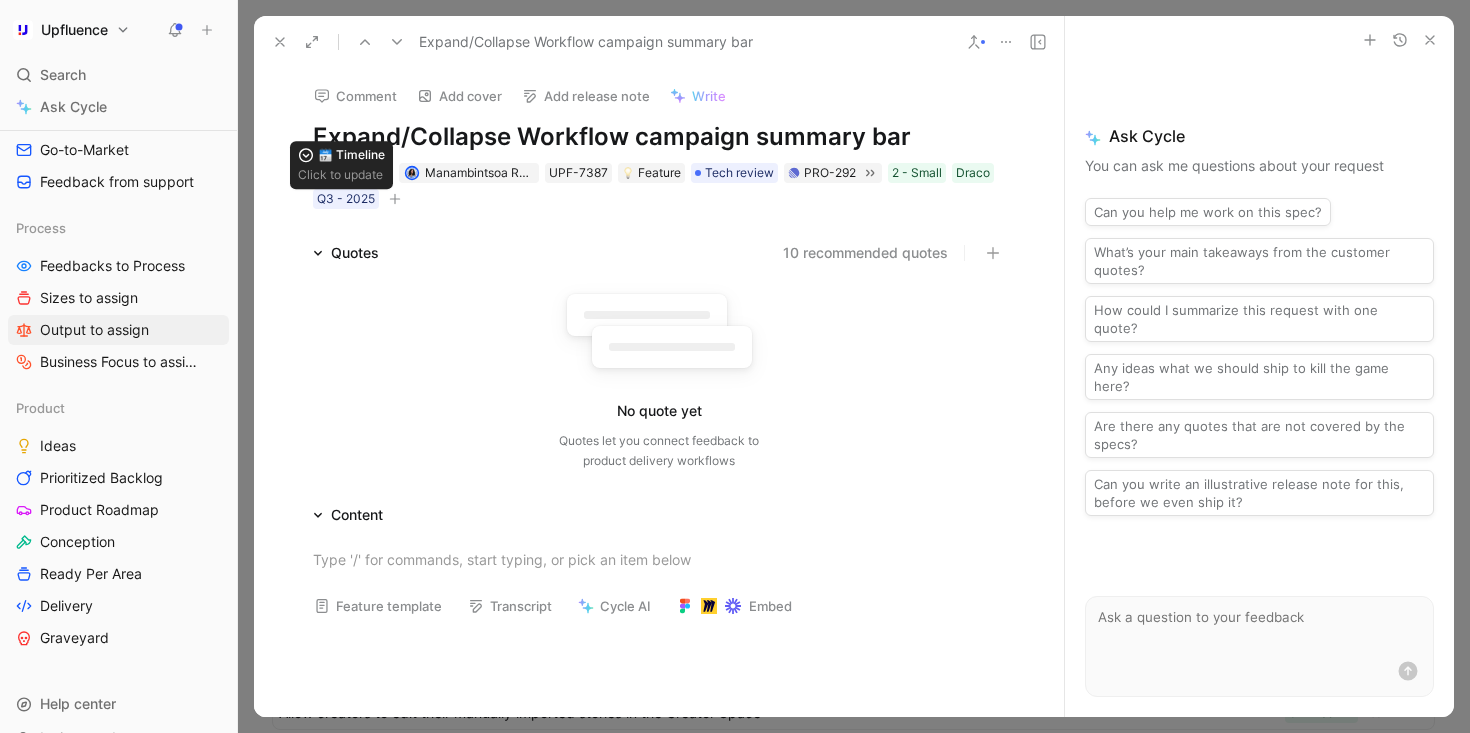 click at bounding box center (395, 199) 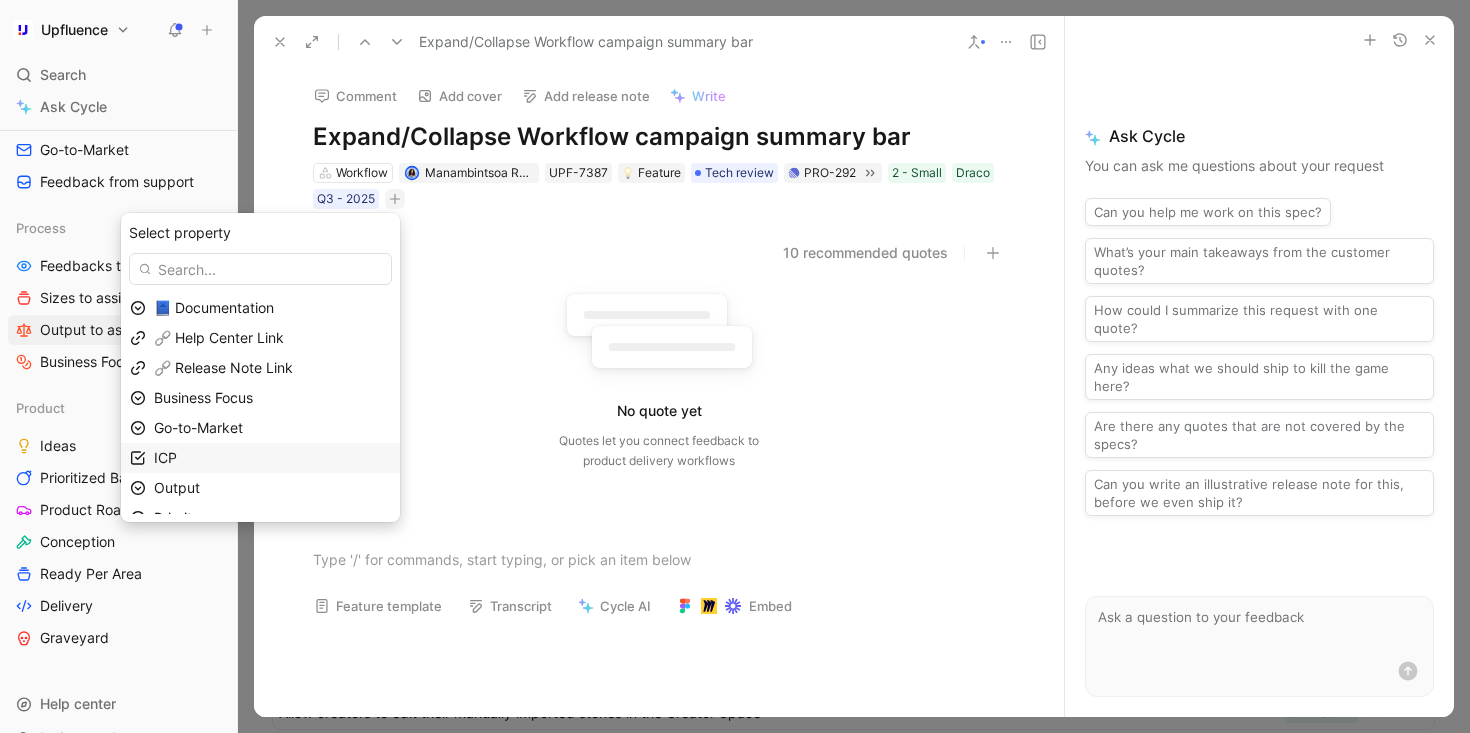 scroll, scrollTop: 19, scrollLeft: 0, axis: vertical 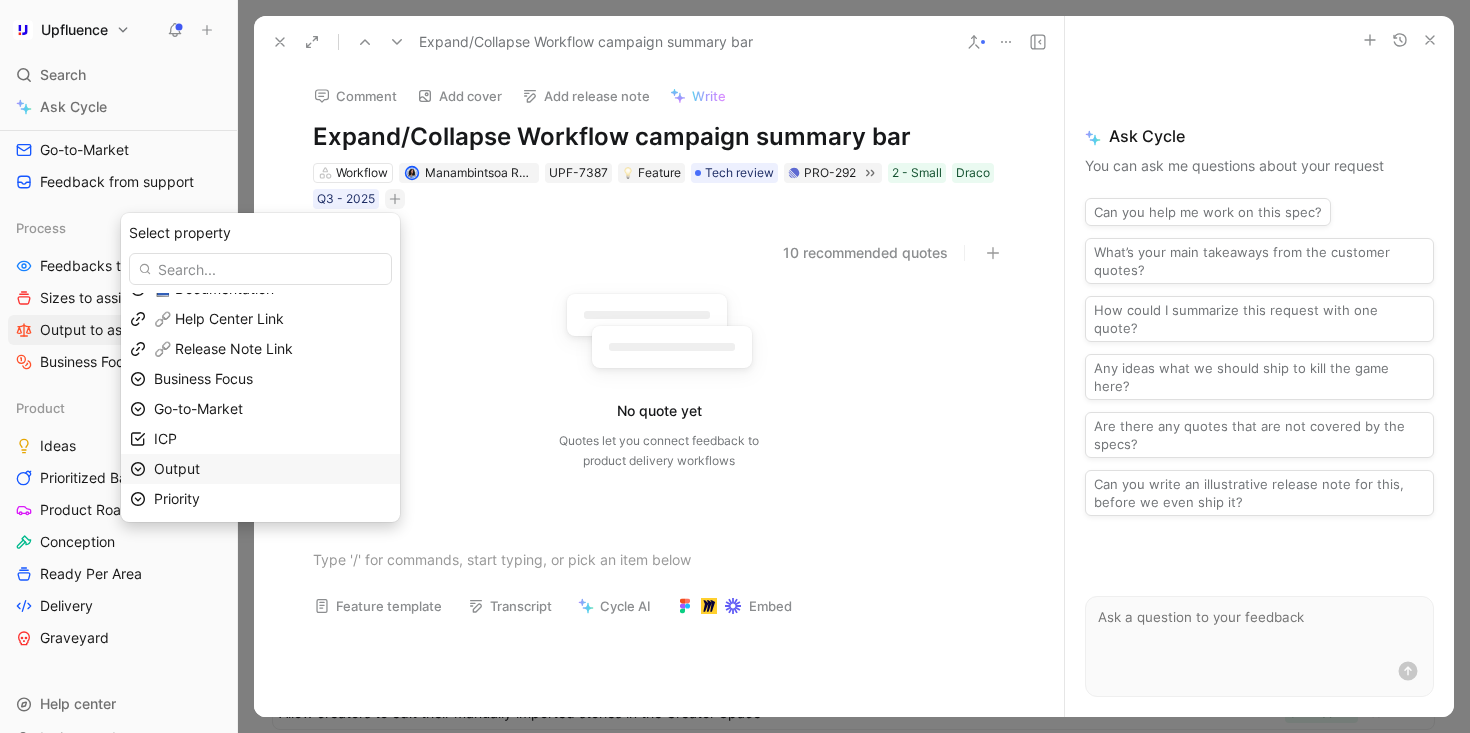 click on "Output" at bounding box center [272, 469] 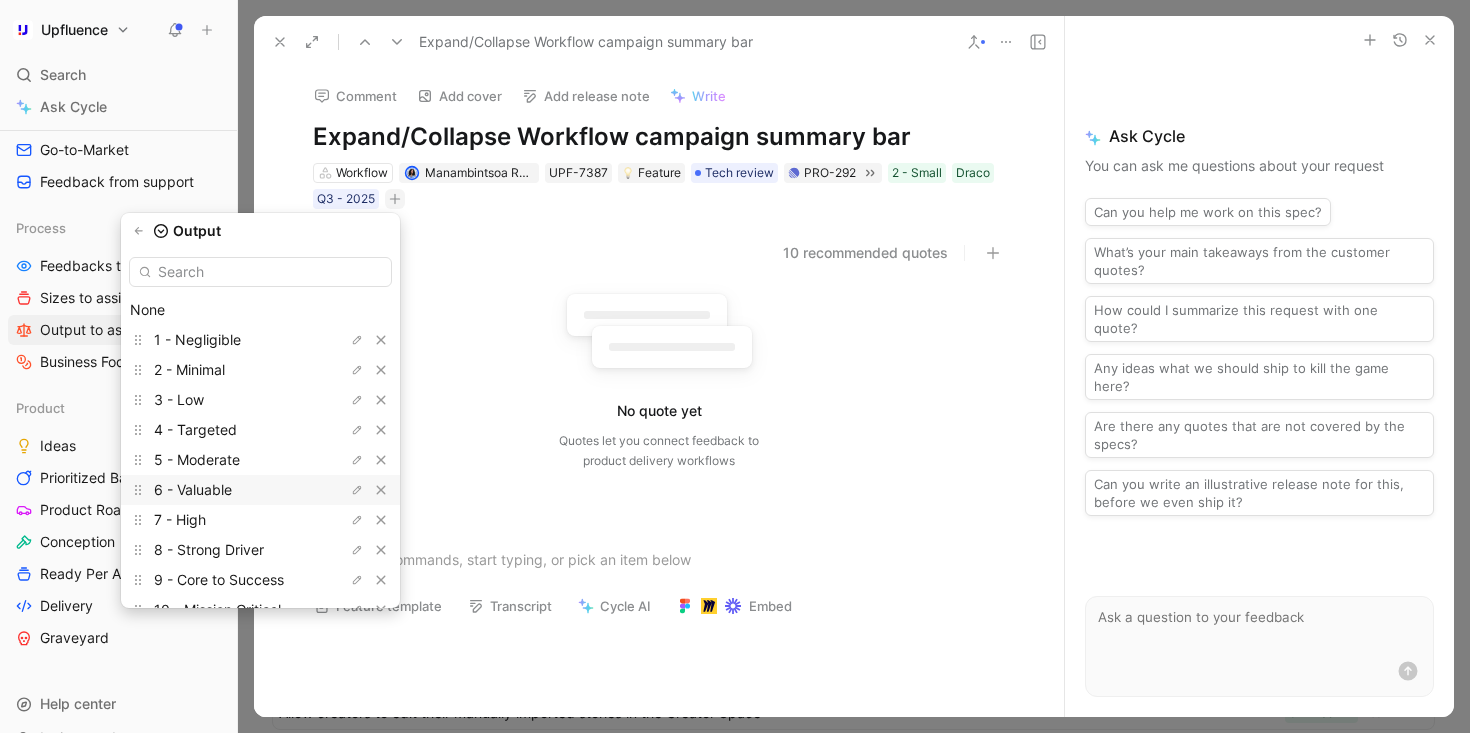 scroll, scrollTop: 55, scrollLeft: 0, axis: vertical 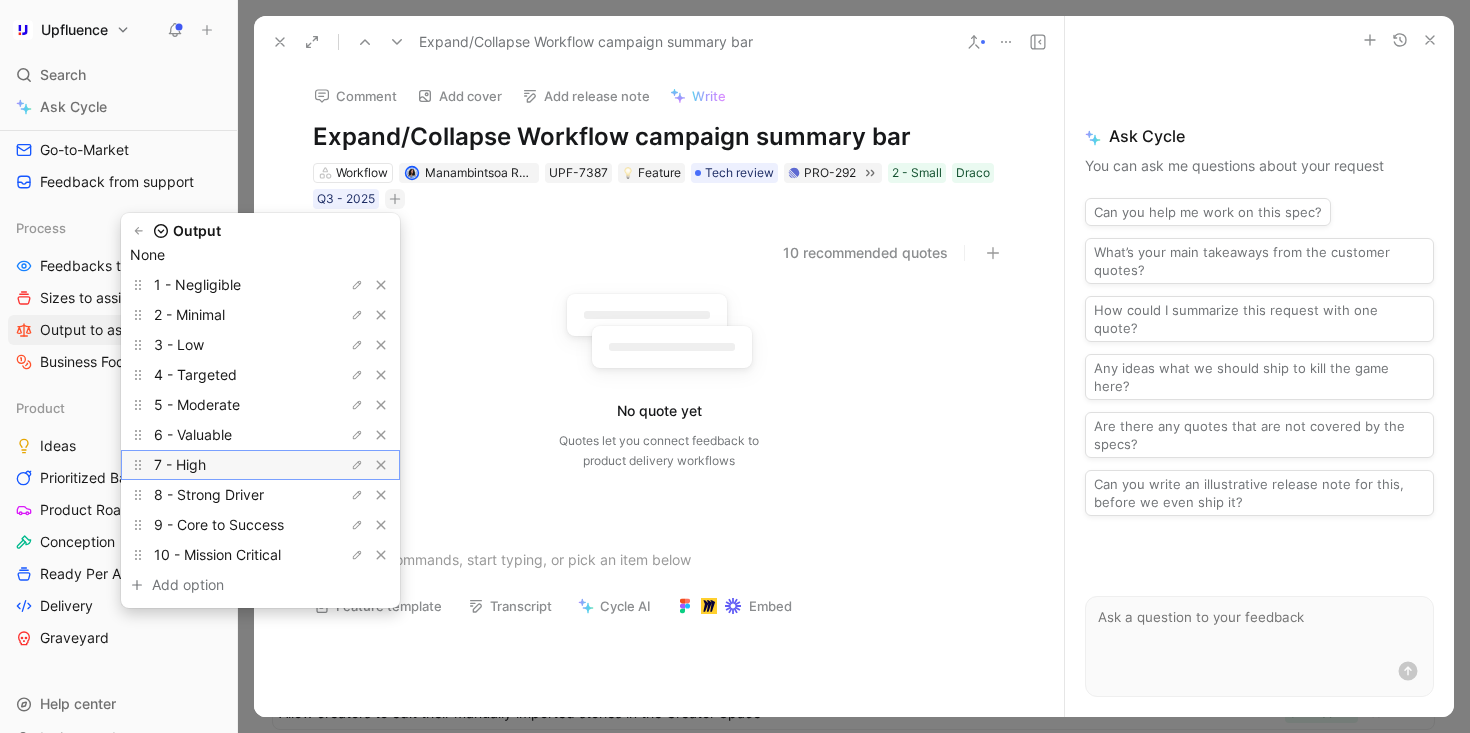 click on "7 - High" at bounding box center [229, 465] 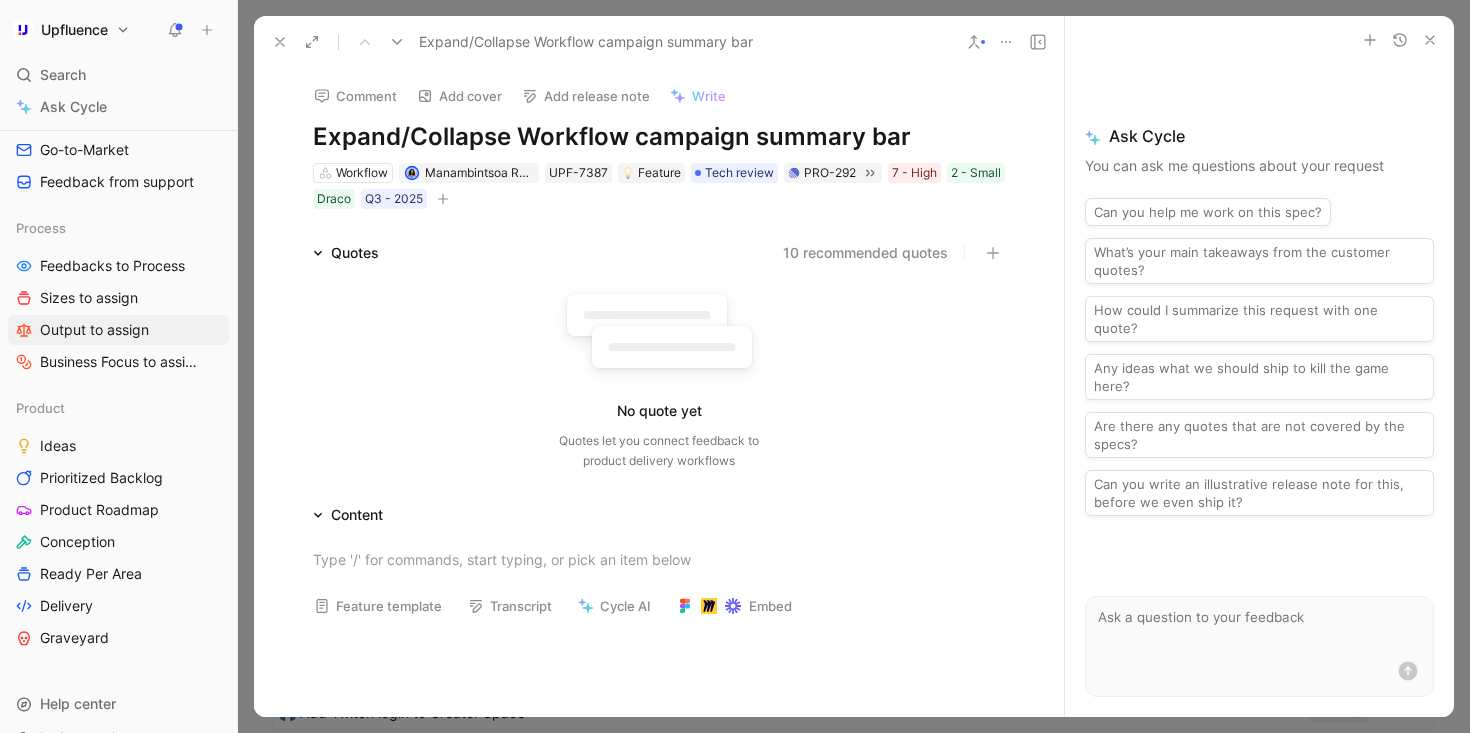 click 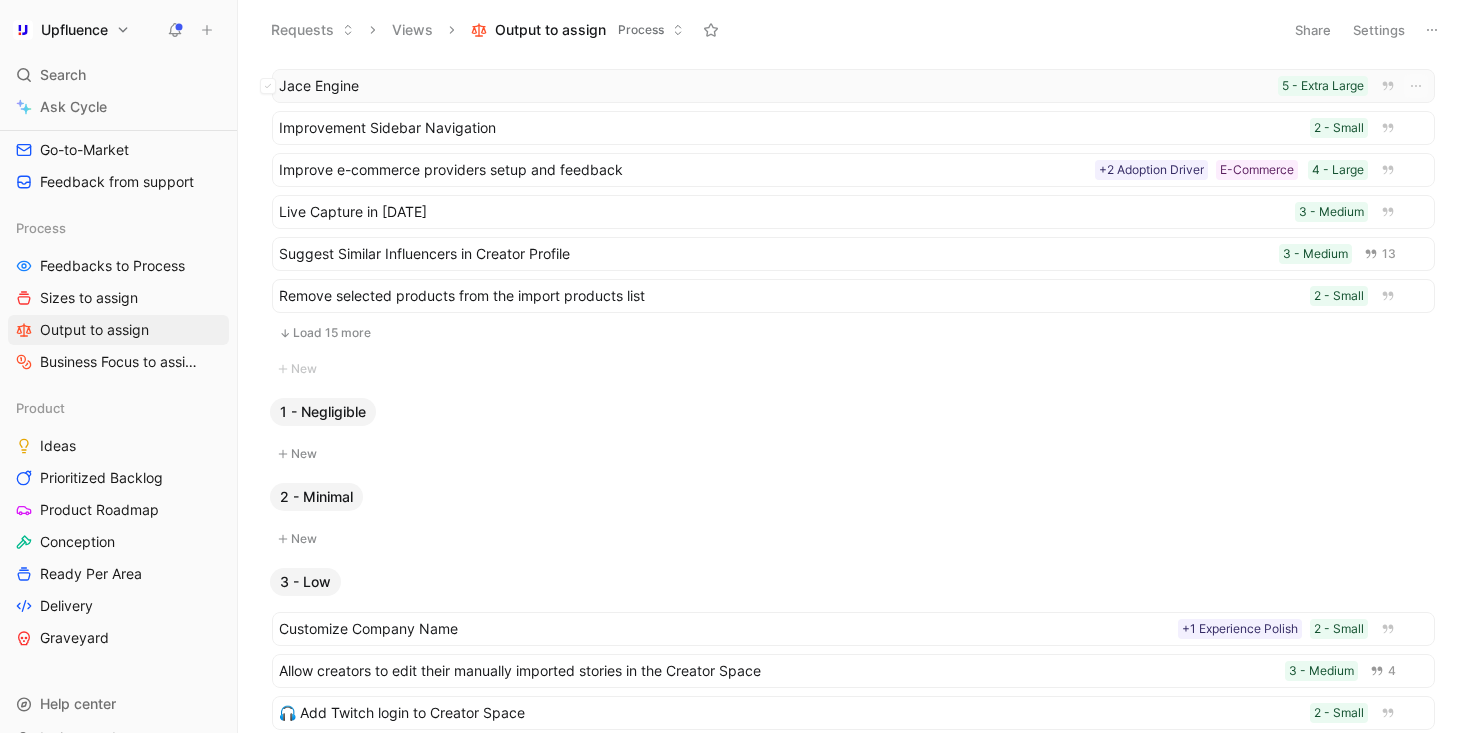 click on "Jace Engine" at bounding box center [774, 86] 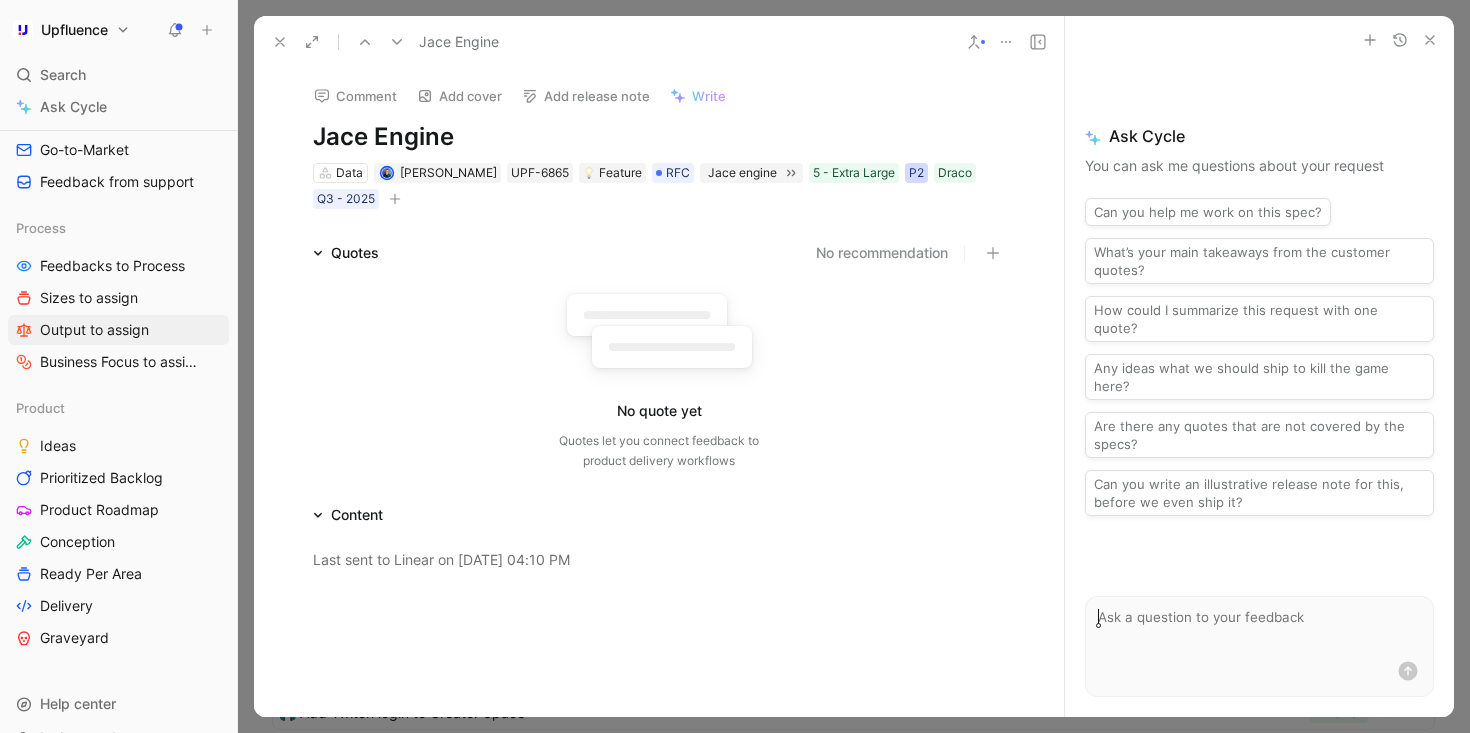 click on "P2" at bounding box center (916, 173) 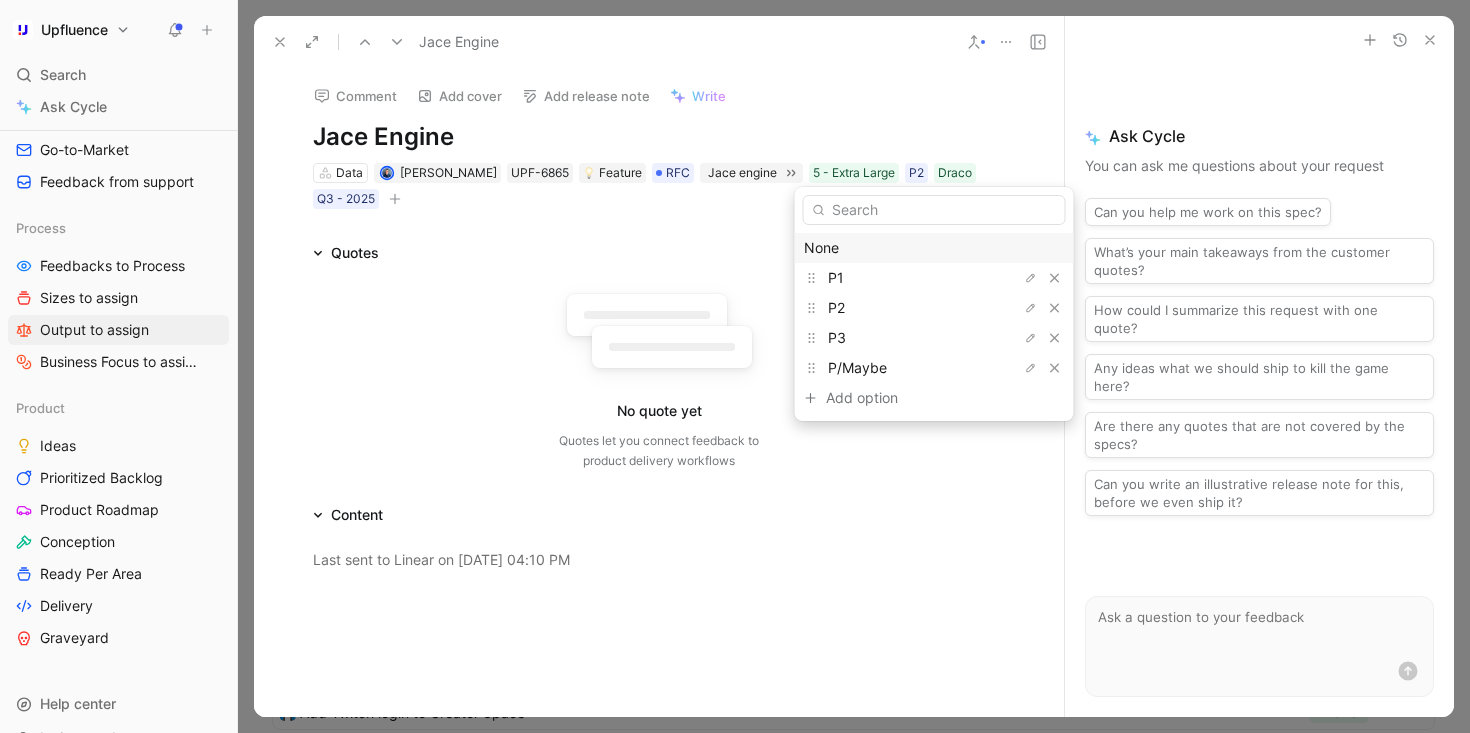 click on "None" at bounding box center (934, 248) 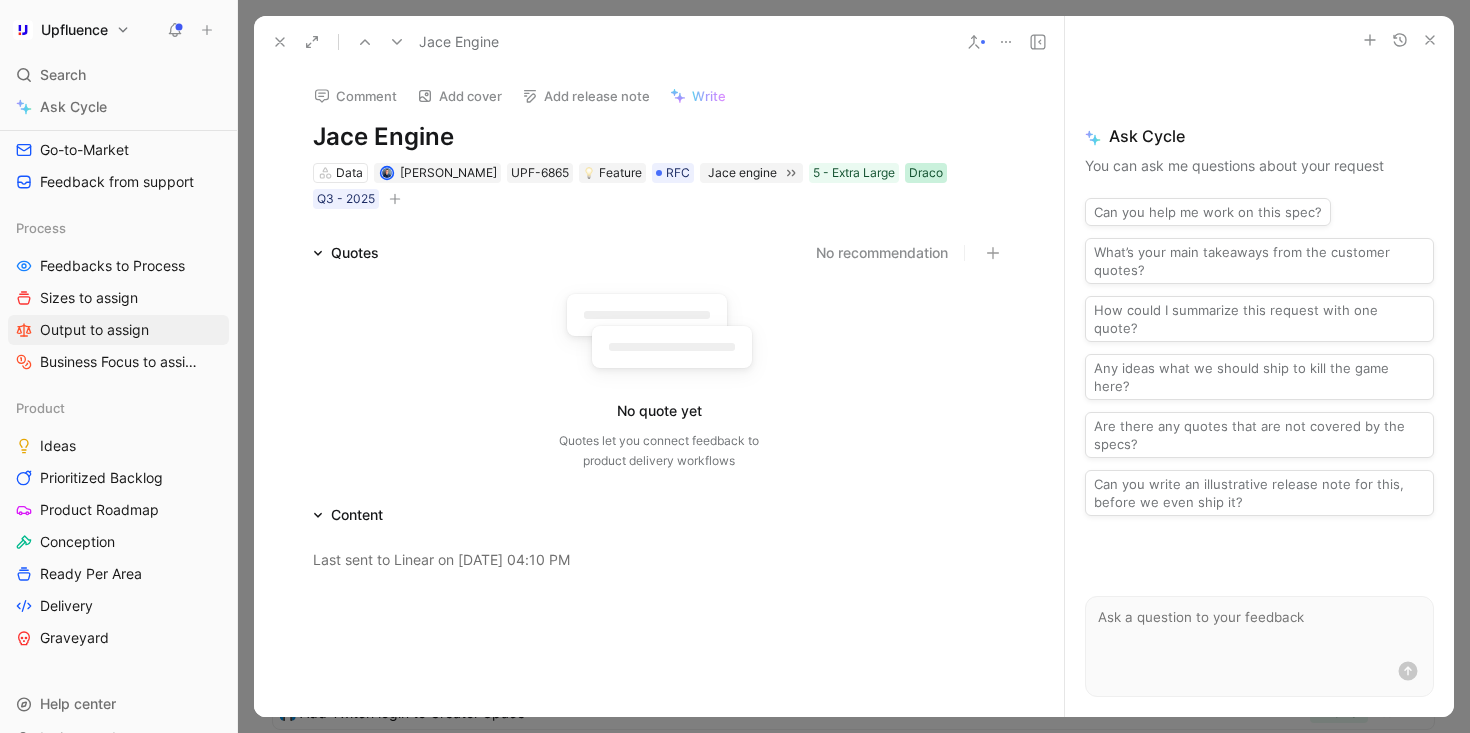 click on "Draco" at bounding box center (926, 173) 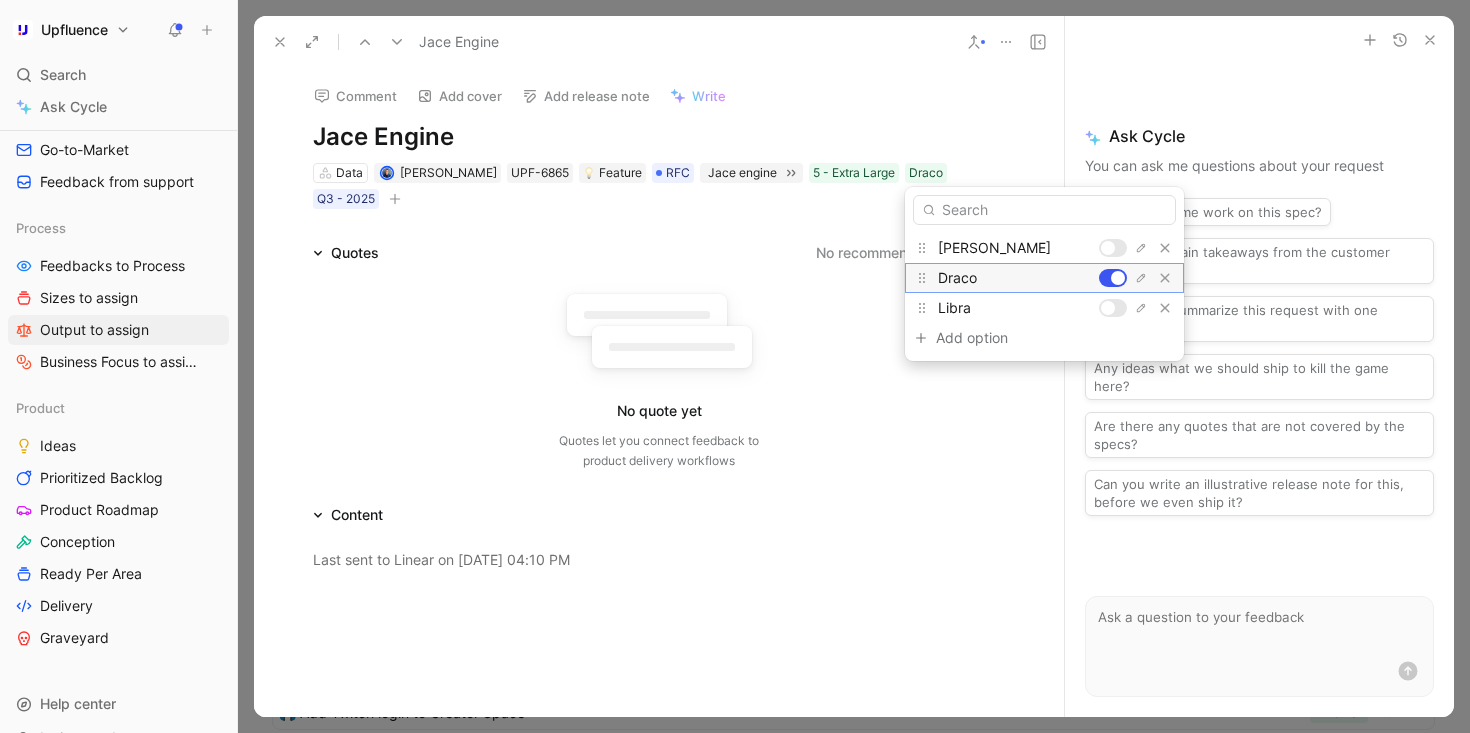 click at bounding box center [1118, 278] 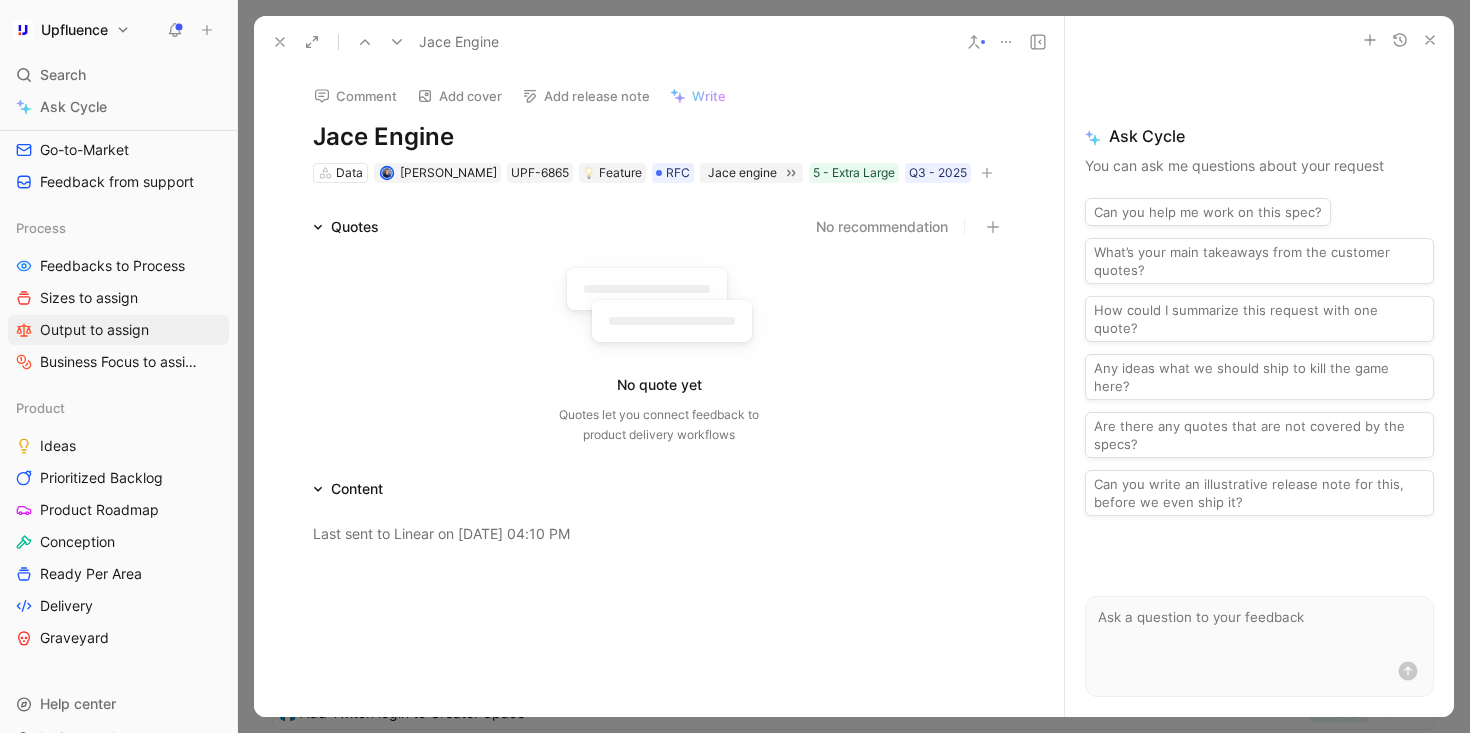 click at bounding box center [987, 173] 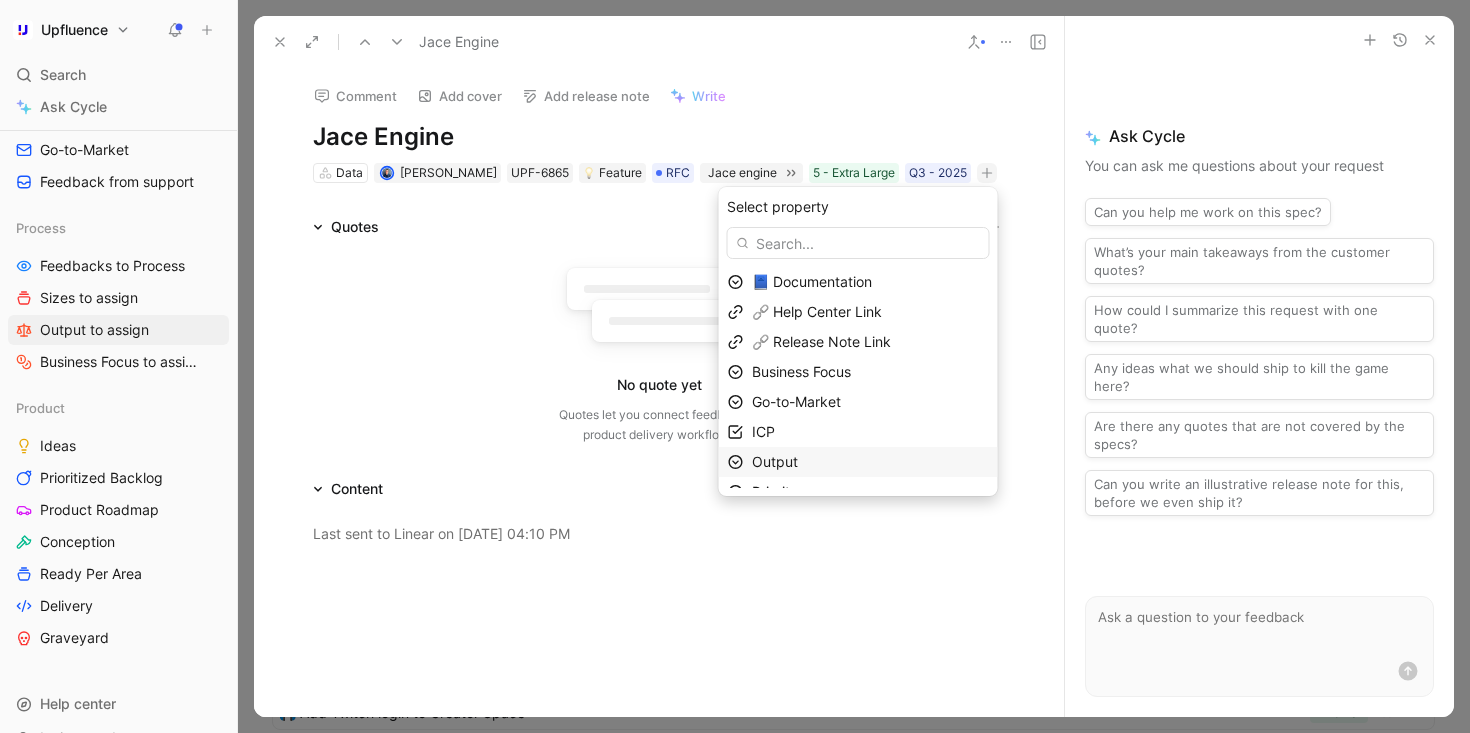click on "Output" at bounding box center (870, 462) 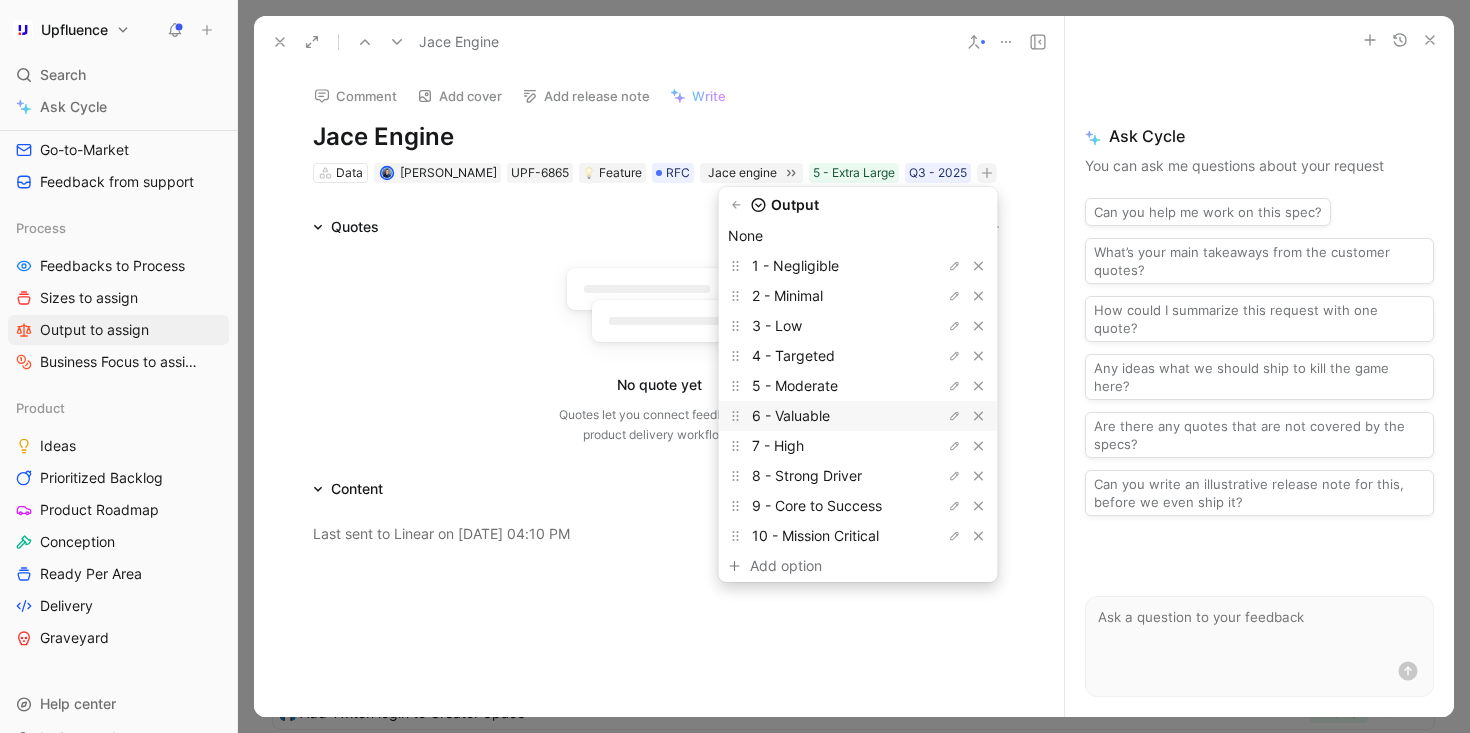 scroll, scrollTop: 55, scrollLeft: 0, axis: vertical 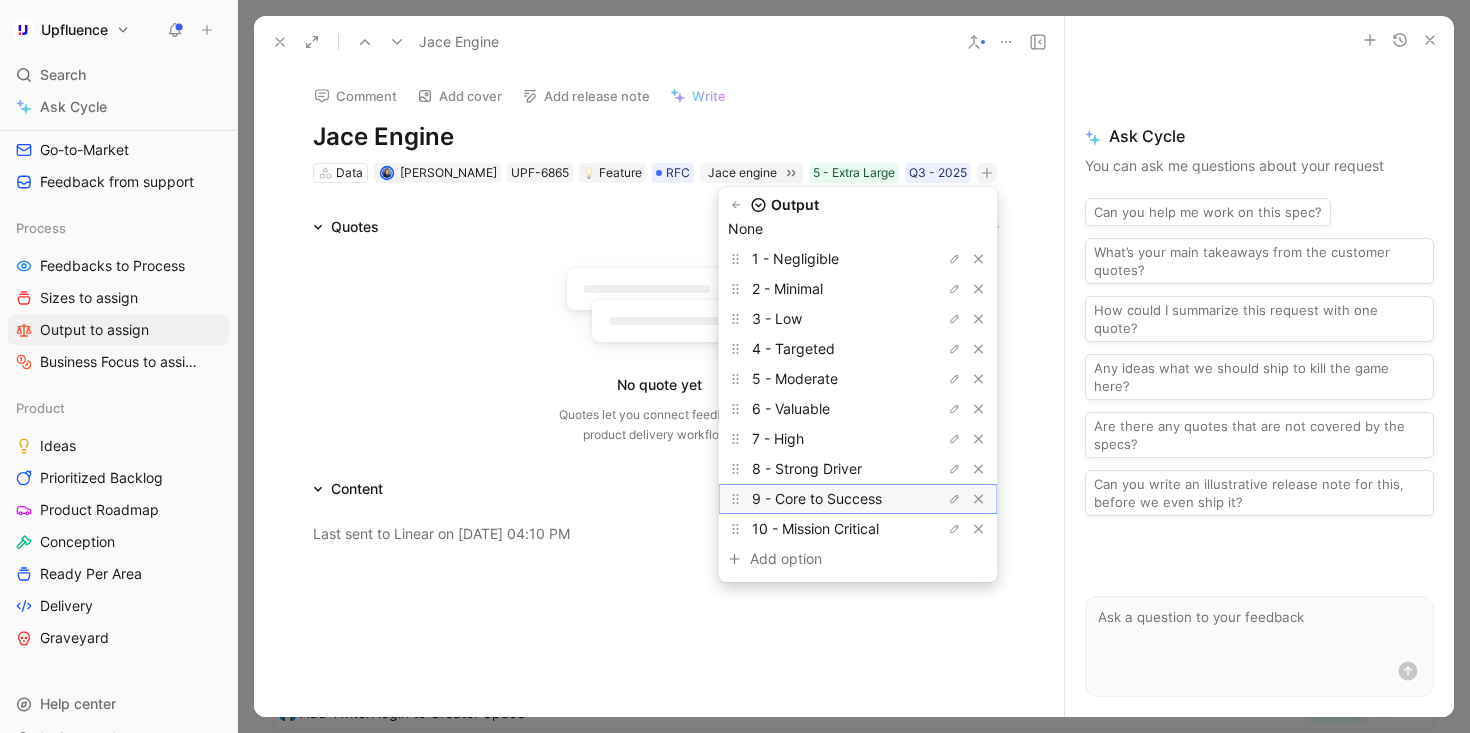 click on "9 - Core to Success" at bounding box center [817, 498] 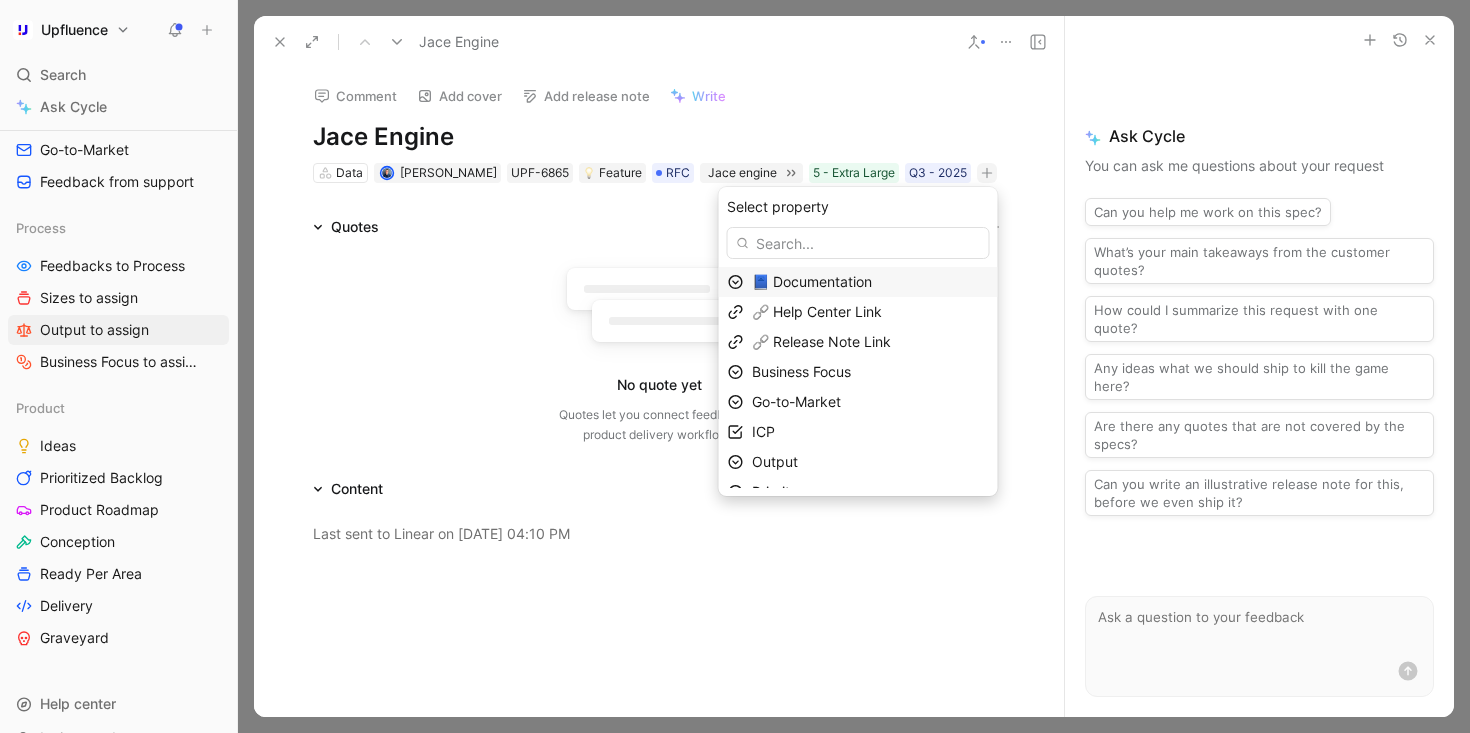 scroll, scrollTop: 673, scrollLeft: 0, axis: vertical 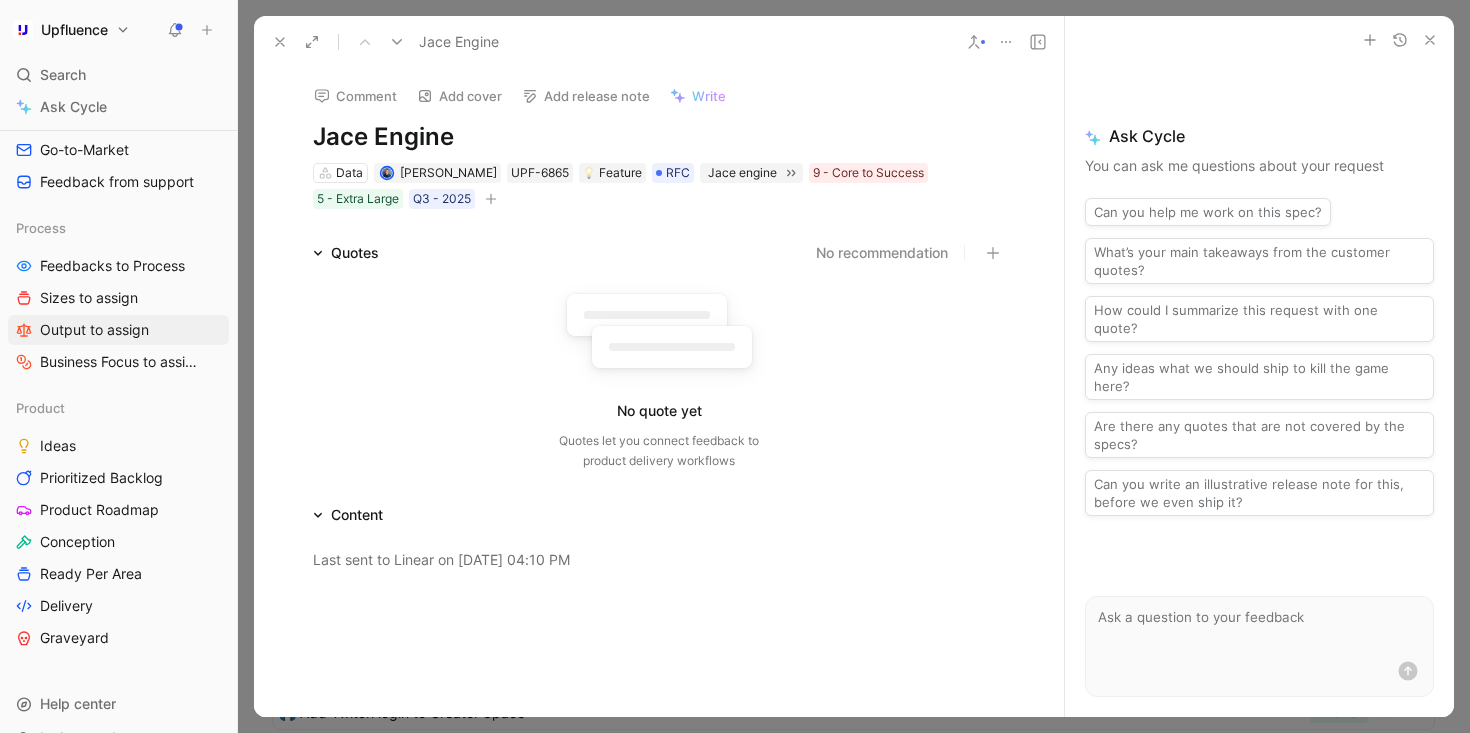 click 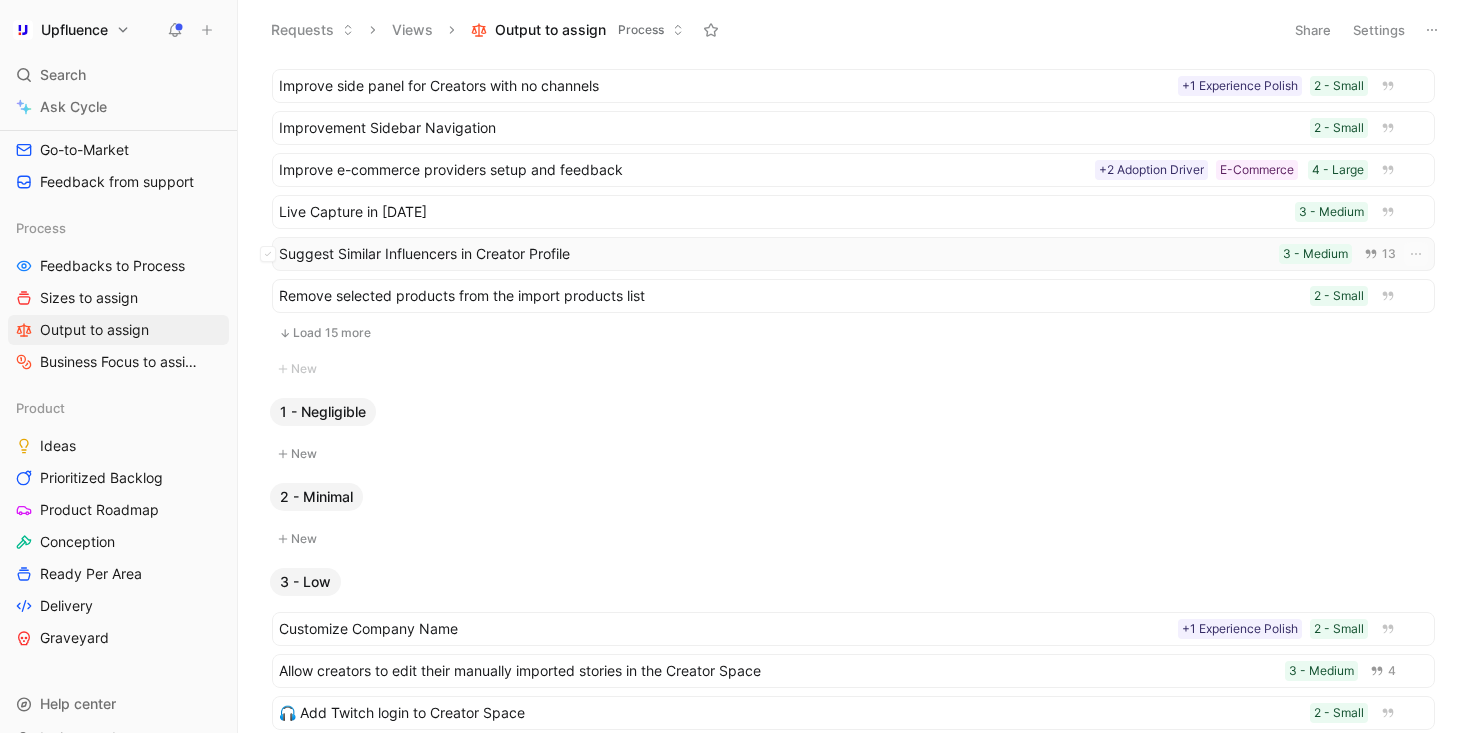 click on "Suggest Similar Influencers in Creator Profile" at bounding box center (775, 254) 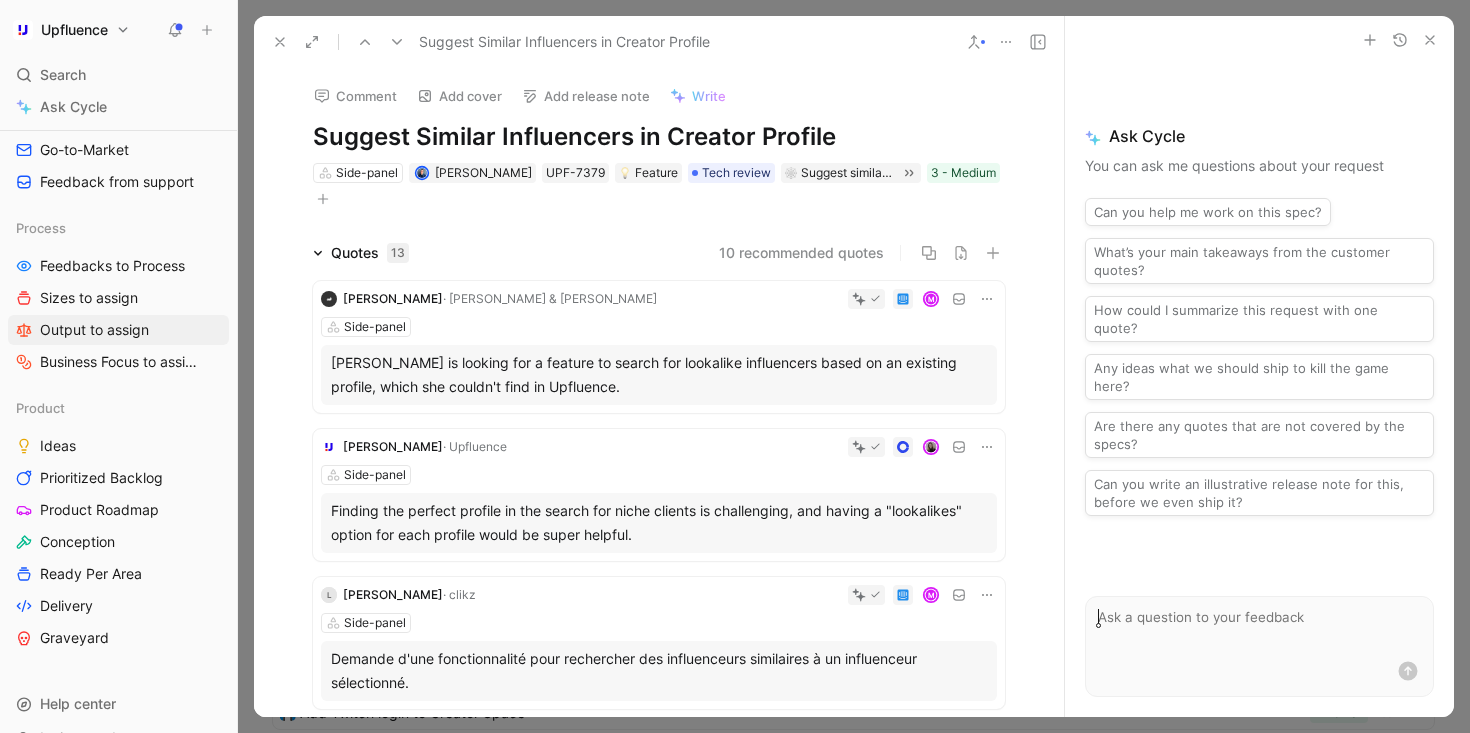 click at bounding box center [323, 199] 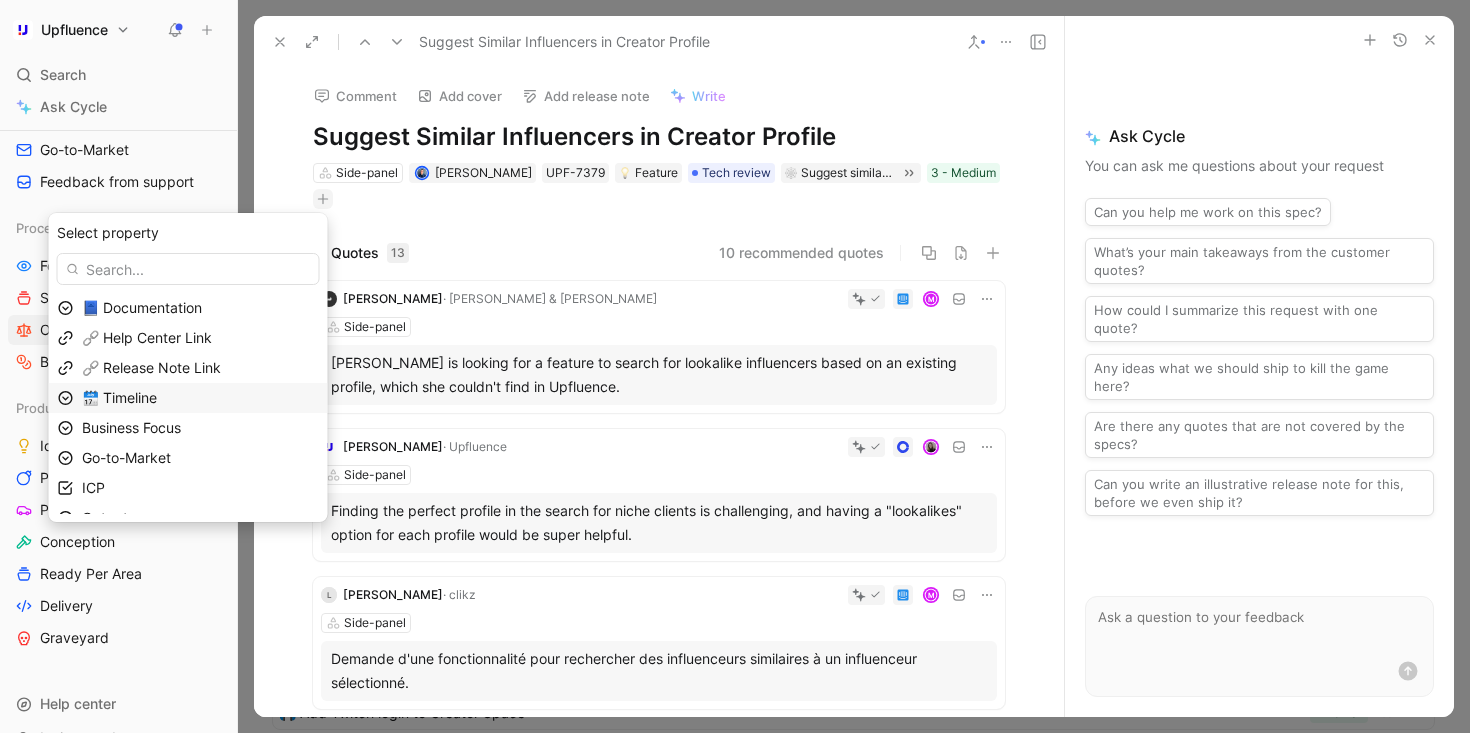 scroll, scrollTop: 79, scrollLeft: 0, axis: vertical 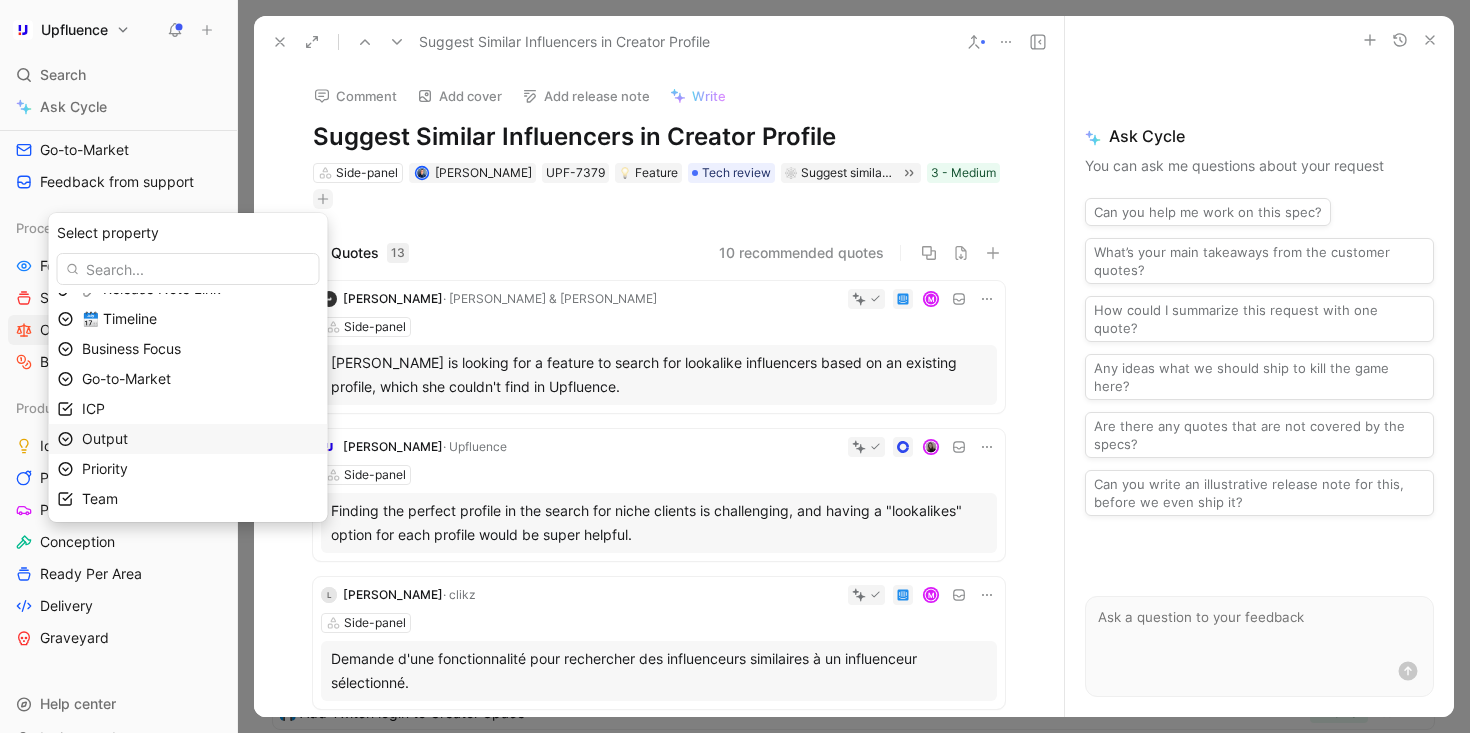 click on "Output" at bounding box center (200, 439) 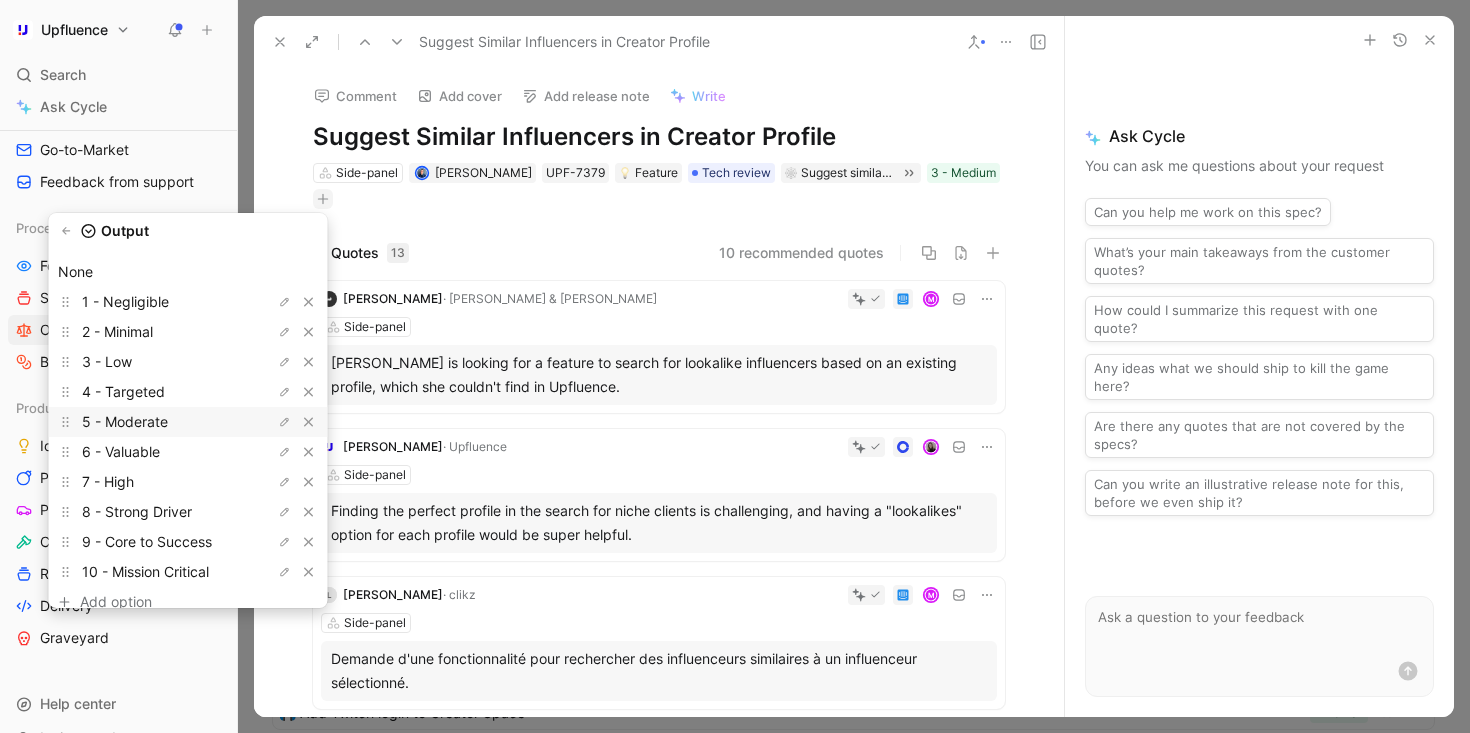scroll, scrollTop: 41, scrollLeft: 0, axis: vertical 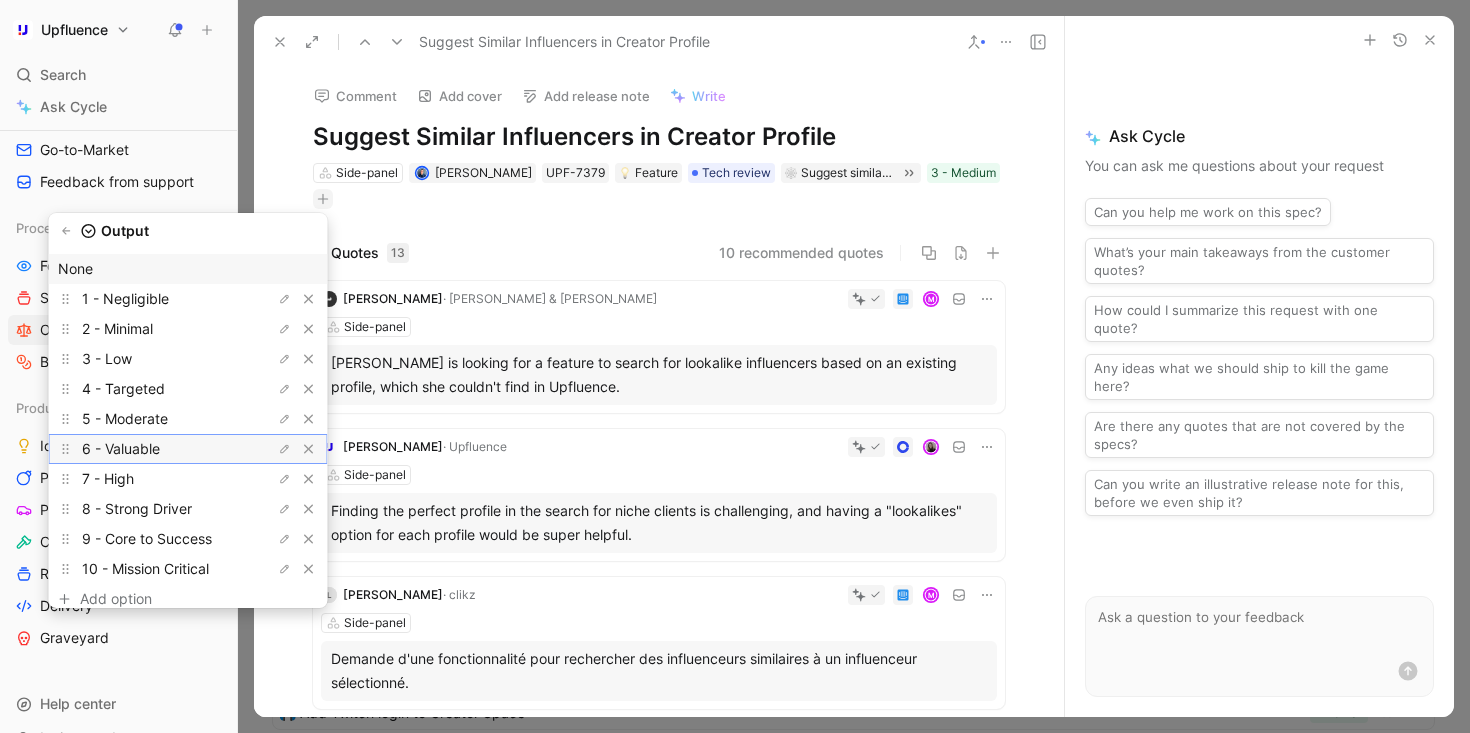 click on "6  - Valuable" at bounding box center [121, 448] 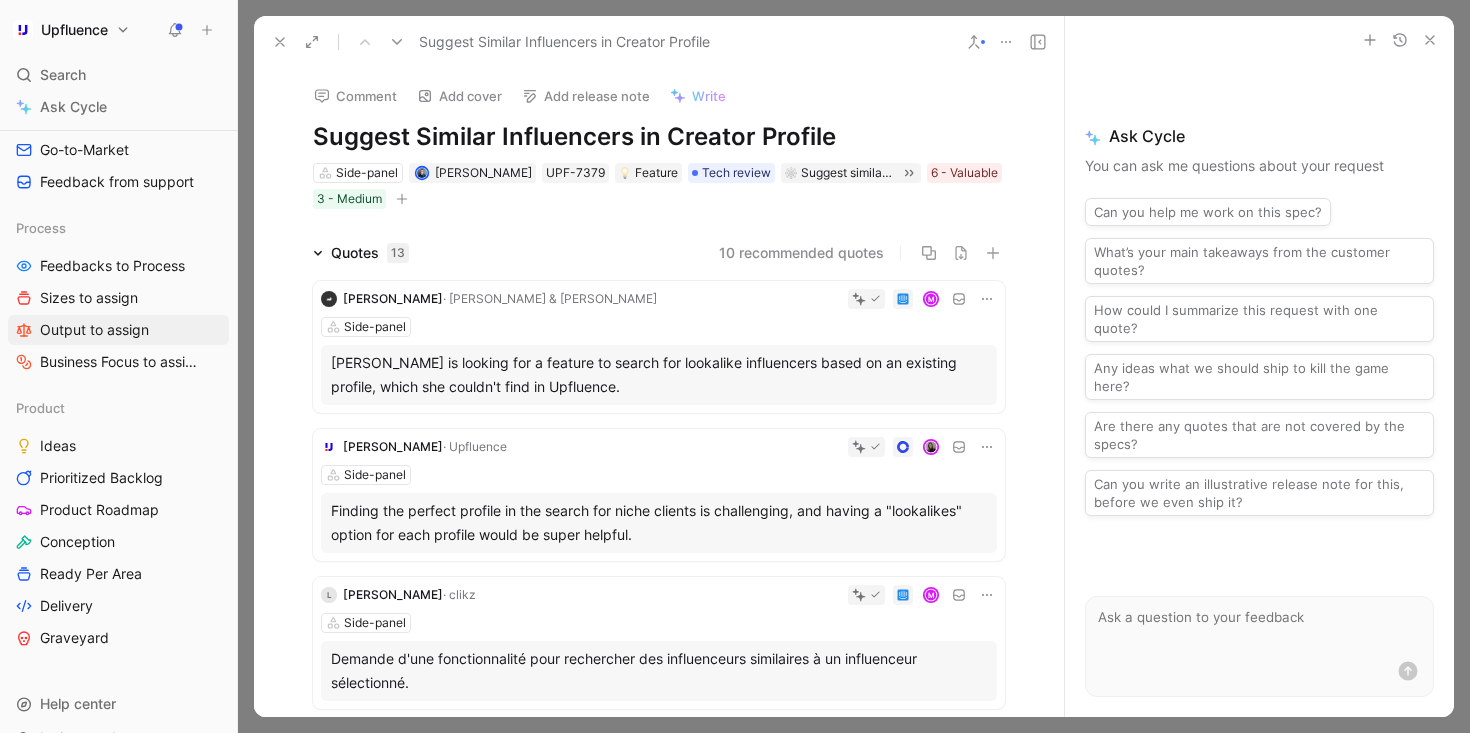 click 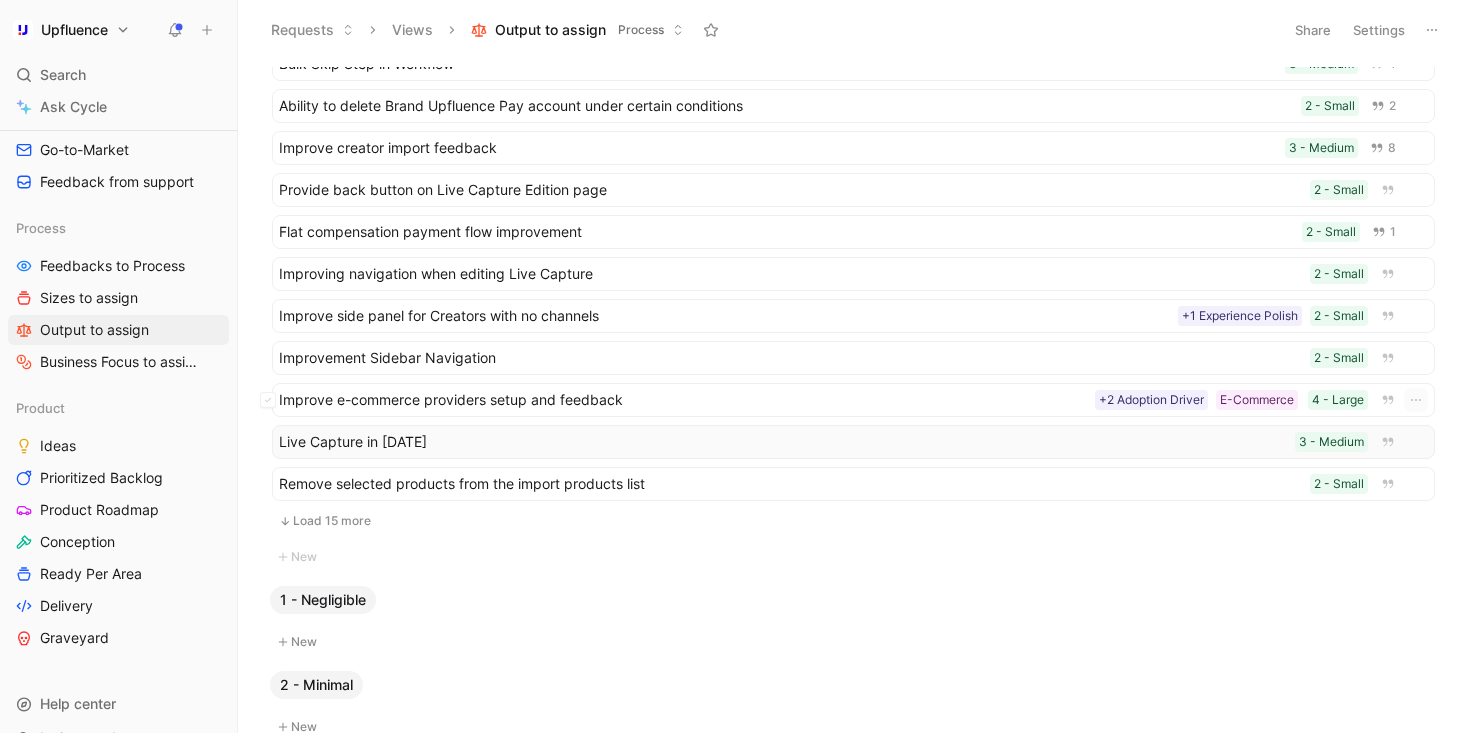 scroll, scrollTop: 434, scrollLeft: 0, axis: vertical 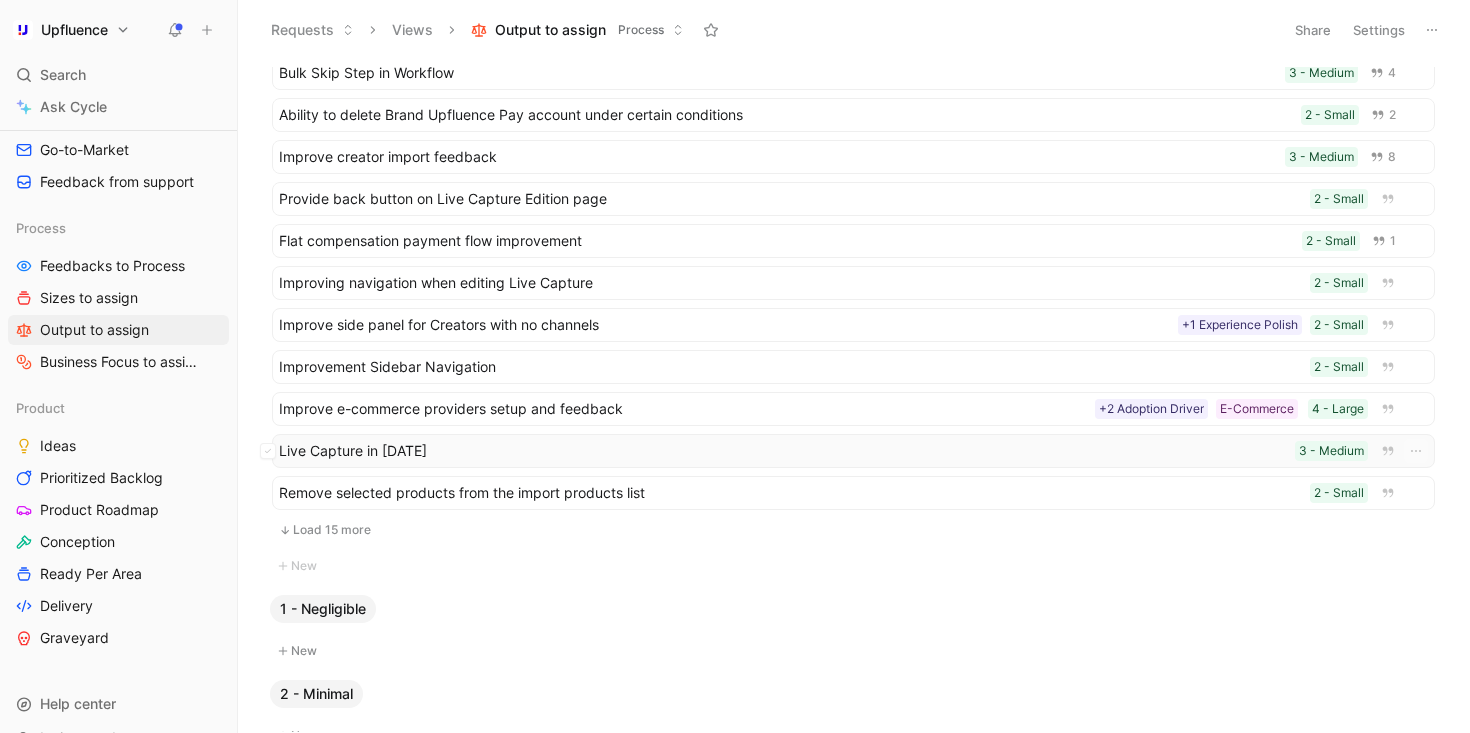 click on "Live Capture in [DATE]" at bounding box center (783, 451) 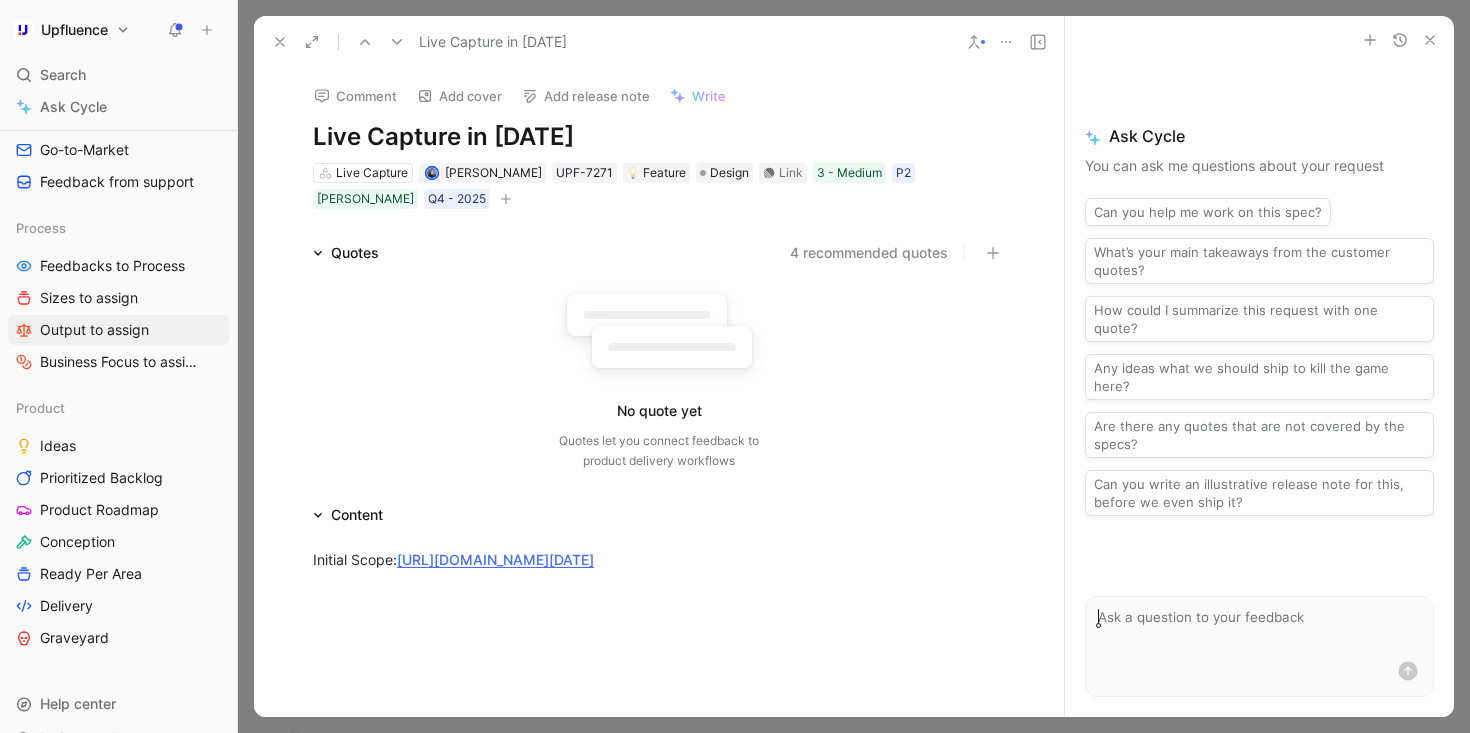 click 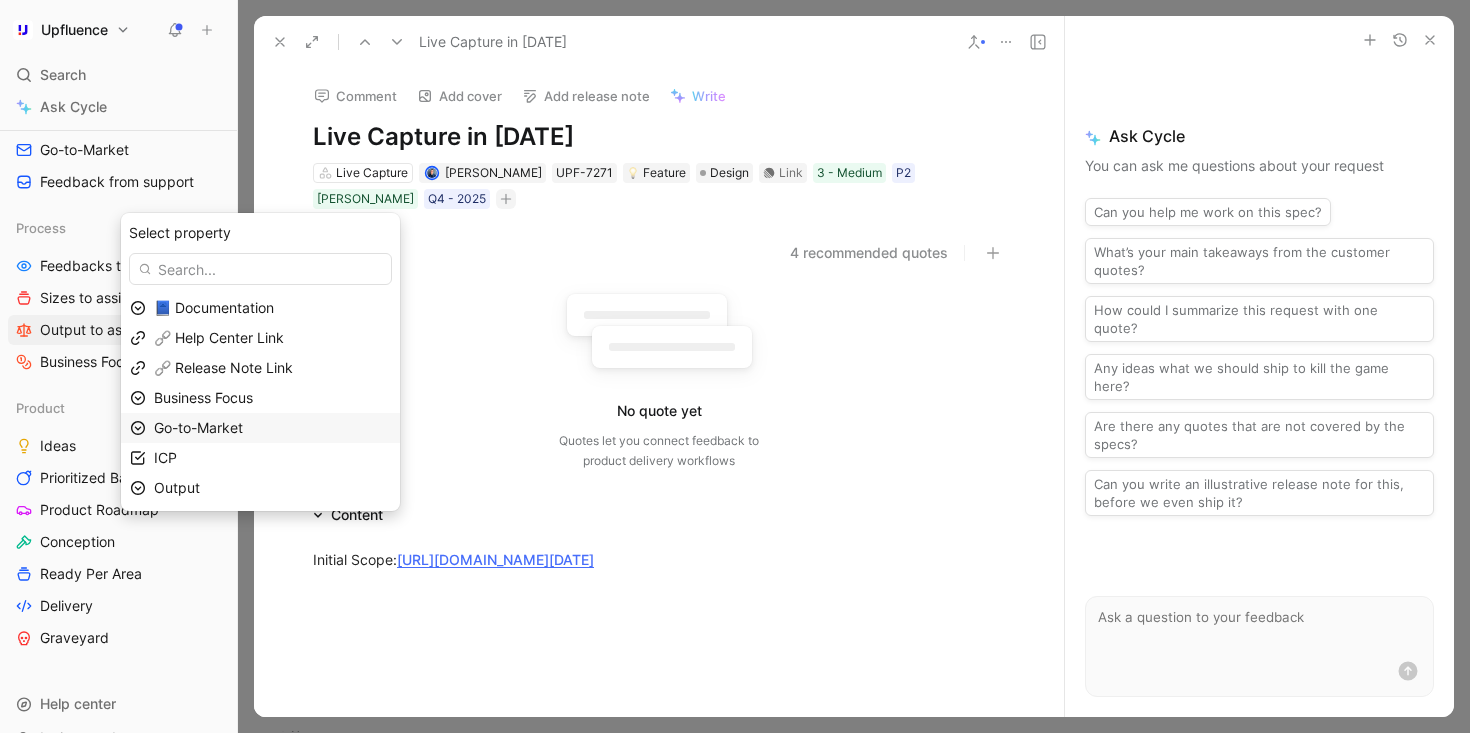 click on "Go-to-Market" at bounding box center [272, 428] 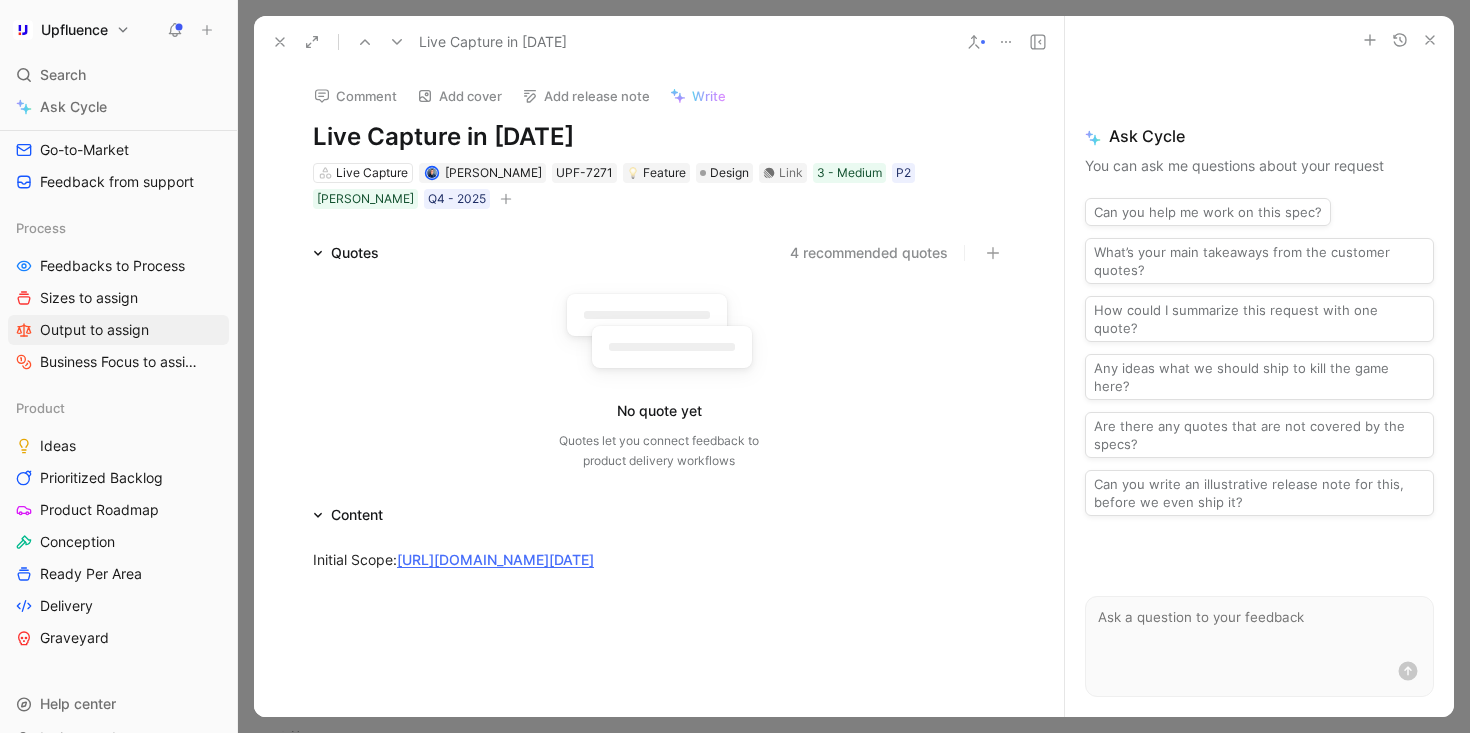 click on "Live Capture [PERSON_NAME] UPF-7271 Feature Design Link 3 - Medium P2 [PERSON_NAME] Q4 - 2025" at bounding box center [659, 186] 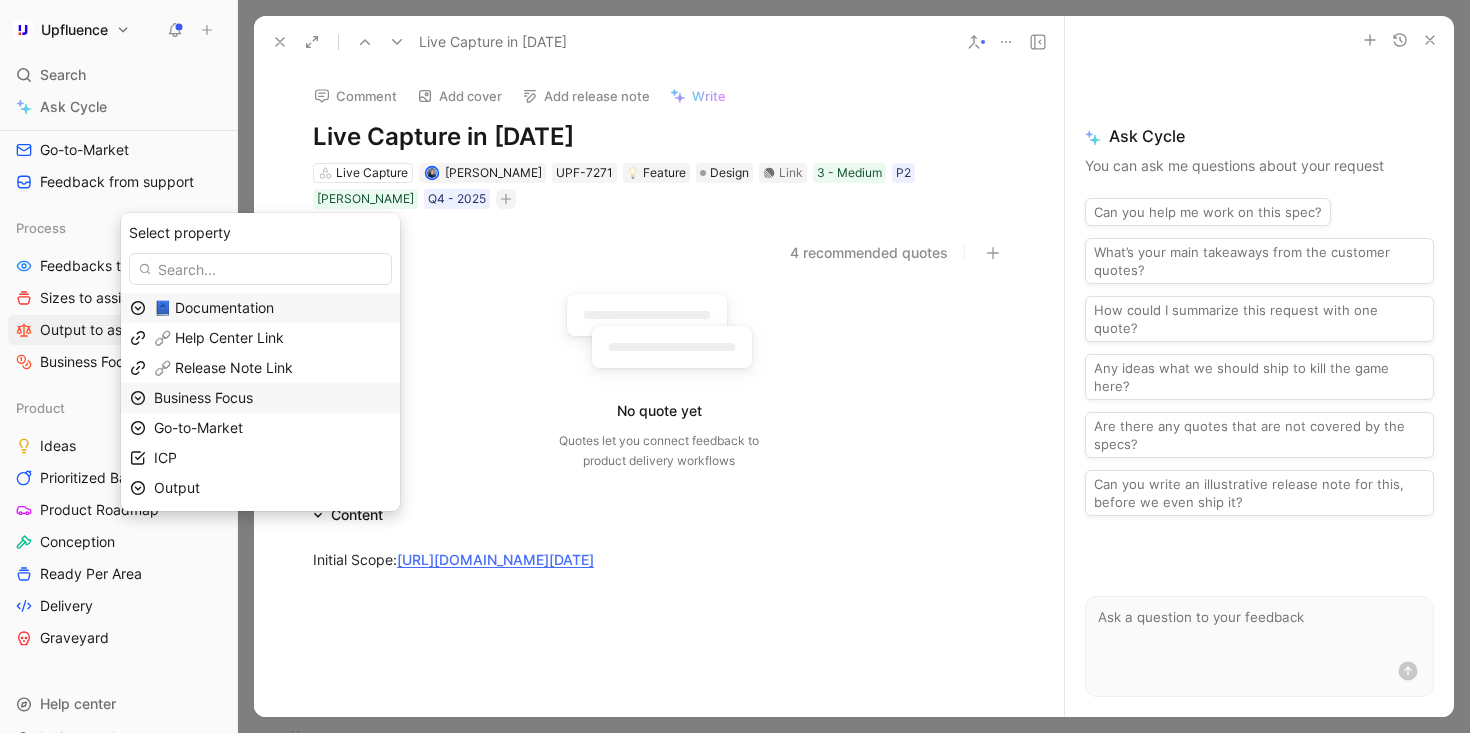 click on "Business Focus" at bounding box center (272, 398) 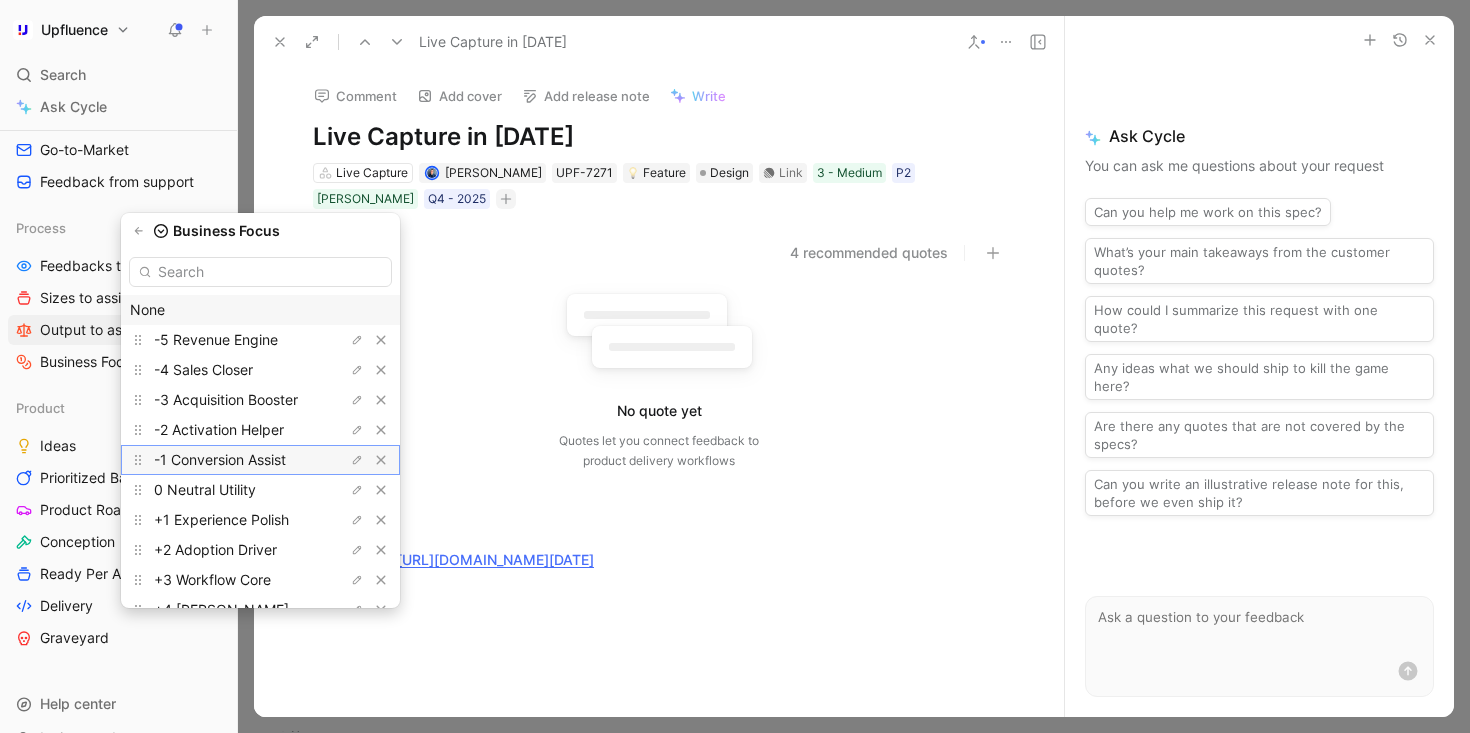 click on "-1  Conversion Assist" at bounding box center (220, 459) 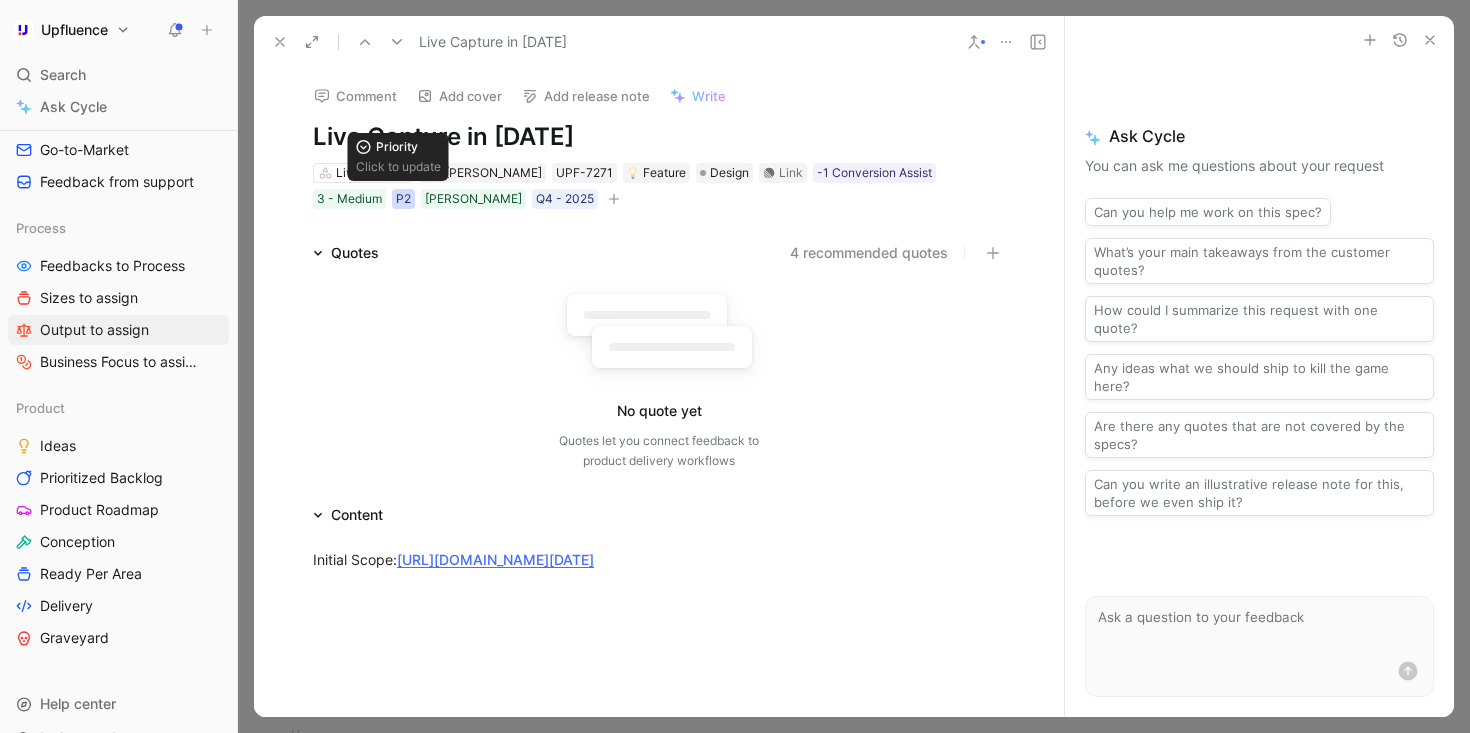 click on "P2" at bounding box center (403, 199) 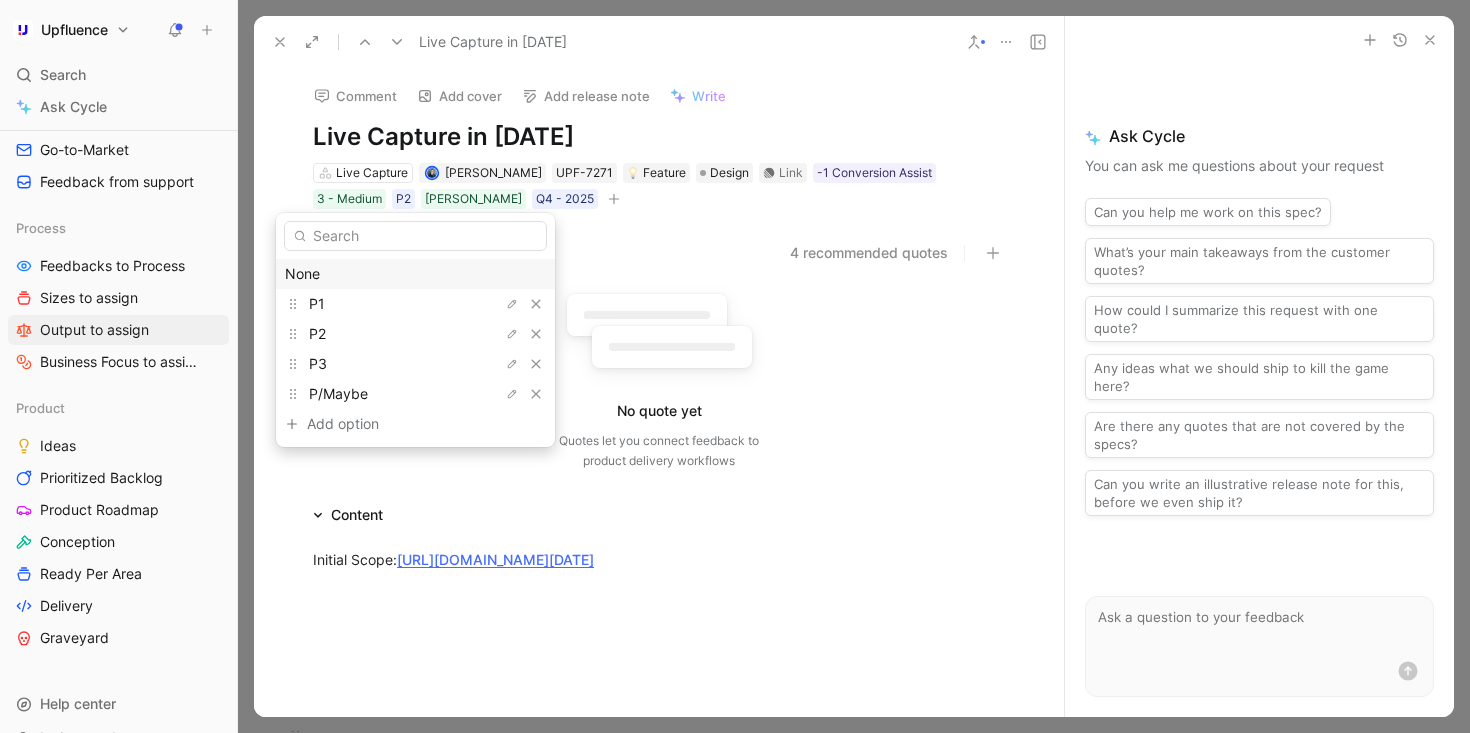 click on "None" at bounding box center (415, 274) 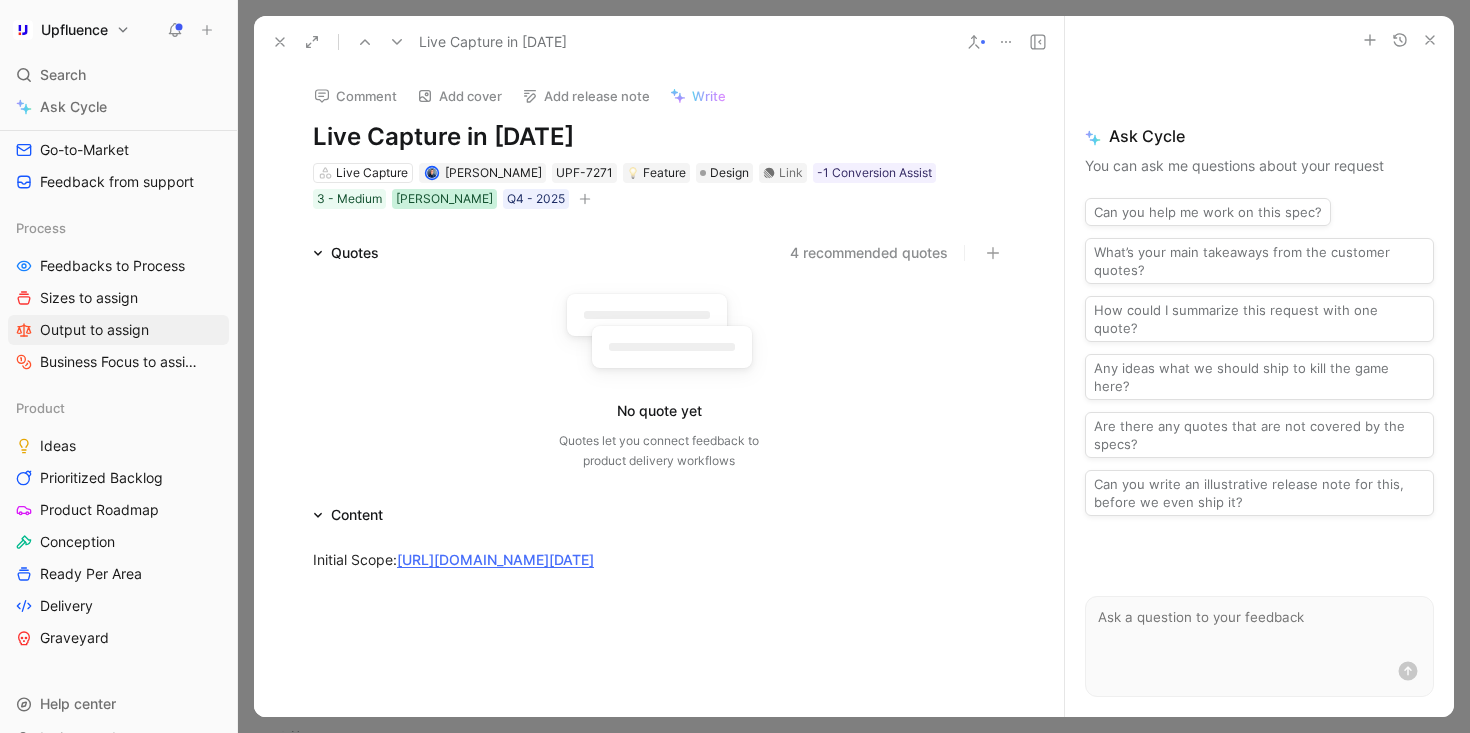 click on "[PERSON_NAME]" at bounding box center (444, 199) 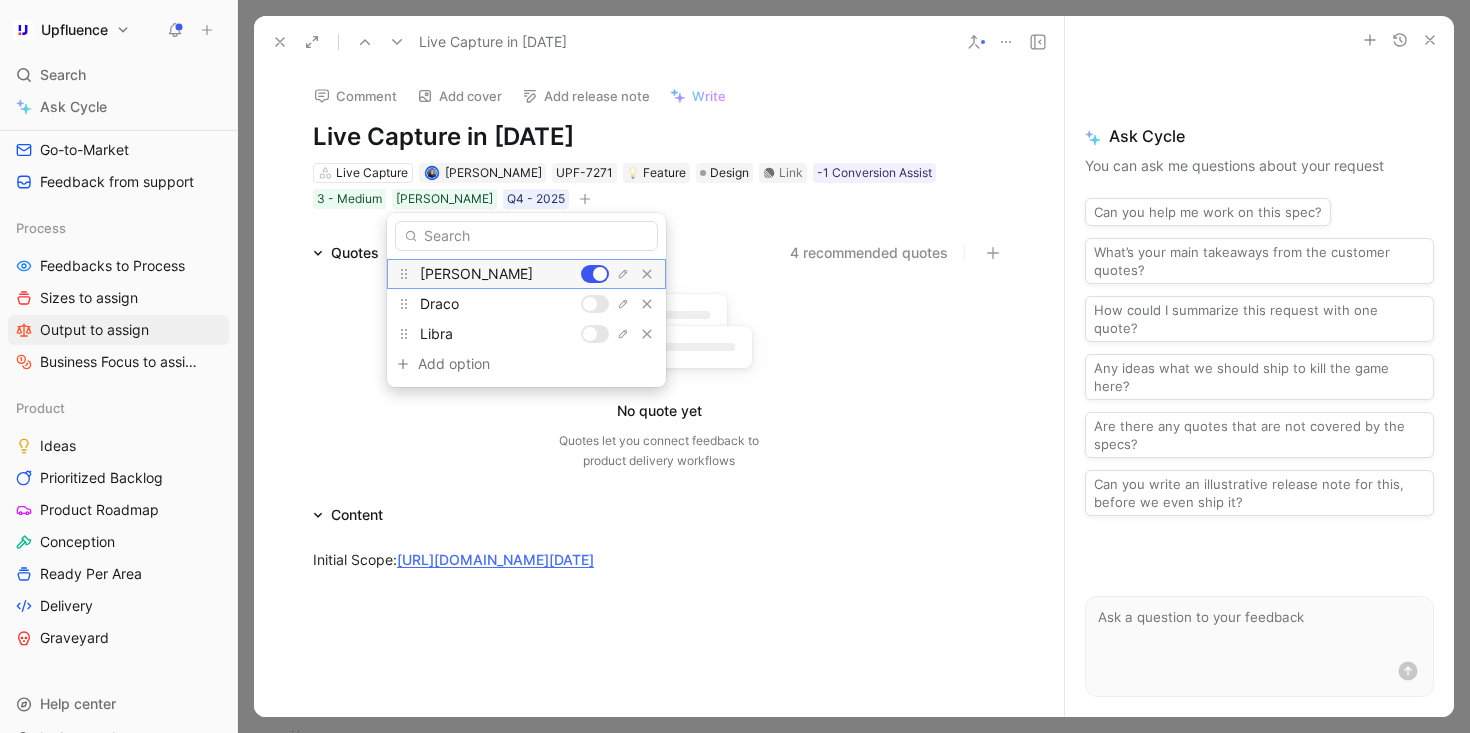 click at bounding box center (600, 274) 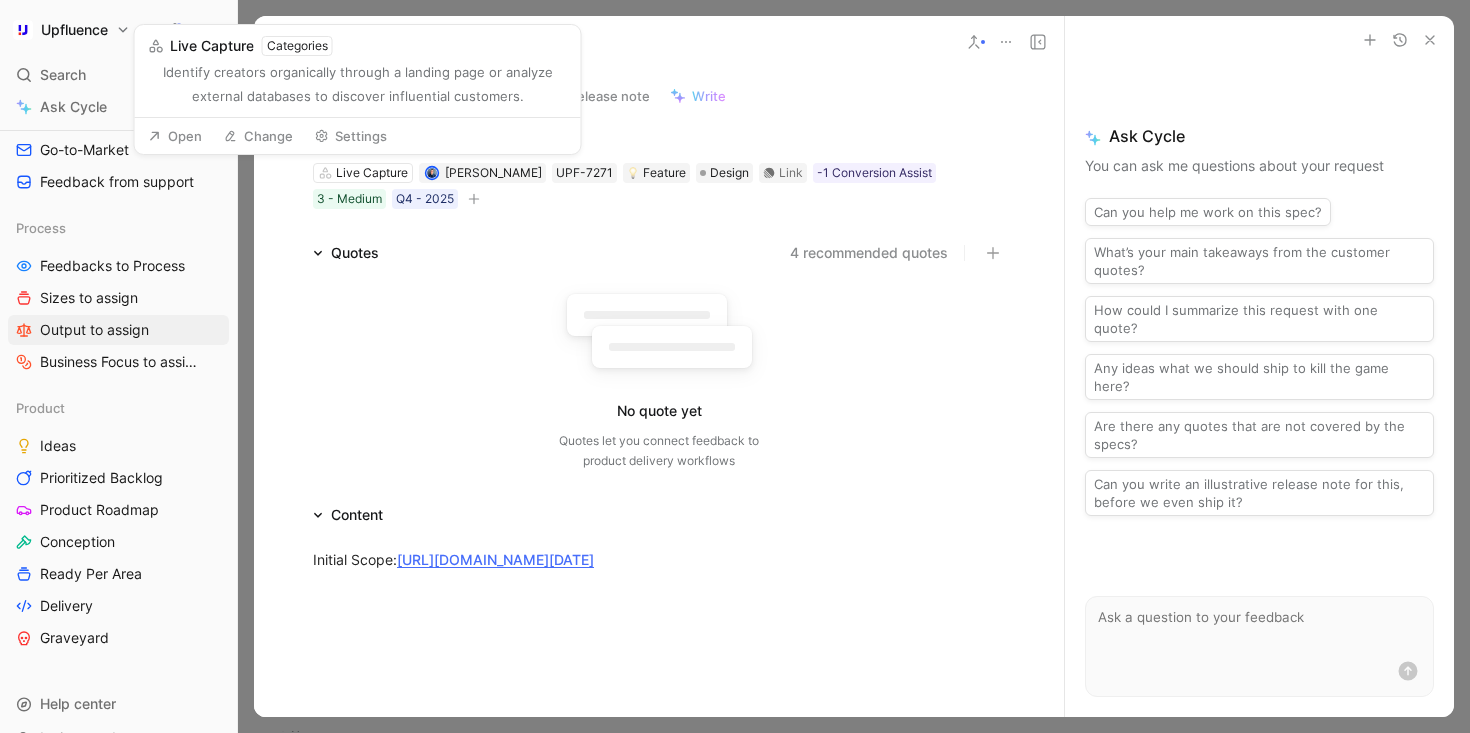 click on "Live Capture Categories" at bounding box center (240, 46) 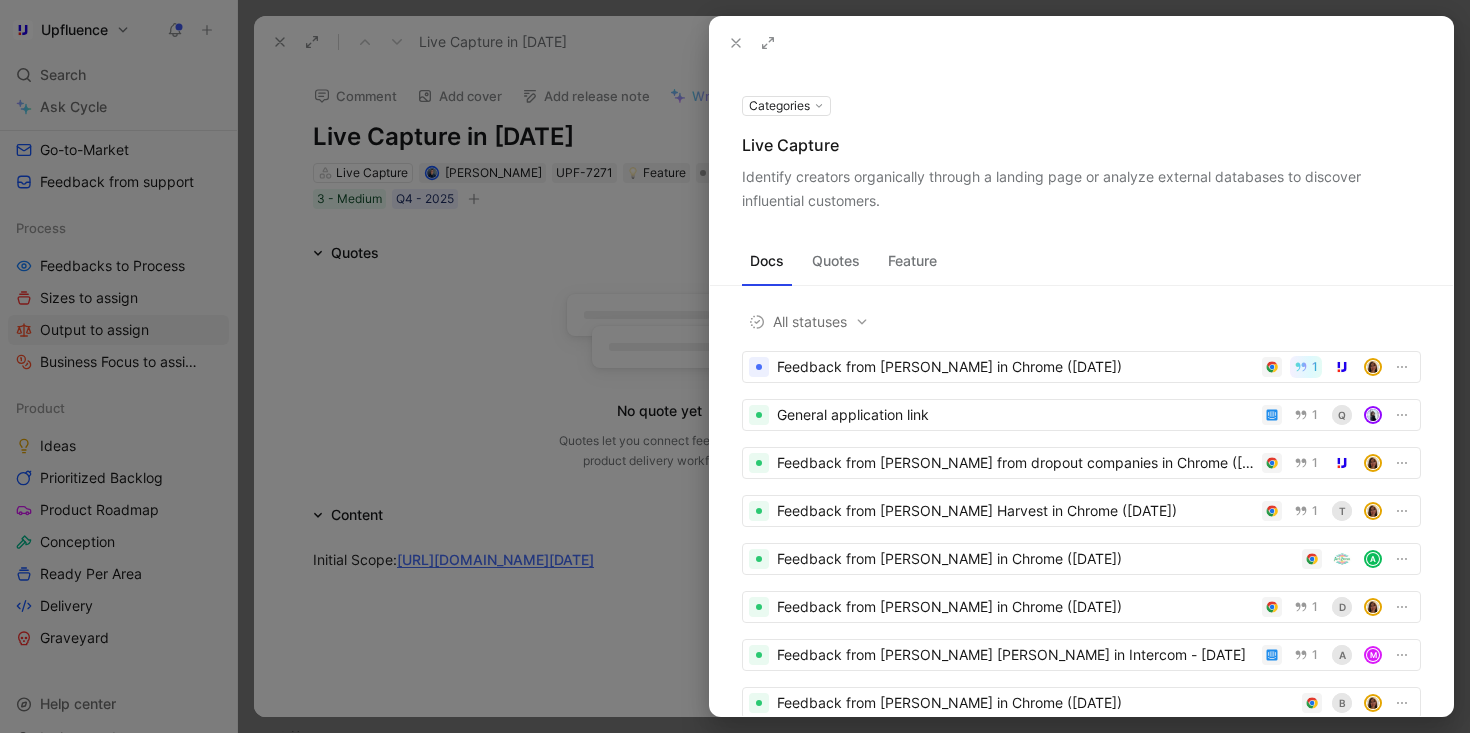click at bounding box center [735, 366] 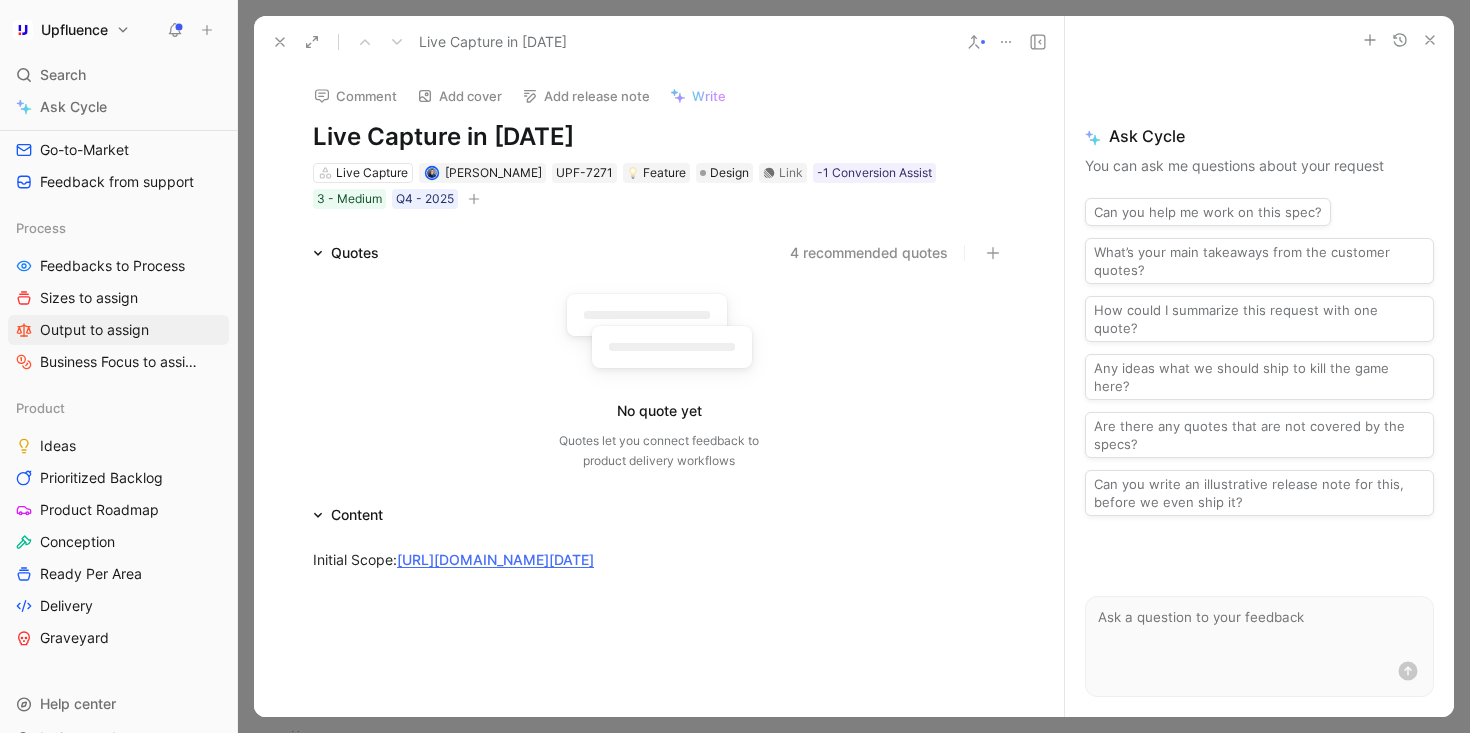 click at bounding box center (474, 199) 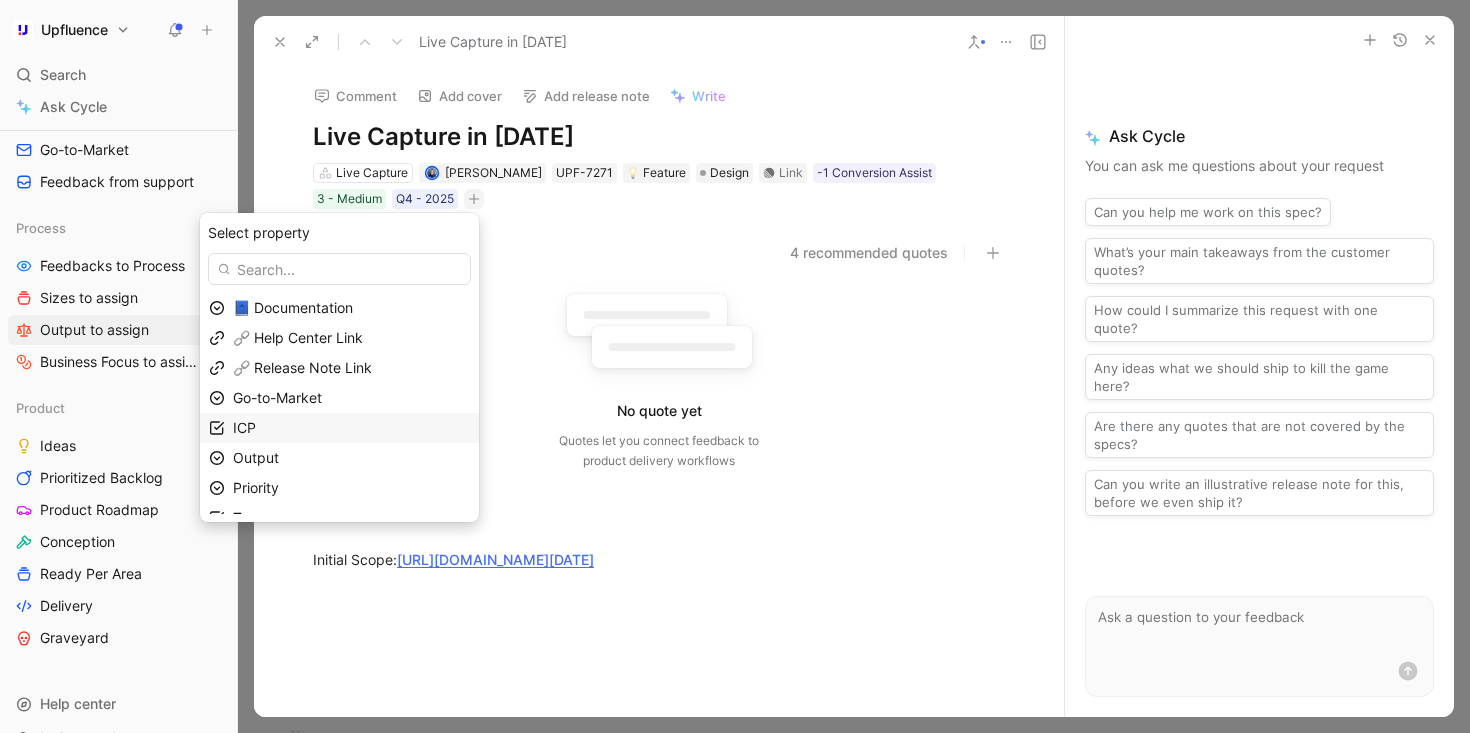 scroll, scrollTop: 19, scrollLeft: 0, axis: vertical 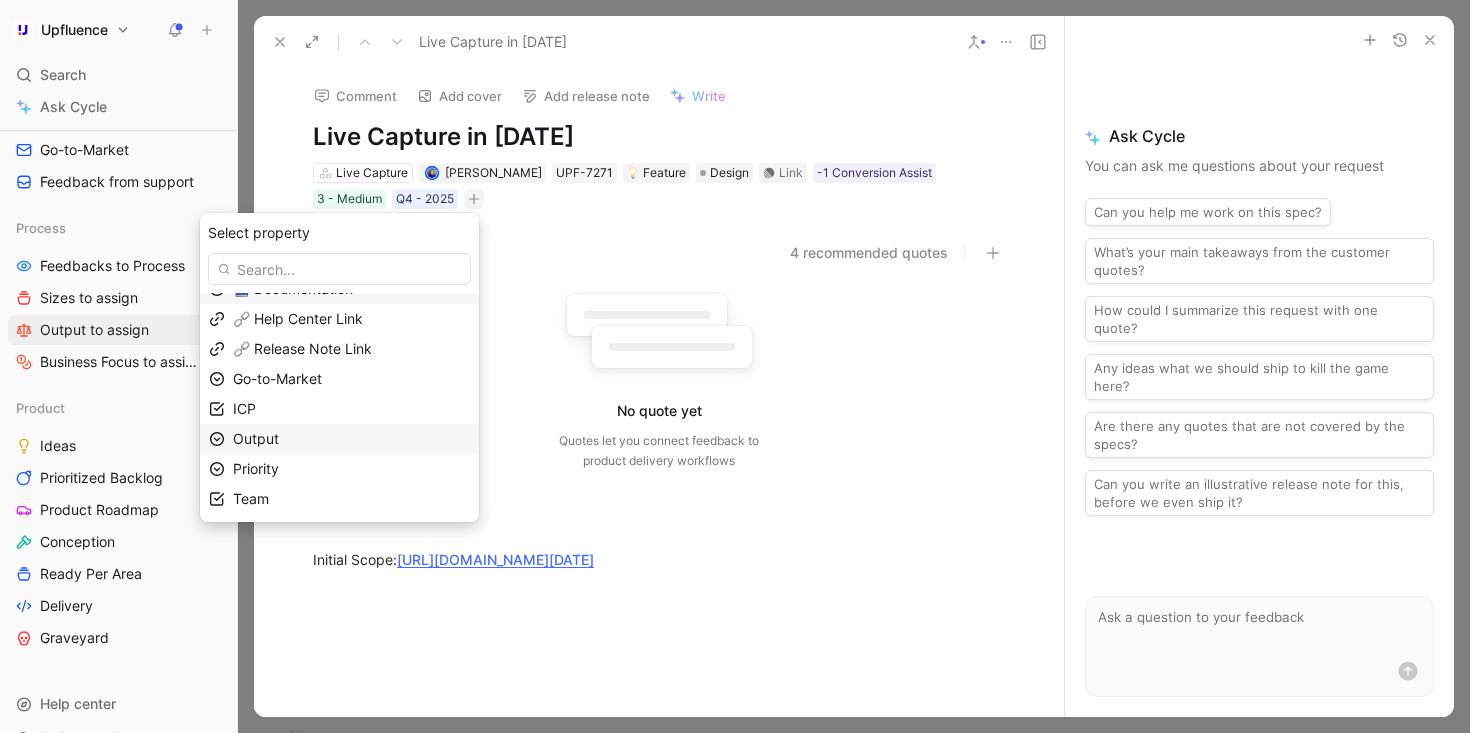 click on "Output" at bounding box center [351, 439] 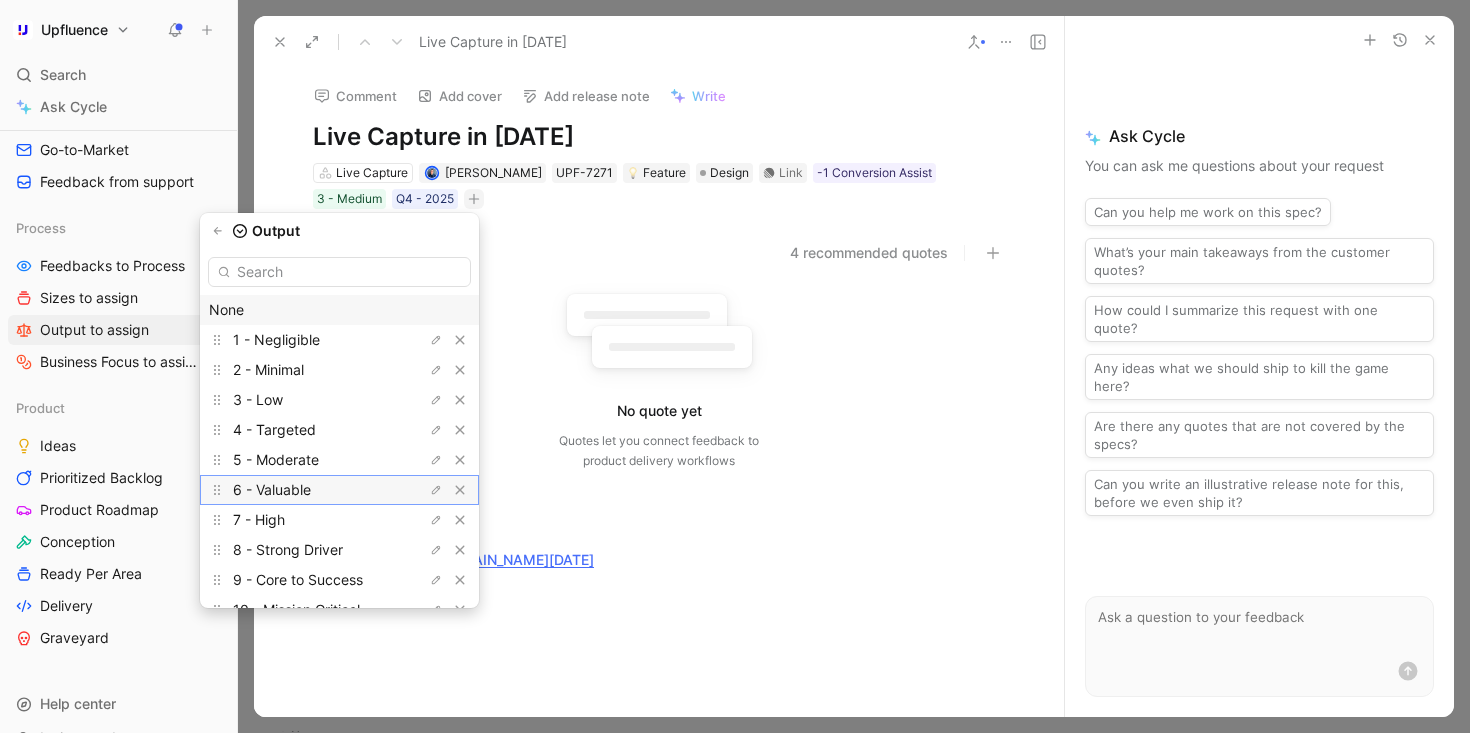 click on "6  - Valuable" at bounding box center [308, 490] 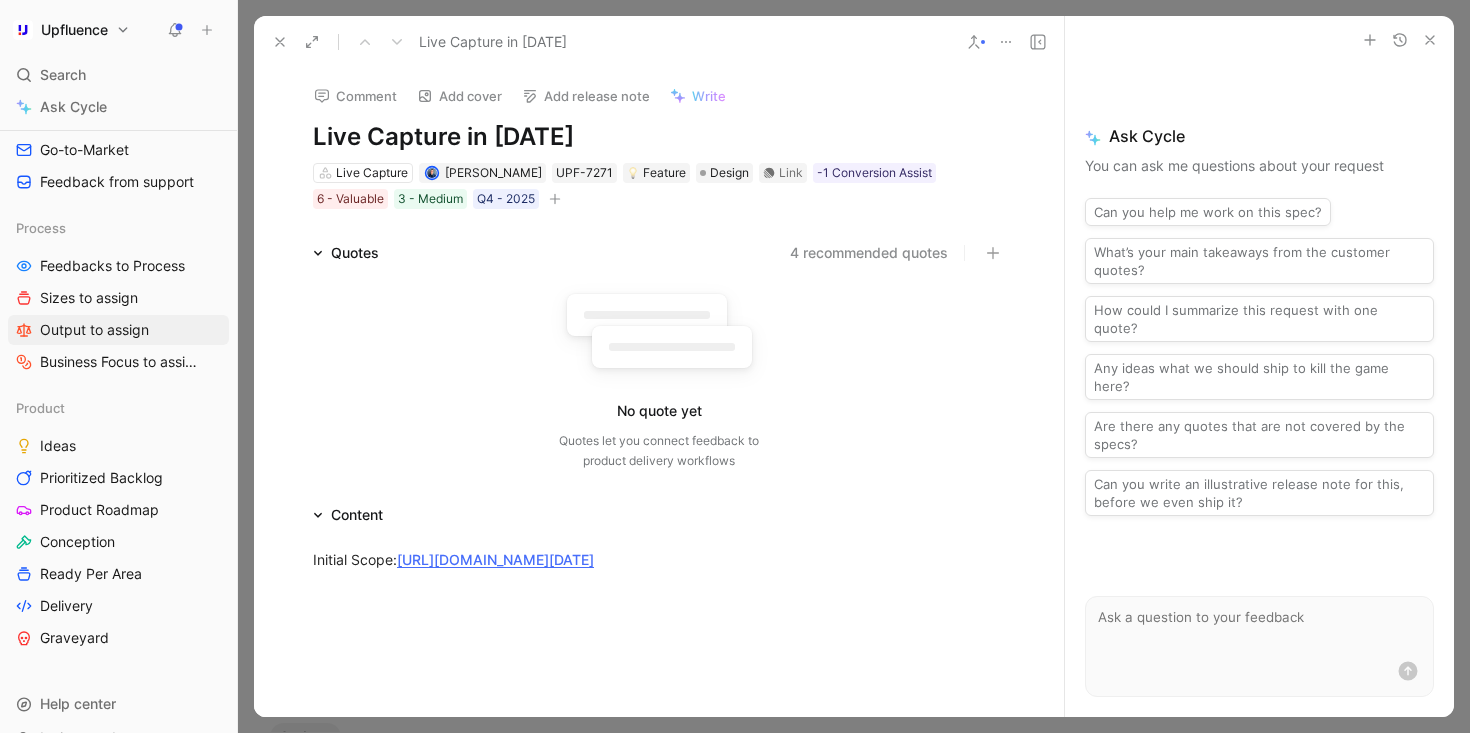 click 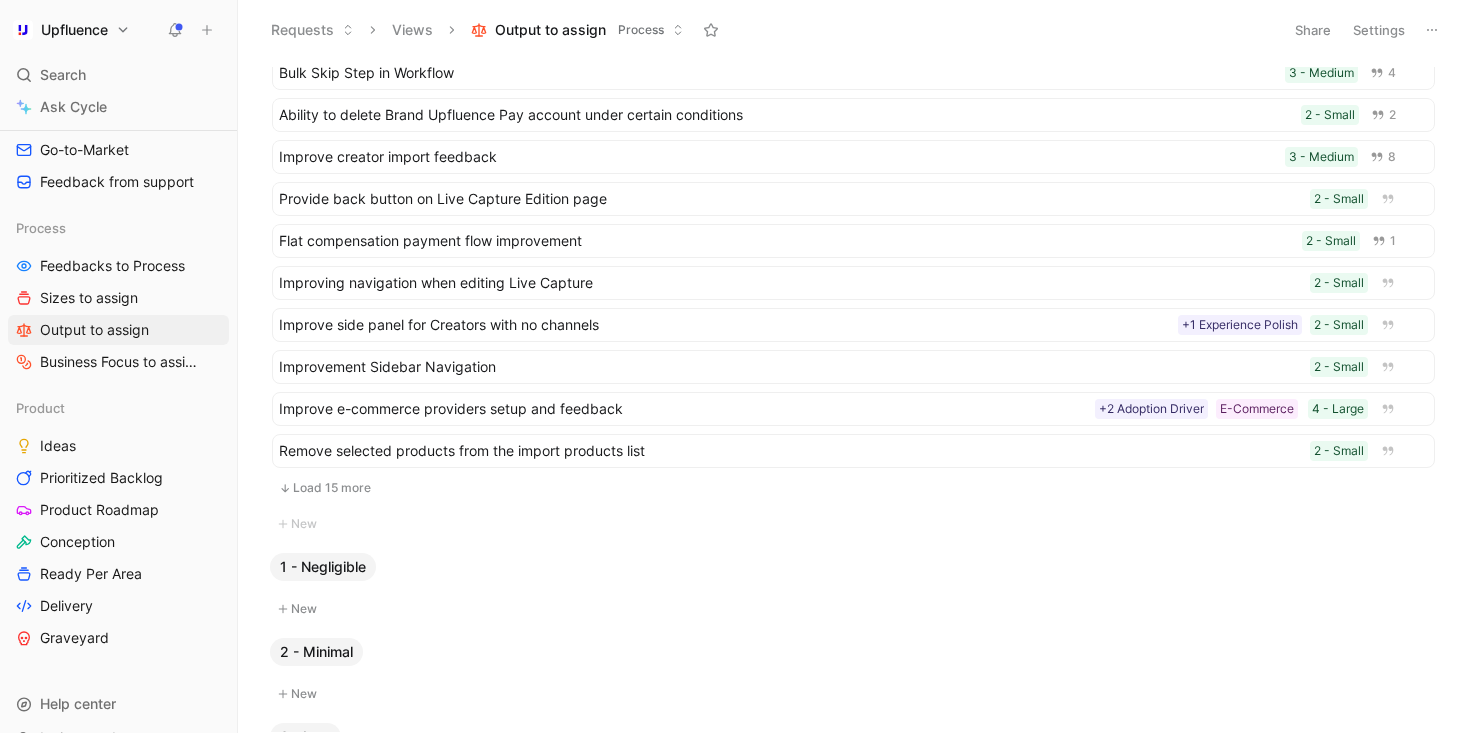 scroll, scrollTop: 455, scrollLeft: 0, axis: vertical 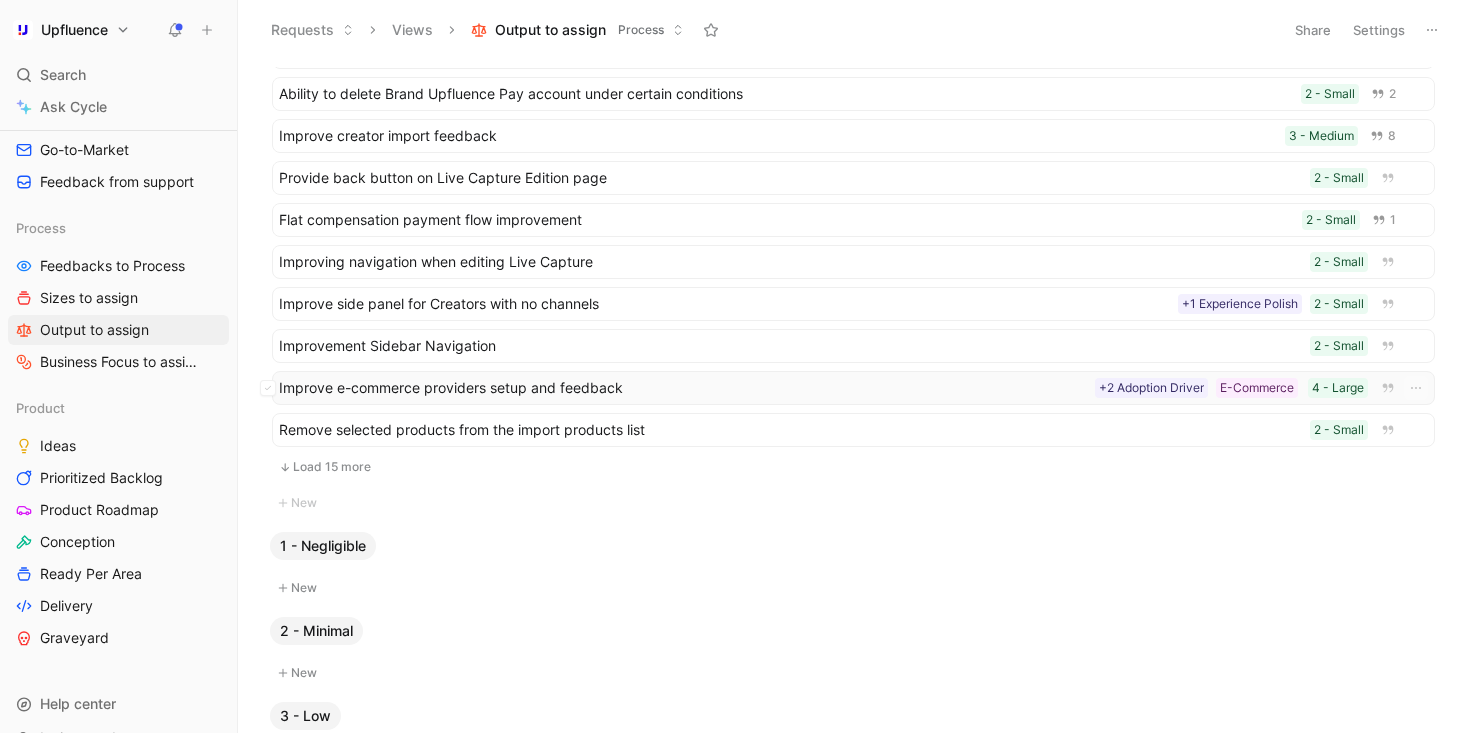click on "Improve e-commerce providers setup and feedback" at bounding box center [683, 388] 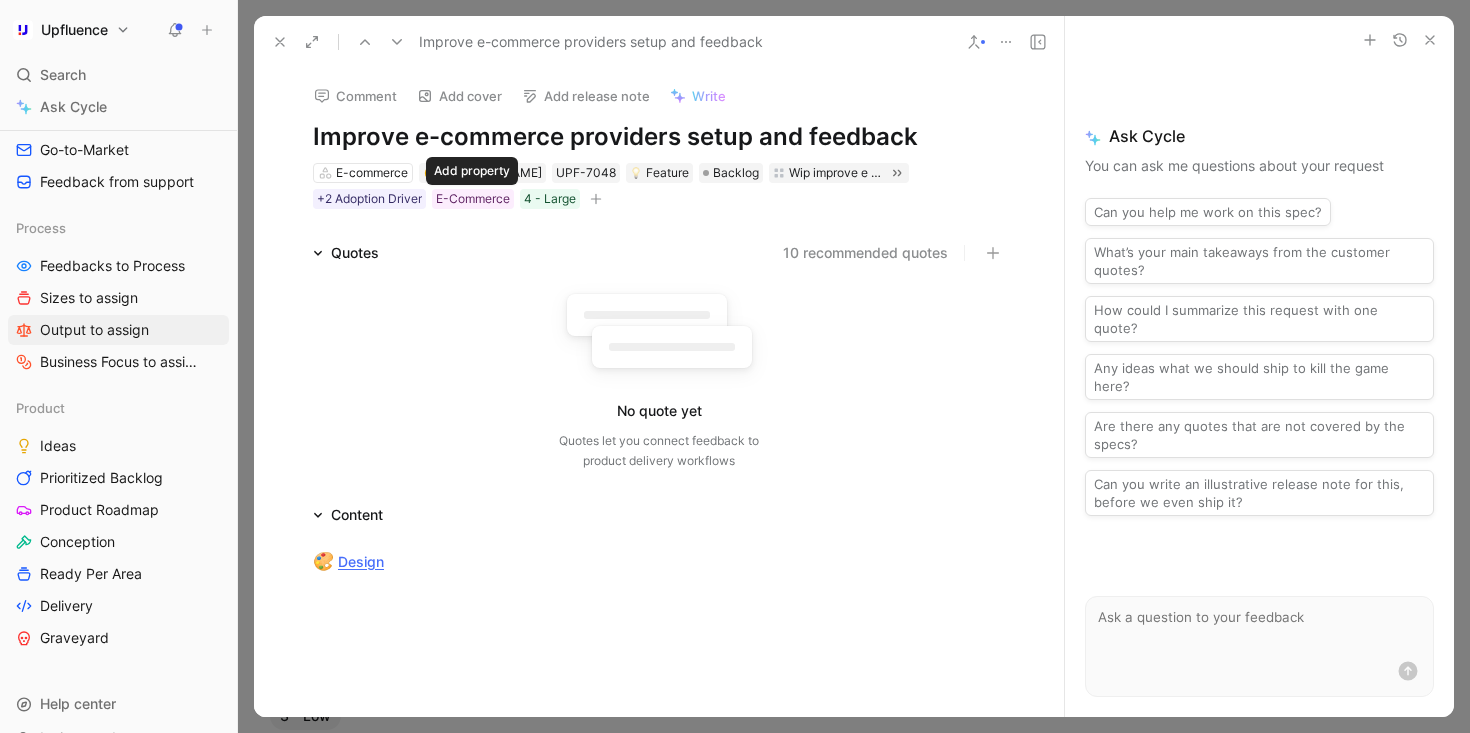 click 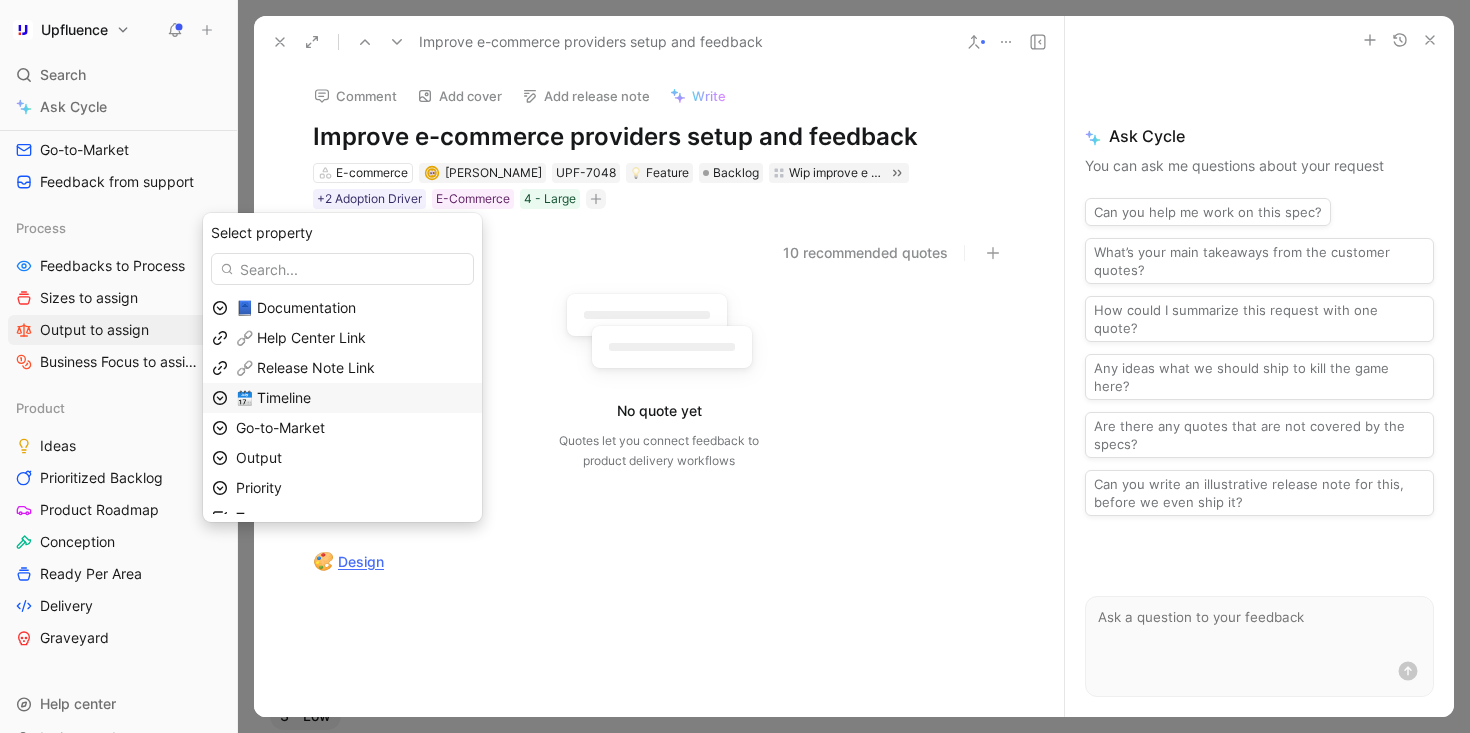scroll, scrollTop: 19, scrollLeft: 0, axis: vertical 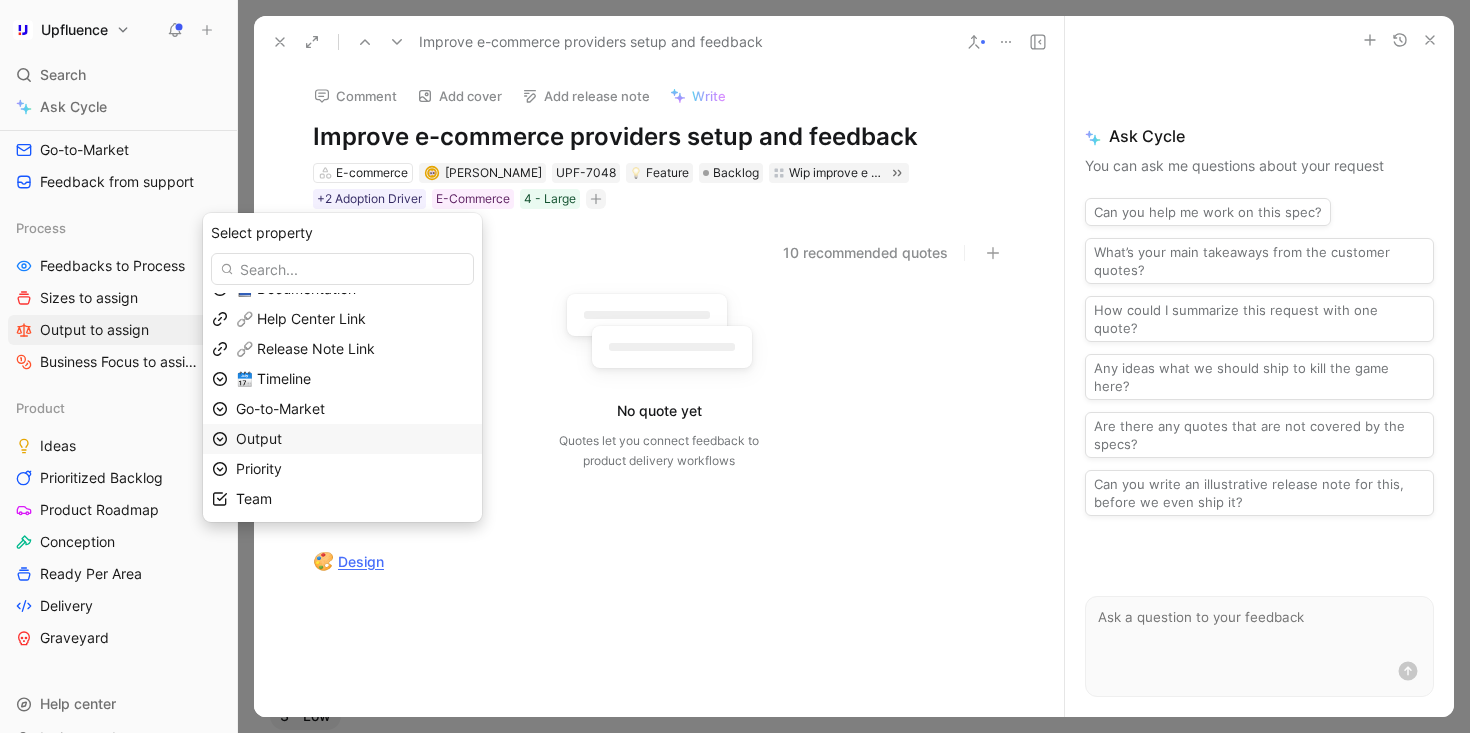 click on "Output" at bounding box center [354, 439] 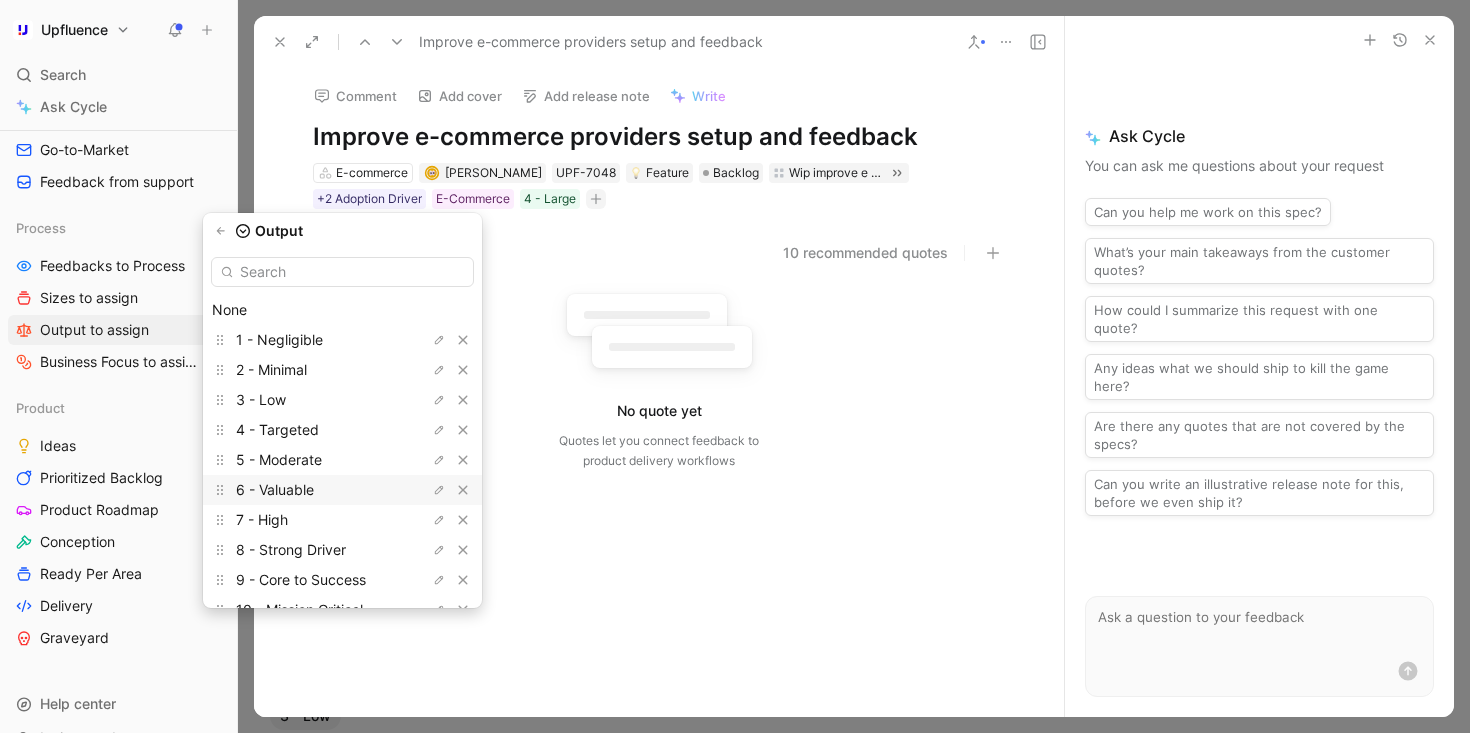 scroll, scrollTop: 55, scrollLeft: 0, axis: vertical 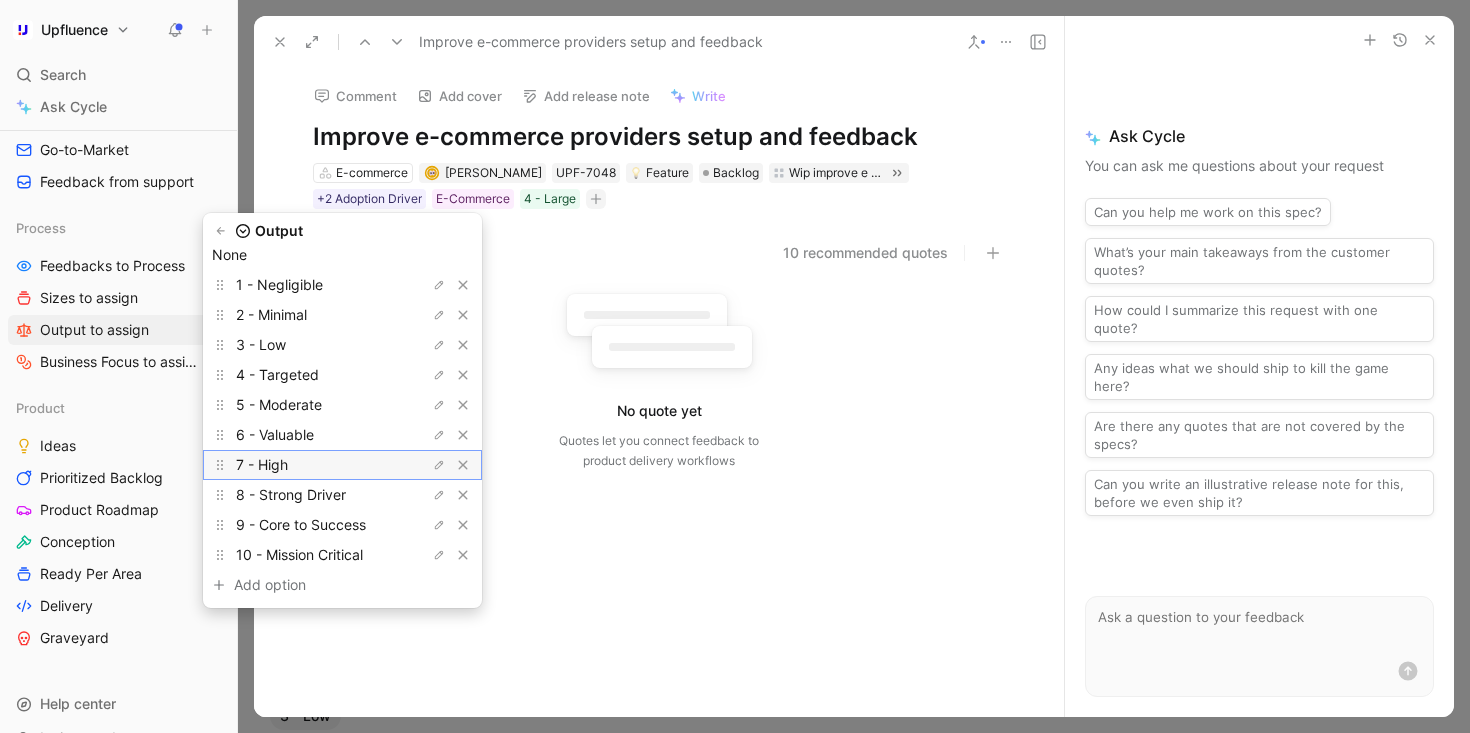 click on "7 - High" at bounding box center [311, 465] 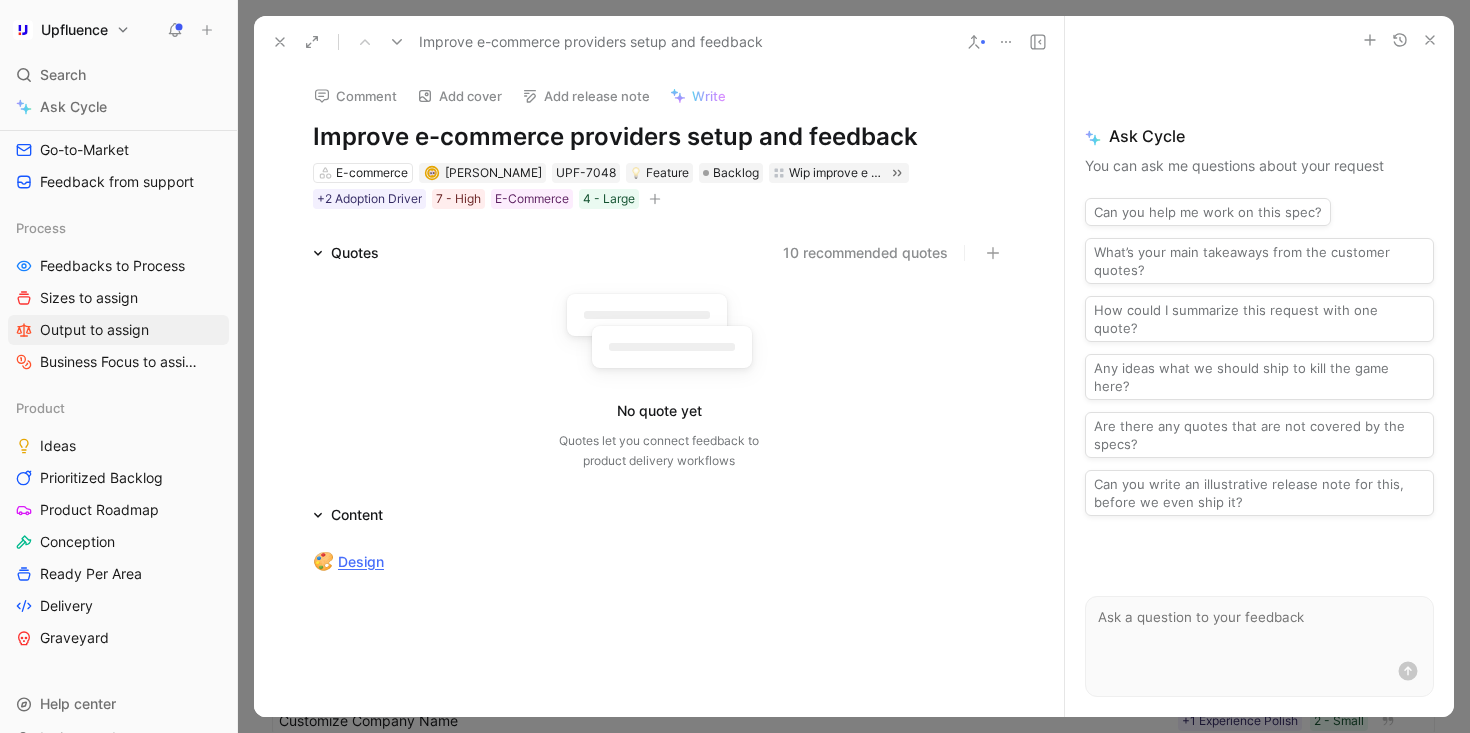 click 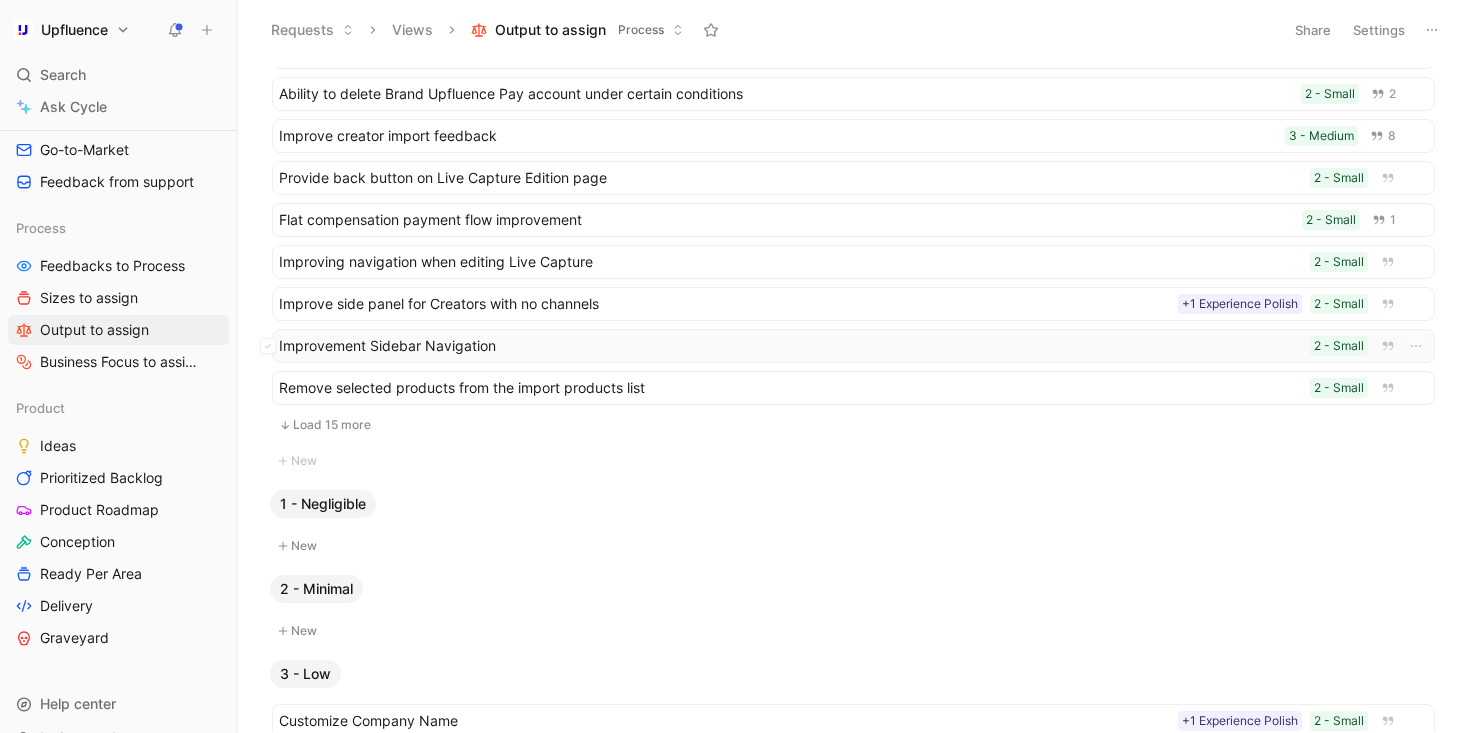 click on "Improvement Sidebar Navigation" at bounding box center [790, 346] 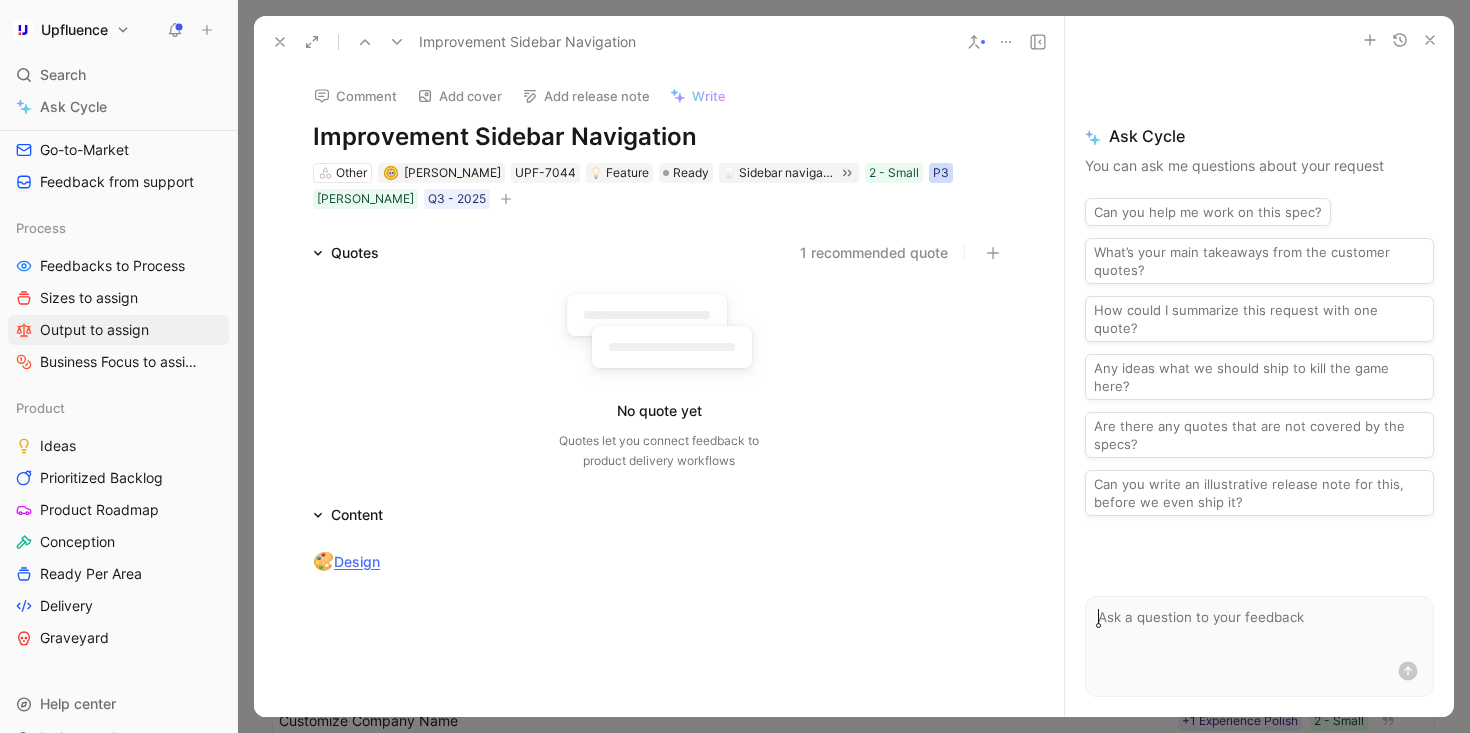 click on "P3" at bounding box center (941, 173) 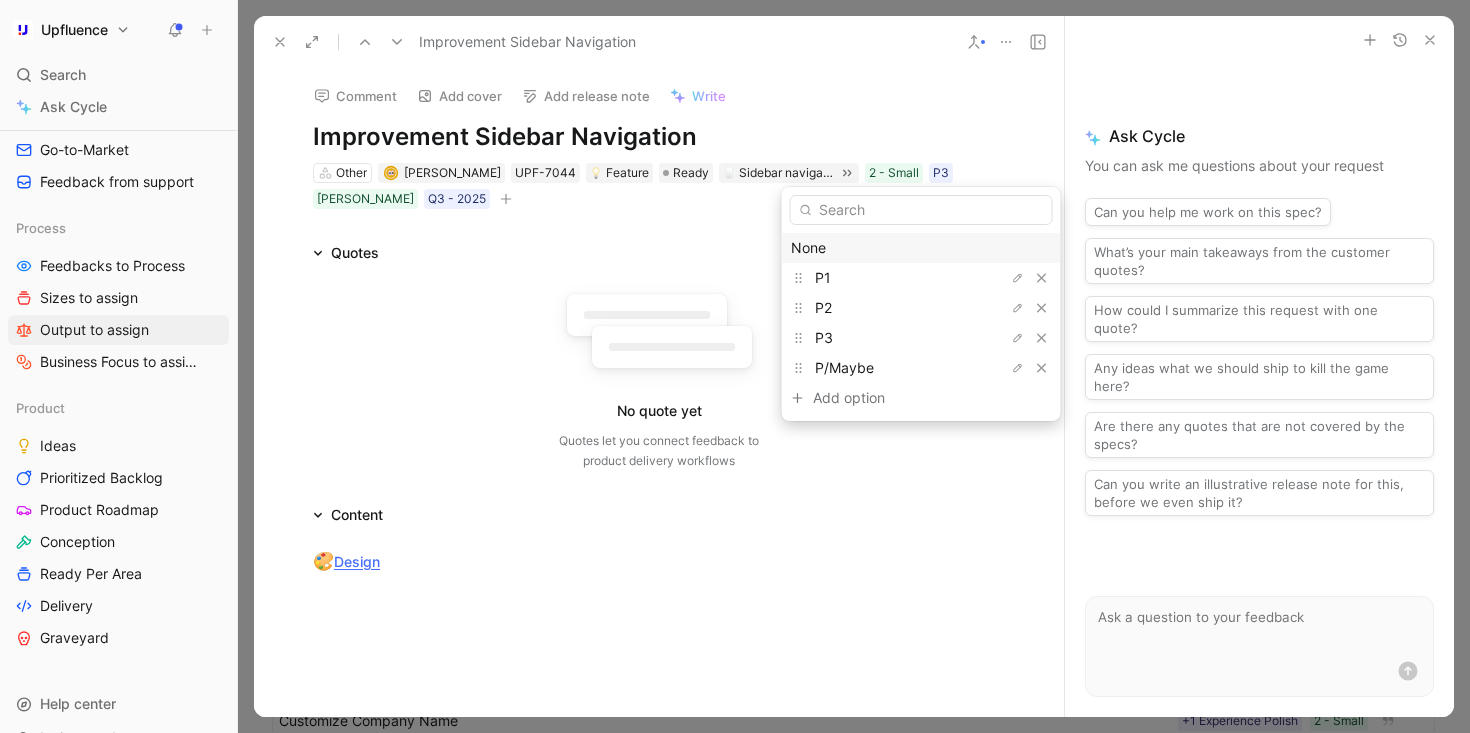 click on "None" at bounding box center (921, 248) 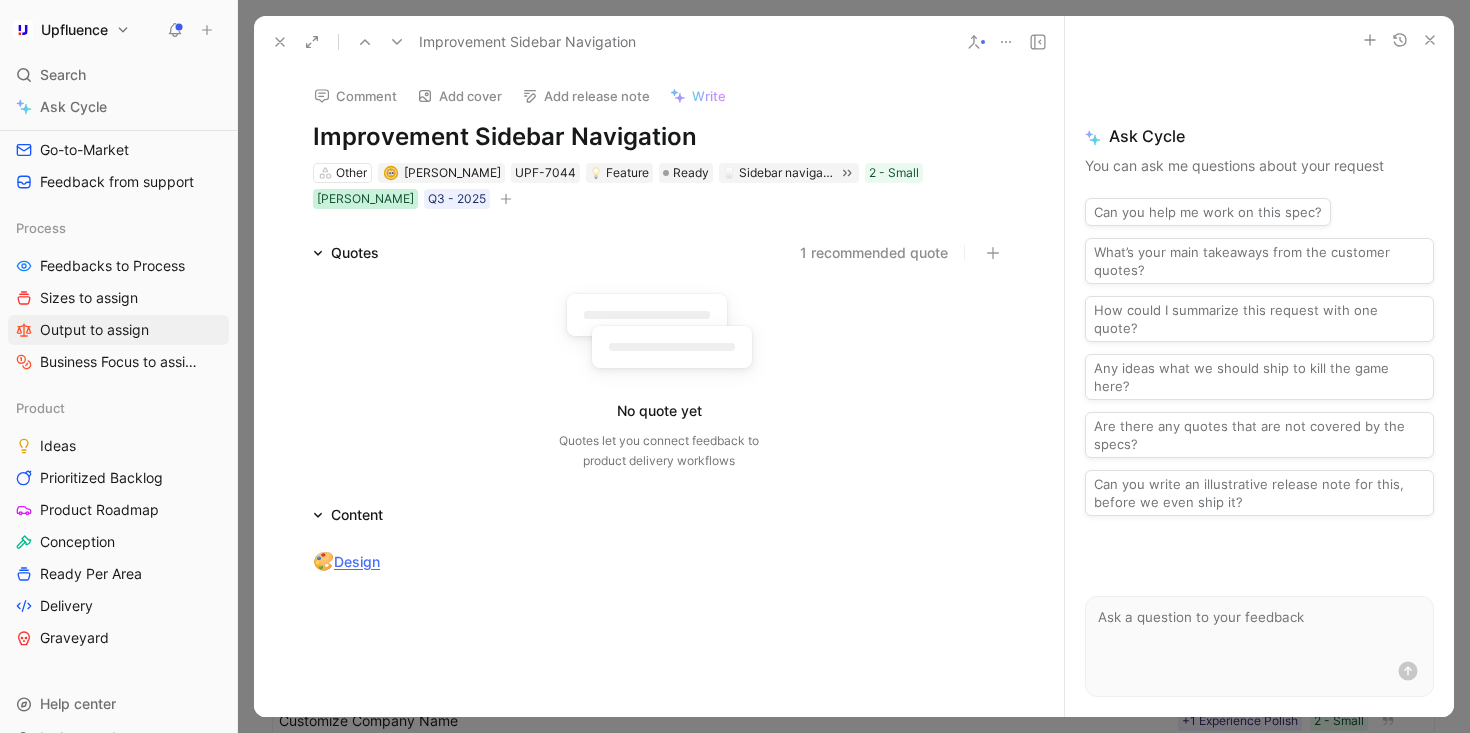 click on "[PERSON_NAME]" at bounding box center [365, 199] 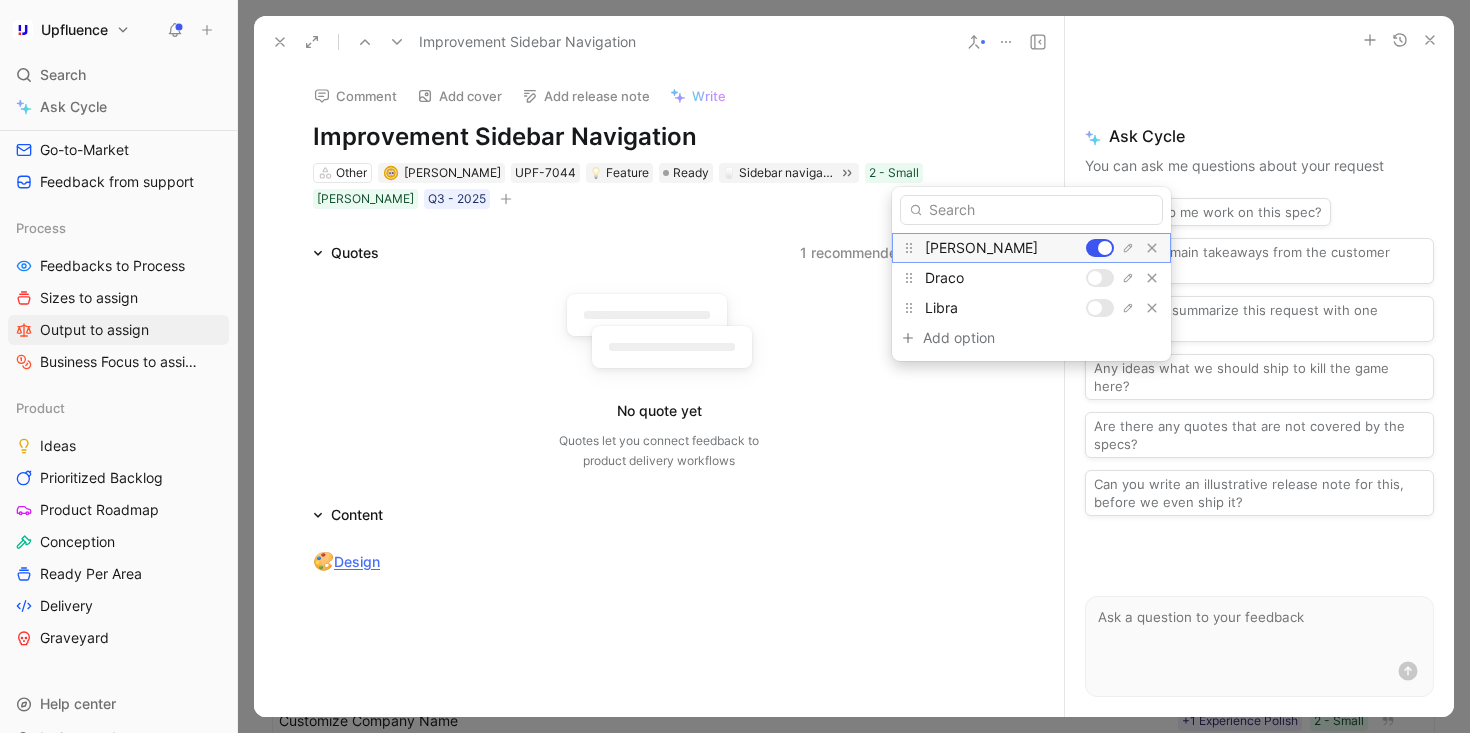 click at bounding box center (1100, 248) 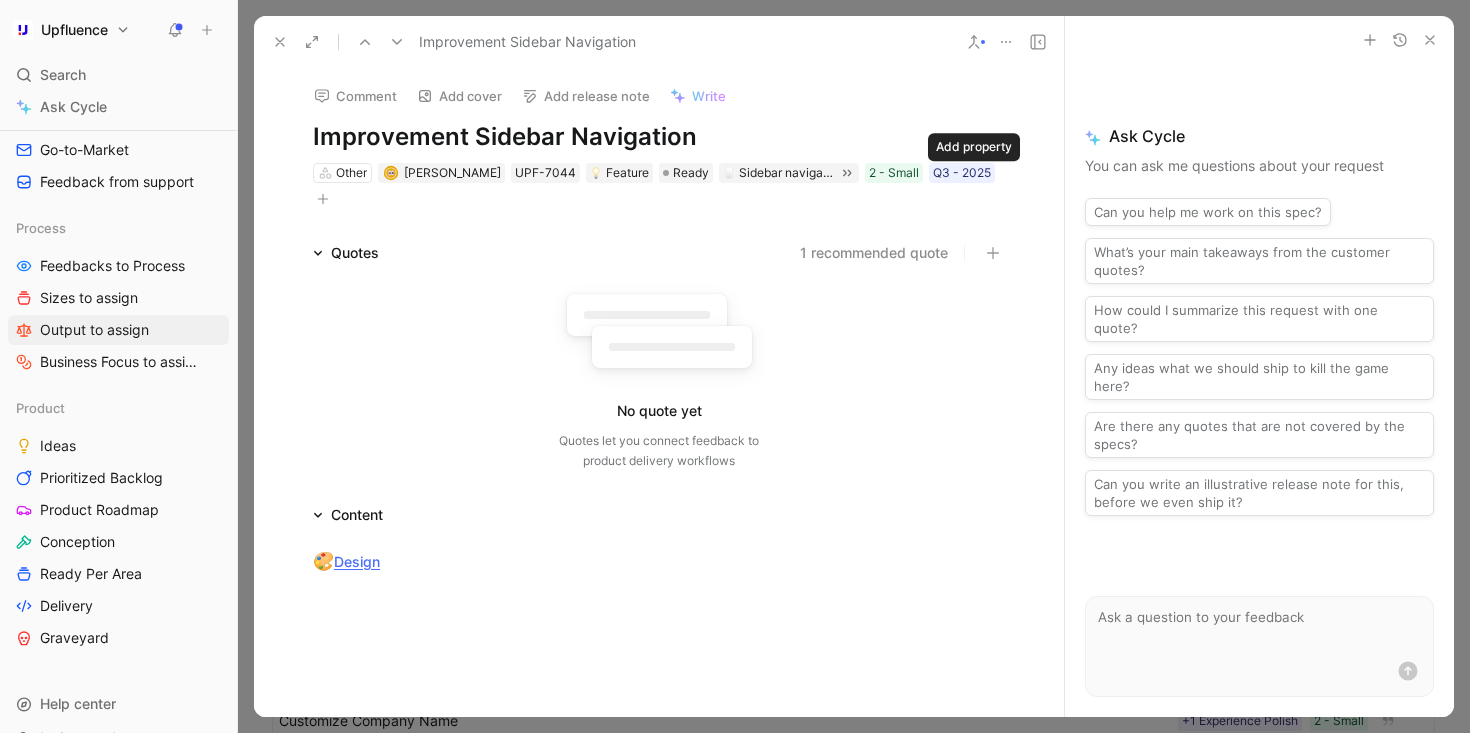 click 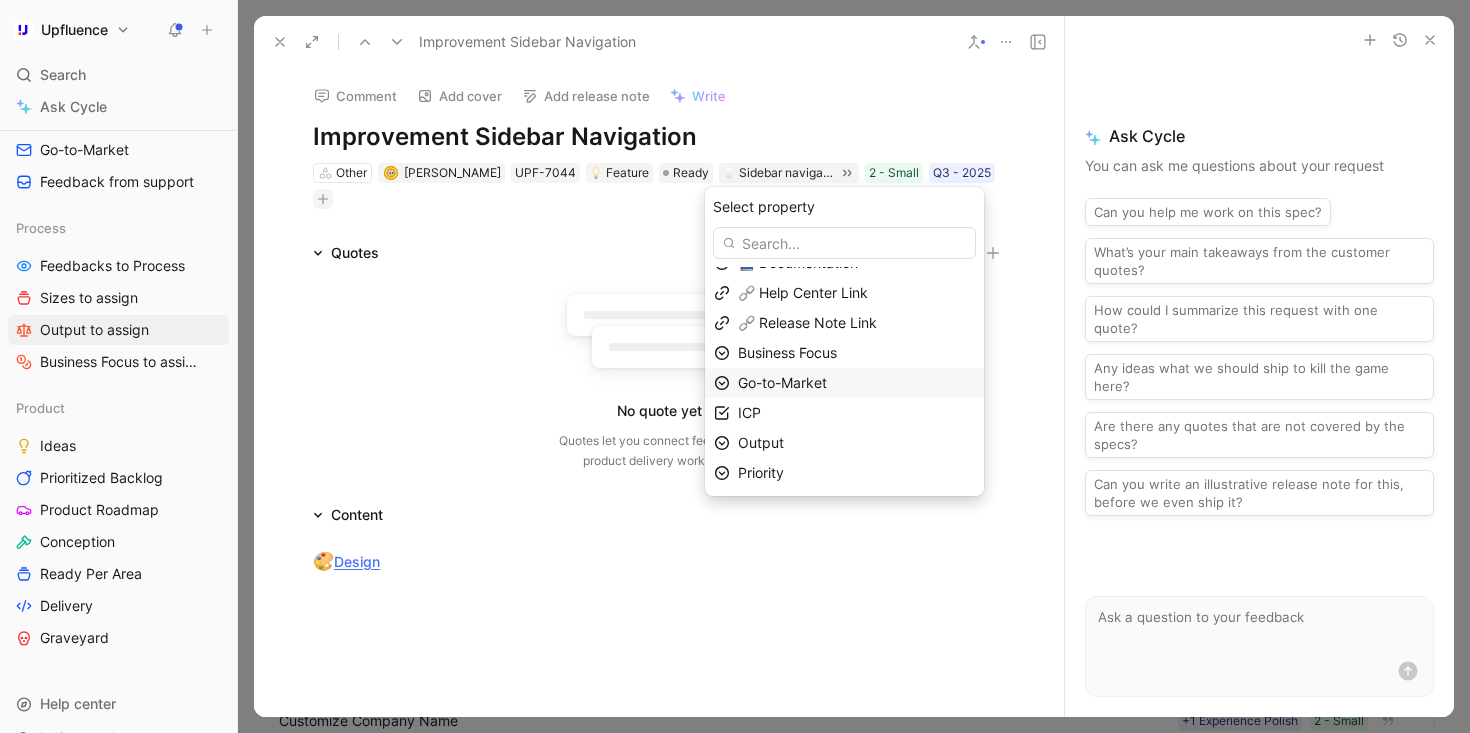 scroll, scrollTop: 21, scrollLeft: 0, axis: vertical 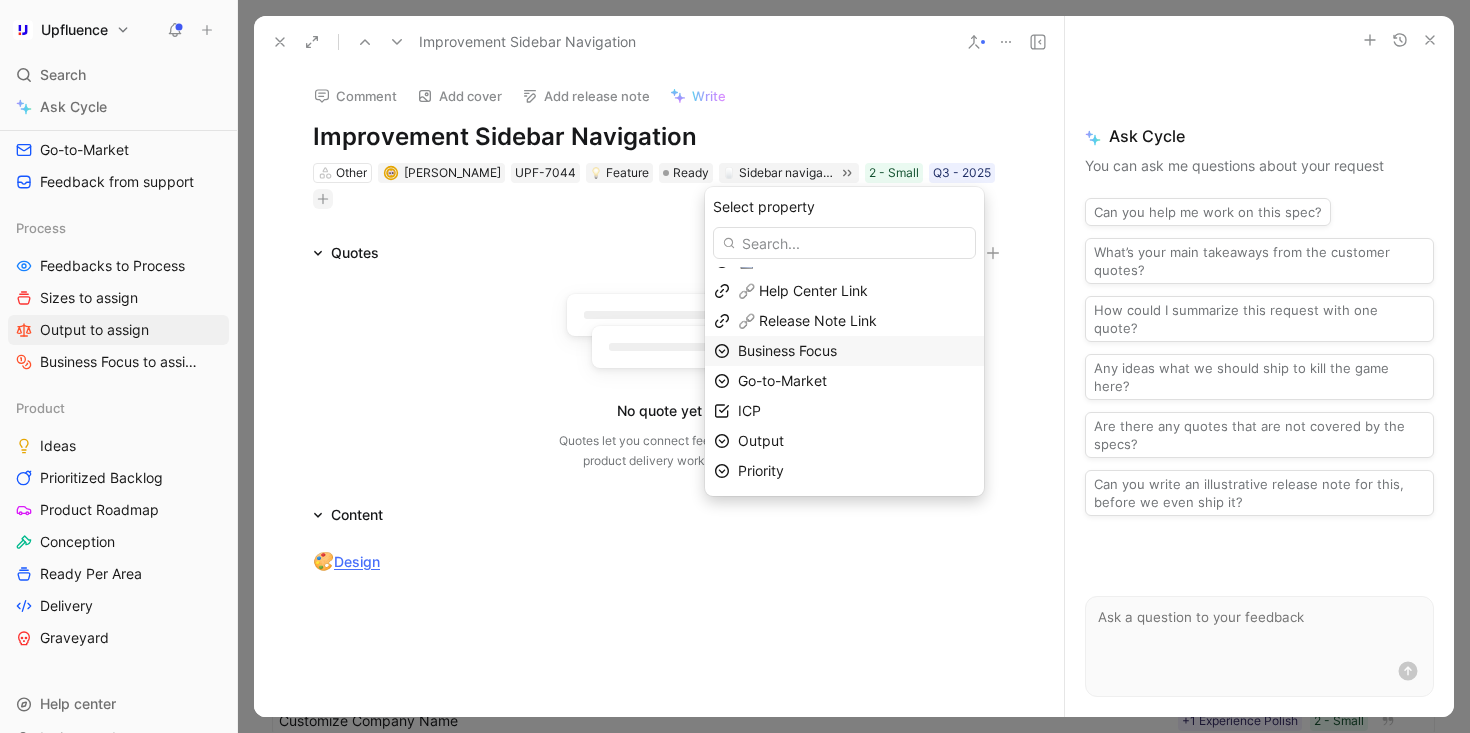 click on "Business Focus" at bounding box center (787, 350) 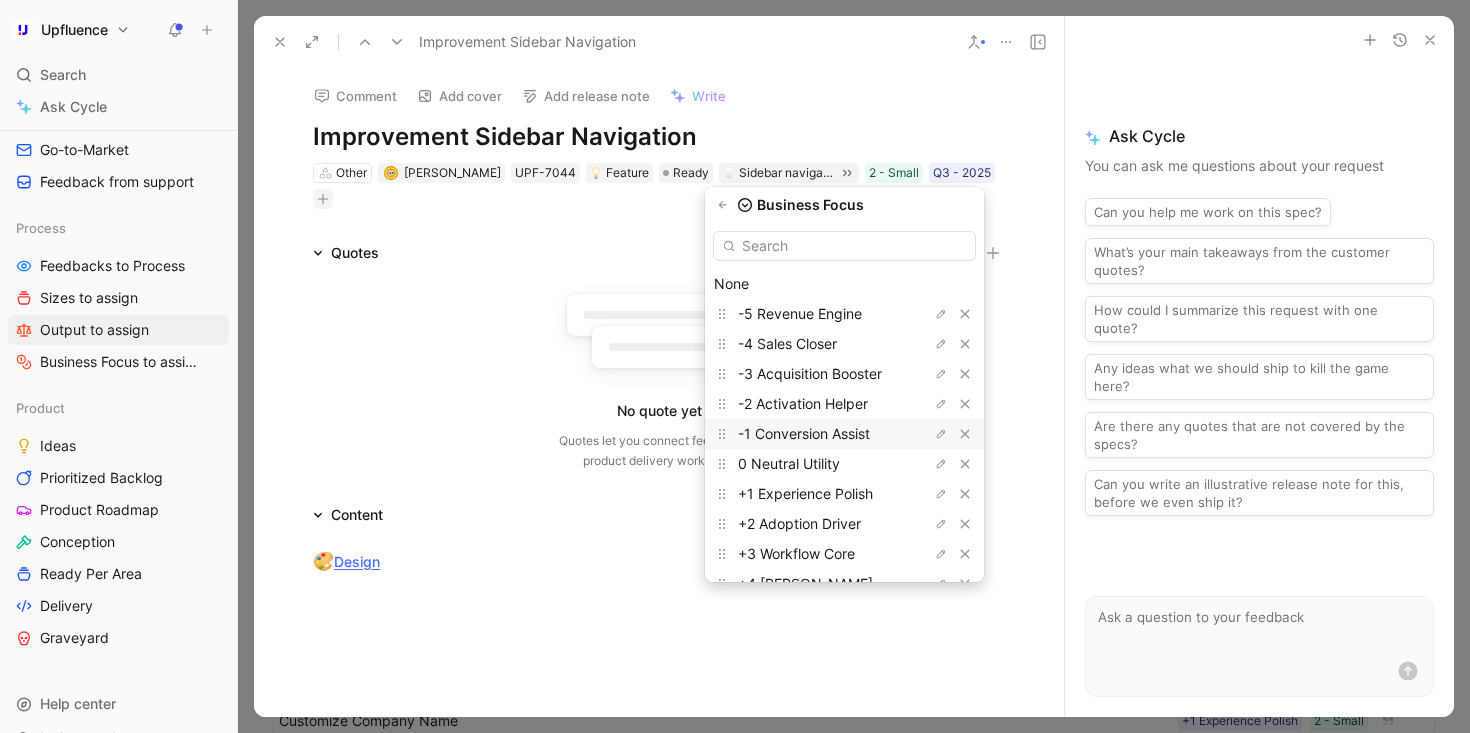scroll, scrollTop: 85, scrollLeft: 0, axis: vertical 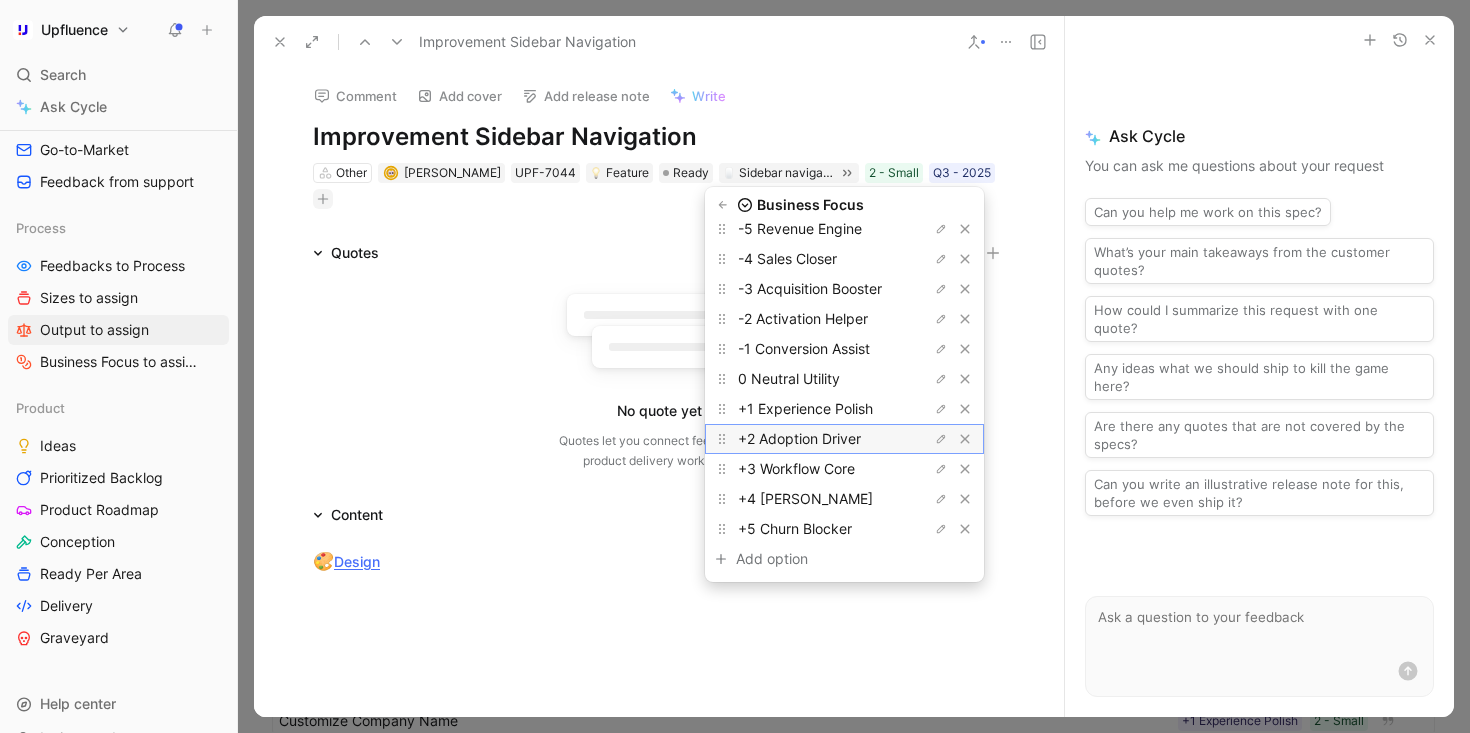 click on "+2  Adoption Driver" at bounding box center [799, 438] 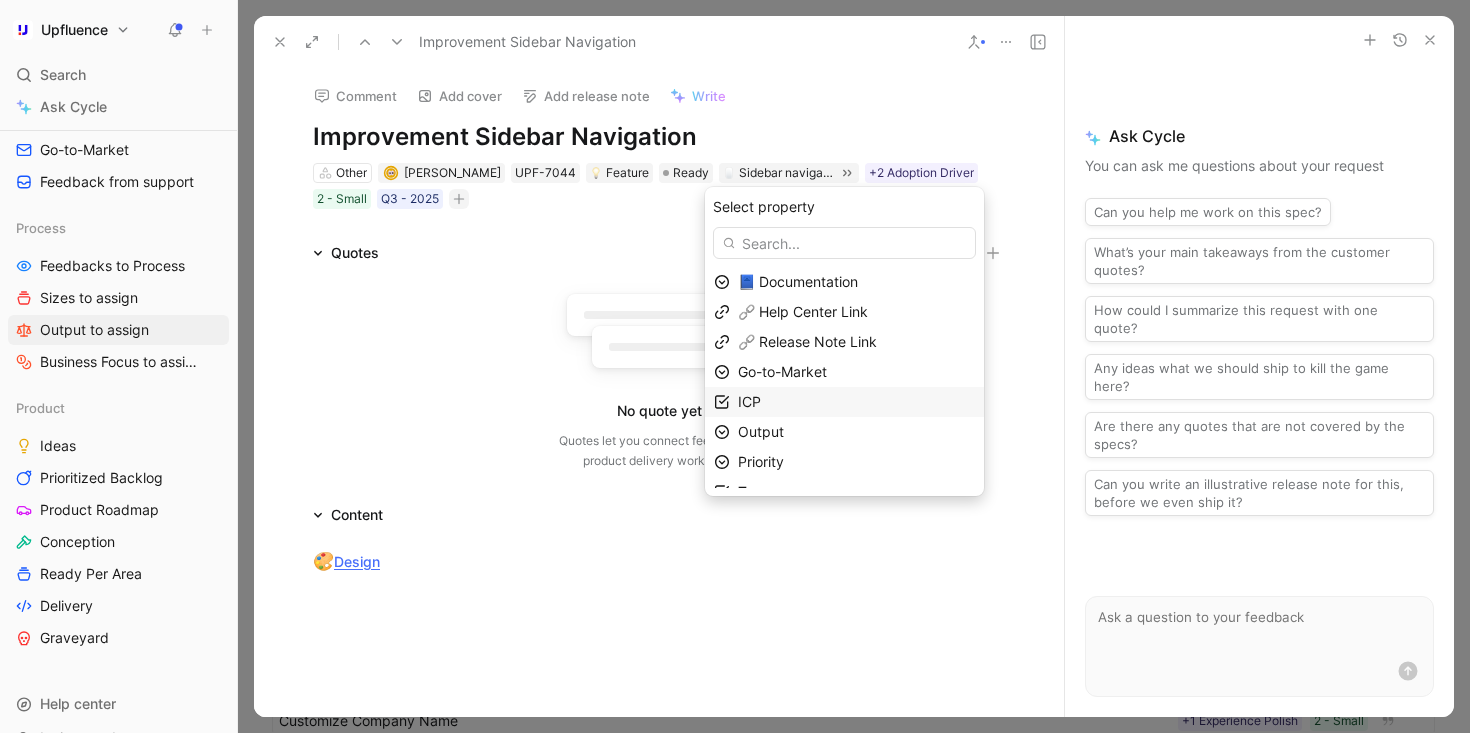 scroll, scrollTop: 19, scrollLeft: 0, axis: vertical 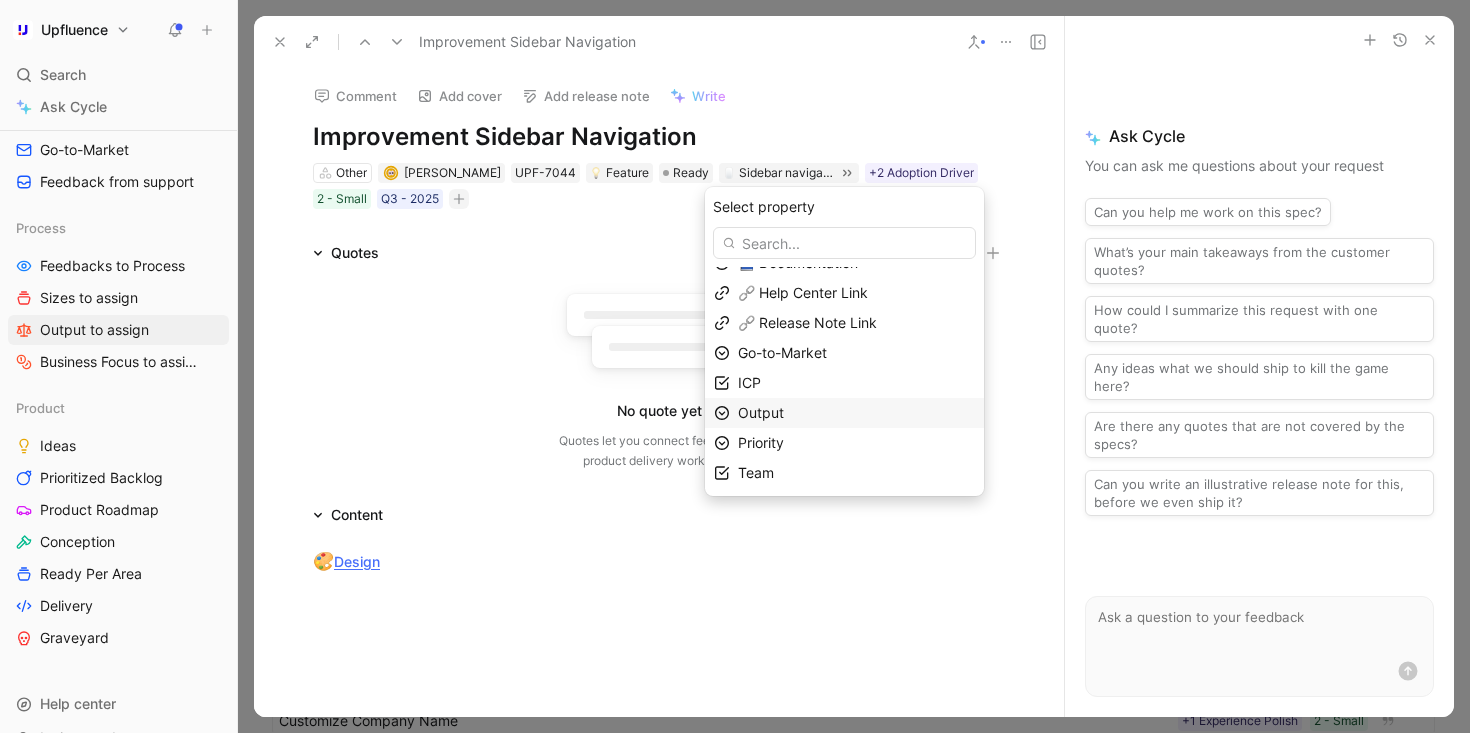 click on "Output" at bounding box center (856, 413) 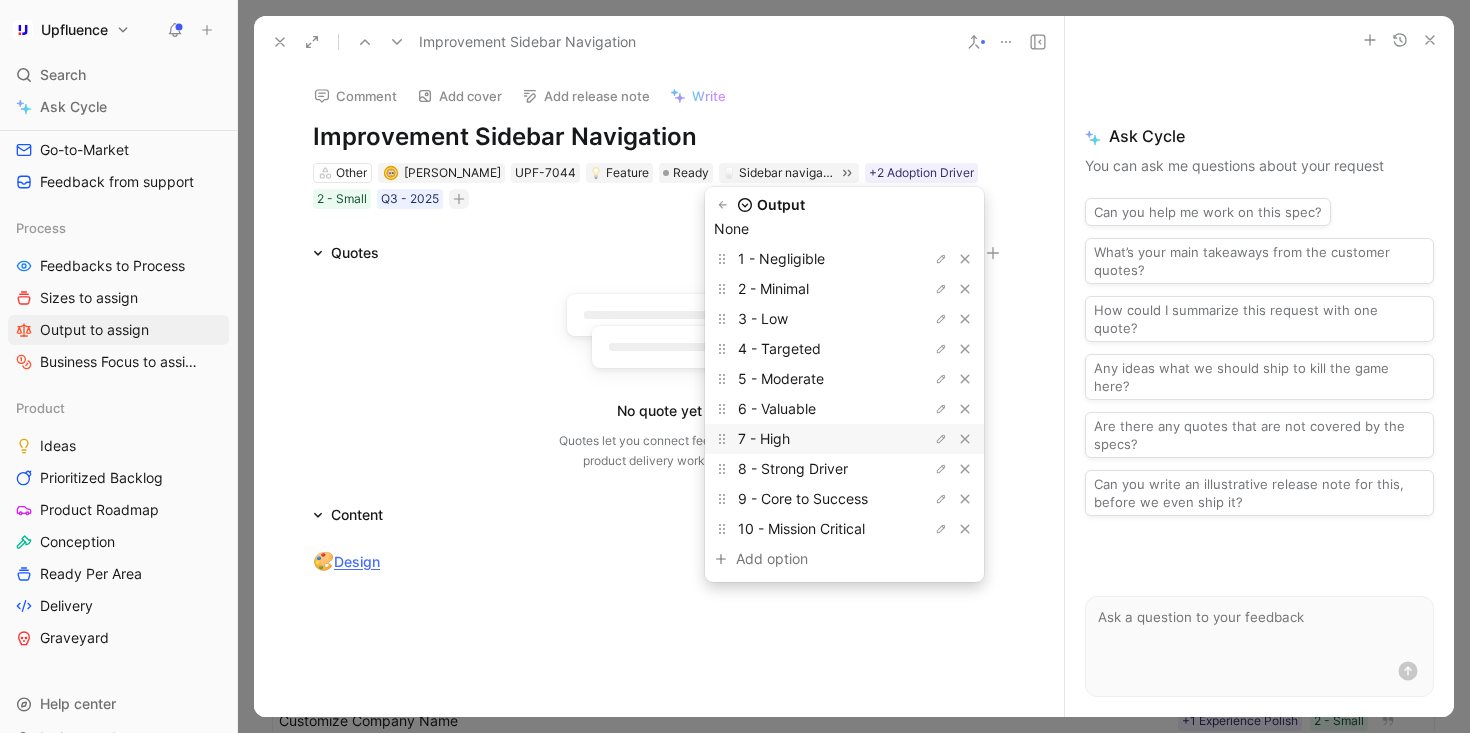 scroll, scrollTop: 27, scrollLeft: 0, axis: vertical 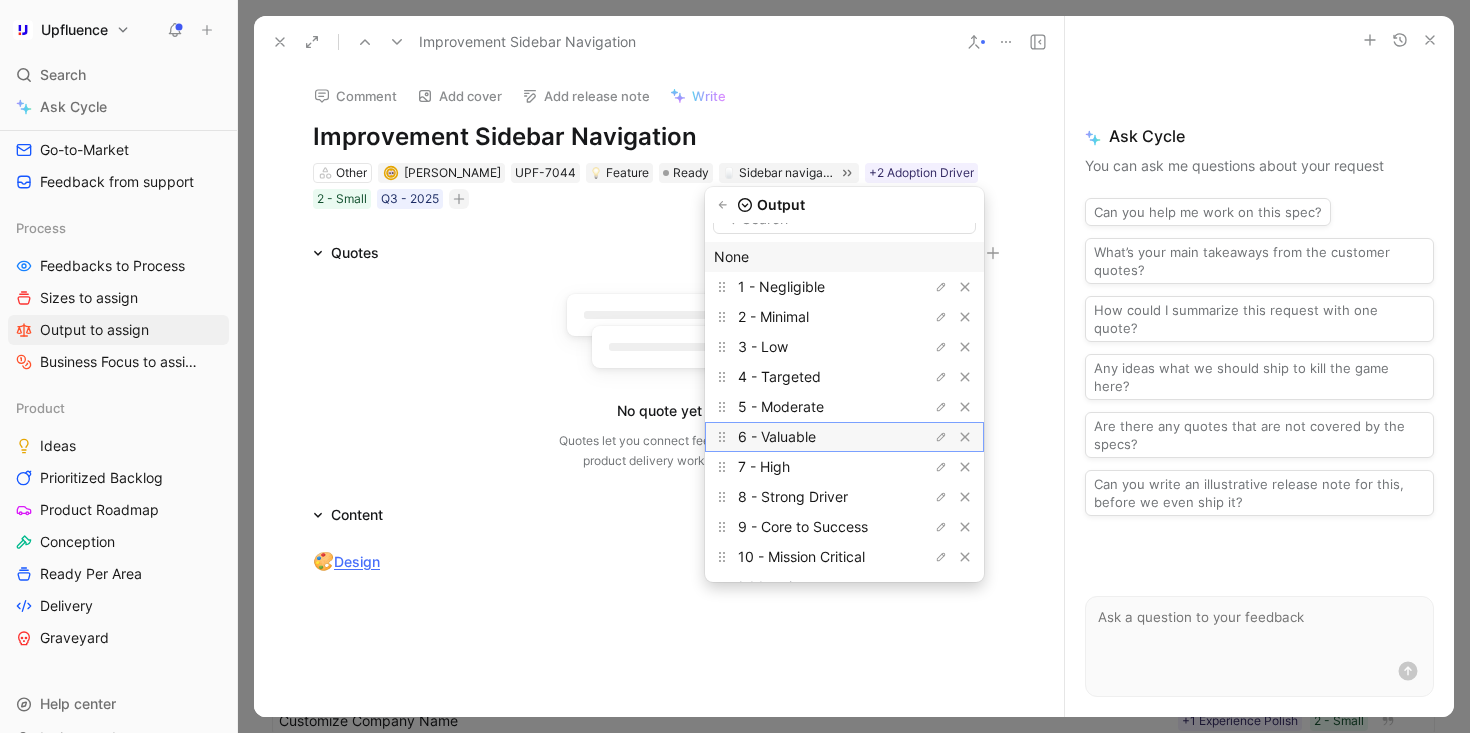 click on "6  - Valuable" at bounding box center [813, 437] 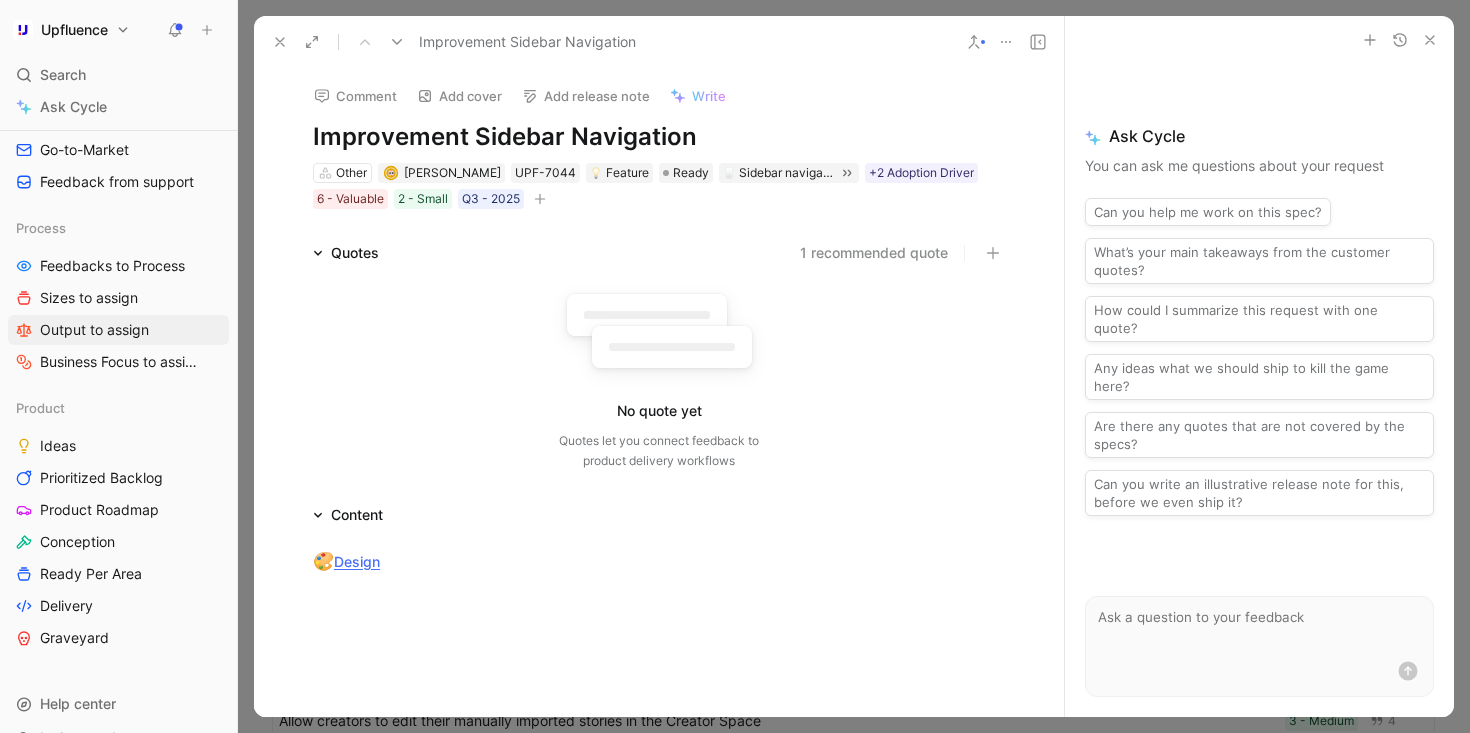 click 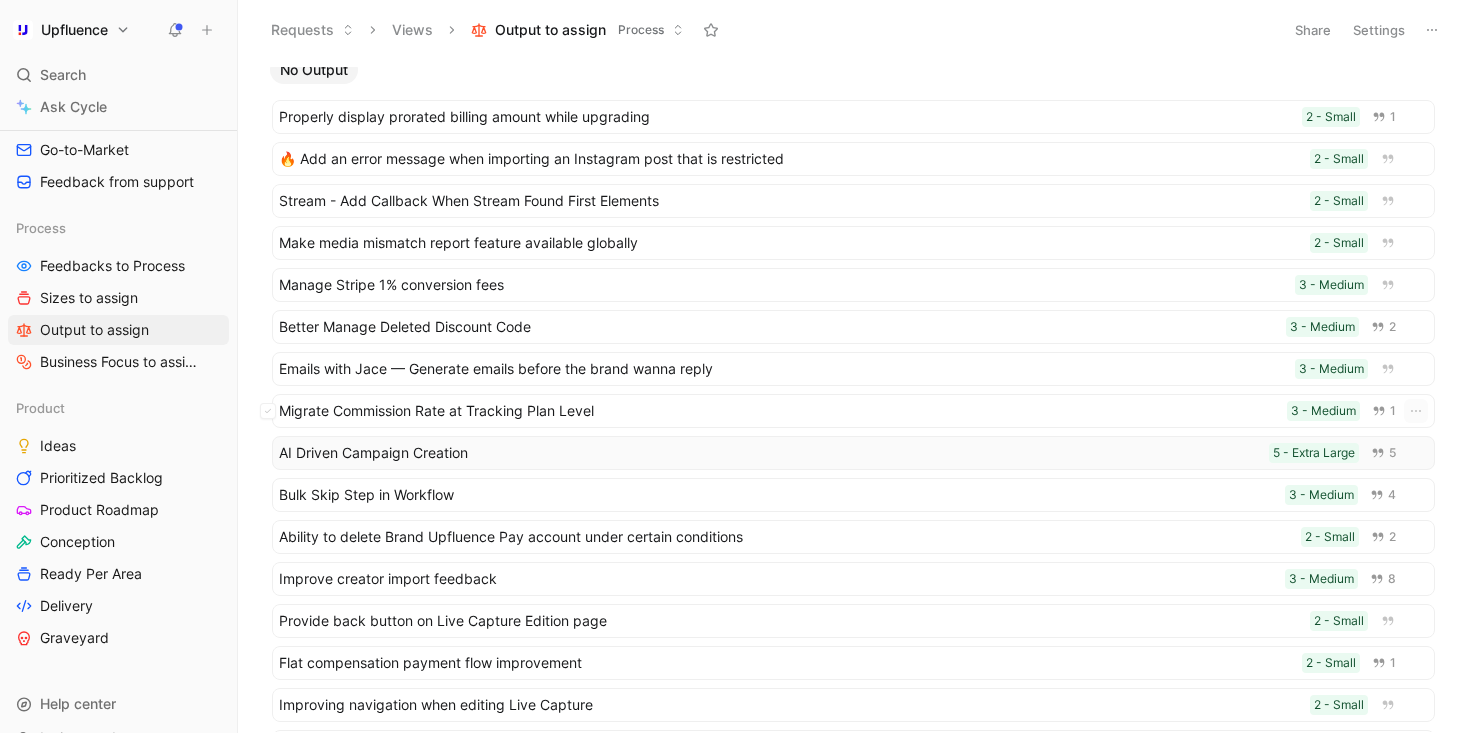 scroll, scrollTop: 11, scrollLeft: 0, axis: vertical 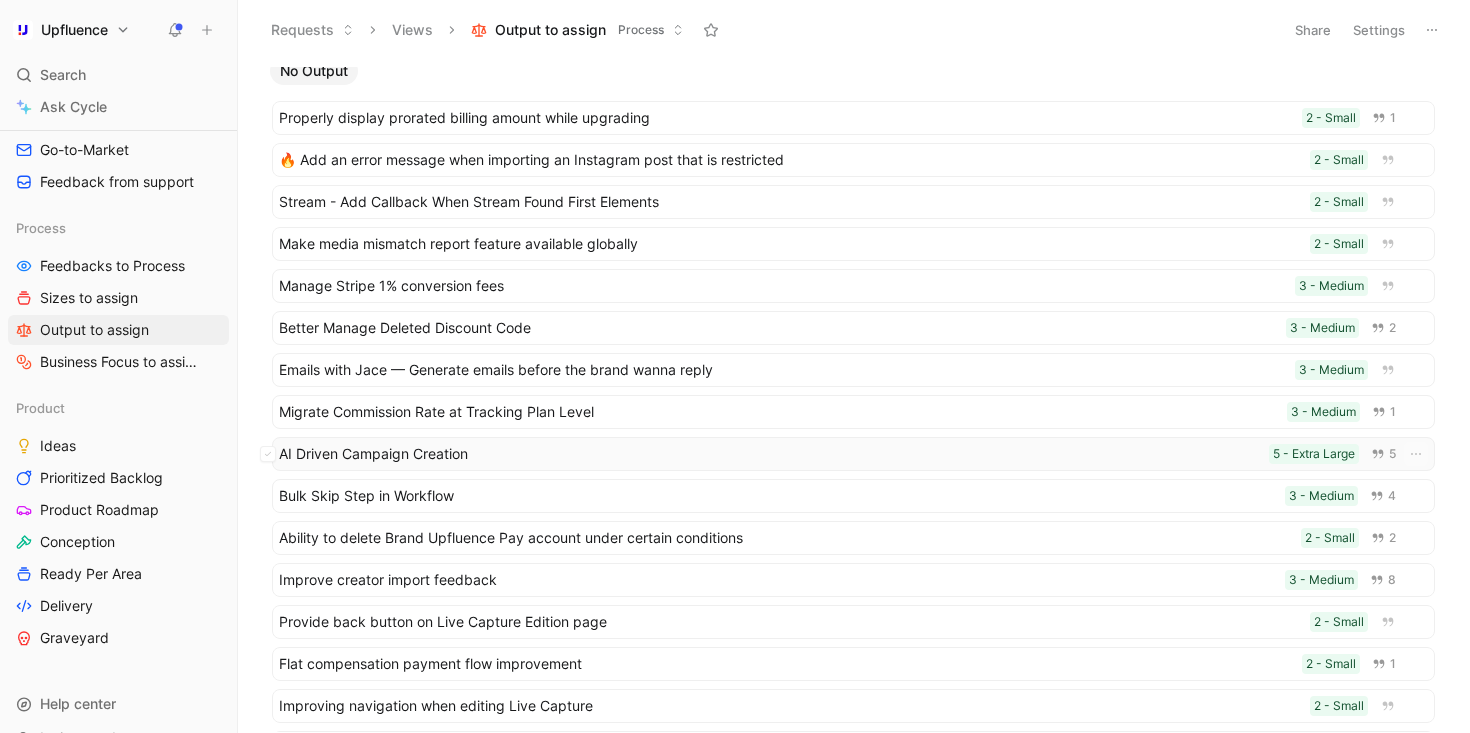click on "AI Driven Campaign Creation" at bounding box center [770, 454] 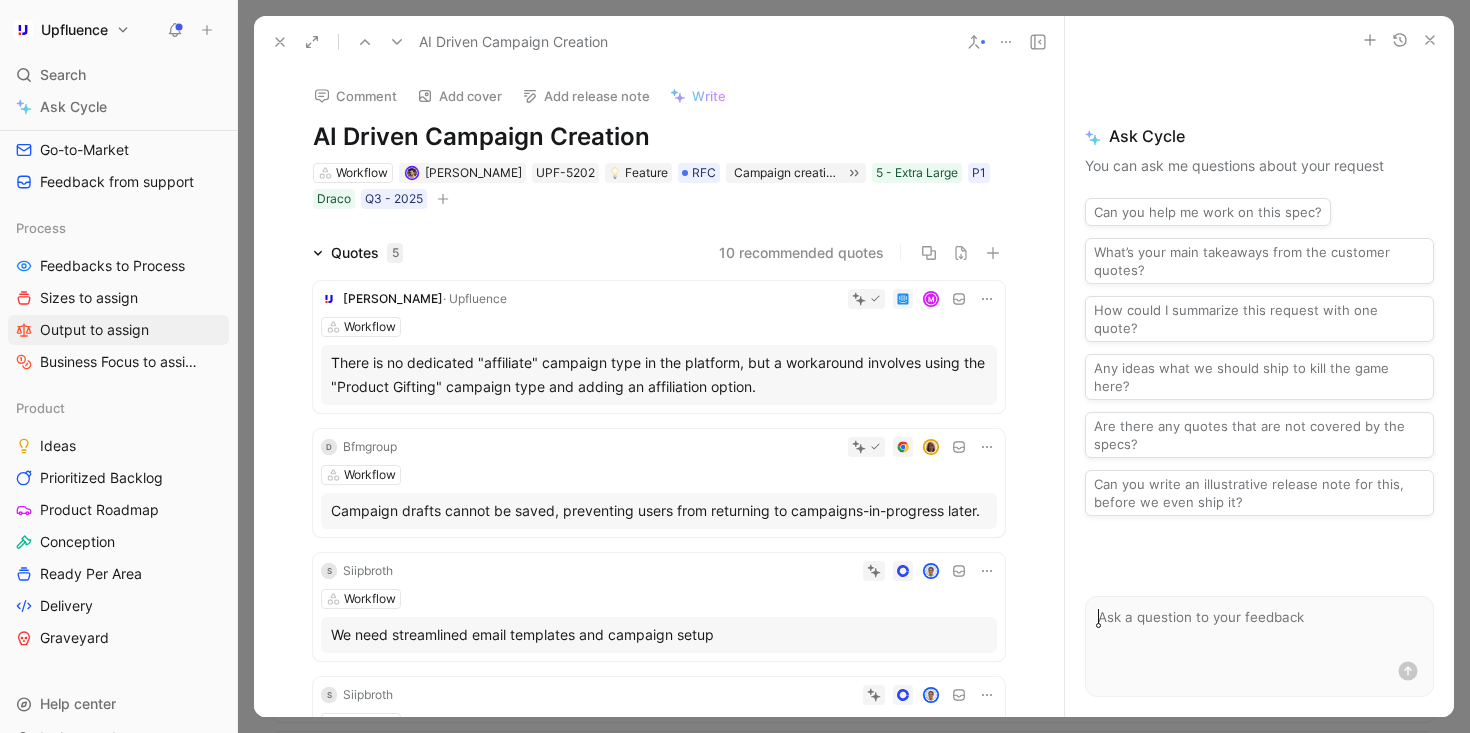 click 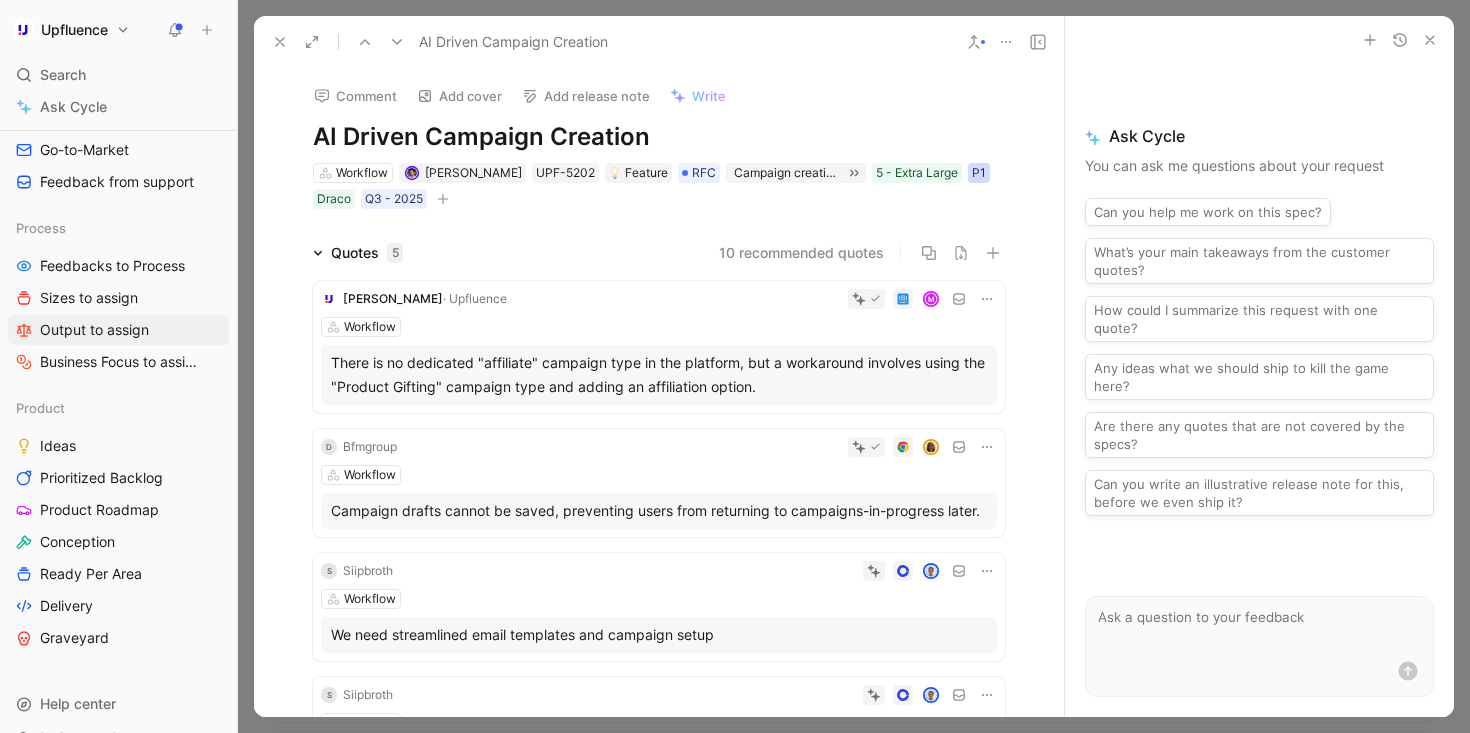 click on "P1" at bounding box center [979, 173] 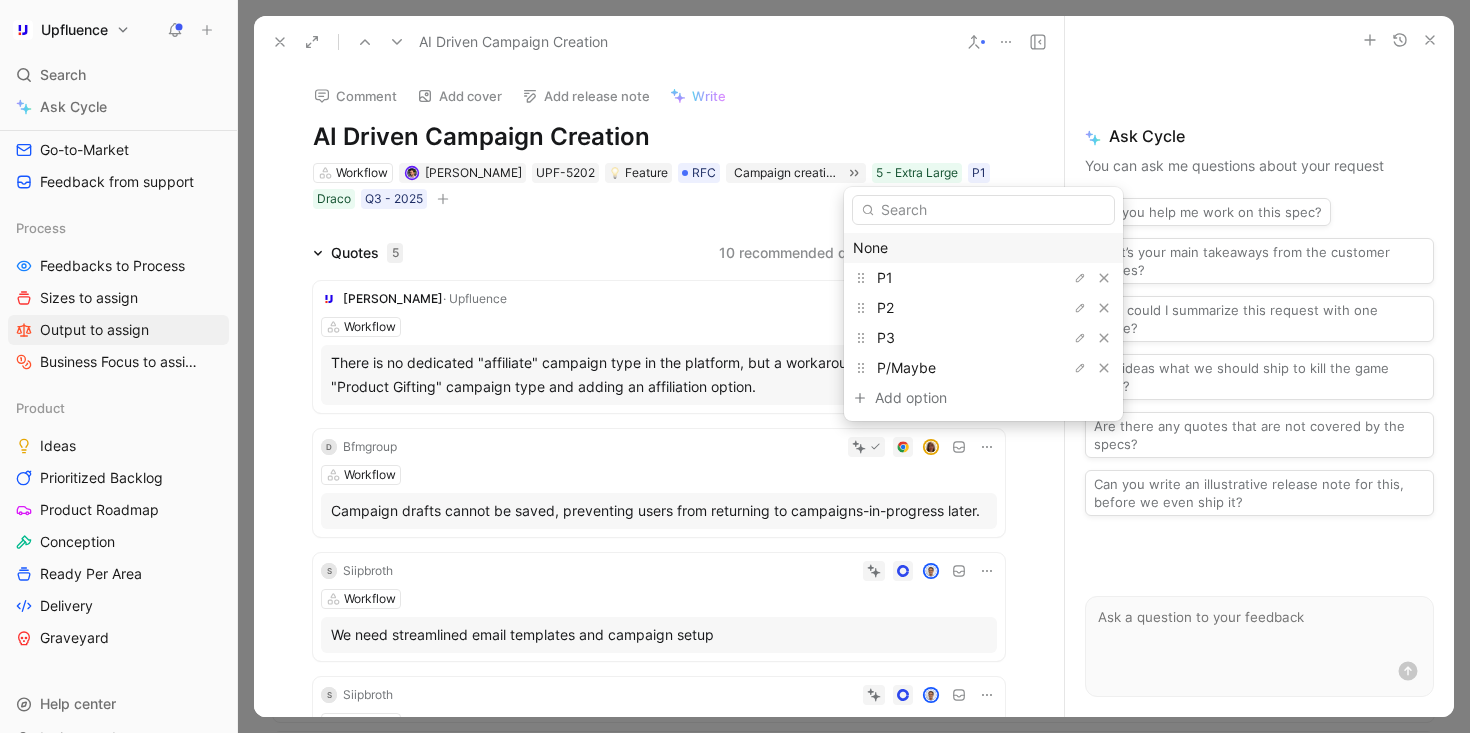click on "None" at bounding box center (983, 248) 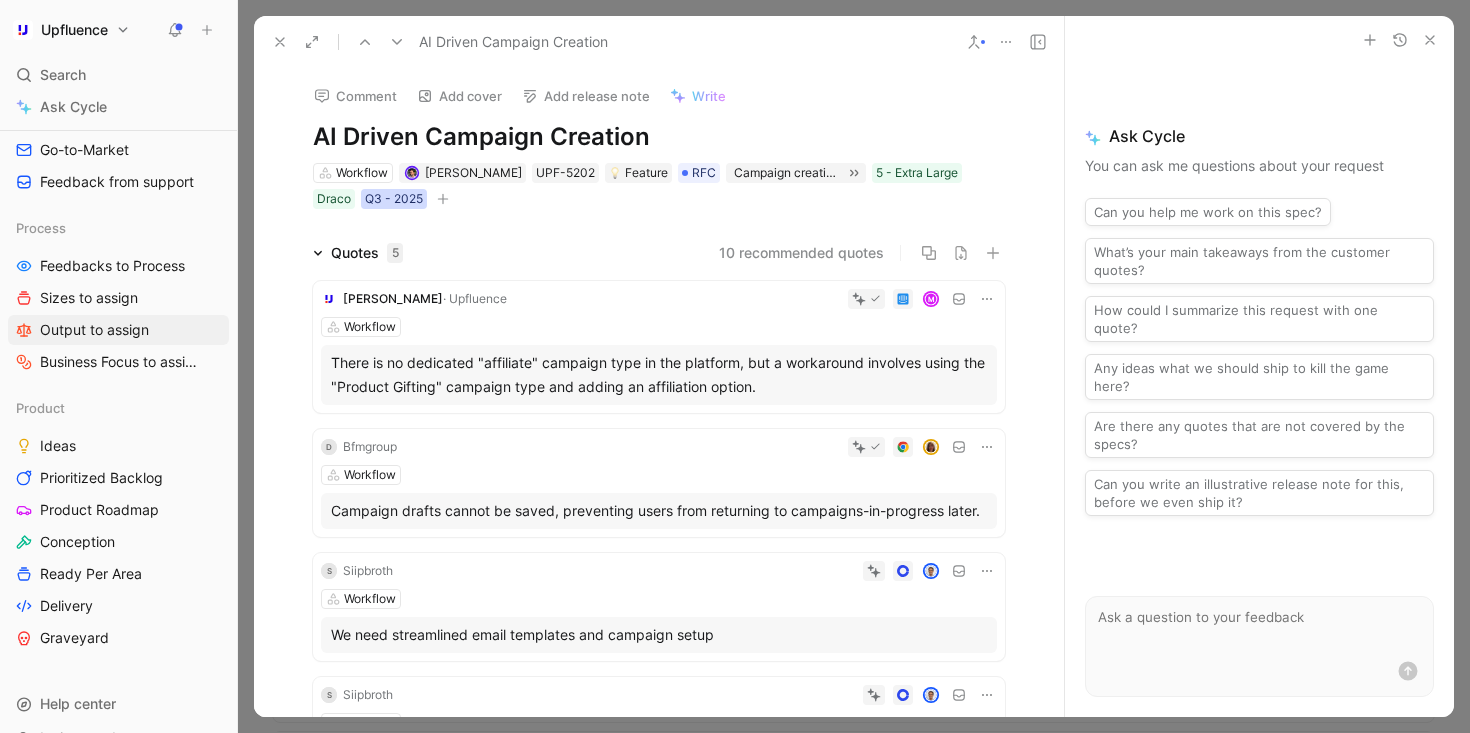 click on "Q3 - 2025" at bounding box center (394, 199) 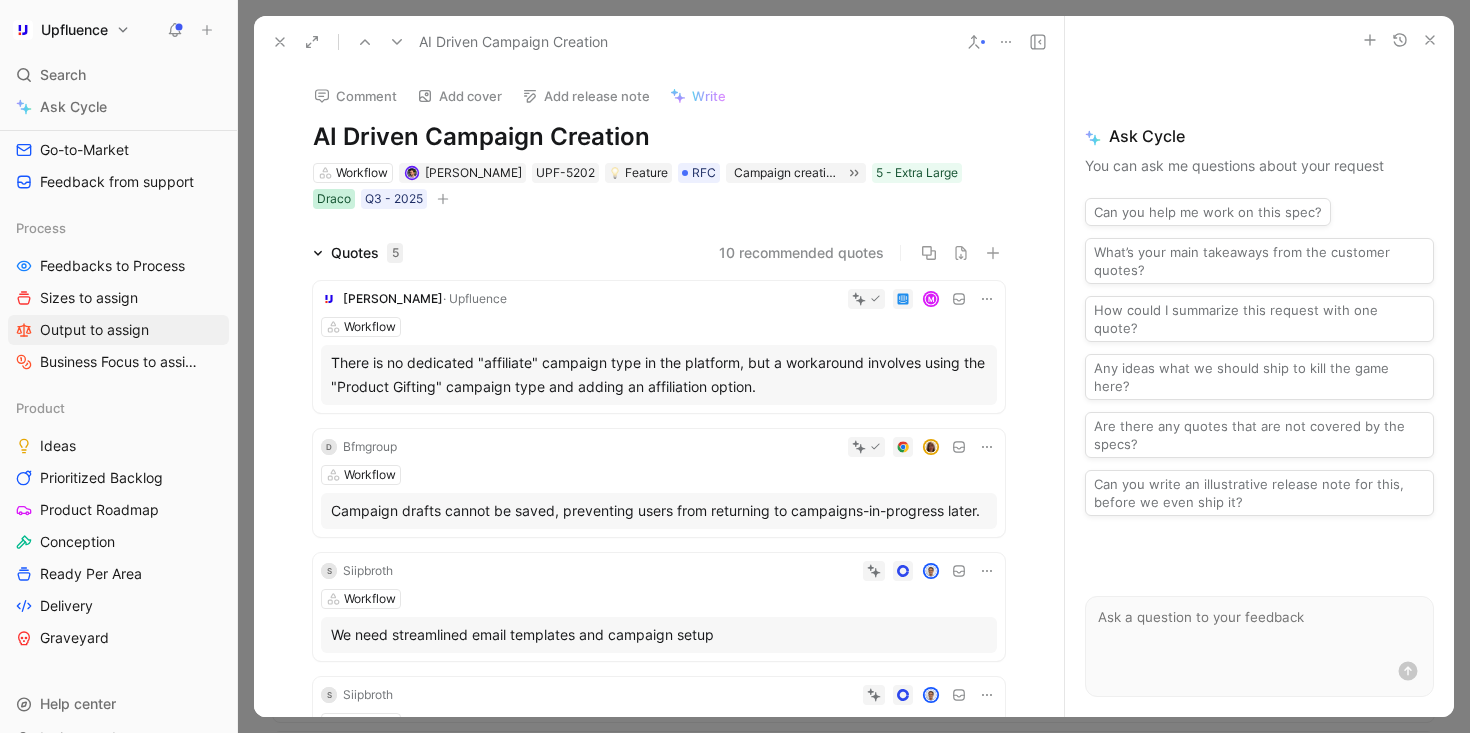 click on "Draco" at bounding box center (334, 199) 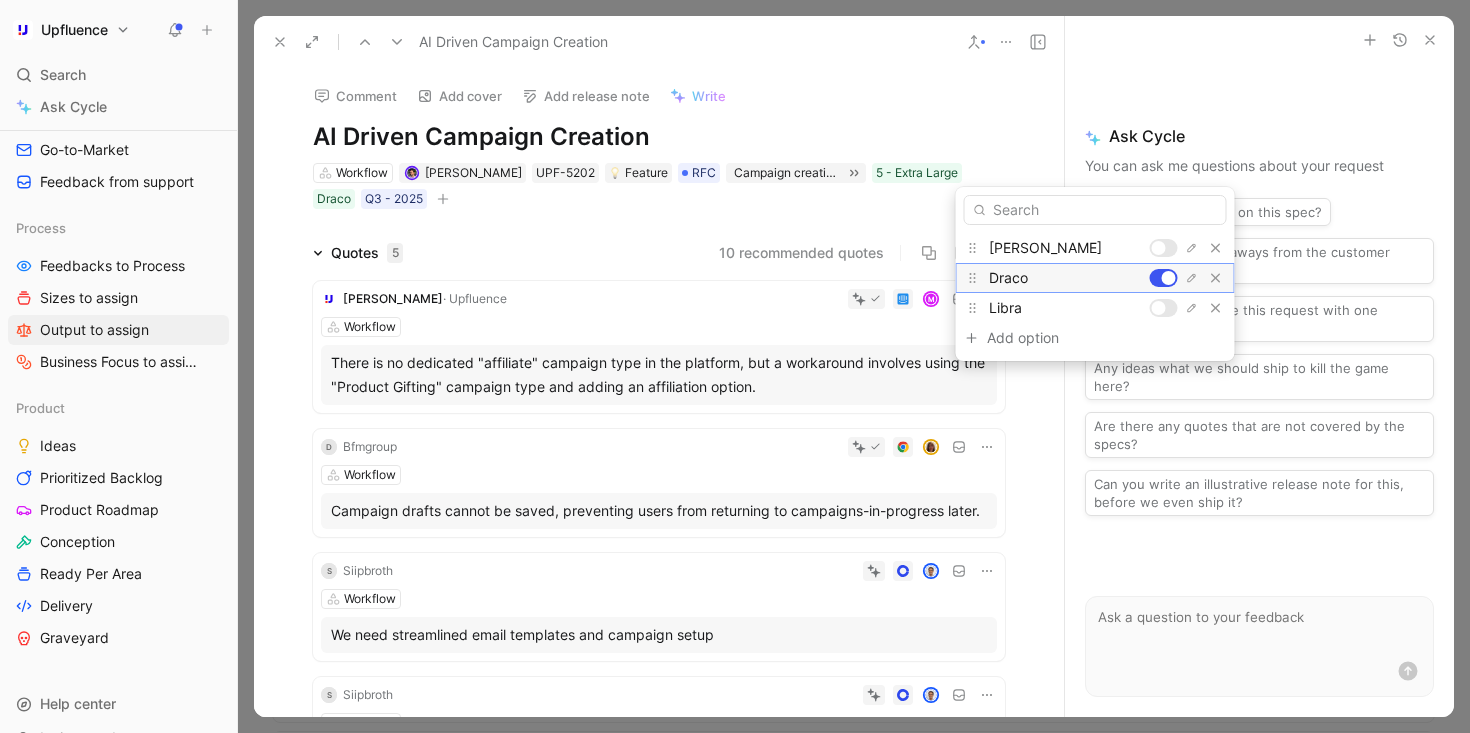 click at bounding box center [1169, 278] 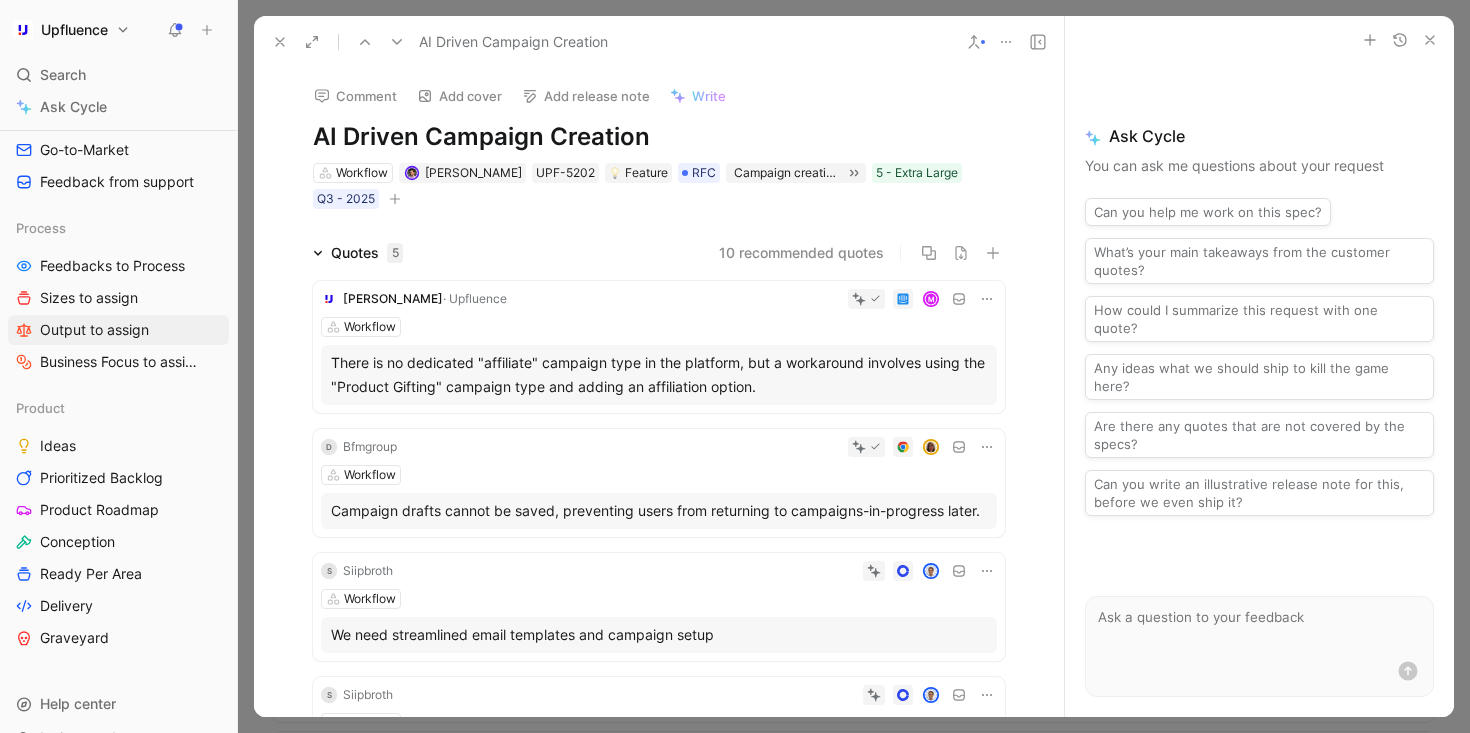 click 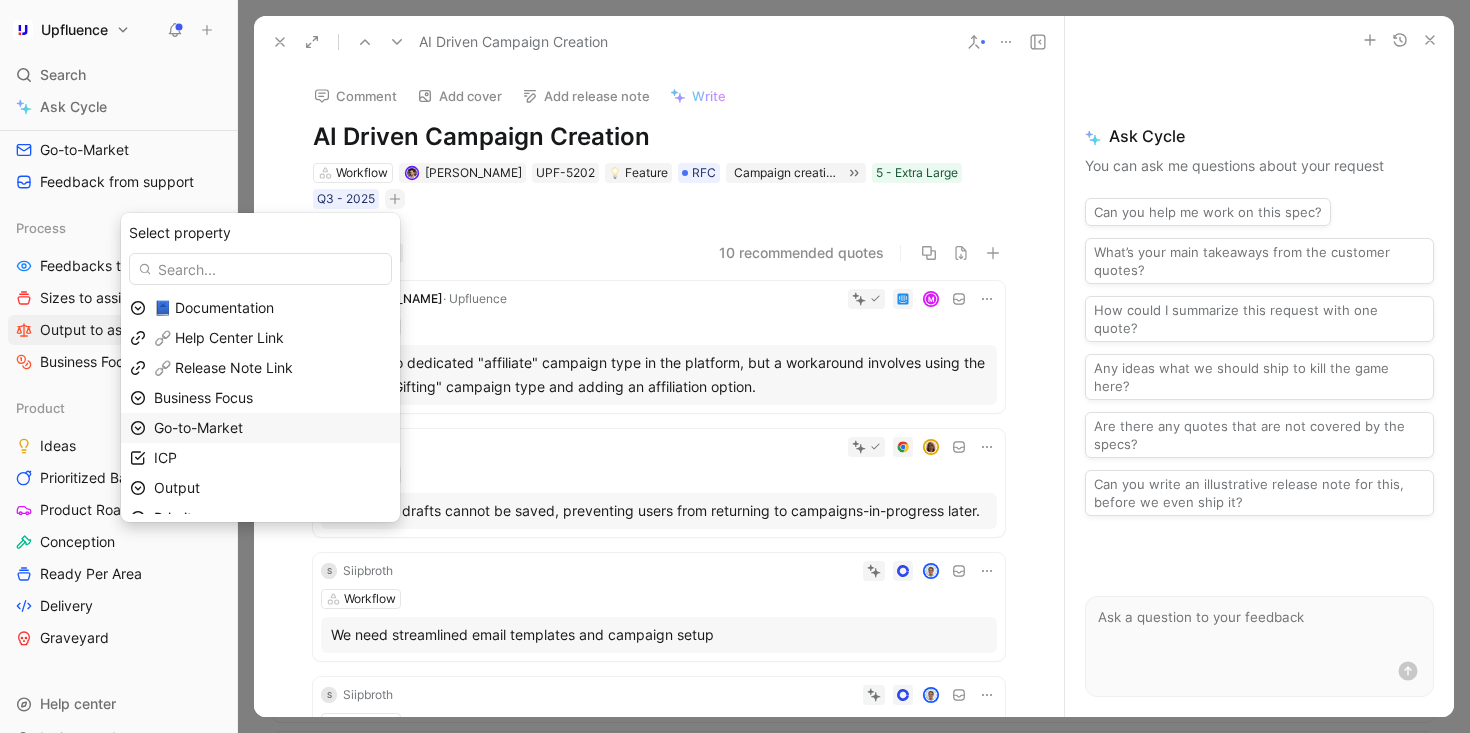scroll, scrollTop: 49, scrollLeft: 0, axis: vertical 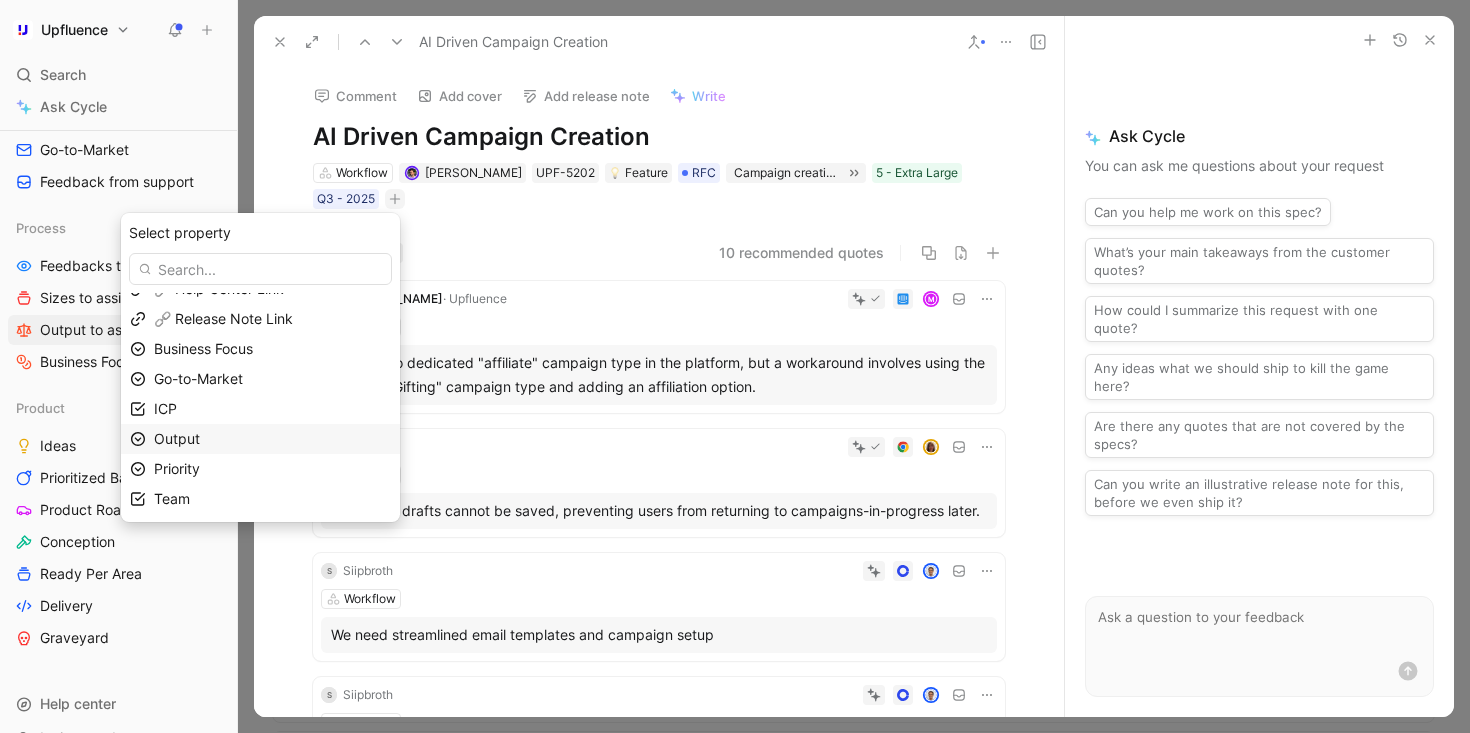 click on "Output" at bounding box center [272, 439] 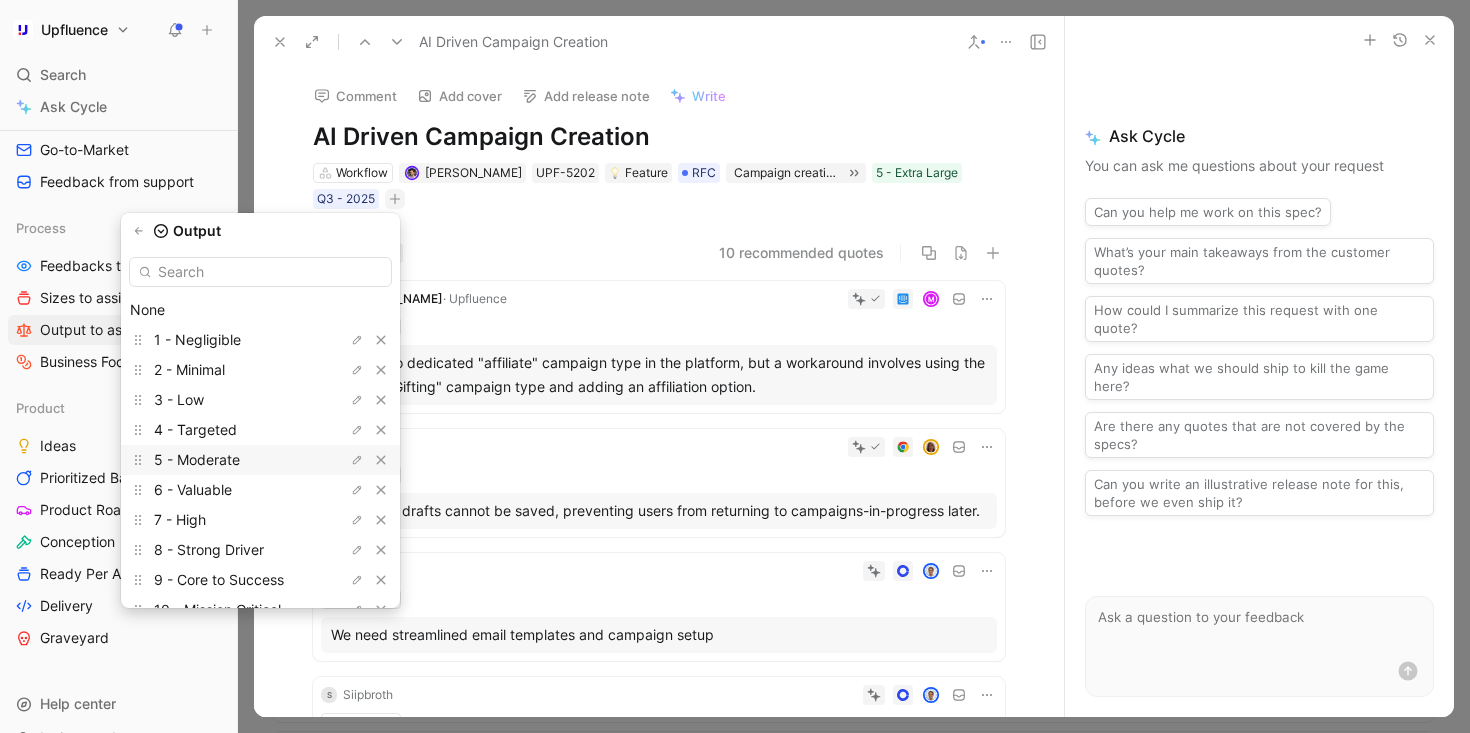 scroll, scrollTop: 55, scrollLeft: 0, axis: vertical 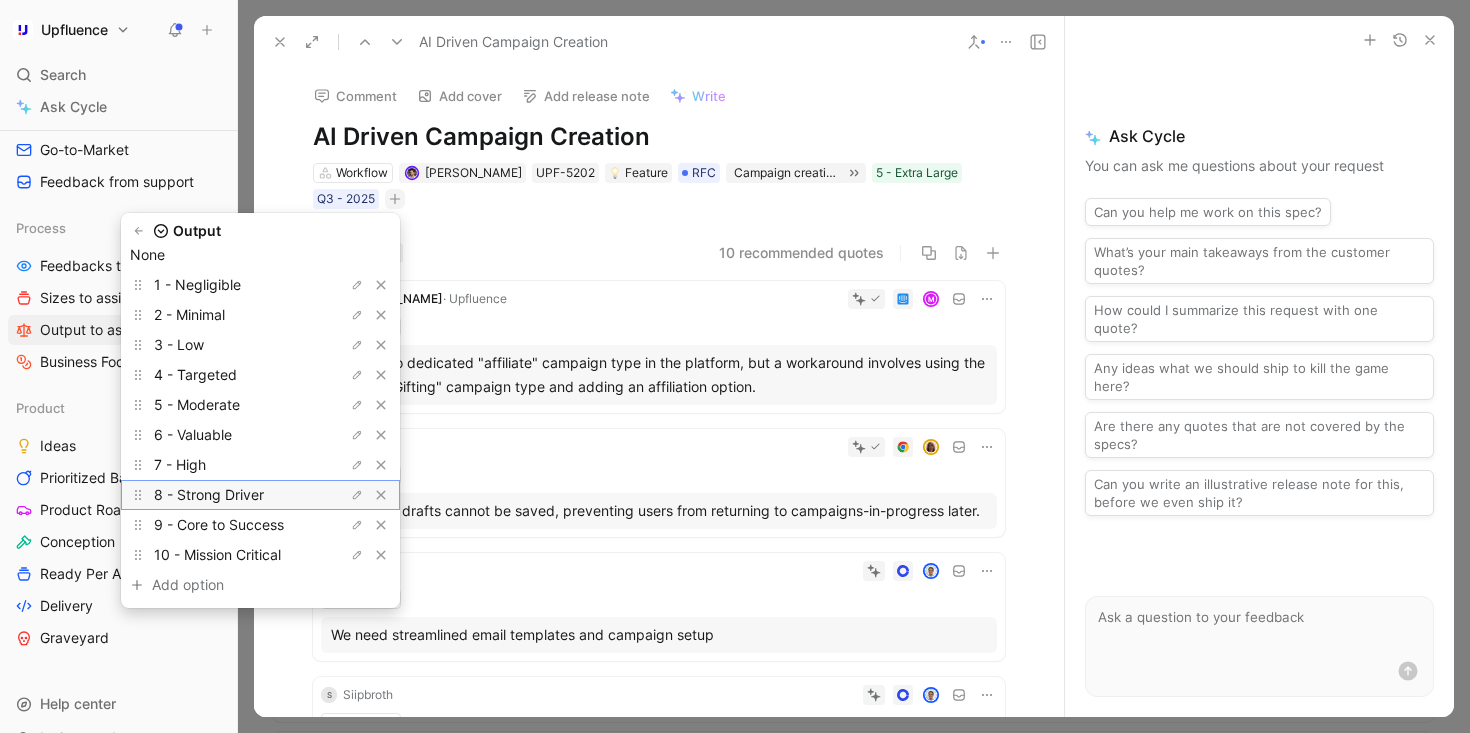 click on "8 - Strong Driver" at bounding box center (209, 494) 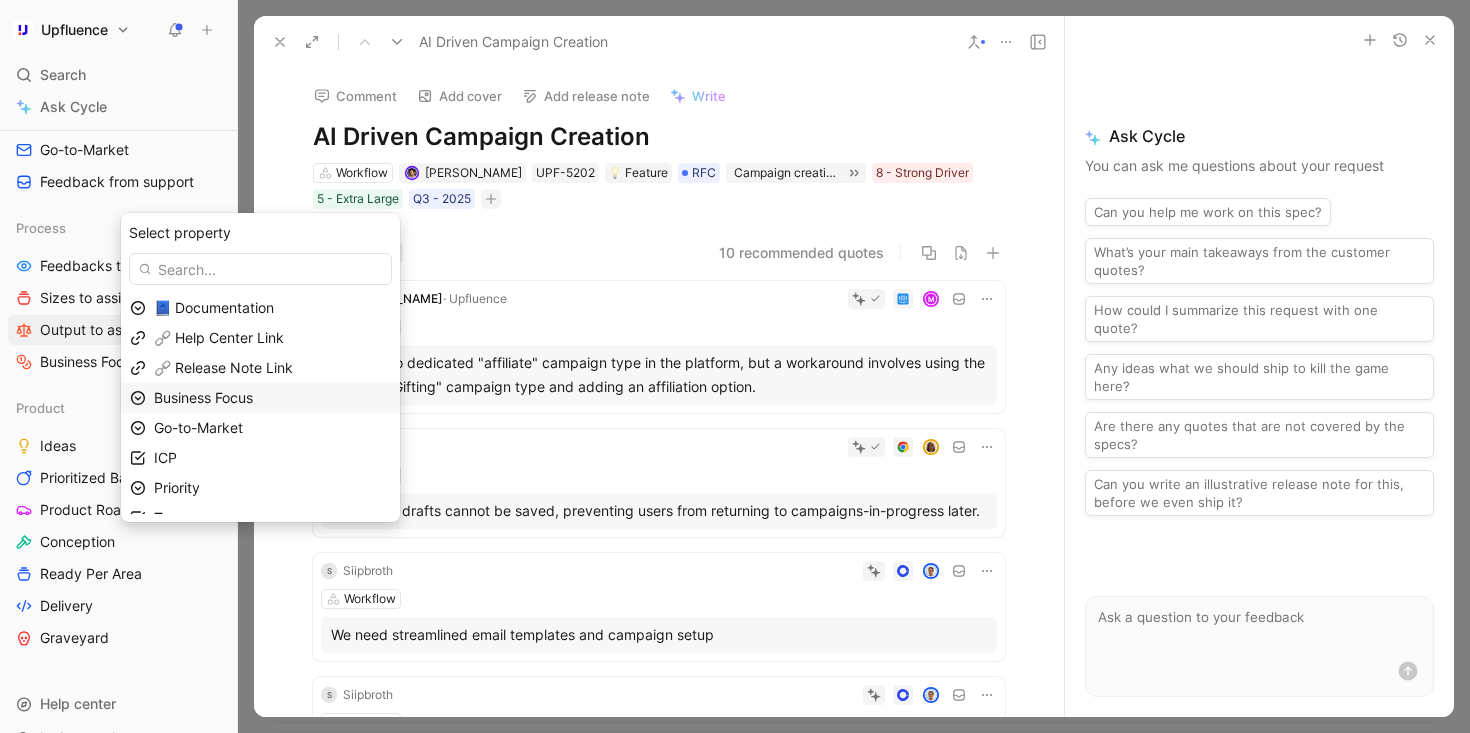 scroll, scrollTop: 19, scrollLeft: 0, axis: vertical 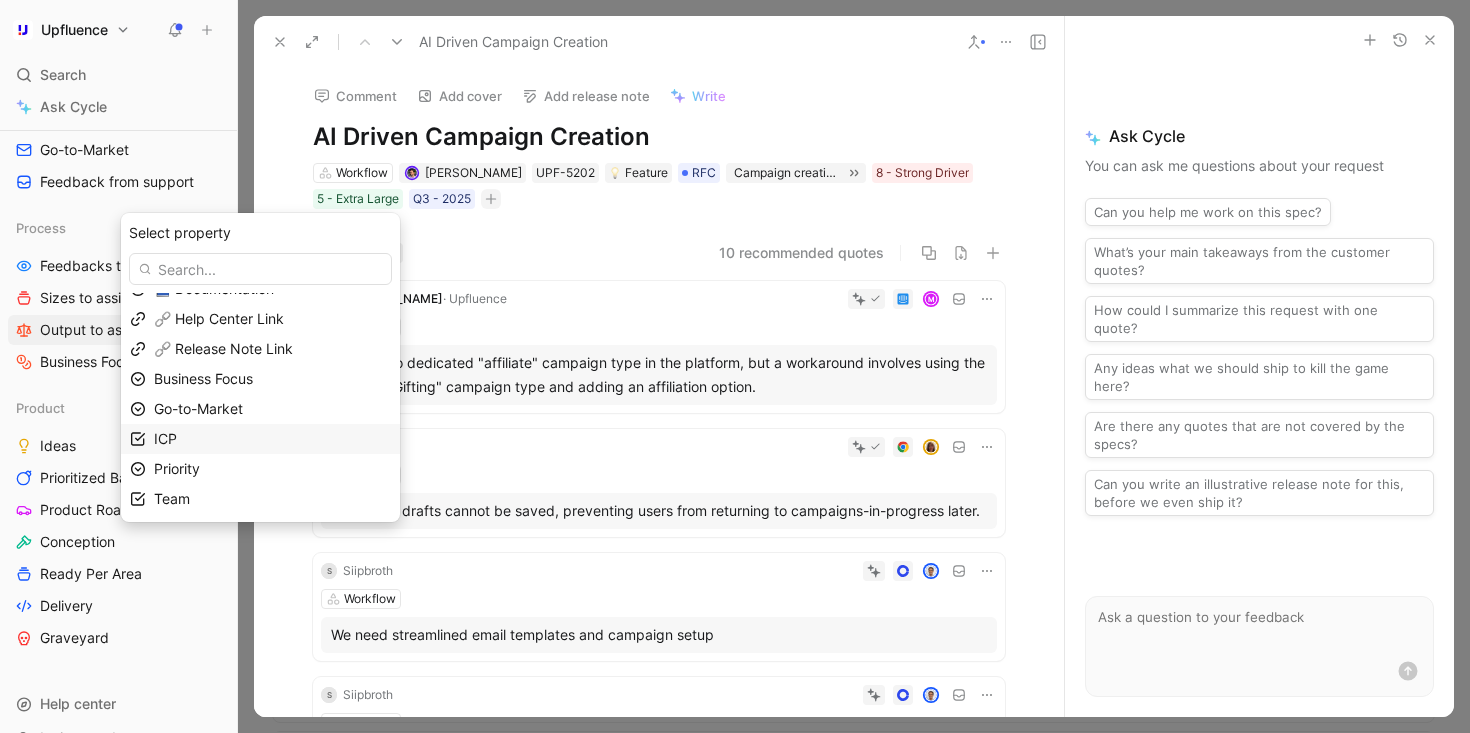 drag, startPoint x: 246, startPoint y: 468, endPoint x: 254, endPoint y: 451, distance: 18.788294 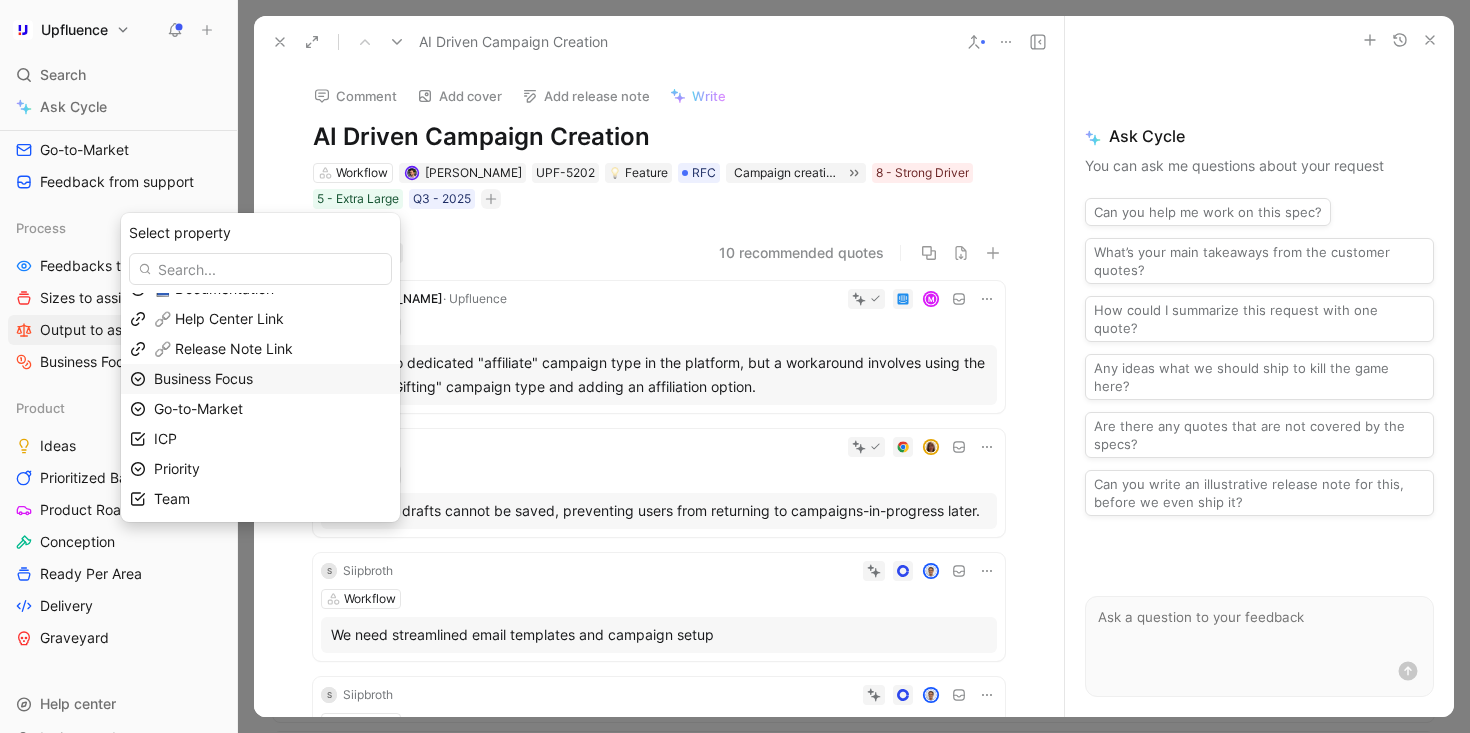 click on "Business Focus" at bounding box center [272, 379] 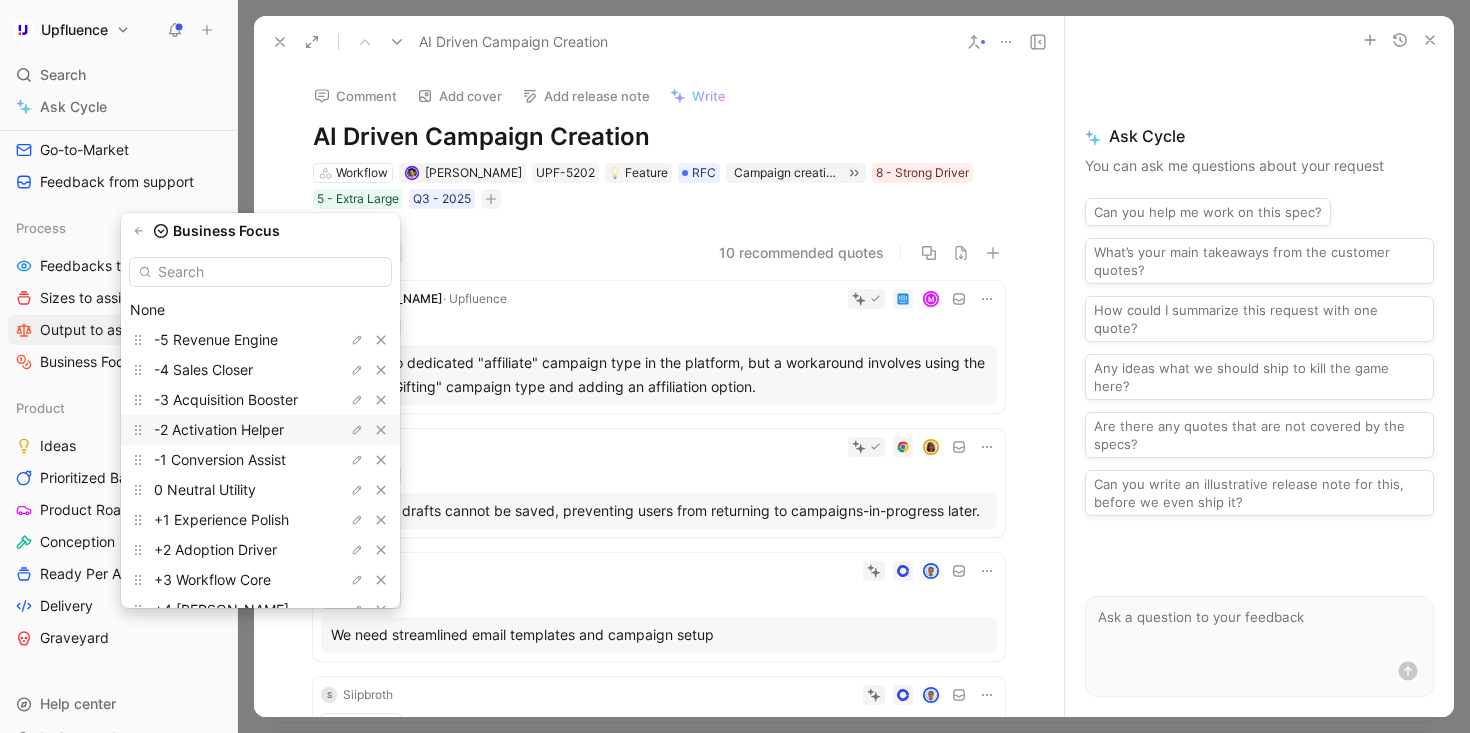 scroll, scrollTop: 85, scrollLeft: 0, axis: vertical 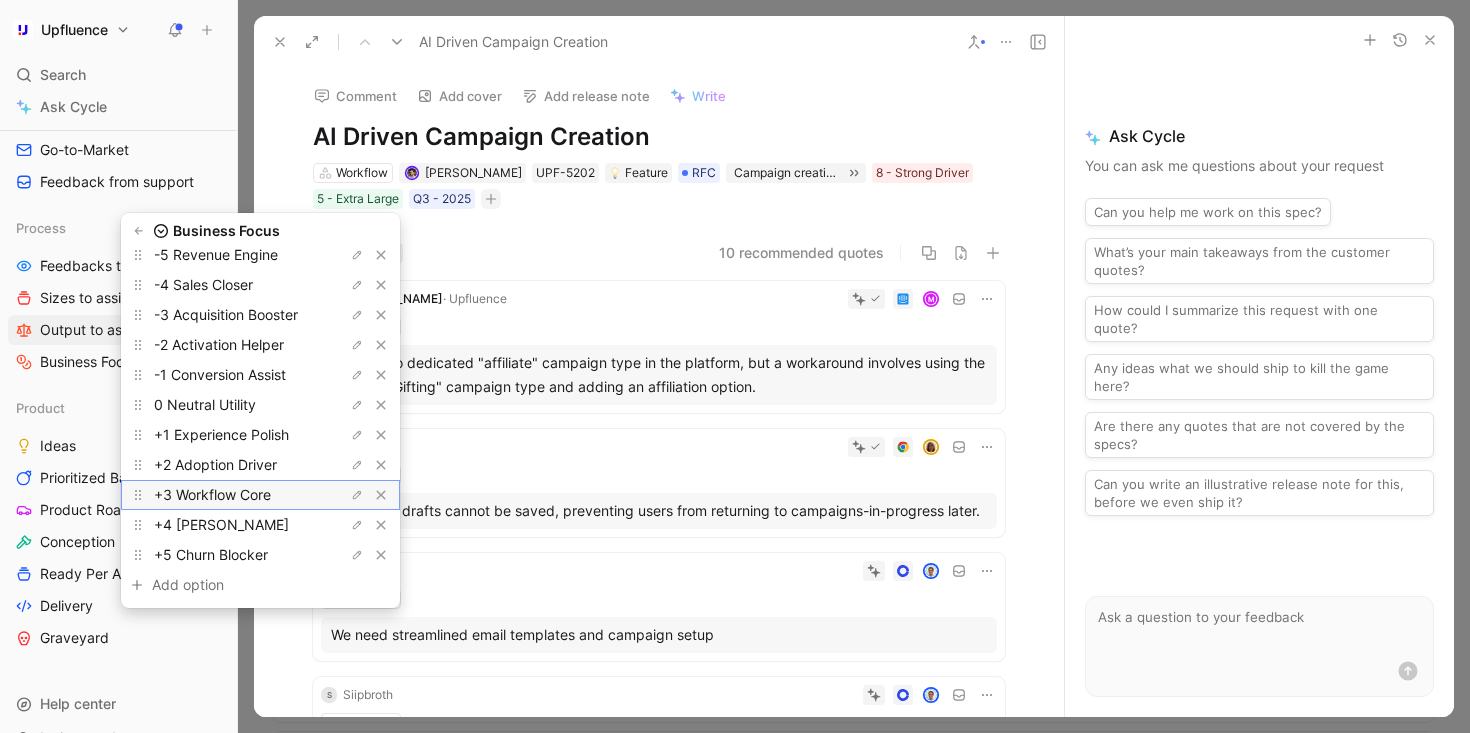click on "+3  Workflow Core" at bounding box center (212, 494) 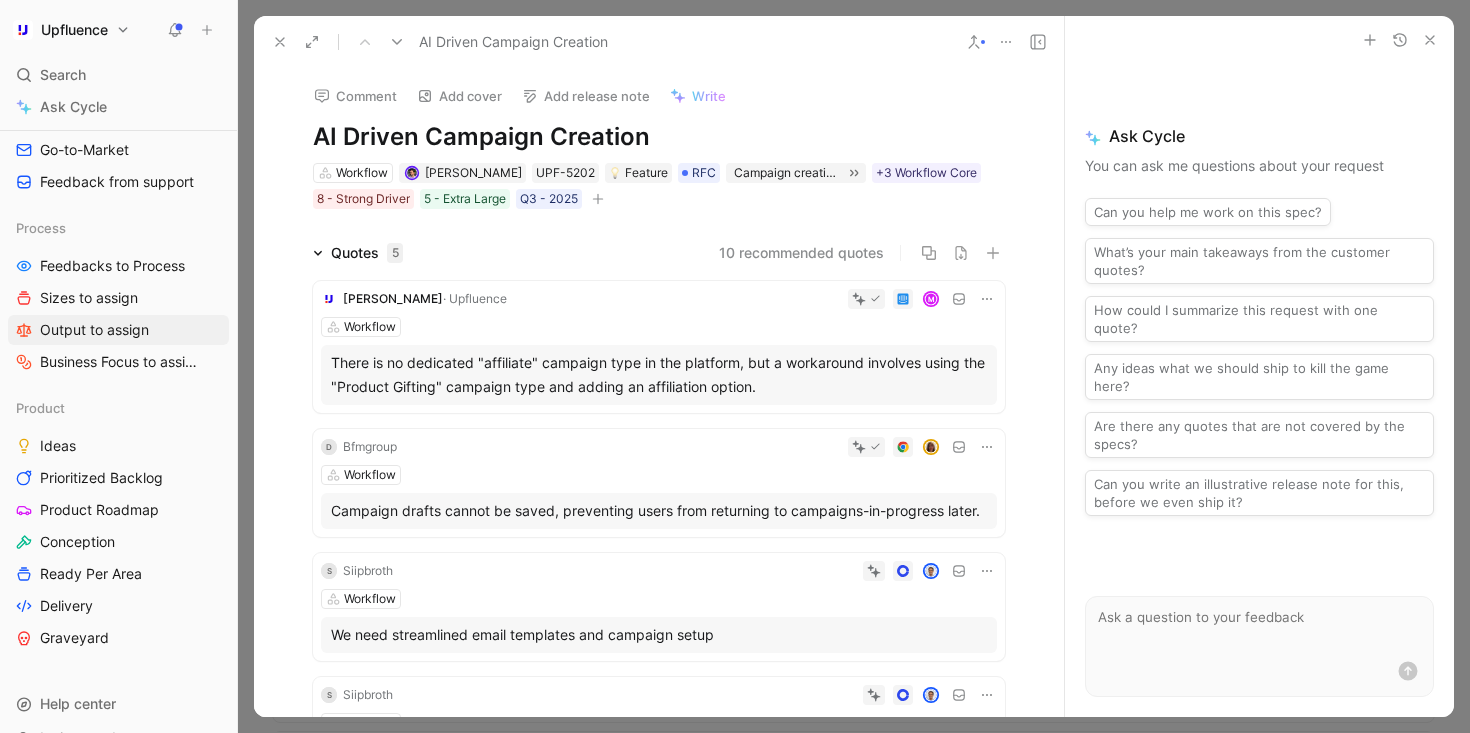 click 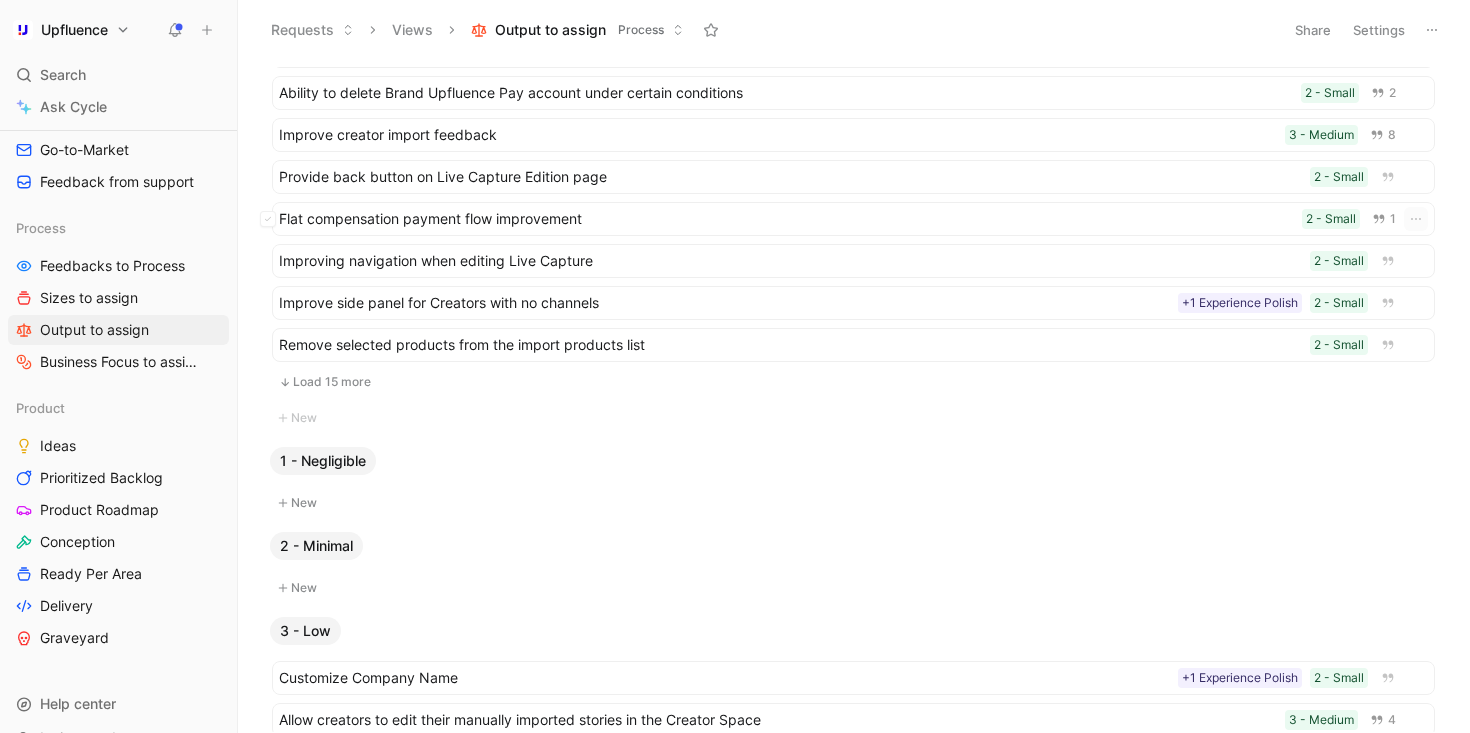 scroll, scrollTop: 419, scrollLeft: 0, axis: vertical 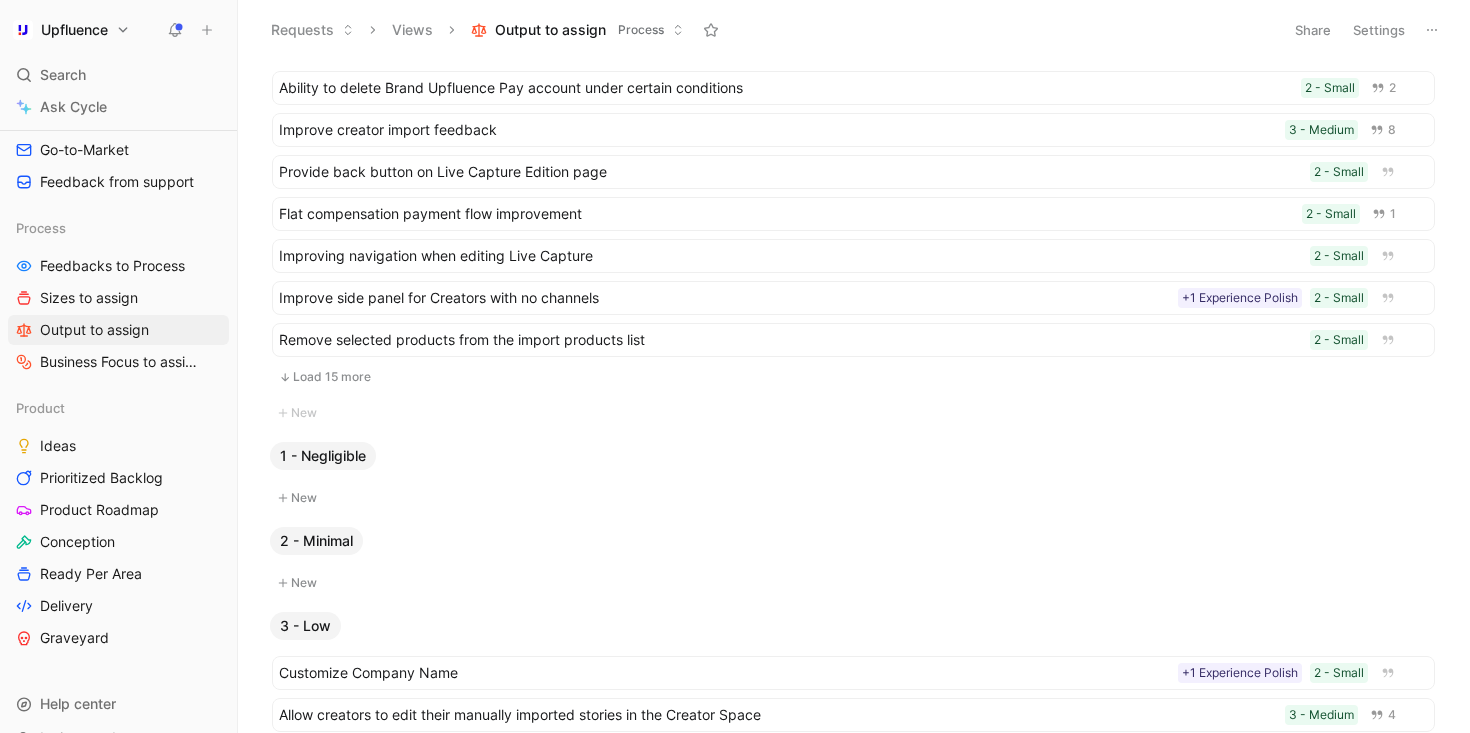 click on "Load 15 more" at bounding box center [853, 377] 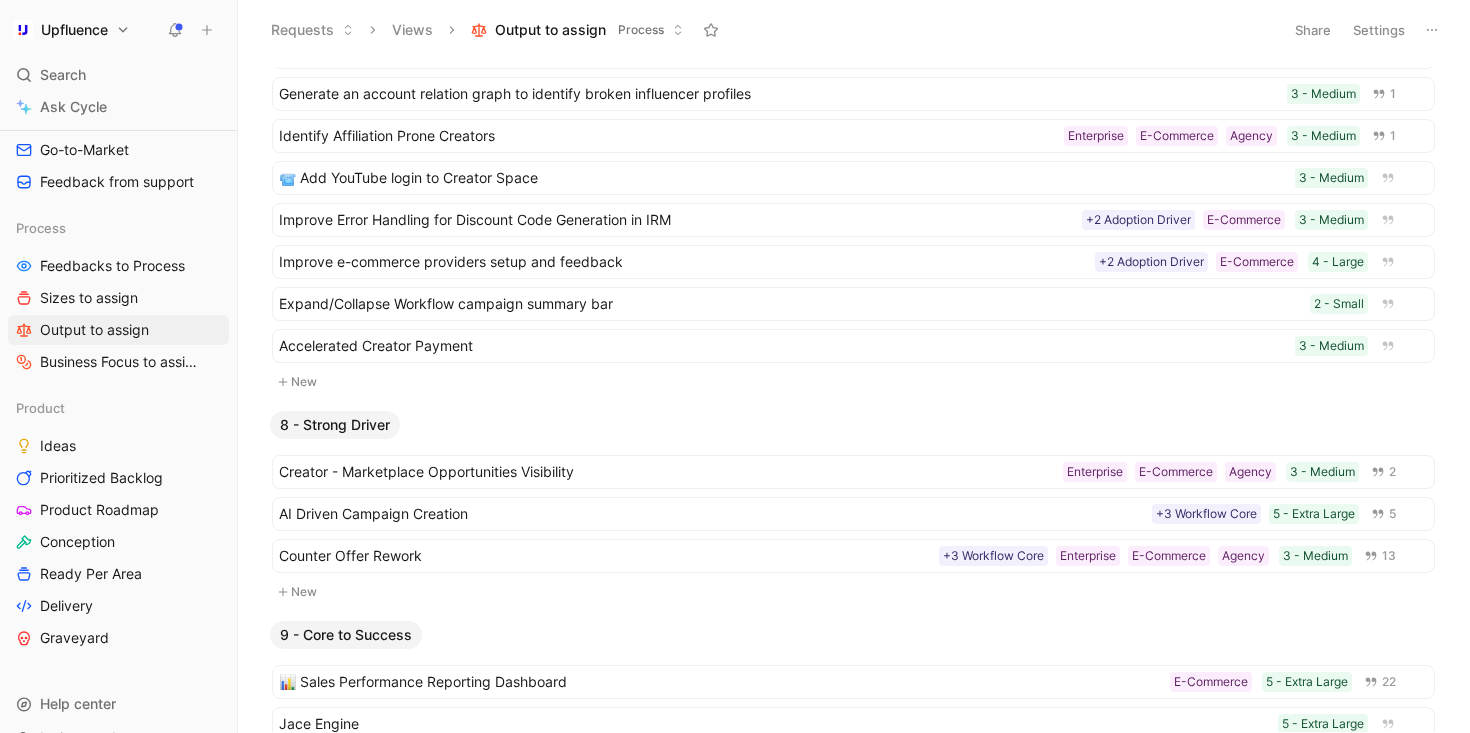 scroll, scrollTop: 2950, scrollLeft: 0, axis: vertical 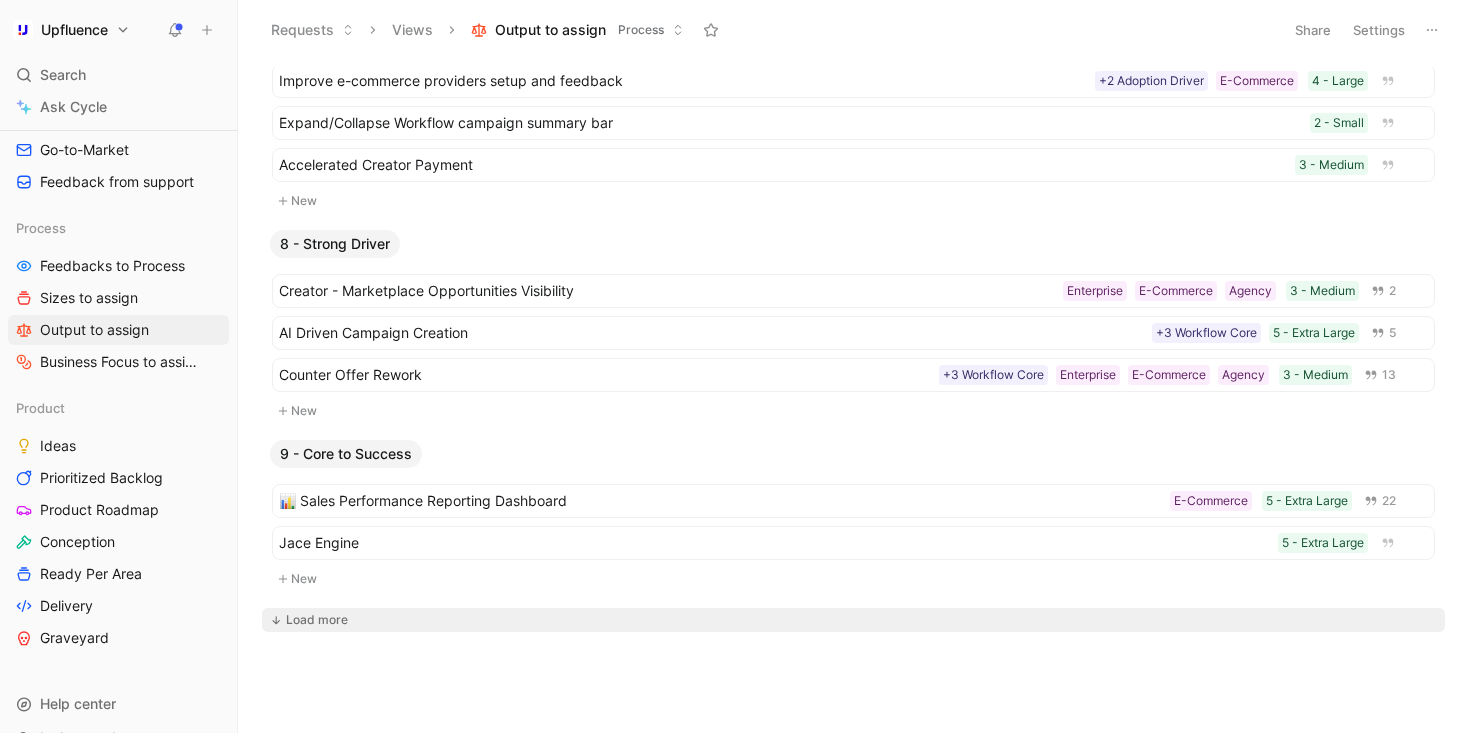 click on "Load more" at bounding box center (853, 620) 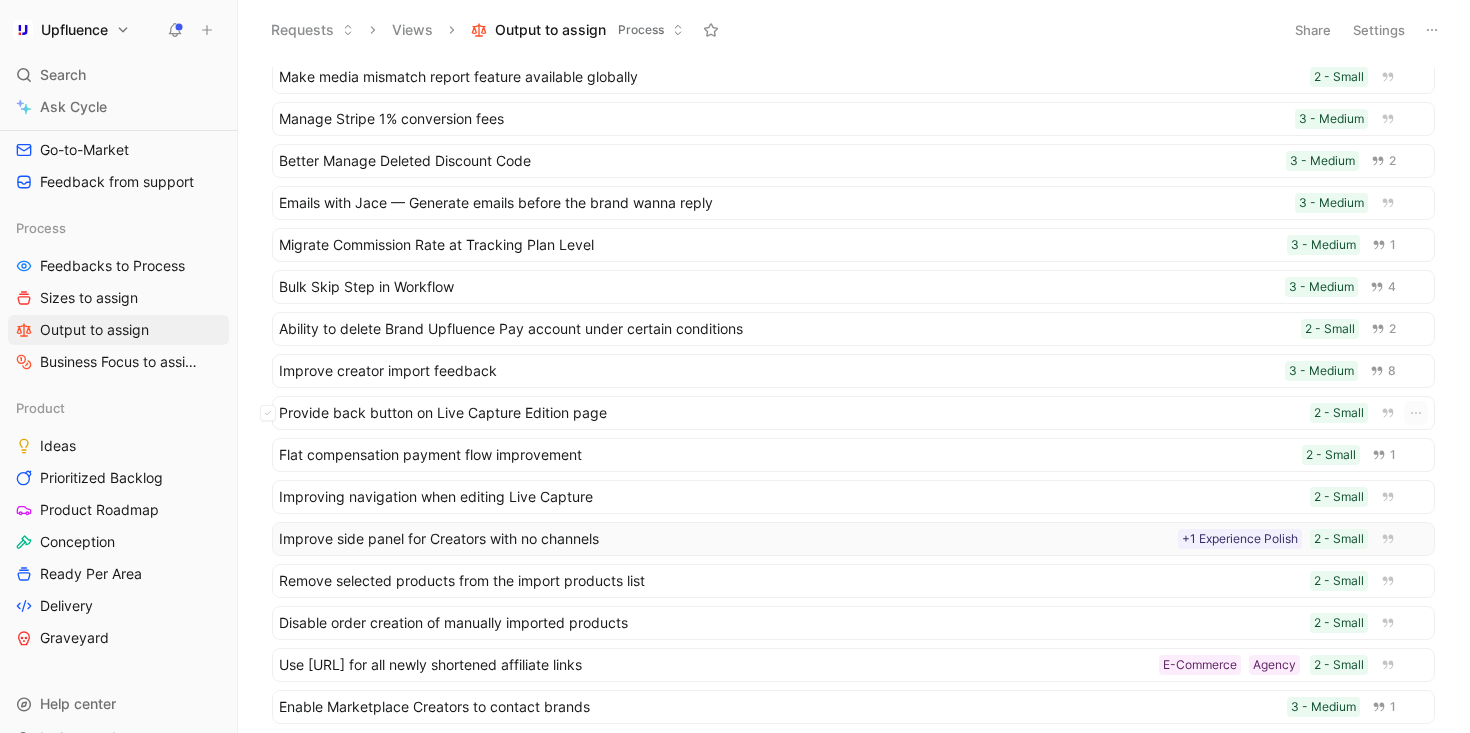 scroll, scrollTop: 197, scrollLeft: 0, axis: vertical 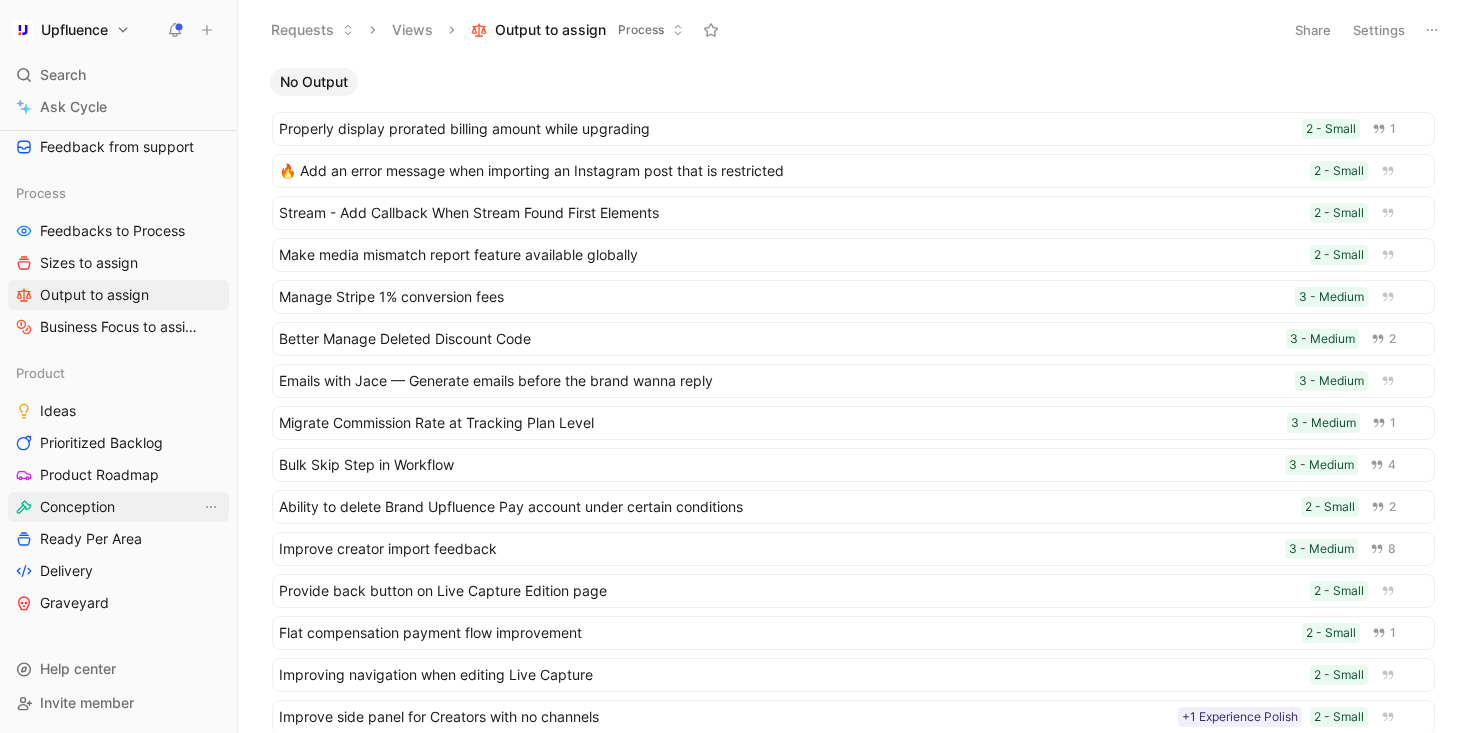 drag, startPoint x: 66, startPoint y: 509, endPoint x: 93, endPoint y: 499, distance: 28.79236 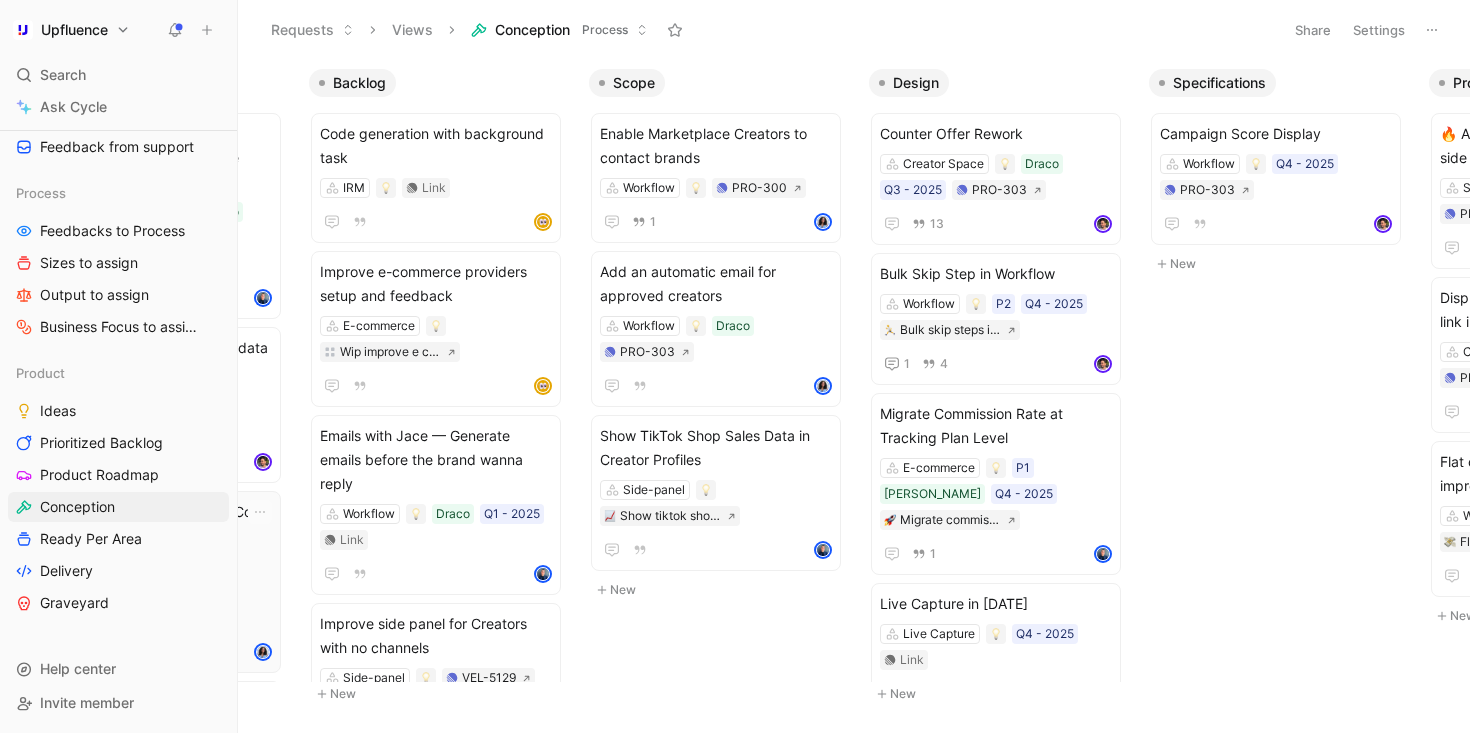 scroll, scrollTop: 0, scrollLeft: 1040, axis: horizontal 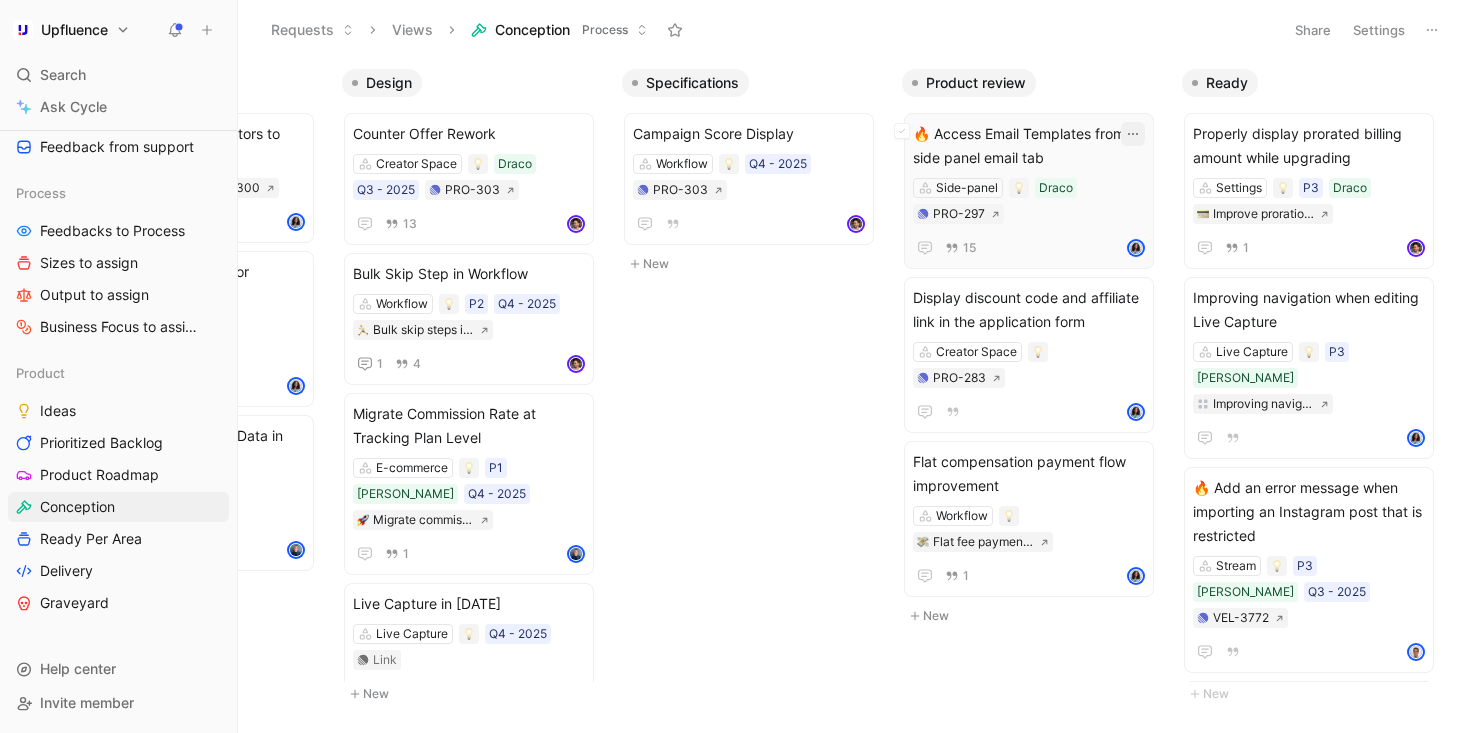 click 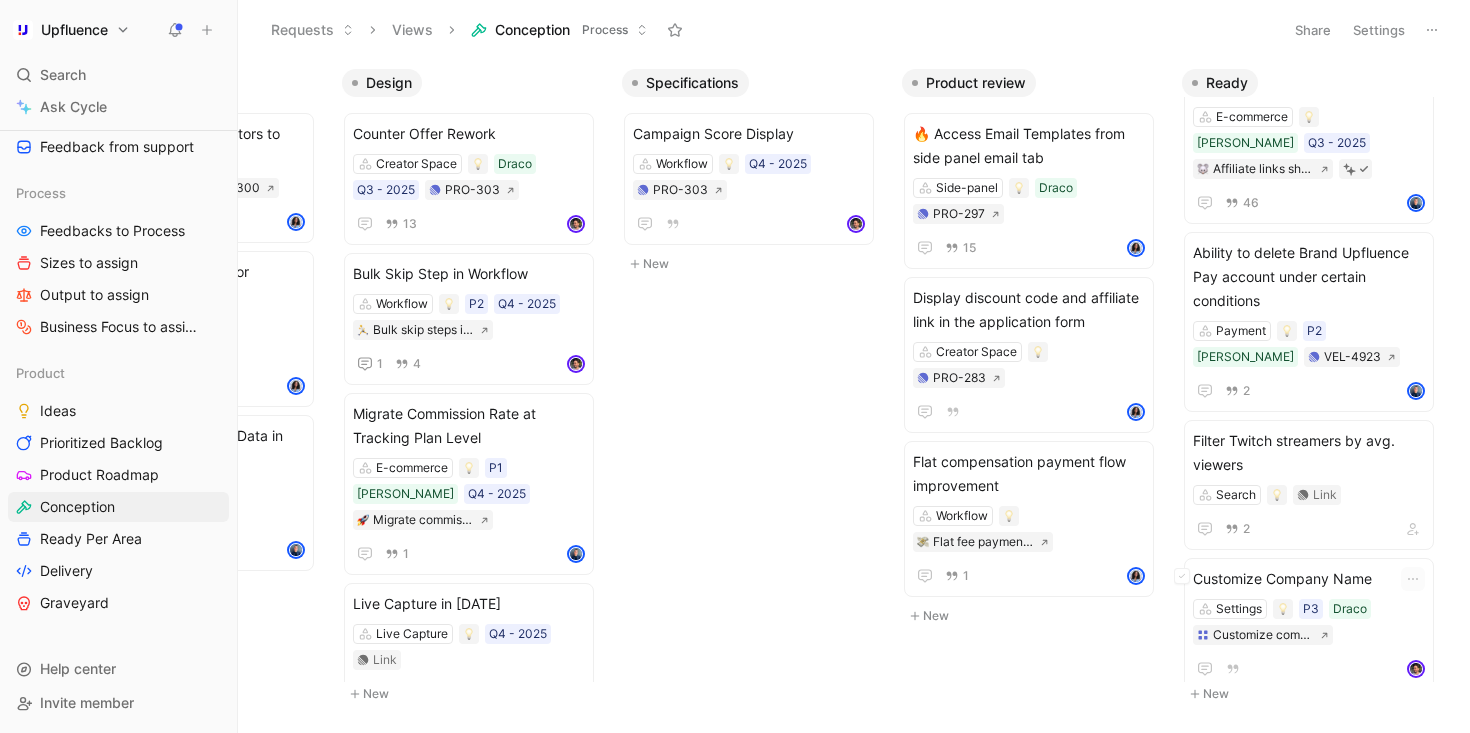 scroll, scrollTop: 0, scrollLeft: 0, axis: both 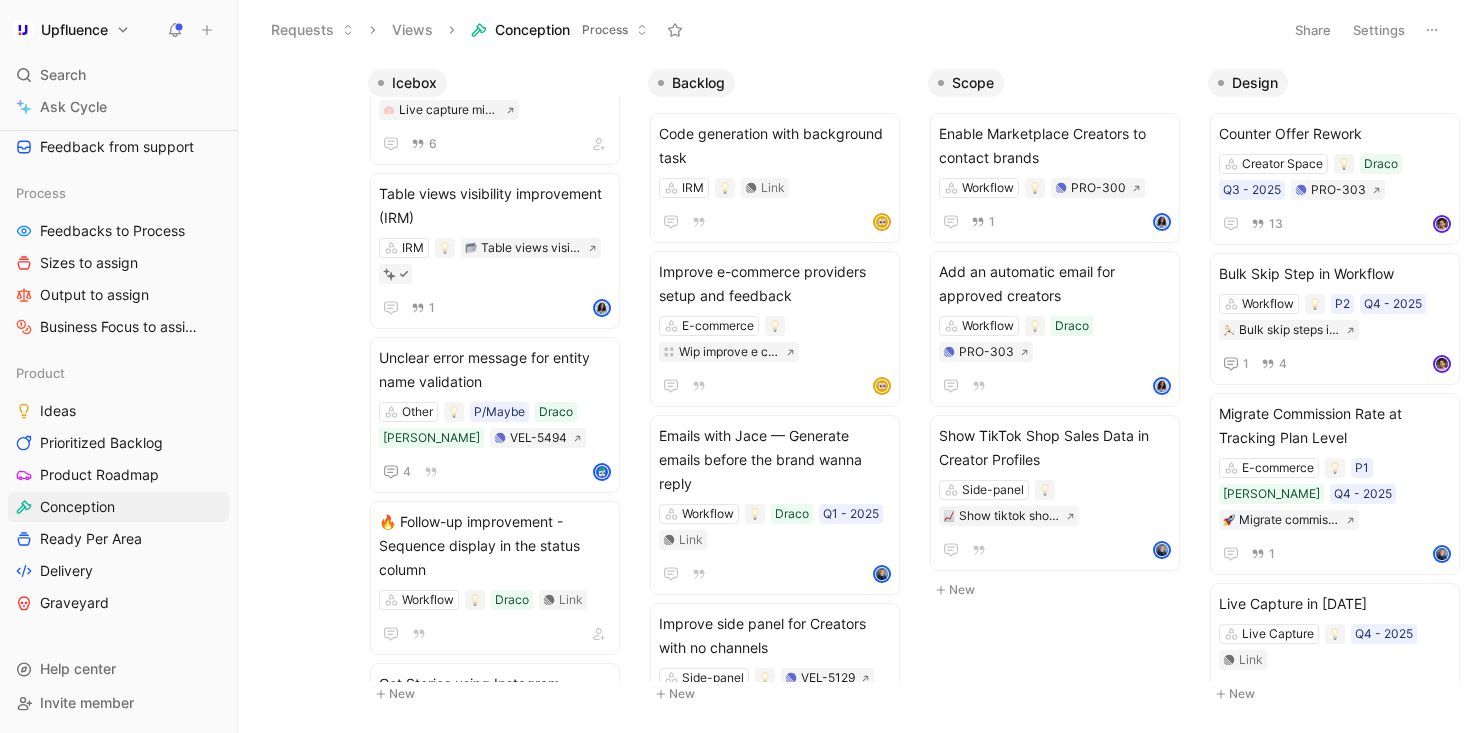 click on "Settings" at bounding box center [1379, 30] 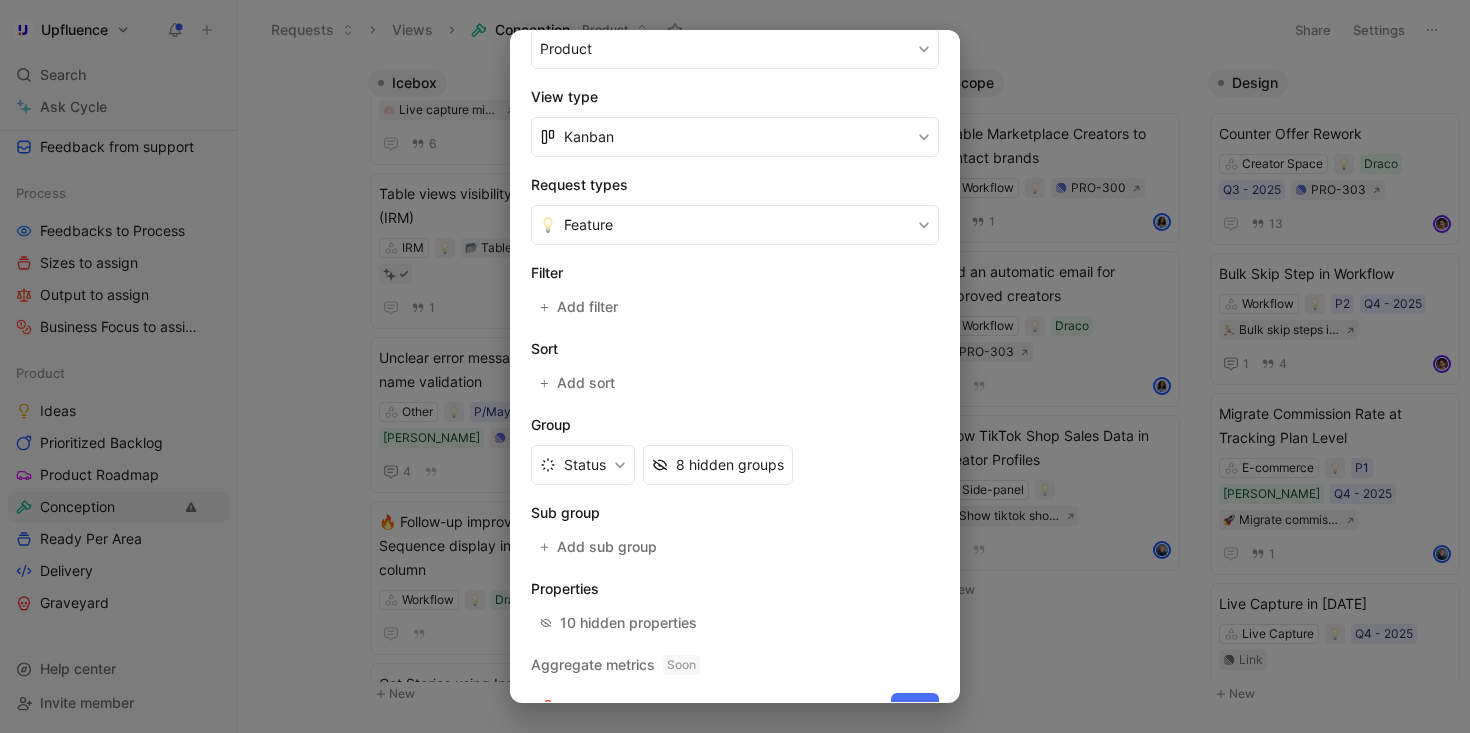 scroll, scrollTop: 307, scrollLeft: 0, axis: vertical 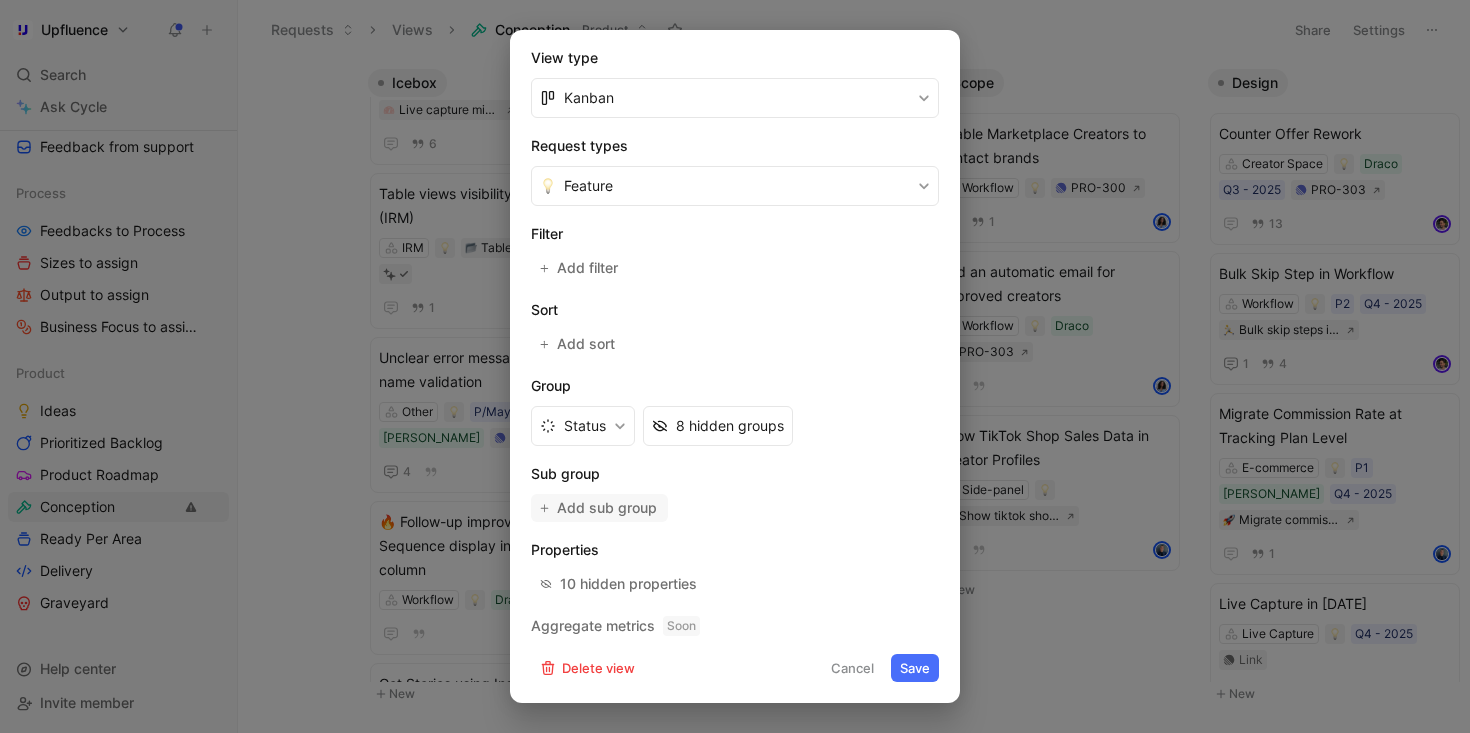 click on "Add sub group" at bounding box center (608, 508) 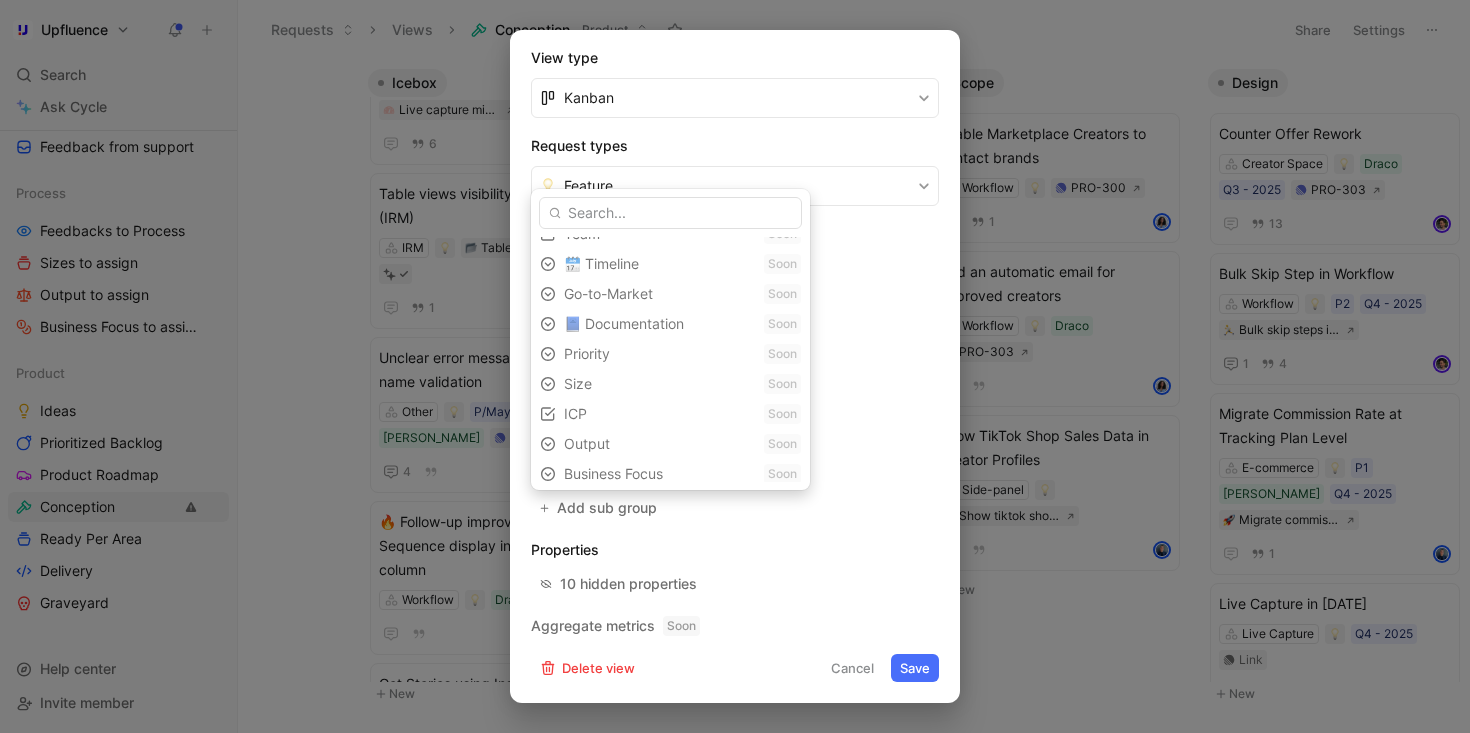 scroll, scrollTop: 145, scrollLeft: 0, axis: vertical 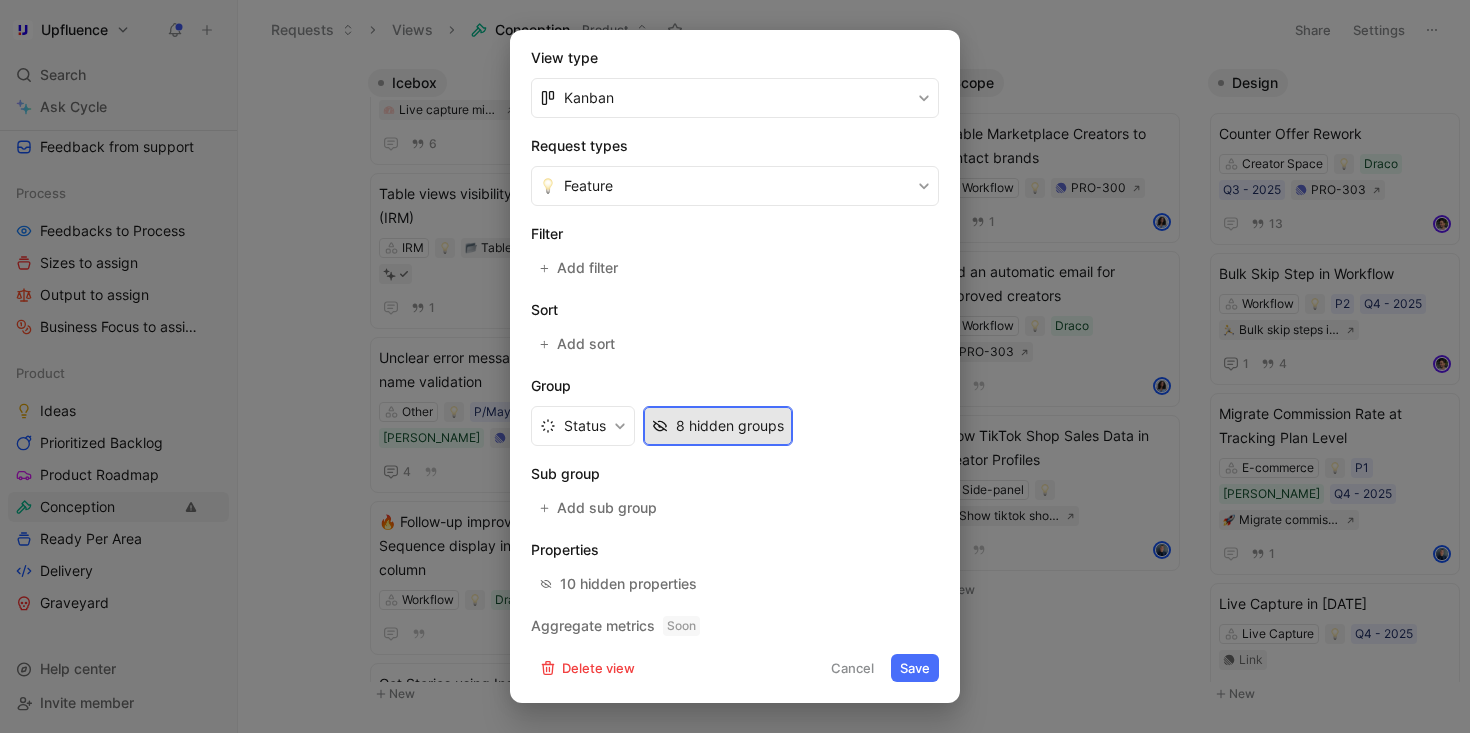 click on "8 hidden groups" at bounding box center (730, 426) 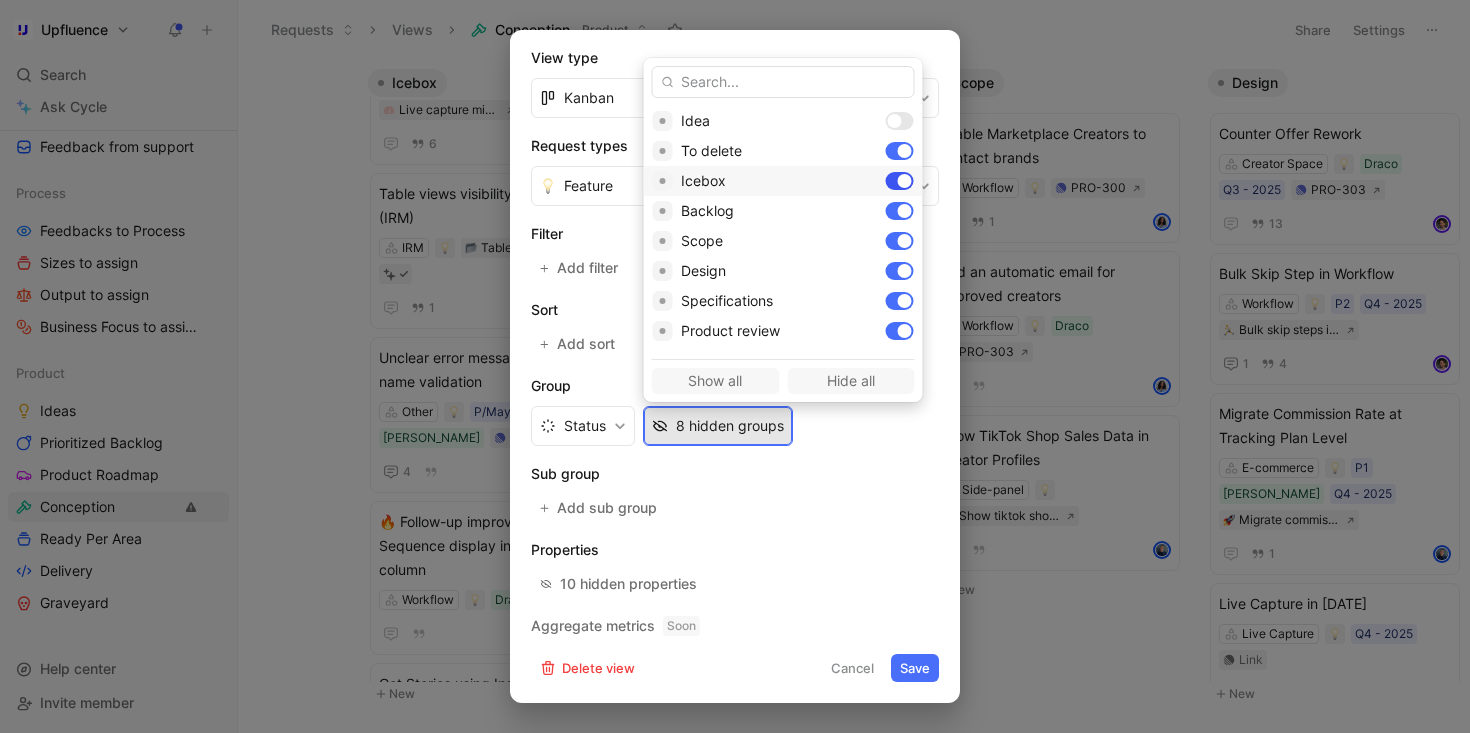 click at bounding box center [900, 181] 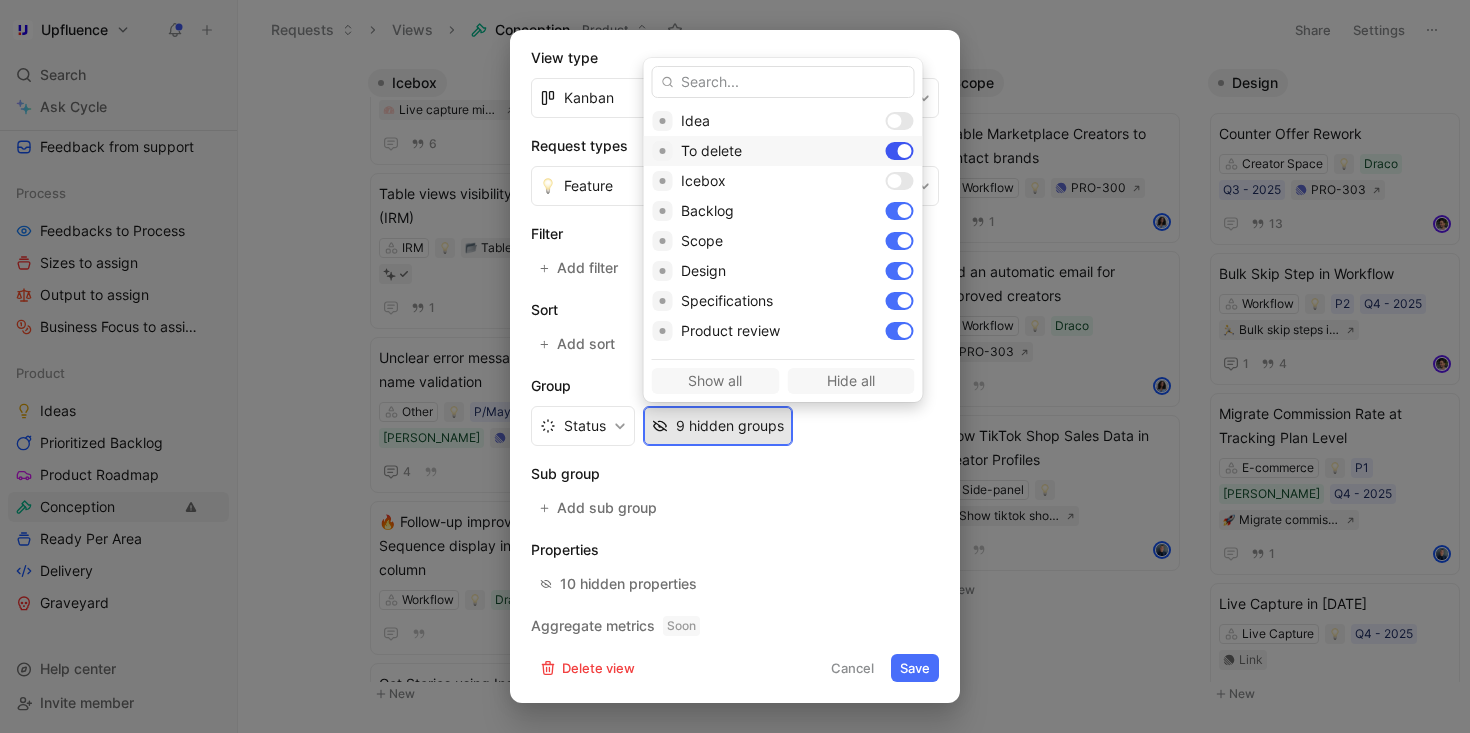 click at bounding box center [905, 151] 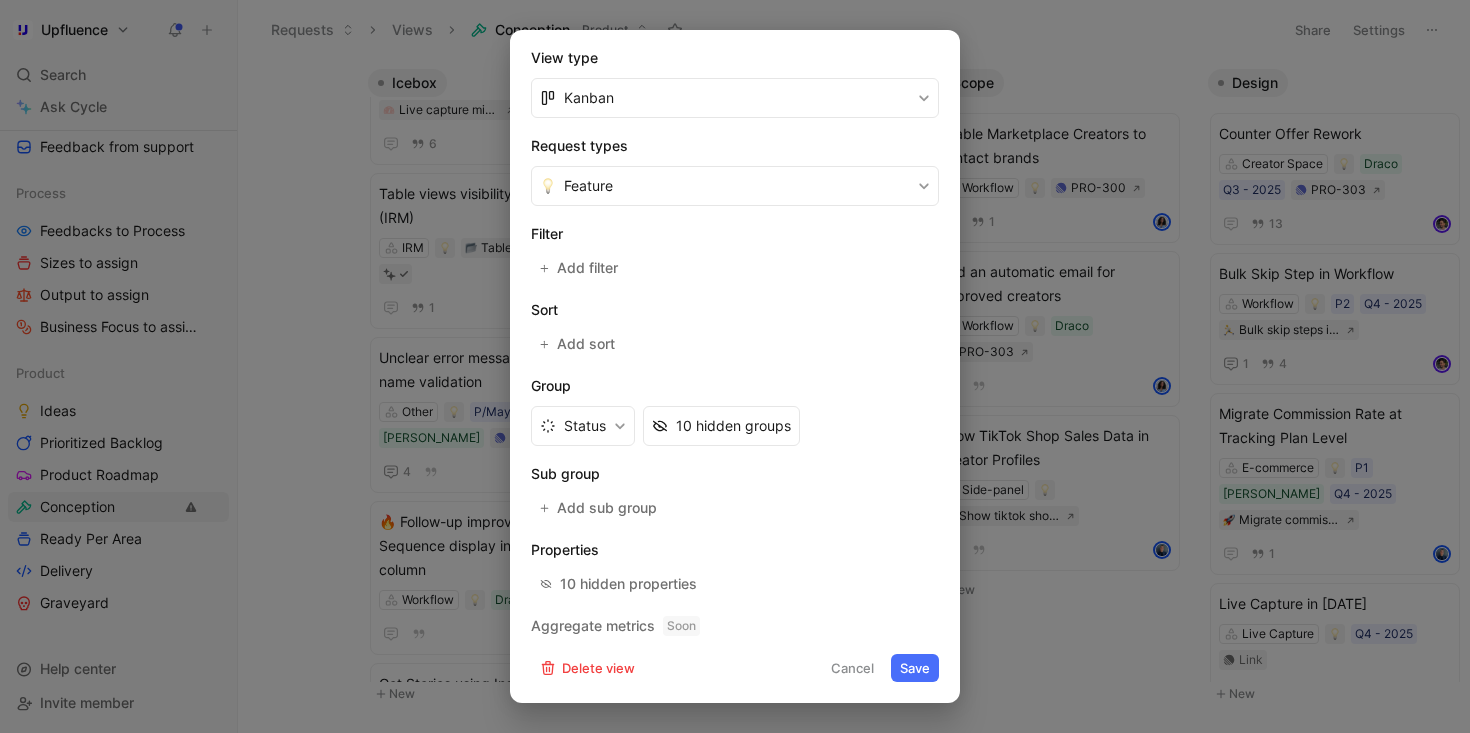 click on "Save" at bounding box center [915, 668] 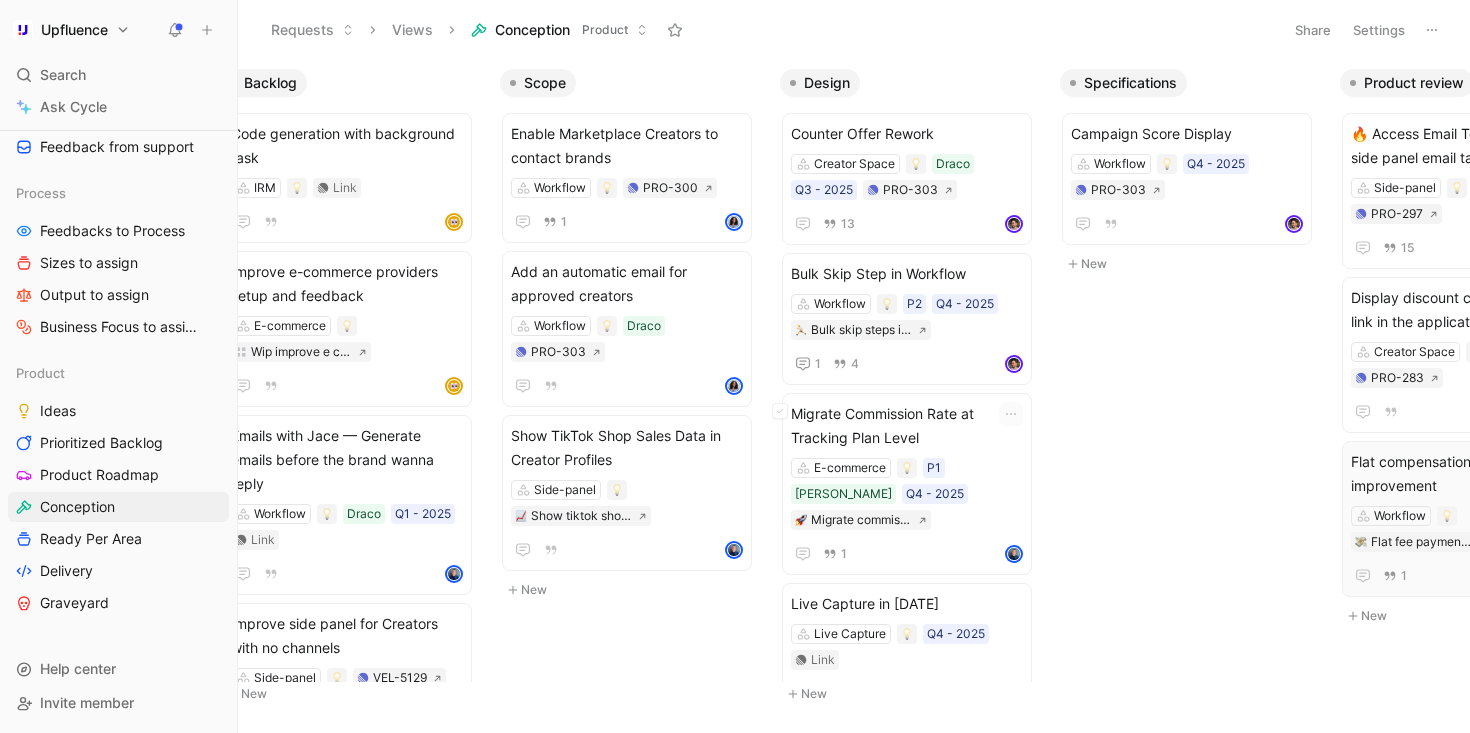 scroll, scrollTop: 0, scrollLeft: 0, axis: both 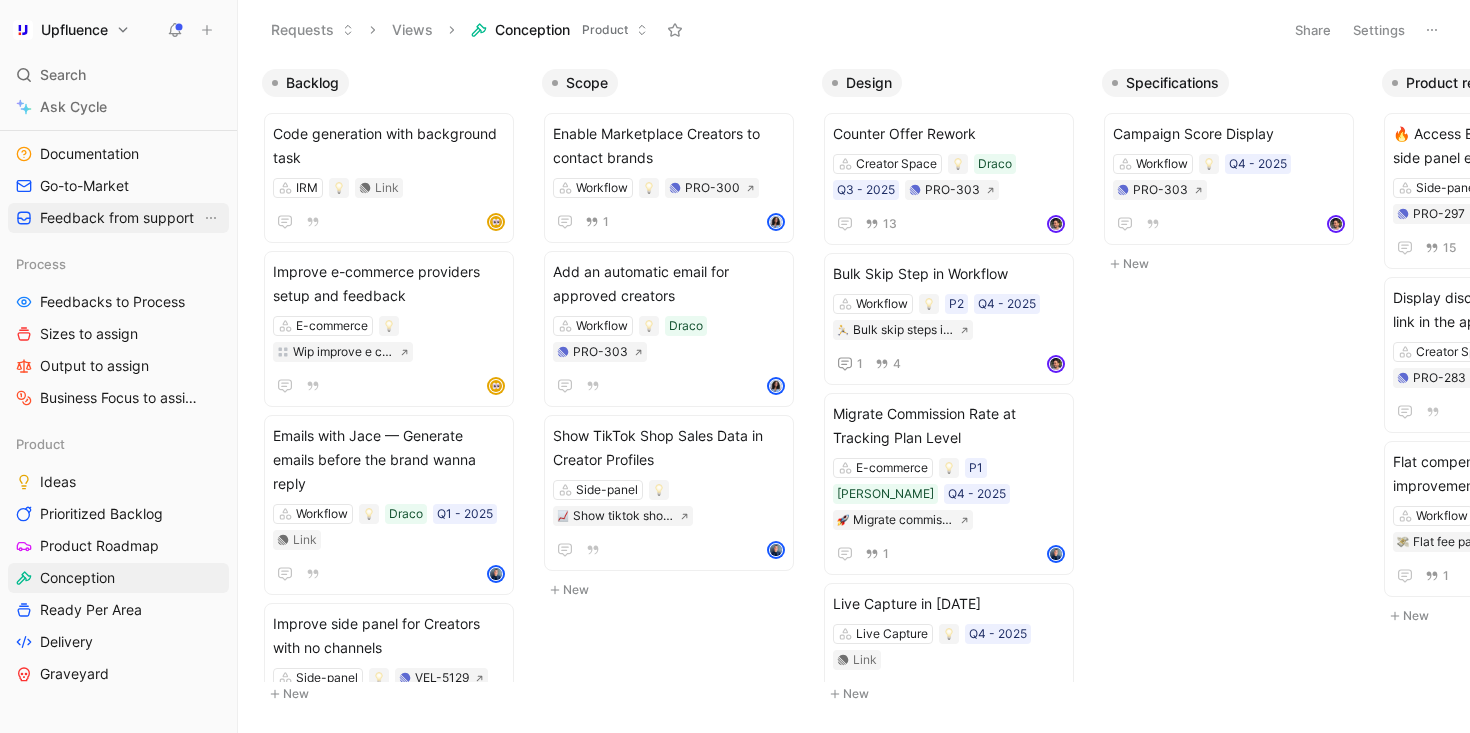 click on "Feedback from support" at bounding box center (118, 218) 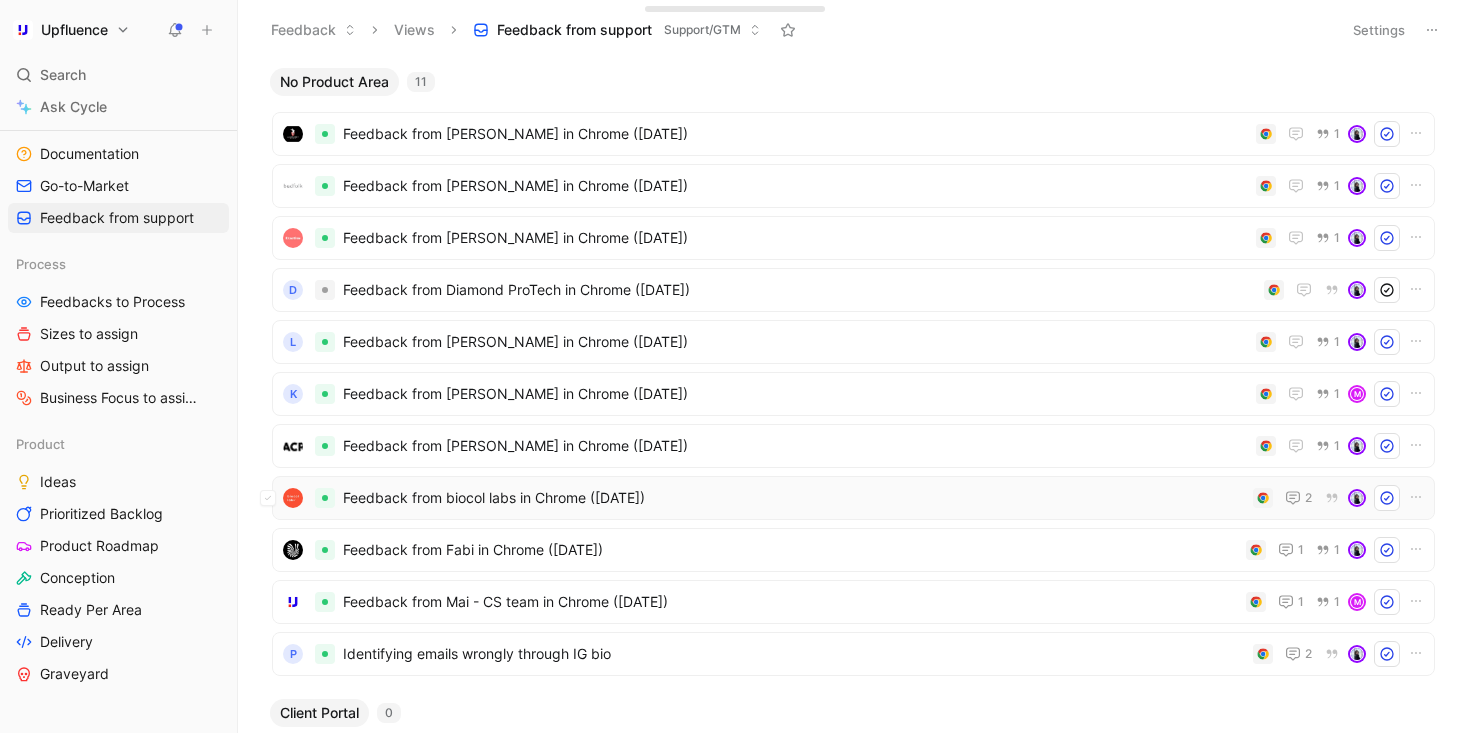 click on "Feedback from biocol labs in Chrome ([DATE])" at bounding box center (794, 498) 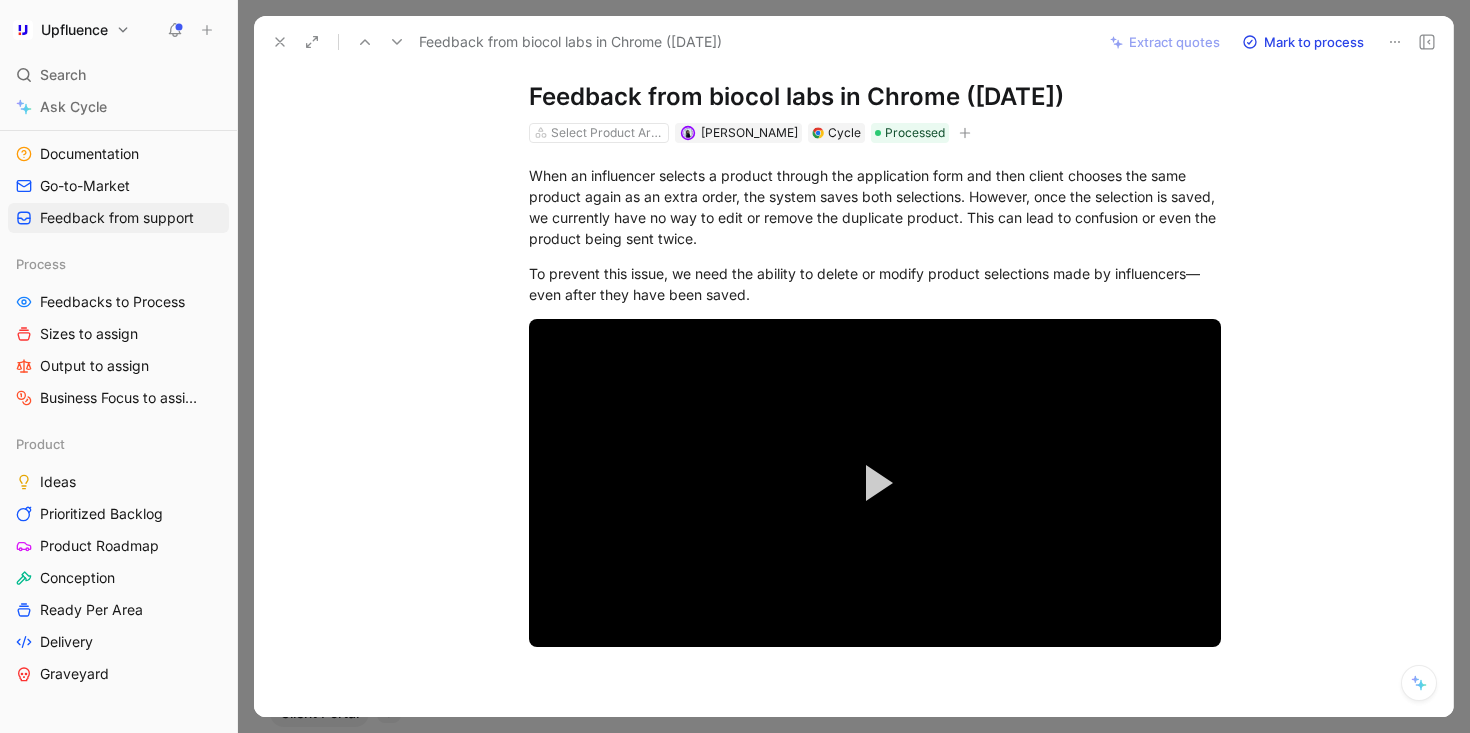 scroll, scrollTop: 40, scrollLeft: 0, axis: vertical 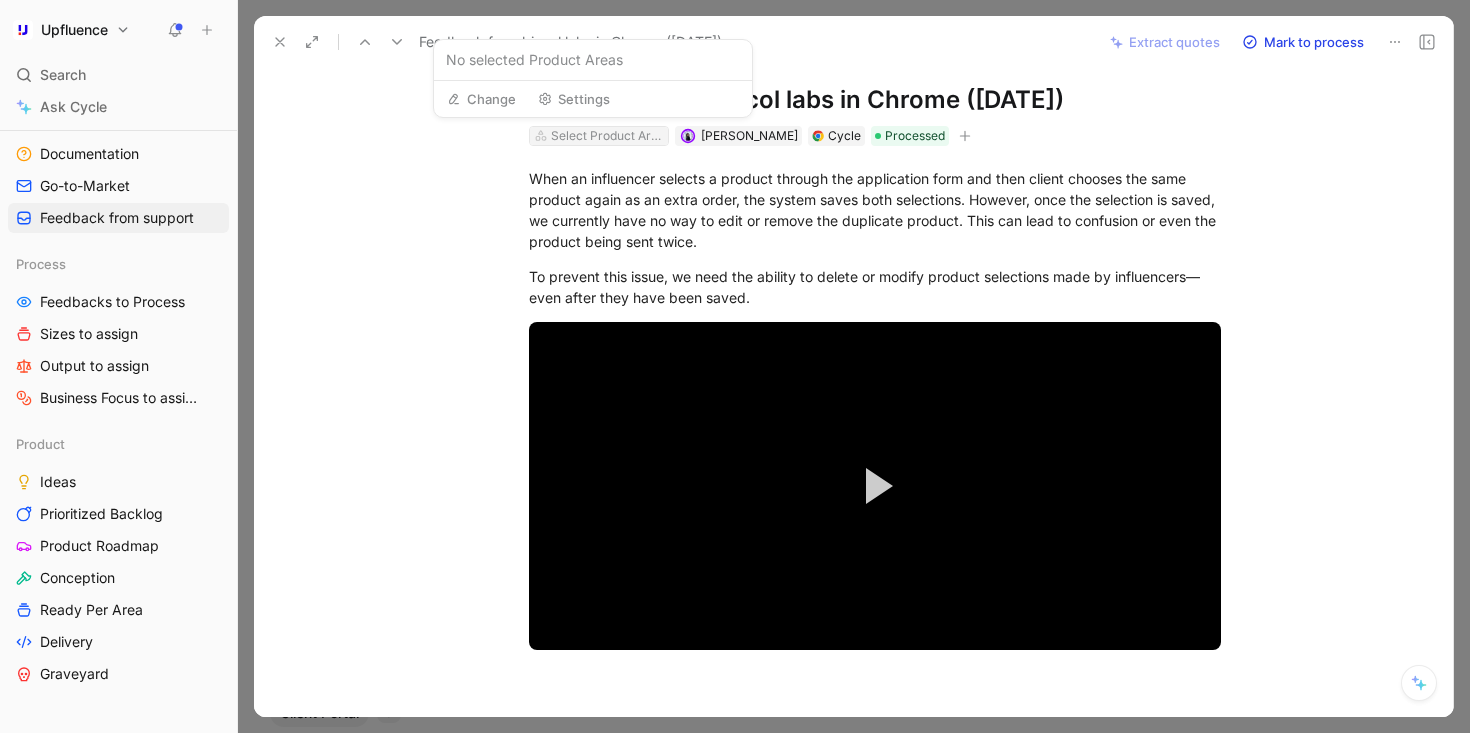 click on "Select Product Areas" at bounding box center [607, 136] 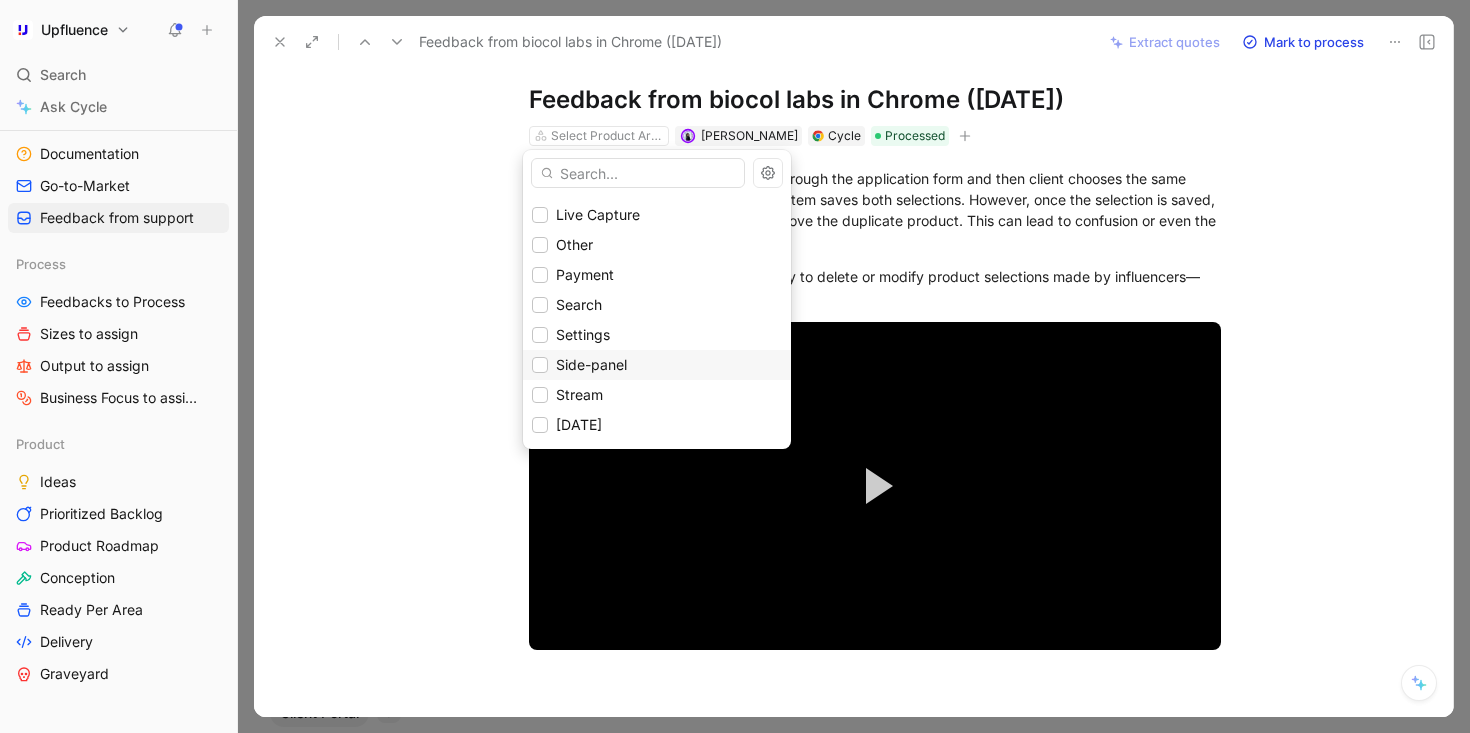 scroll, scrollTop: 265, scrollLeft: 0, axis: vertical 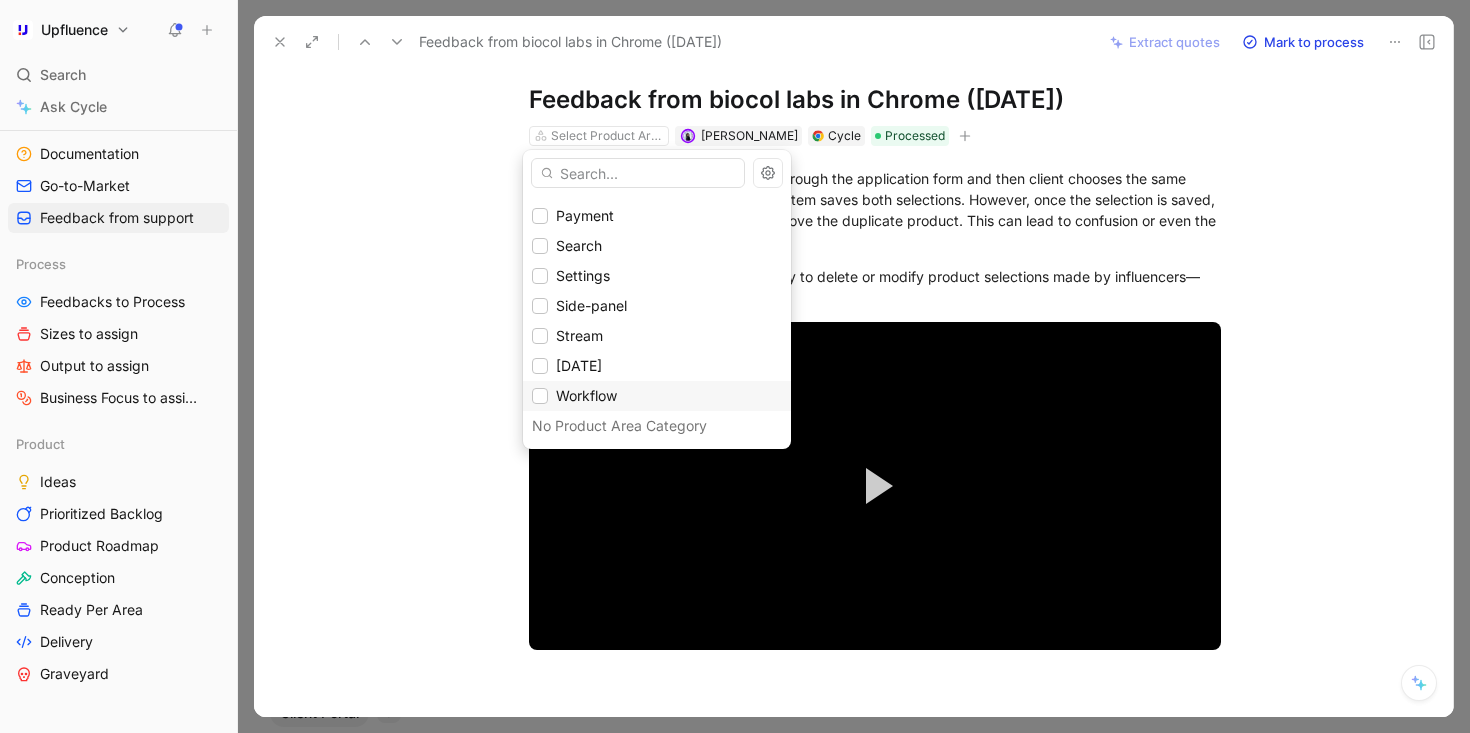 click on "Workflow" at bounding box center (586, 395) 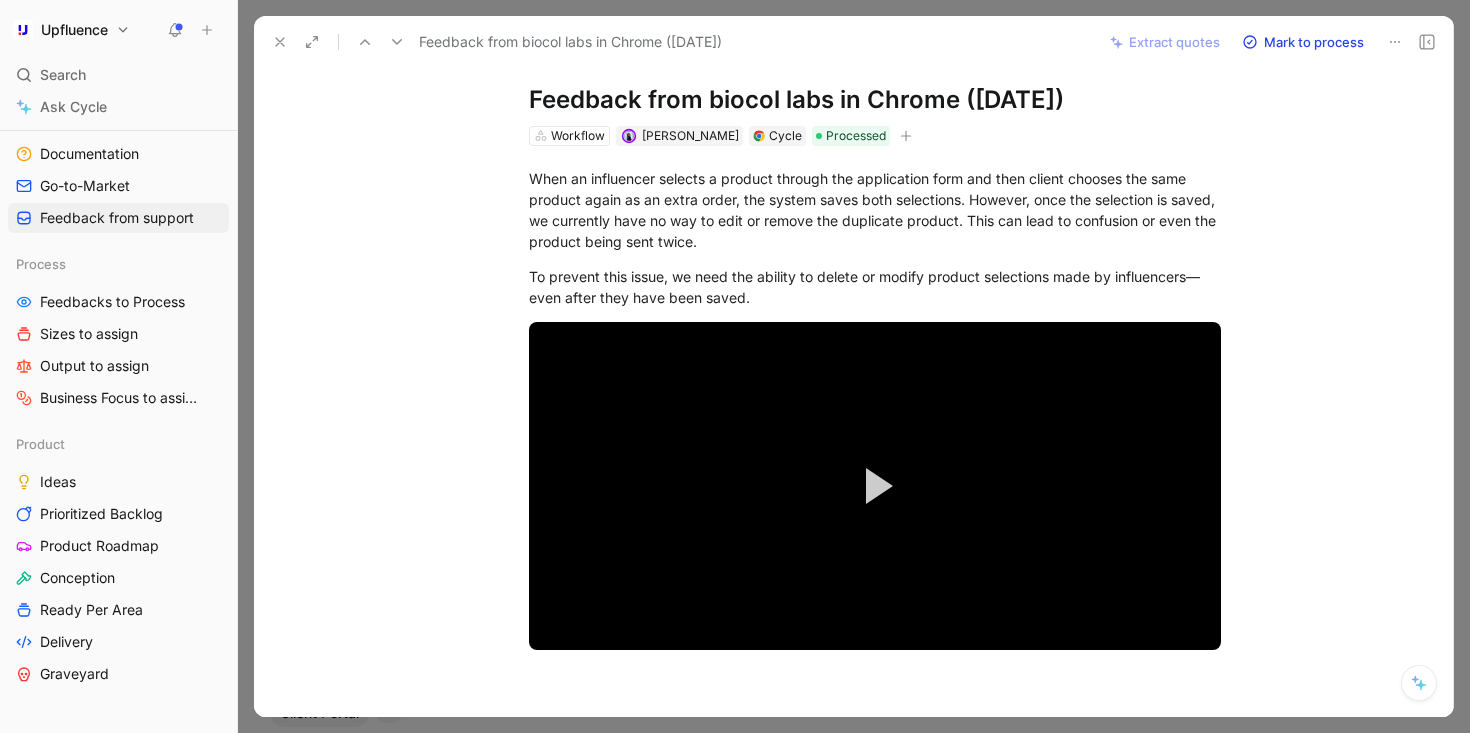 click 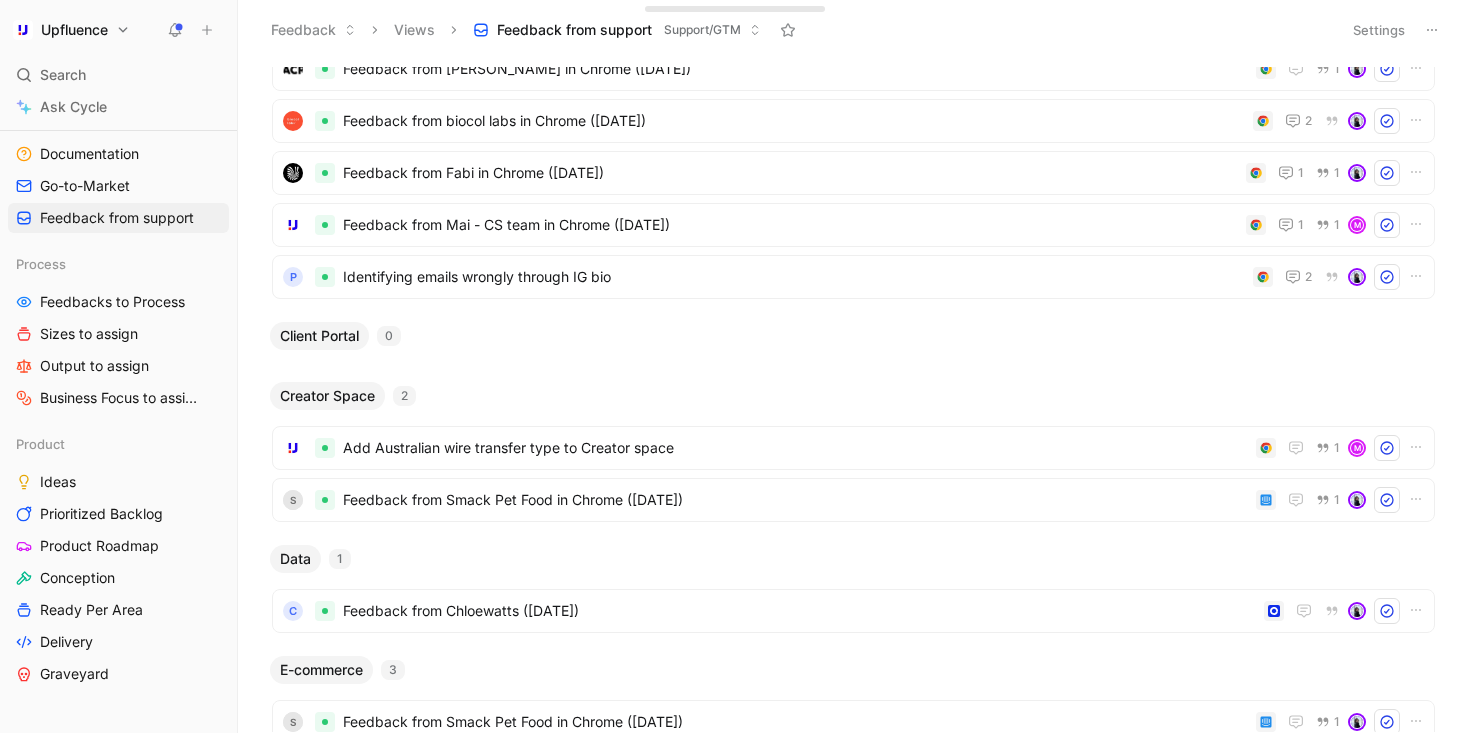 scroll, scrollTop: 0, scrollLeft: 0, axis: both 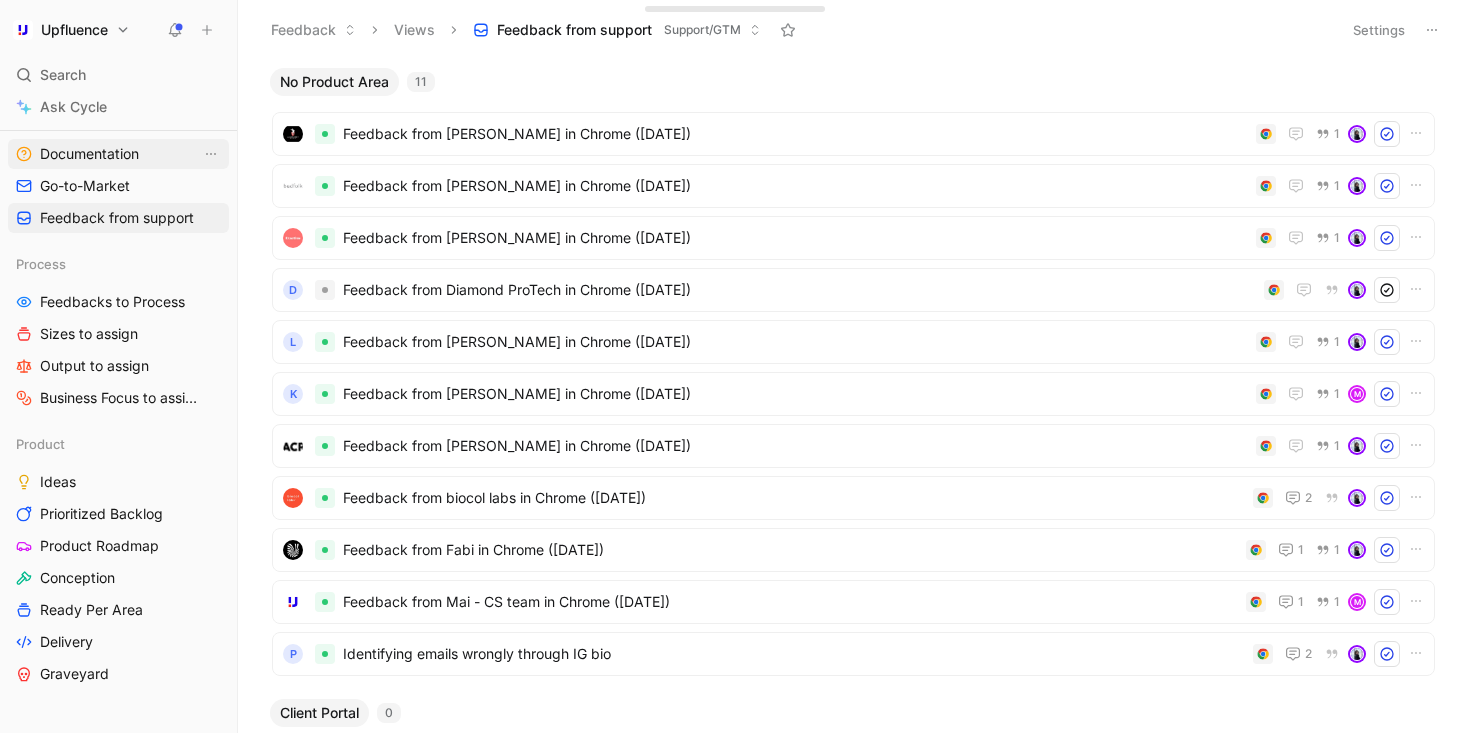click on "Documentation" at bounding box center (118, 154) 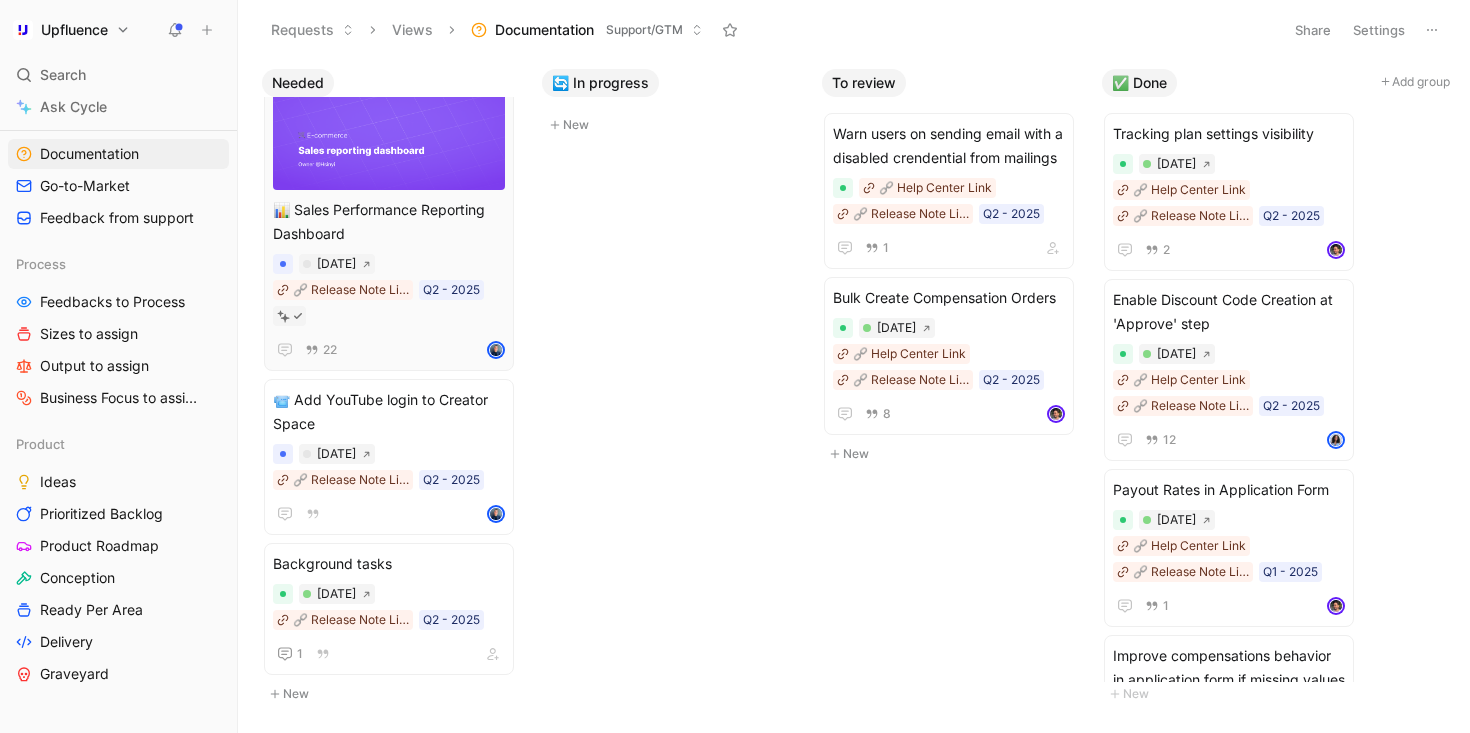 scroll, scrollTop: 218, scrollLeft: 0, axis: vertical 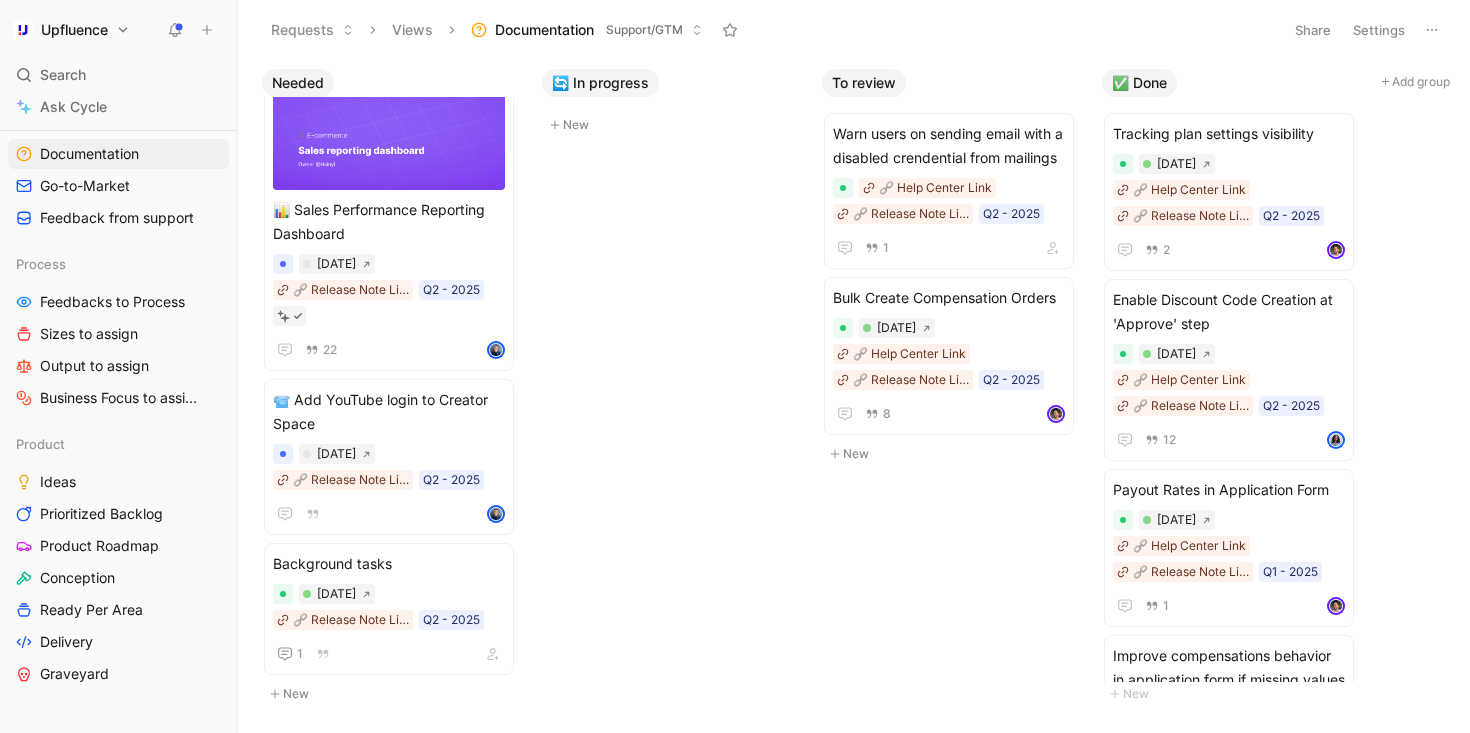 click 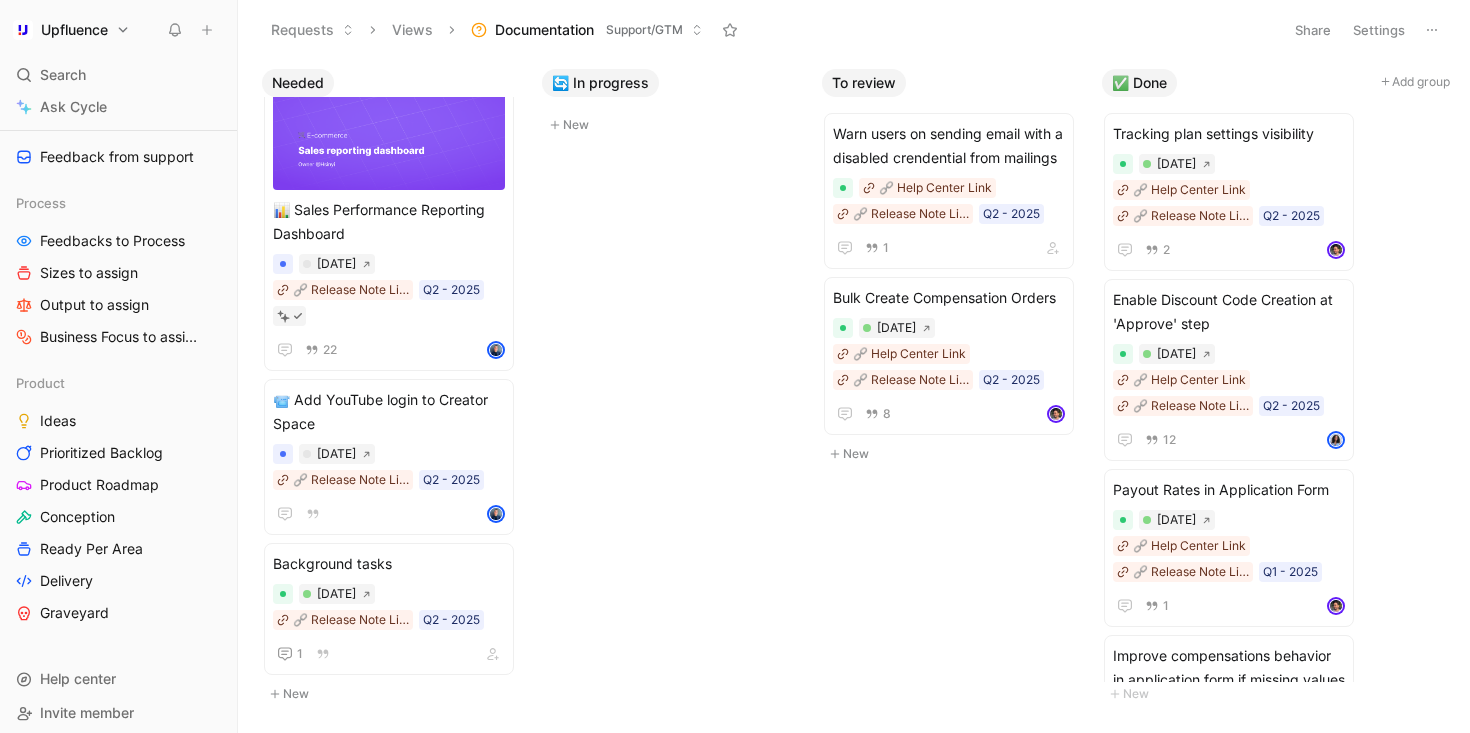 scroll, scrollTop: 548, scrollLeft: 0, axis: vertical 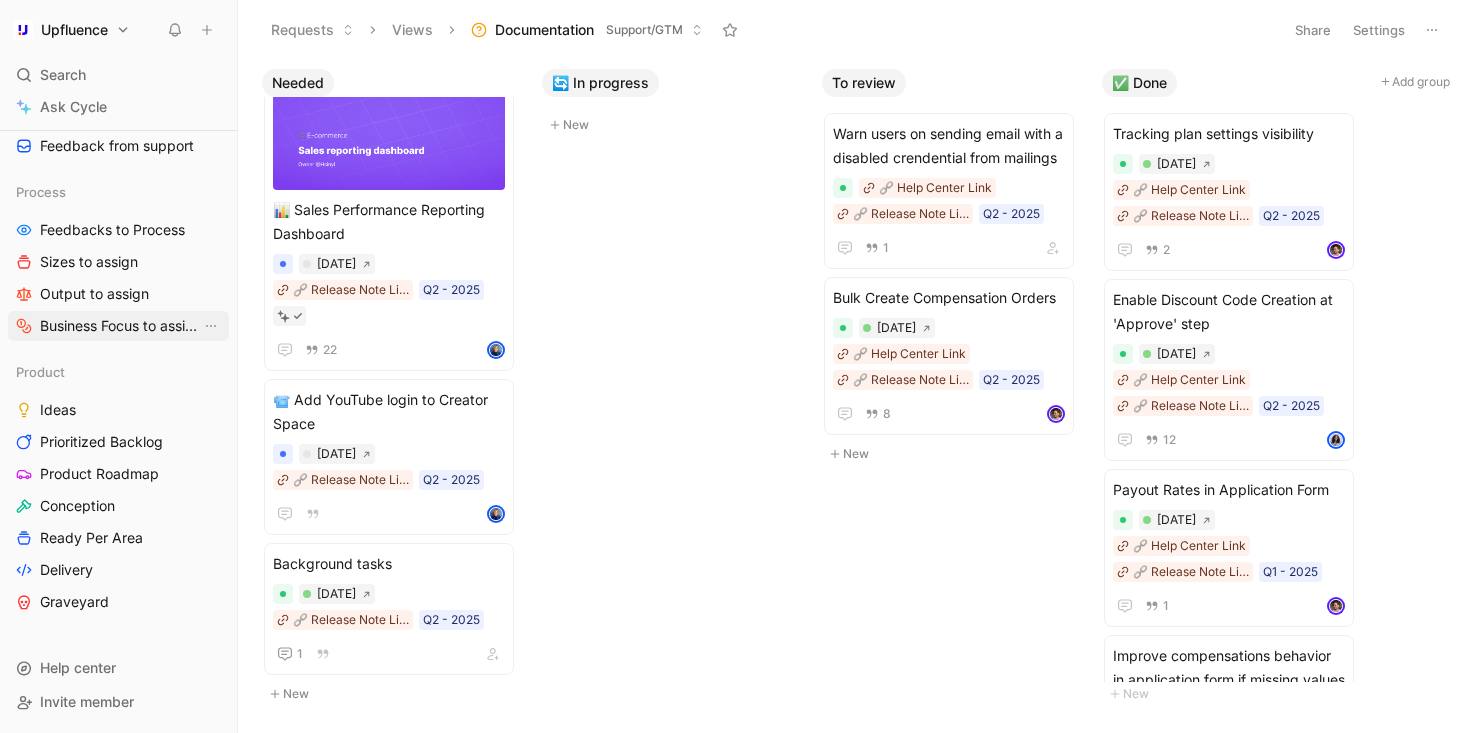 click on "Business Focus to assign" at bounding box center [120, 326] 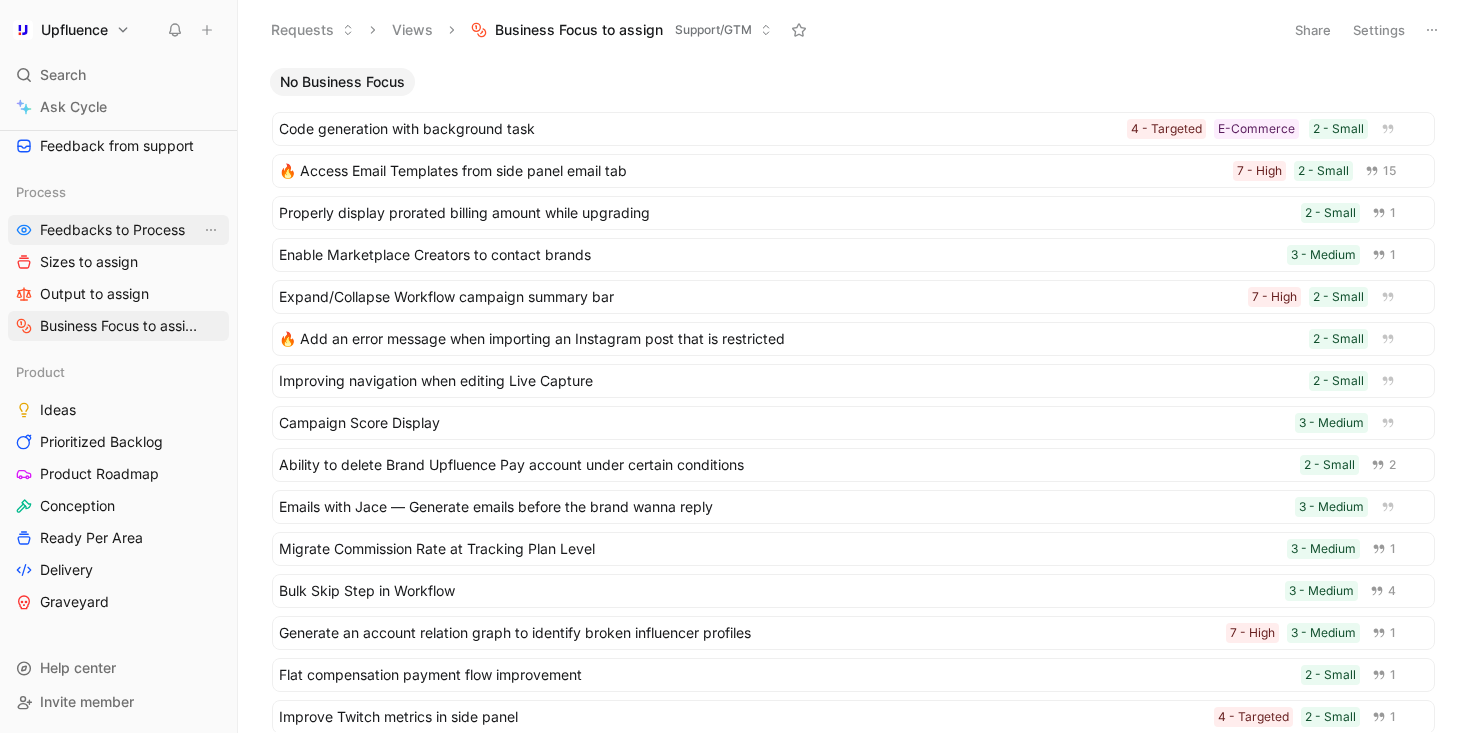 click on "Feedbacks to Process" at bounding box center [112, 230] 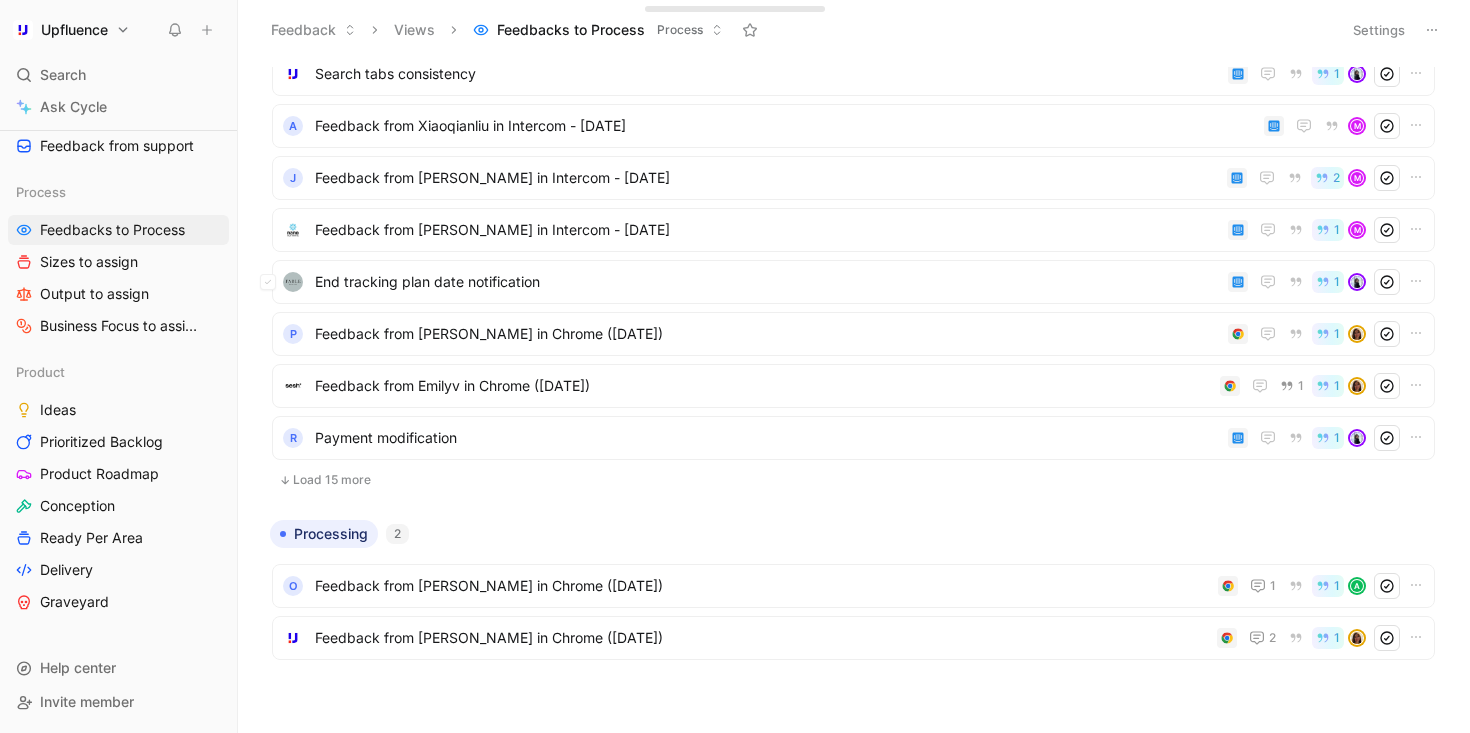 scroll, scrollTop: 459, scrollLeft: 0, axis: vertical 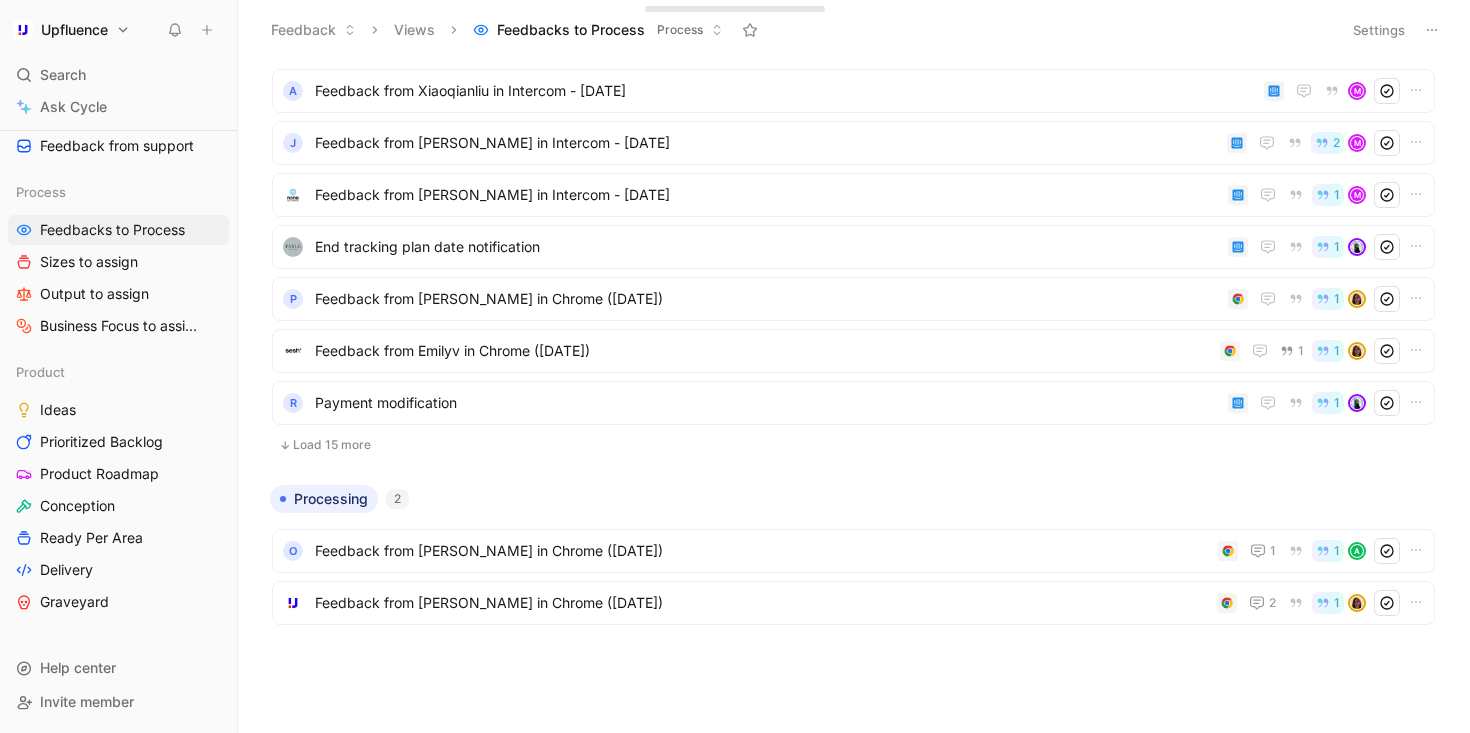 click on "Load 15 more" at bounding box center (853, 445) 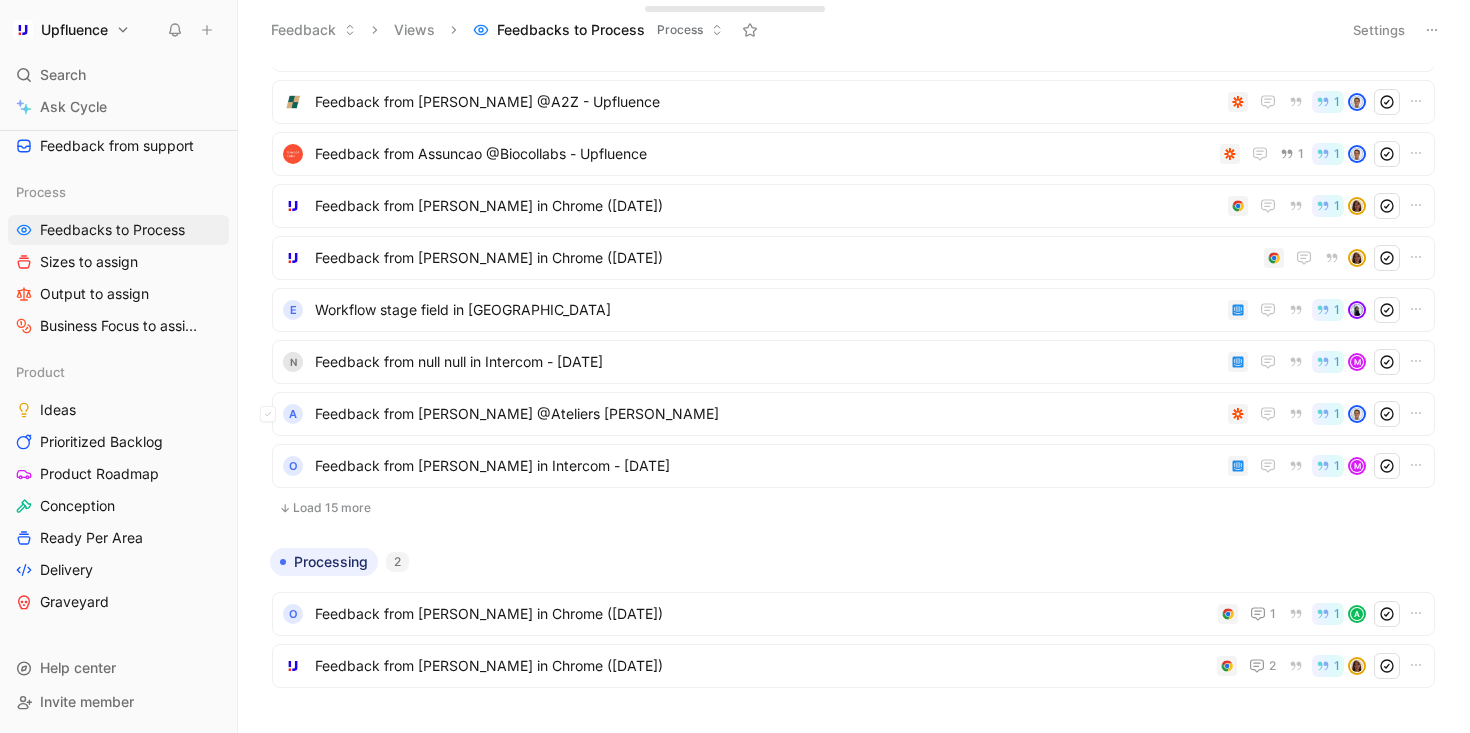 scroll, scrollTop: 1239, scrollLeft: 0, axis: vertical 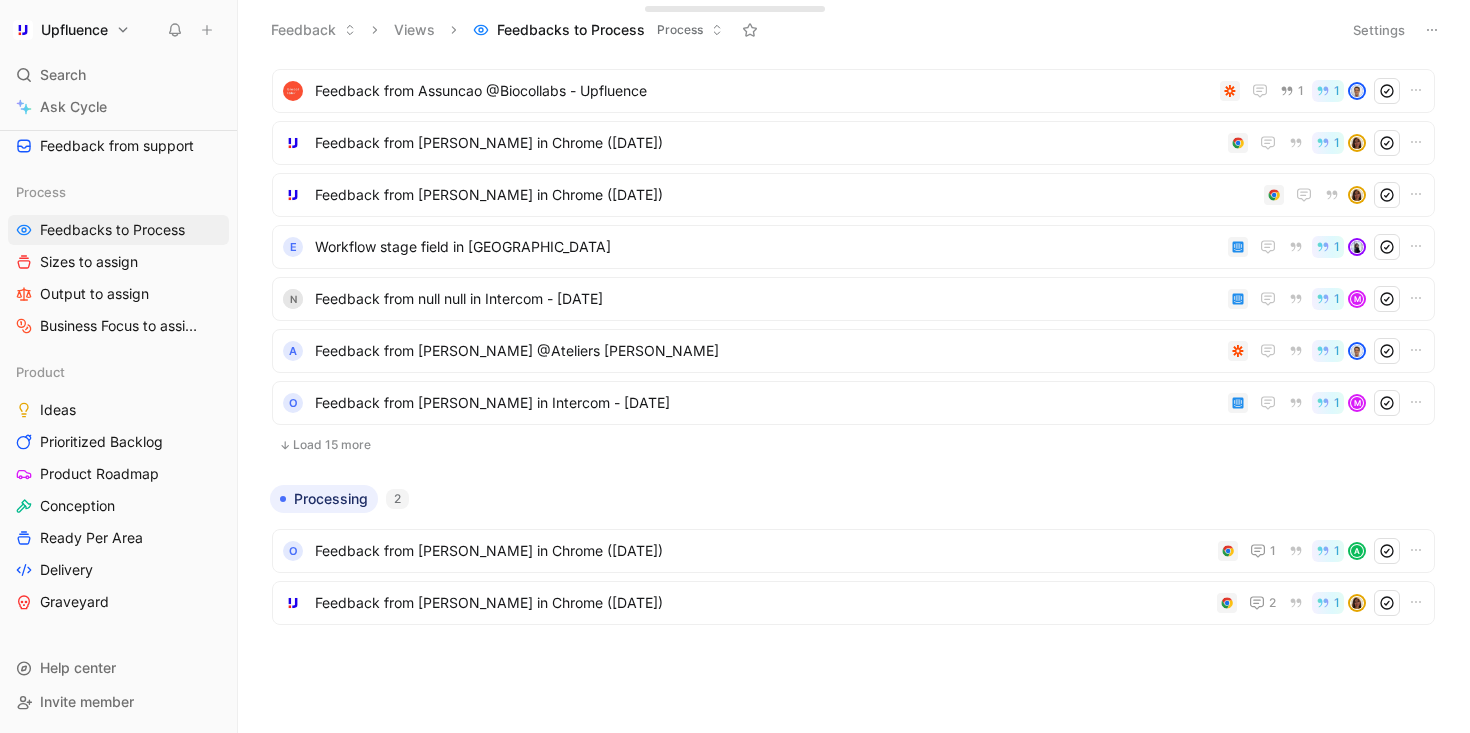 click on "Load 15 more" at bounding box center [853, 445] 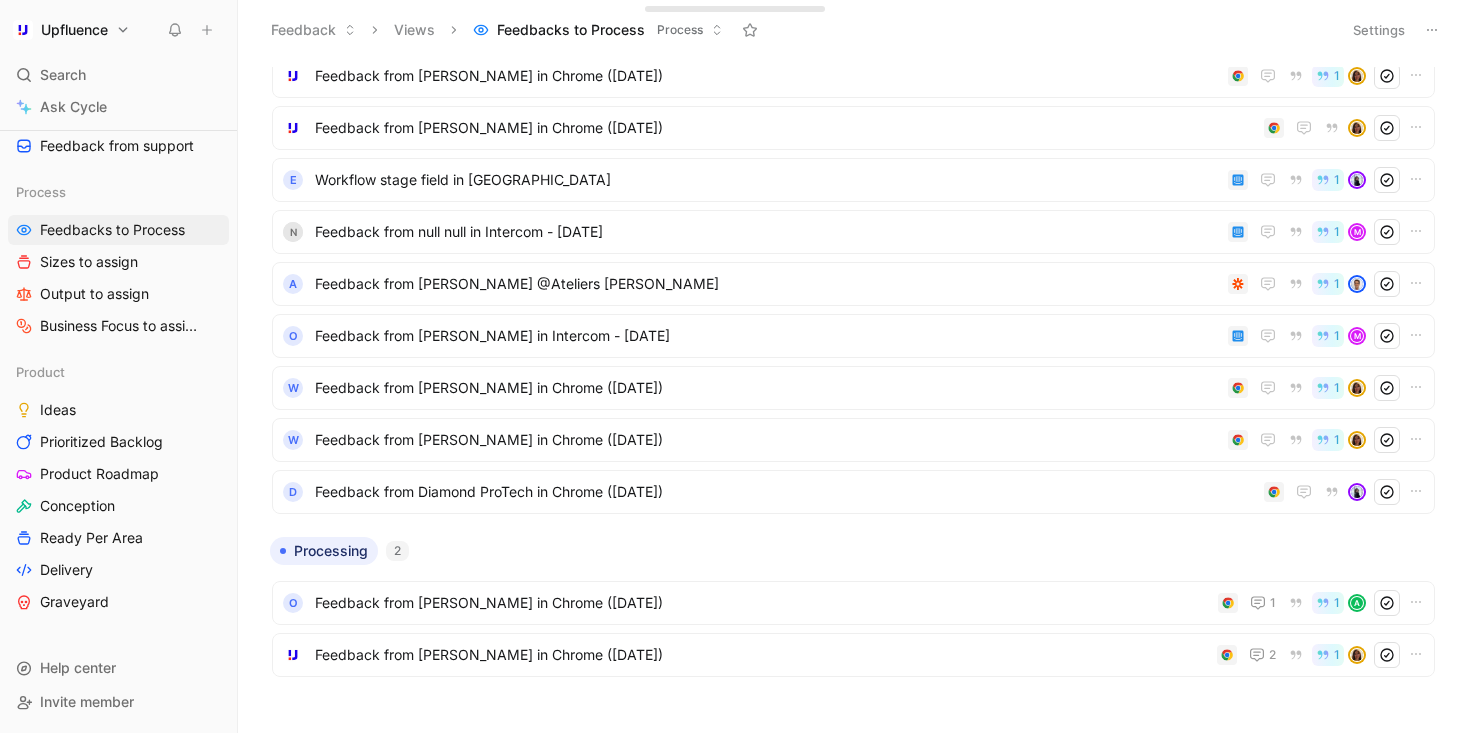 scroll, scrollTop: 1410, scrollLeft: 0, axis: vertical 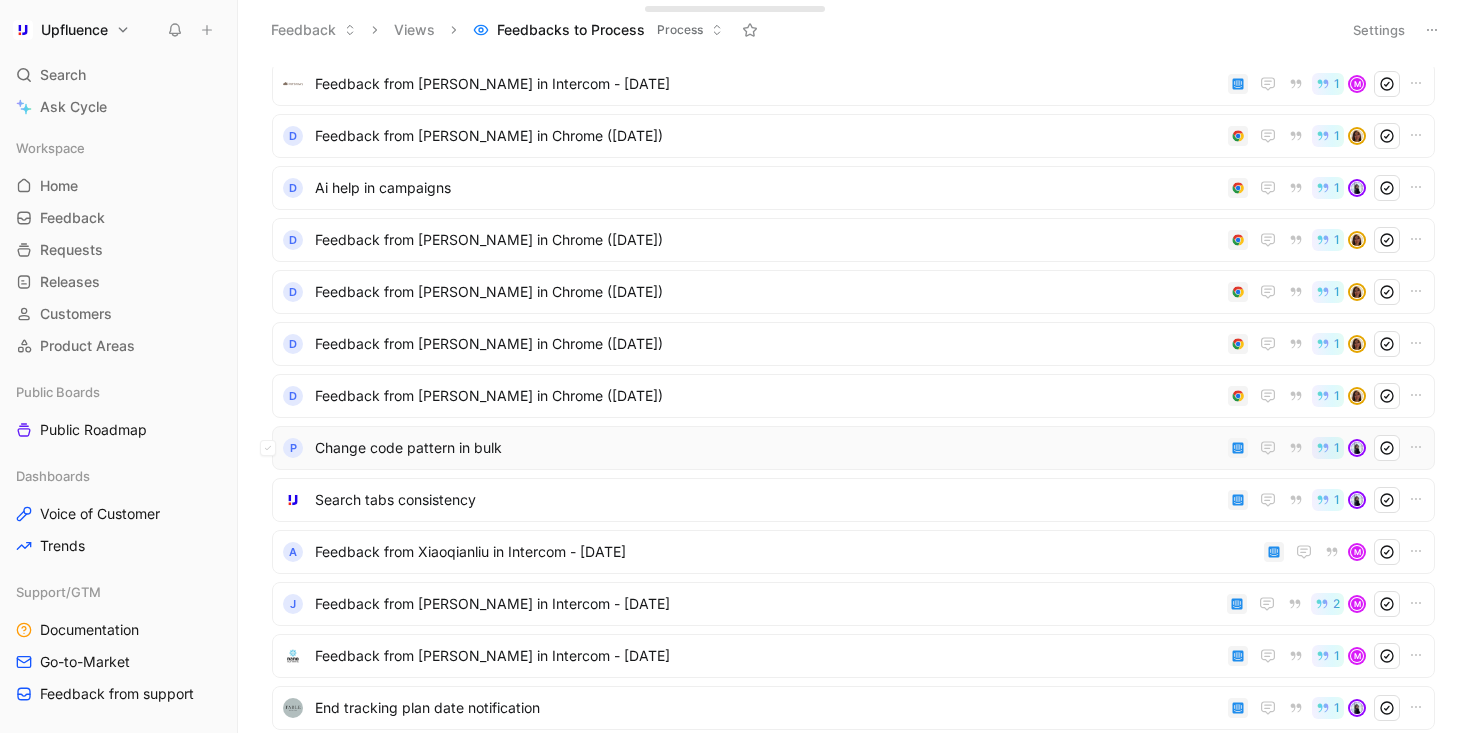 click on "Change code pattern in bulk" at bounding box center (767, 448) 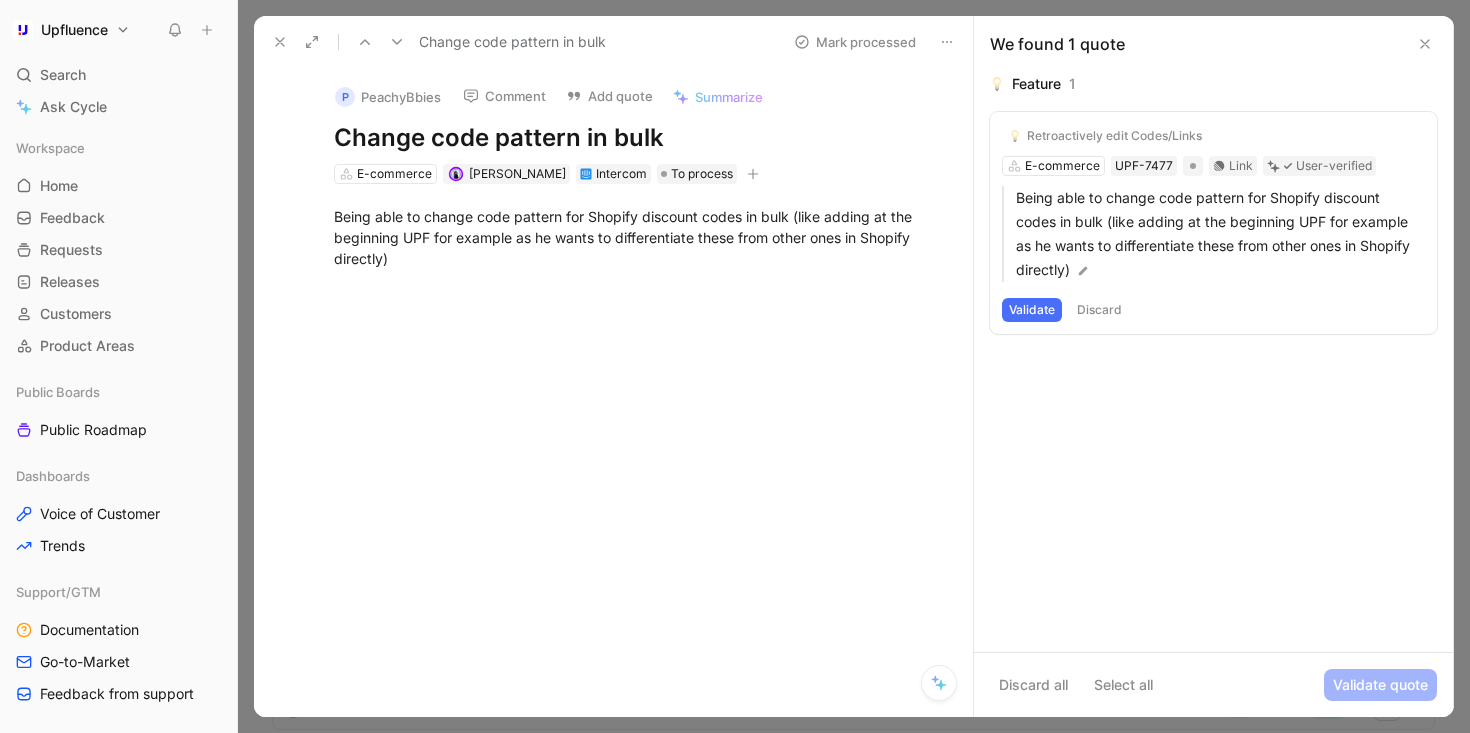 click on "Comment" at bounding box center [504, 96] 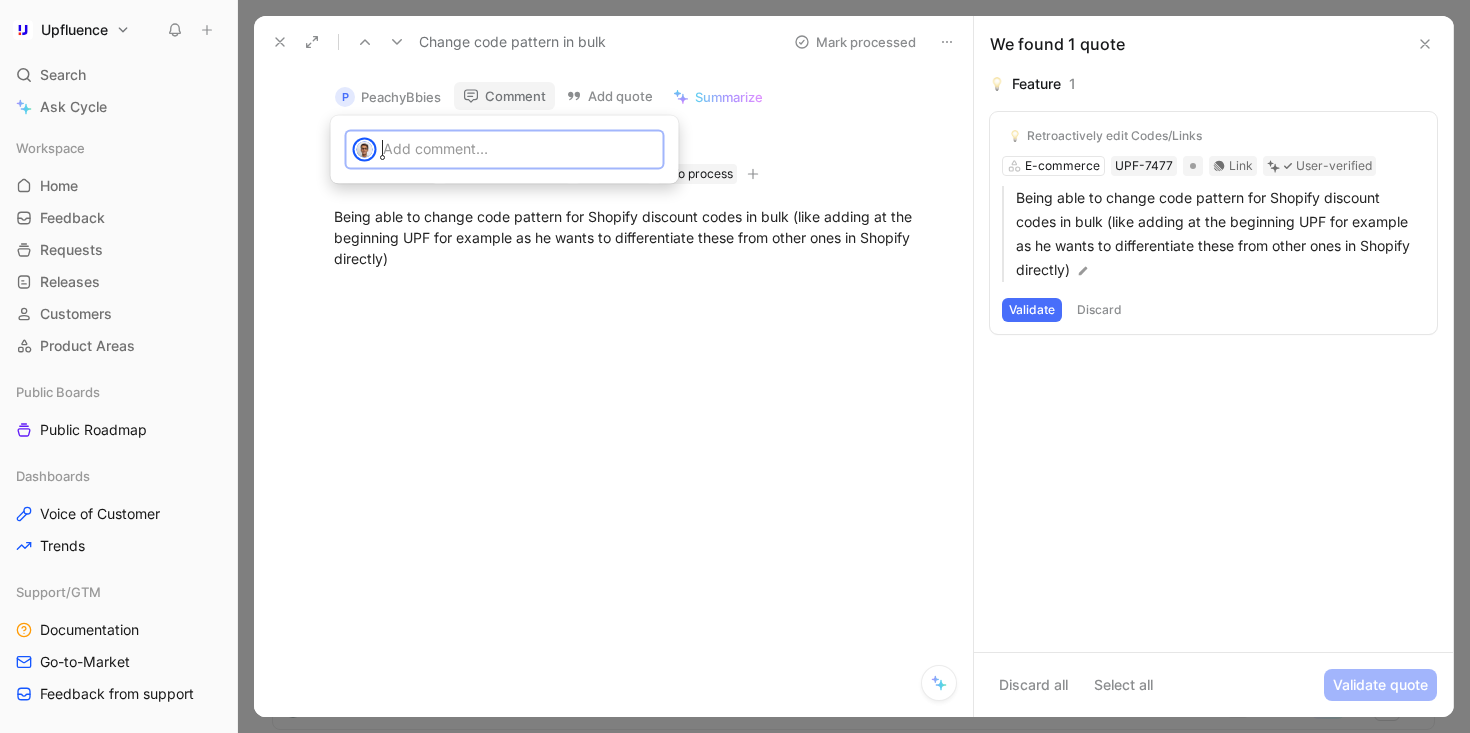 type 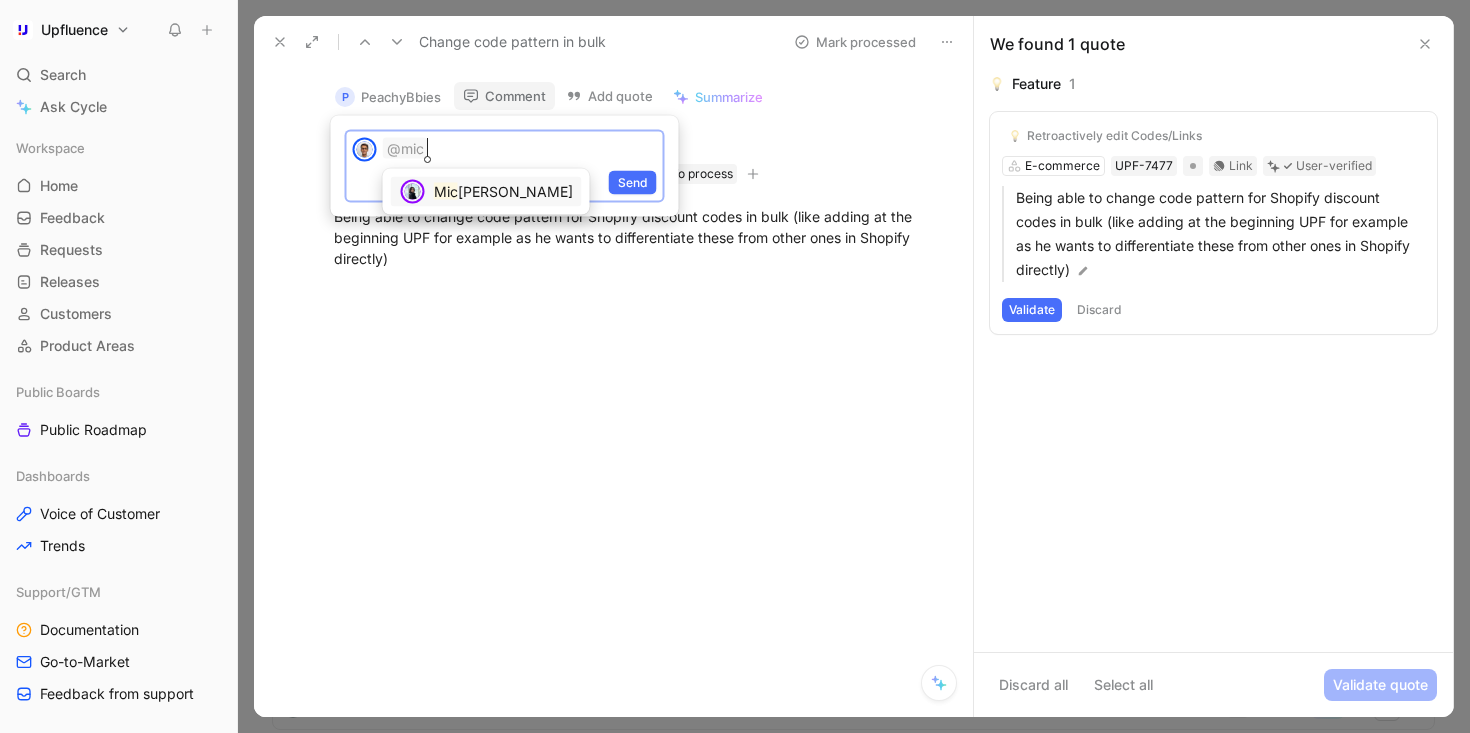 click on "[PERSON_NAME]" at bounding box center [515, 191] 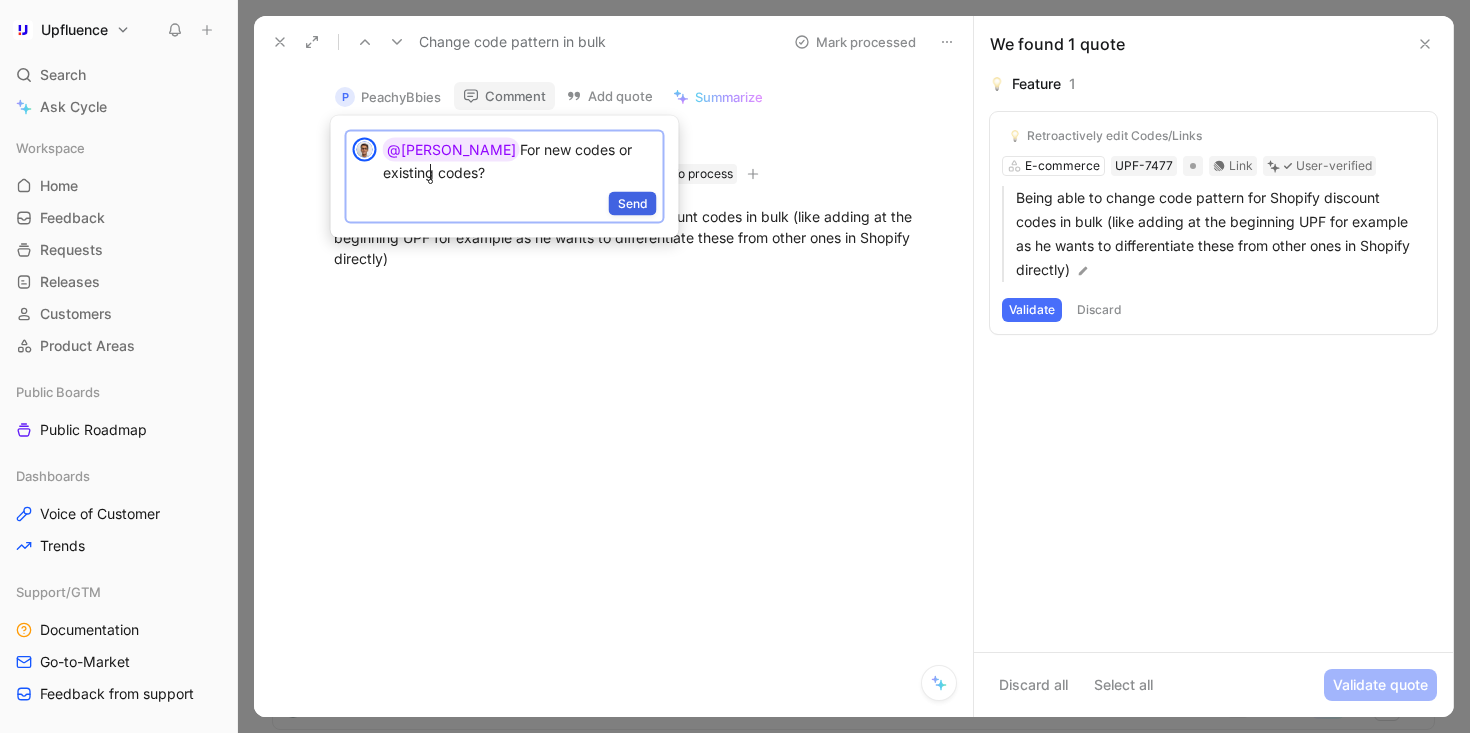 click on "Send" at bounding box center [633, 204] 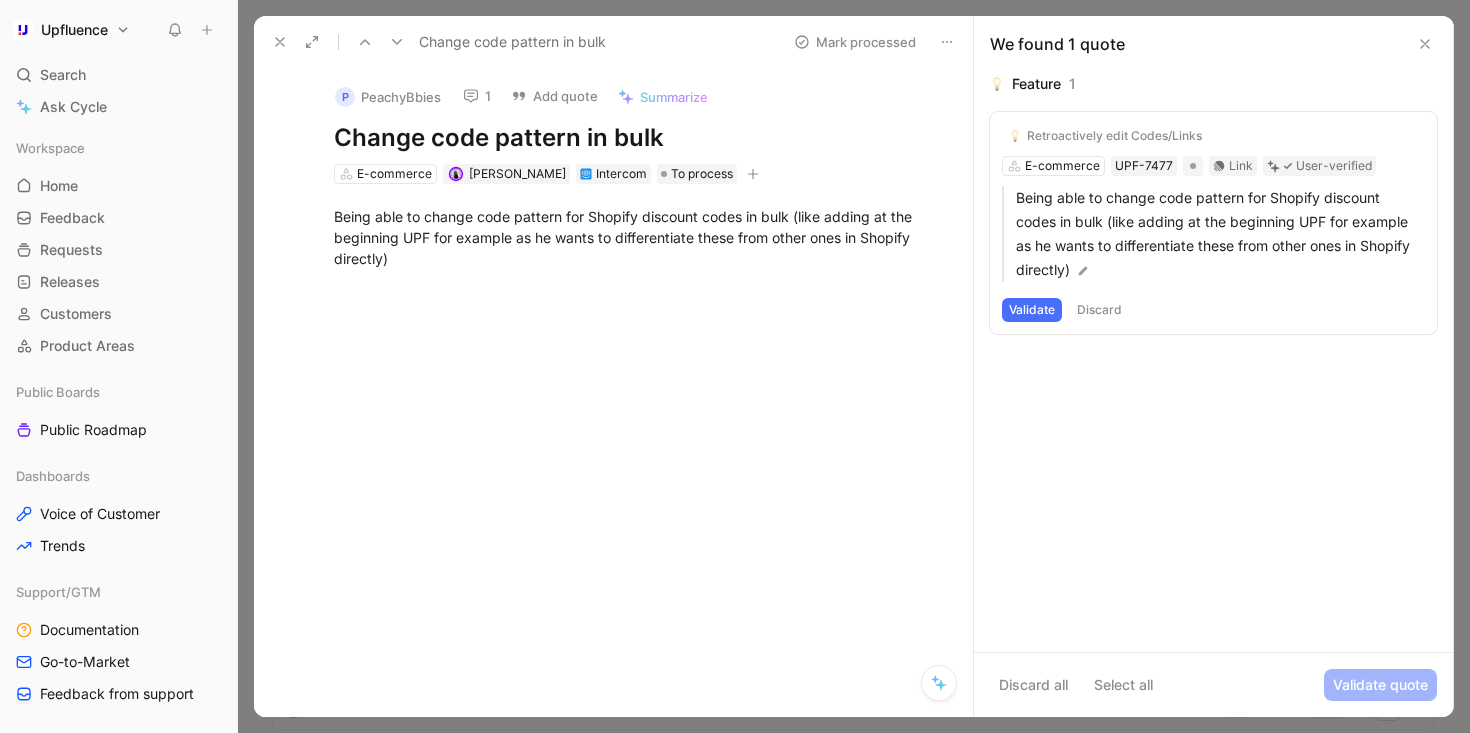 click 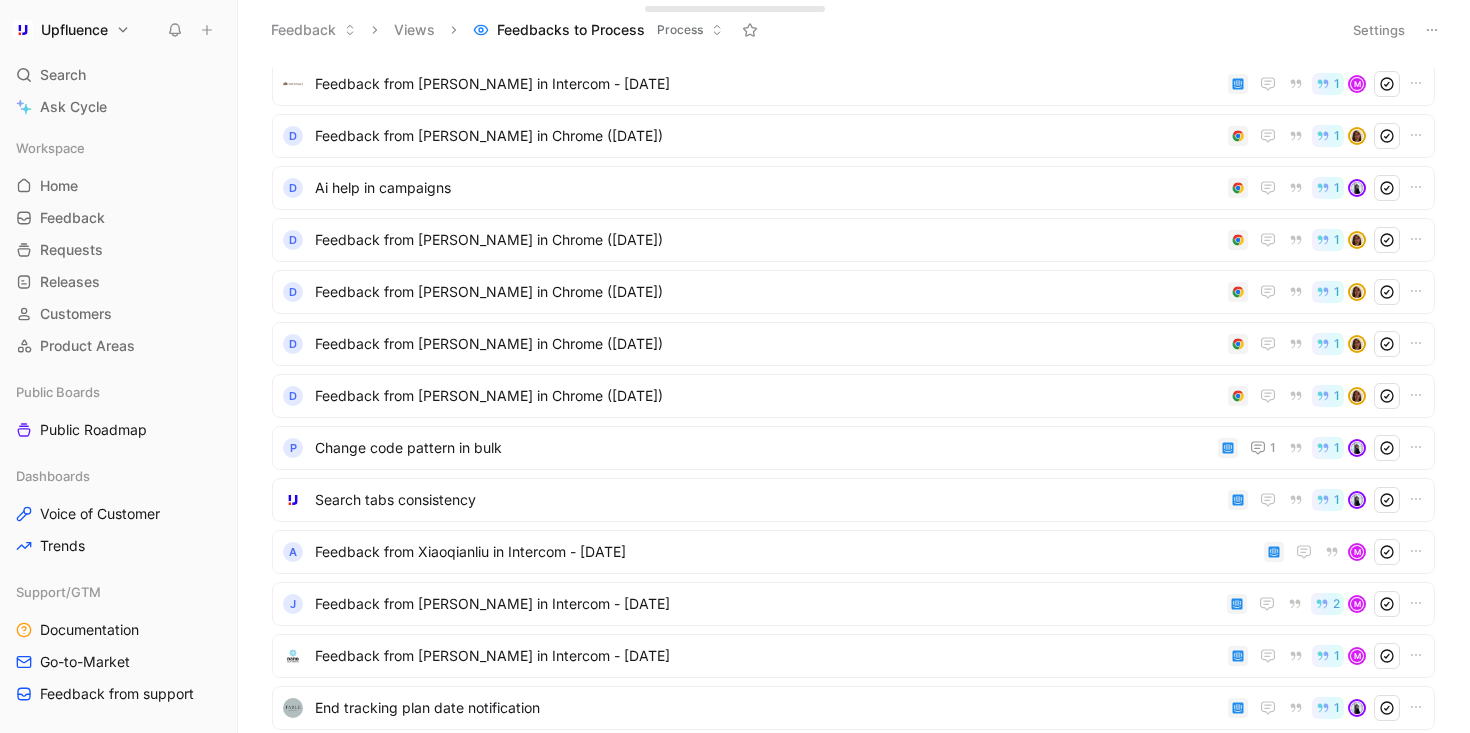 scroll, scrollTop: 0, scrollLeft: 0, axis: both 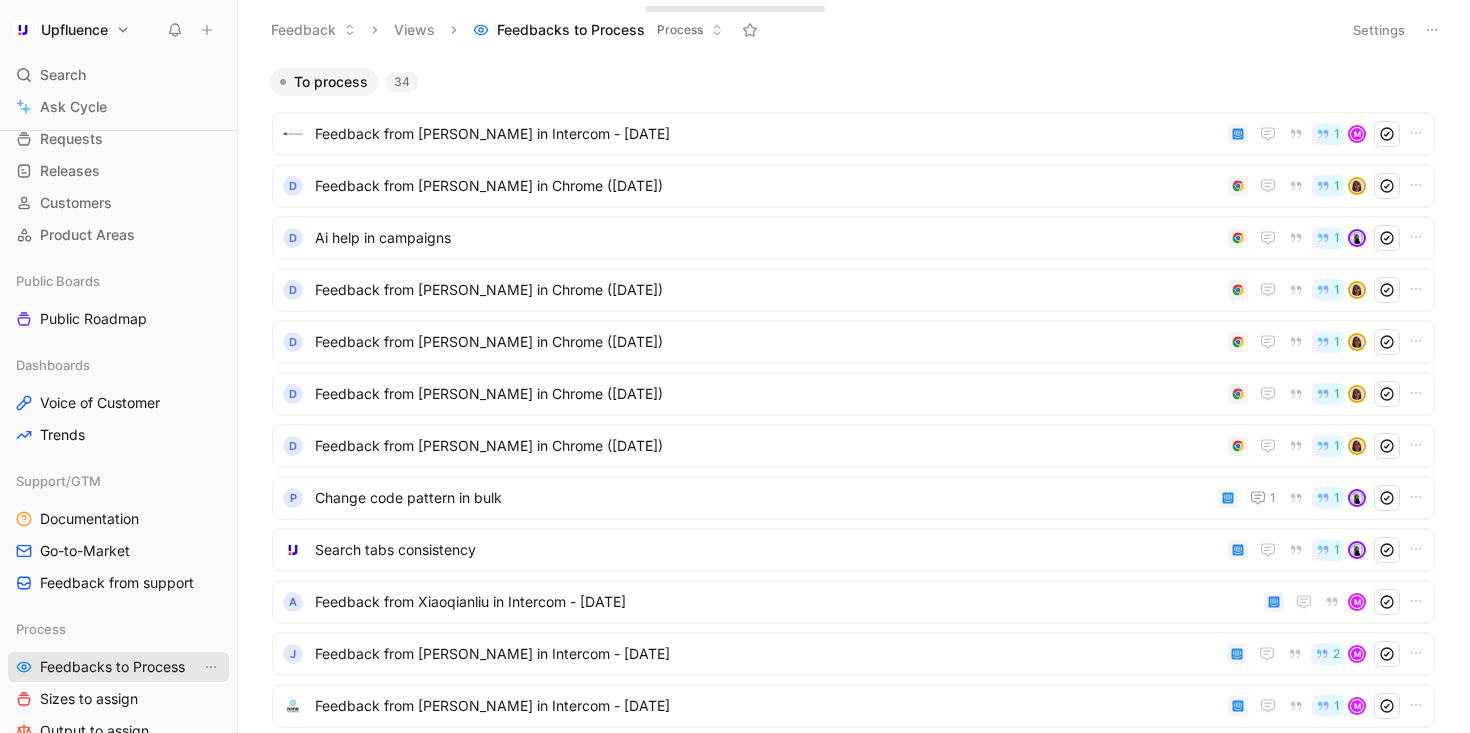 click on "Feedbacks to Process" at bounding box center (112, 667) 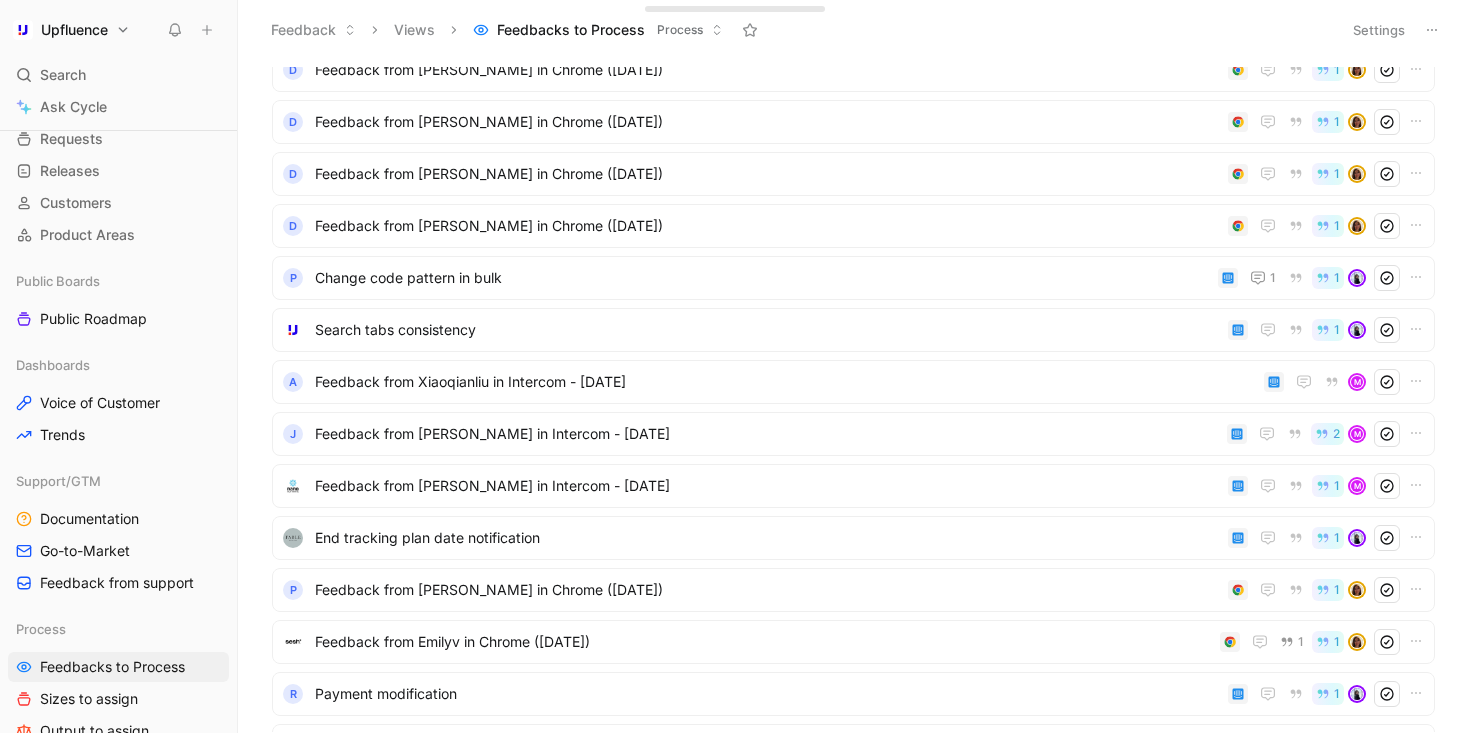 scroll, scrollTop: 0, scrollLeft: 0, axis: both 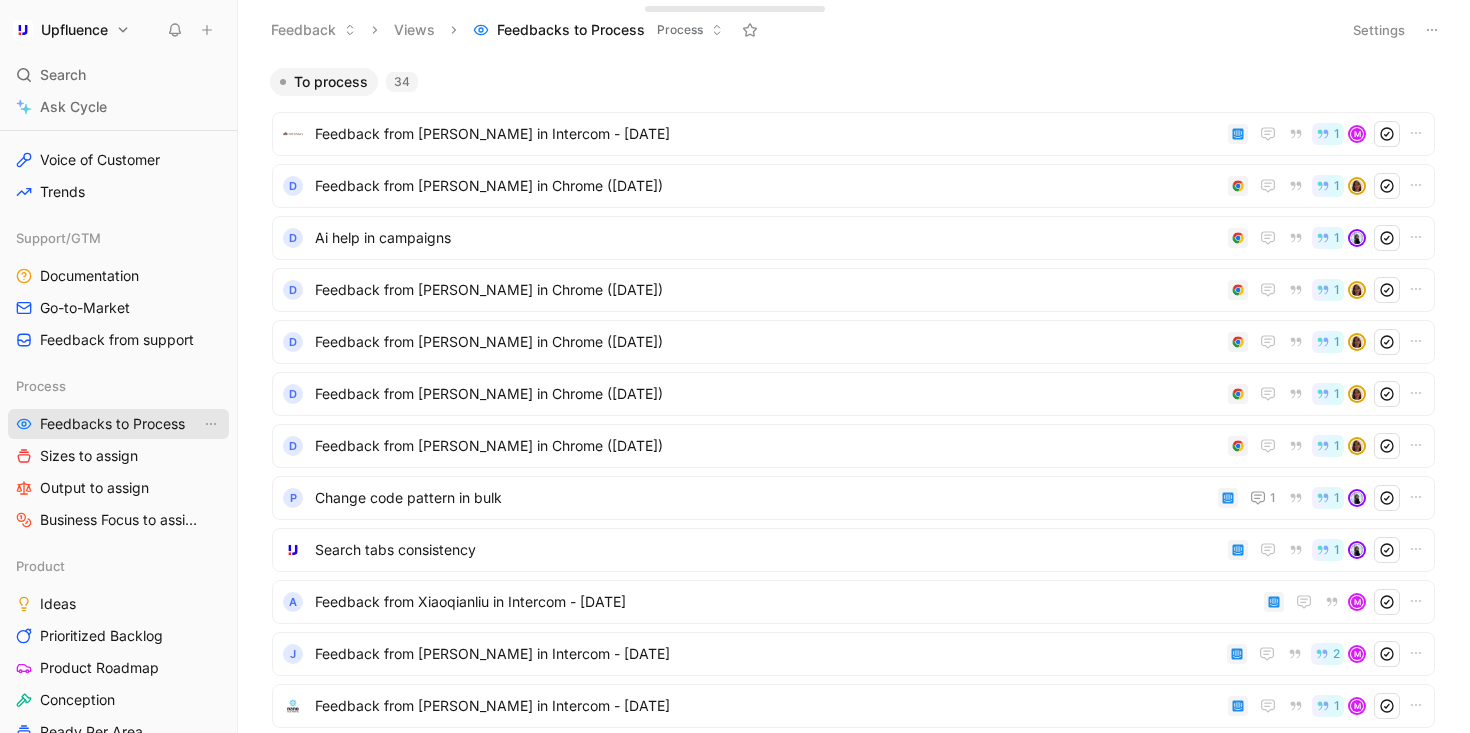 click on "Feedbacks to Process" at bounding box center (112, 424) 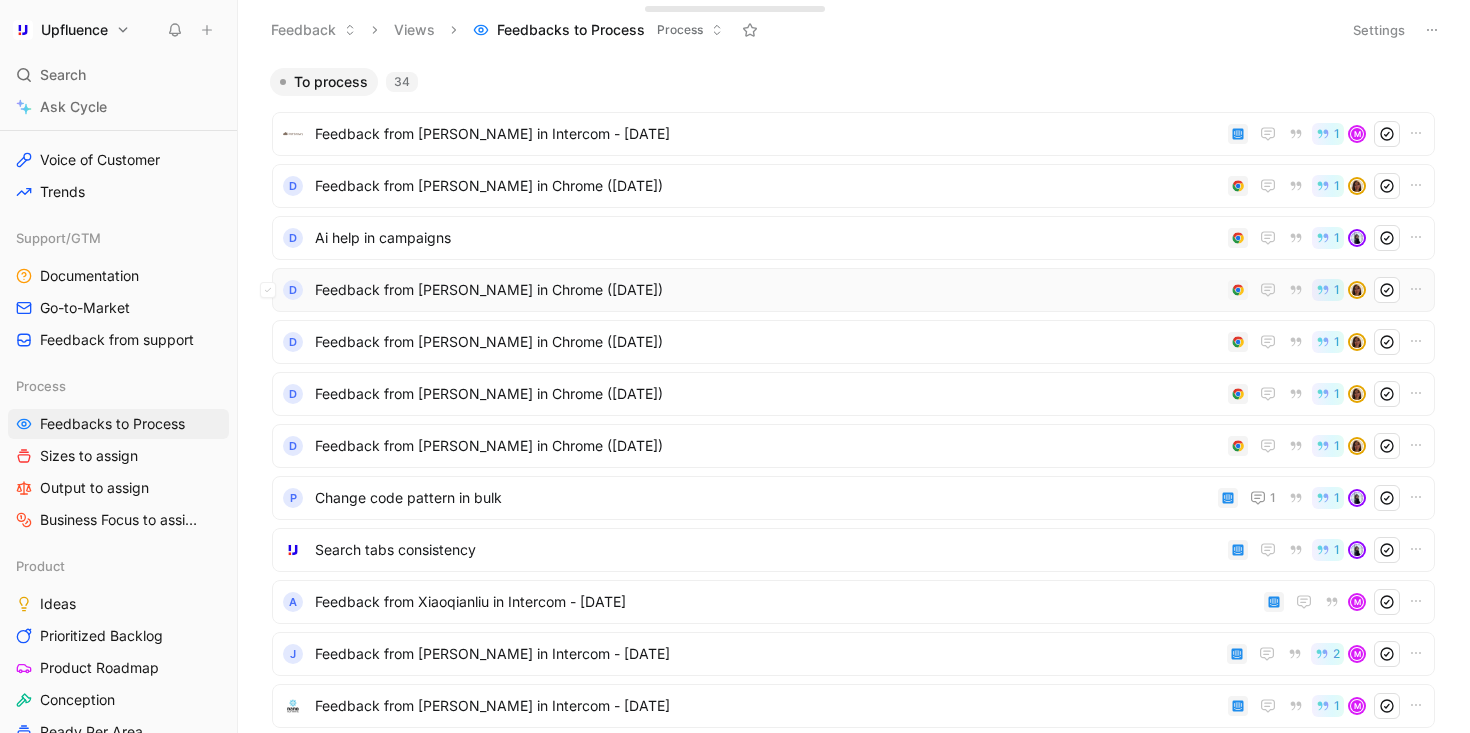 scroll, scrollTop: 0, scrollLeft: 0, axis: both 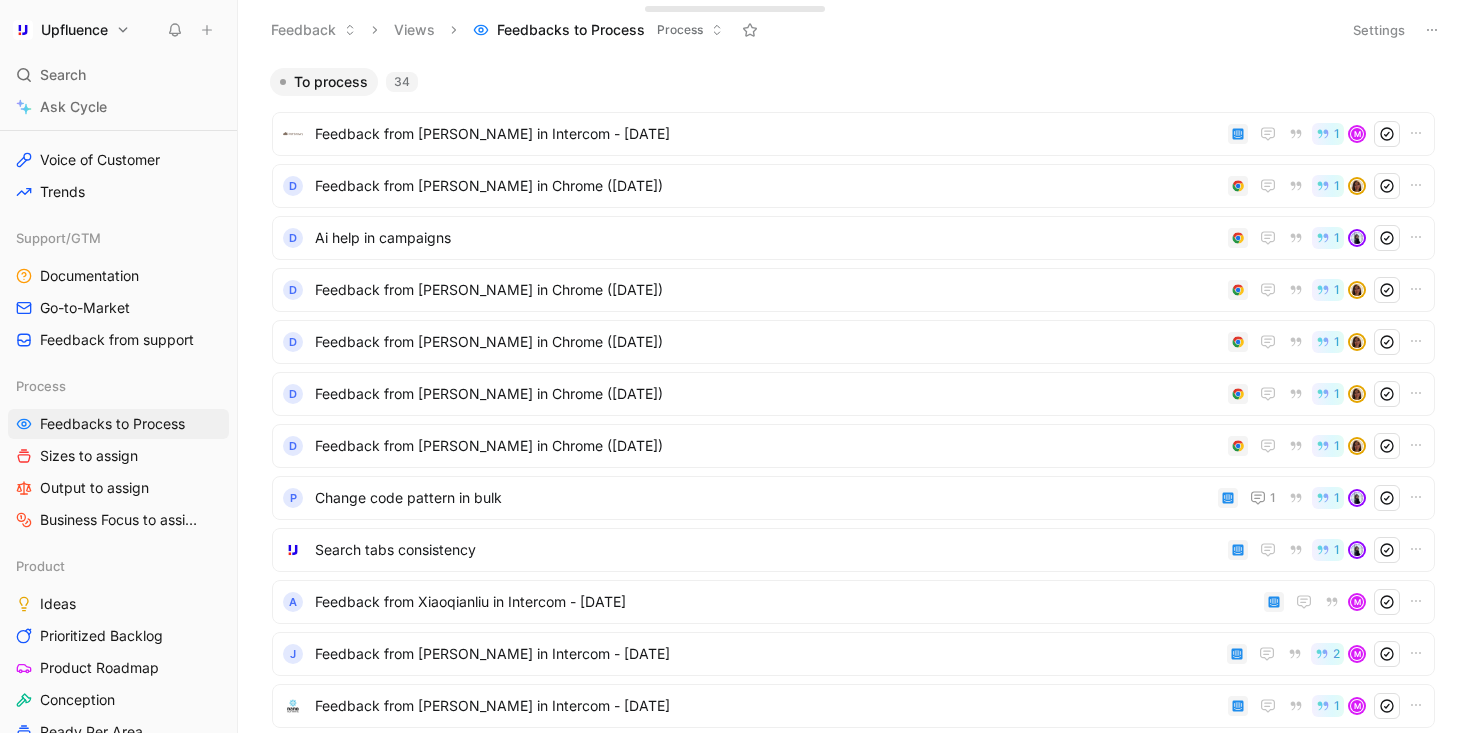 click on "To process" at bounding box center (331, 82) 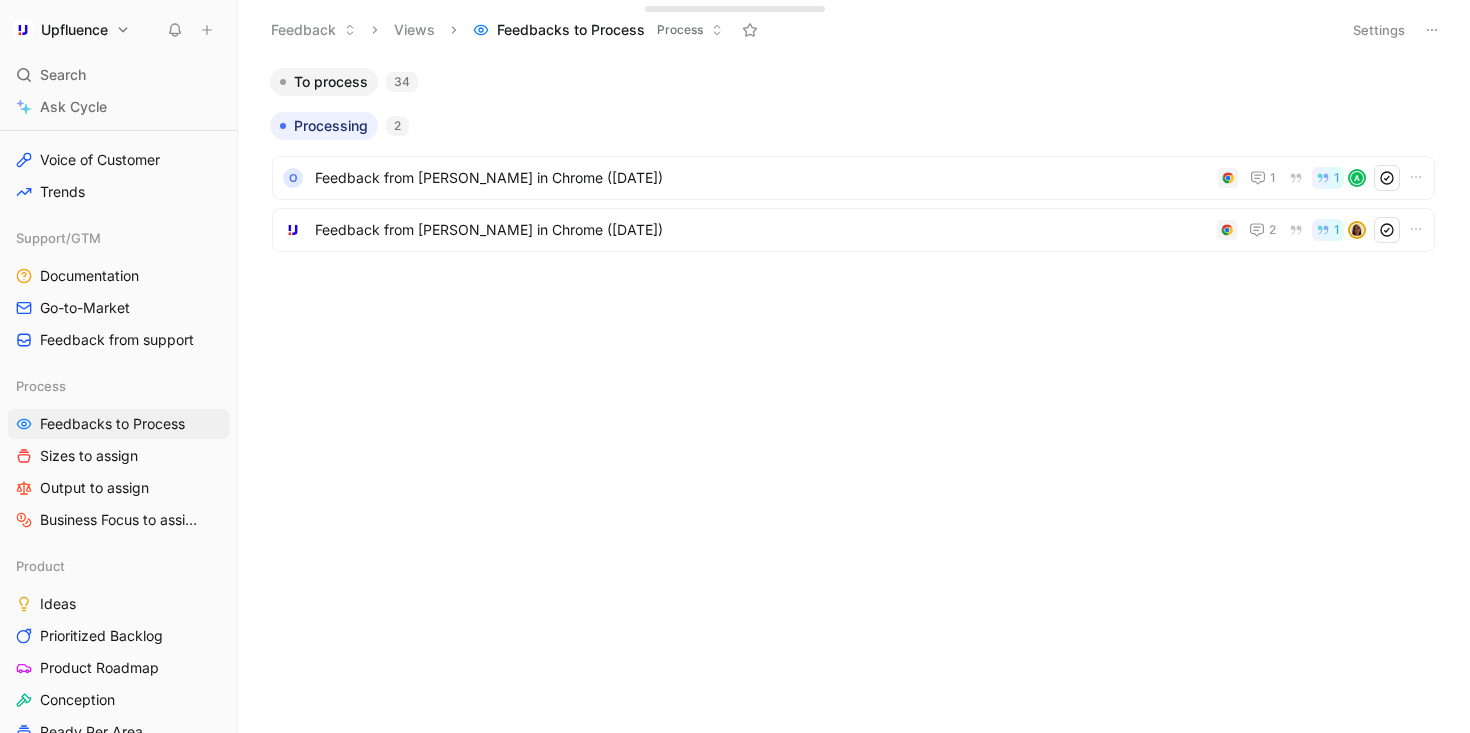 click on "To process" at bounding box center (331, 82) 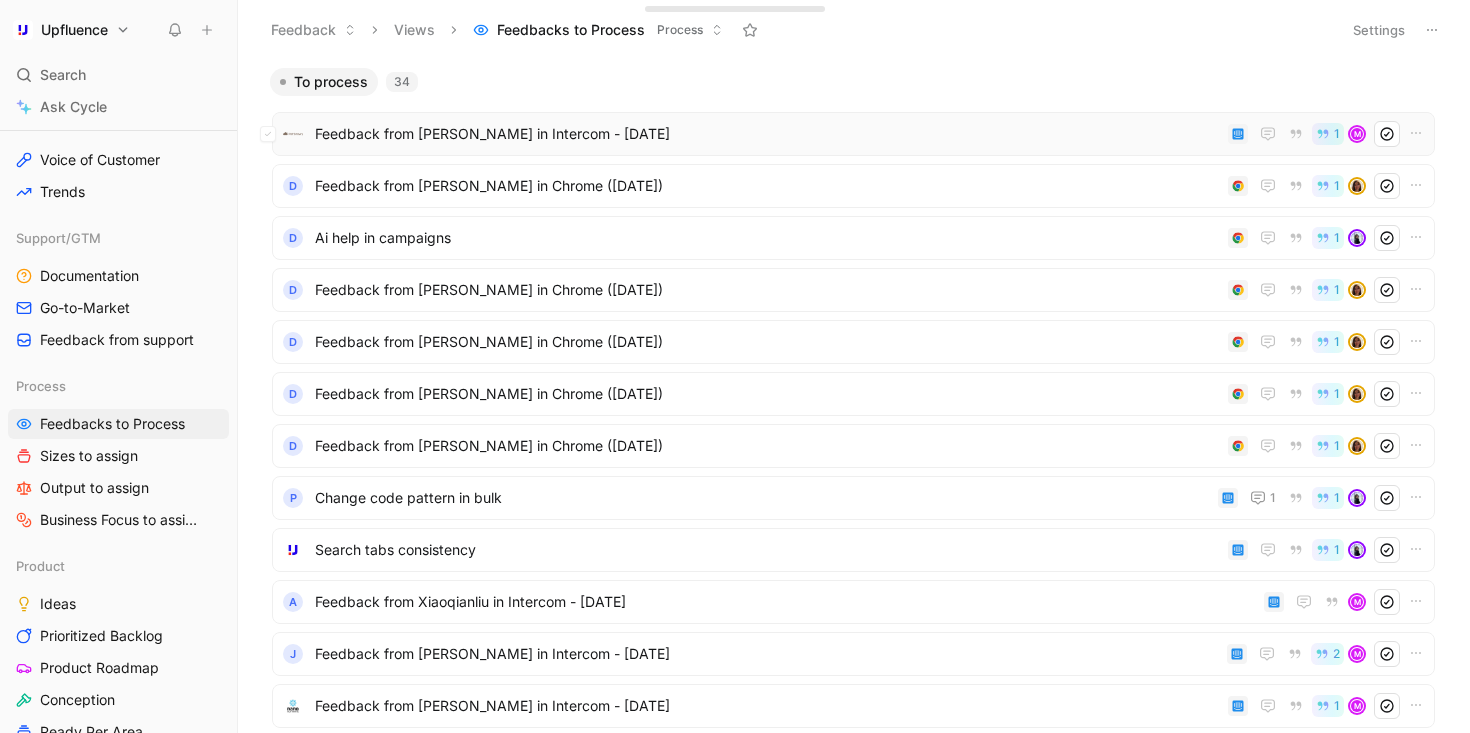 click on "Feedback from [PERSON_NAME] in Intercom - [DATE]" at bounding box center (767, 134) 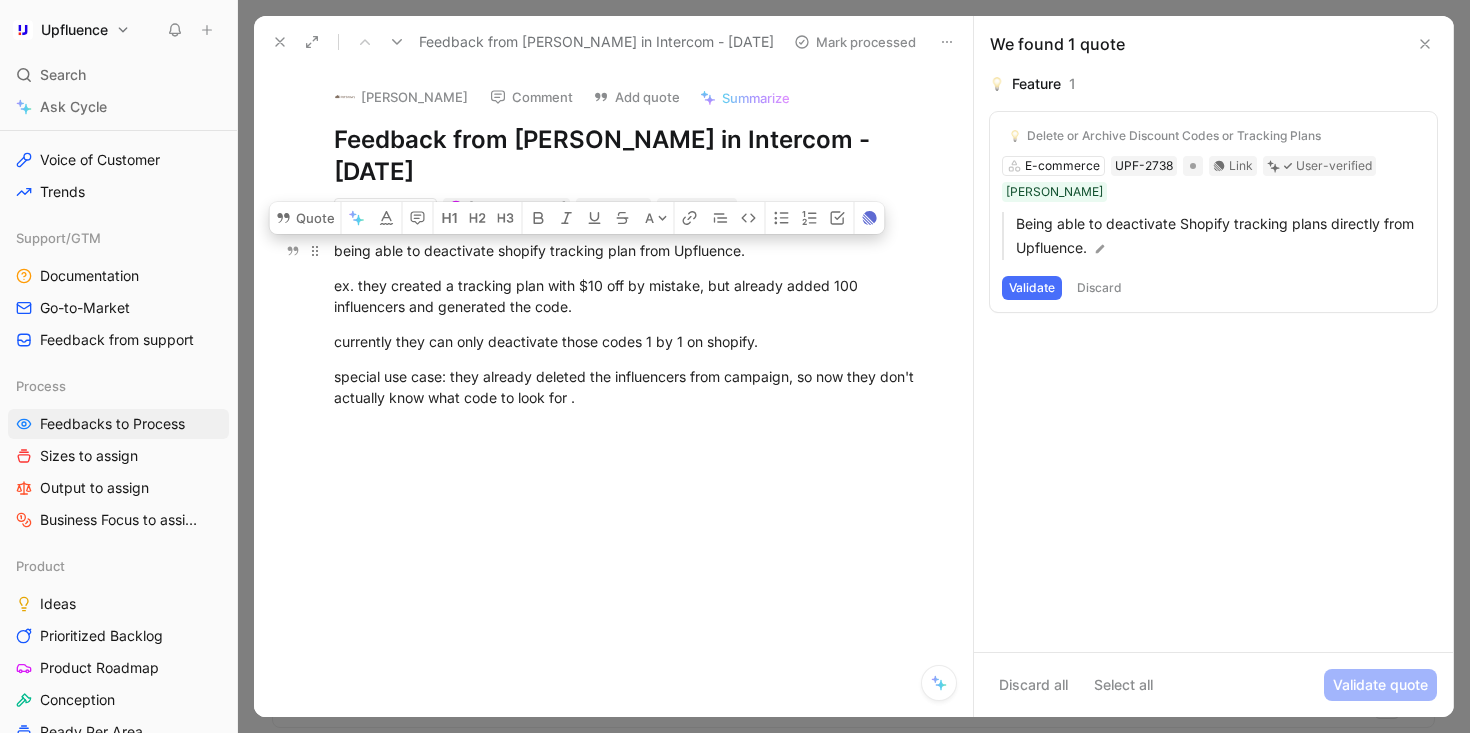 drag, startPoint x: 408, startPoint y: 249, endPoint x: 772, endPoint y: 247, distance: 364.0055 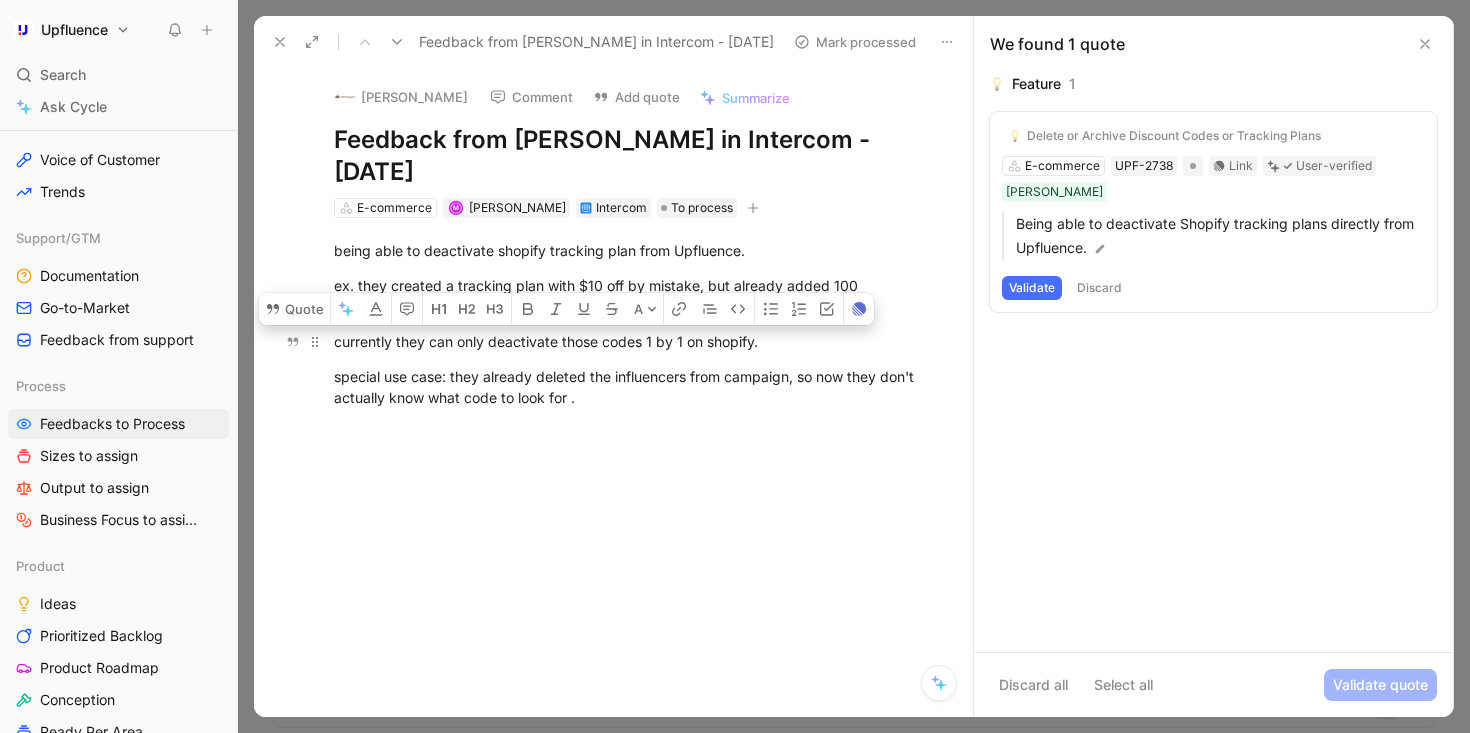 drag, startPoint x: 336, startPoint y: 338, endPoint x: 773, endPoint y: 332, distance: 437.0412 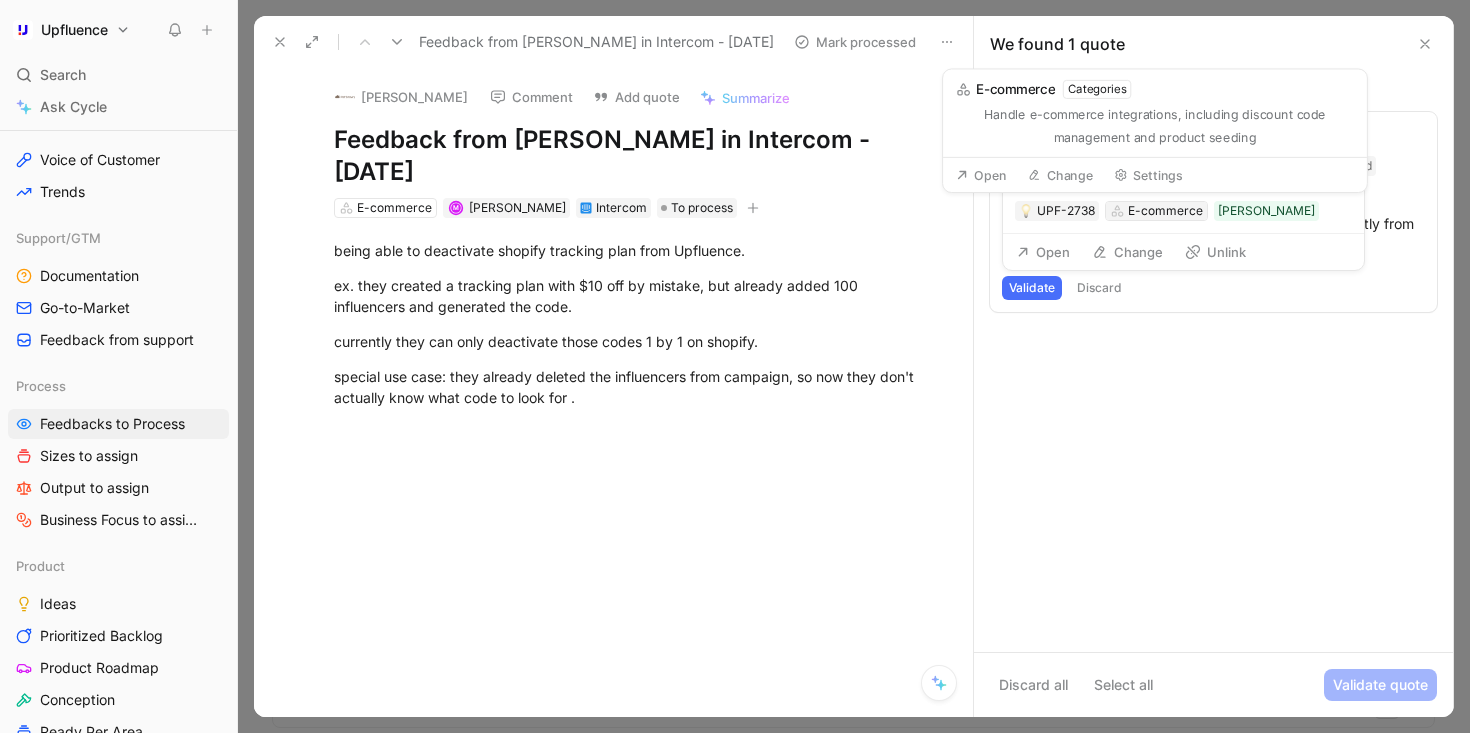 click on "E-commerce" at bounding box center [1165, 211] 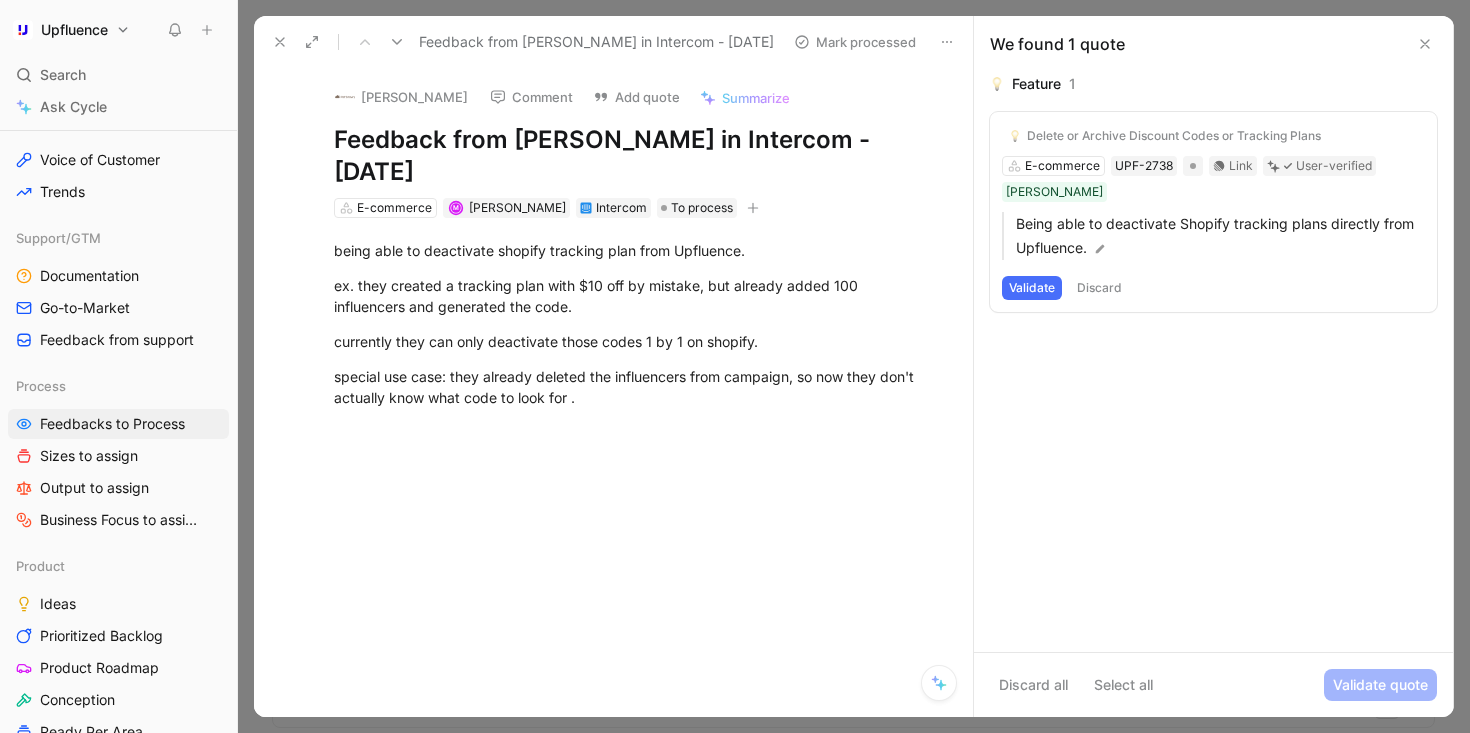 click on "Validate" at bounding box center (1032, 288) 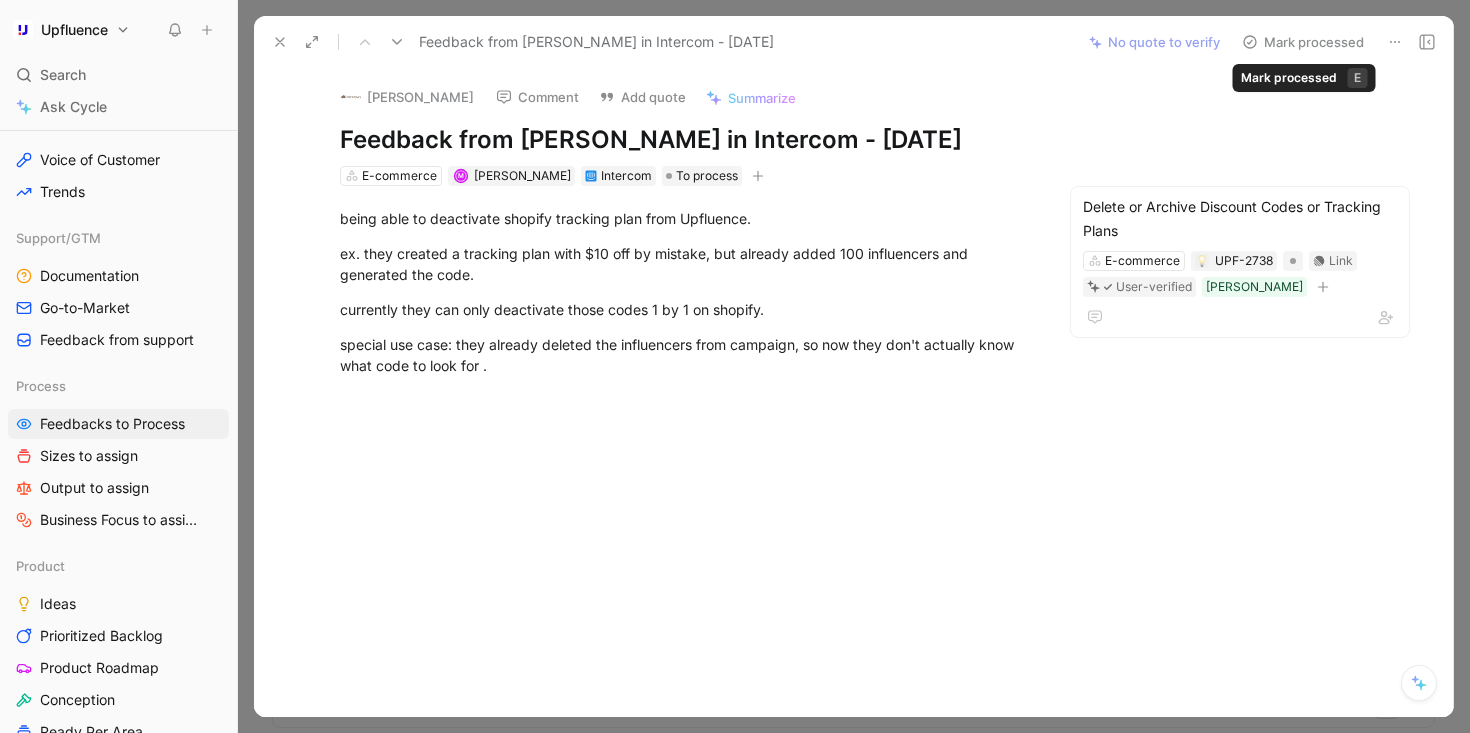 click on "Mark processed" at bounding box center (1303, 42) 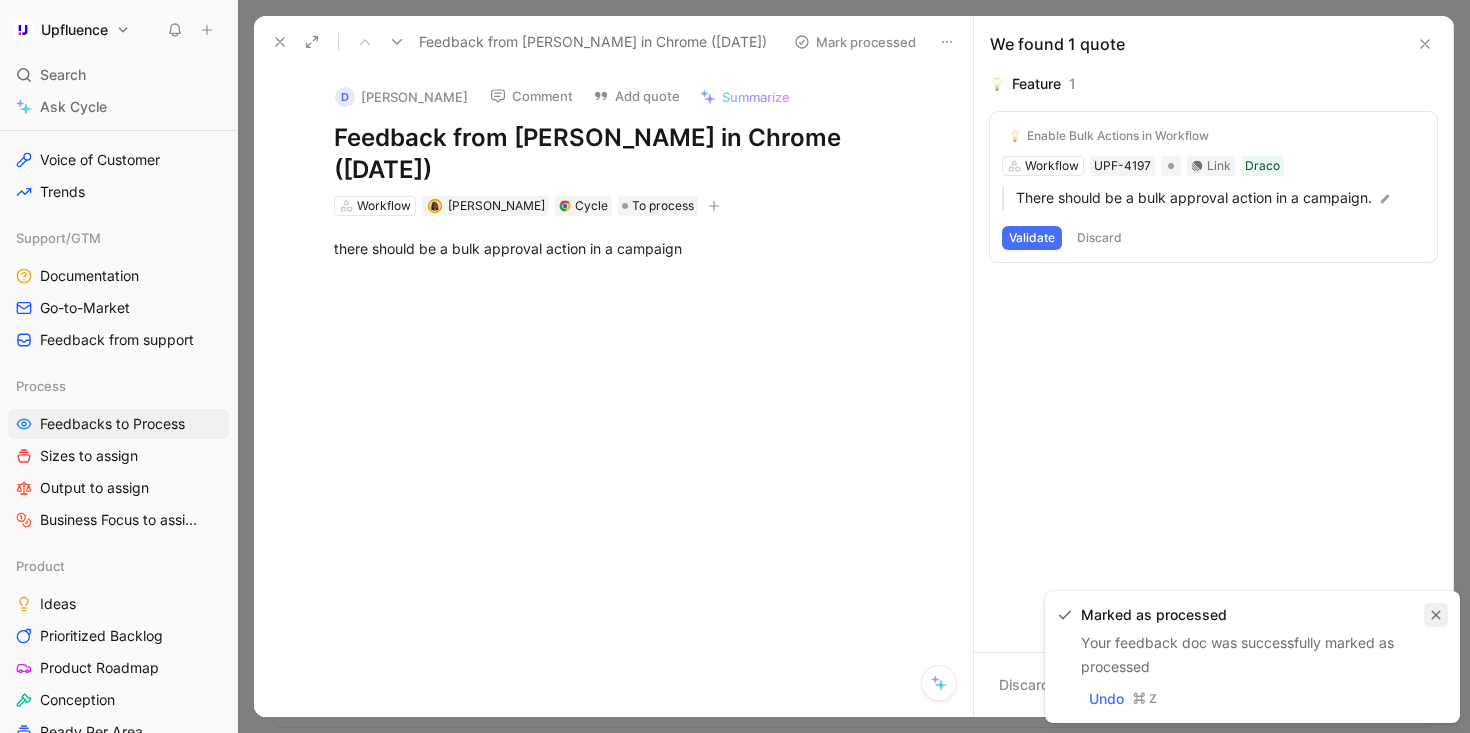 click 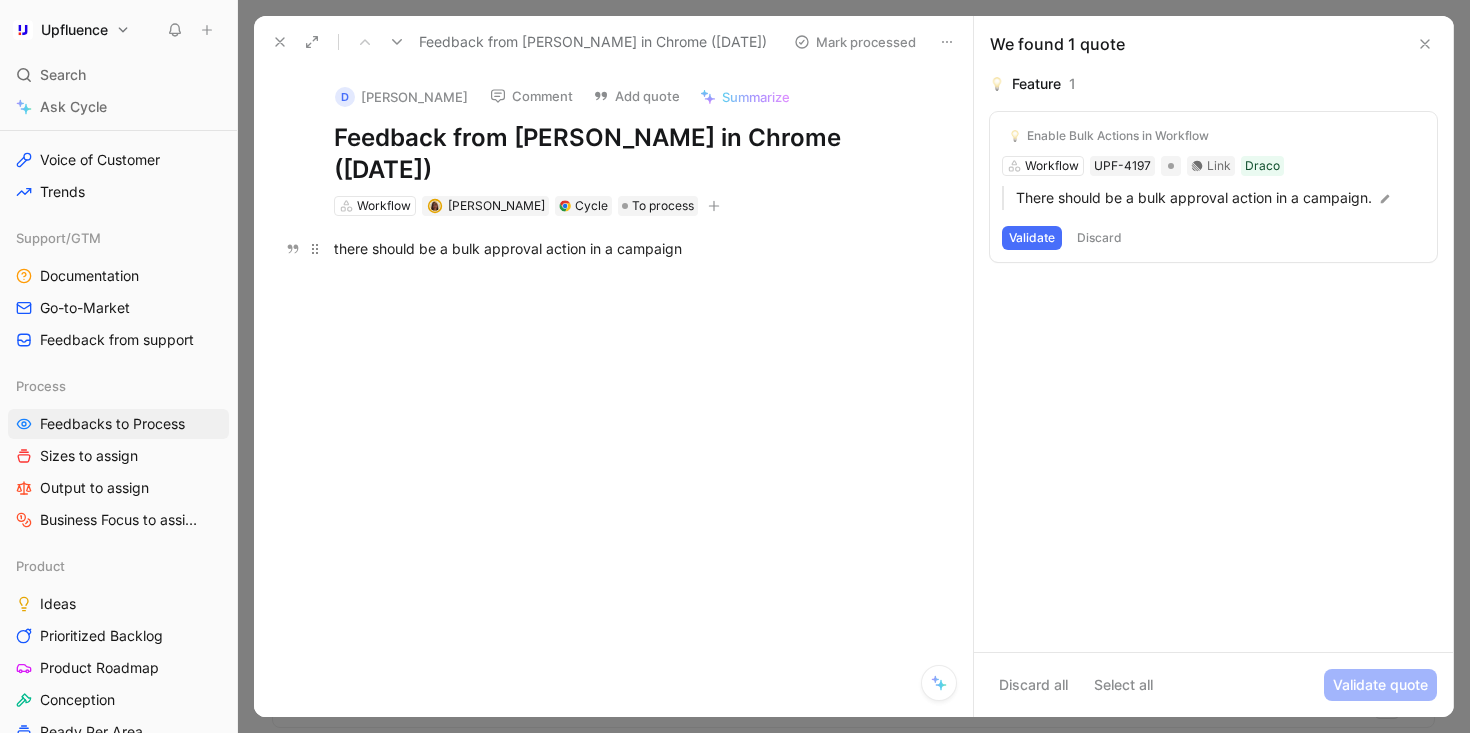 drag, startPoint x: 335, startPoint y: 249, endPoint x: 693, endPoint y: 252, distance: 358.01257 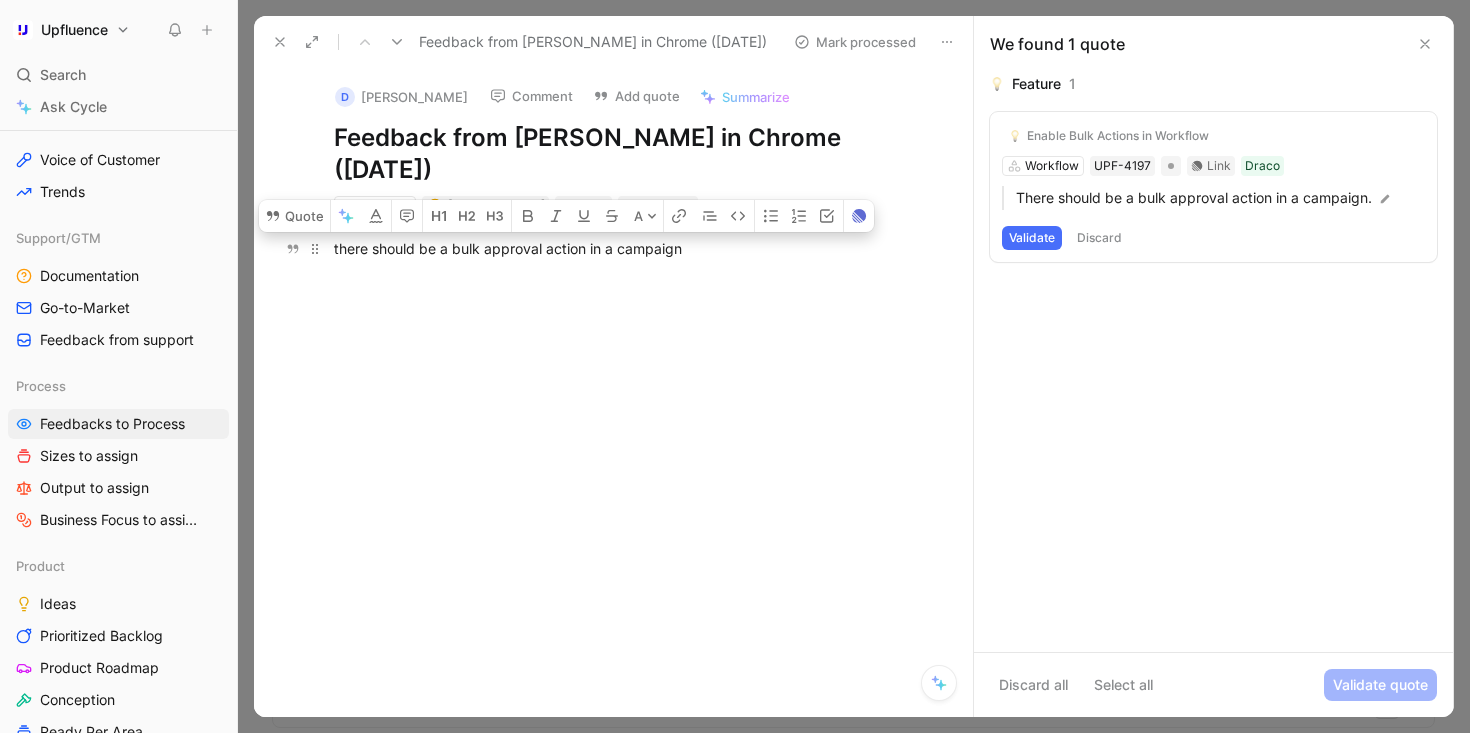 click on "there should be a bulk approval action in a campaign" at bounding box center (634, 248) 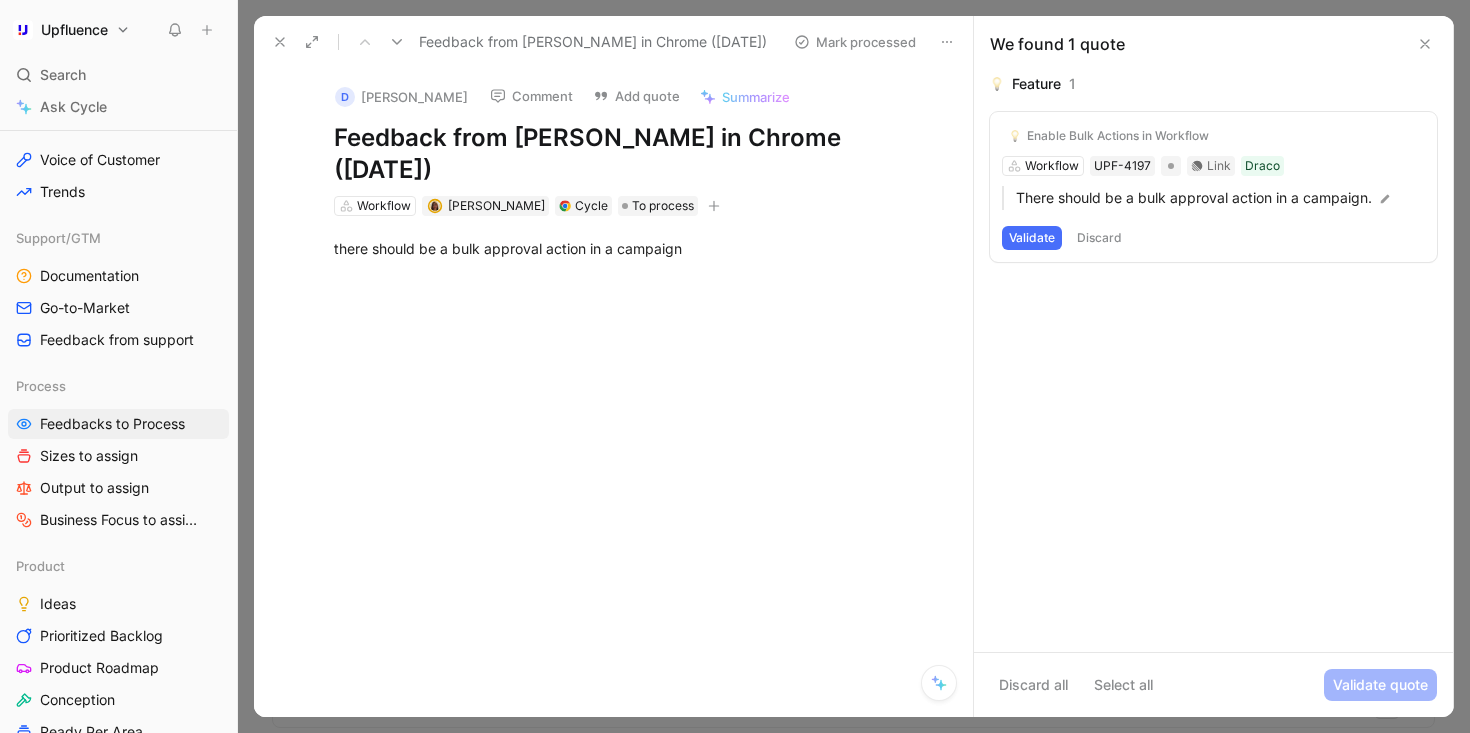 click on "Validate" at bounding box center [1032, 238] 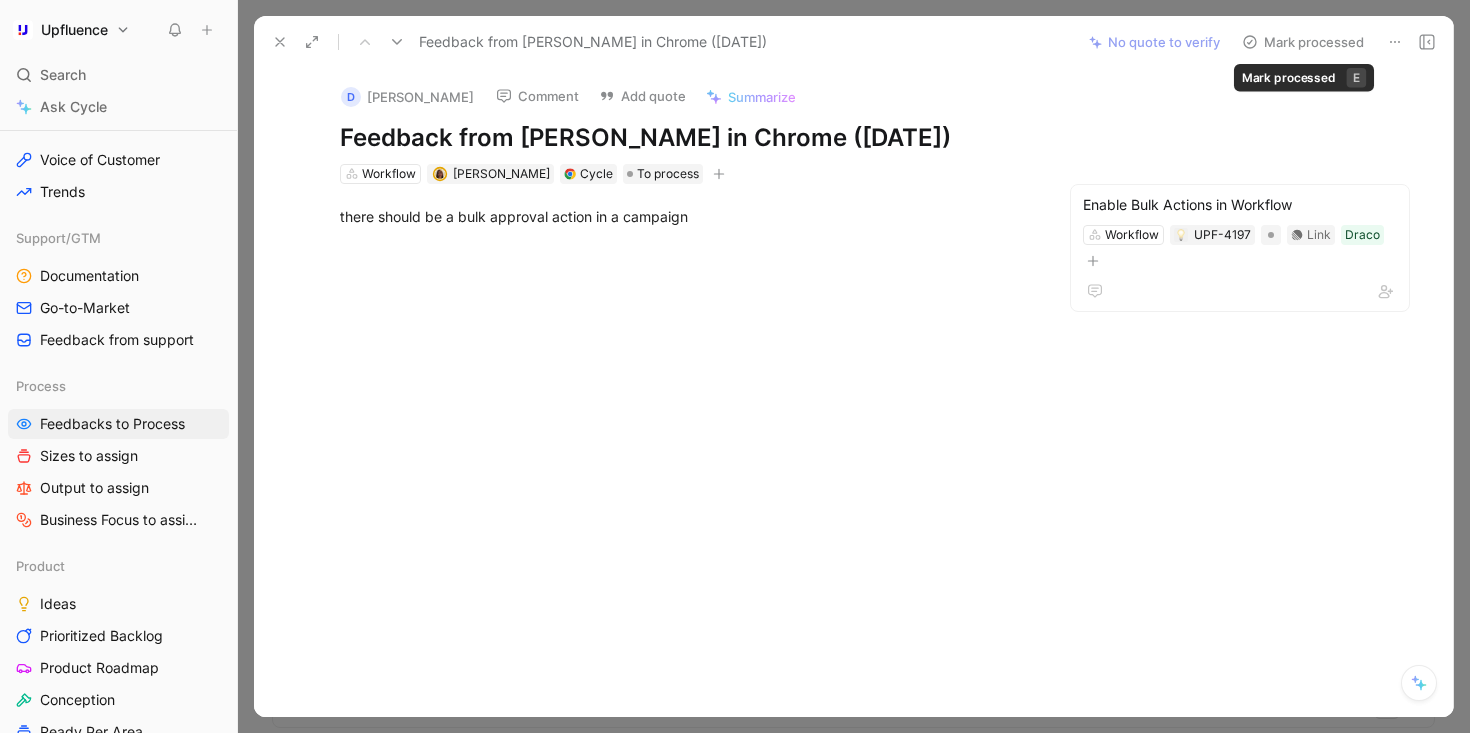 click on "Mark processed" at bounding box center (1303, 42) 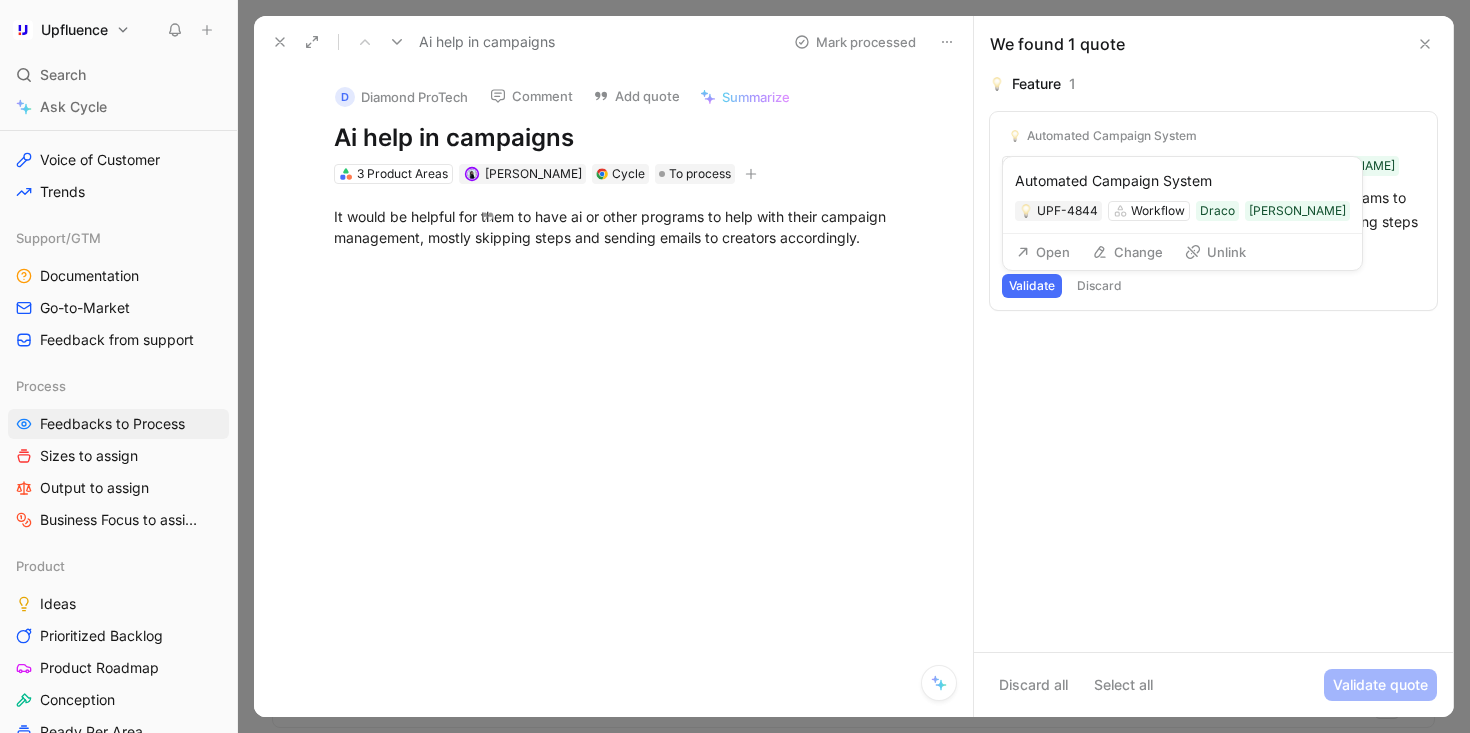 click on "Unlink" at bounding box center (1215, 252) 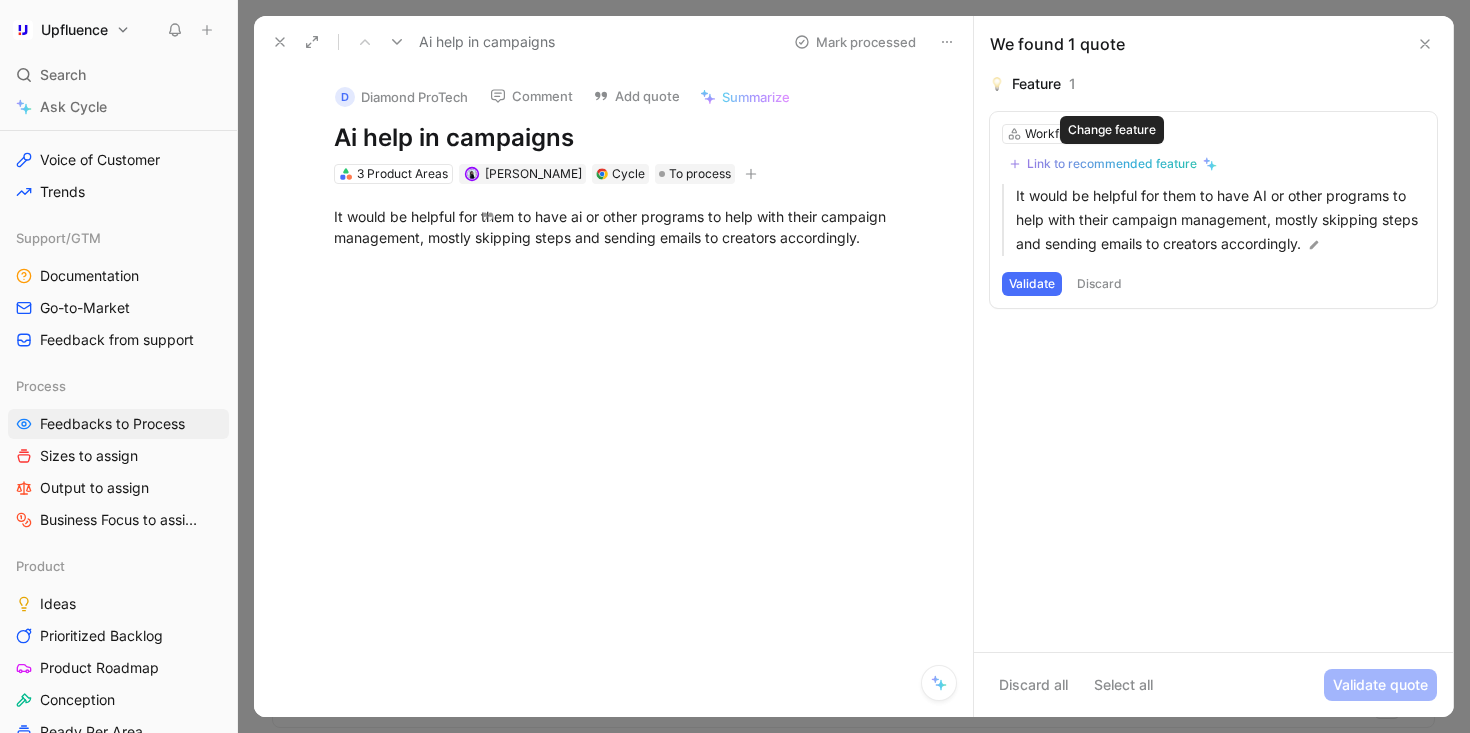click on "Link to recommended feature" at bounding box center [1112, 164] 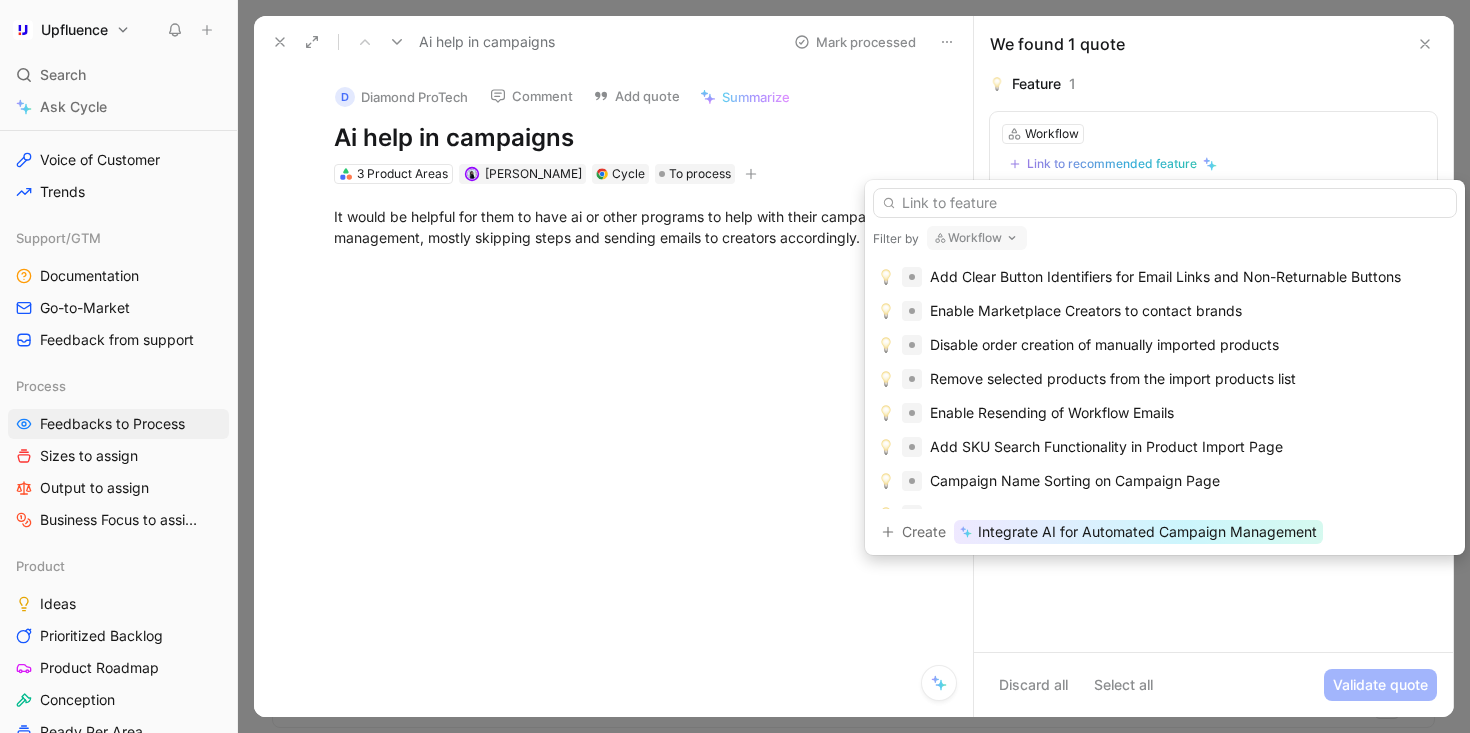 scroll, scrollTop: 0, scrollLeft: 0, axis: both 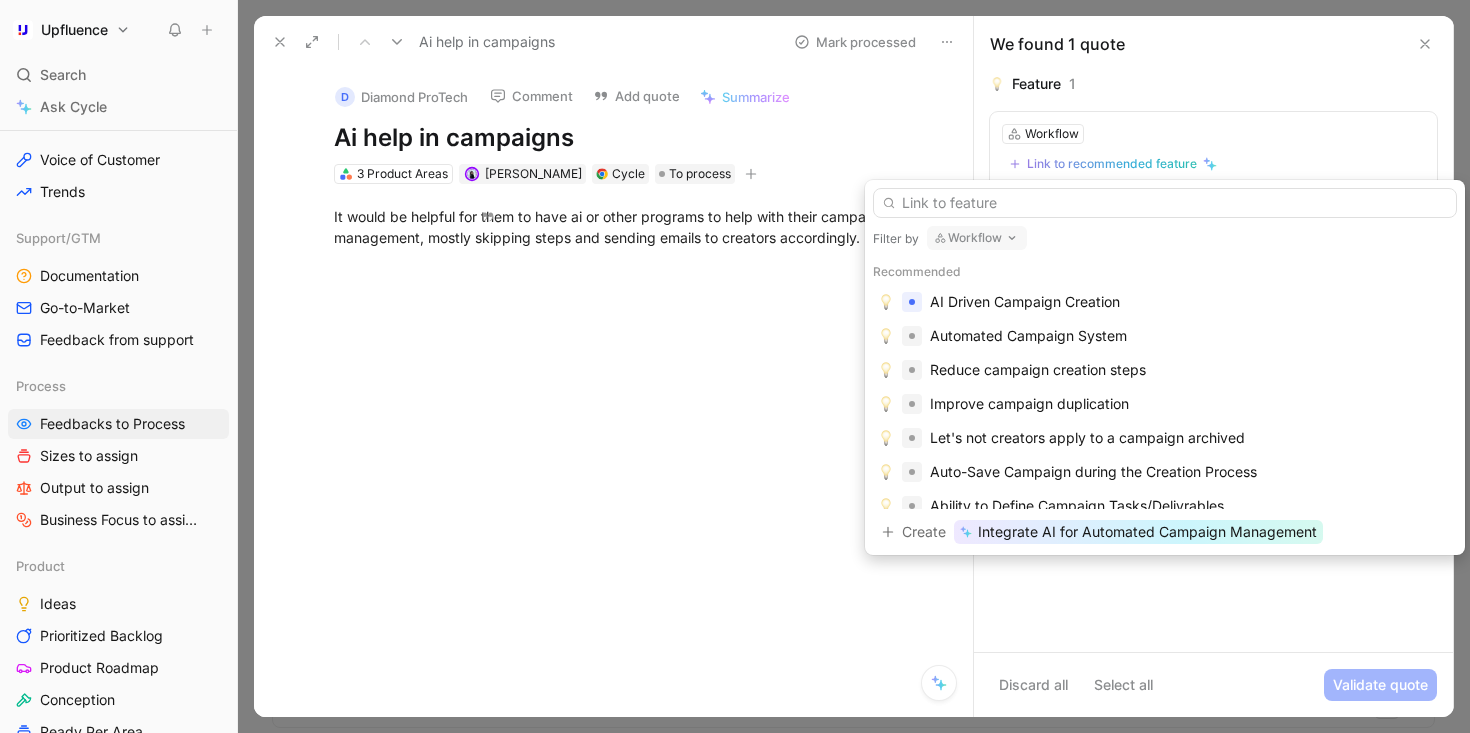 click on "Workflow" at bounding box center [977, 238] 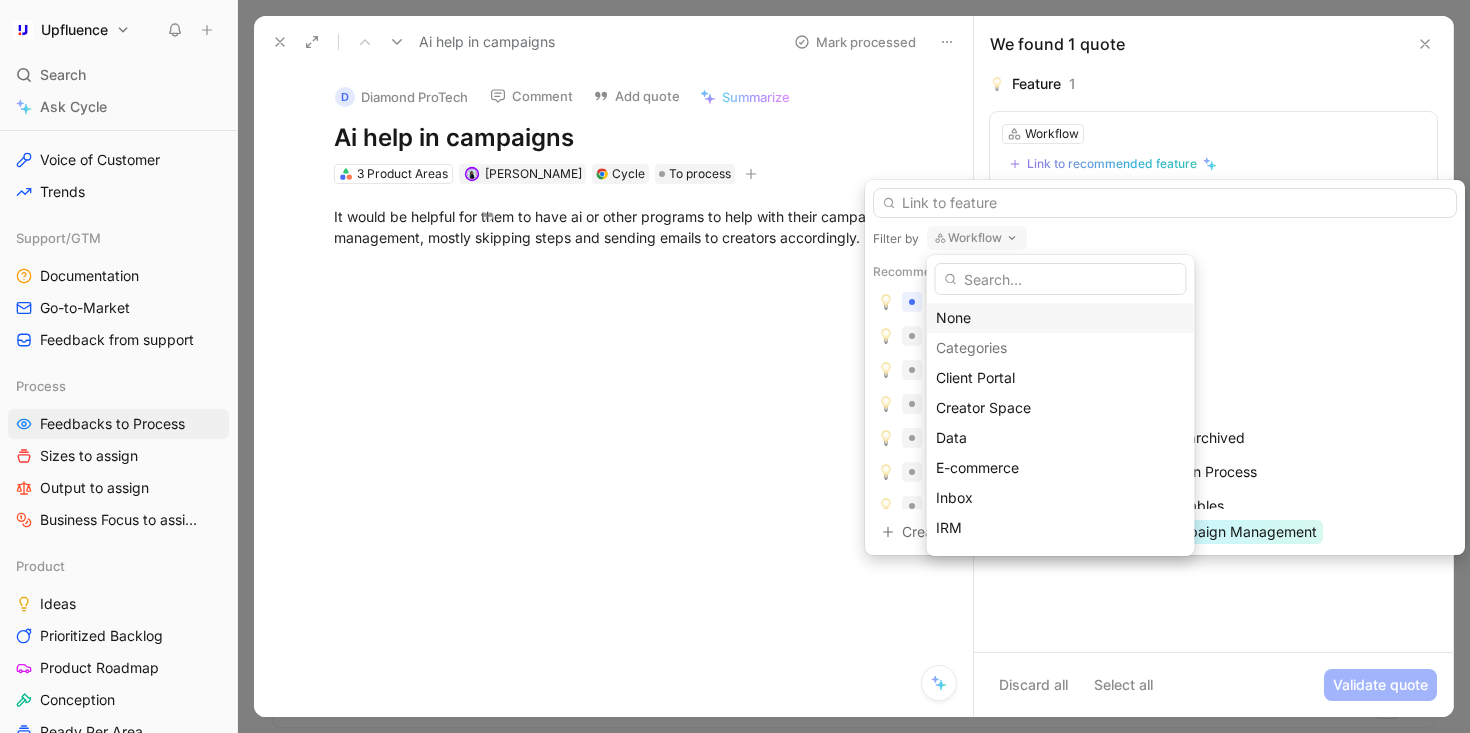 click on "None" at bounding box center [1061, 318] 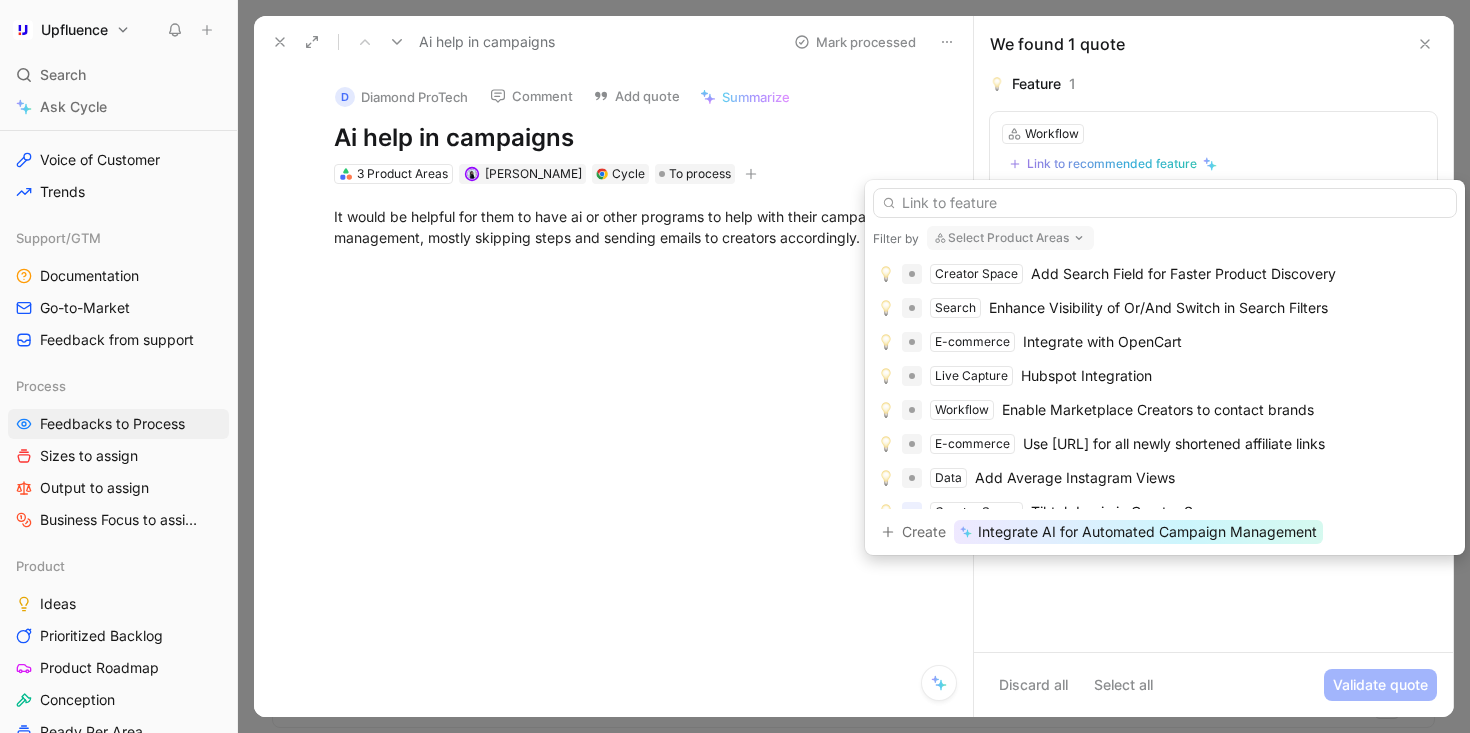 scroll, scrollTop: 0, scrollLeft: 0, axis: both 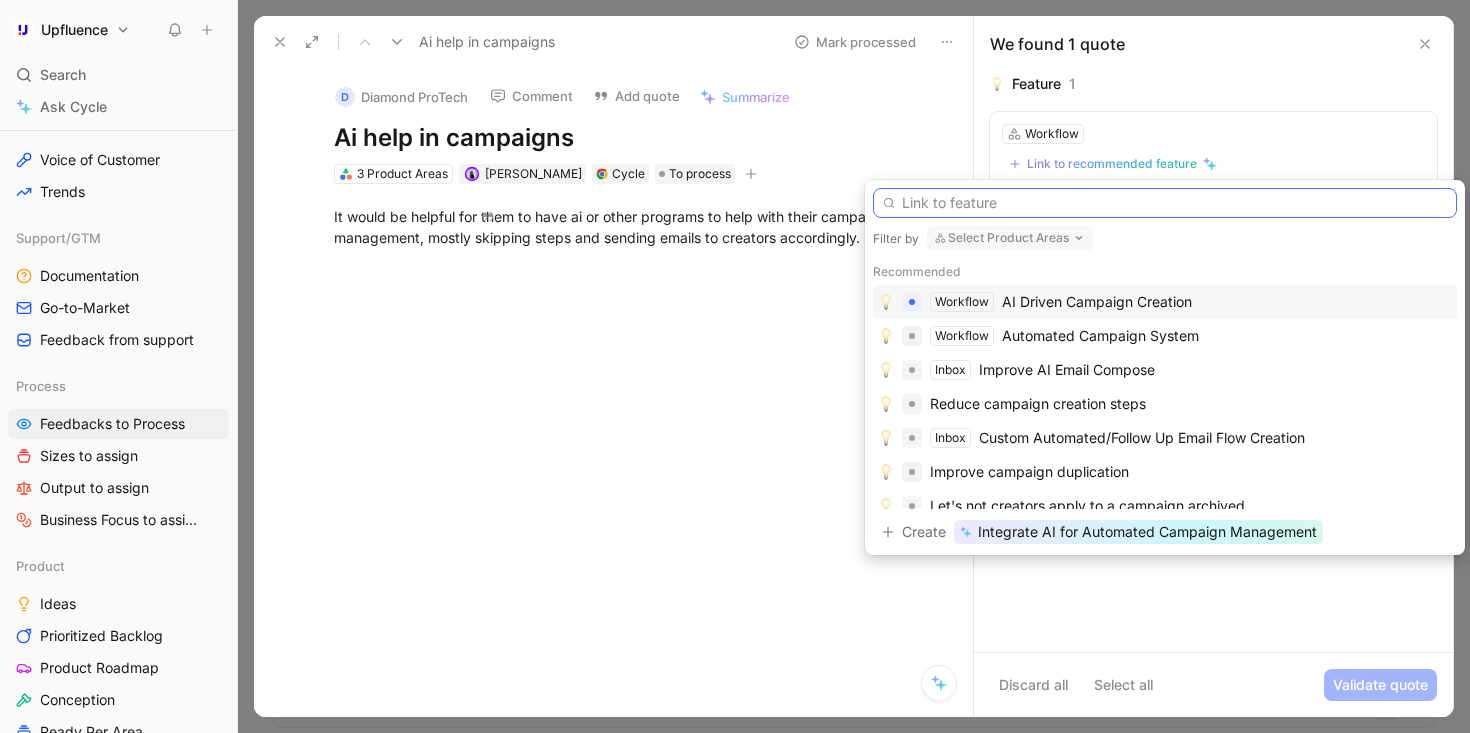 click at bounding box center [1165, 203] 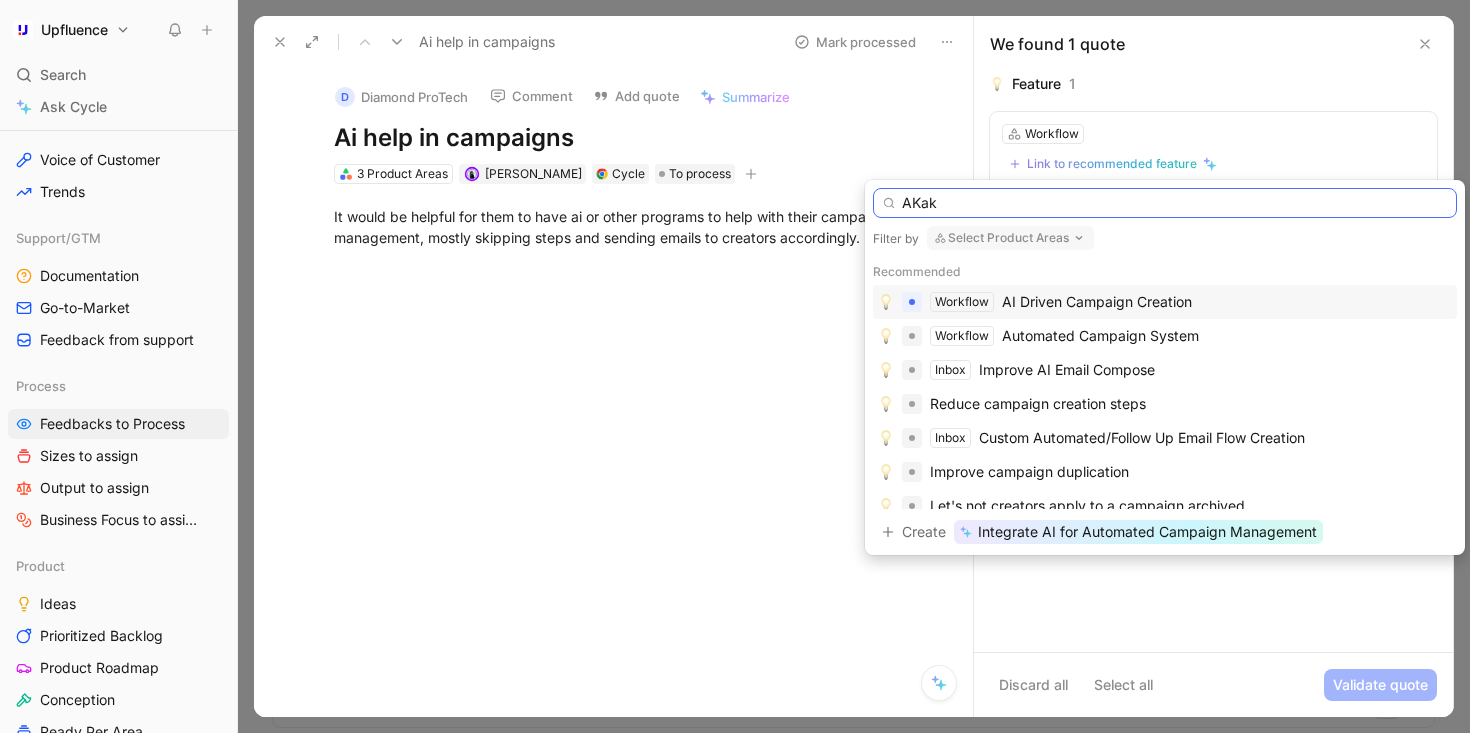 type on "AKaka" 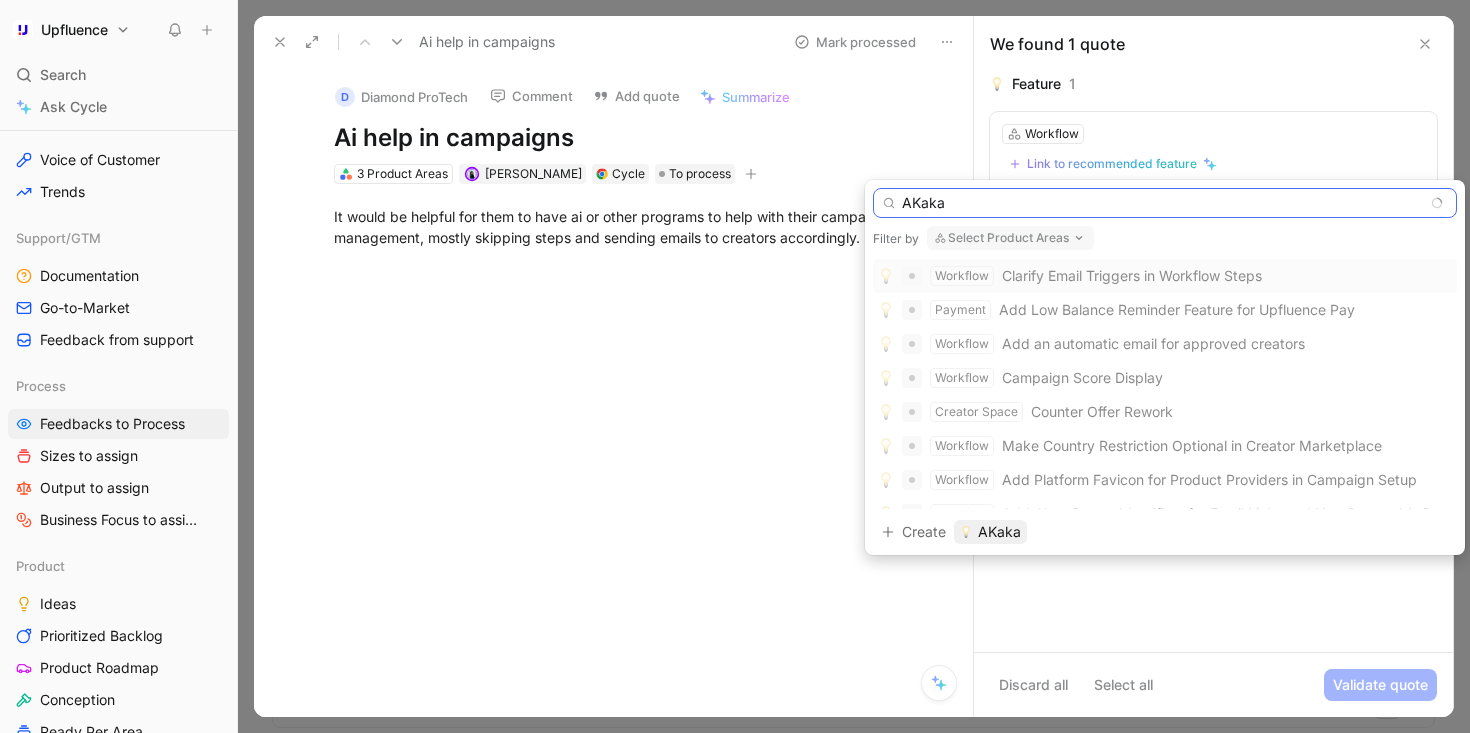 type 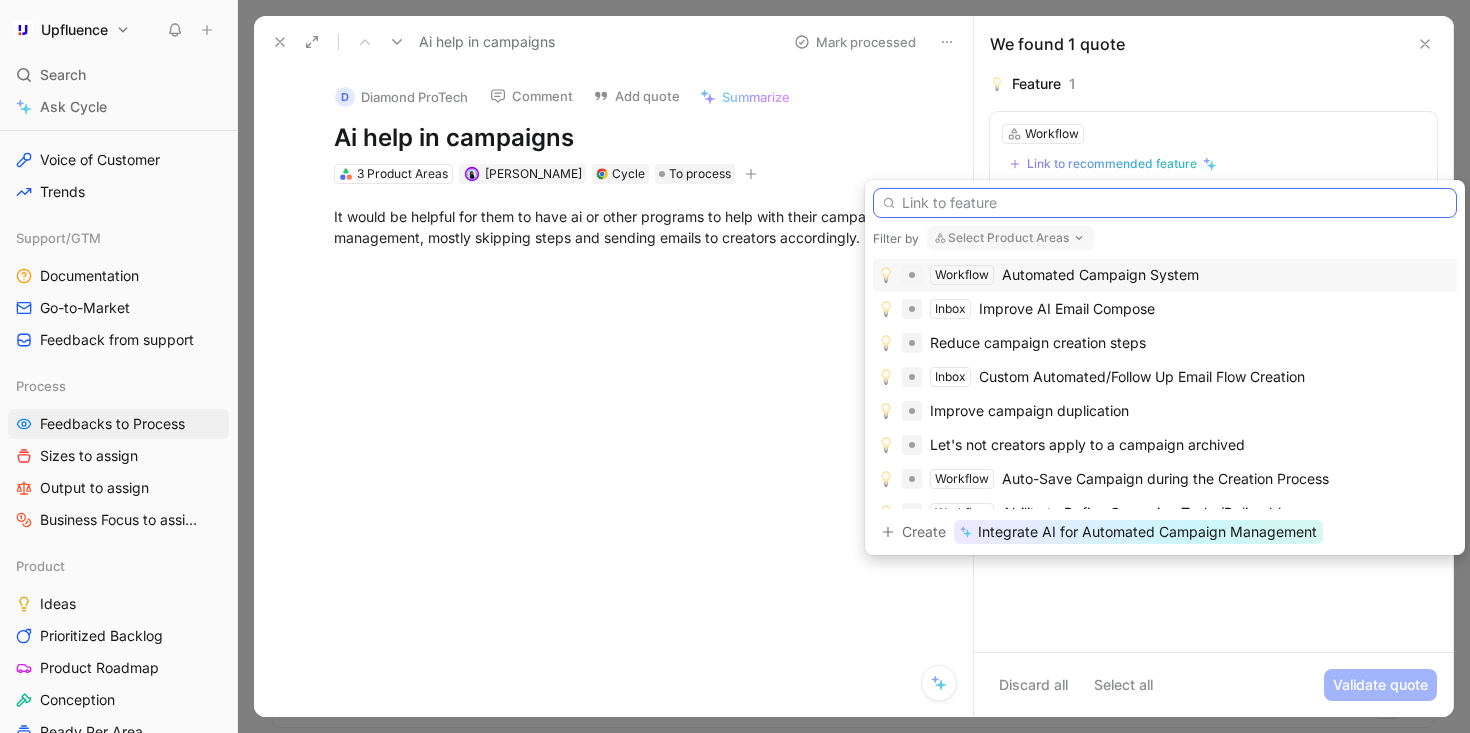 scroll, scrollTop: 66, scrollLeft: 0, axis: vertical 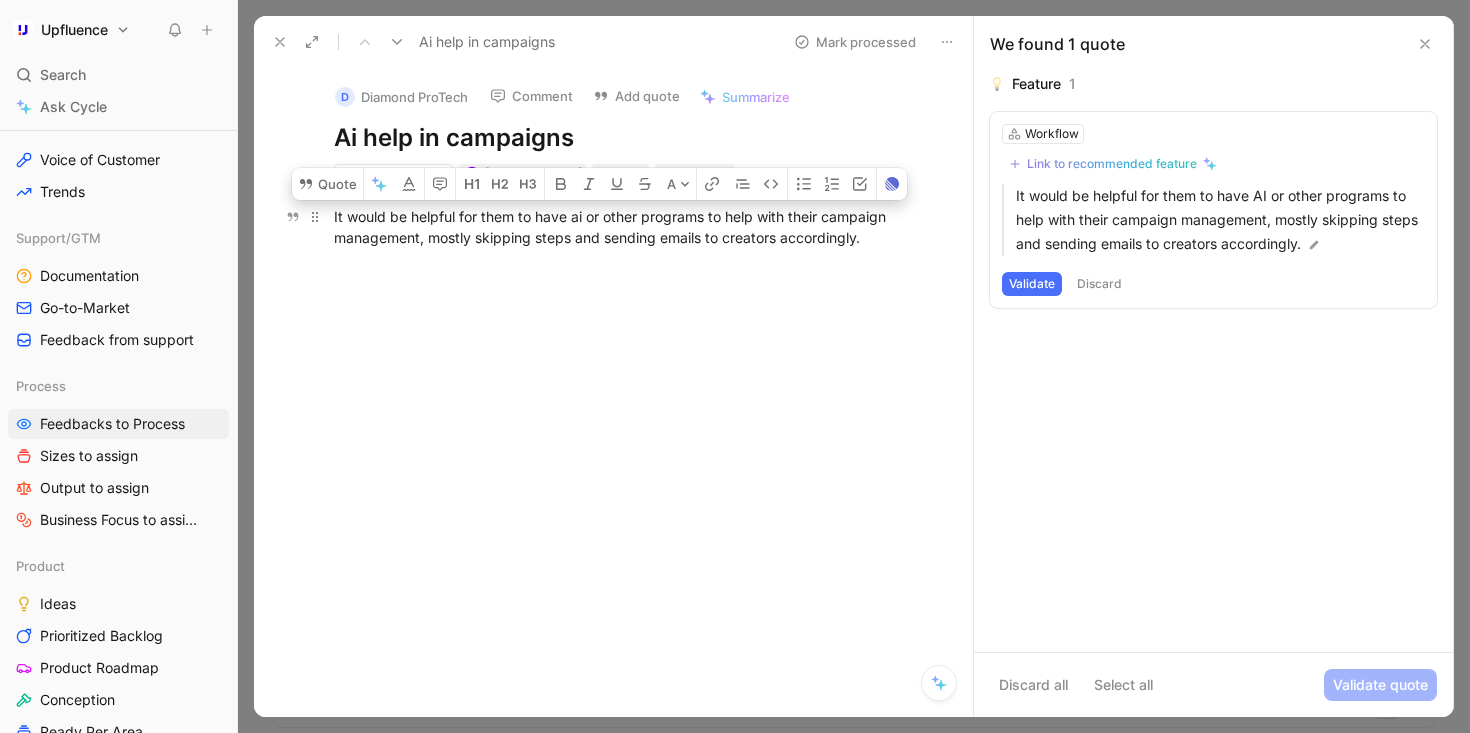 drag, startPoint x: 333, startPoint y: 216, endPoint x: 878, endPoint y: 239, distance: 545.4851 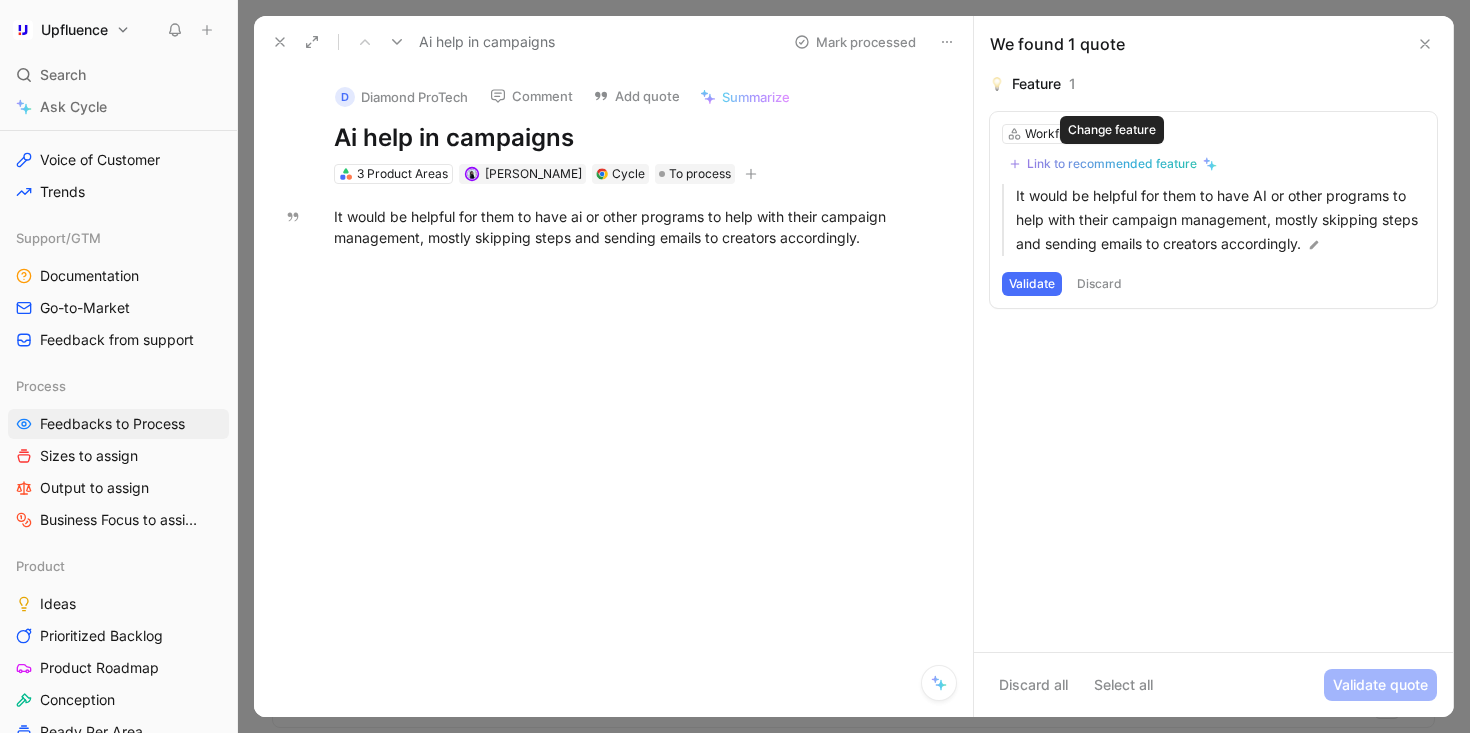 click on "Link to recommended feature" at bounding box center (1112, 164) 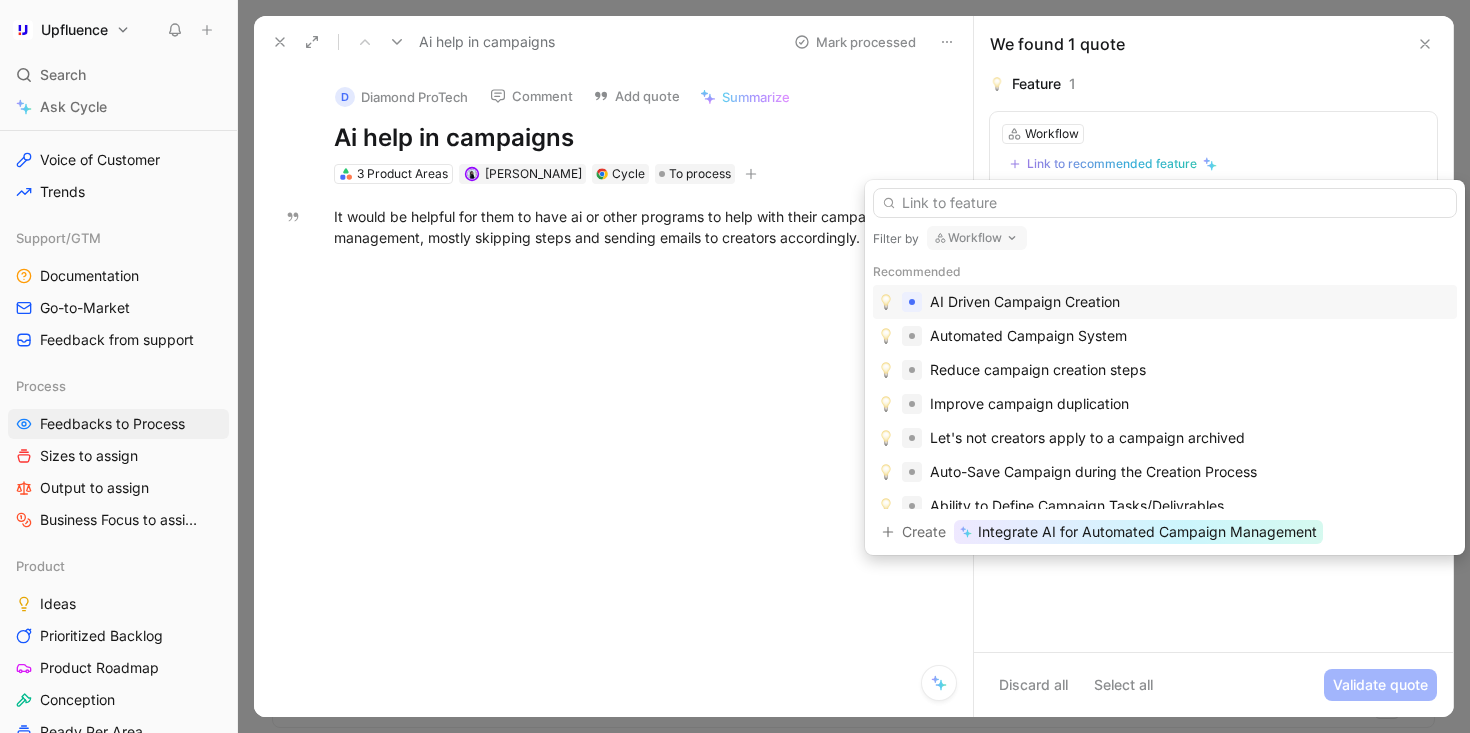 click on "AI Driven Campaign Creation" at bounding box center [1025, 302] 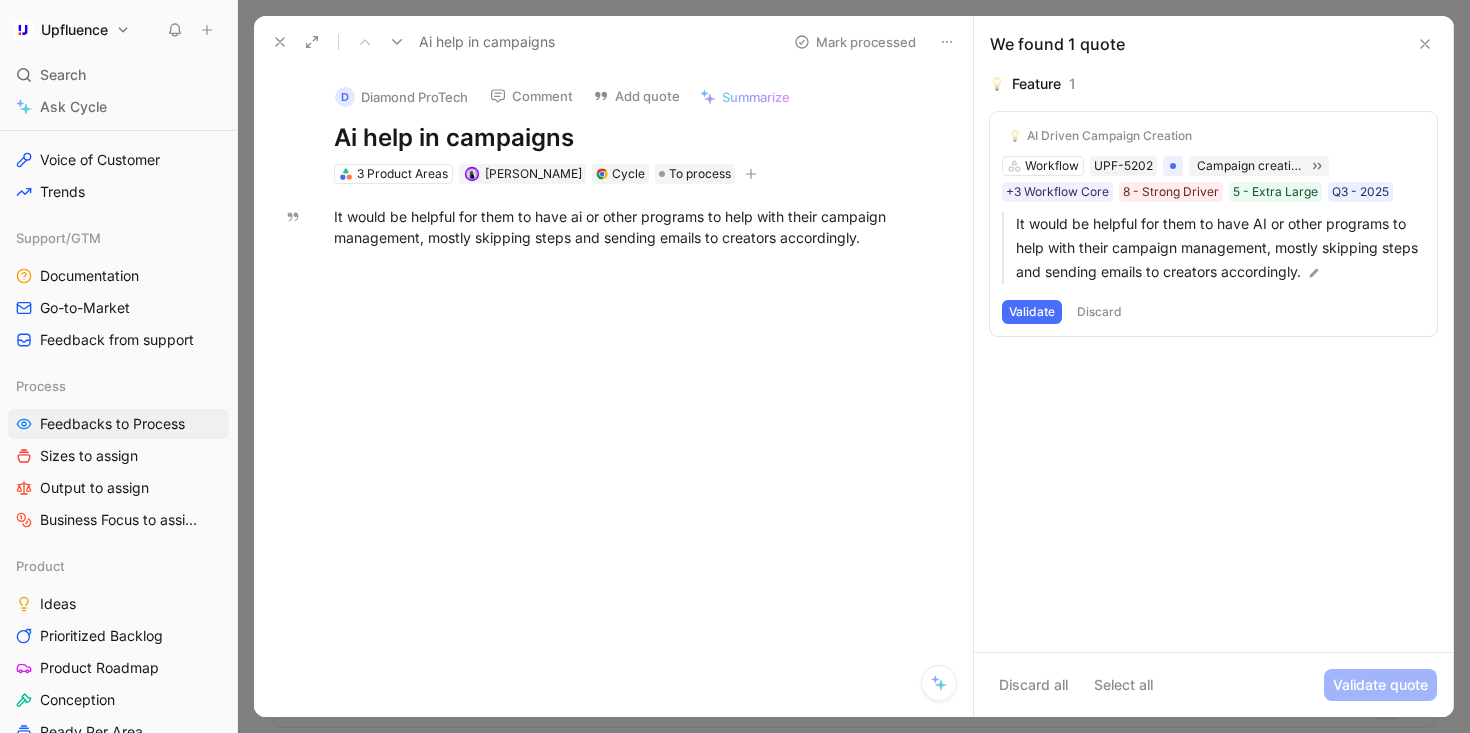 click on "Validate" at bounding box center [1032, 312] 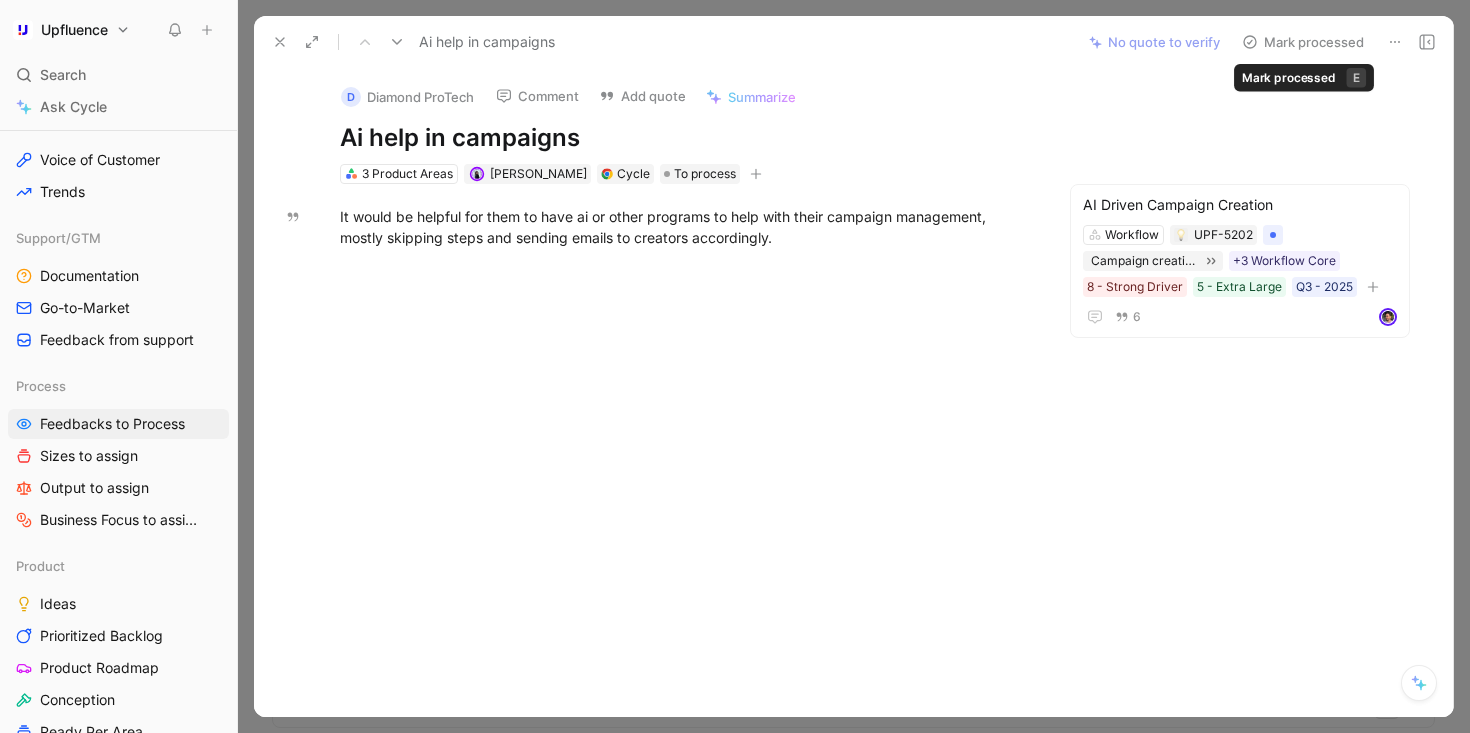 click on "Mark processed" at bounding box center [1303, 42] 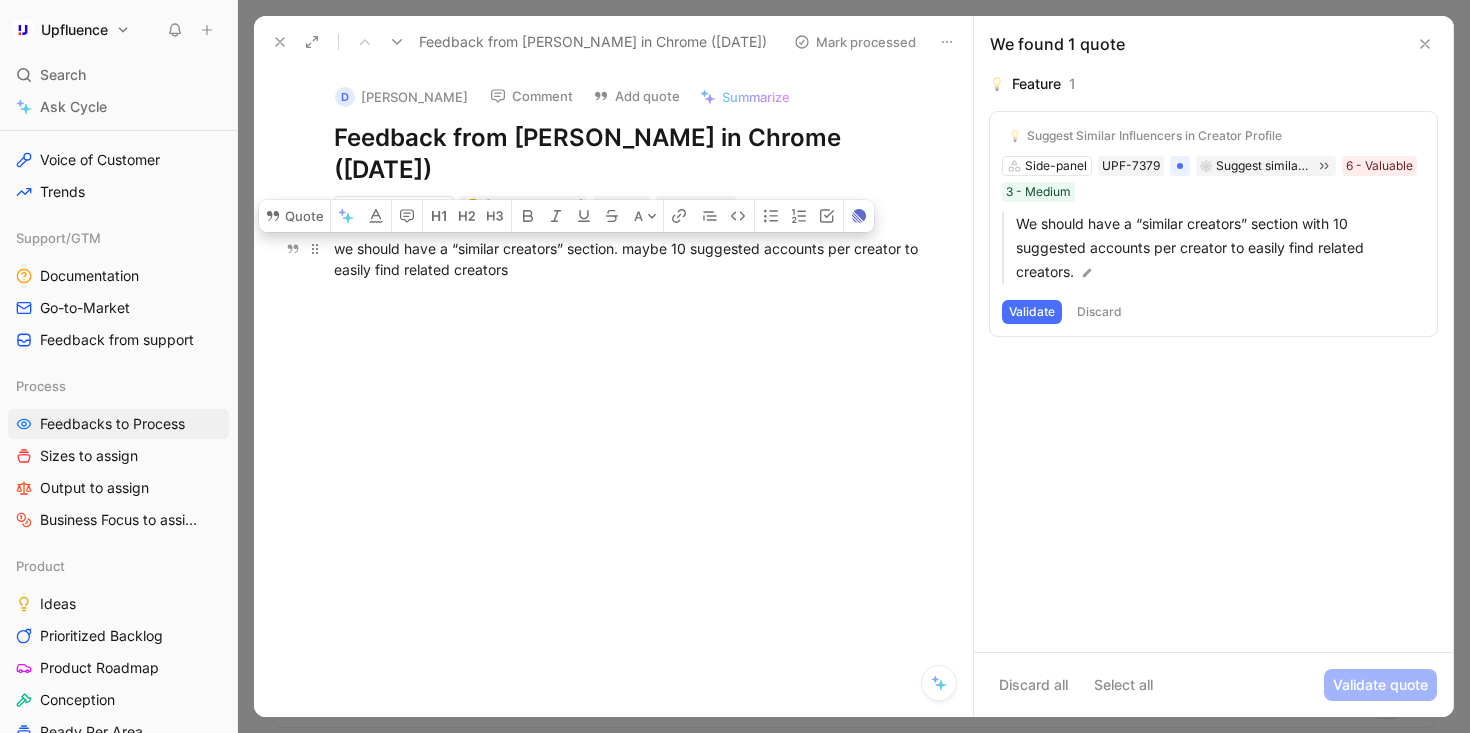 drag, startPoint x: 645, startPoint y: 274, endPoint x: 339, endPoint y: 237, distance: 308.22882 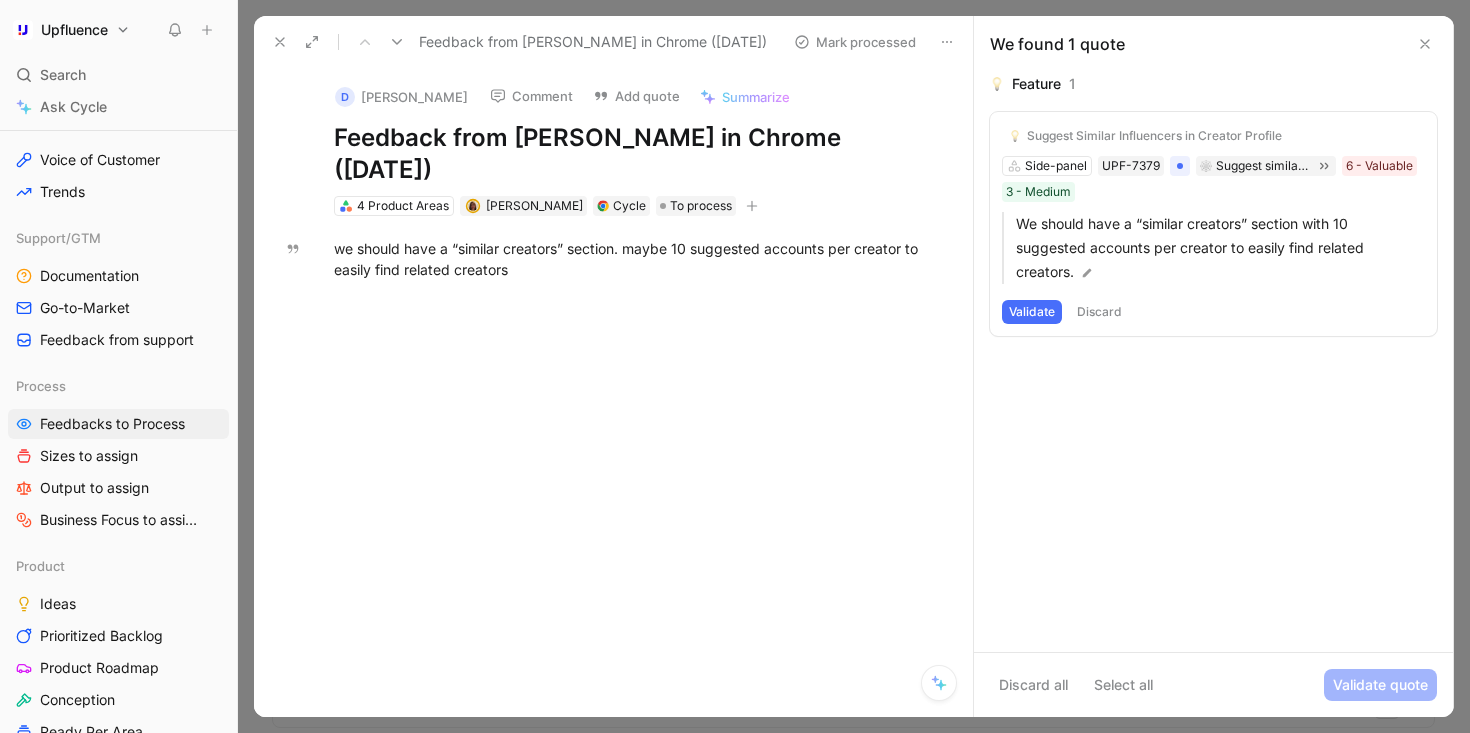 click on "Comment" at bounding box center (531, 96) 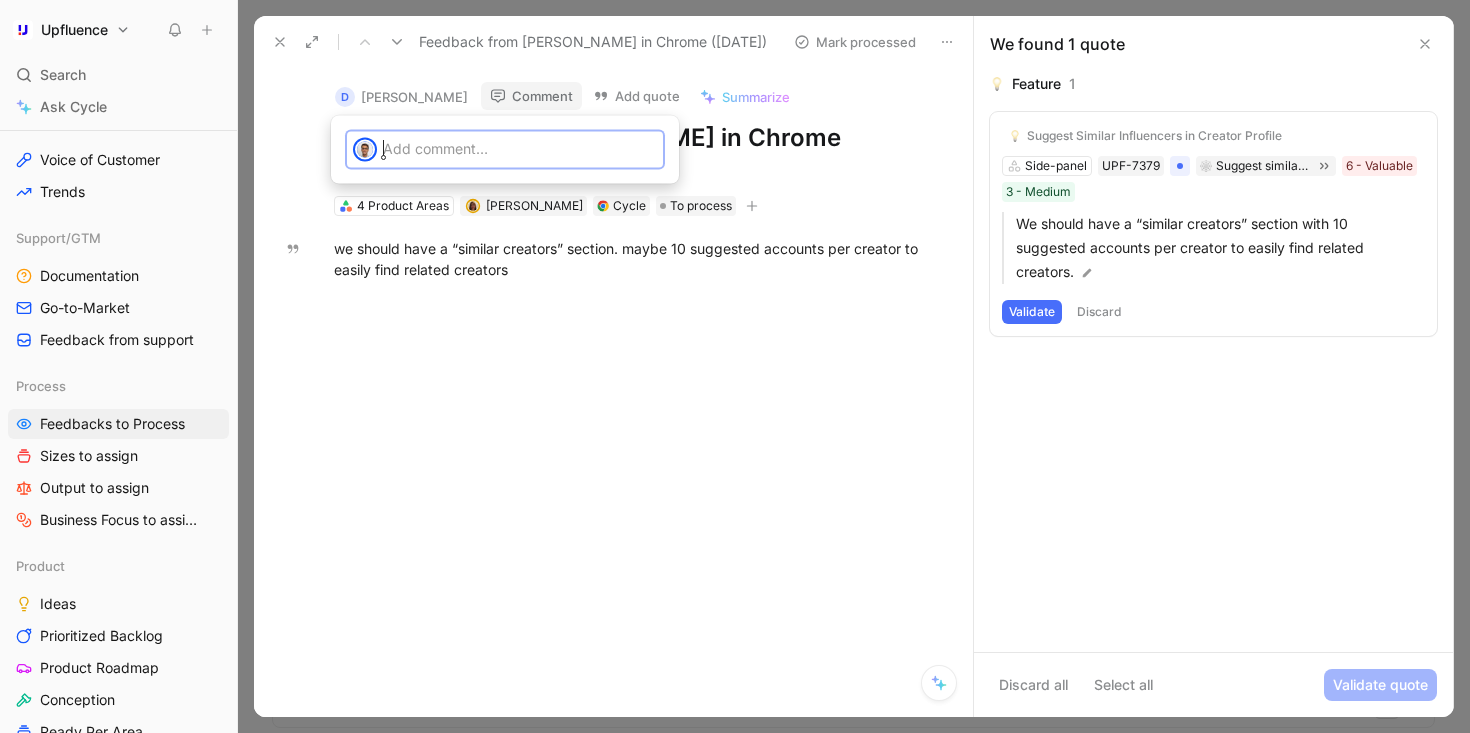 type 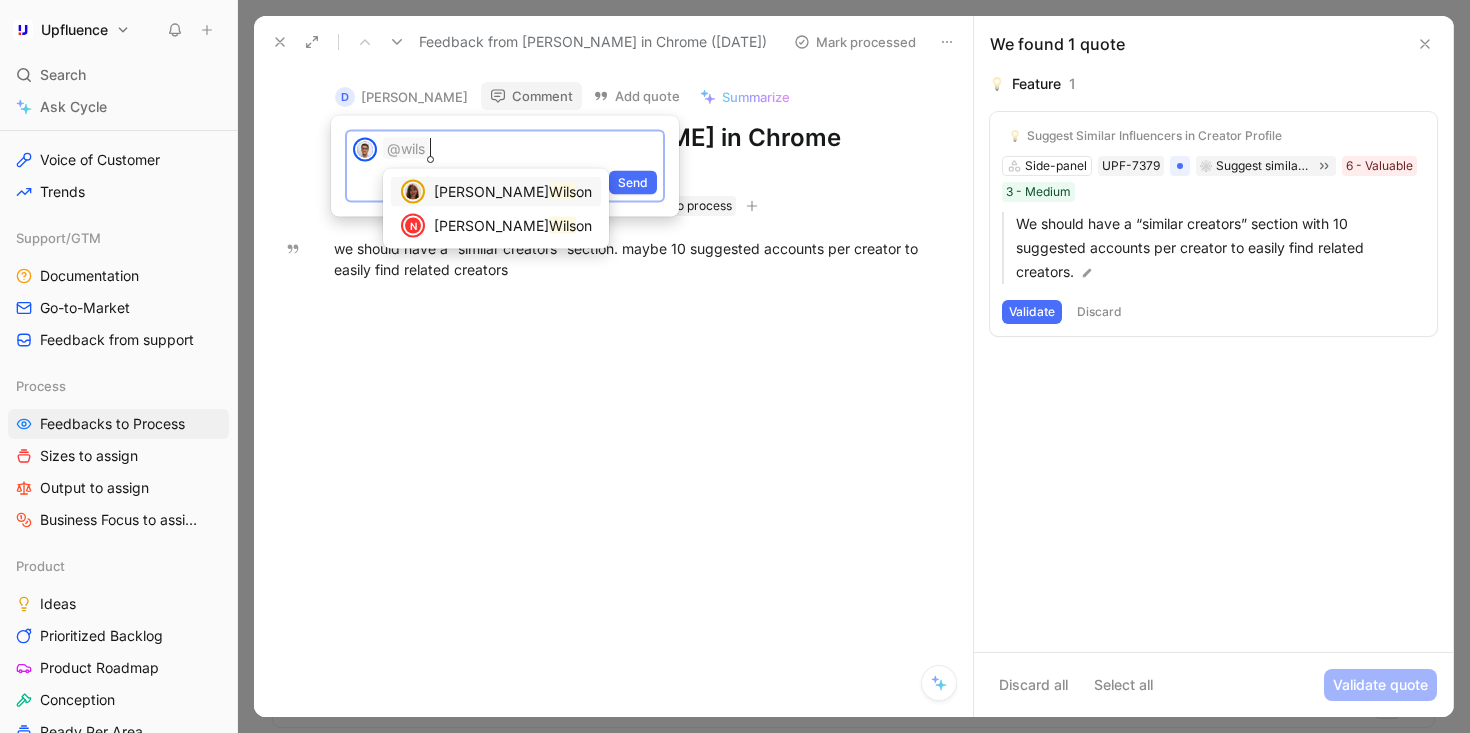 click on "Wils" at bounding box center (562, 191) 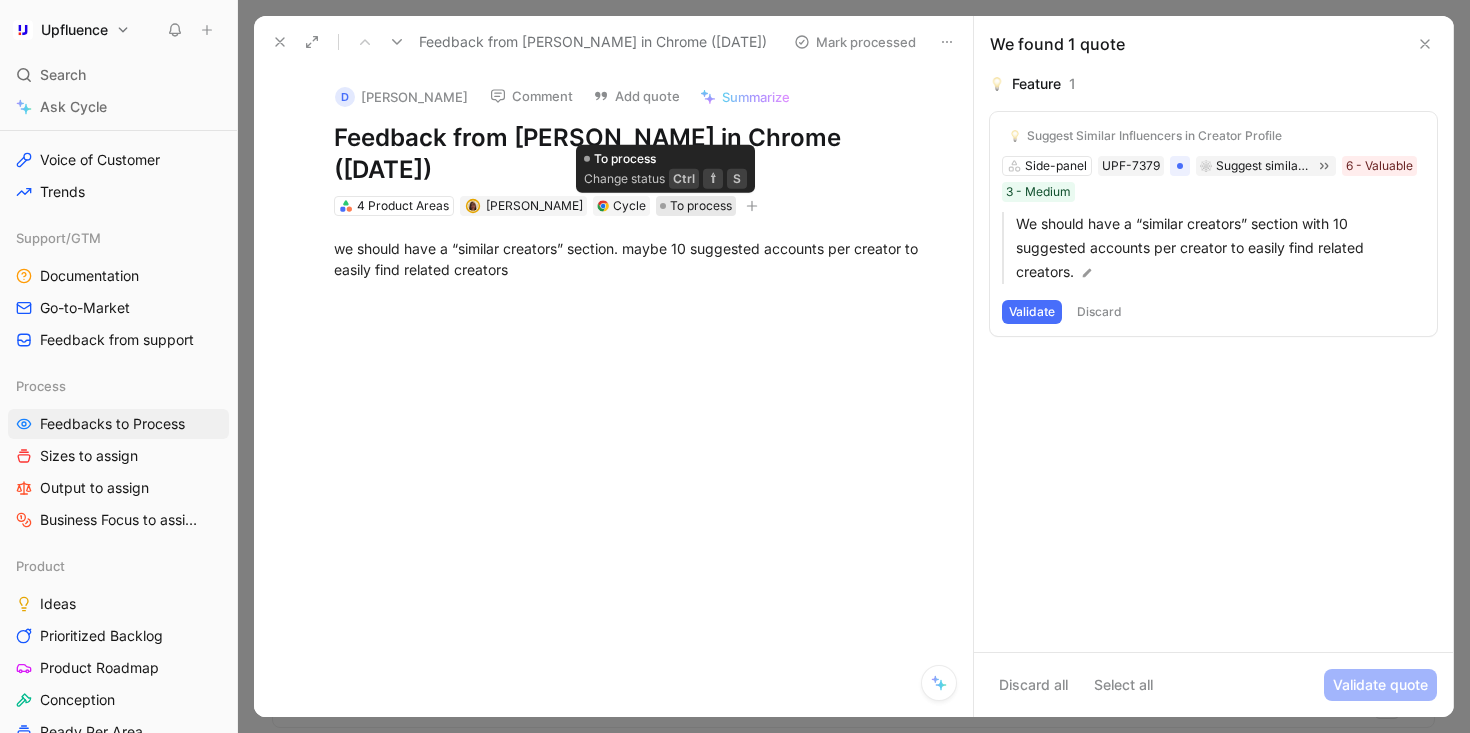 click on "To process" at bounding box center [701, 206] 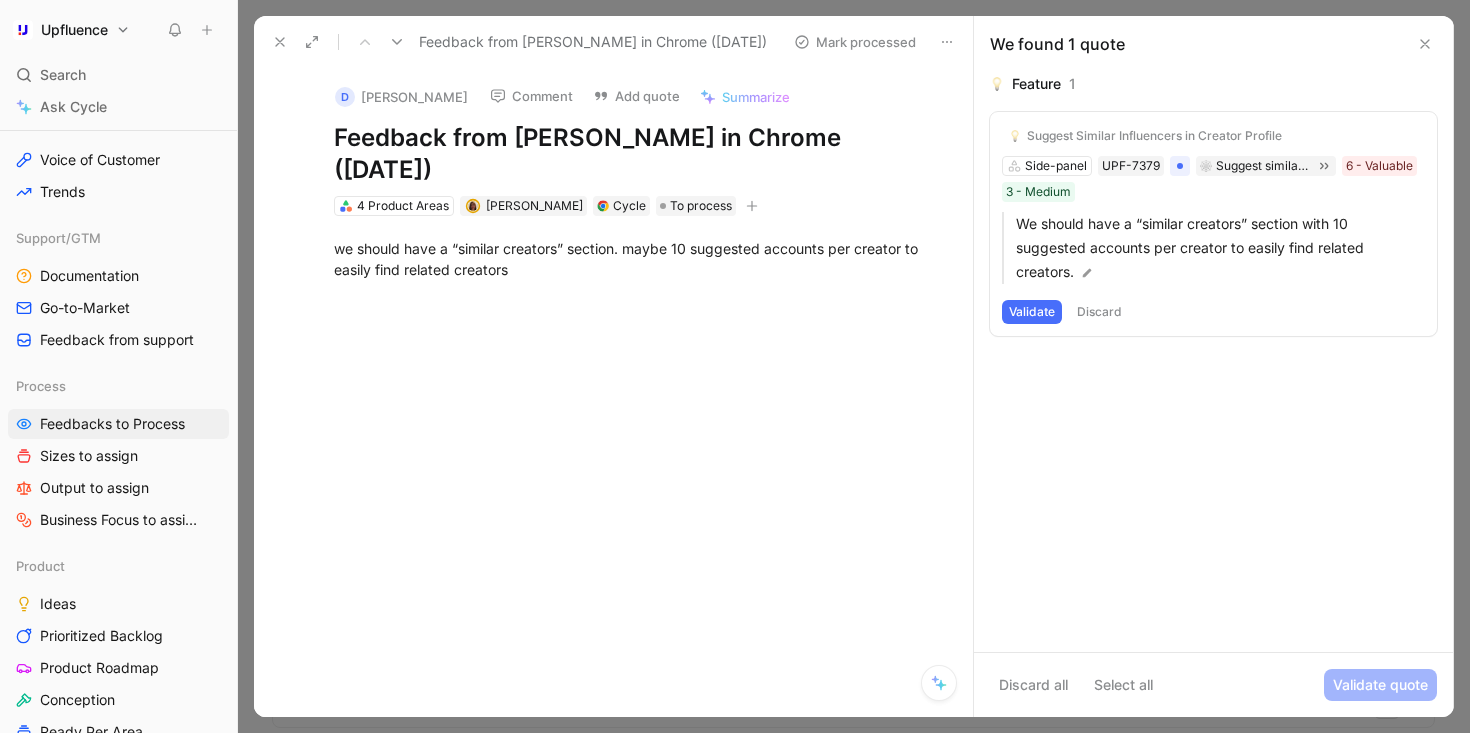 click 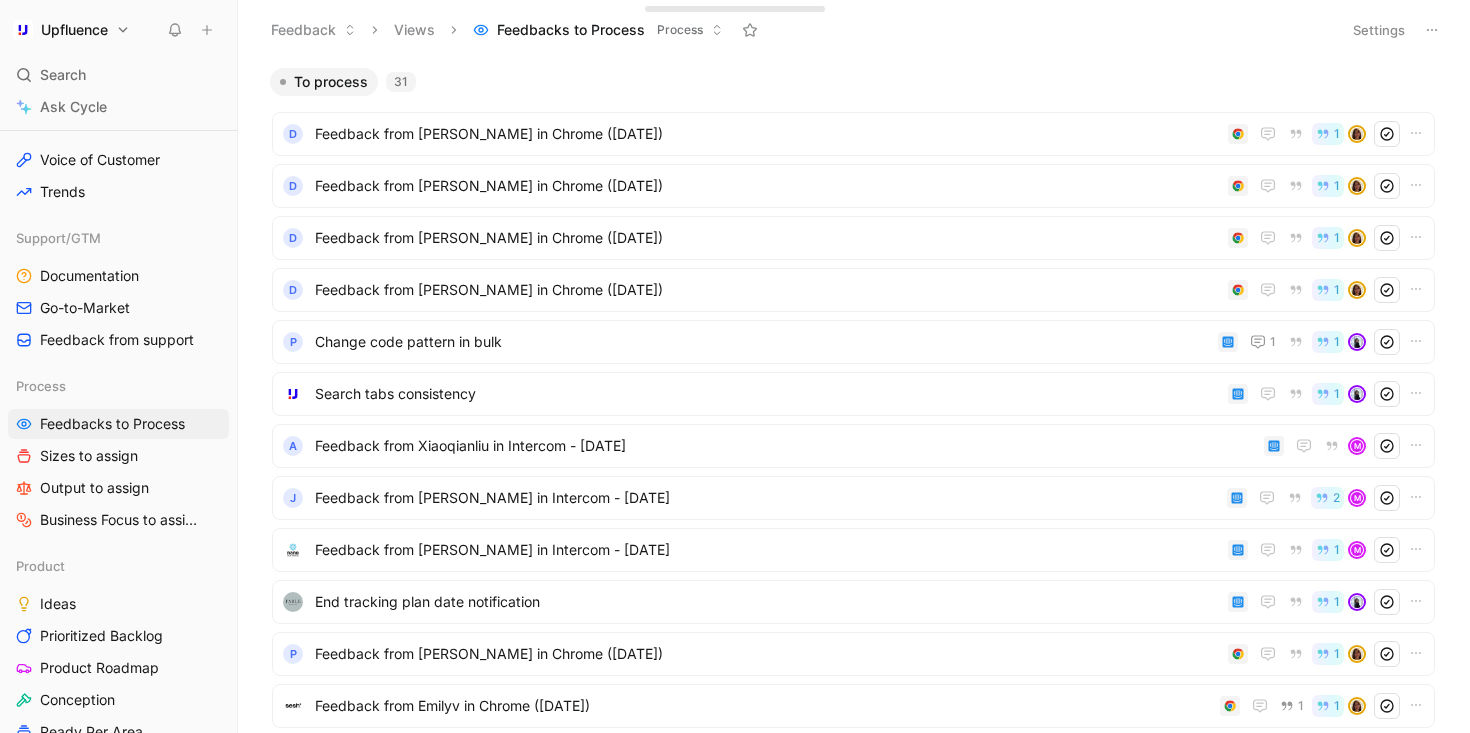 click on "To process" at bounding box center (331, 82) 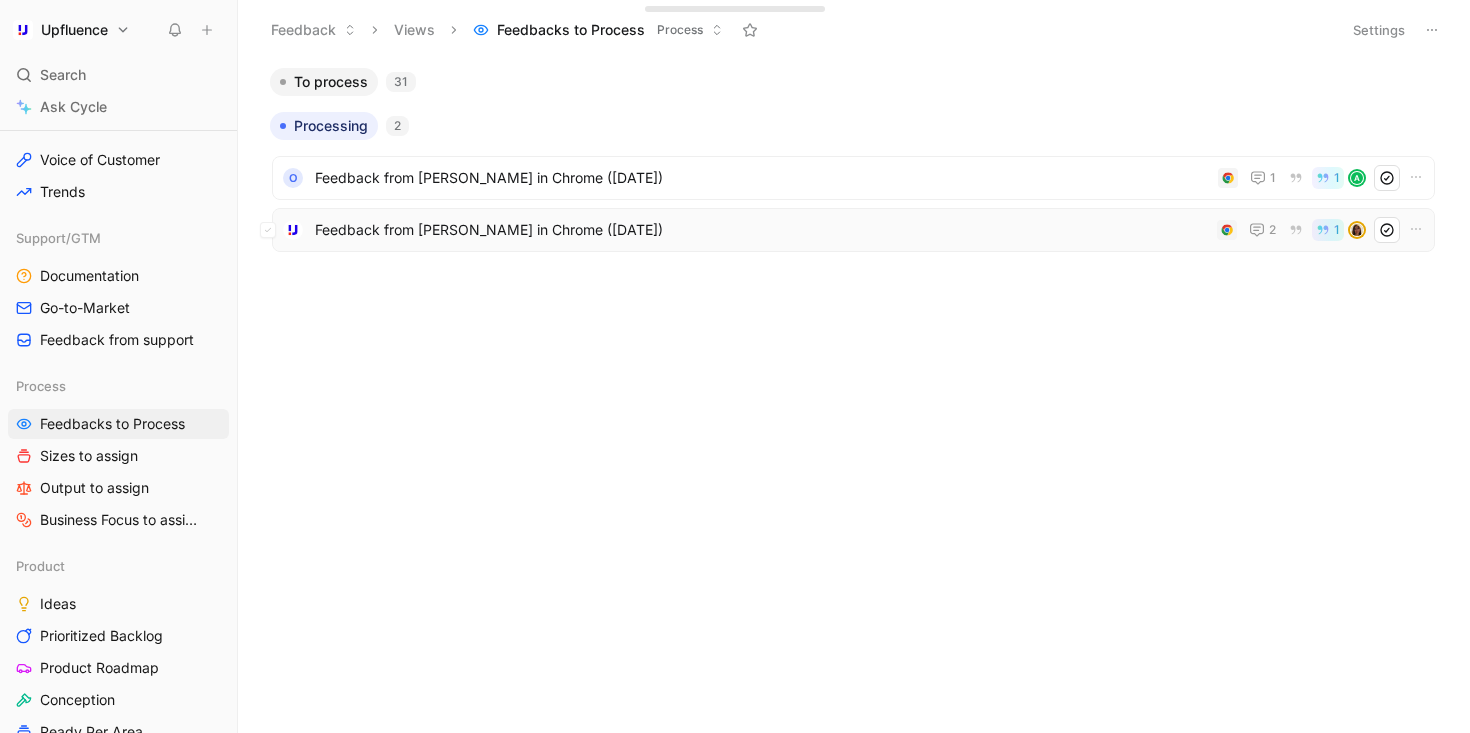 click on "Feedback from [PERSON_NAME] in Chrome ([DATE])" at bounding box center (762, 230) 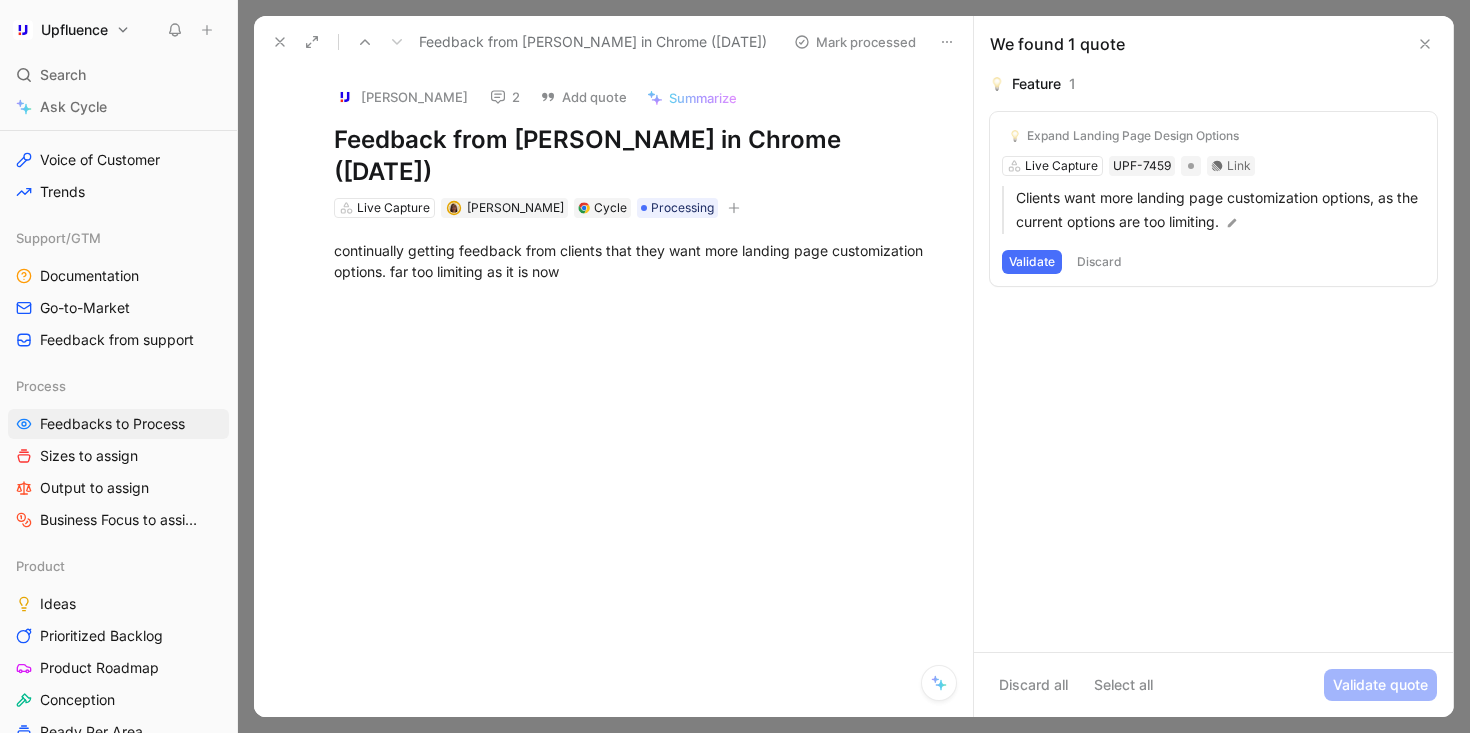 click 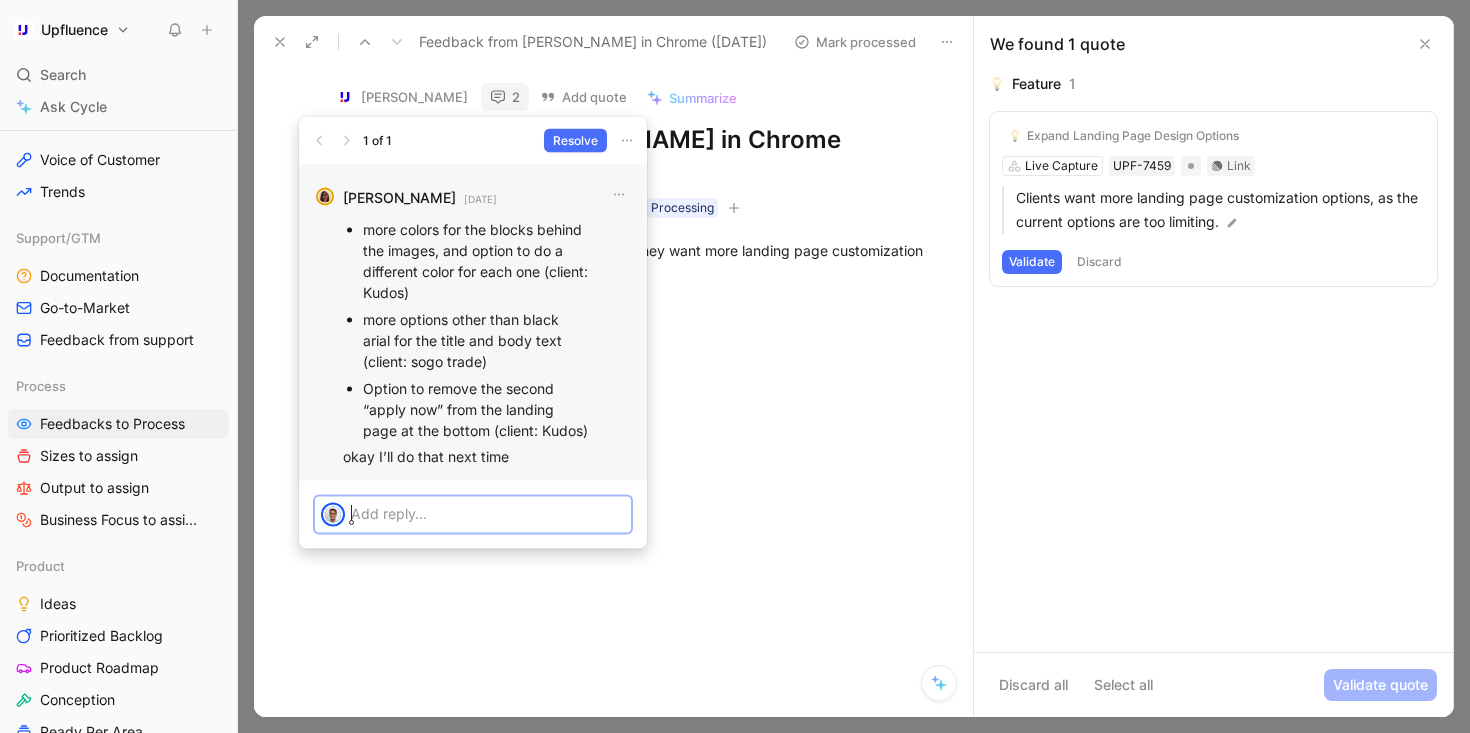 scroll, scrollTop: -232, scrollLeft: 0, axis: vertical 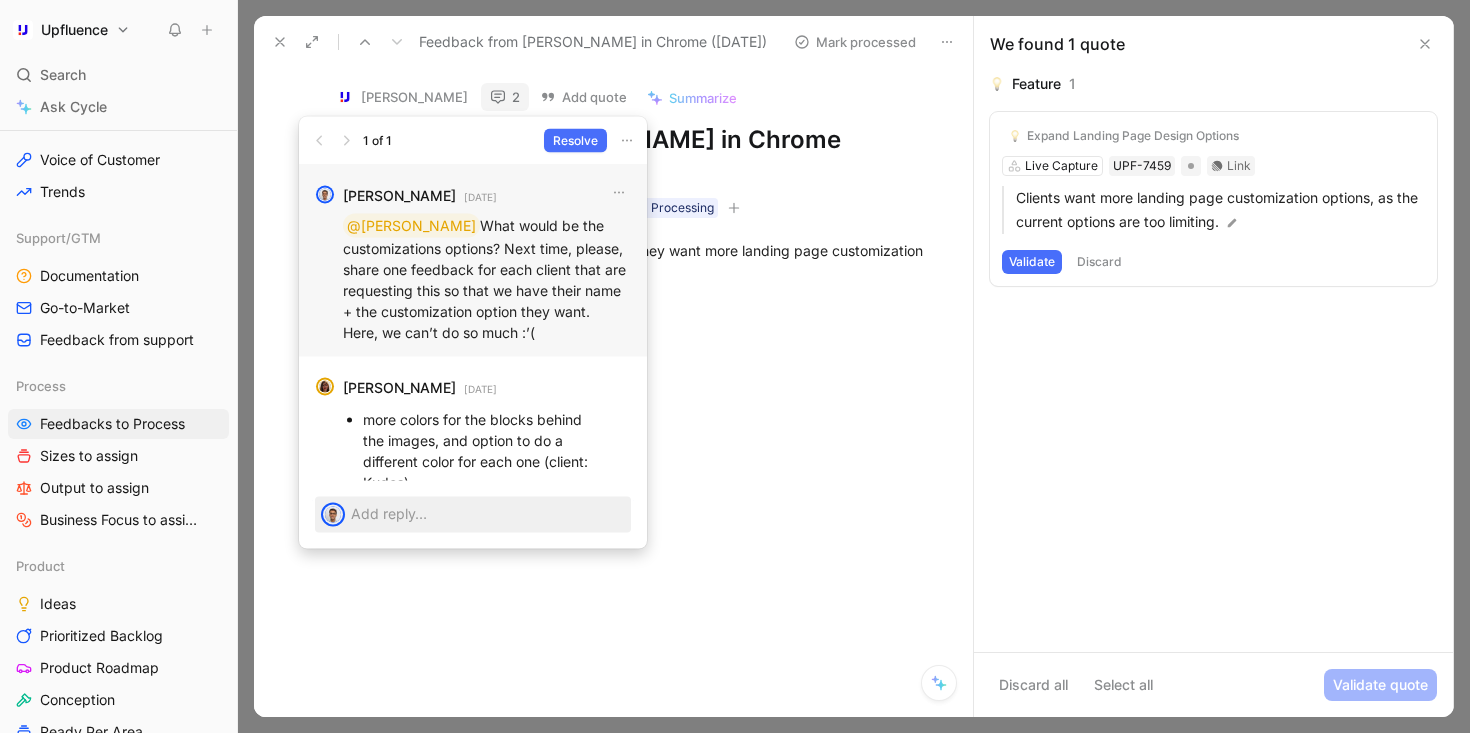 drag, startPoint x: 406, startPoint y: 220, endPoint x: 486, endPoint y: 367, distance: 167.3589 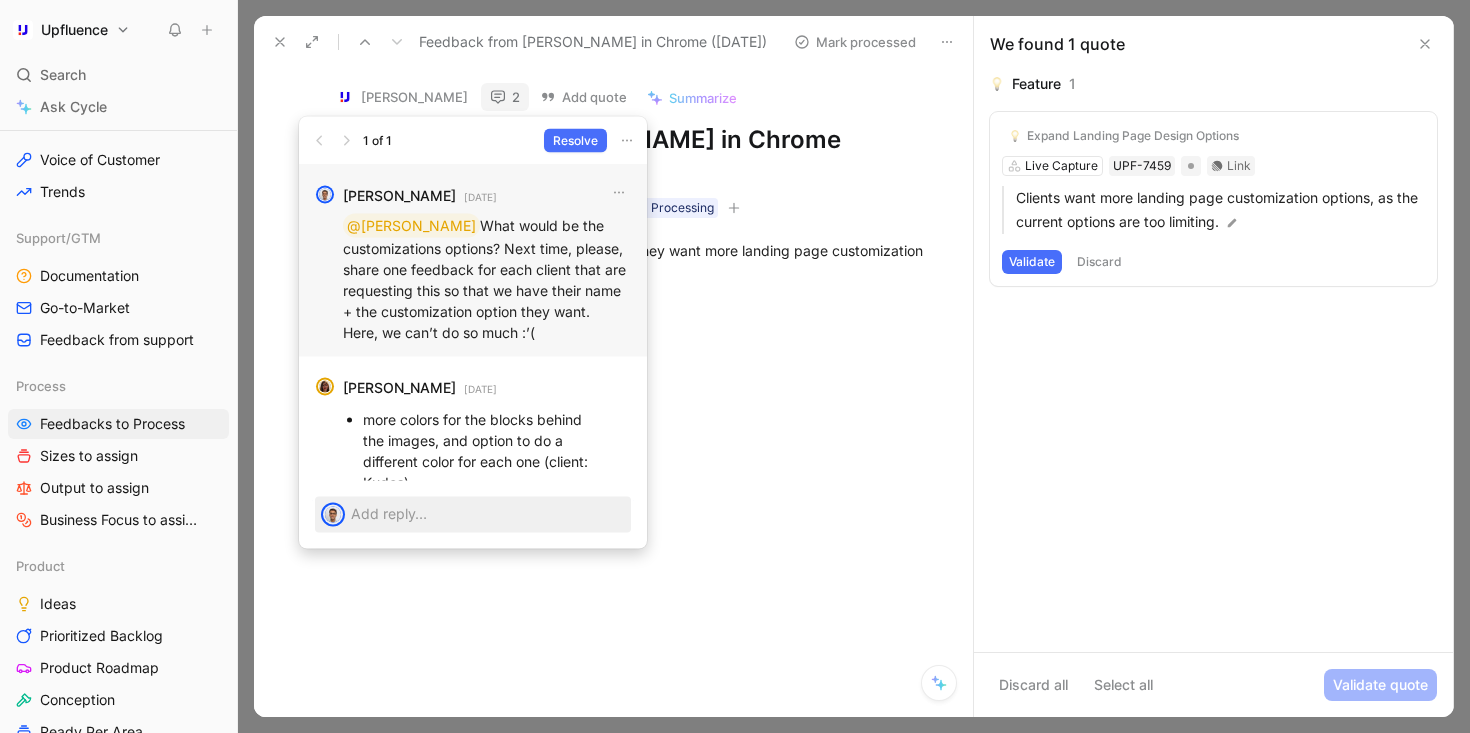 click on "@[PERSON_NAME]  What would be the customizations options? Next time, please, share one feedback for each client that are requesting this so that we have their name + the customization option they want. Here, we can’t do so much :’(" at bounding box center [487, 278] 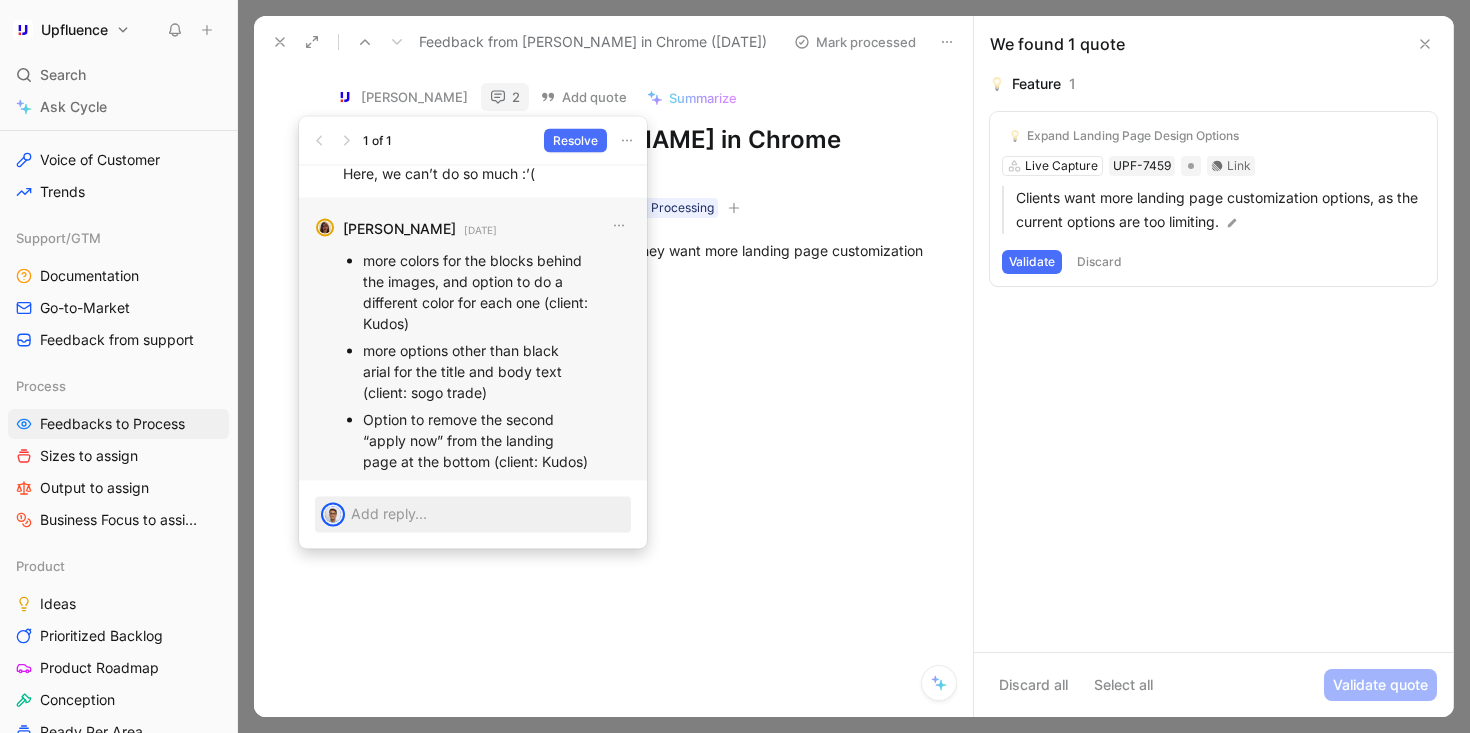 scroll, scrollTop: 0, scrollLeft: 0, axis: both 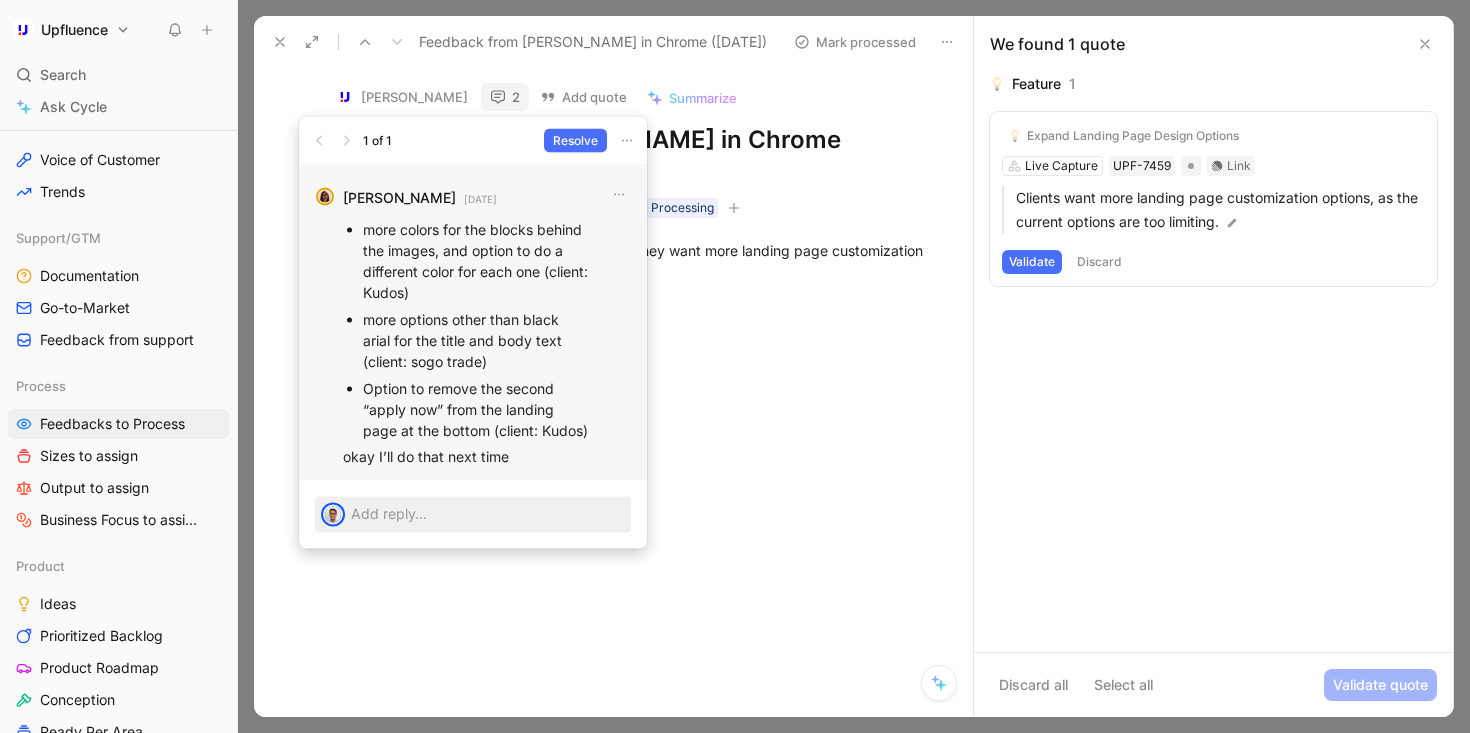 drag, startPoint x: 362, startPoint y: 212, endPoint x: 541, endPoint y: 428, distance: 280.52985 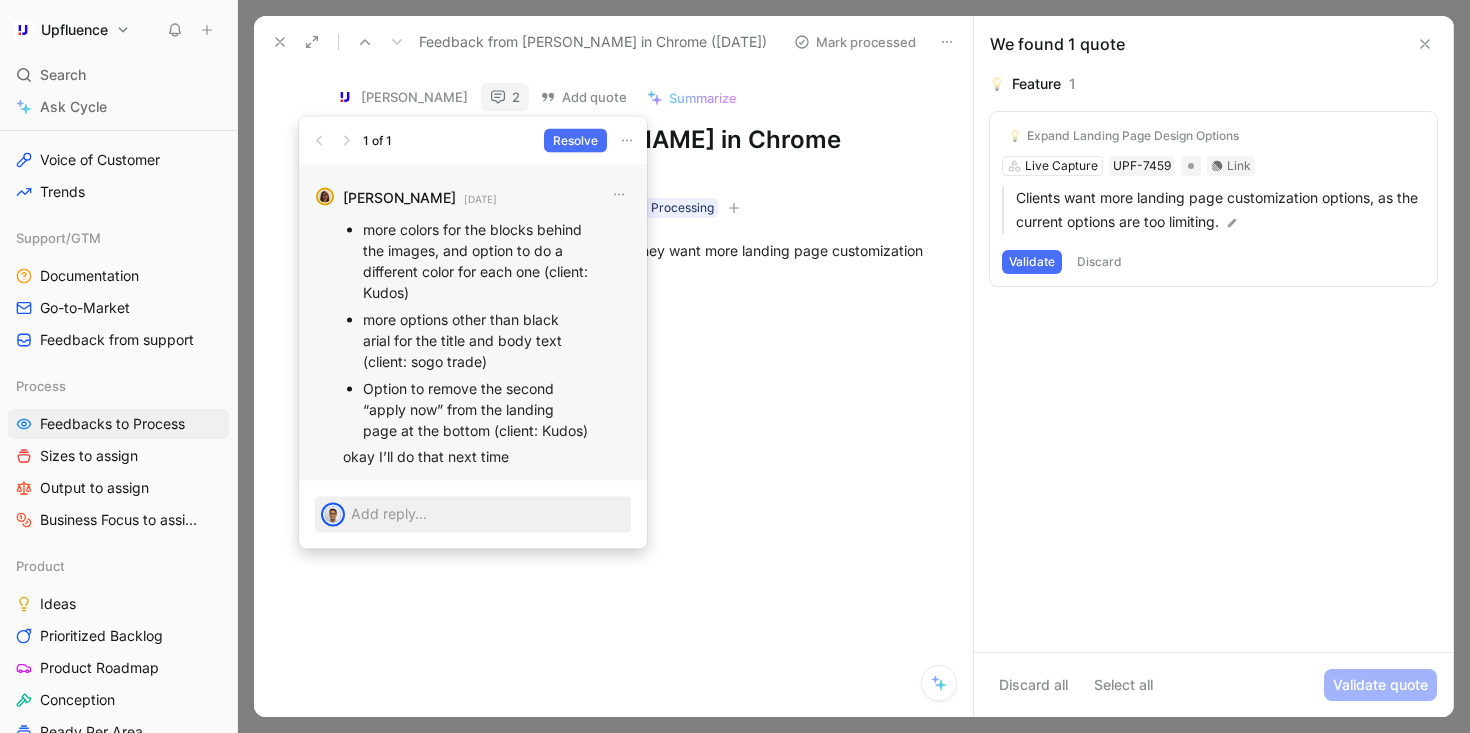 click on "more colors for the blocks behind the images, and option to do a different color for each one (client: Kudos) more options other than black arial for the title and body text (client: sogo trade) Option to remove the second “apply now” from the landing page at the bottom (client: Kudos)" at bounding box center [487, 330] 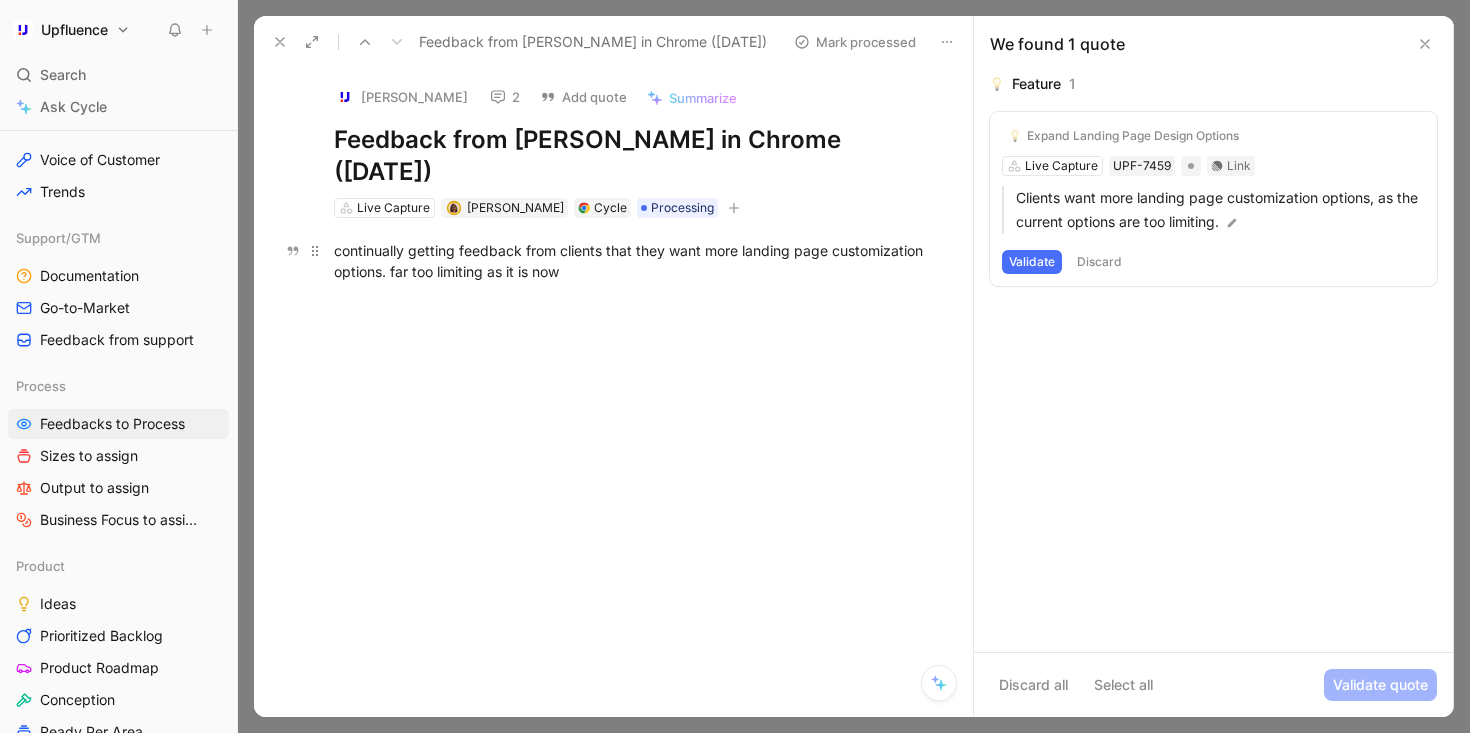click on "continually getting feedback from clients that they want more landing page customization options. far too limiting as it is now" at bounding box center (634, 261) 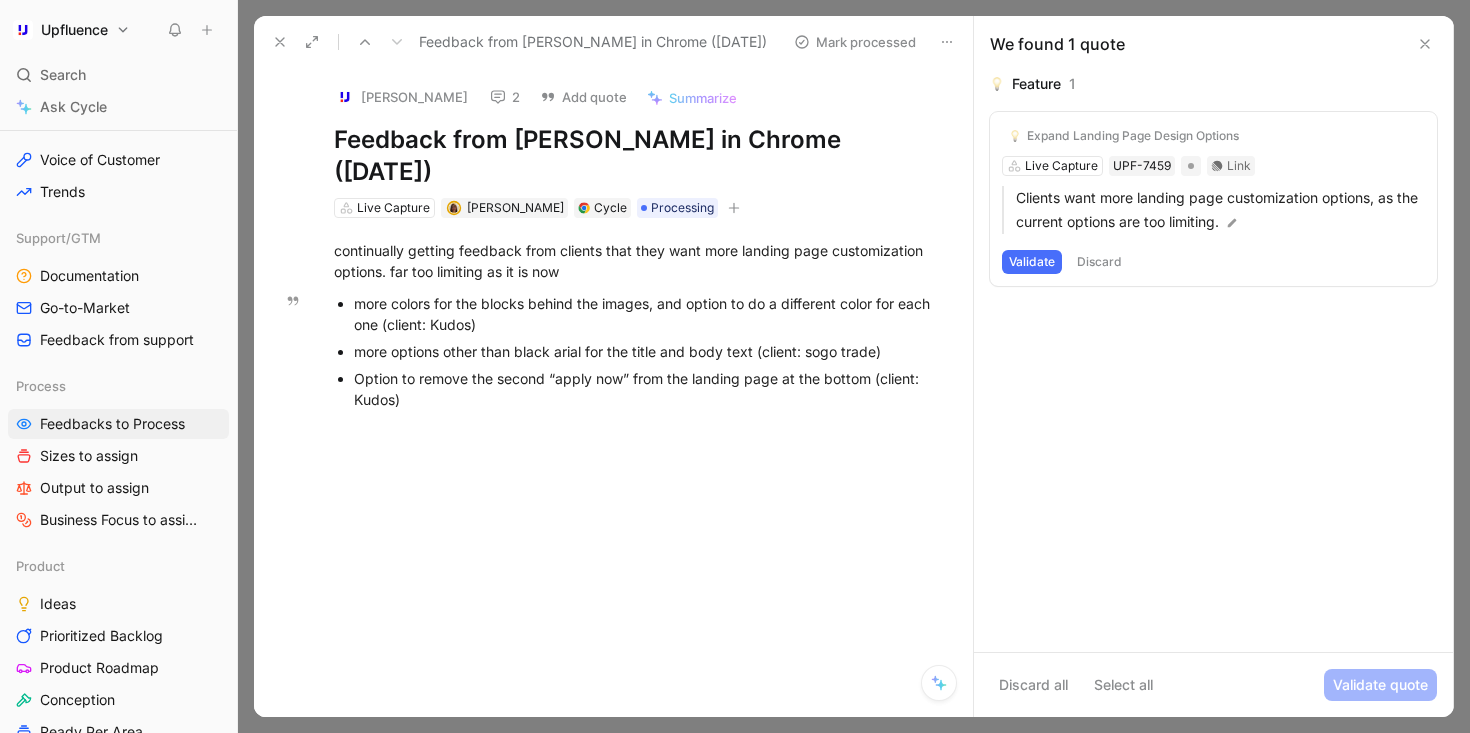 click on "continually getting feedback from clients that they want more landing page customization options. far too limiting as it is now more colors for the blocks behind the images, and option to do a different color for each one (client: Kudos) more options other than black arial for the title and body text (client: sogo trade) Option to remove the second “apply now” from the landing page at the bottom (client: Kudos)" at bounding box center [634, 323] 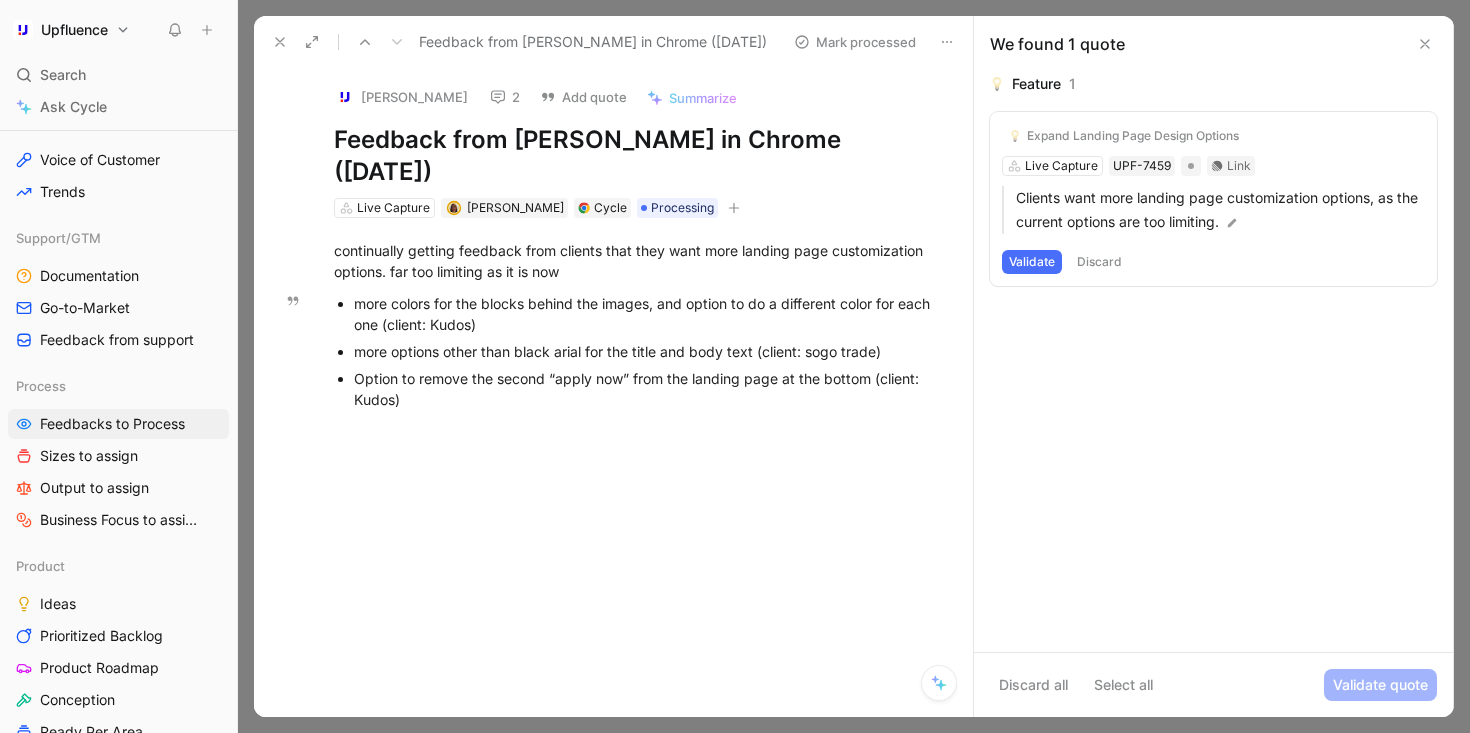 click on "Discard" at bounding box center [1099, 262] 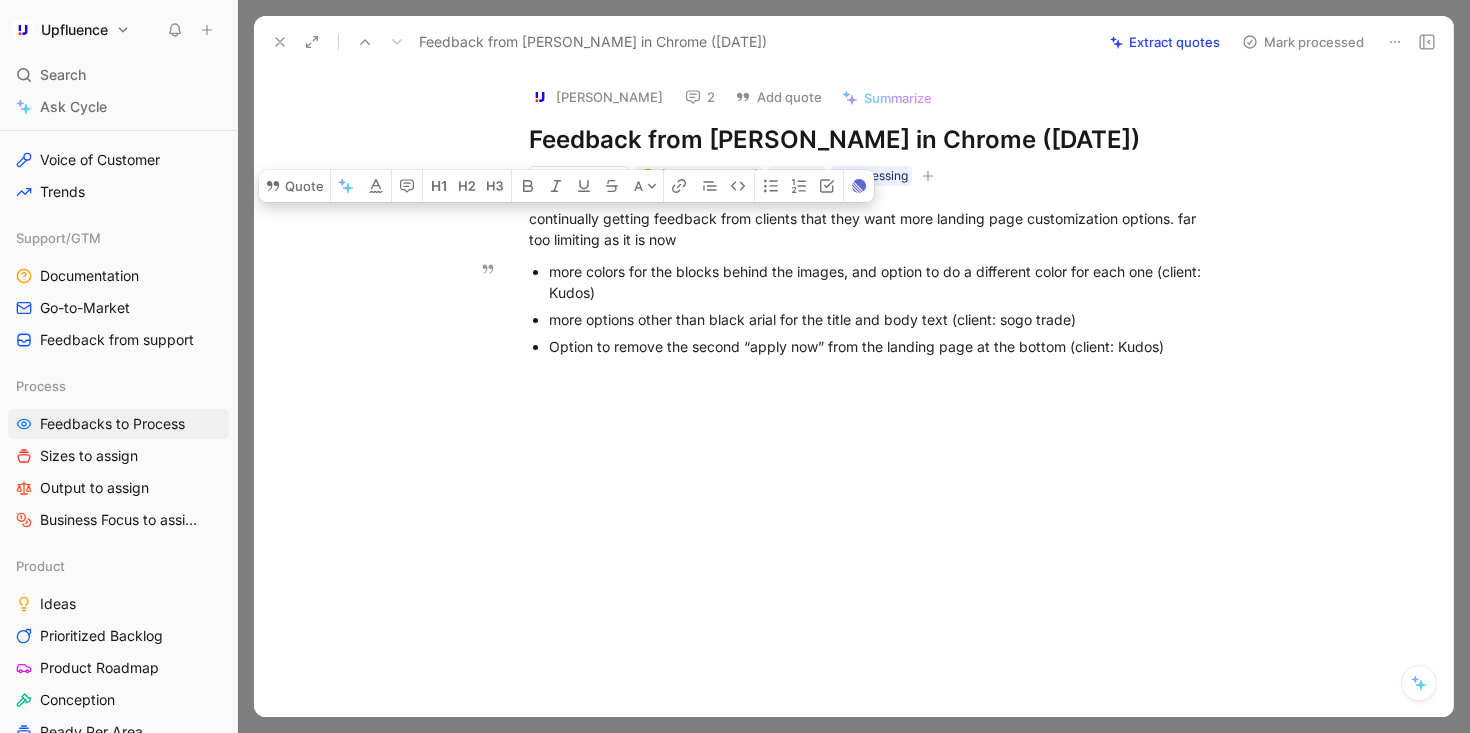 drag, startPoint x: 524, startPoint y: 218, endPoint x: 1240, endPoint y: 374, distance: 732.79736 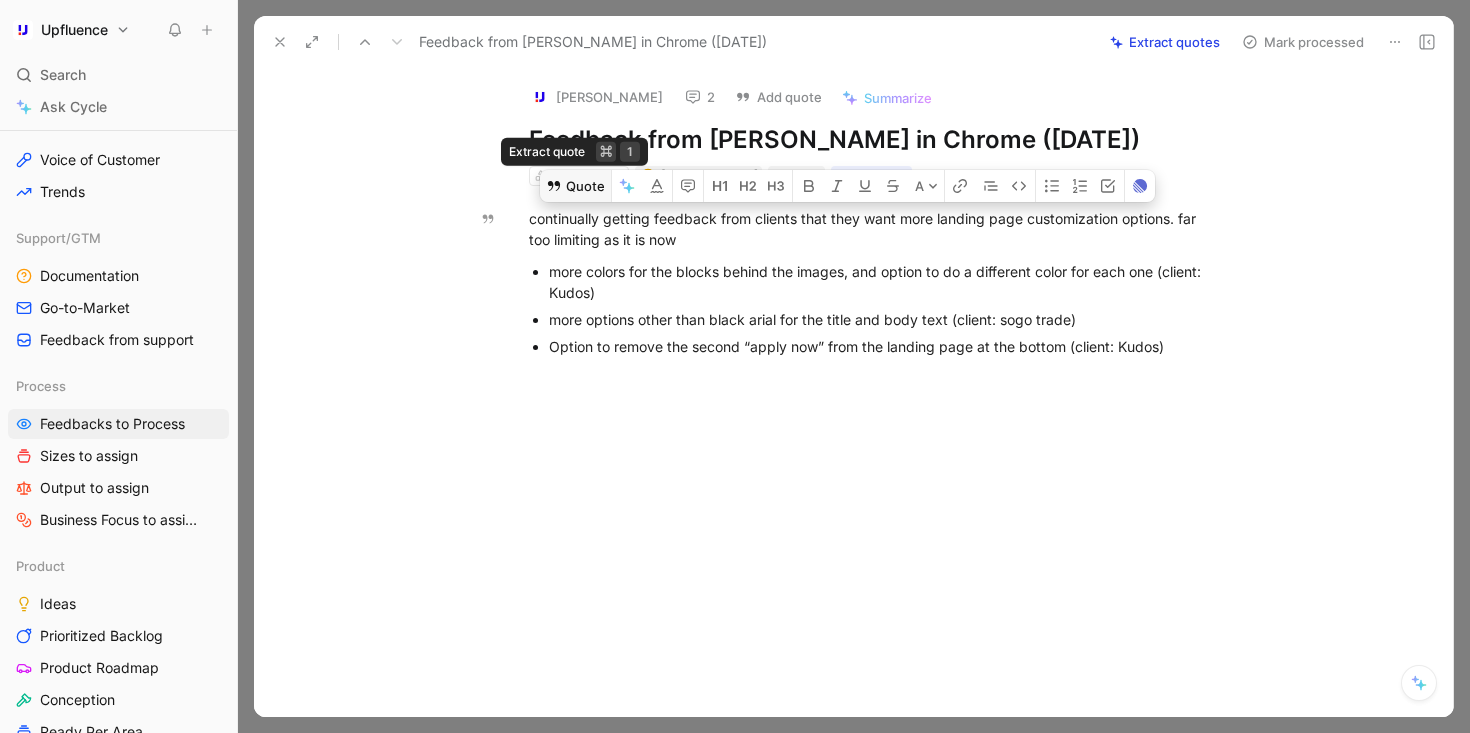 click on "Quote" at bounding box center (575, 186) 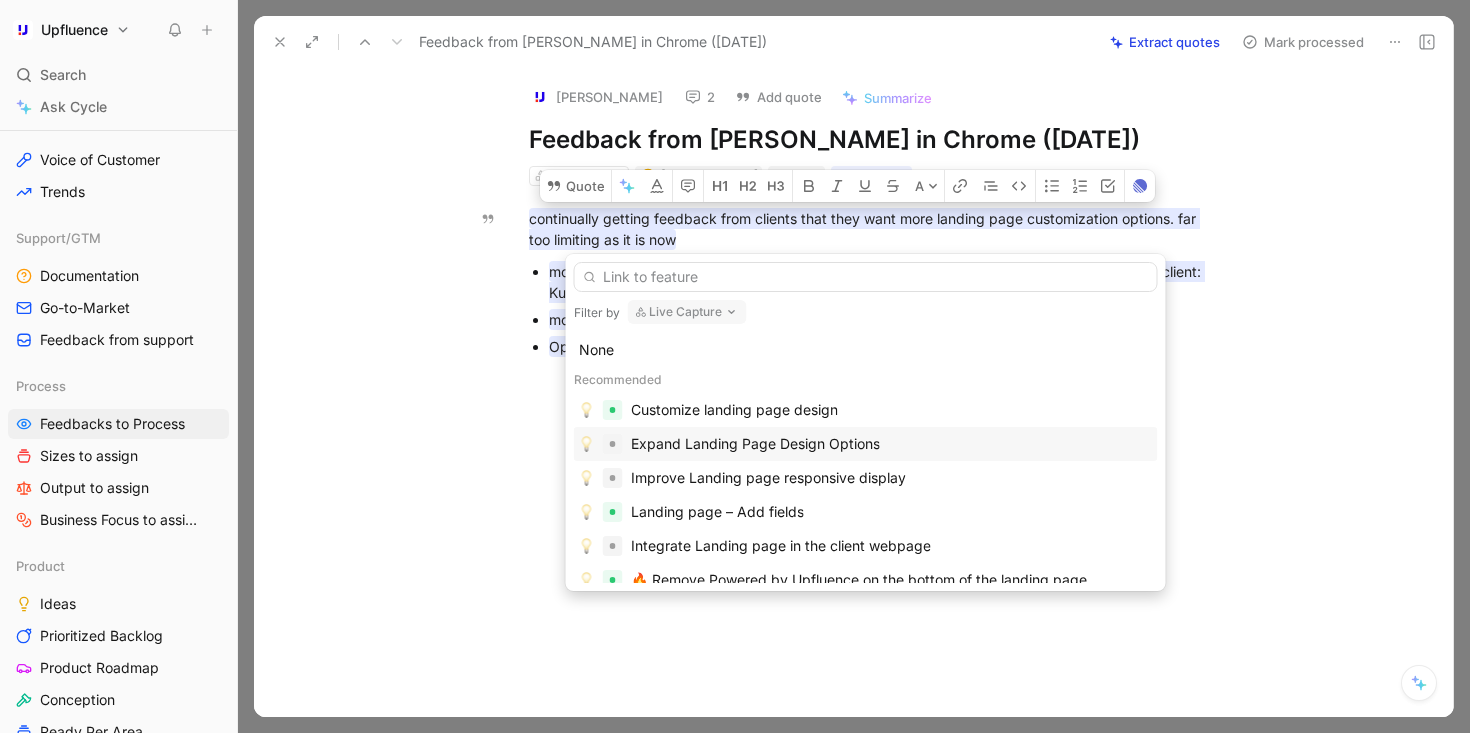 click on "Expand Landing Page Design Options" at bounding box center [892, 444] 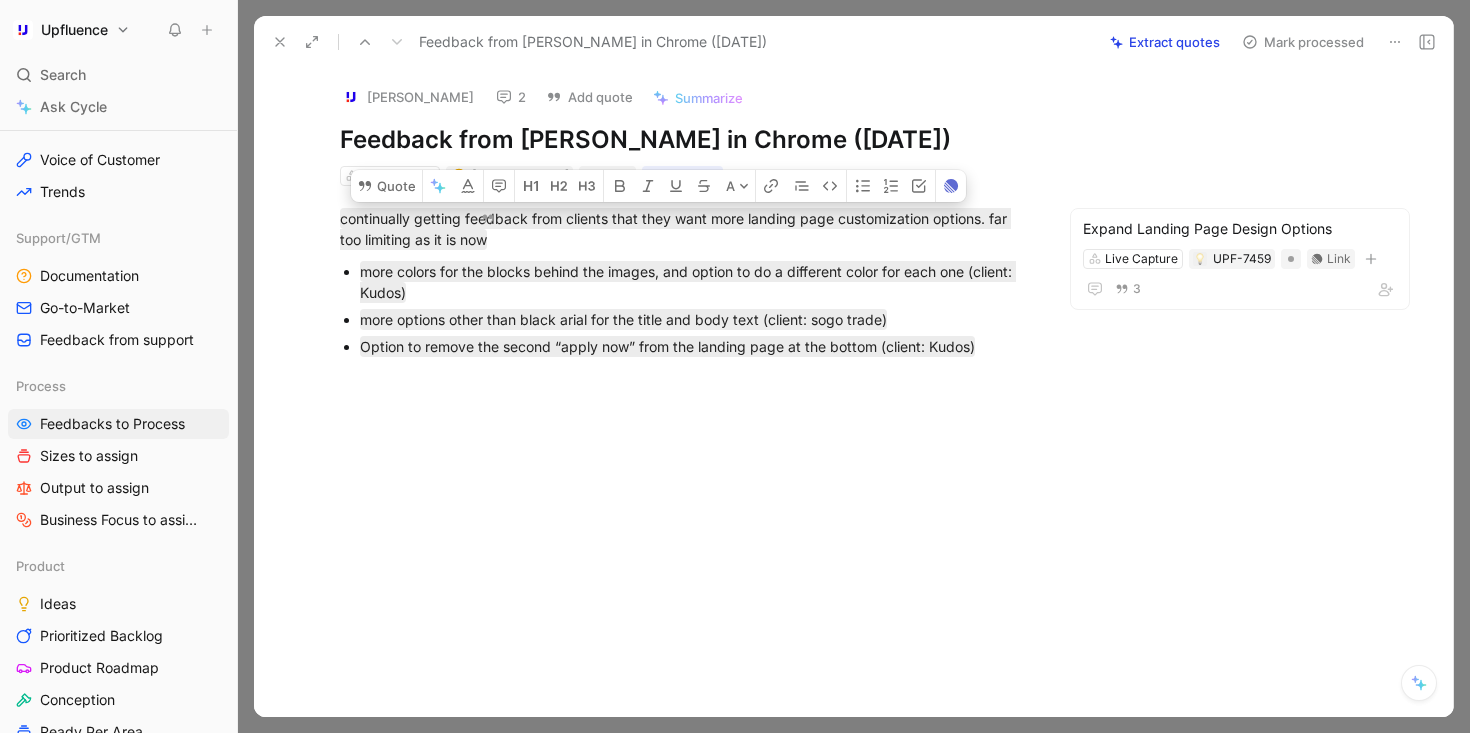 click on "Mark processed" at bounding box center (1303, 42) 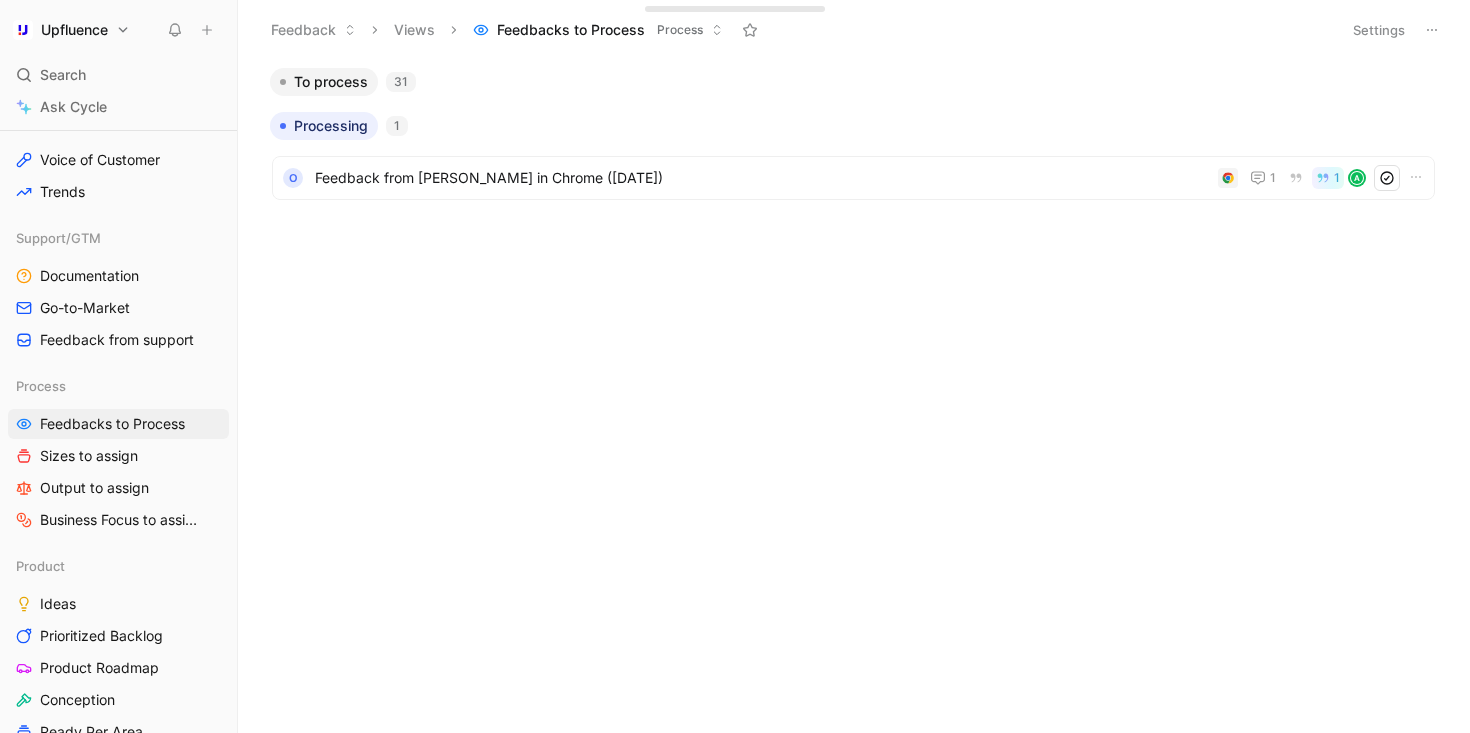 click on "To process" at bounding box center [331, 82] 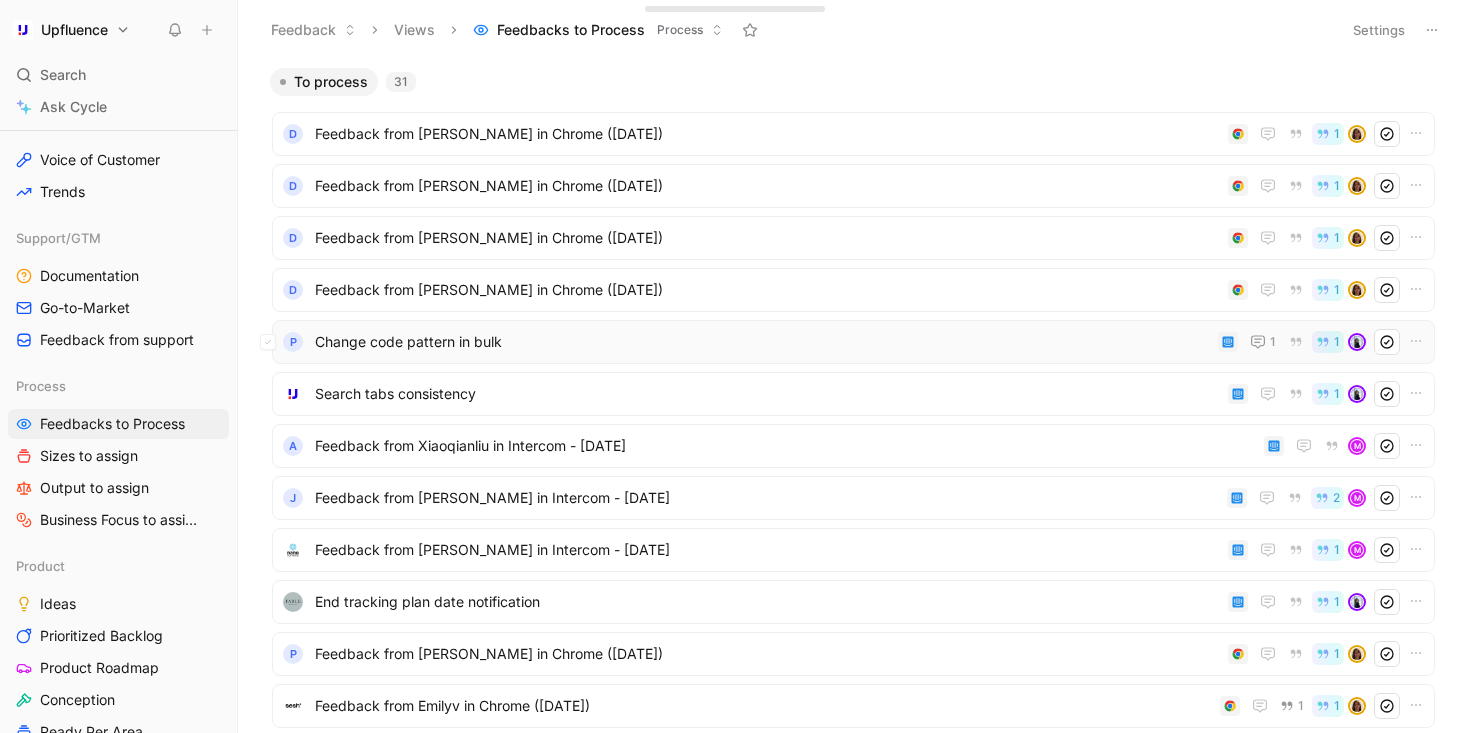 click on "Change code pattern in bulk" at bounding box center [762, 342] 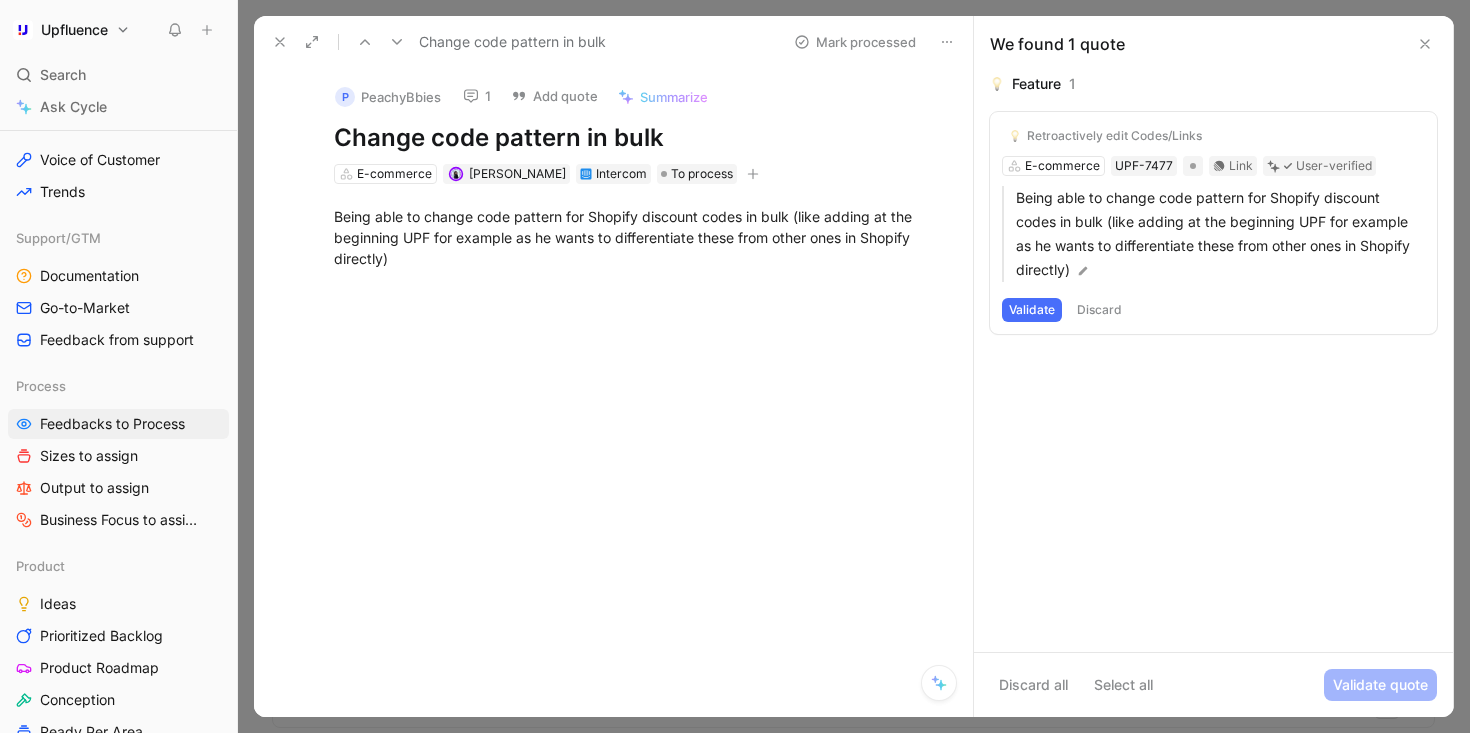 click 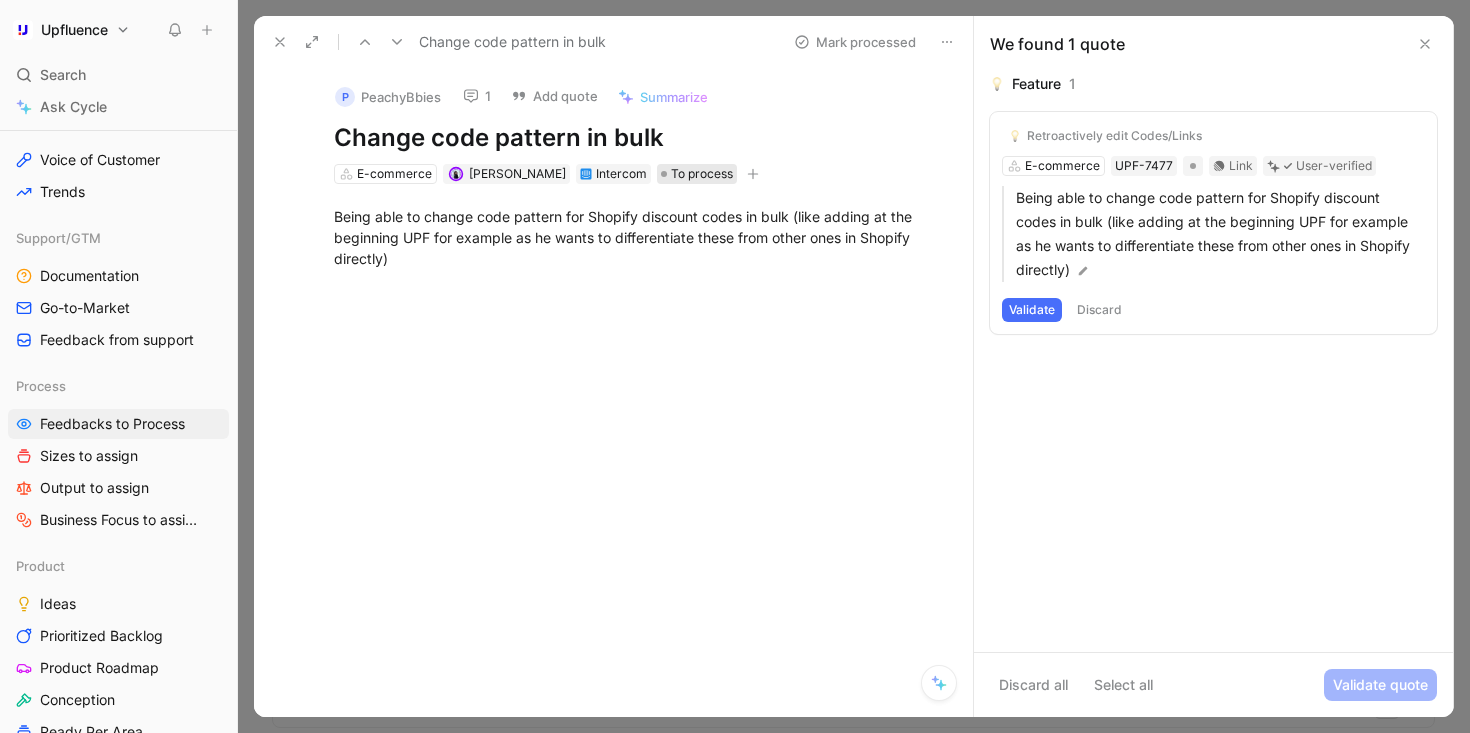 click on "To process" at bounding box center (702, 174) 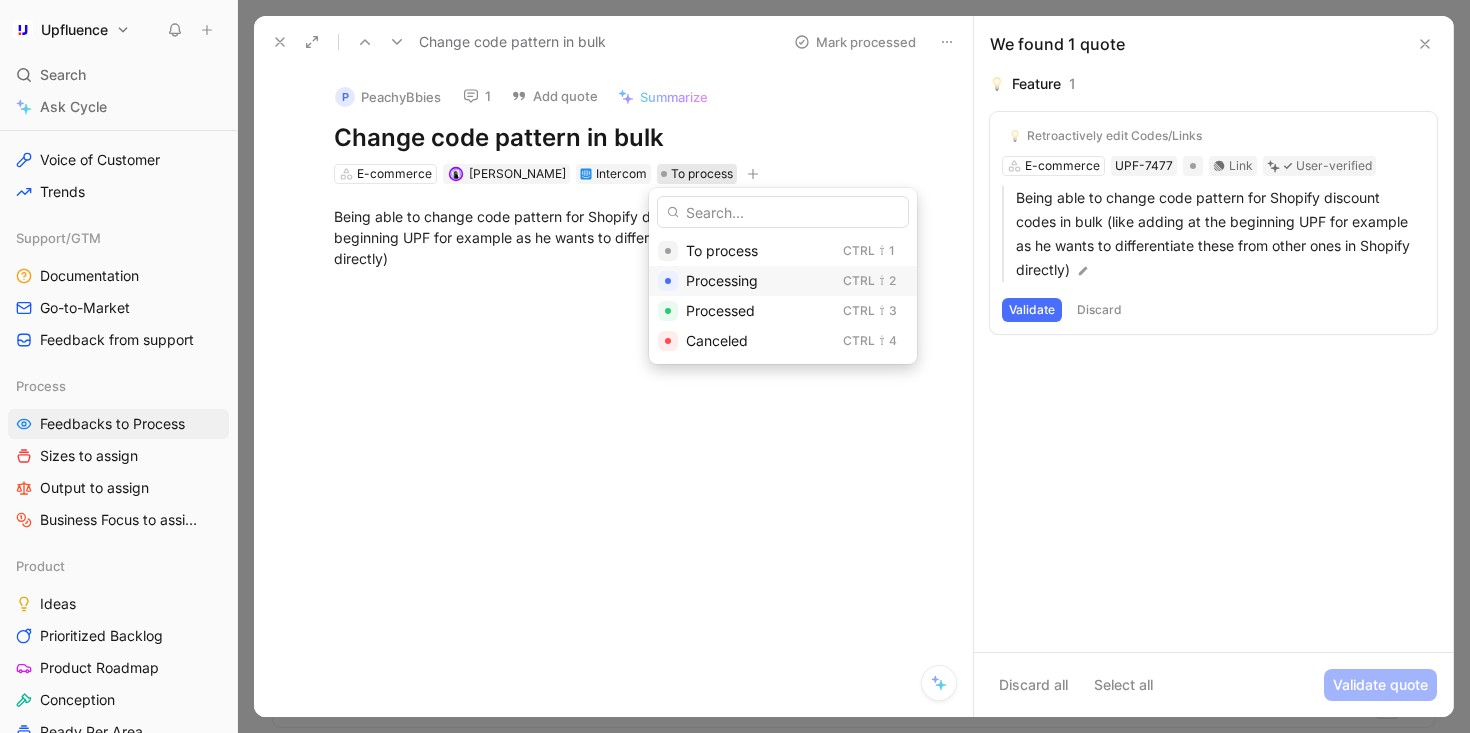 click on "Processing" at bounding box center [722, 280] 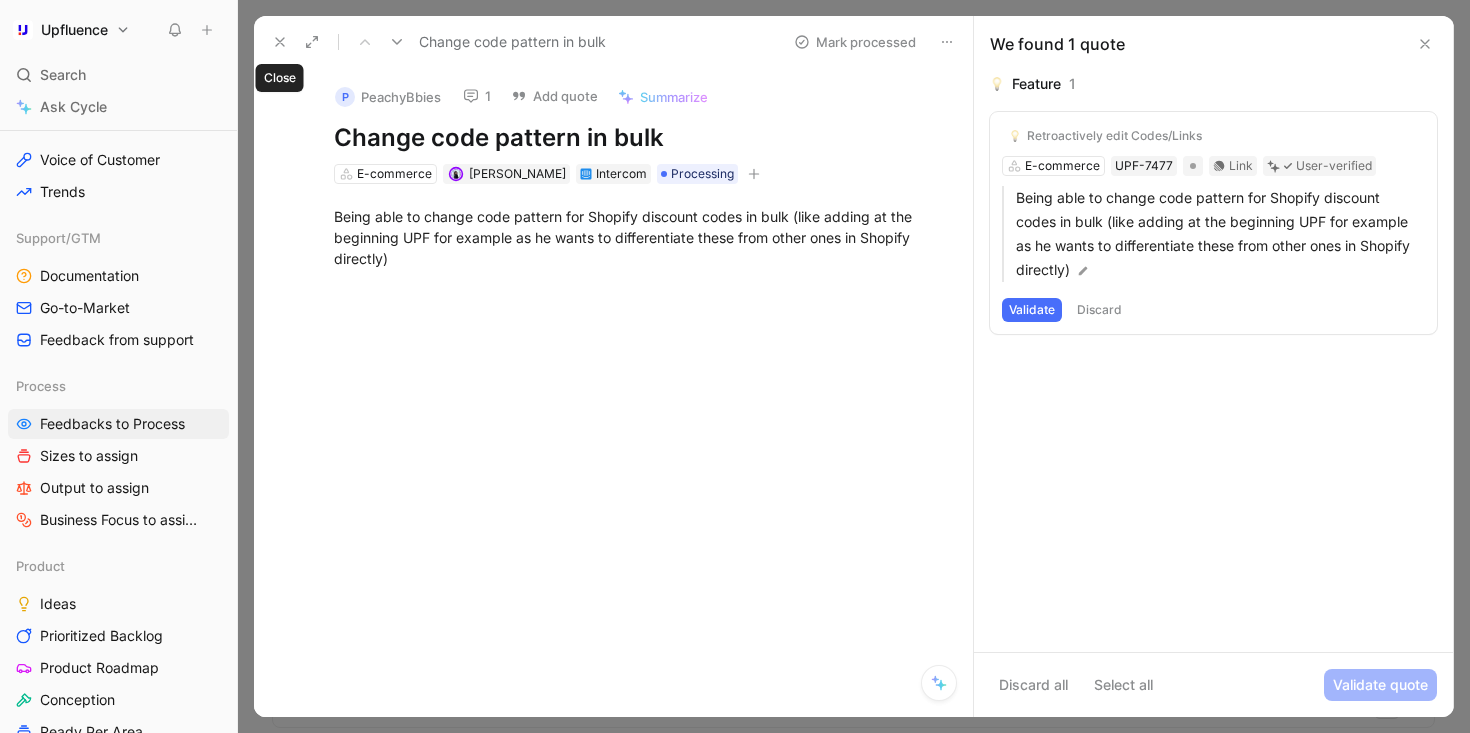 click 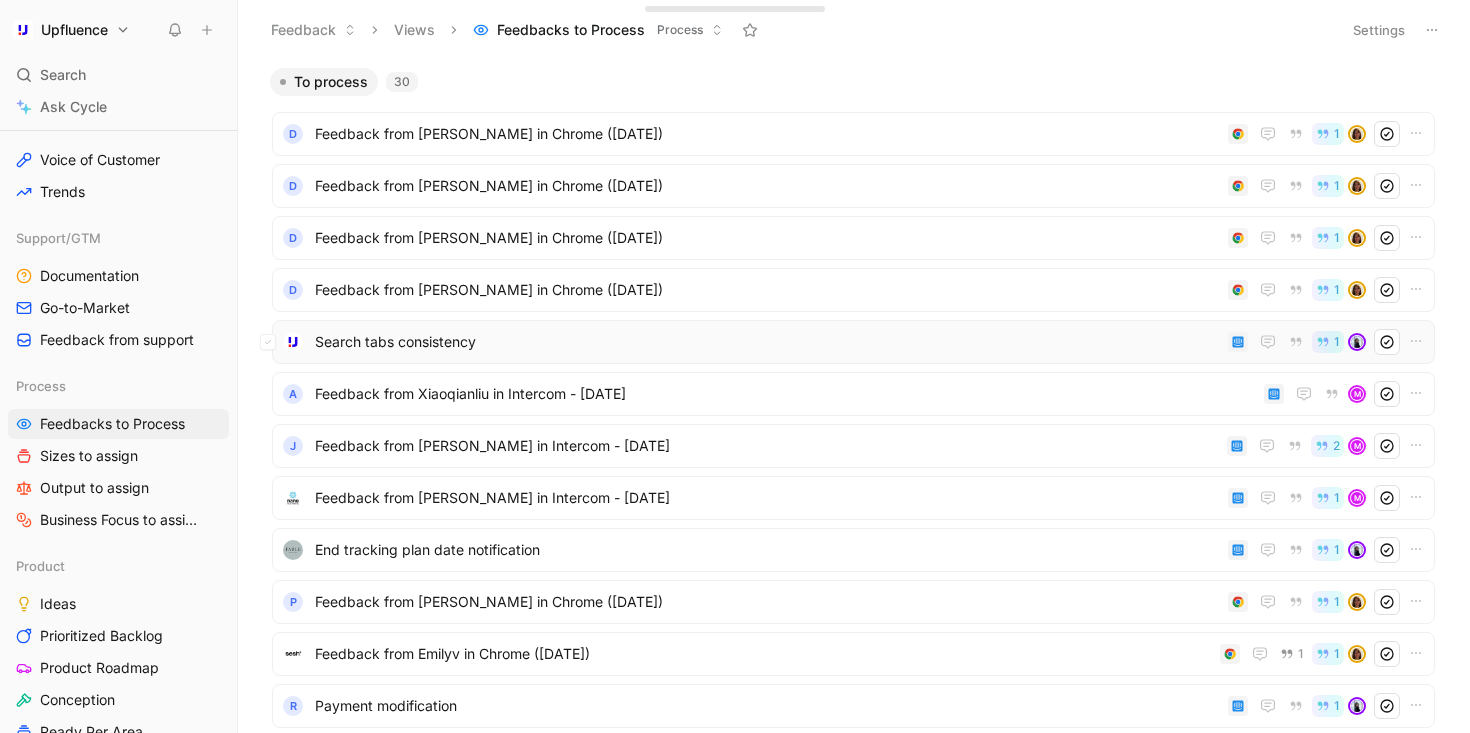 click on "Search tabs consistency" at bounding box center [767, 342] 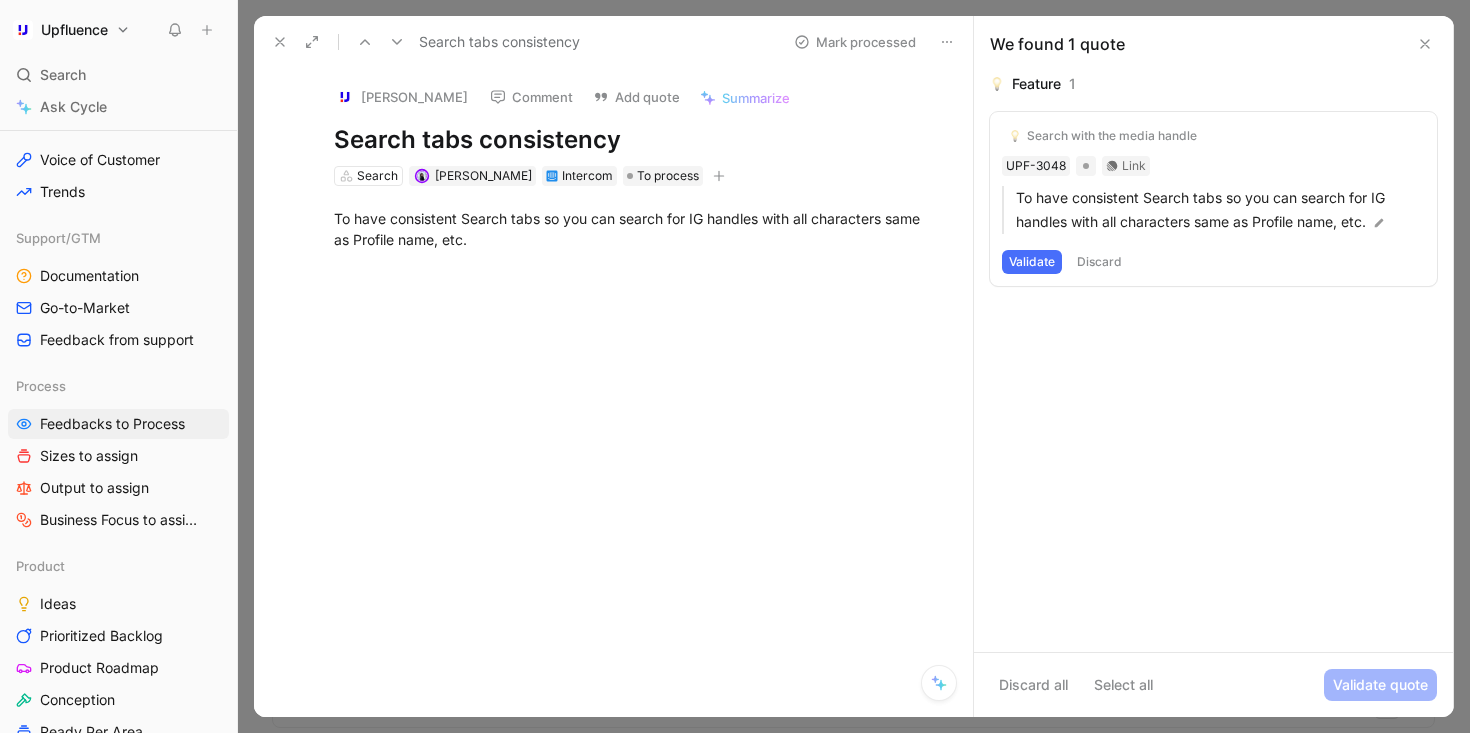 click 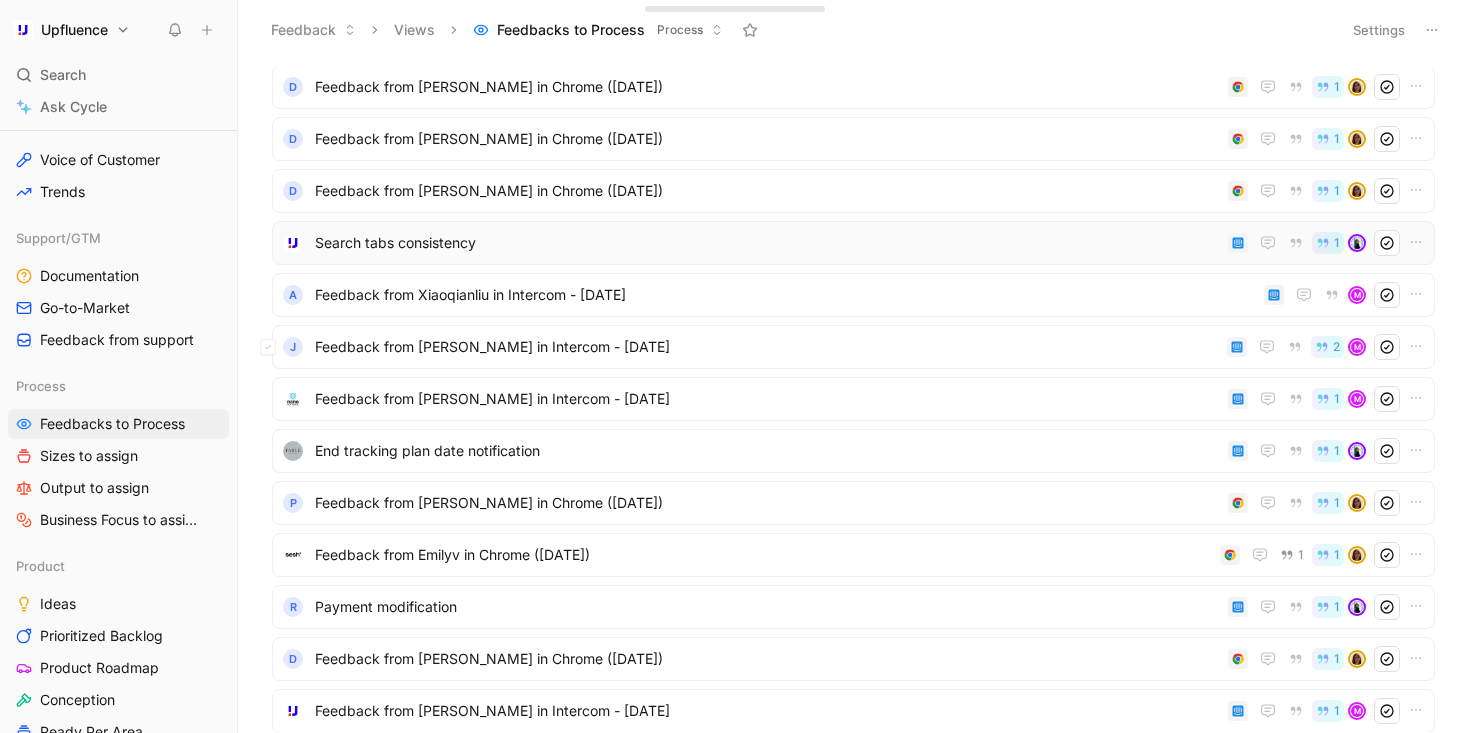 scroll, scrollTop: 112, scrollLeft: 0, axis: vertical 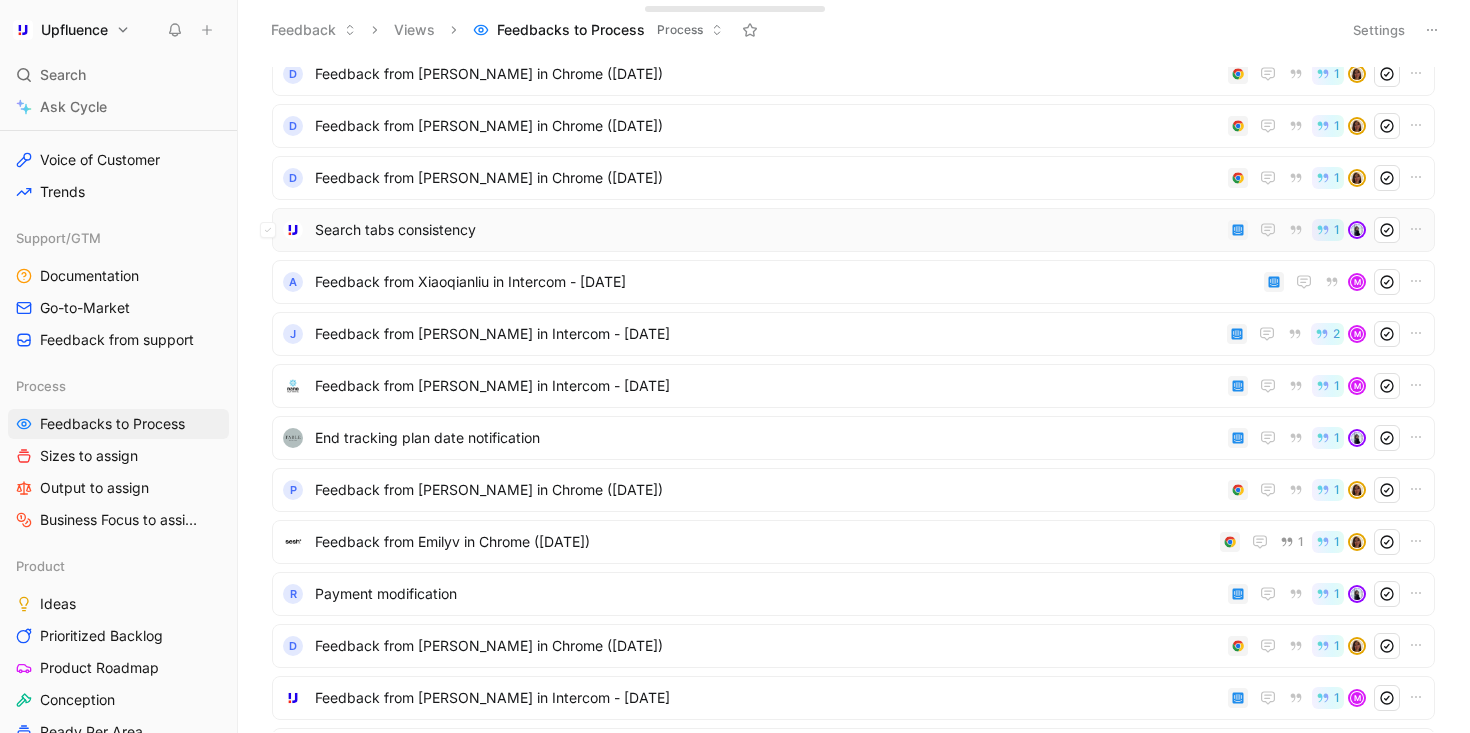 click on "Search tabs consistency" at bounding box center (767, 230) 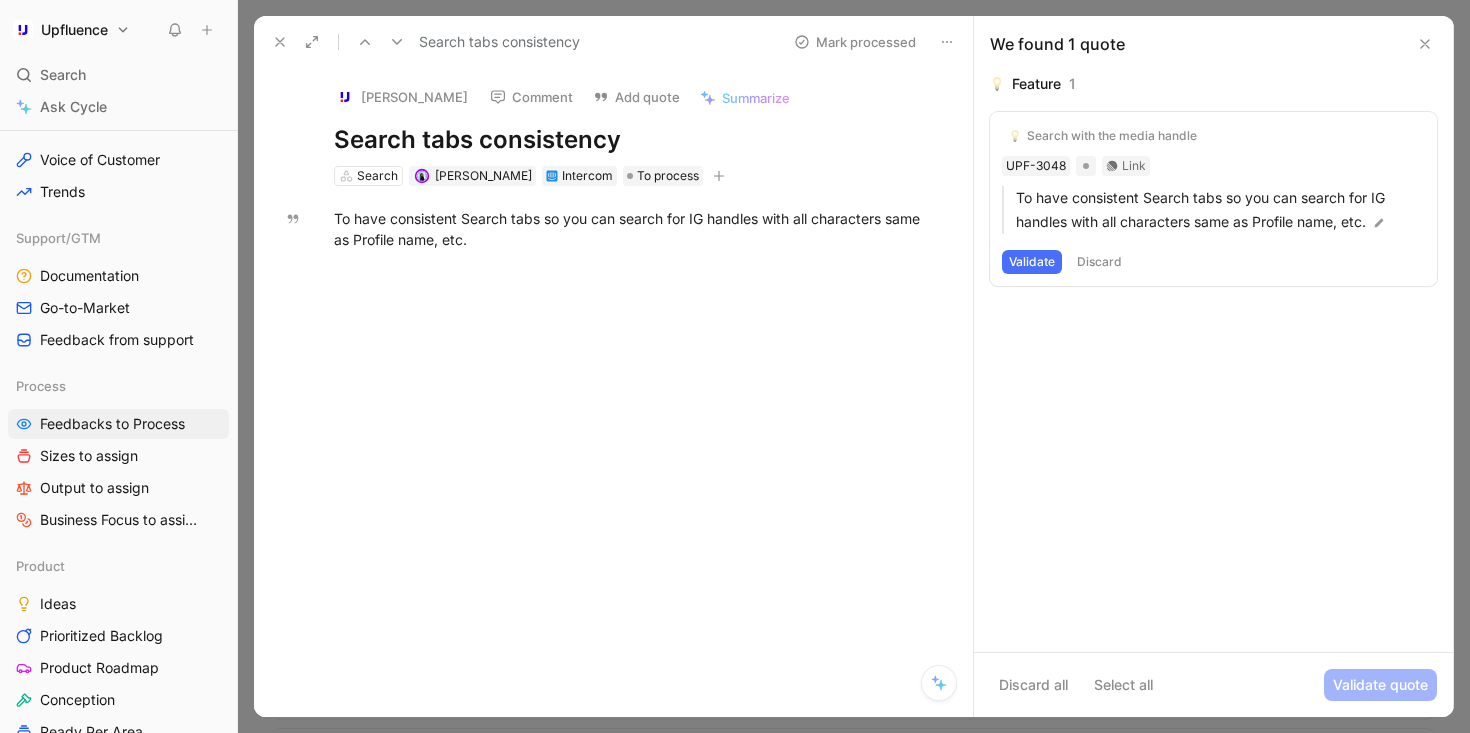click at bounding box center (280, 42) 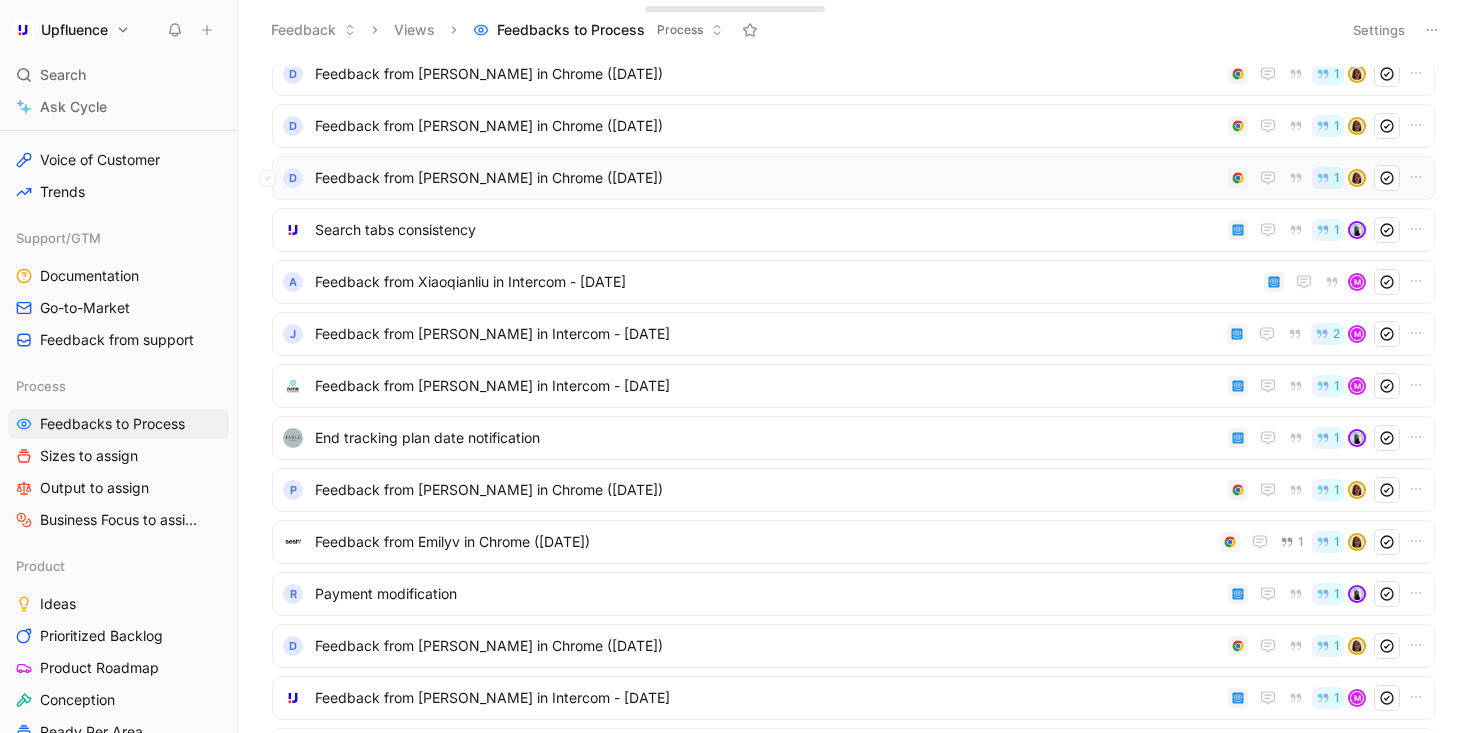scroll, scrollTop: 0, scrollLeft: 0, axis: both 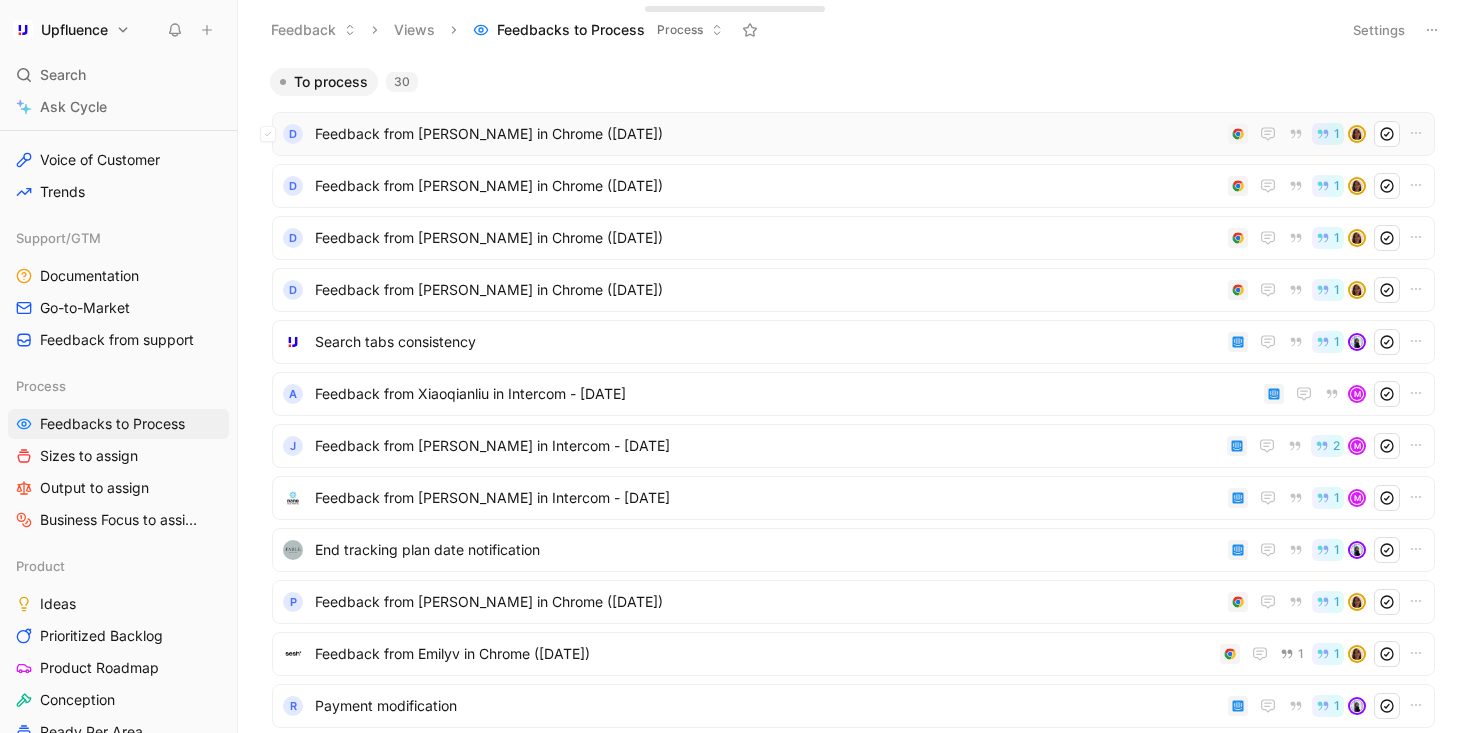 click on "Feedback from [PERSON_NAME] in Chrome ([DATE])" at bounding box center [767, 134] 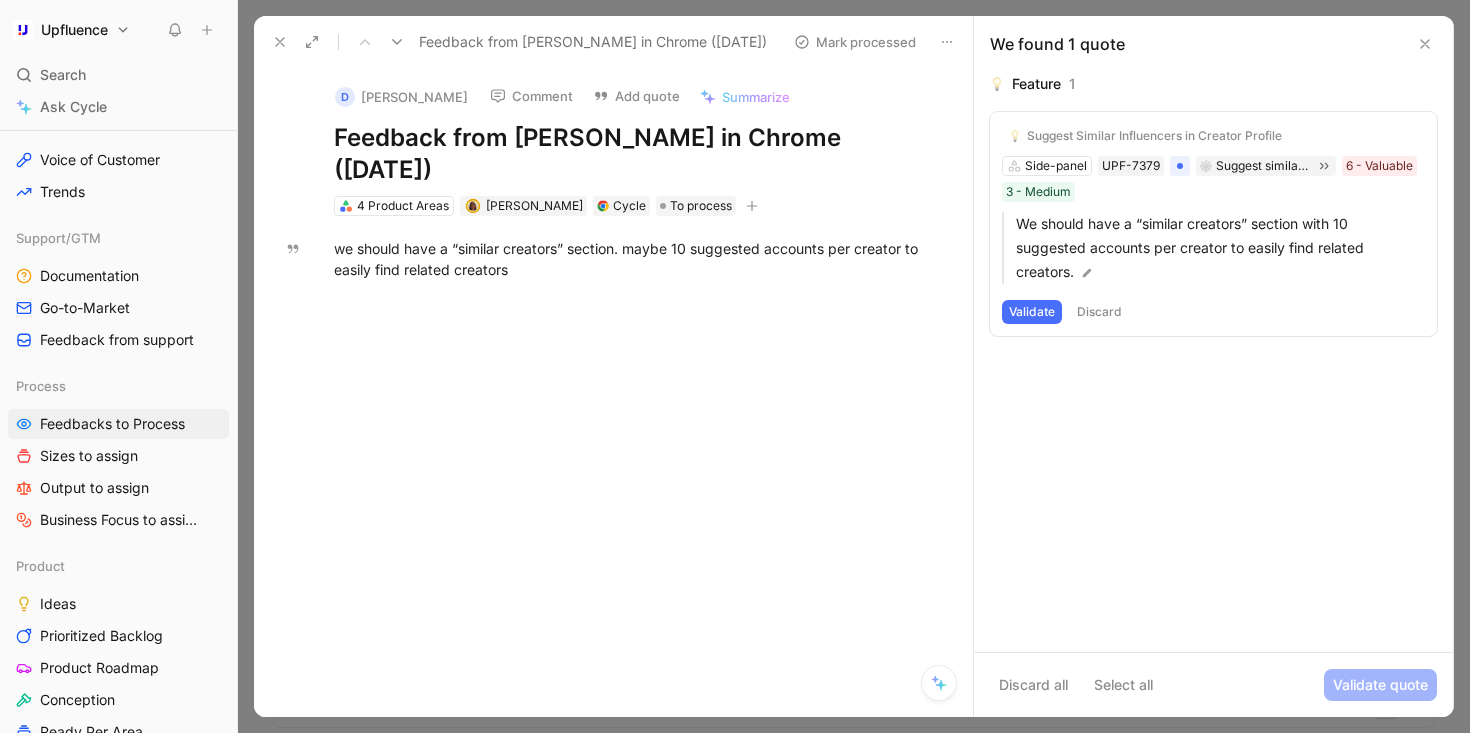 click on "Validate" at bounding box center [1032, 312] 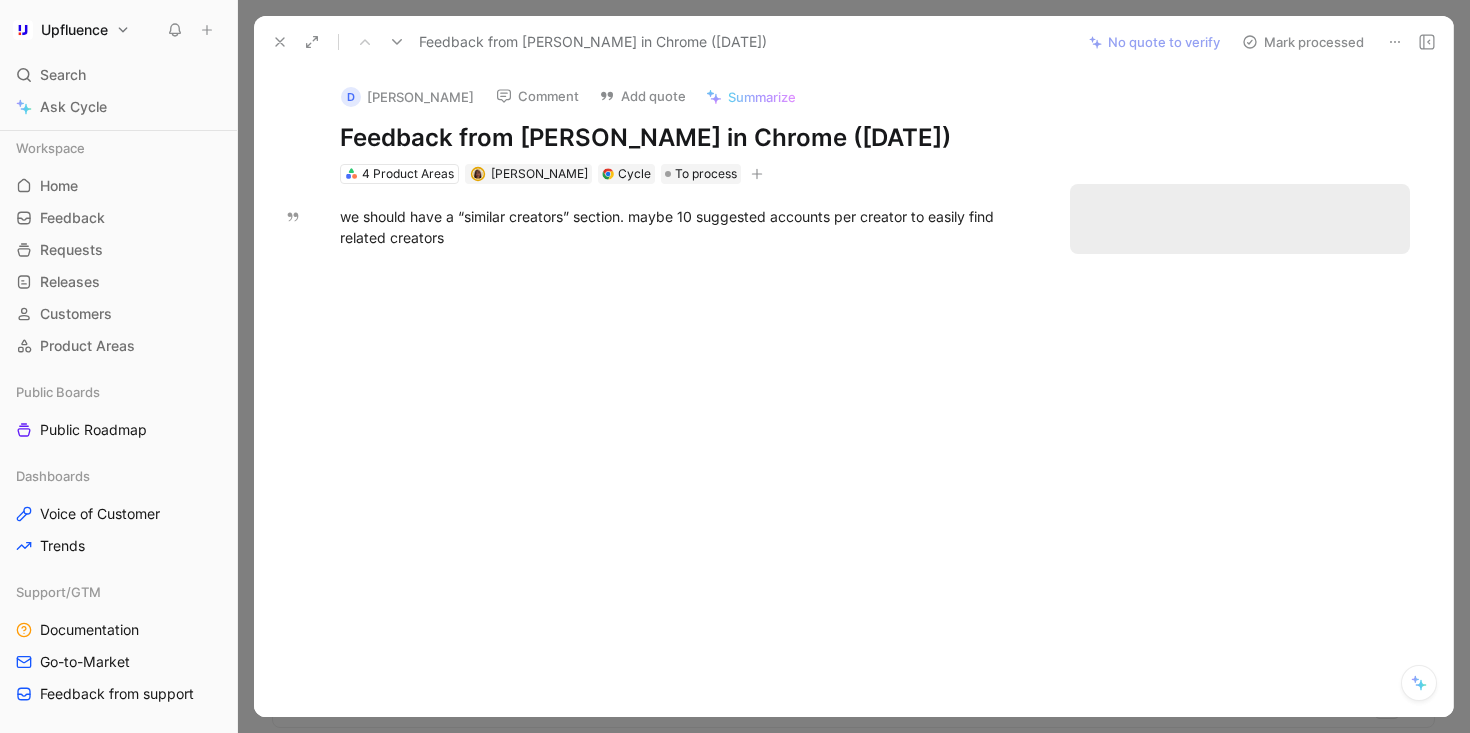 scroll, scrollTop: 0, scrollLeft: 0, axis: both 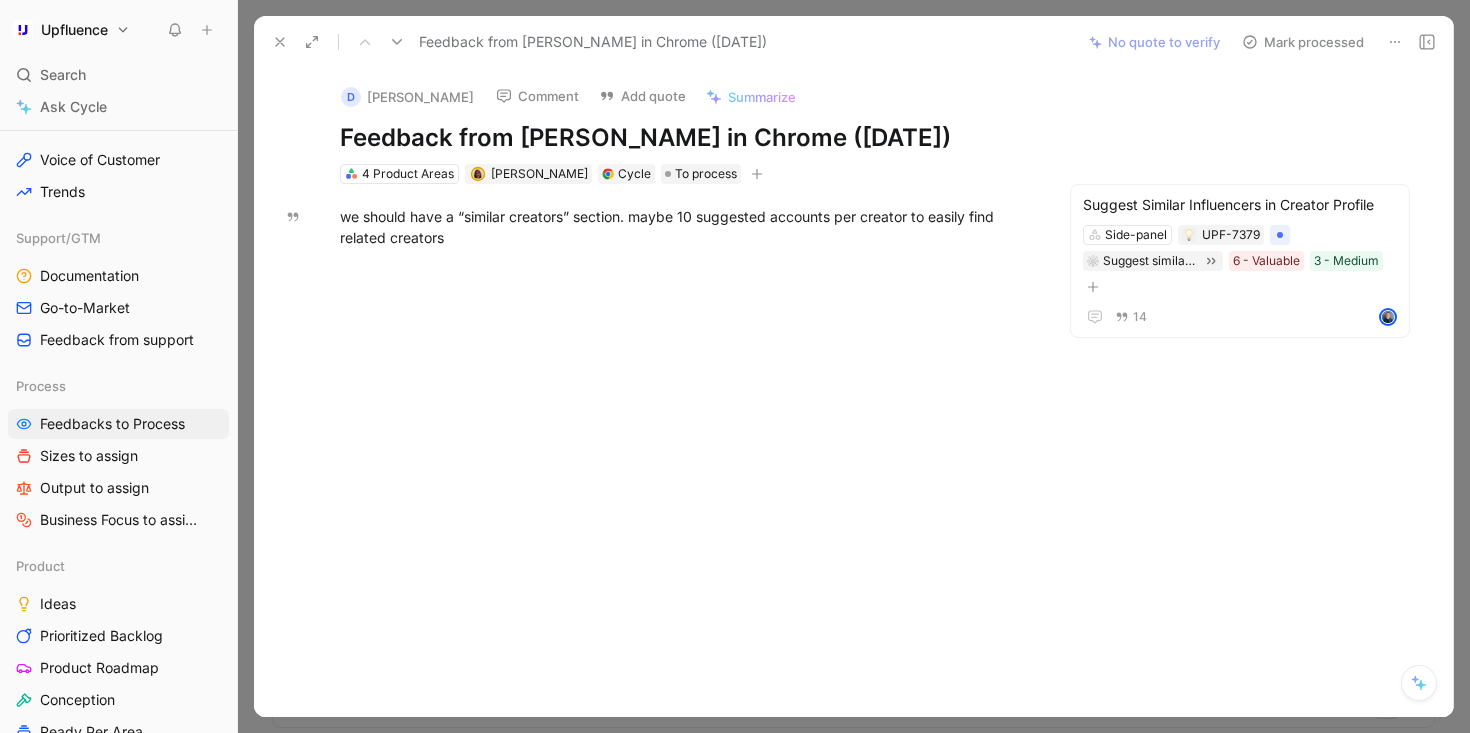 click on "Mark processed" at bounding box center [1303, 42] 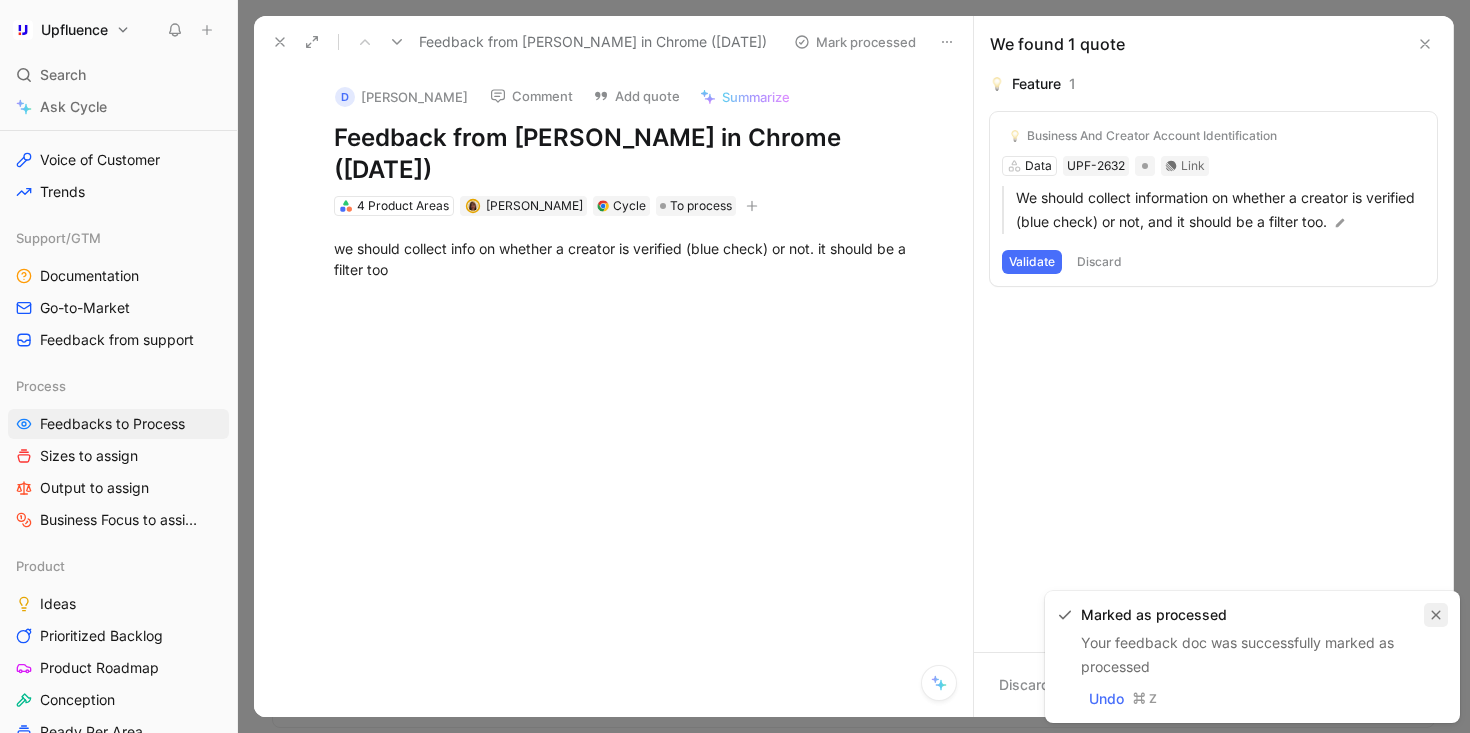 click 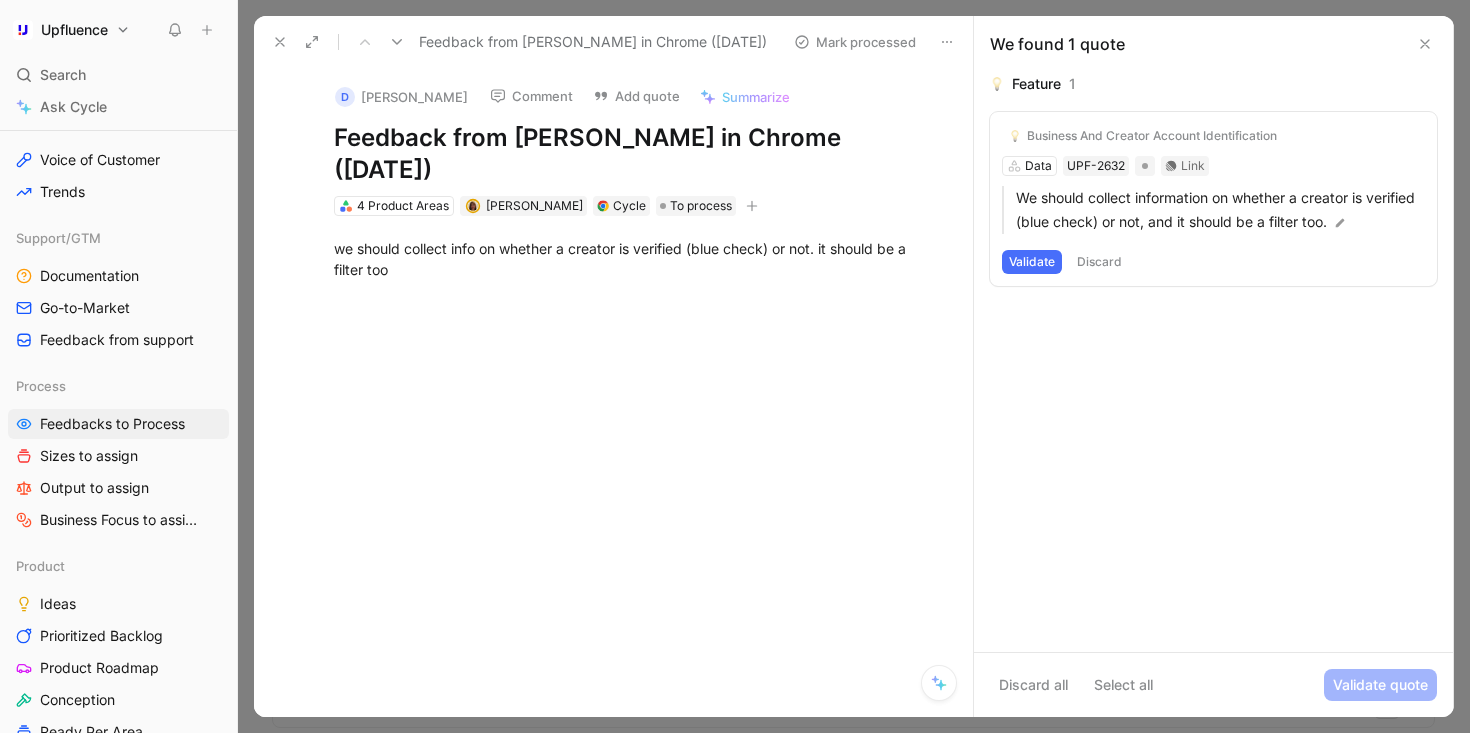 click on "Validate" at bounding box center [1032, 262] 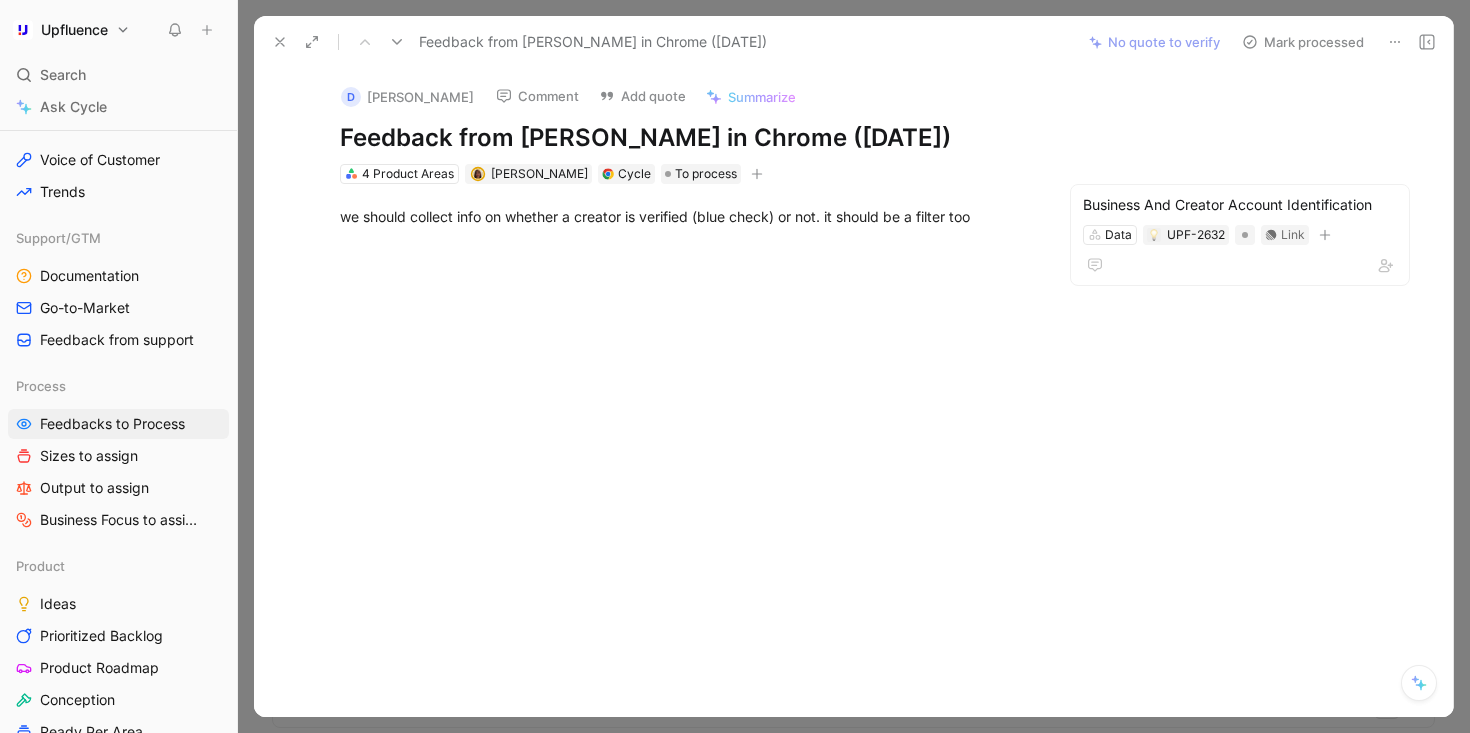 click on "Mark processed" at bounding box center [1303, 42] 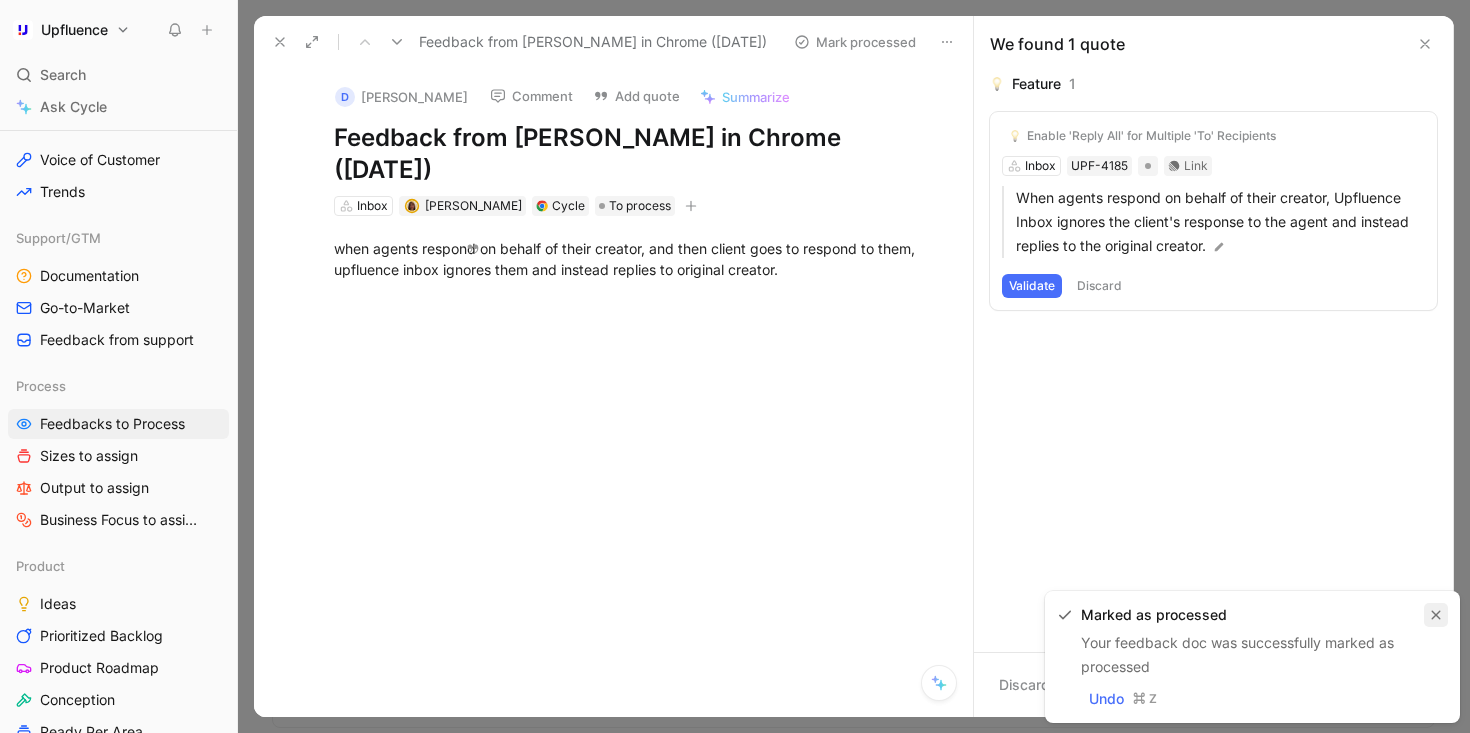click 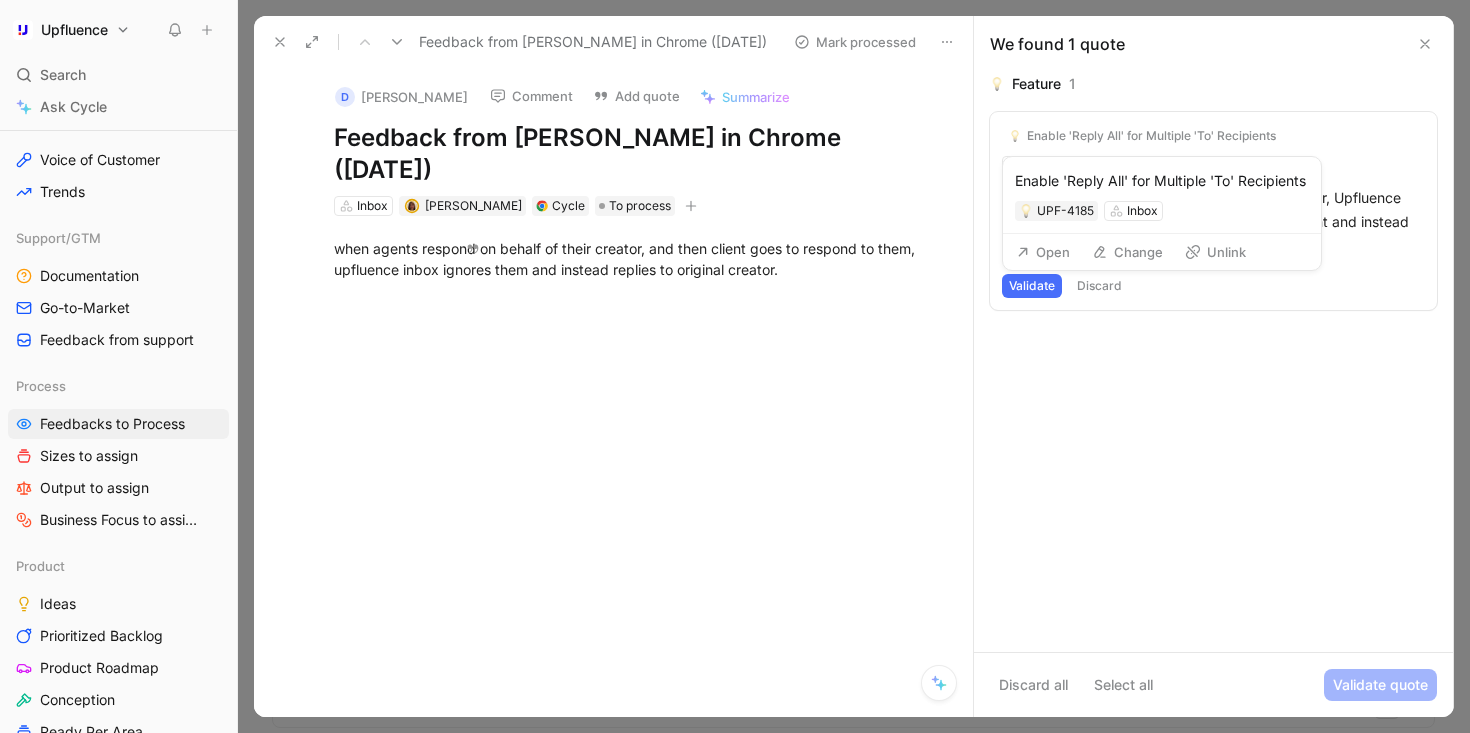 click on "Enable 'Reply All' for Multiple 'To' Recipients" at bounding box center [1151, 136] 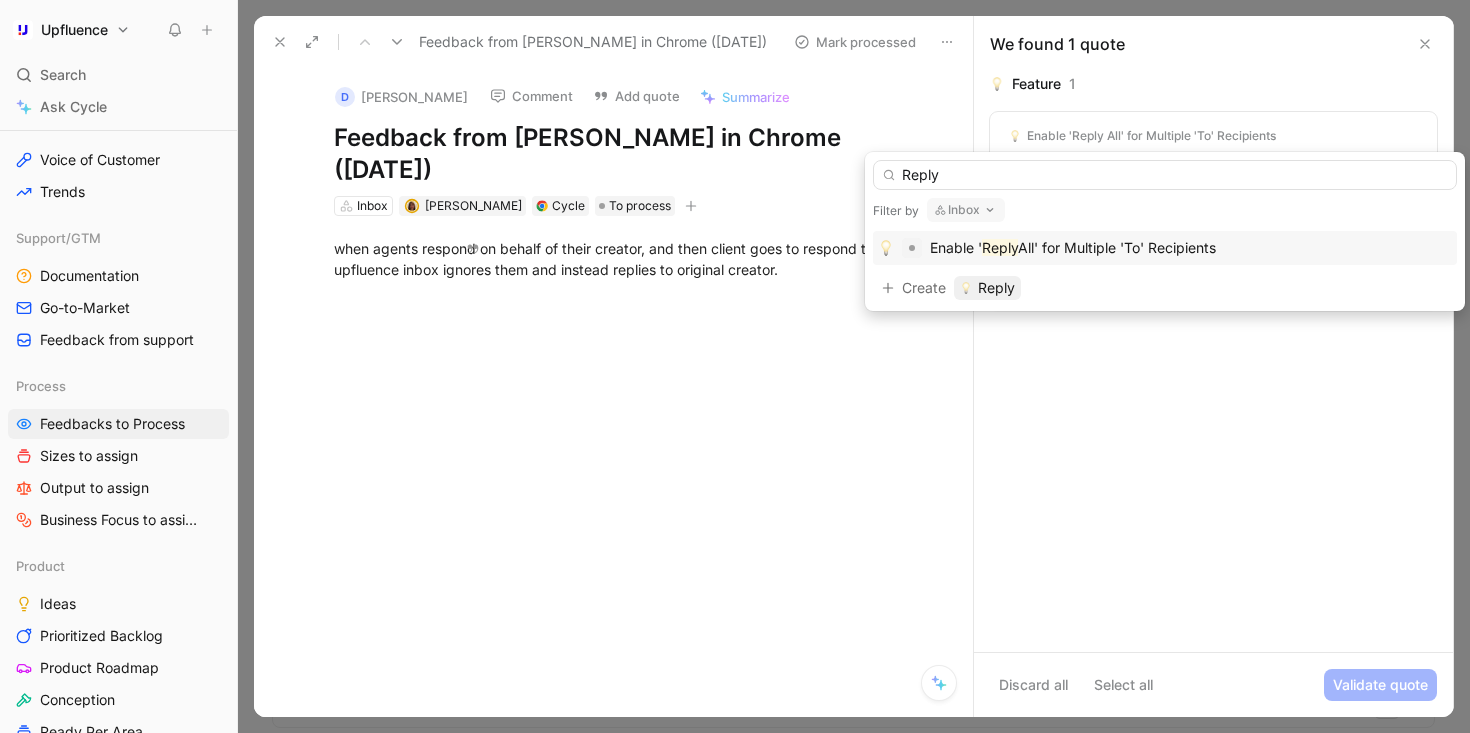 type on "Reply" 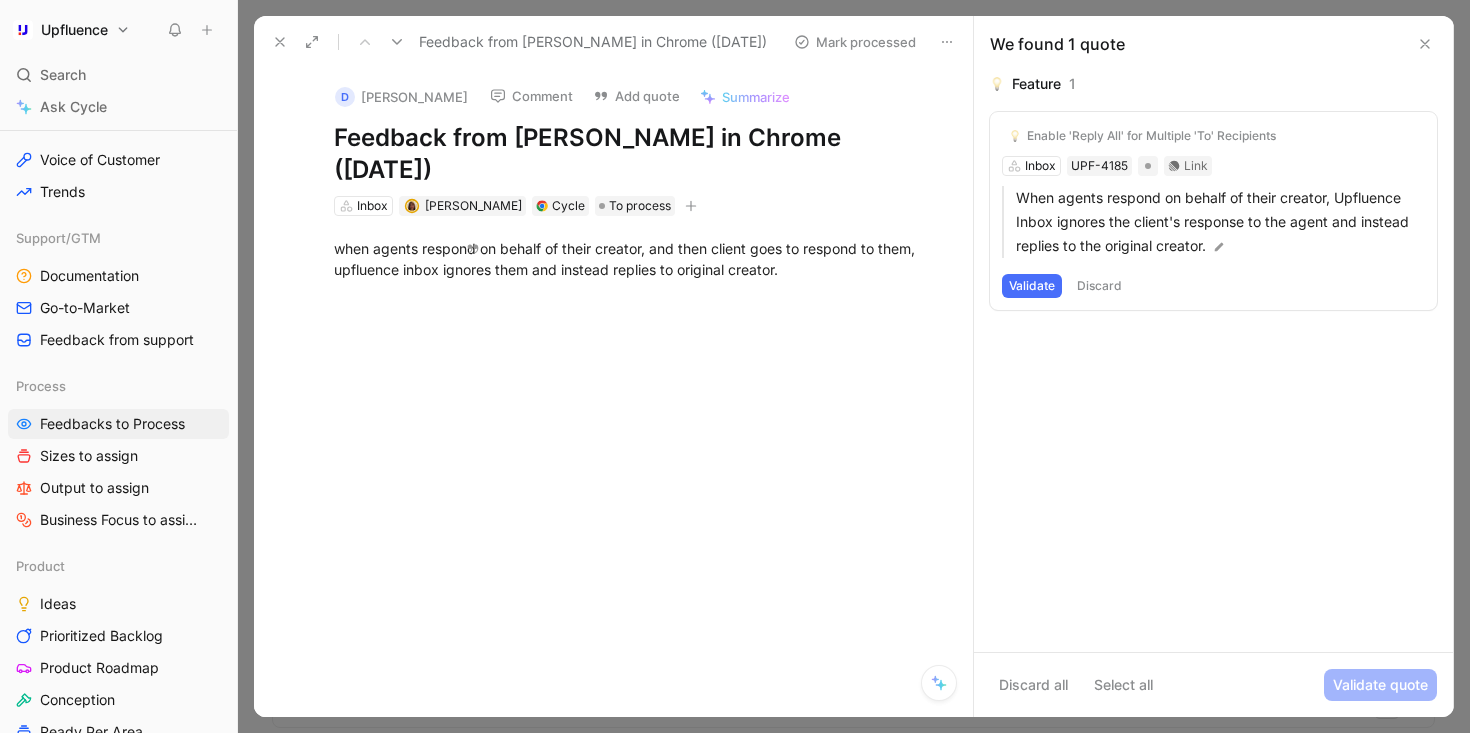 click on "Validate" at bounding box center [1032, 286] 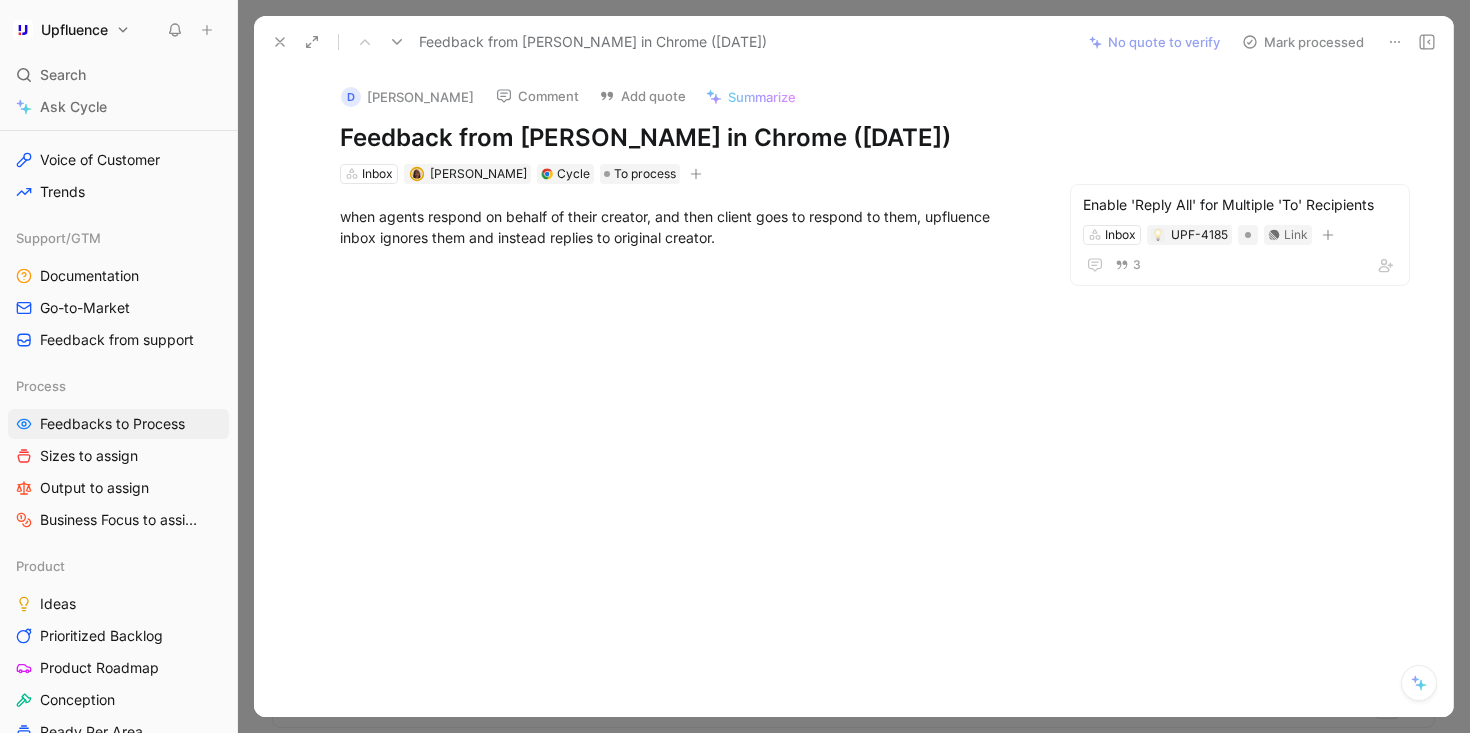 click on "Mark processed" at bounding box center [1303, 42] 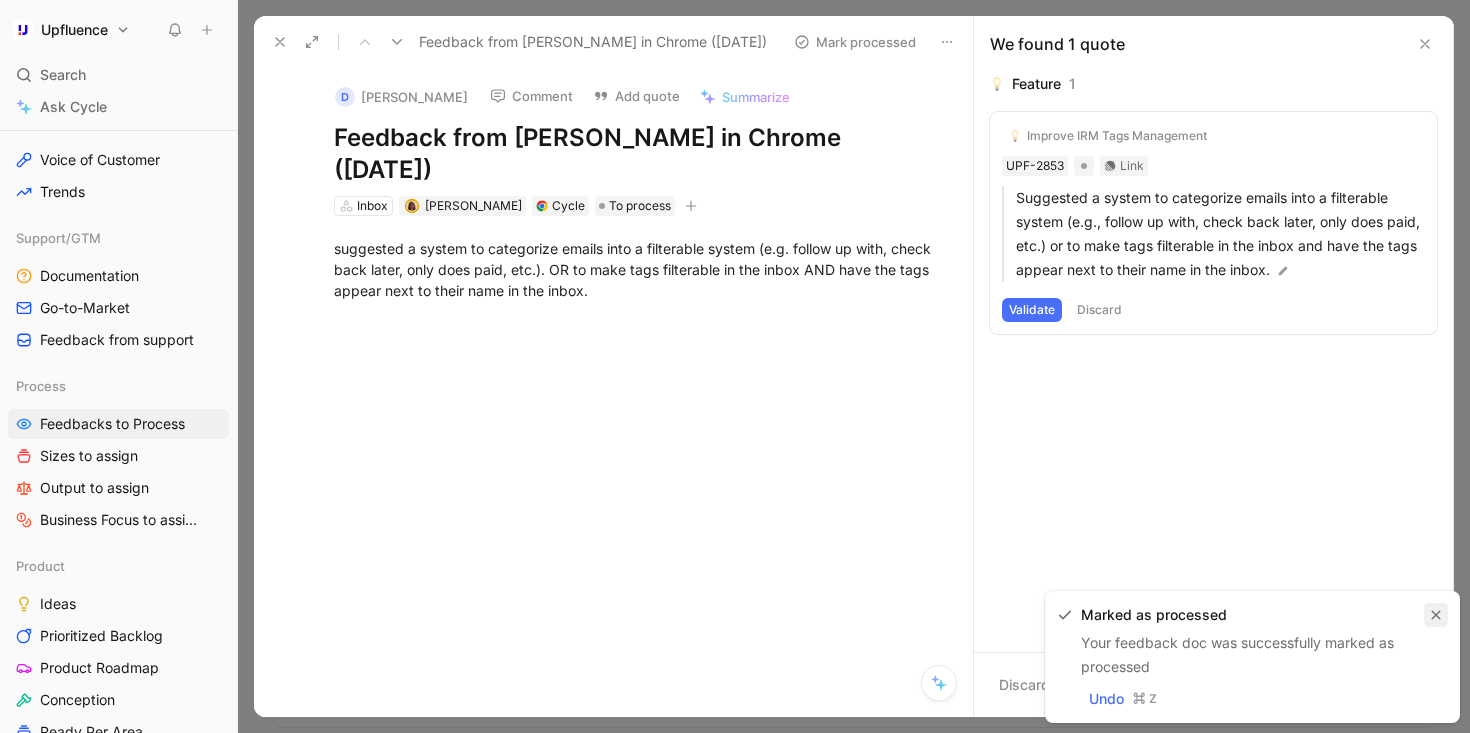 click 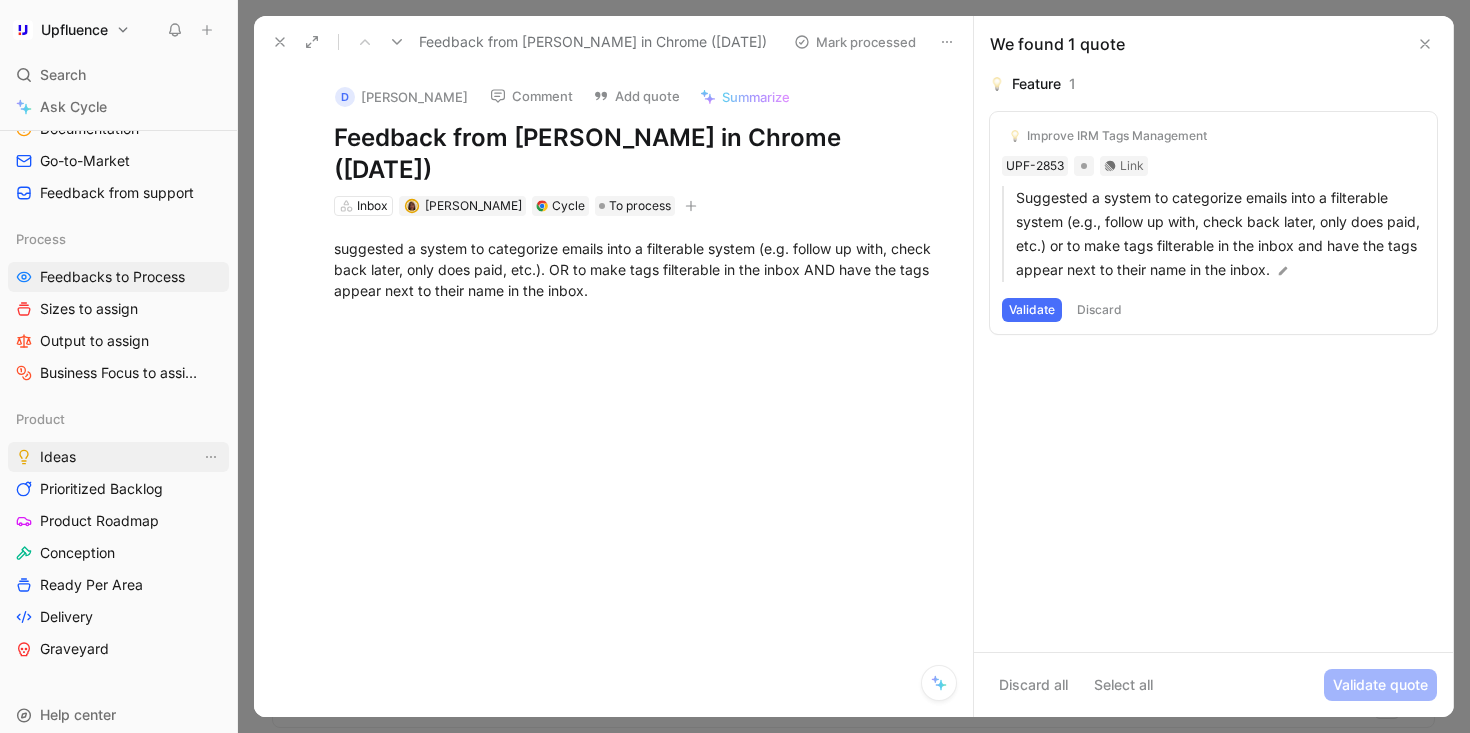 scroll, scrollTop: 548, scrollLeft: 0, axis: vertical 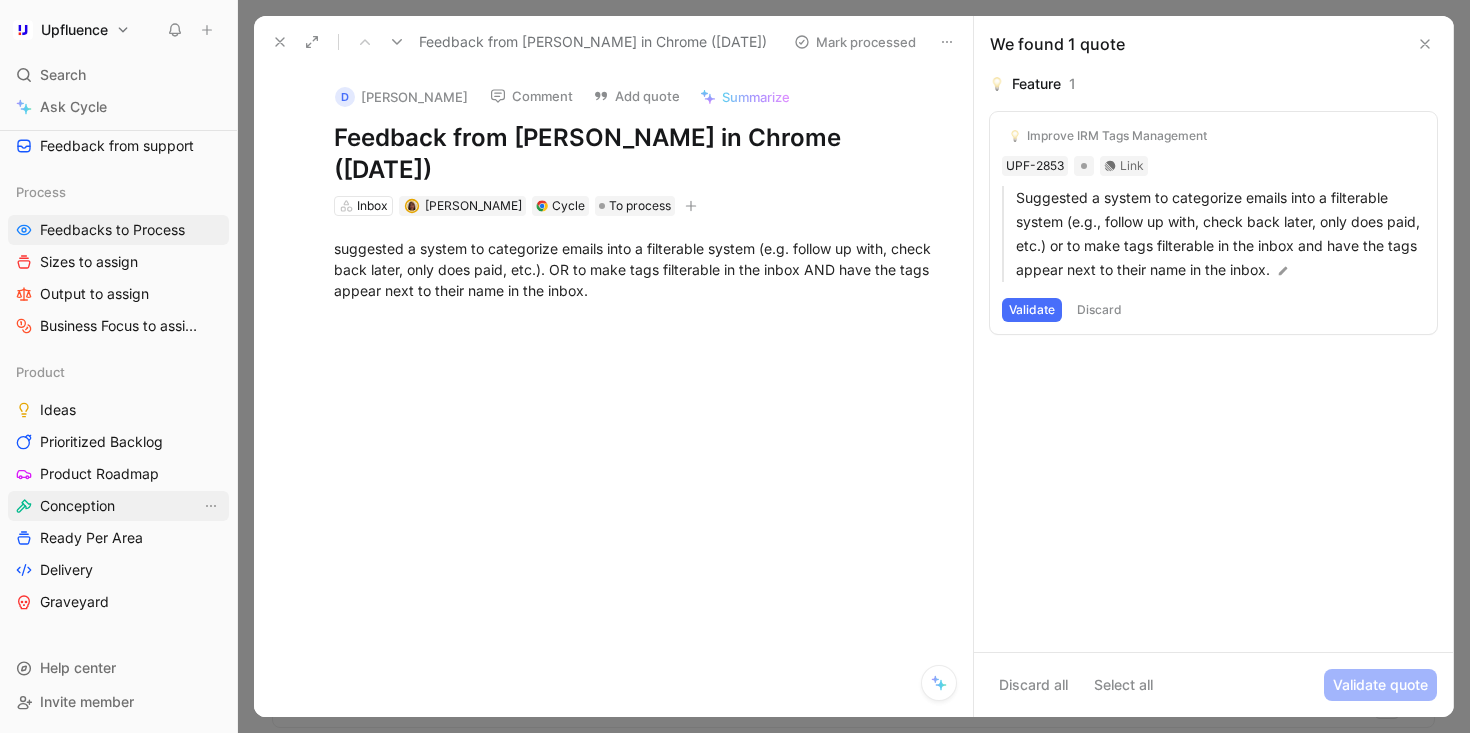 click on "Conception" at bounding box center (77, 506) 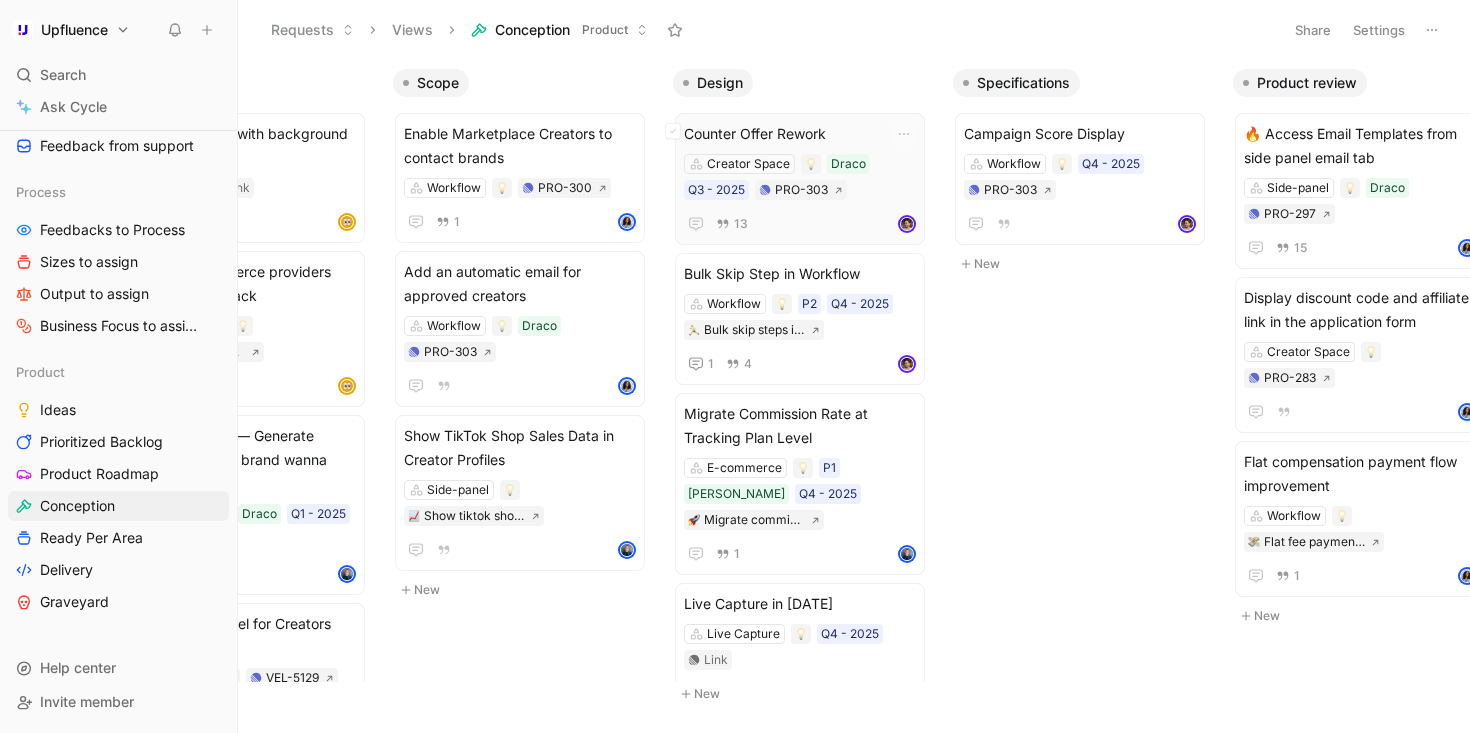 scroll, scrollTop: 0, scrollLeft: 480, axis: horizontal 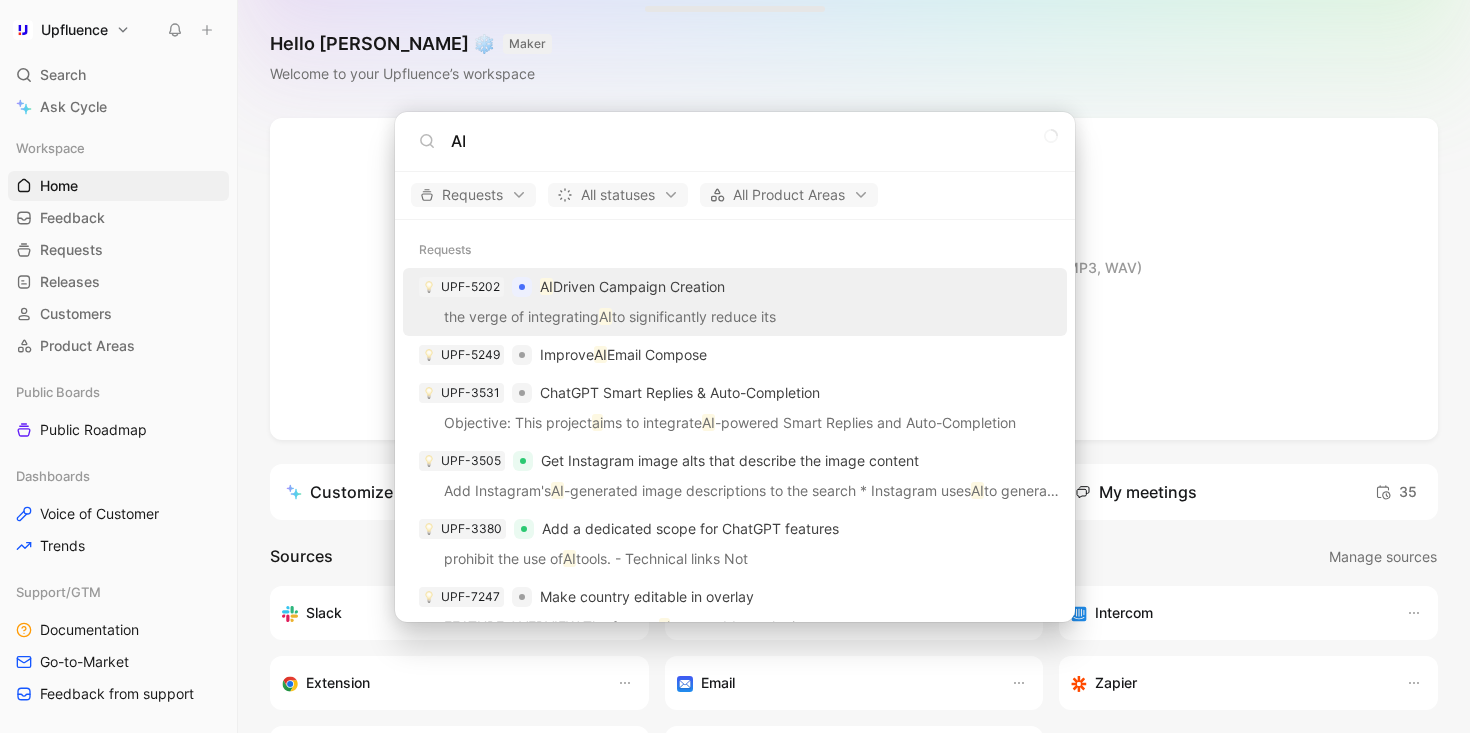 type on "AI" 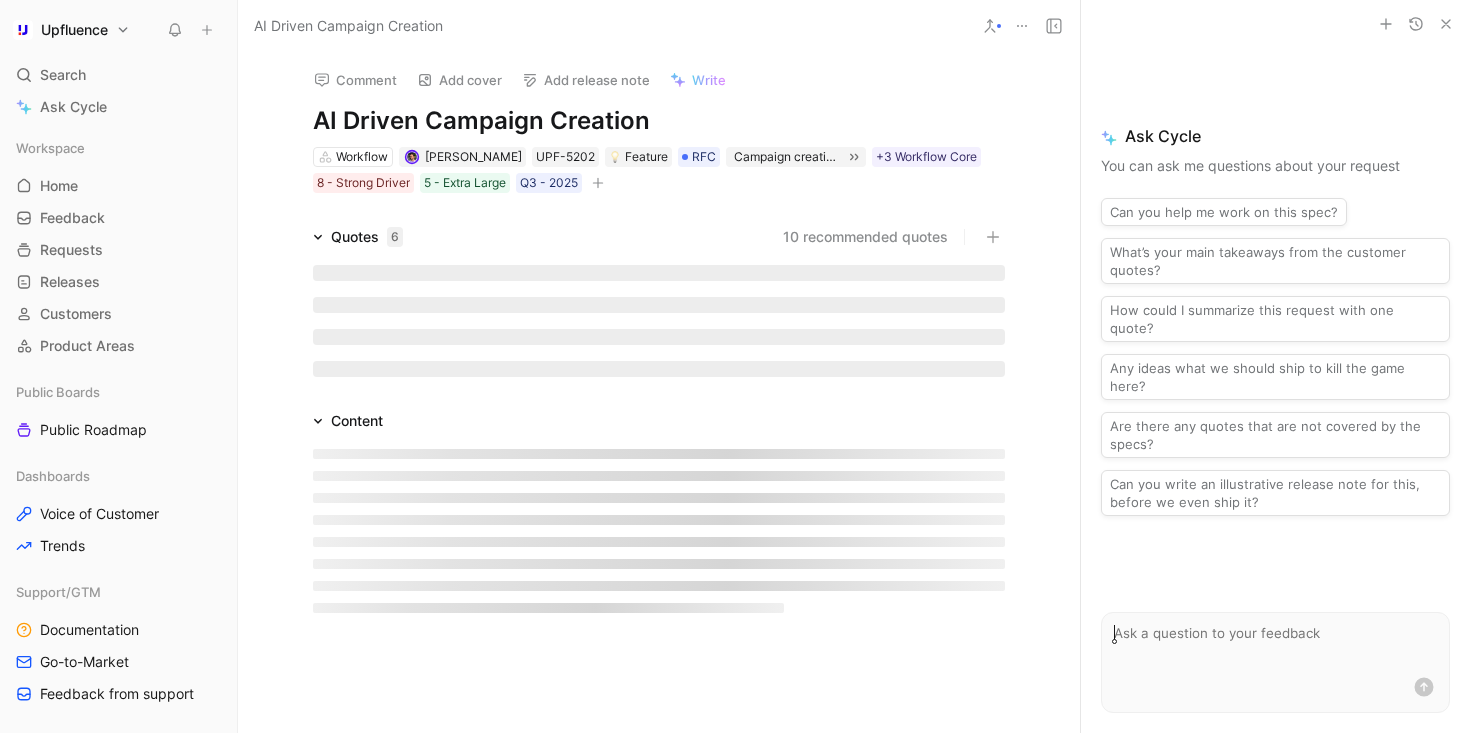 click on "10 recommended quotes" at bounding box center (865, 237) 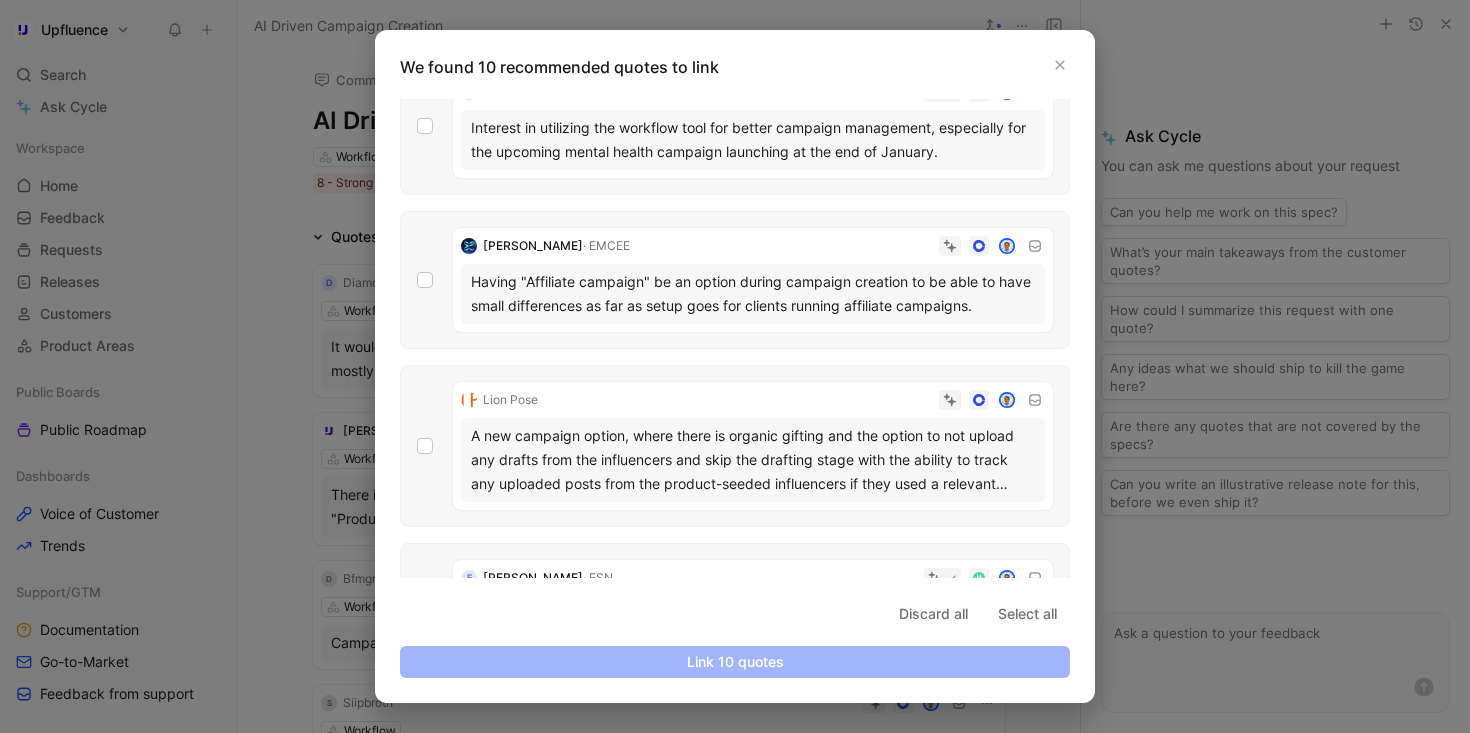 scroll, scrollTop: 229, scrollLeft: 0, axis: vertical 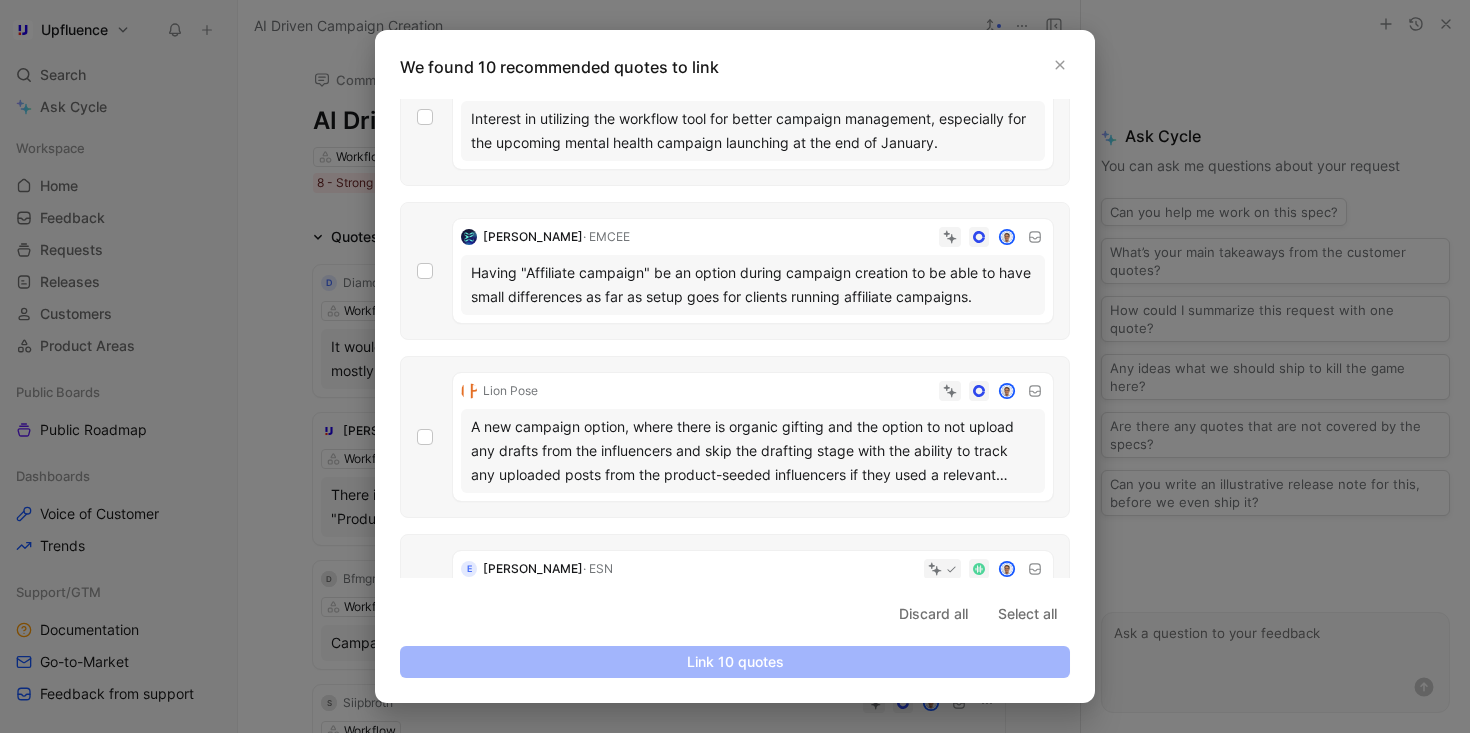 click at bounding box center (735, 366) 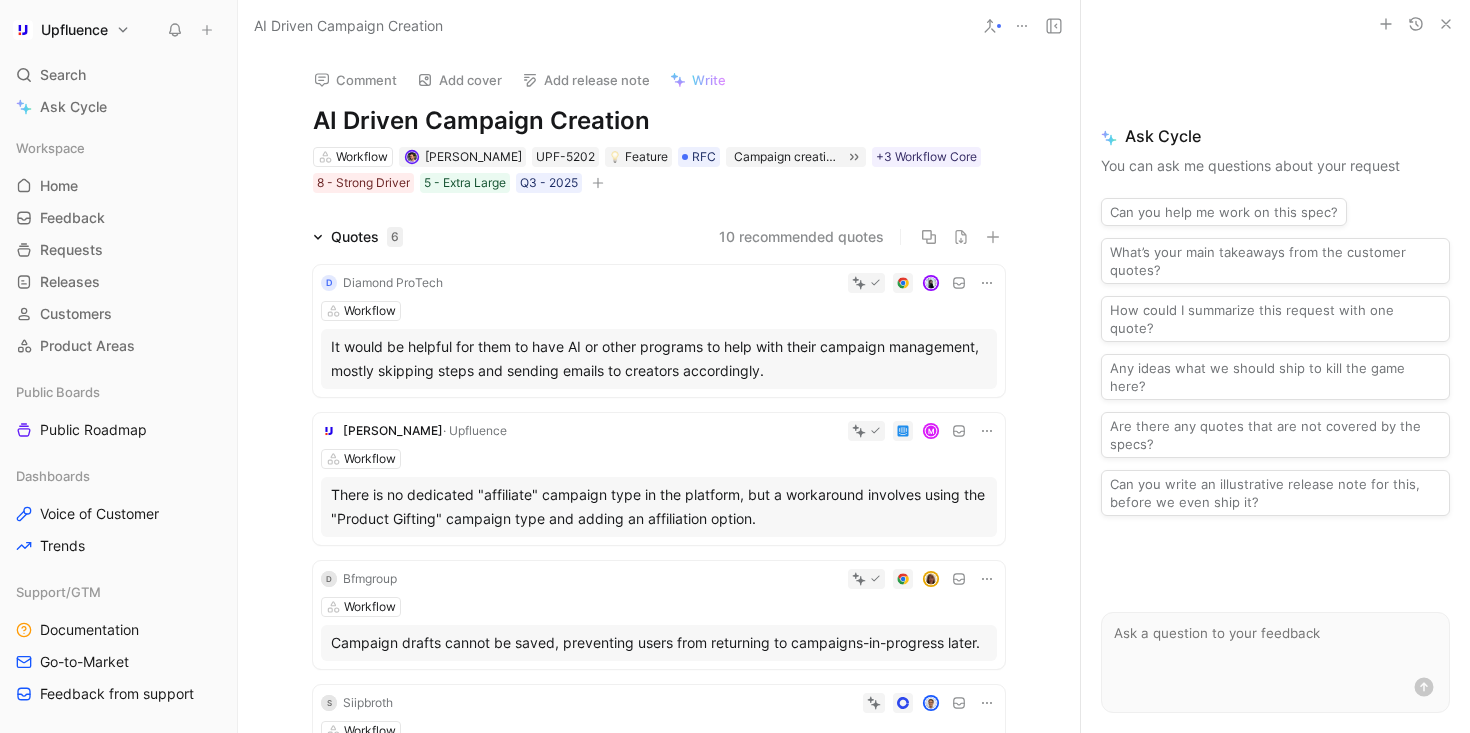 click on "It would be helpful for them to have AI or other programs to help with their campaign management, mostly skipping steps and sending emails to creators accordingly." at bounding box center (659, 359) 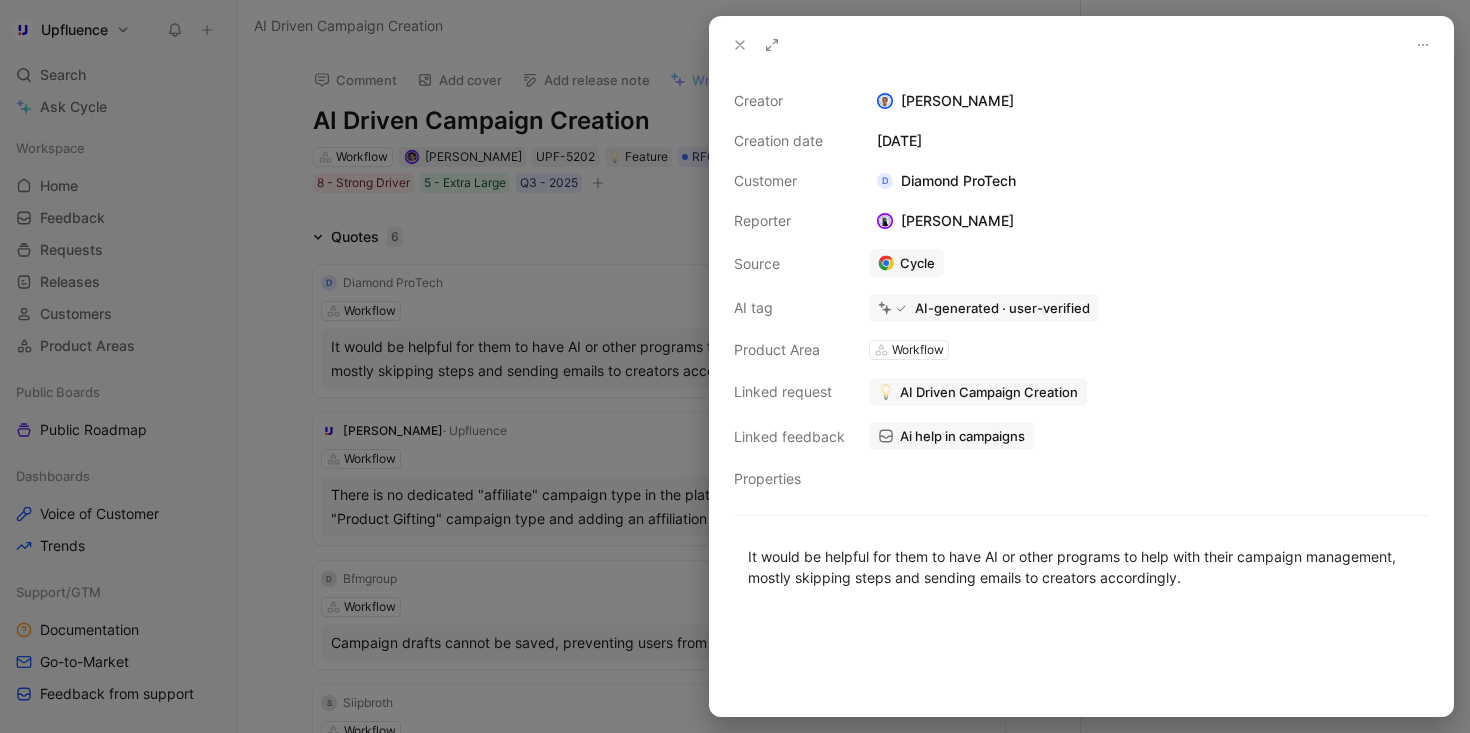 click at bounding box center (735, 366) 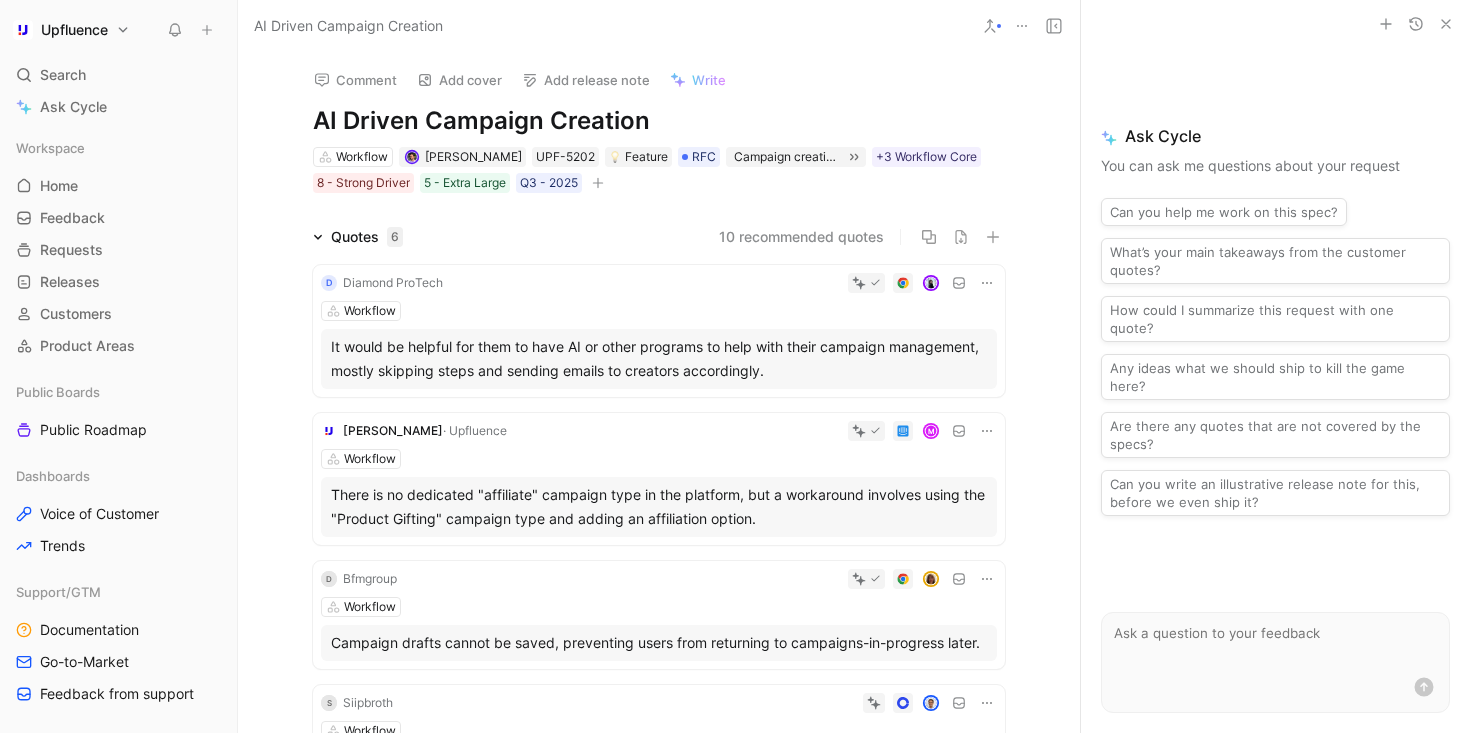 click on "Diamond ProTech" at bounding box center [393, 283] 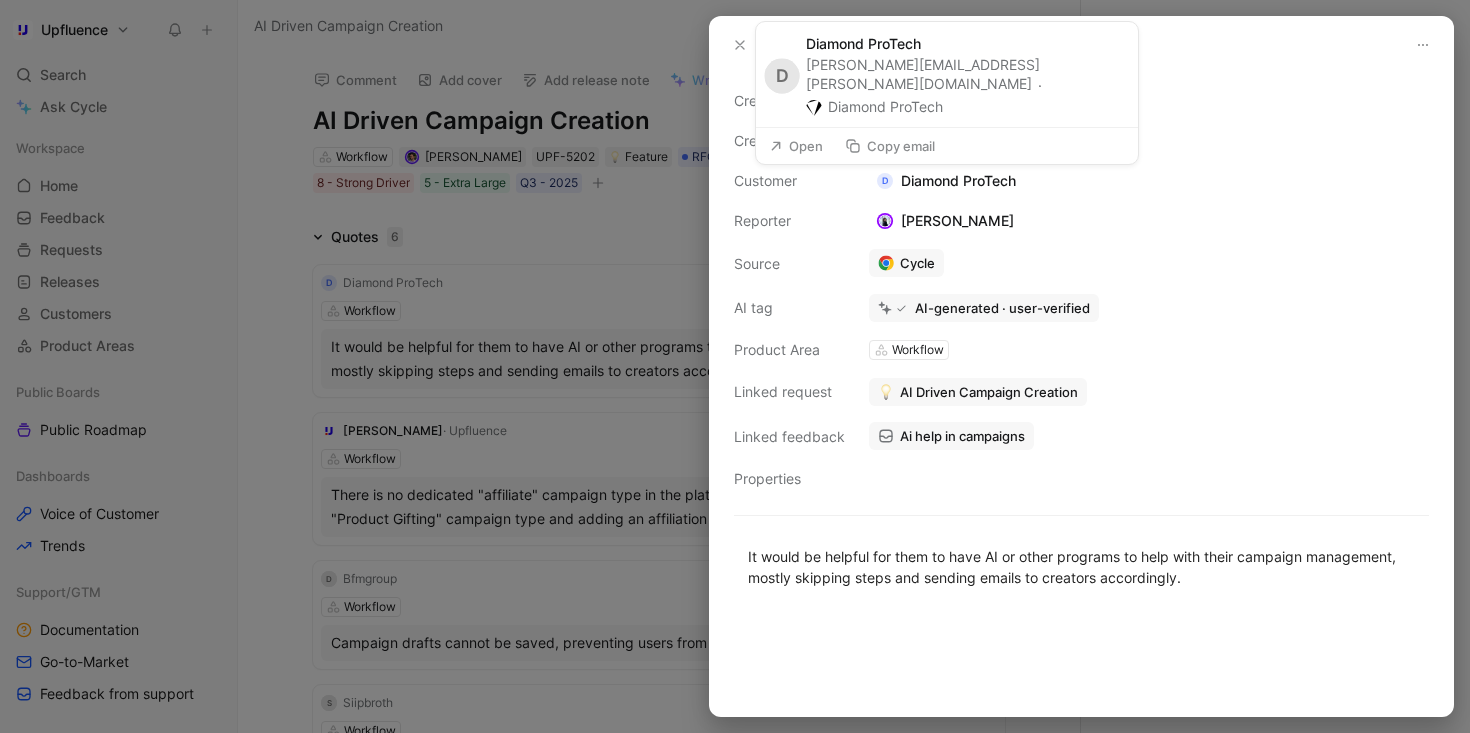 click on "Copy email" at bounding box center (890, 146) 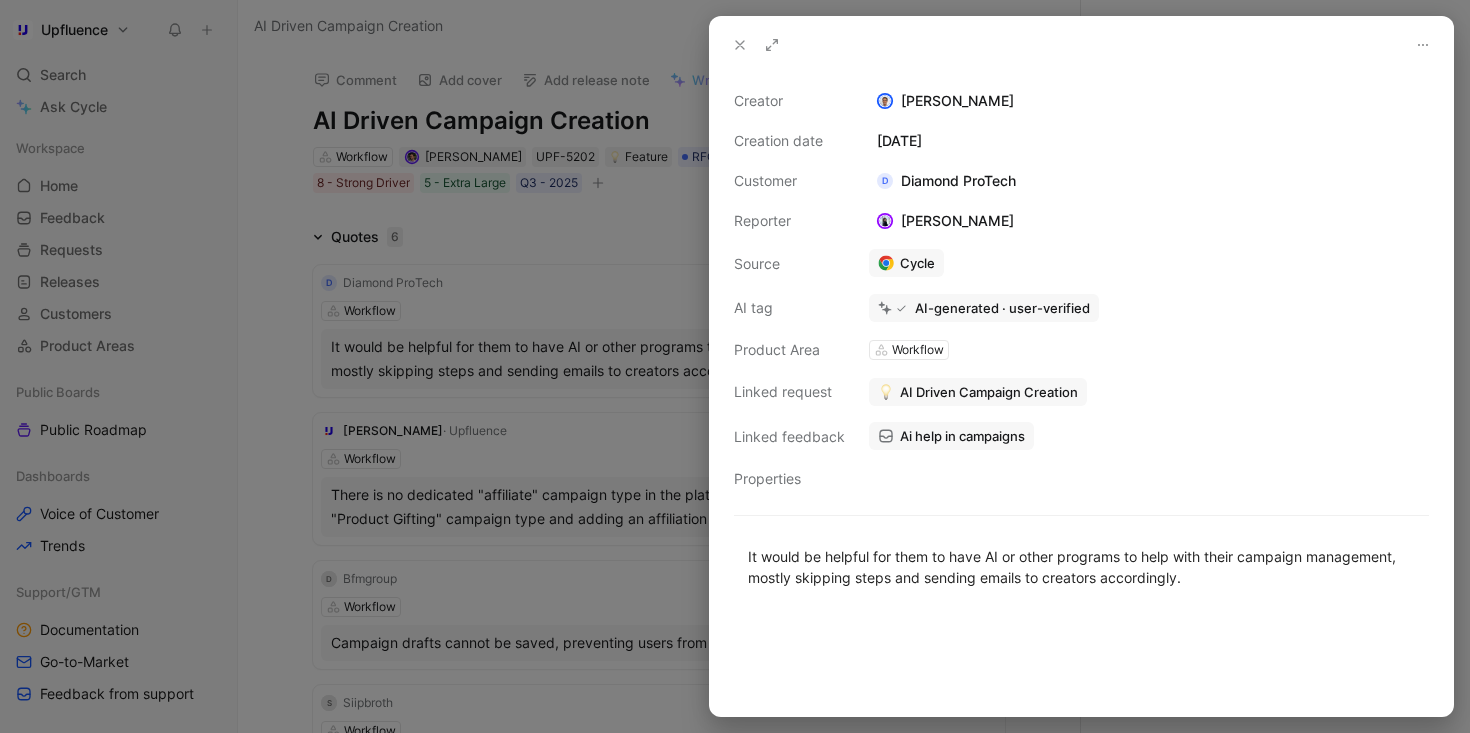 click at bounding box center [735, 366] 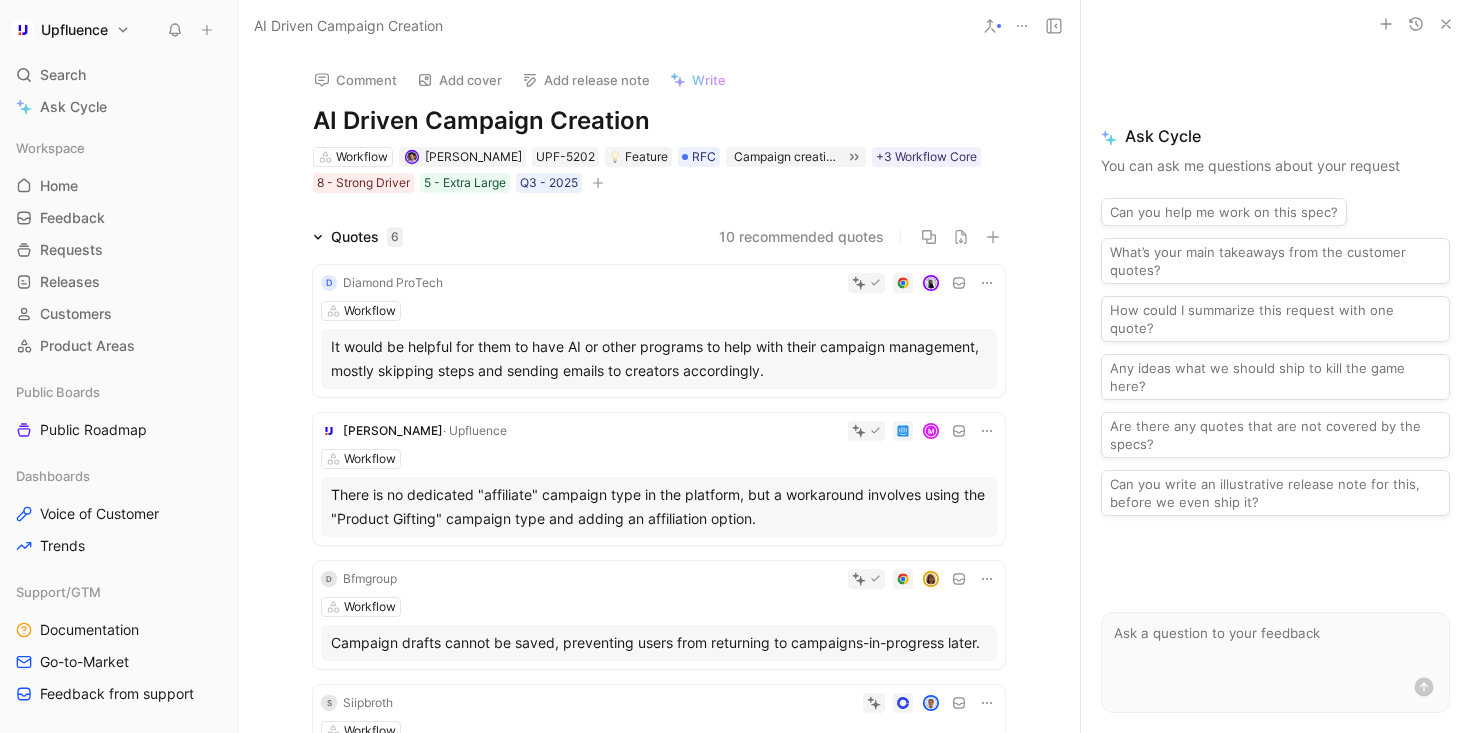 click on "It would be helpful for them to have AI or other programs to help with their campaign management, mostly skipping steps and sending emails to creators accordingly." at bounding box center (659, 359) 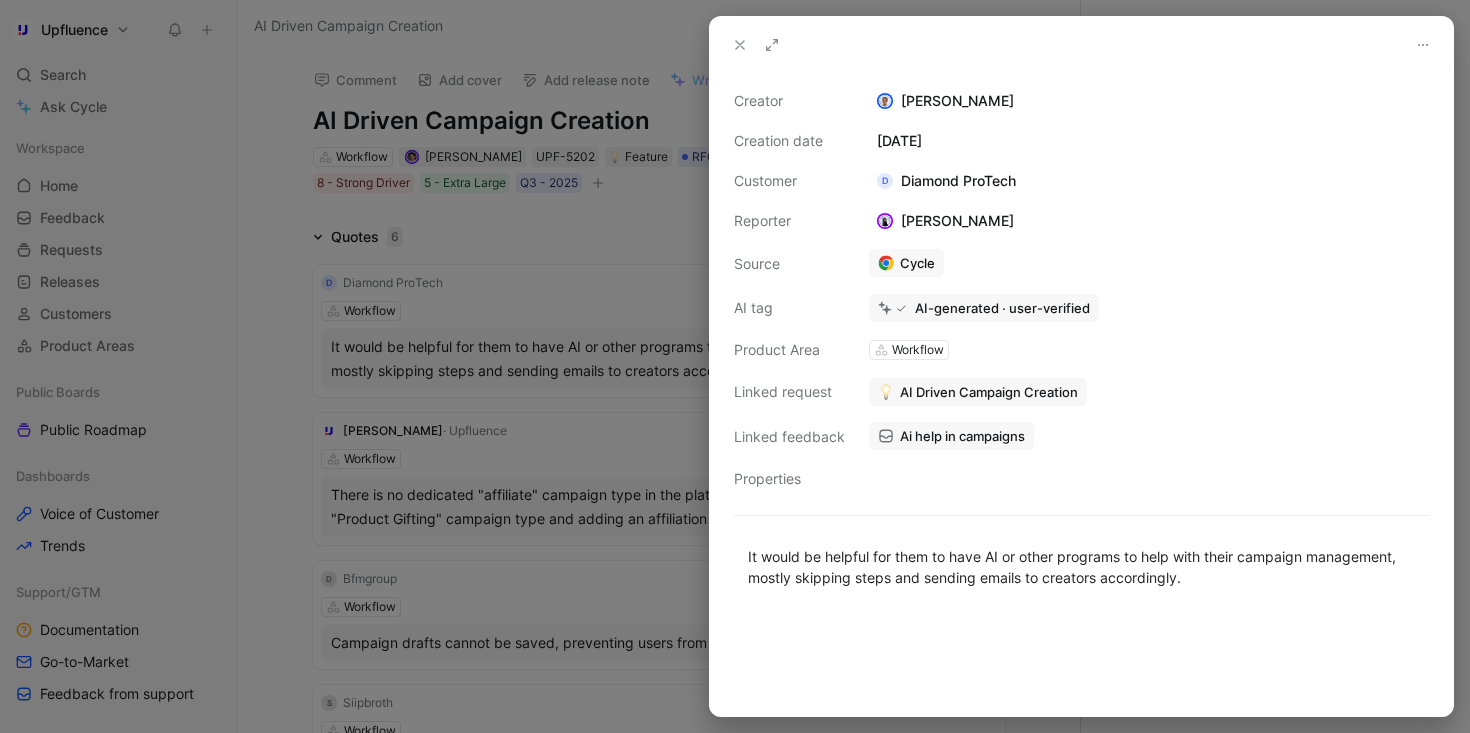 click on "AI-generated · user-verified" at bounding box center (1002, 308) 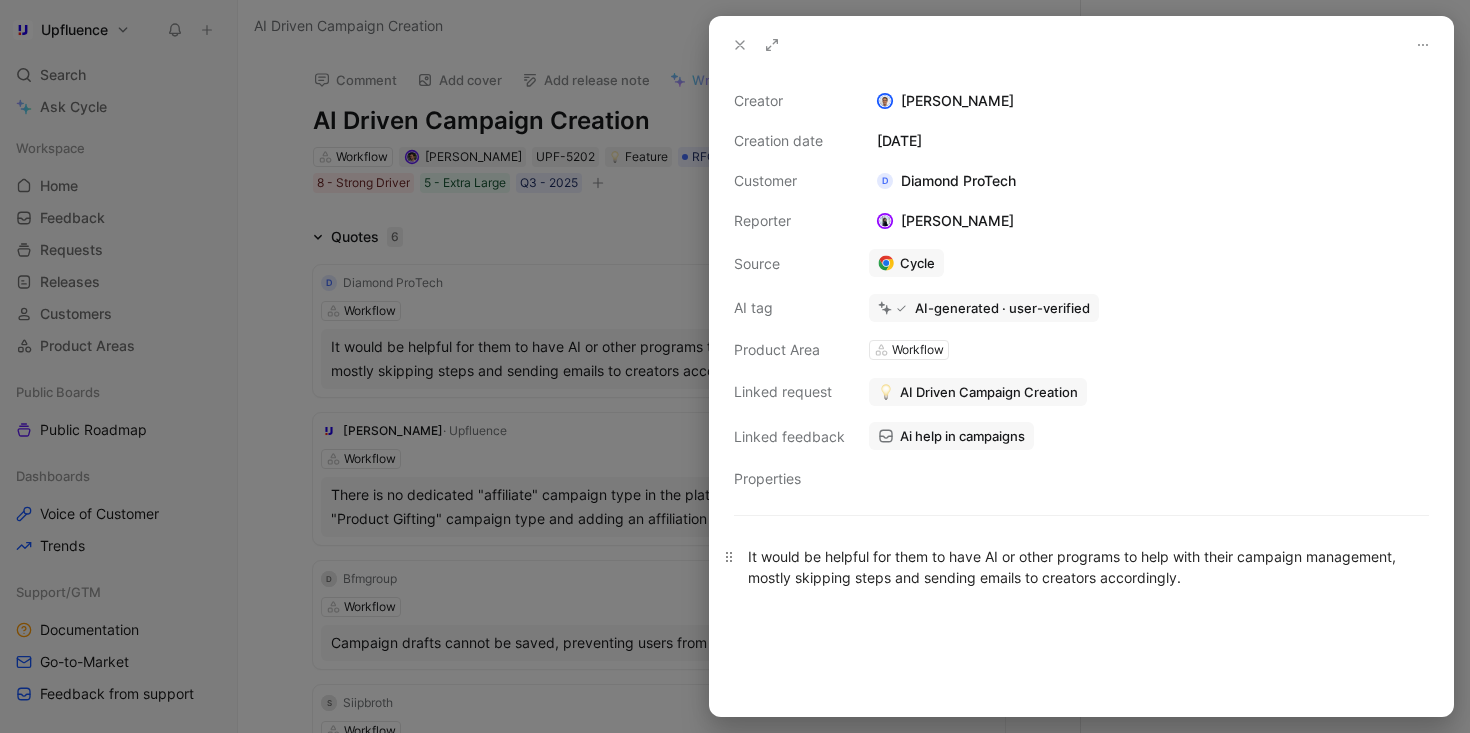 click on "It would be helpful for them to have AI or other programs to help with their campaign management, mostly skipping steps and sending emails to creators accordingly." at bounding box center [1081, 567] 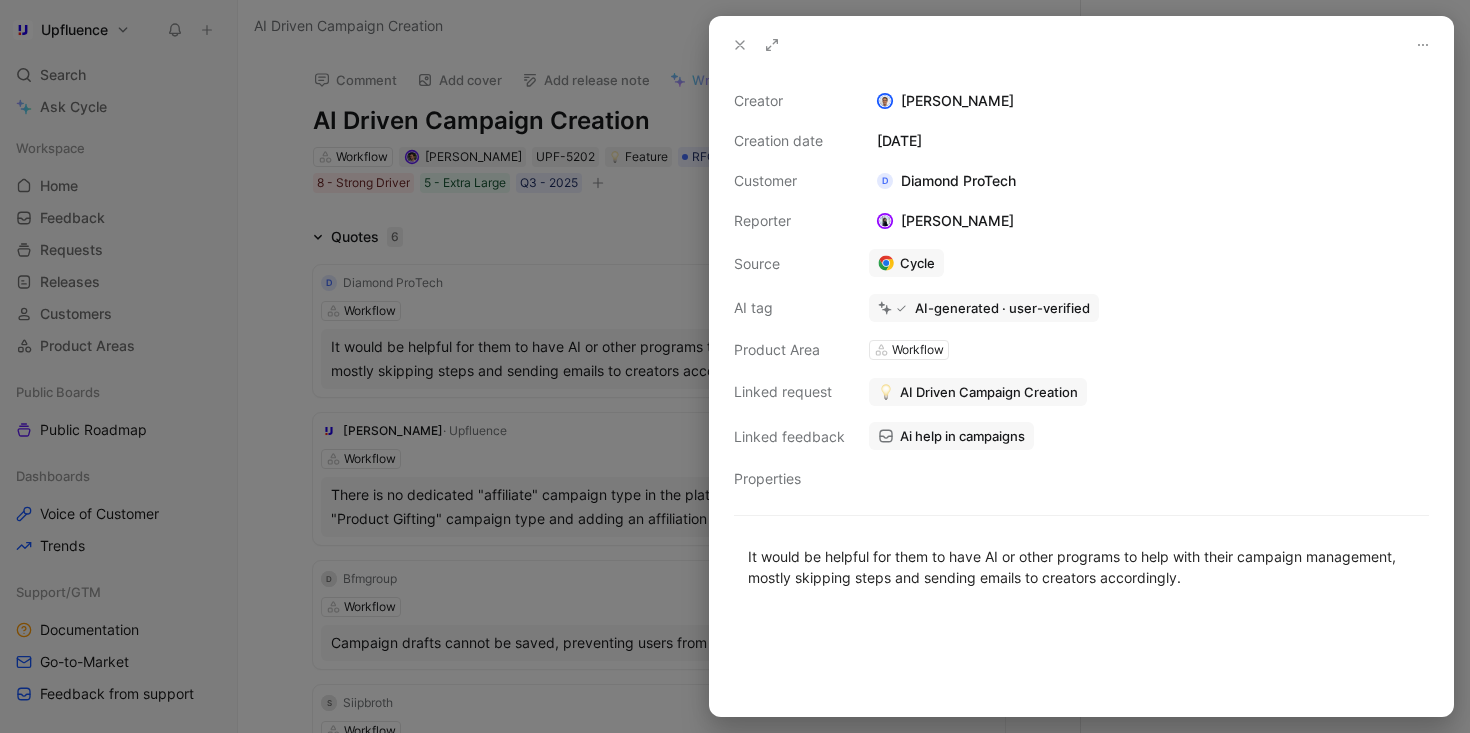 click on "Ai help in campaigns" at bounding box center [962, 436] 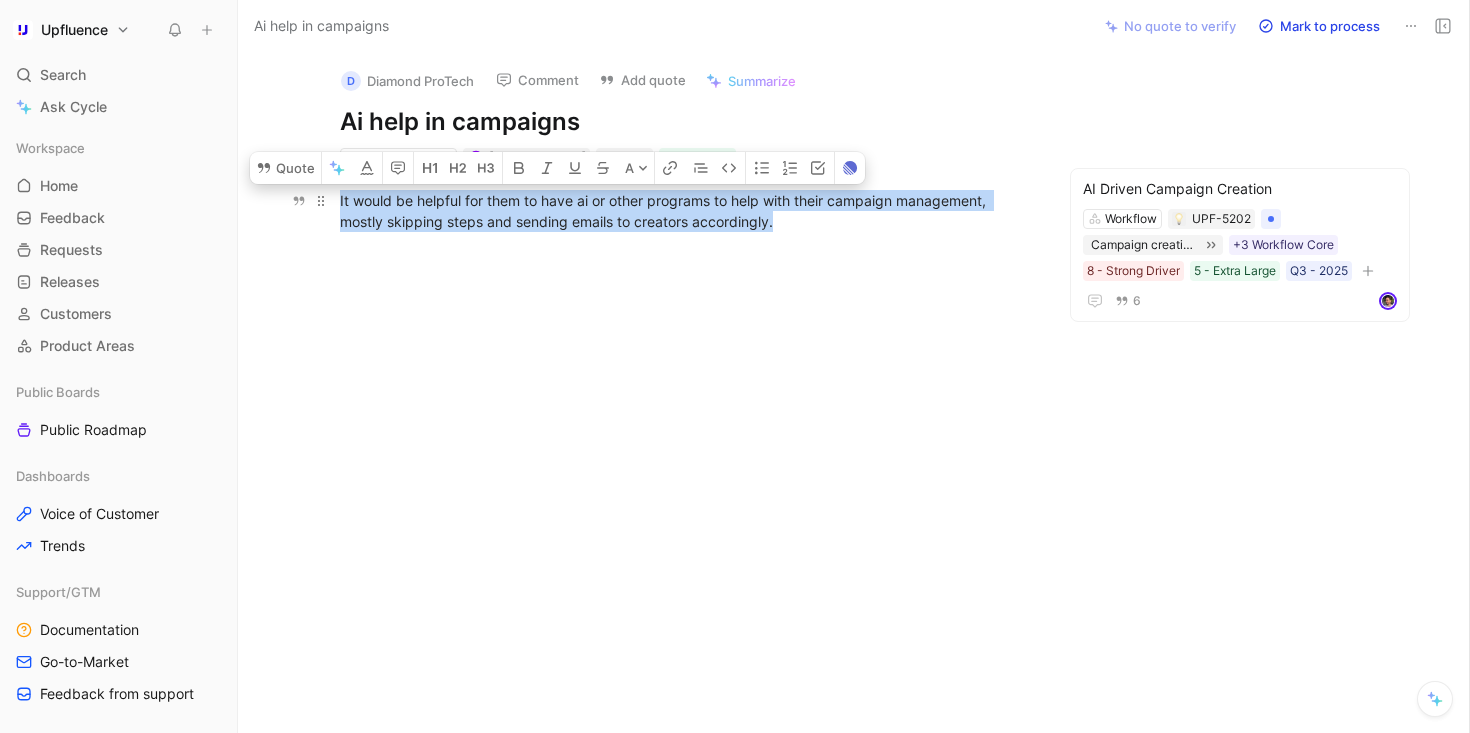 drag, startPoint x: 782, startPoint y: 222, endPoint x: 337, endPoint y: 192, distance: 446.0101 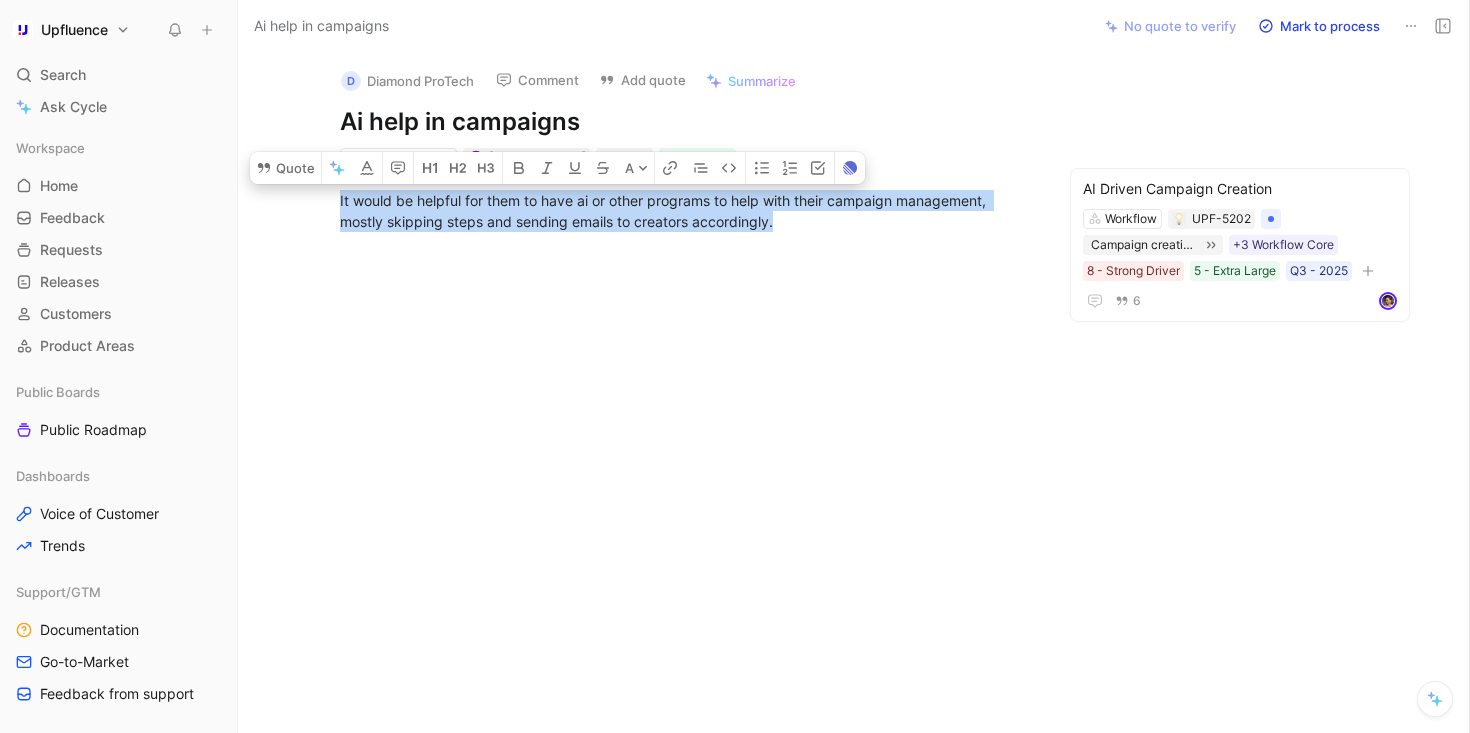 click on "It would be helpful for them to have ai or other programs to help with their campaign management, mostly skipping steps and sending emails to creators accordingly." at bounding box center [685, 211] 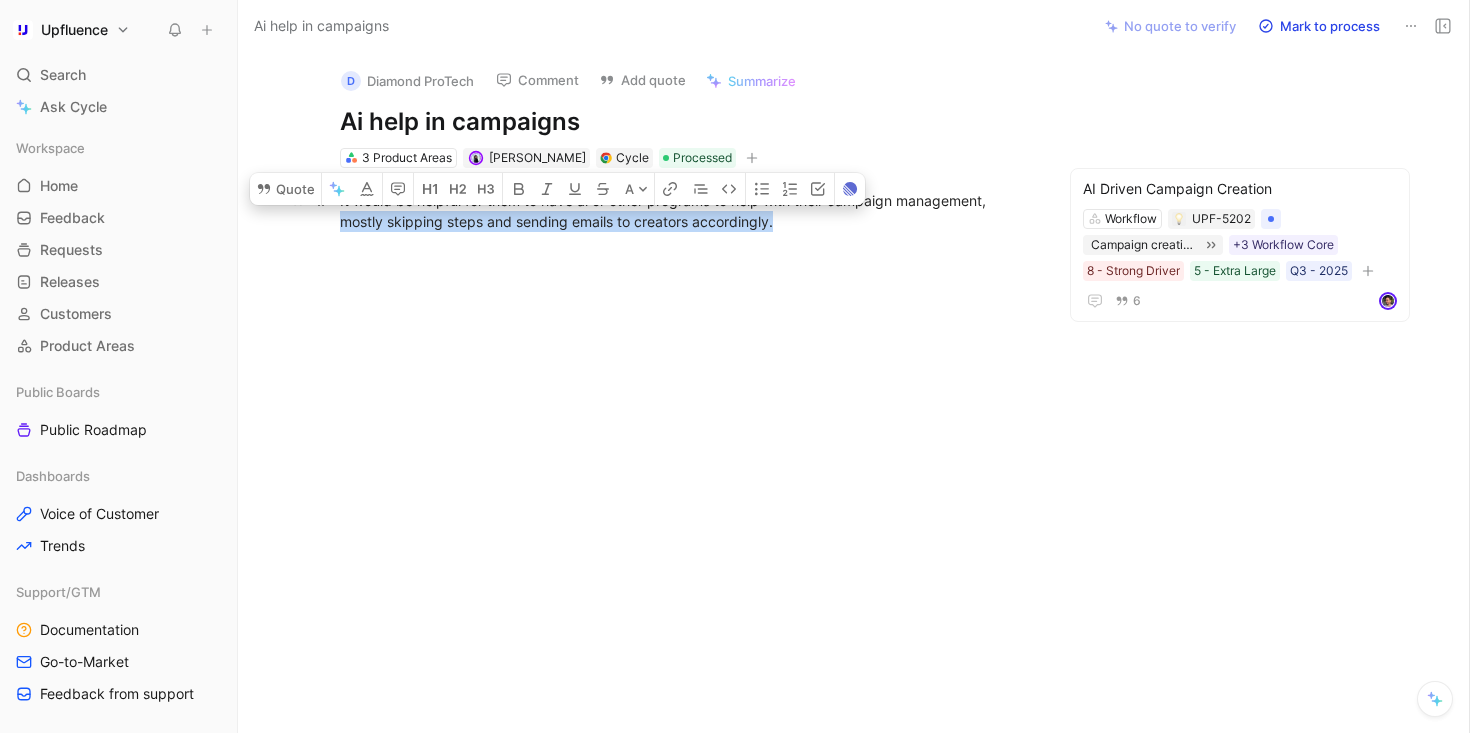 drag, startPoint x: 824, startPoint y: 224, endPoint x: 338, endPoint y: 222, distance: 486.00412 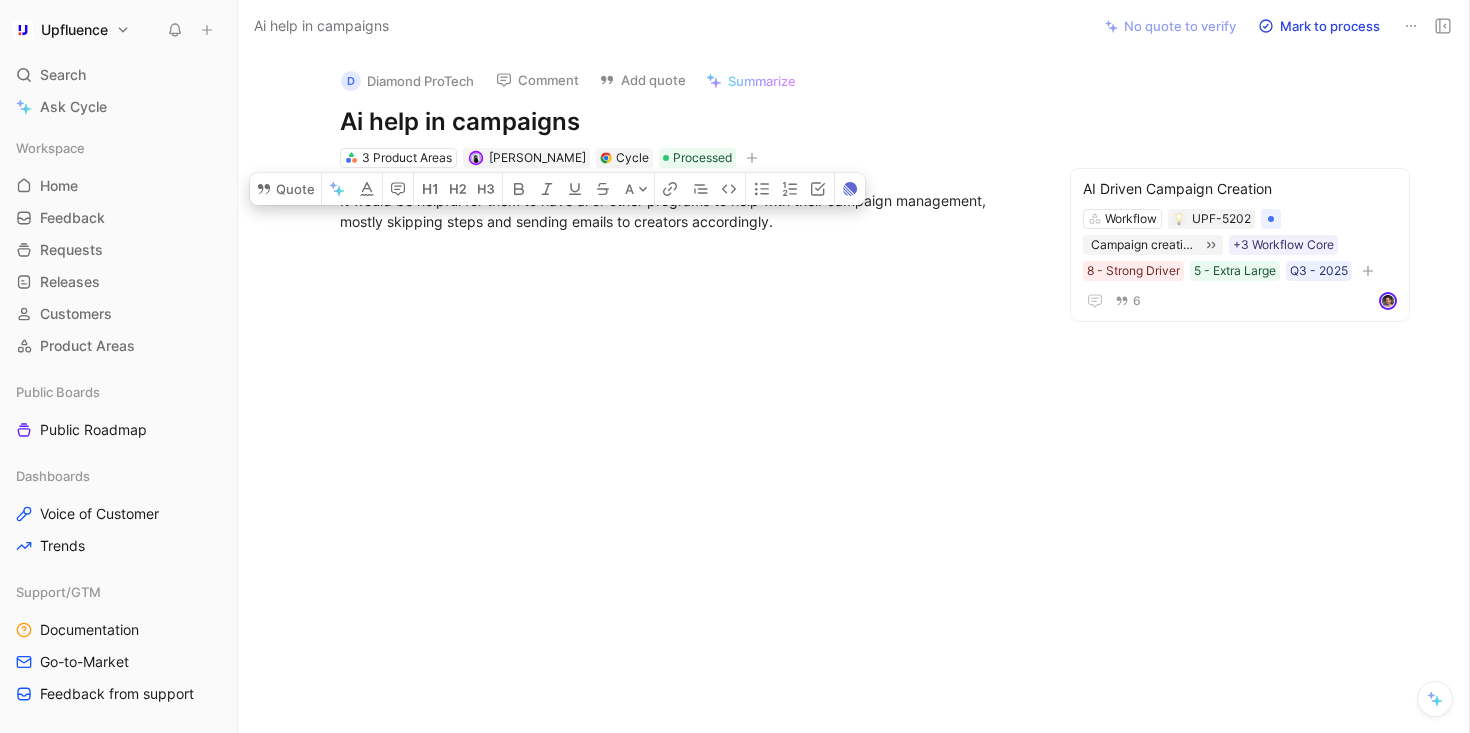 click on "It would be helpful for them to have ai or other programs to help with their campaign management, mostly skipping steps and sending emails to creators accordingly." at bounding box center (685, 211) 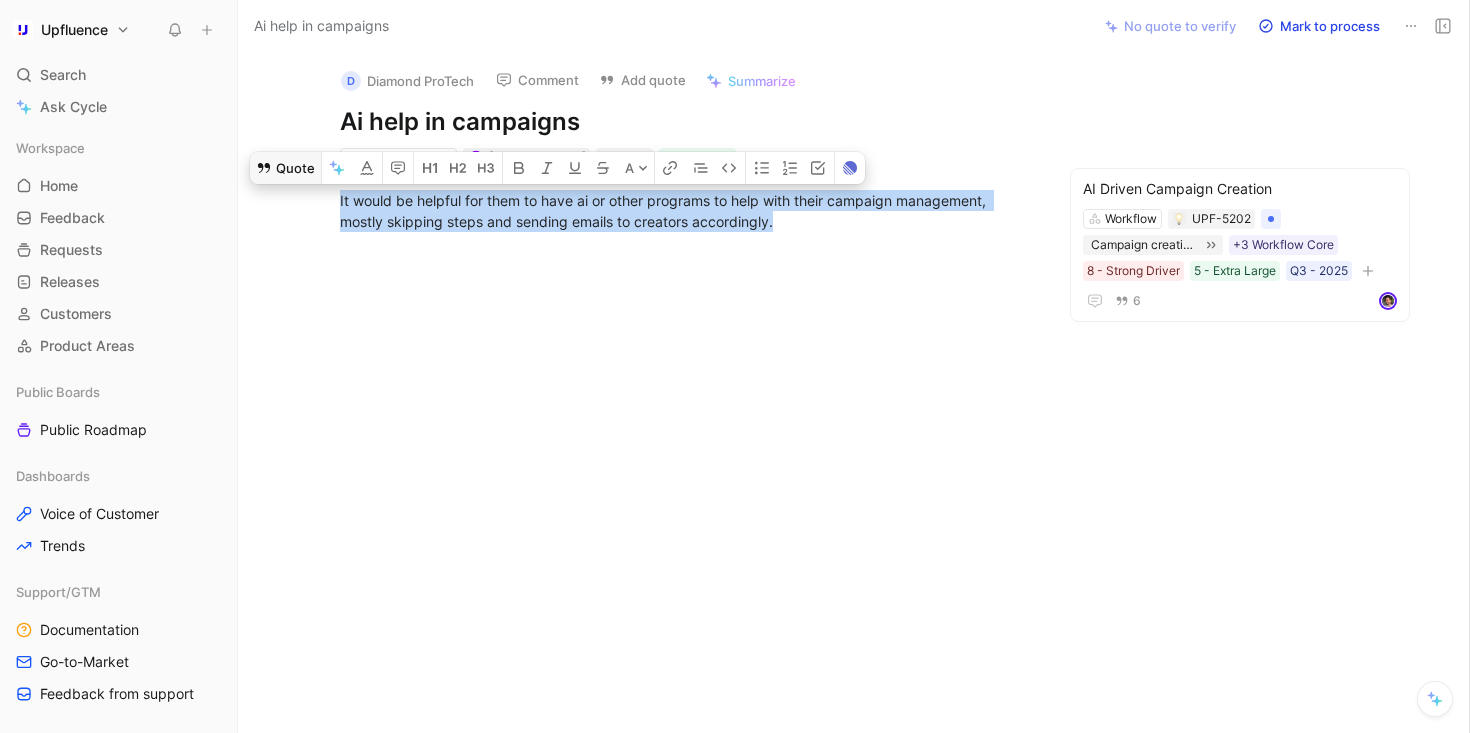drag, startPoint x: 805, startPoint y: 220, endPoint x: 316, endPoint y: 177, distance: 490.88696 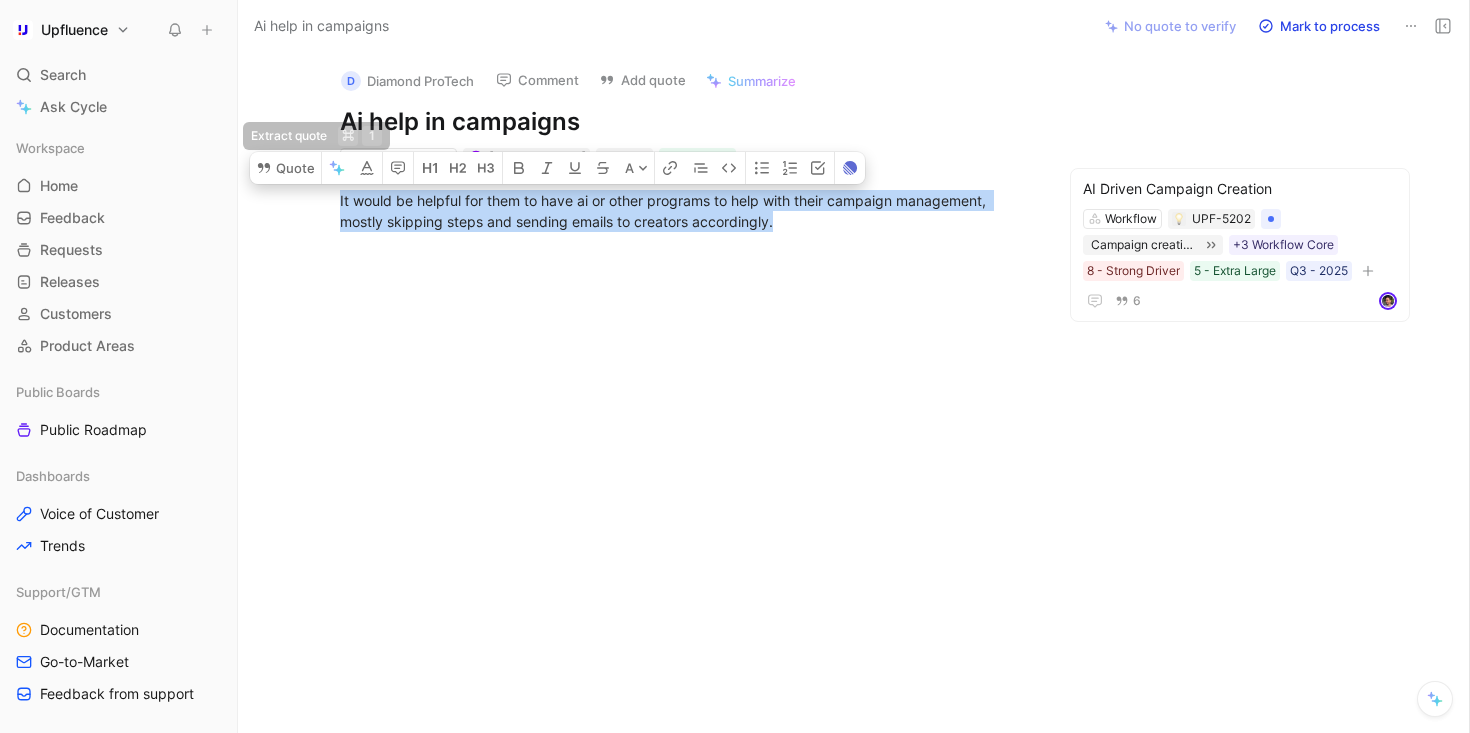 copy on "It would be helpful for them to have ai or other programs to help with their campaign management, mostly skipping steps and sending emails to creators accordingly." 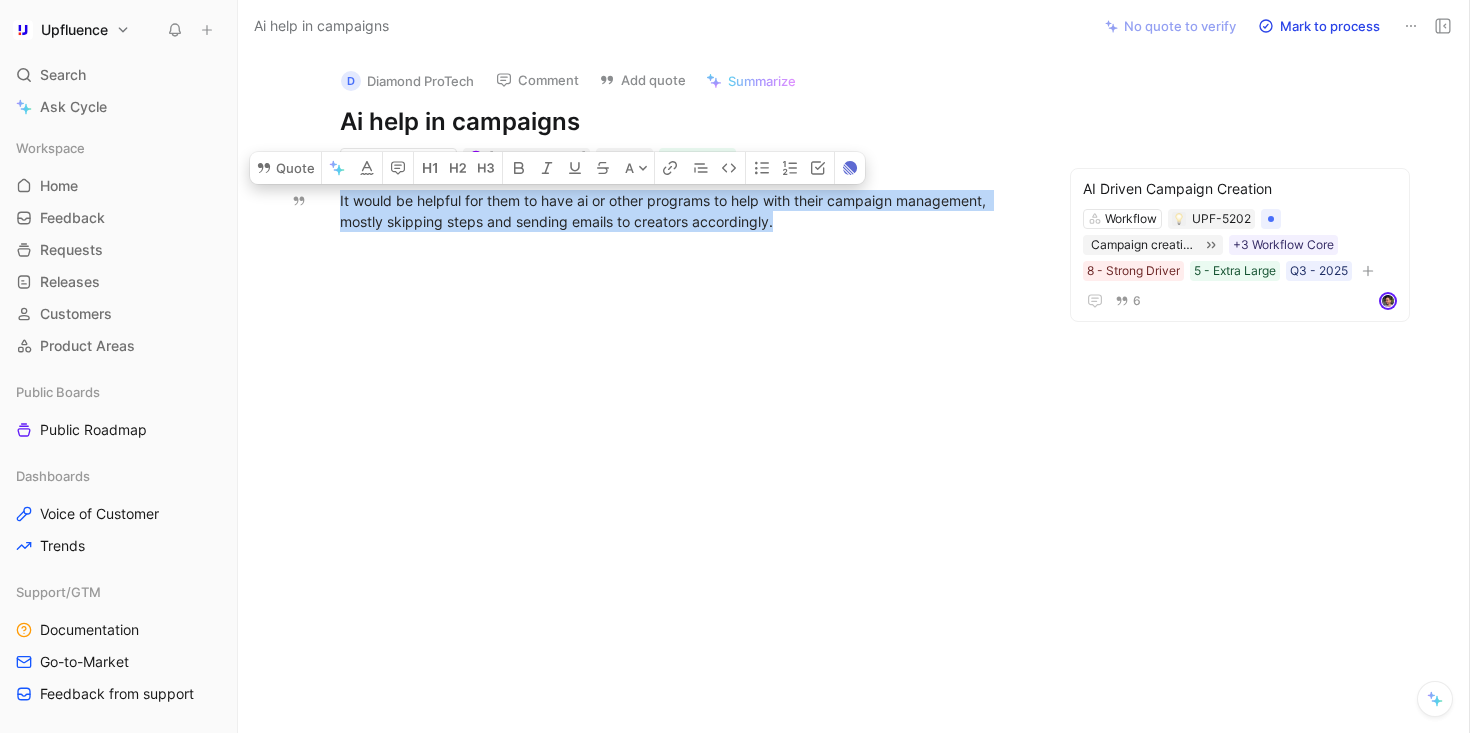 click at bounding box center [685, 364] 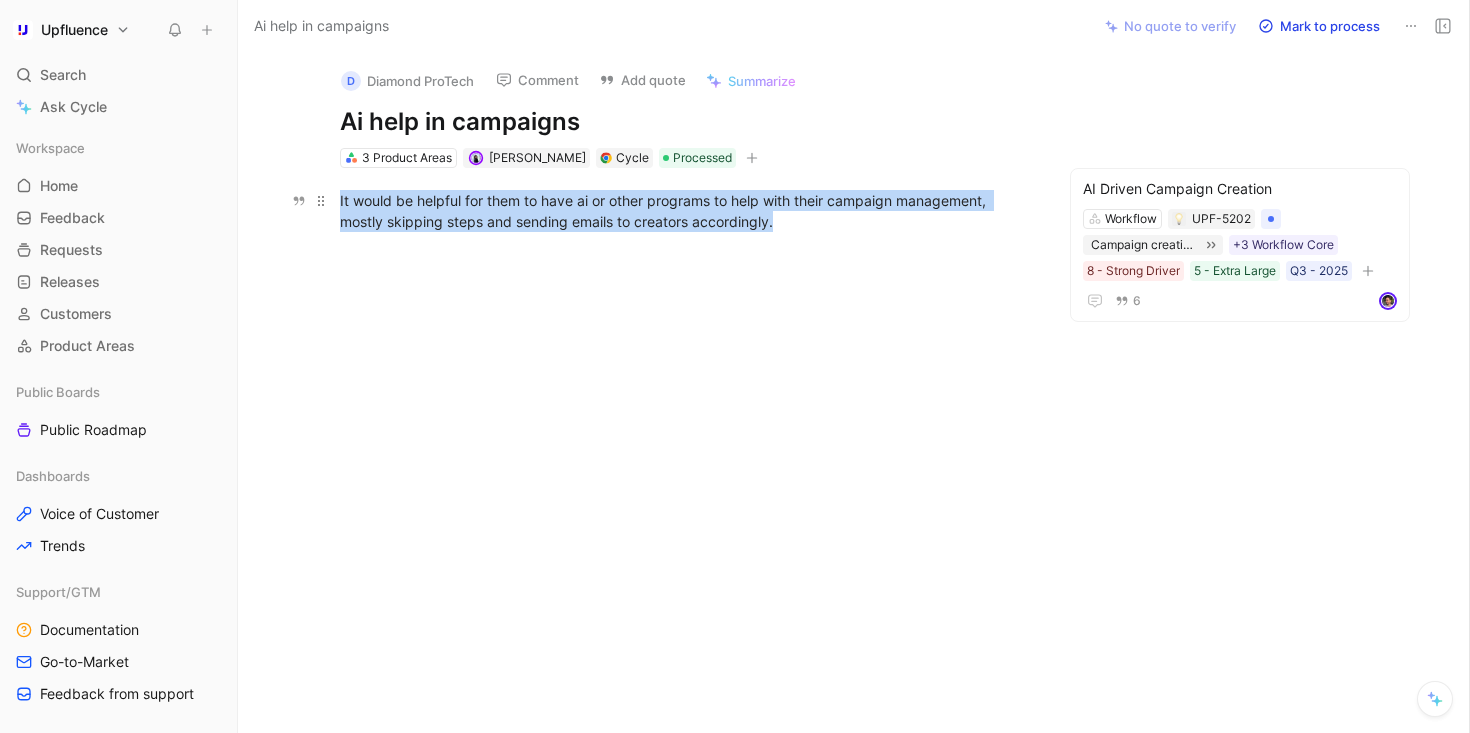 click on "It would be helpful for them to have ai or other programs to help with their campaign management, mostly skipping steps and sending emails to creators accordingly." at bounding box center [686, 211] 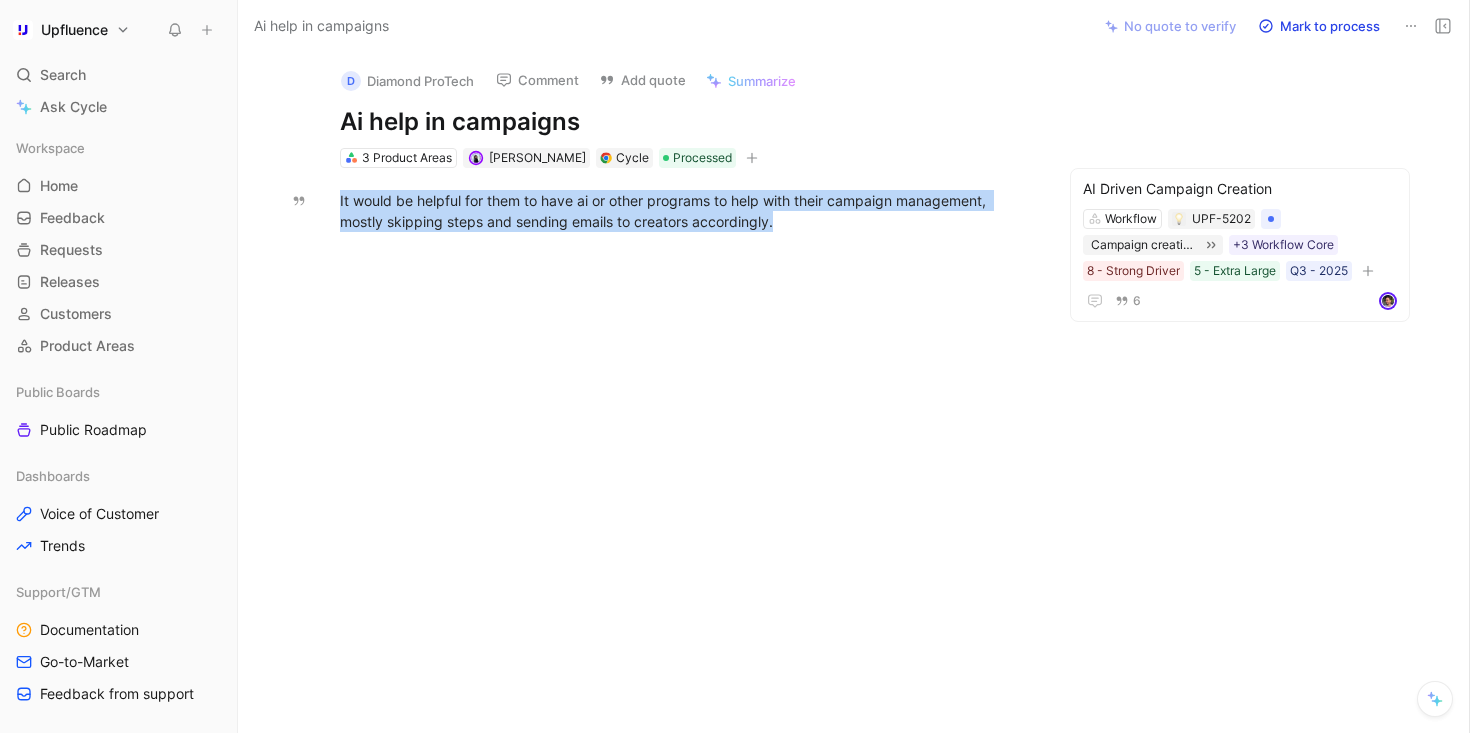 drag, startPoint x: 339, startPoint y: 194, endPoint x: 811, endPoint y: 237, distance: 473.95465 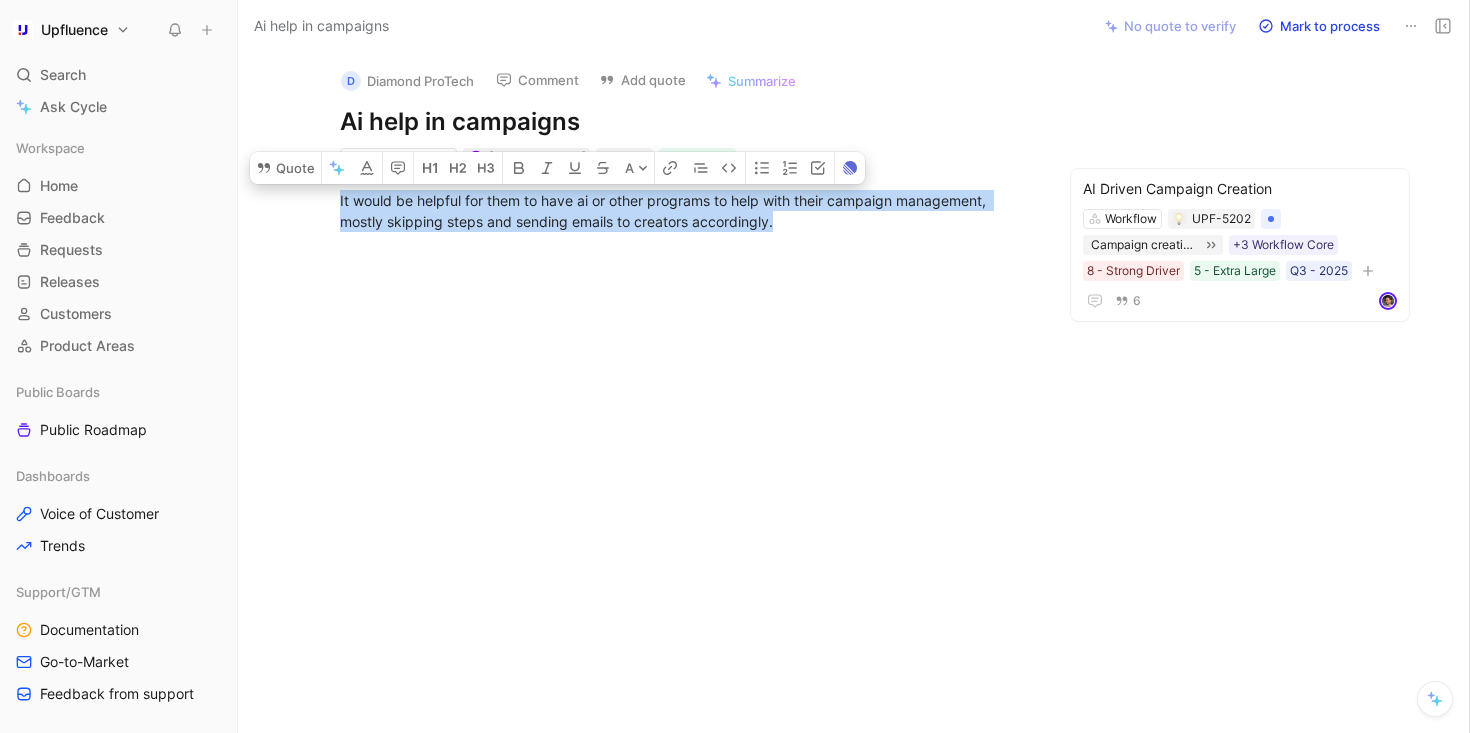 copy on "It would be helpful for them to have ai or other programs to help with their campaign management, mostly skipping steps and sending emails to creators accordingly." 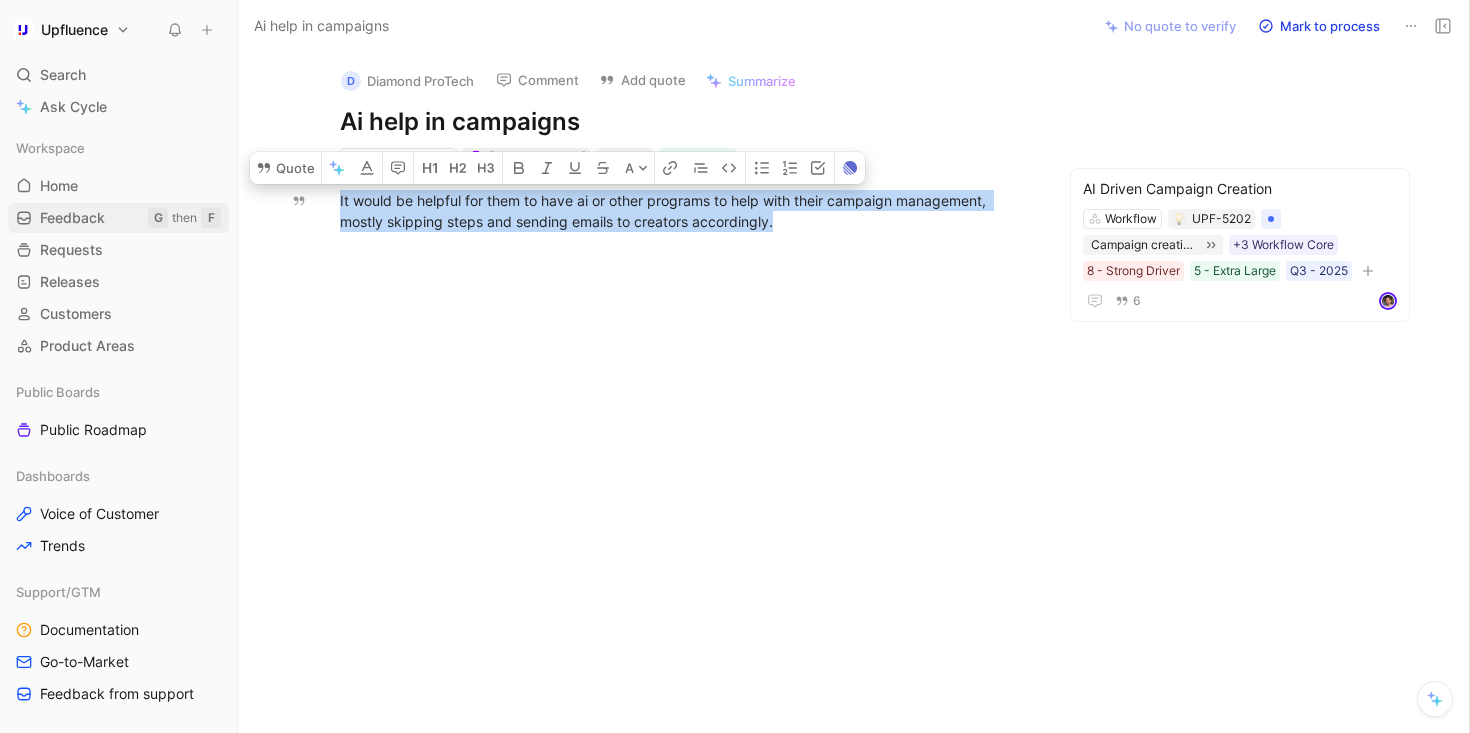 click on "Feedback" at bounding box center (72, 218) 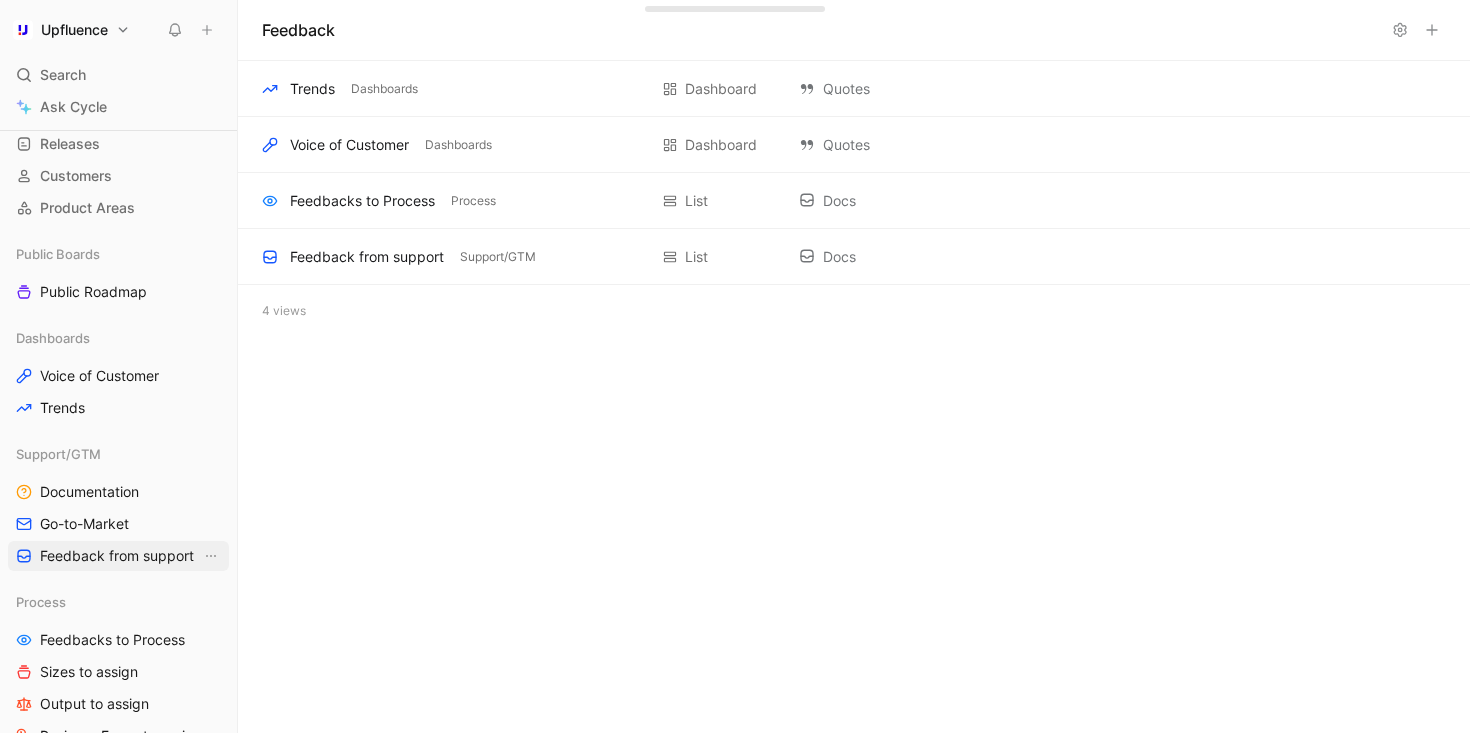 scroll, scrollTop: 149, scrollLeft: 0, axis: vertical 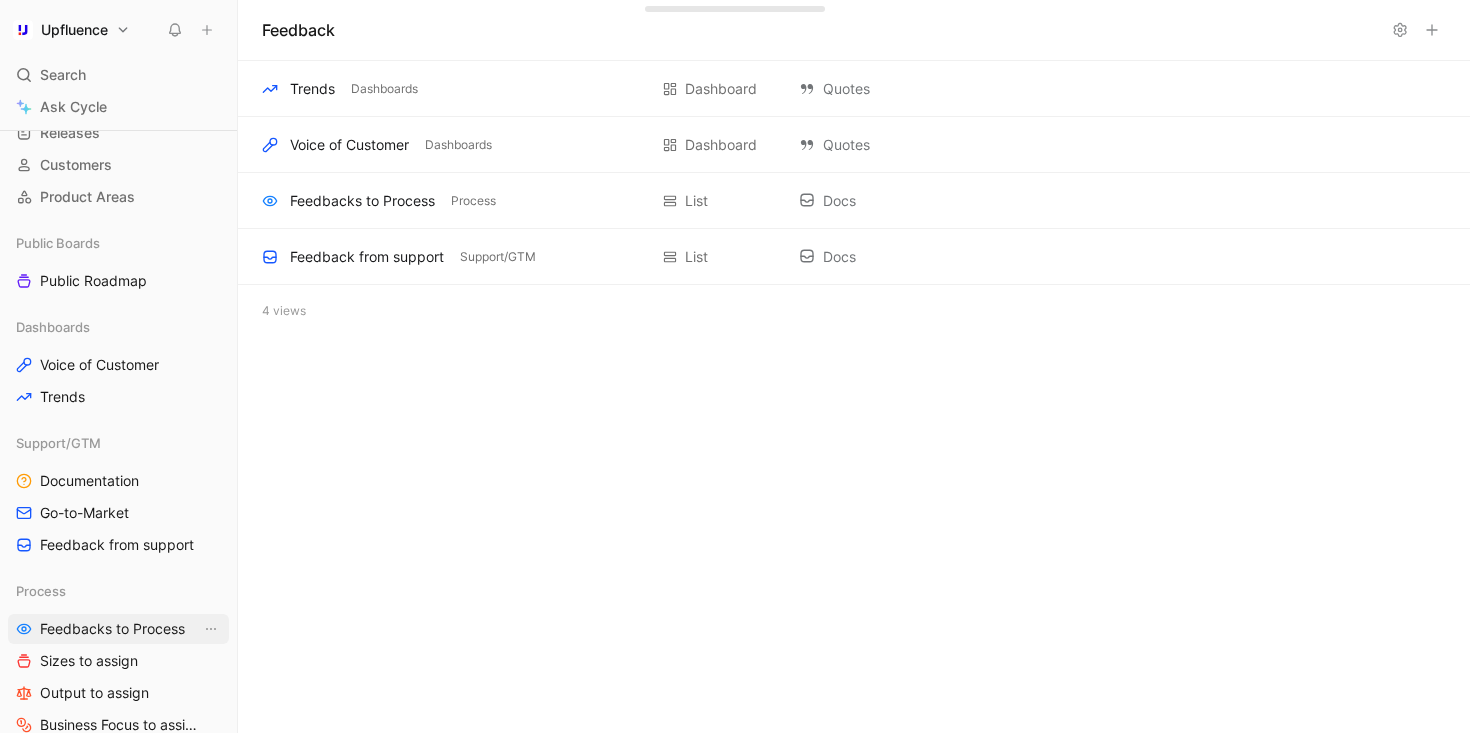 click on "Feedbacks to Process" at bounding box center (112, 629) 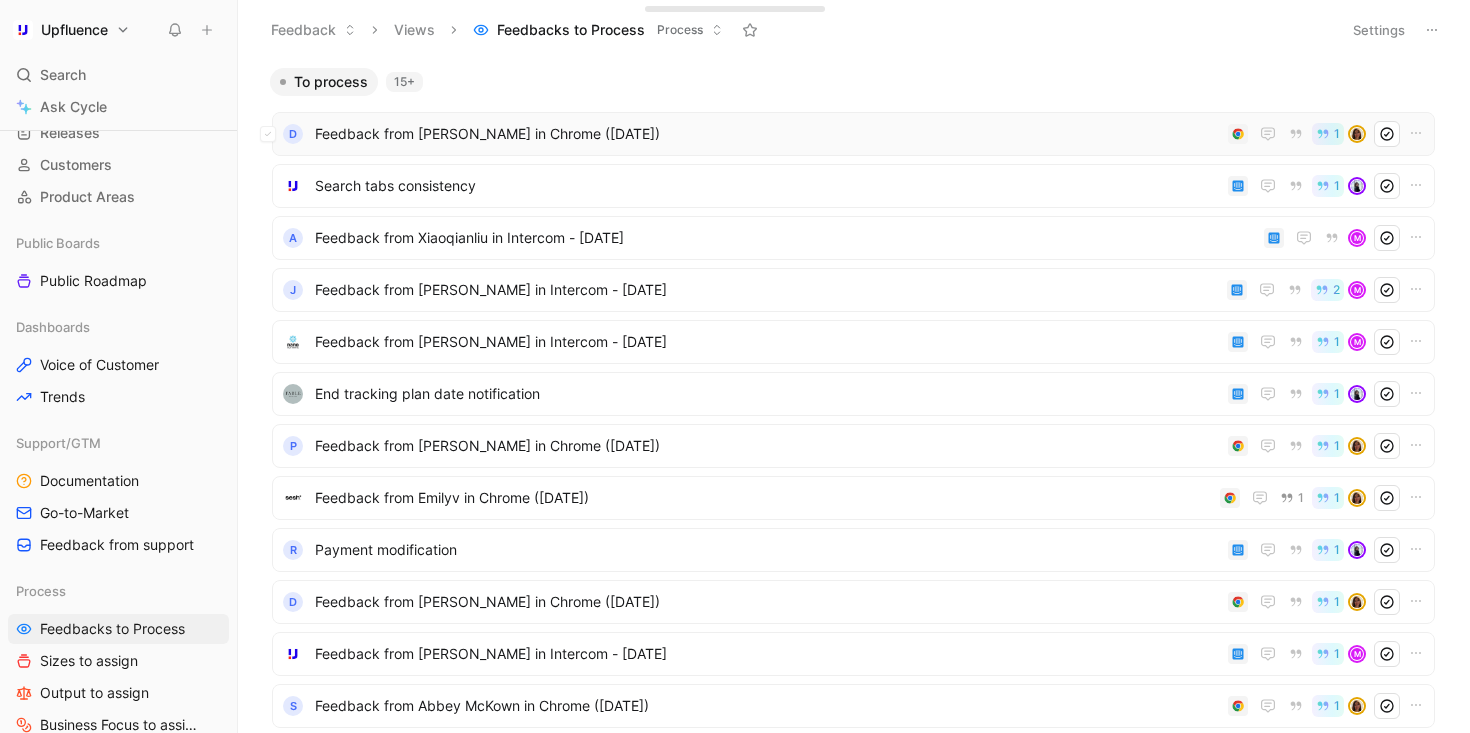 click on "Feedback from [PERSON_NAME] in Chrome ([DATE])" at bounding box center [767, 134] 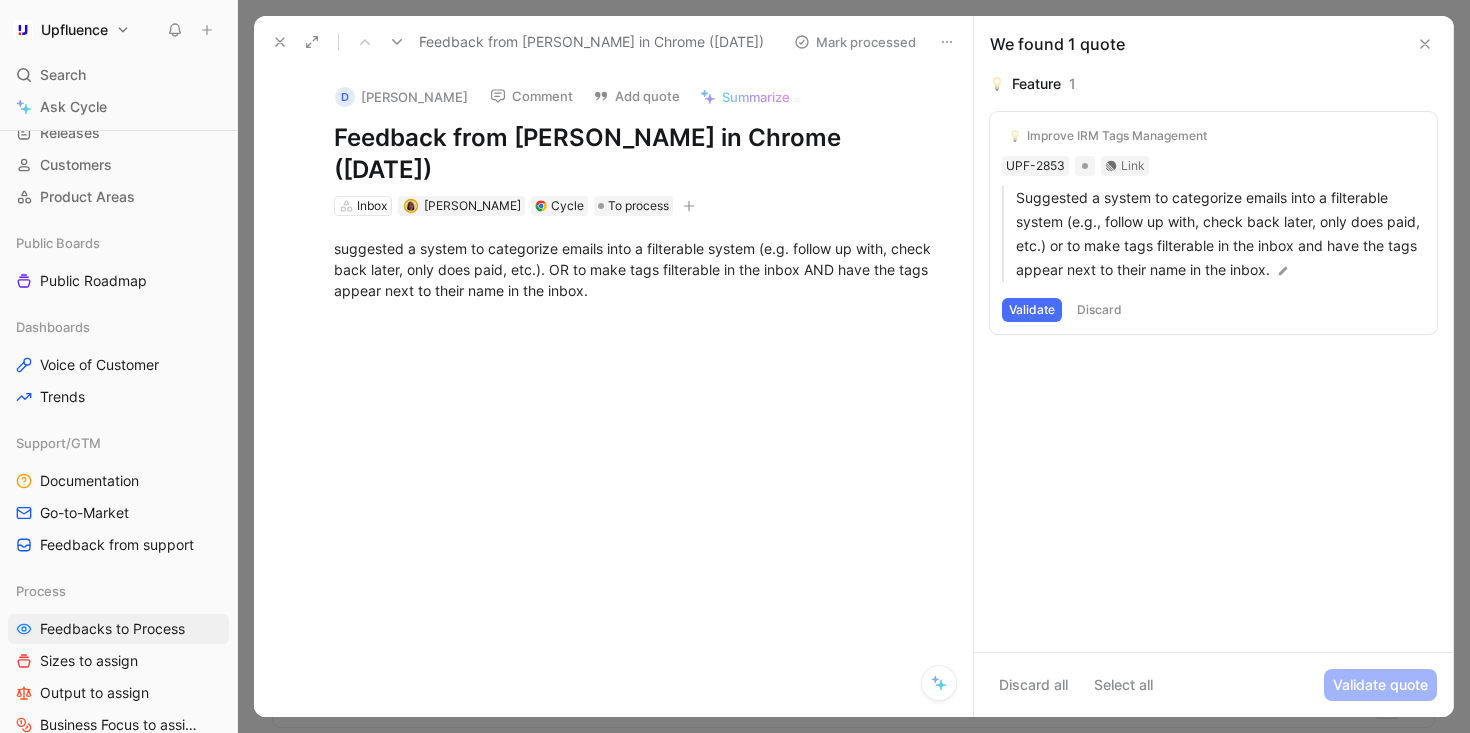 click 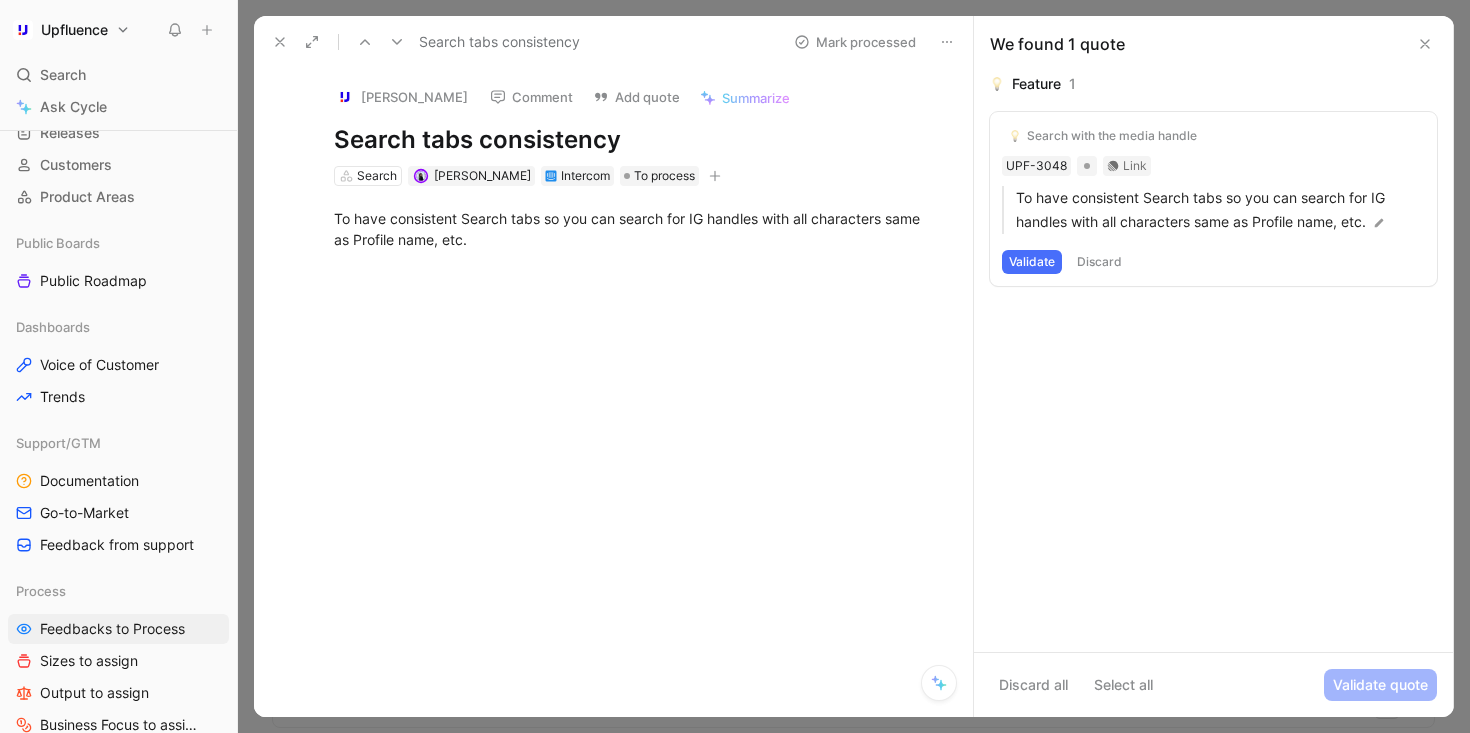 click 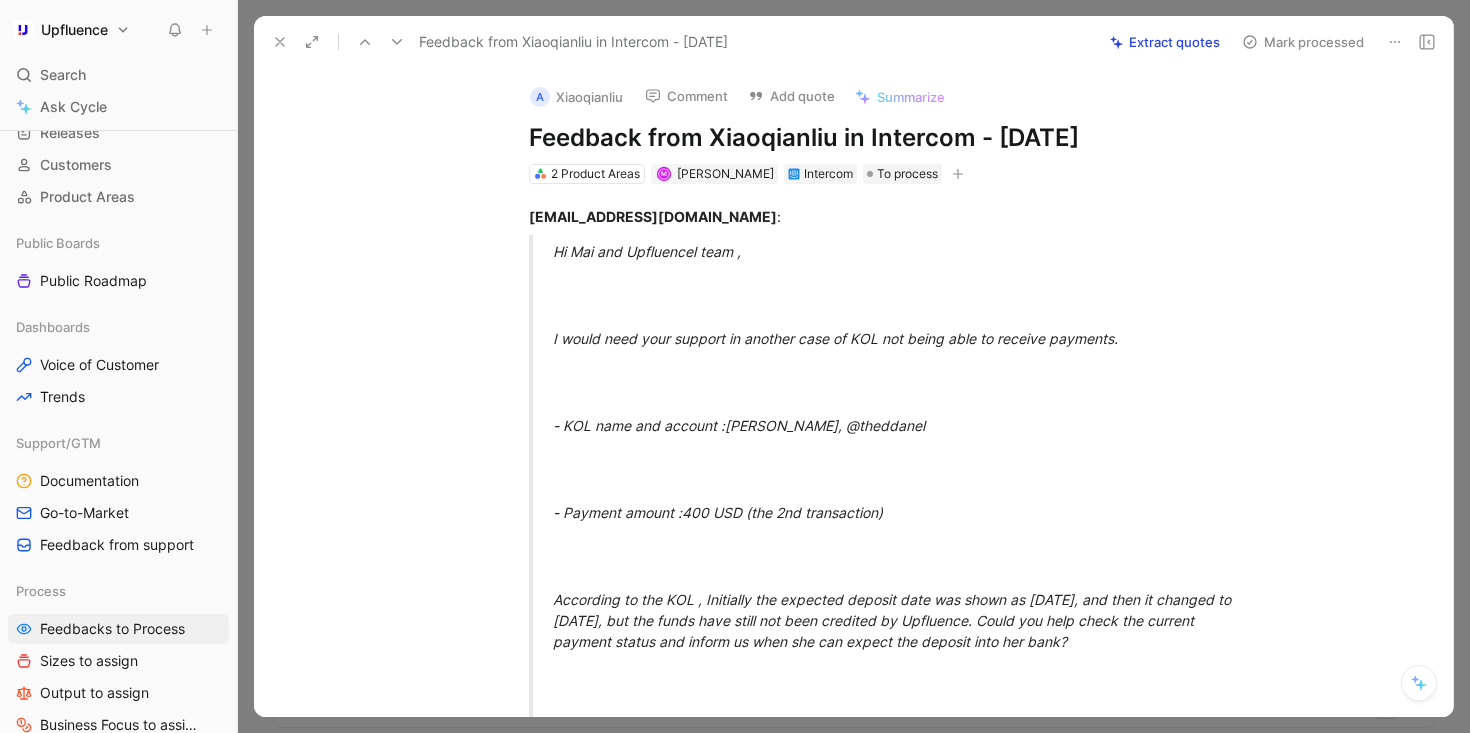 click 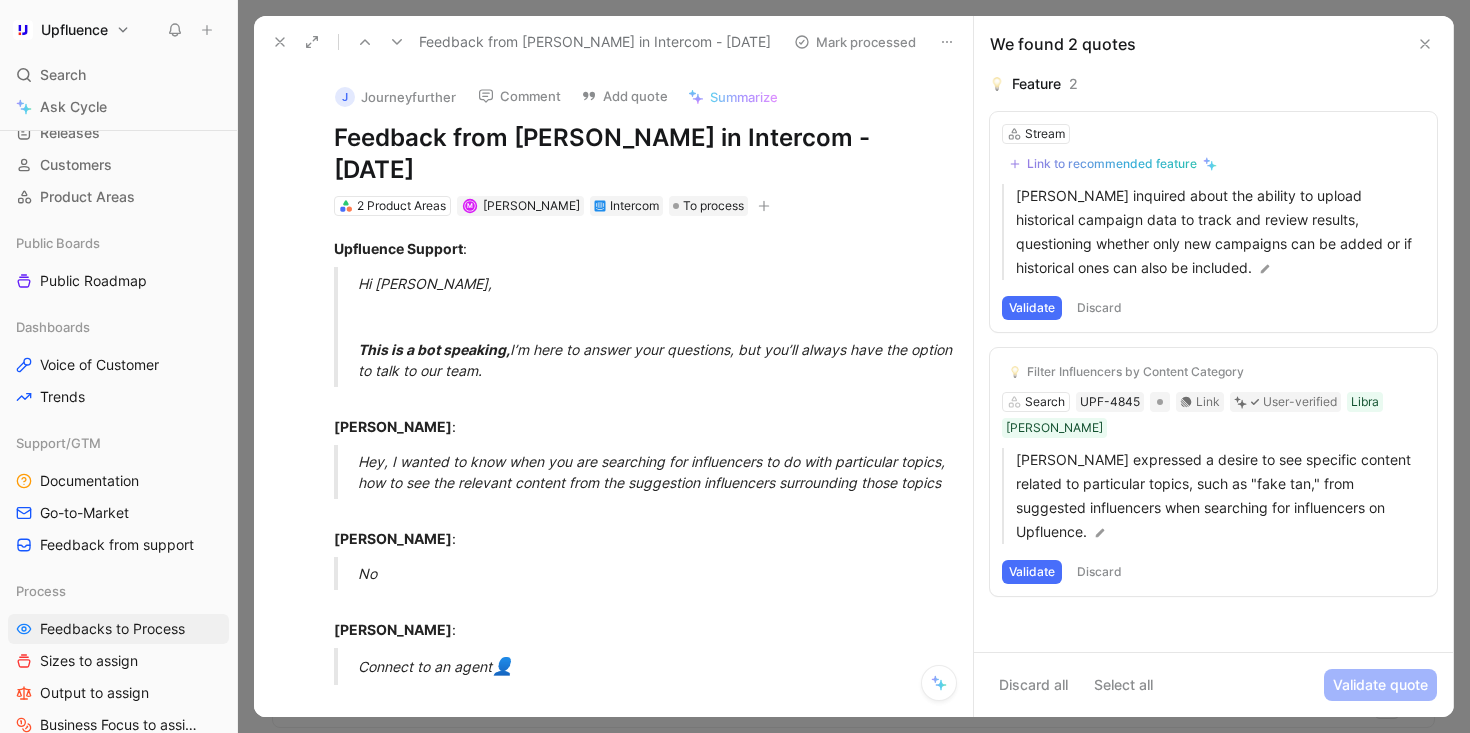 click 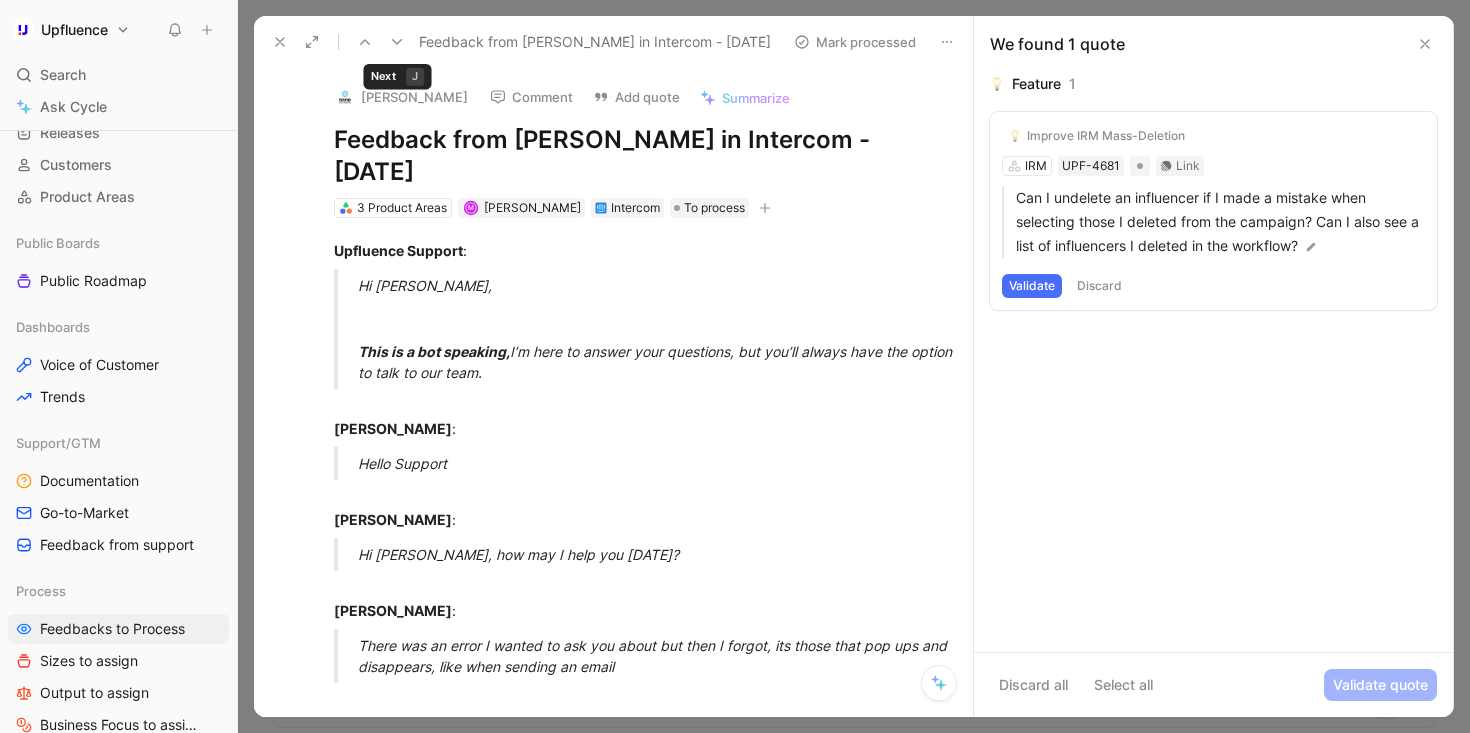 click 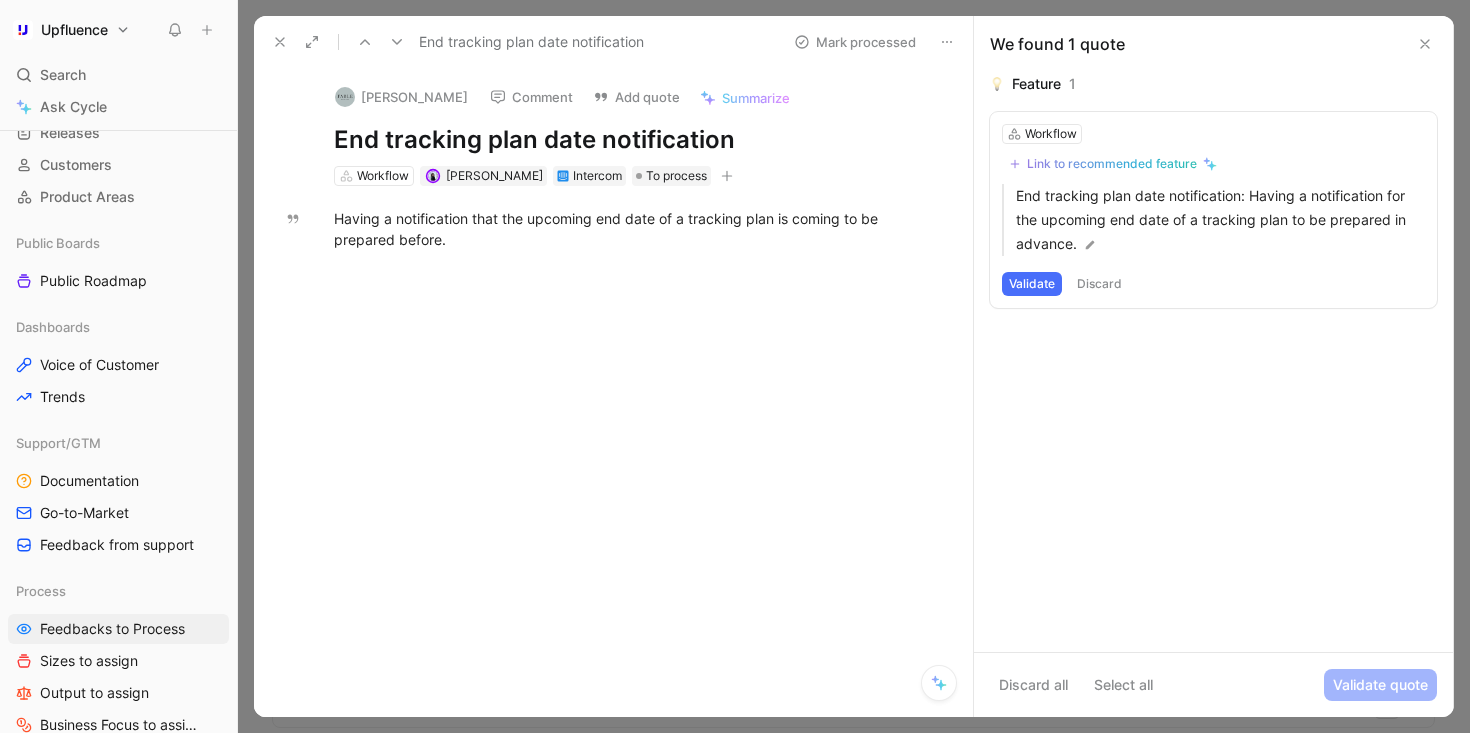 click 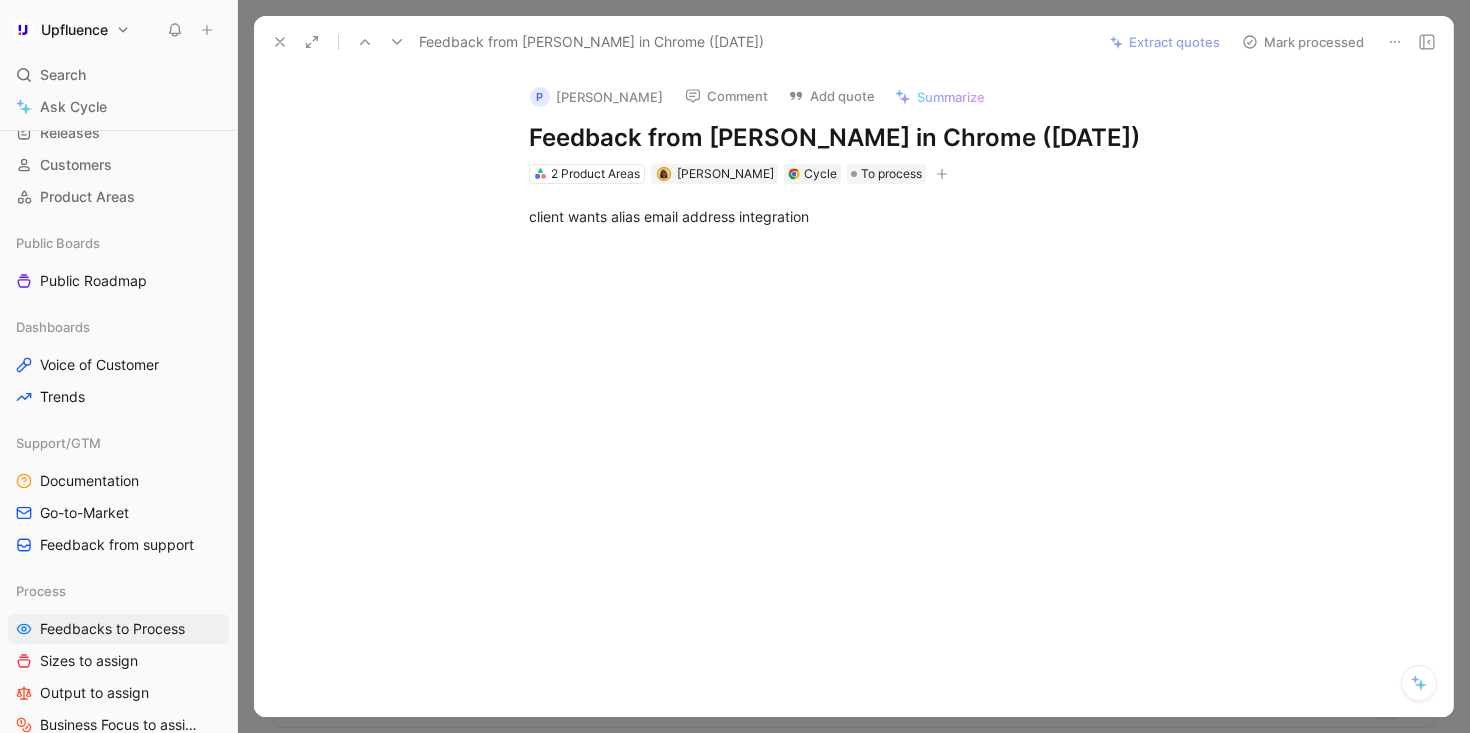 click 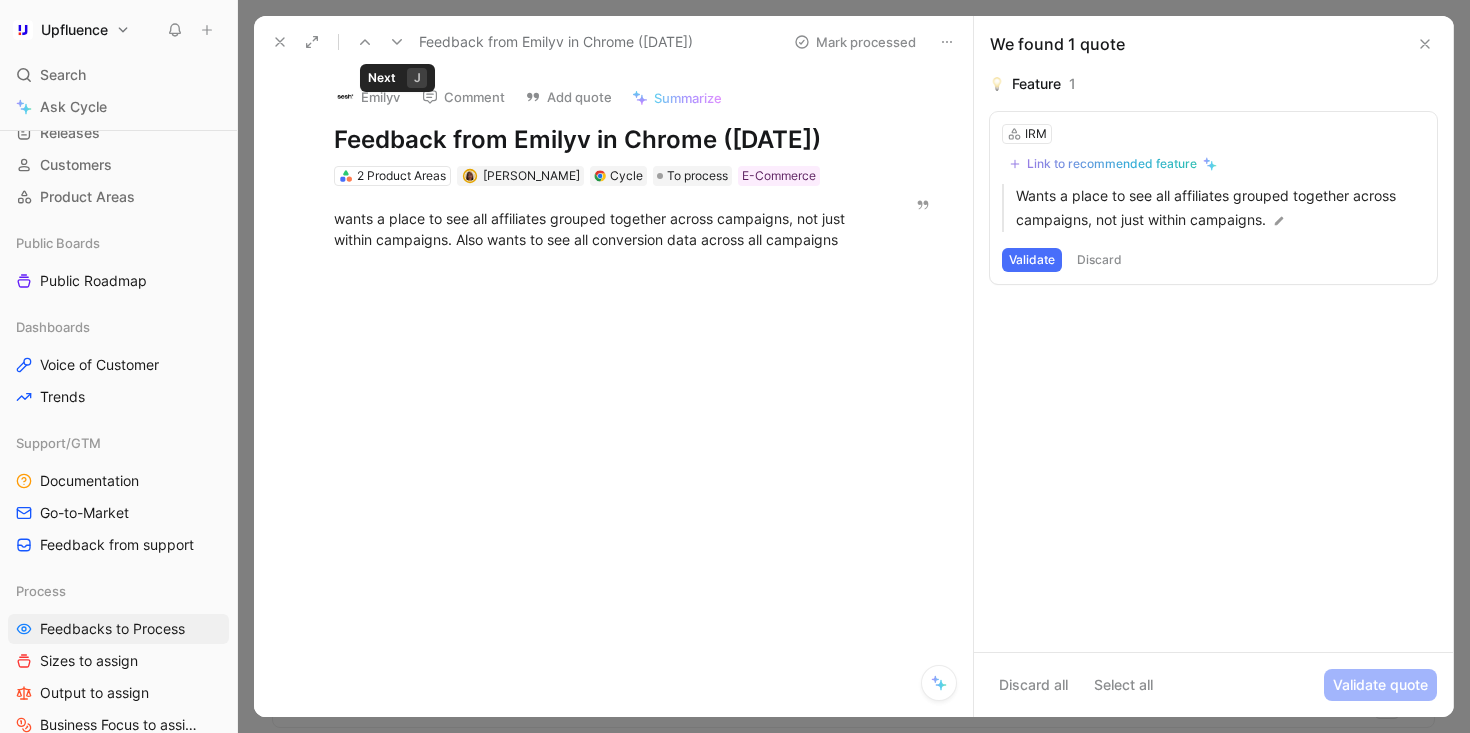 click 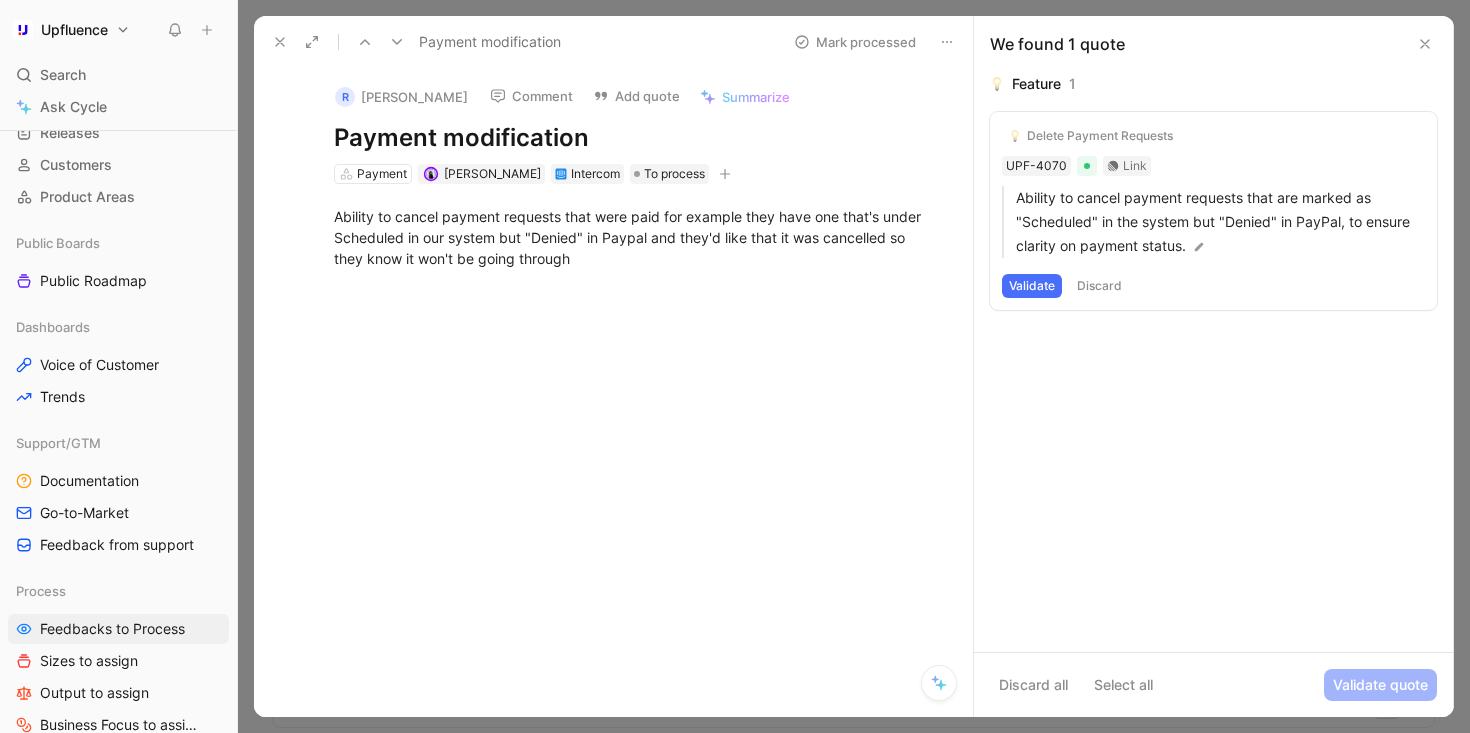 click 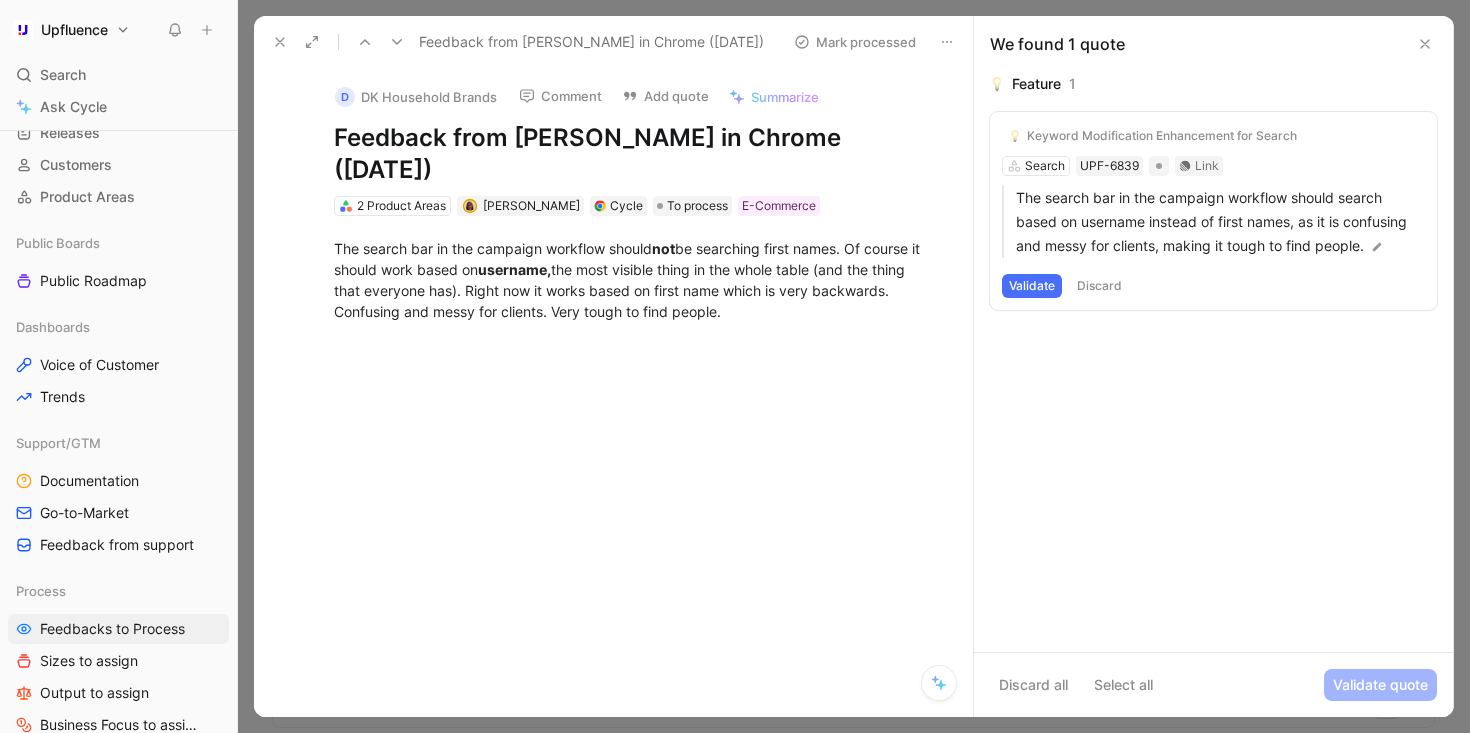 click 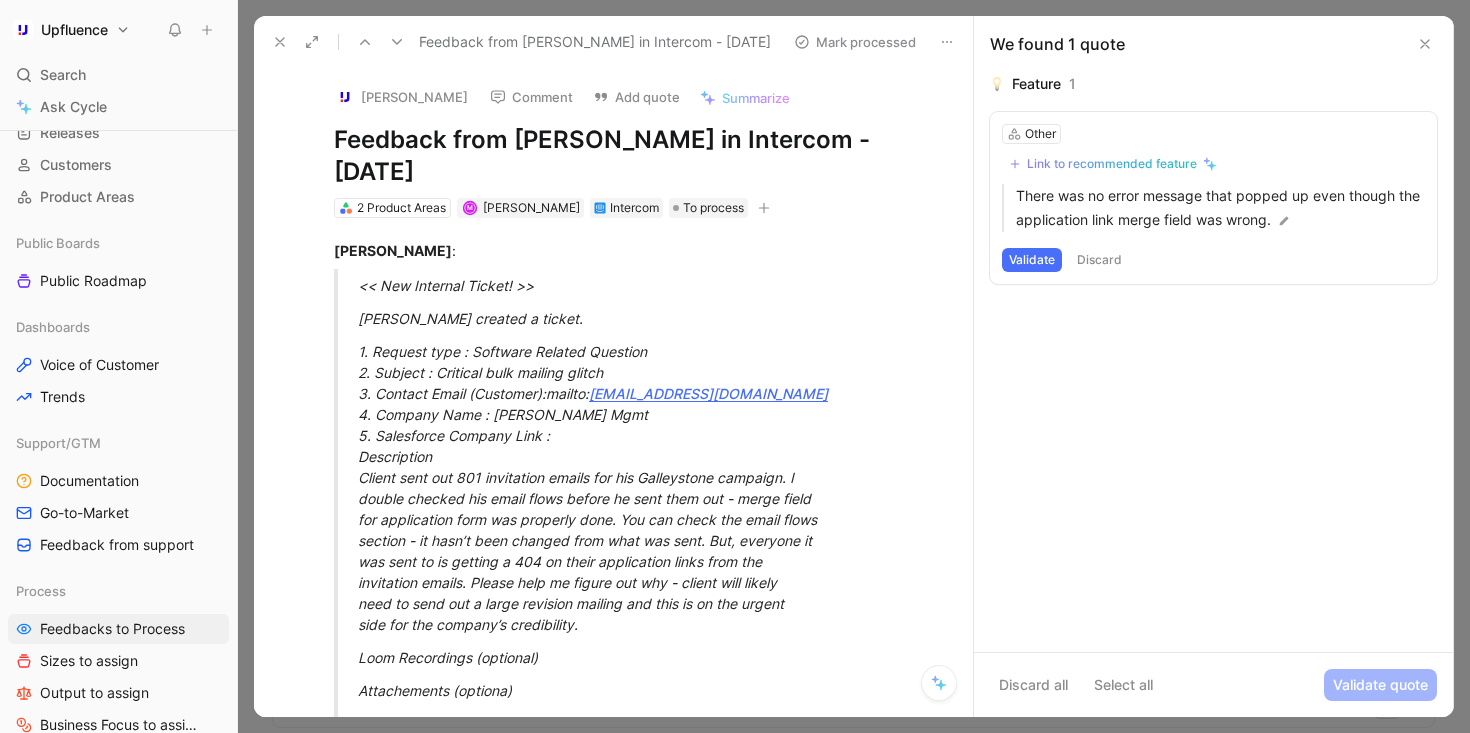 click 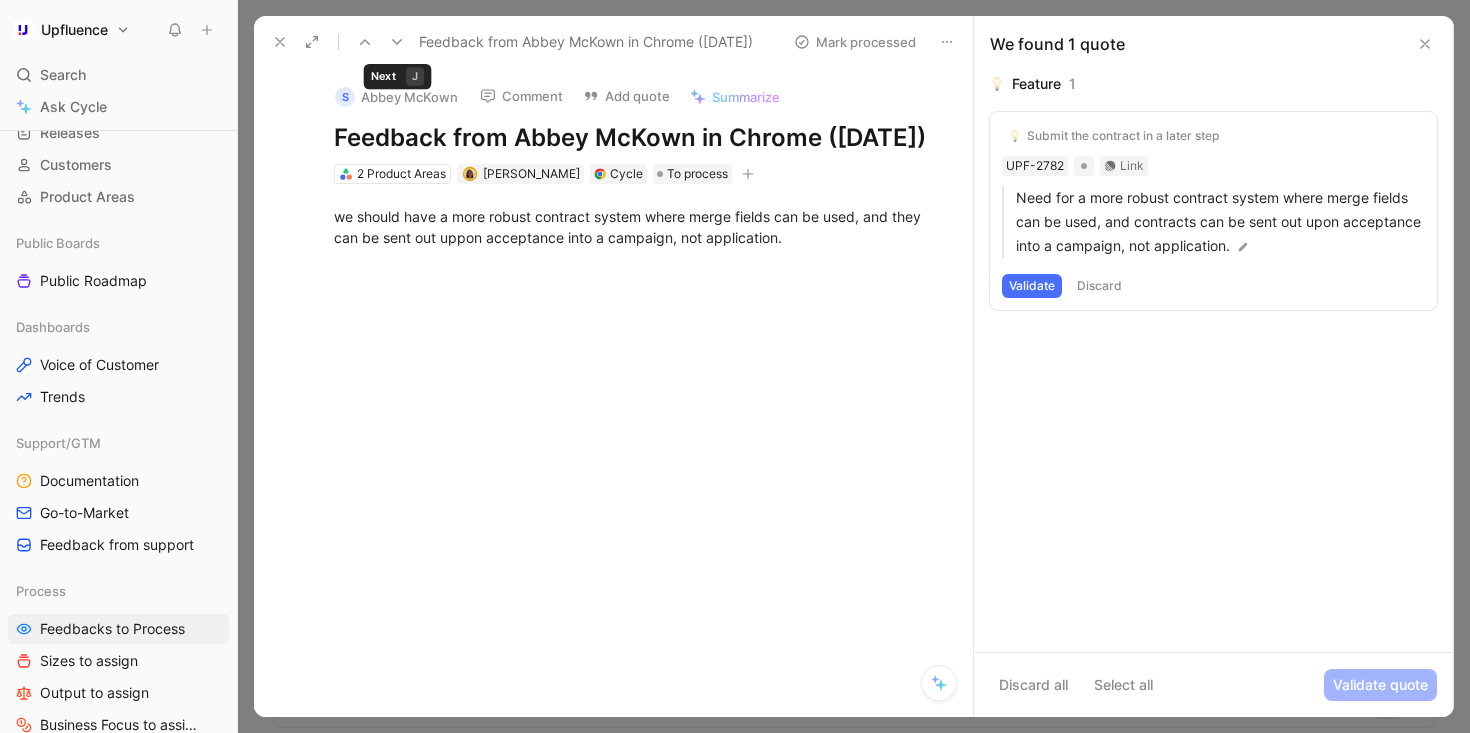 click 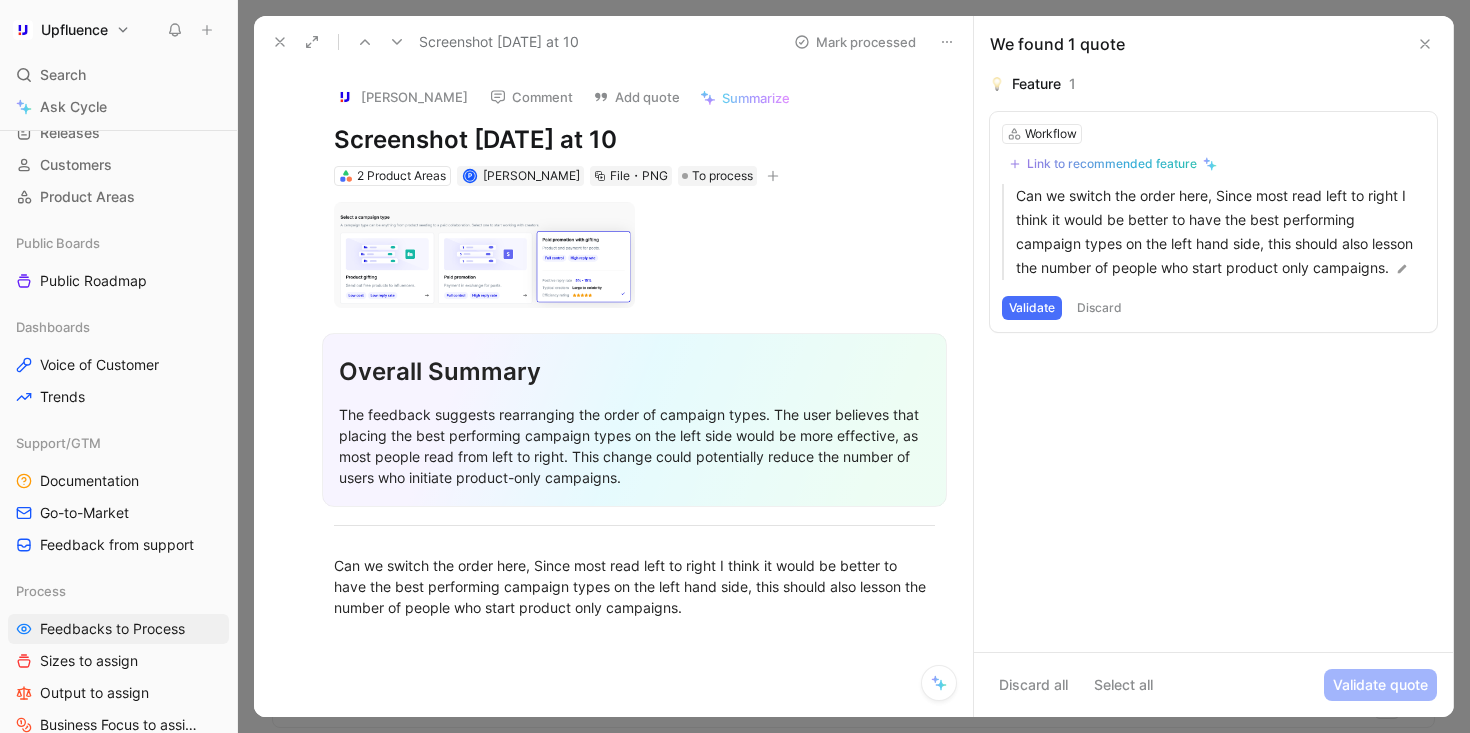 click 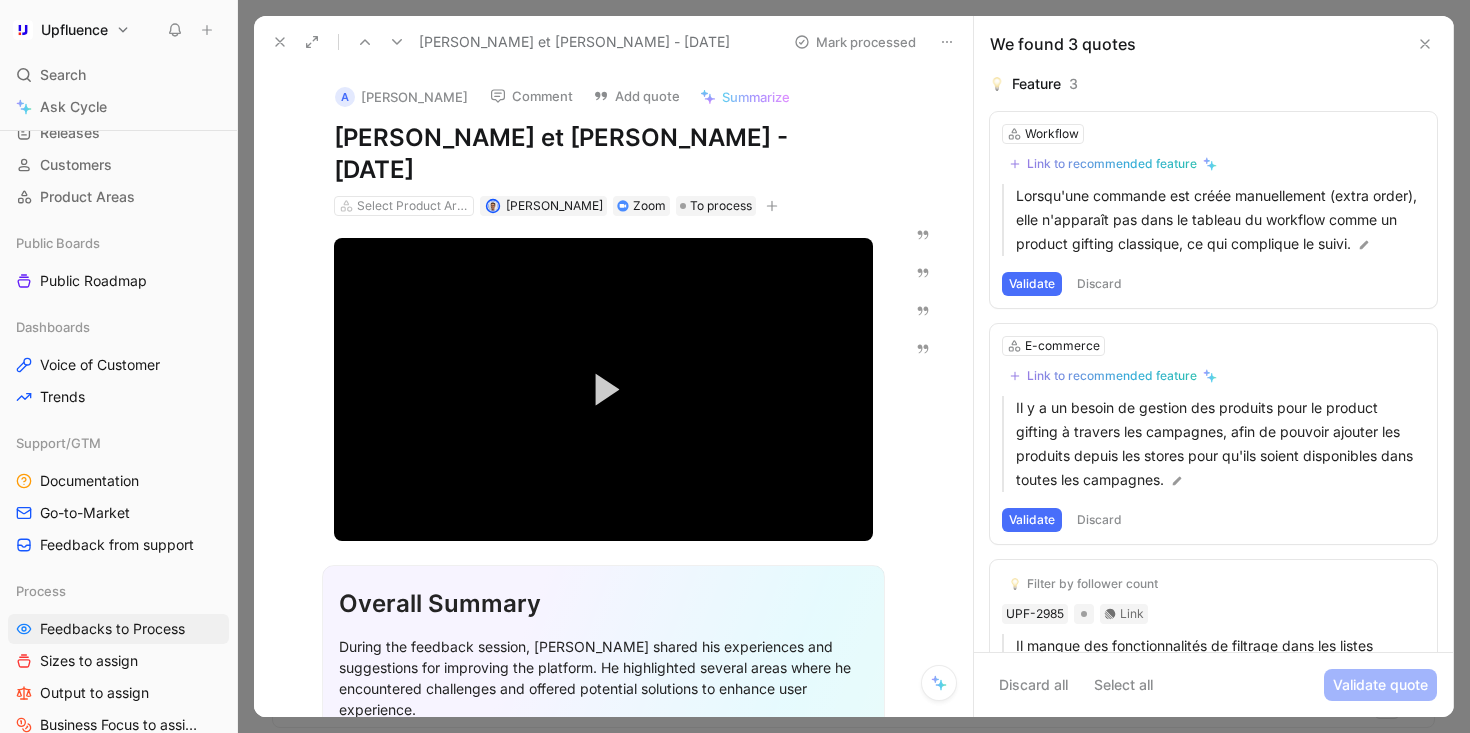 click 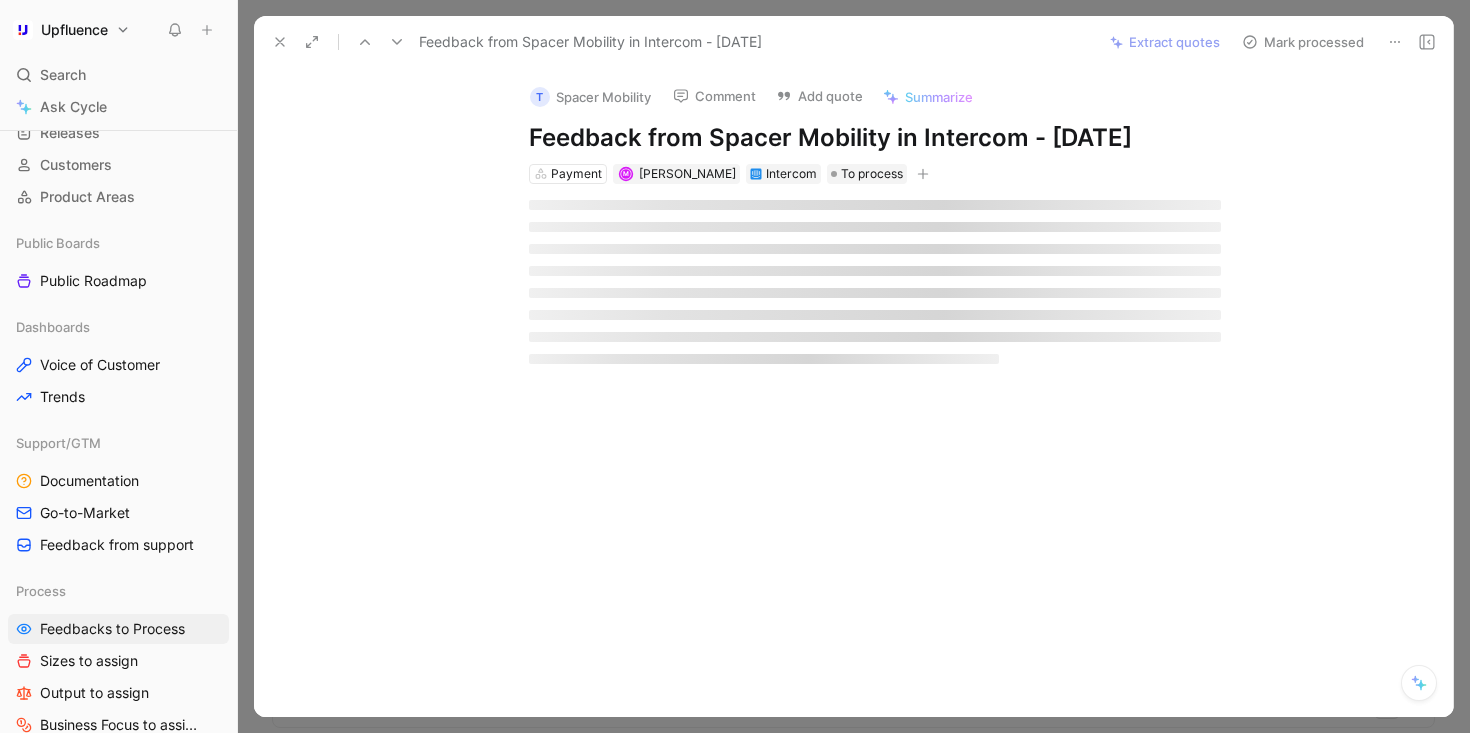 click 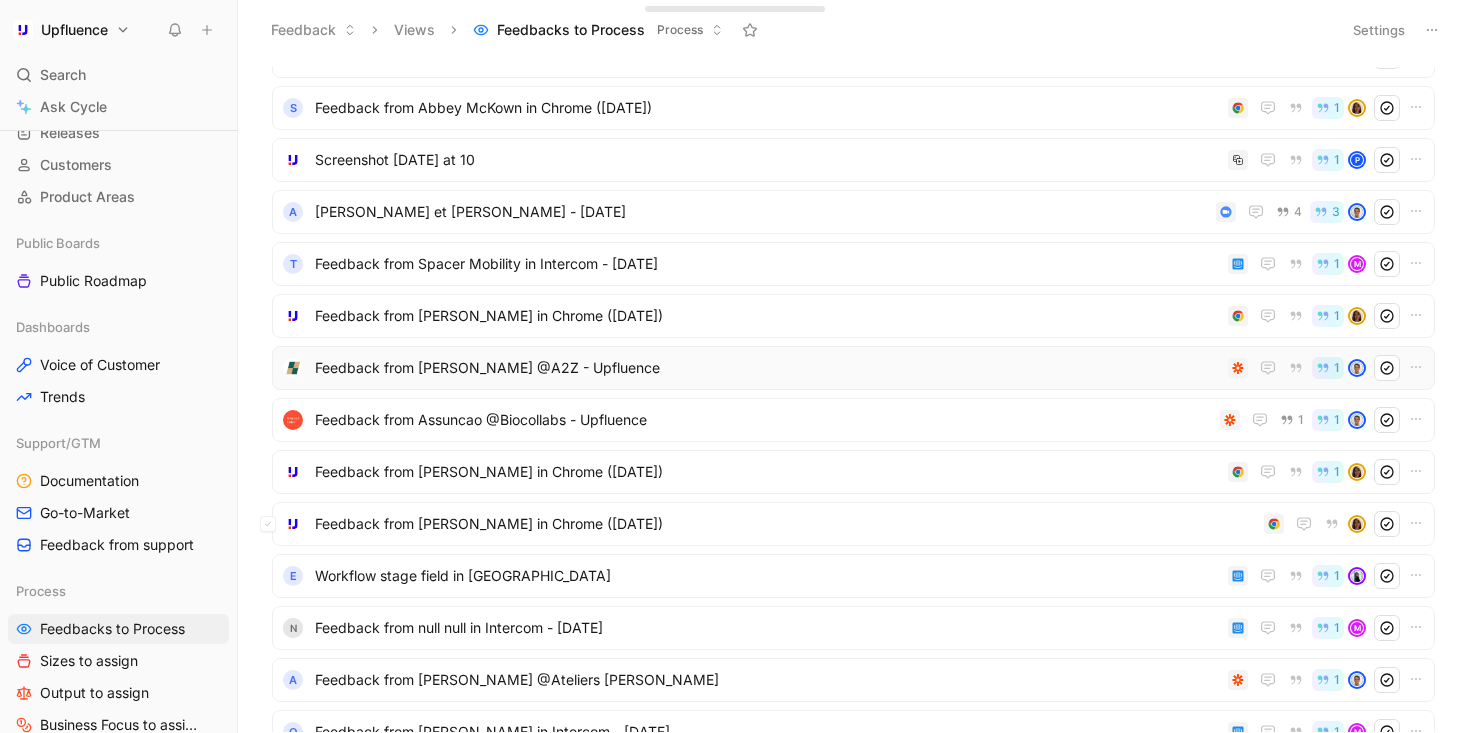 scroll, scrollTop: 1046, scrollLeft: 0, axis: vertical 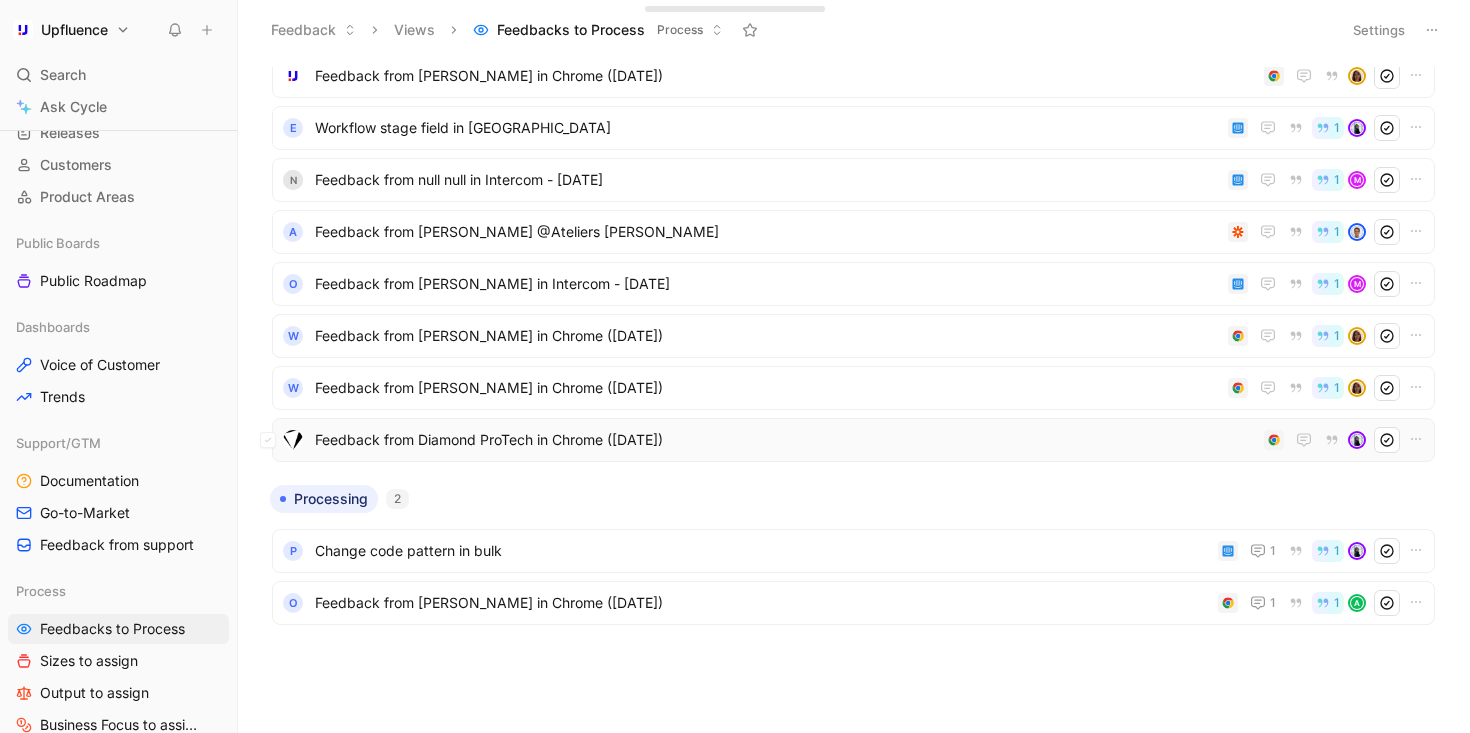 click on "Feedback from Diamond  ProTech in Chrome ([DATE])" at bounding box center [785, 440] 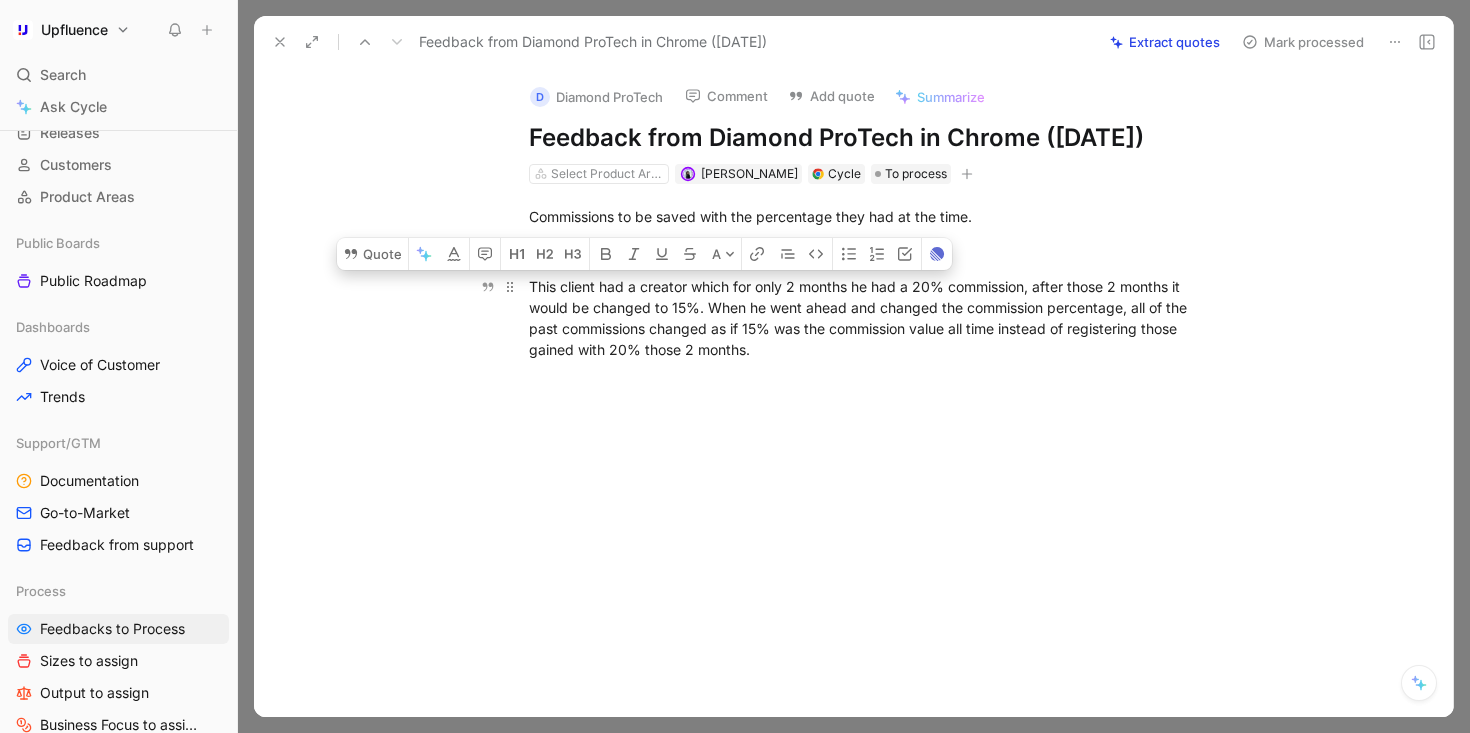 drag, startPoint x: 785, startPoint y: 348, endPoint x: 532, endPoint y: 281, distance: 261.72122 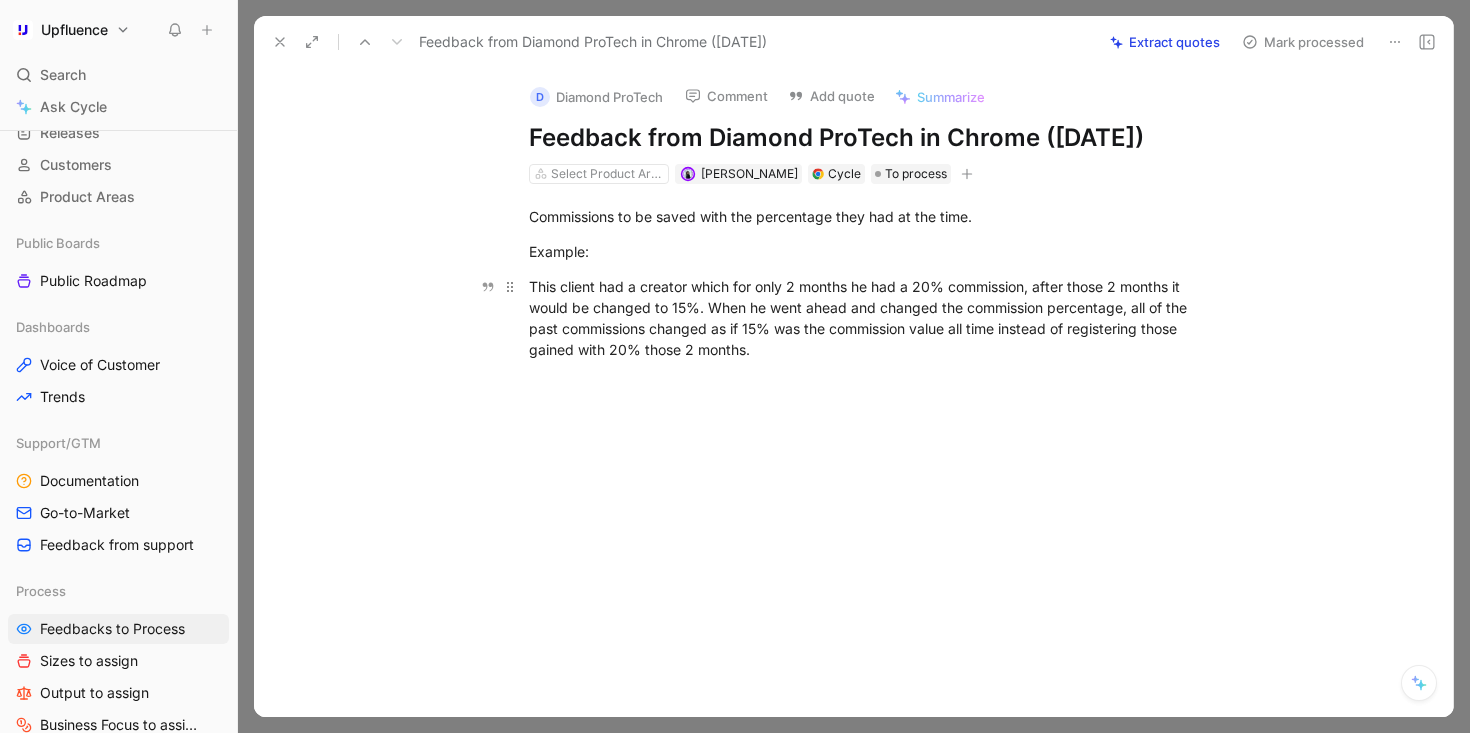 click on "This client had a creator which for only 2 months he had a 20% commission, after those 2 months it would be changed to 15%. When he went ahead and changed the commission percentage, all of the past commissions changed as if 15% was the commission value all time instead of registering those gained with 20% those 2 months." at bounding box center (875, 318) 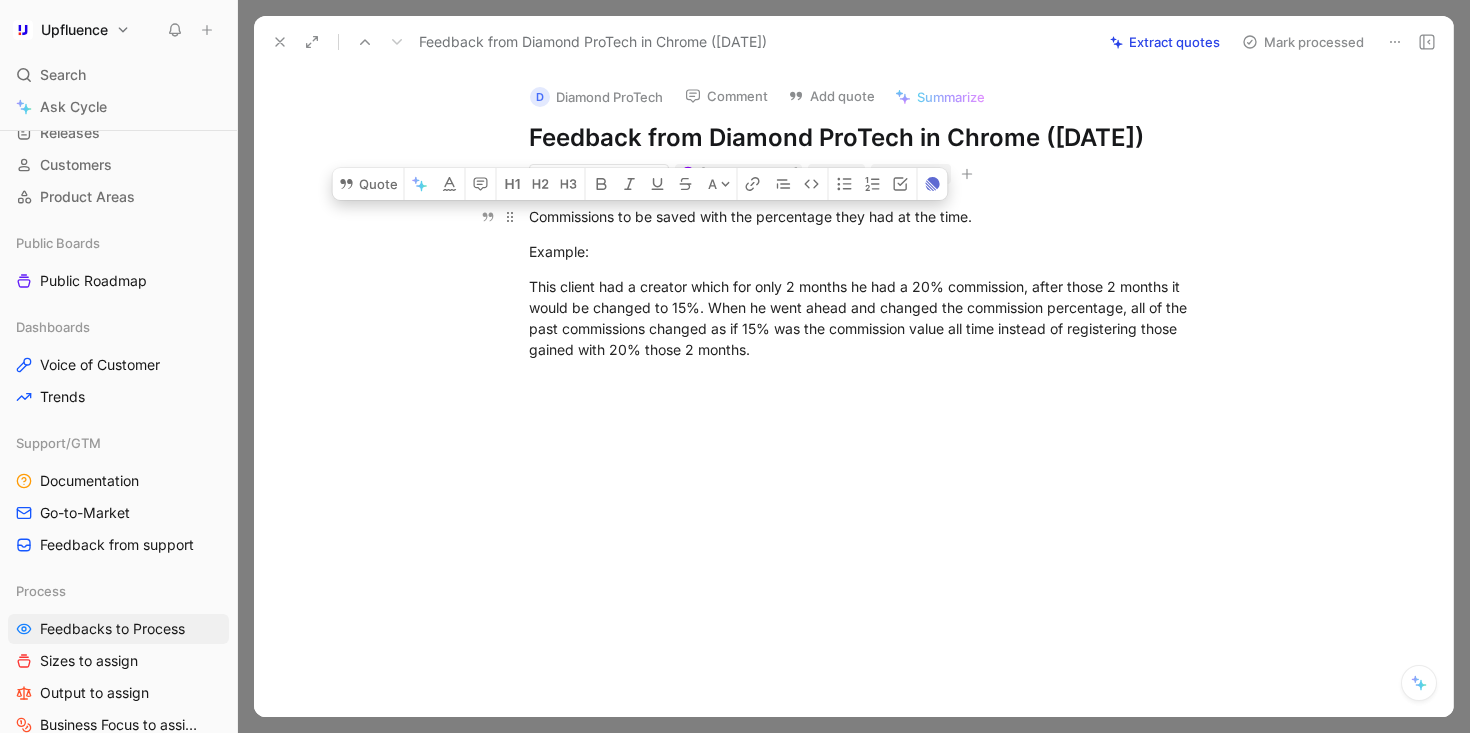 drag, startPoint x: 838, startPoint y: 352, endPoint x: 527, endPoint y: 210, distance: 341.8845 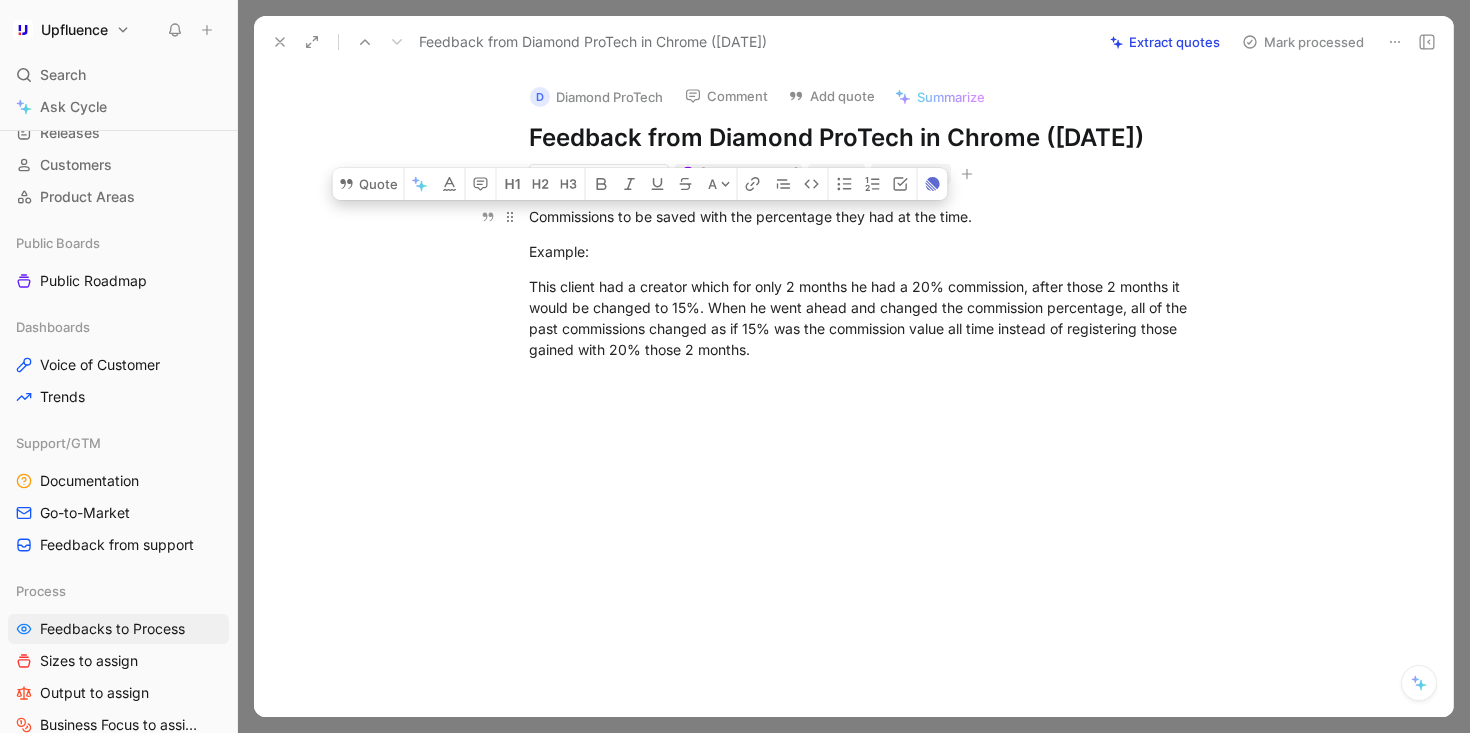 click on "Commissions to be saved with the percentage they had at the time.  Example: This client had a creator which for only 2 months he had a 20% commission, after those 2 months it would be changed to 15%. When he went ahead and changed the commission percentage, all of the past commissions changed as if 15% was the commission value all time instead of registering those gained with 20% those 2 months." at bounding box center (874, 300) 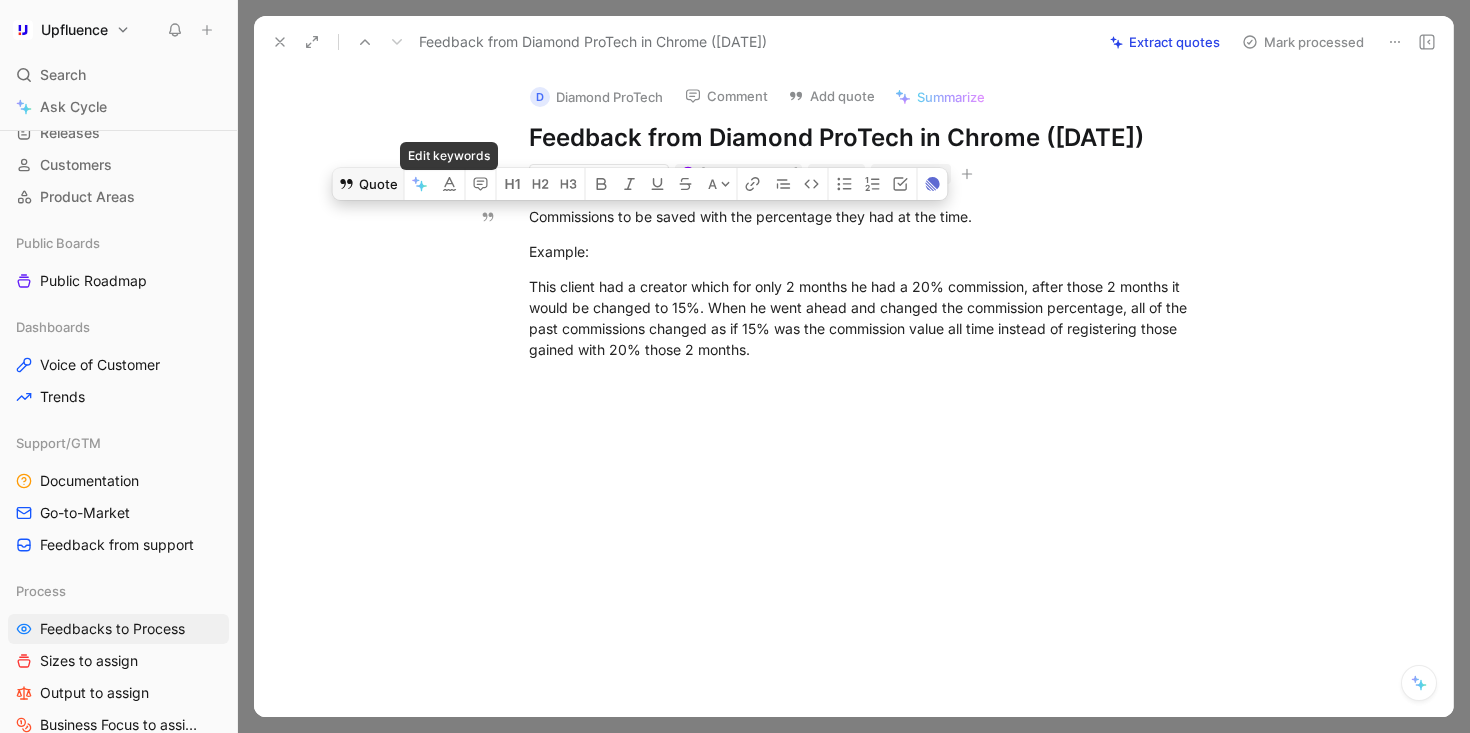 click on "Quote" at bounding box center [368, 184] 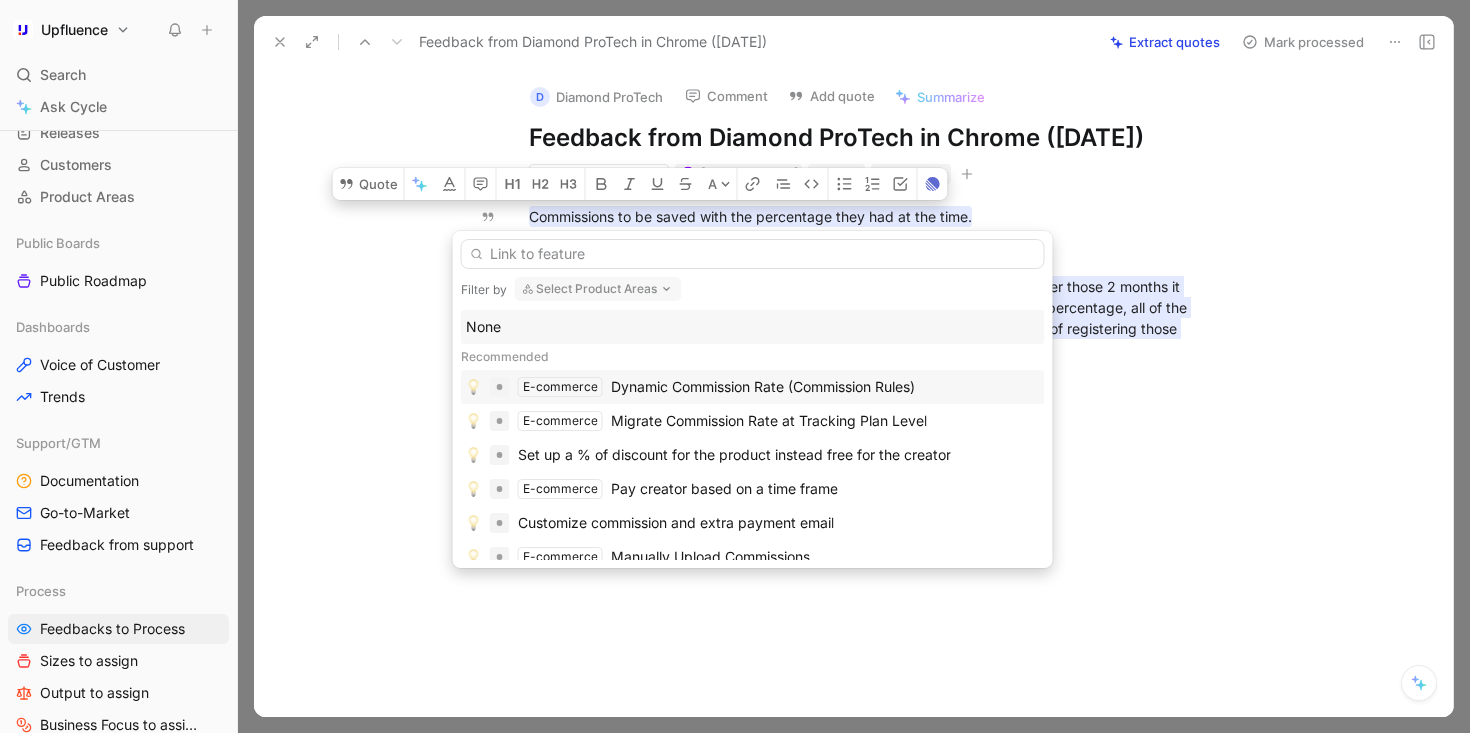 click on "Dynamic Commission Rate (Commission Rules)" at bounding box center [763, 387] 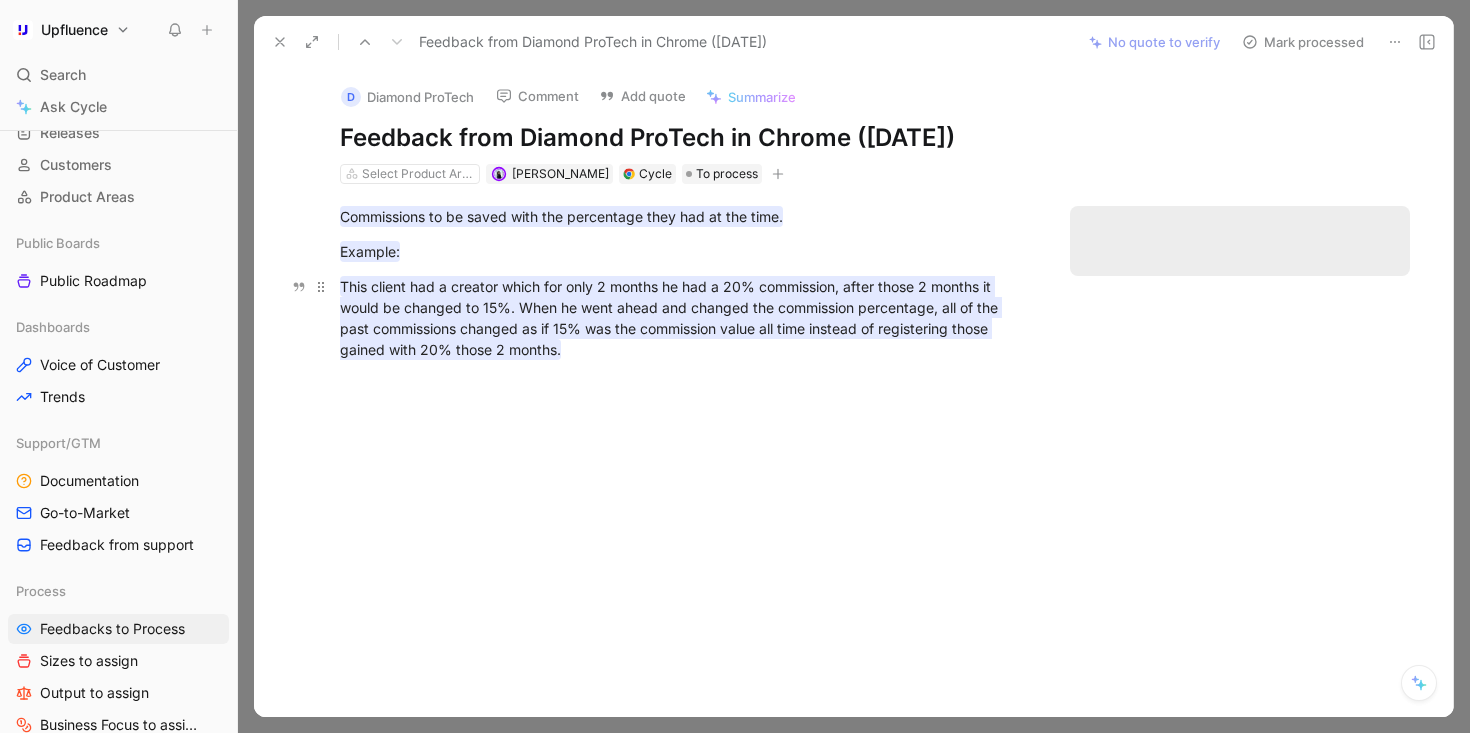 click on "This client had a creator which for only 2 months he had a 20% commission, after those 2 months it would be changed to 15%. When he went ahead and changed the commission percentage, all of the past commissions changed as if 15% was the commission value all time instead of registering those gained with 20% those 2 months." at bounding box center [671, 318] 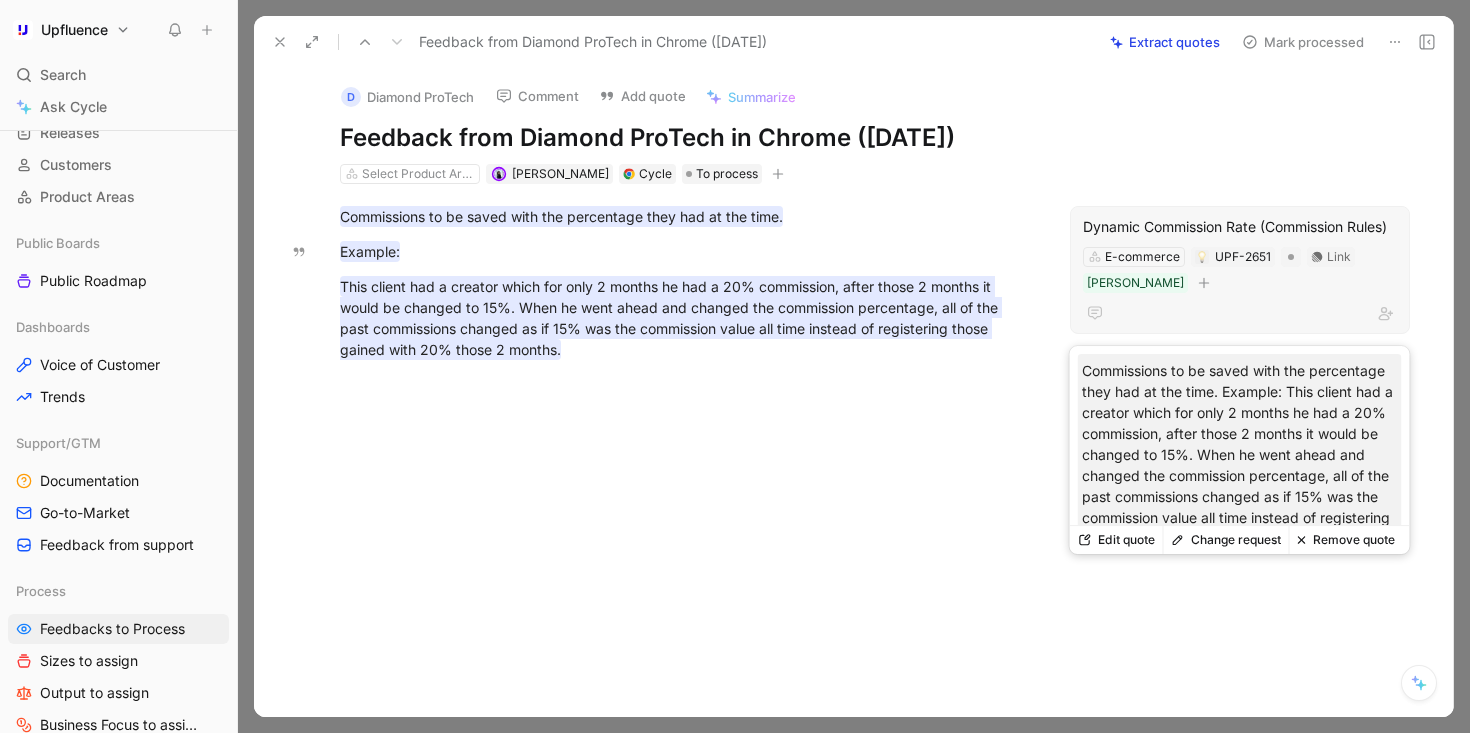 click on "E-commerce UPF-2651 Link Vela" at bounding box center [1240, 270] 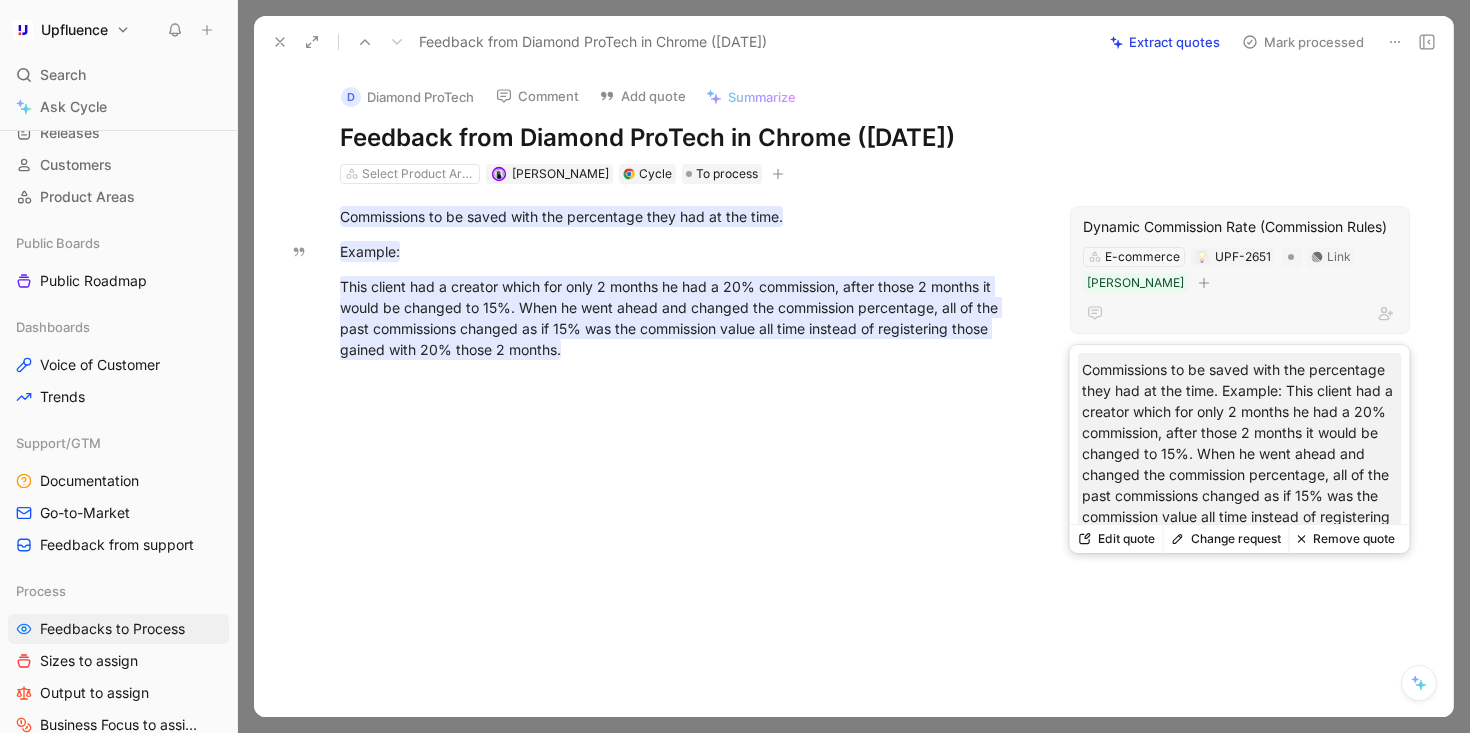 click on "Dynamic Commission Rate (Commission Rules)" at bounding box center [1240, 227] 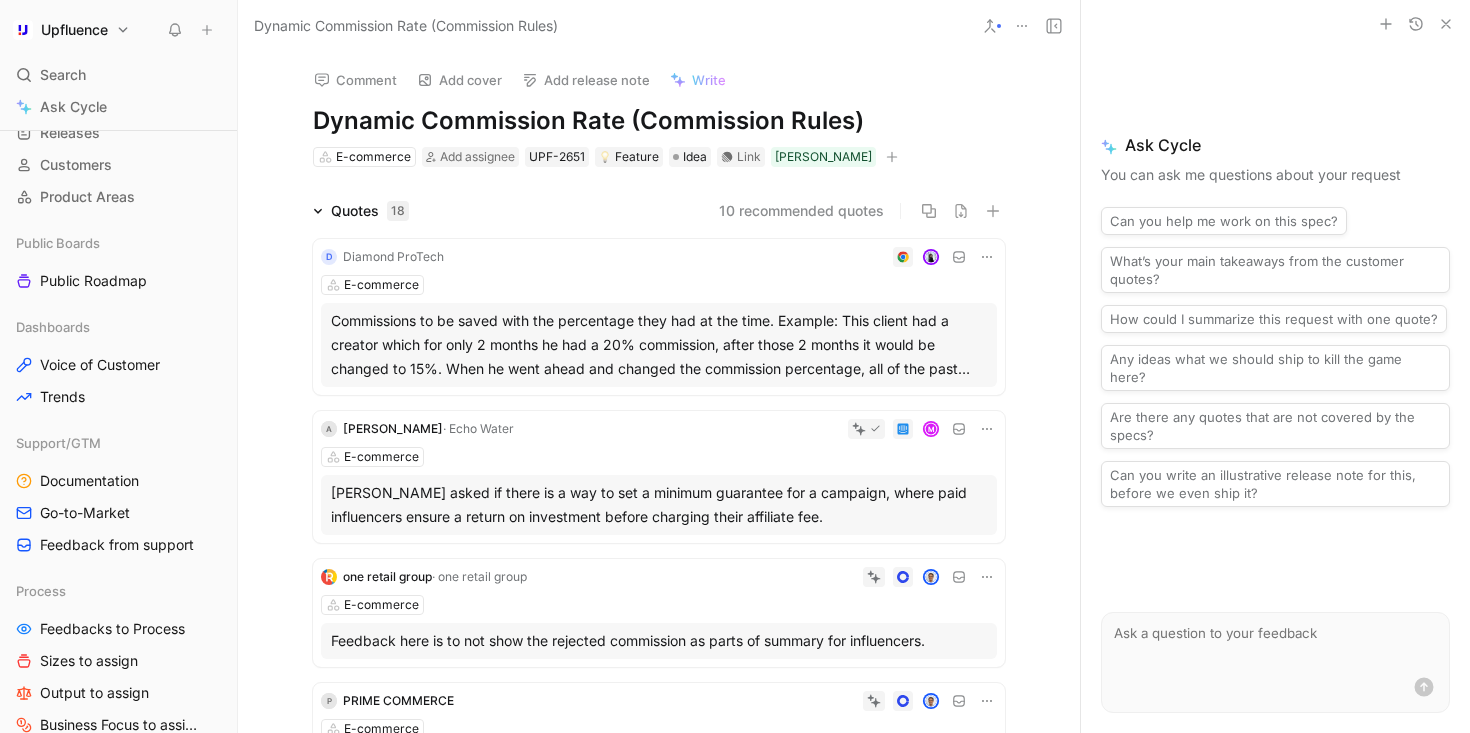 click 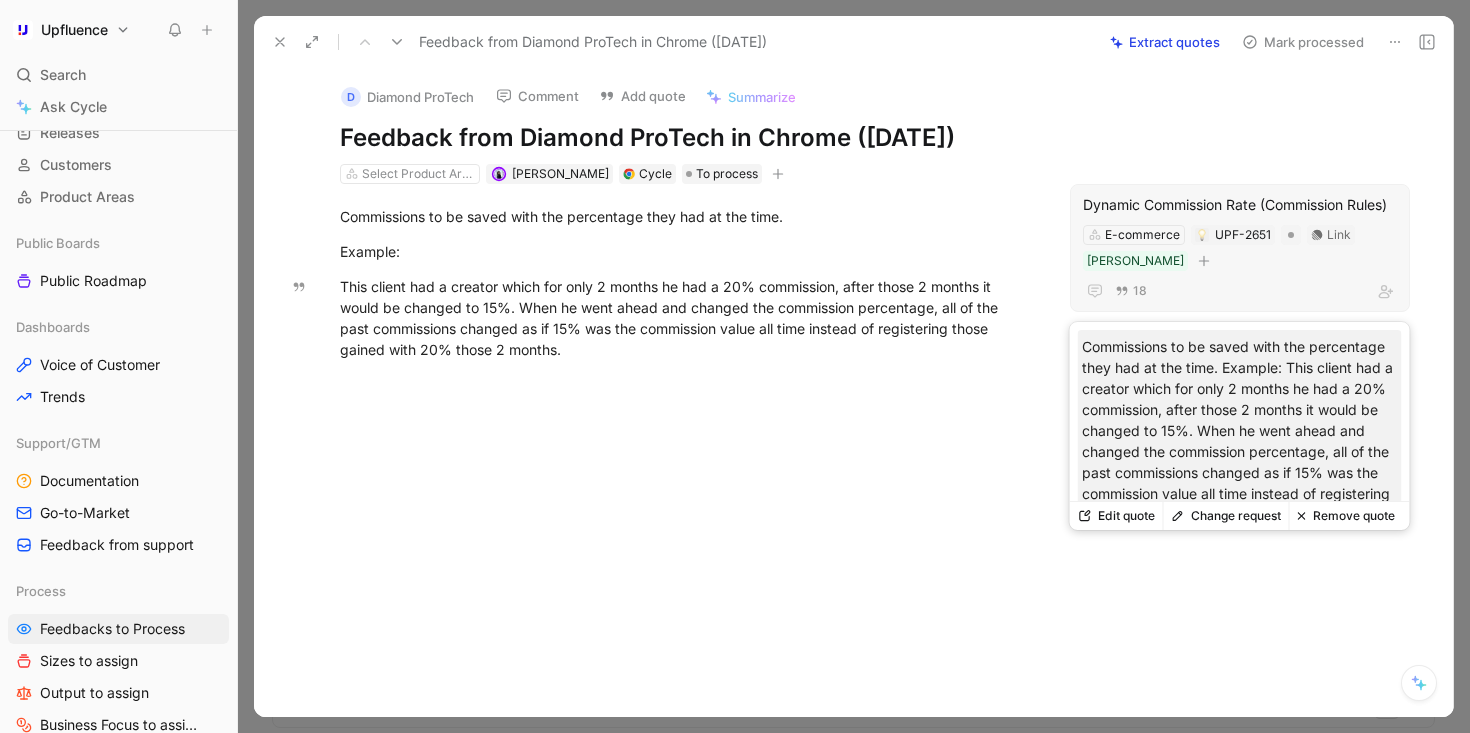click on "Remove quote" at bounding box center [1346, 516] 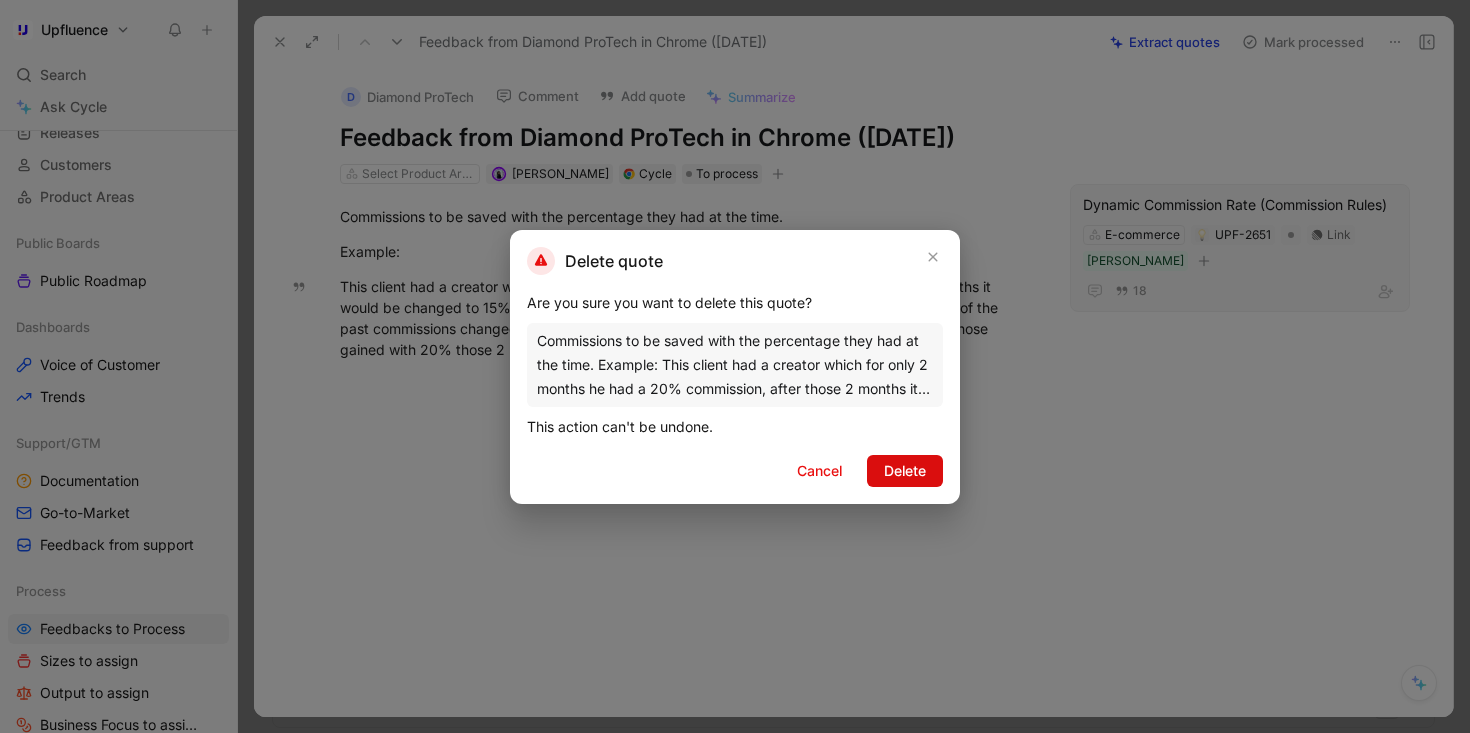 click on "Delete" at bounding box center [905, 471] 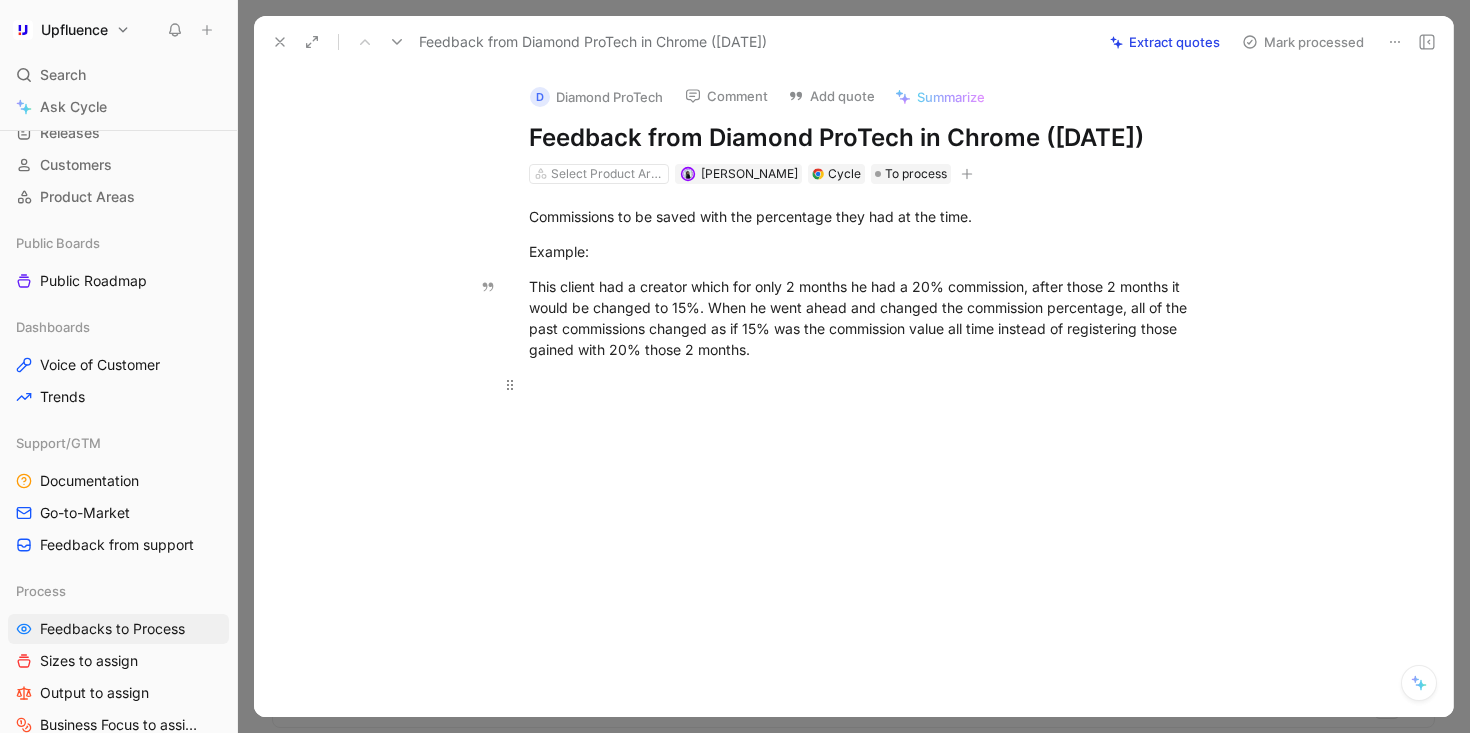 drag, startPoint x: 528, startPoint y: 215, endPoint x: 797, endPoint y: 382, distance: 316.6228 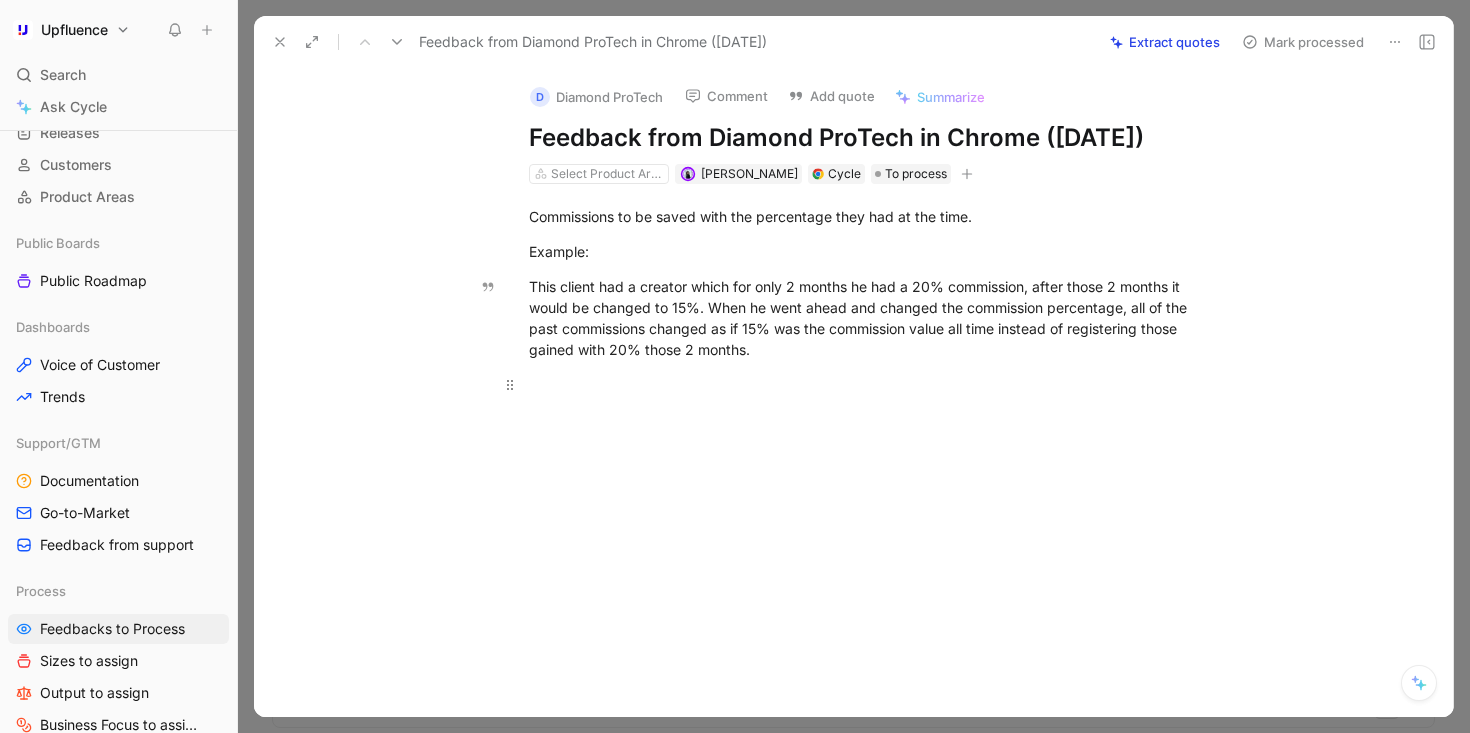 click on "Commissions to be saved with the percentage they had at the time.  Example: This client had a creator which for only 2 months he had a 20% commission, after those 2 months it would be changed to 15%. When he went ahead and changed the commission percentage, all of the past commissions changed as if 15% was the commission value all time instead of registering those gained with 20% those 2 months." at bounding box center [874, 300] 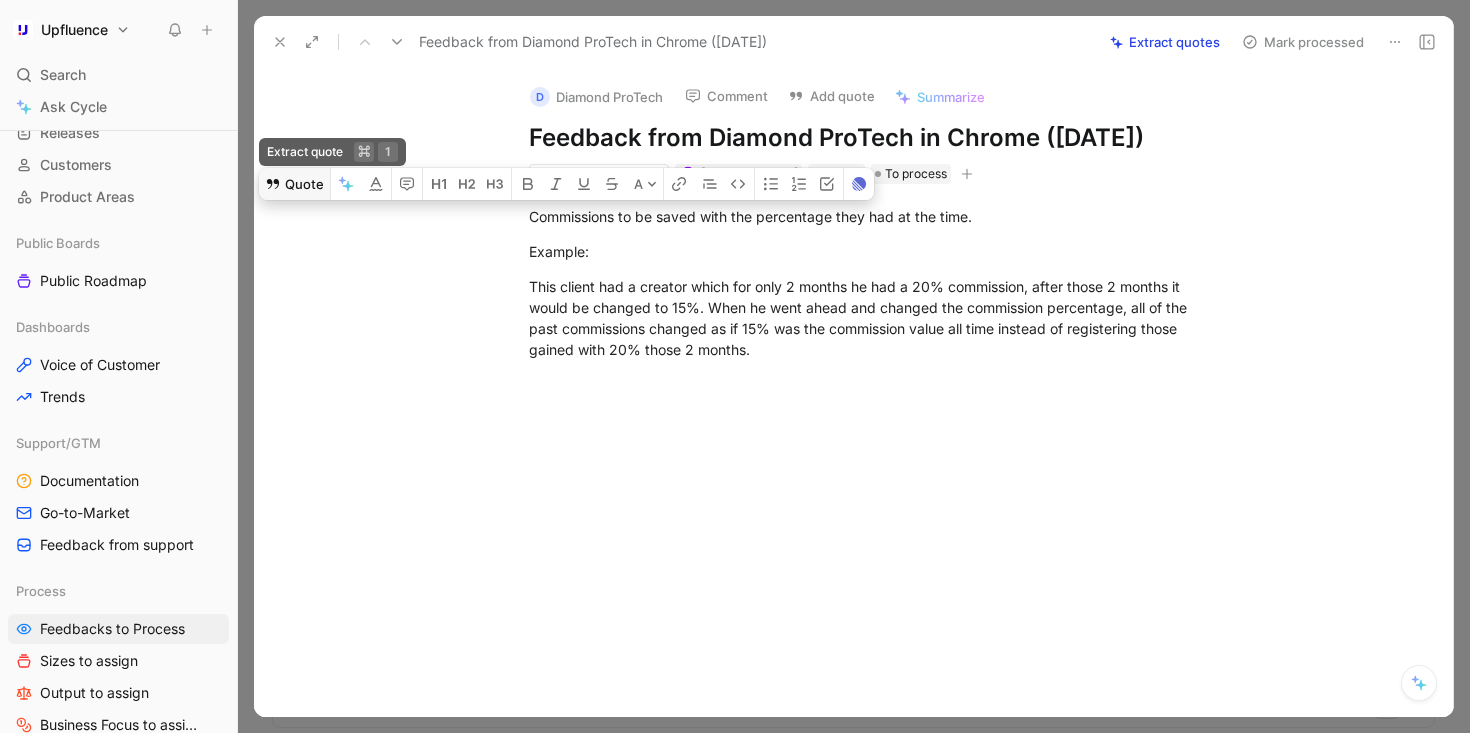 click on "Quote" at bounding box center [294, 184] 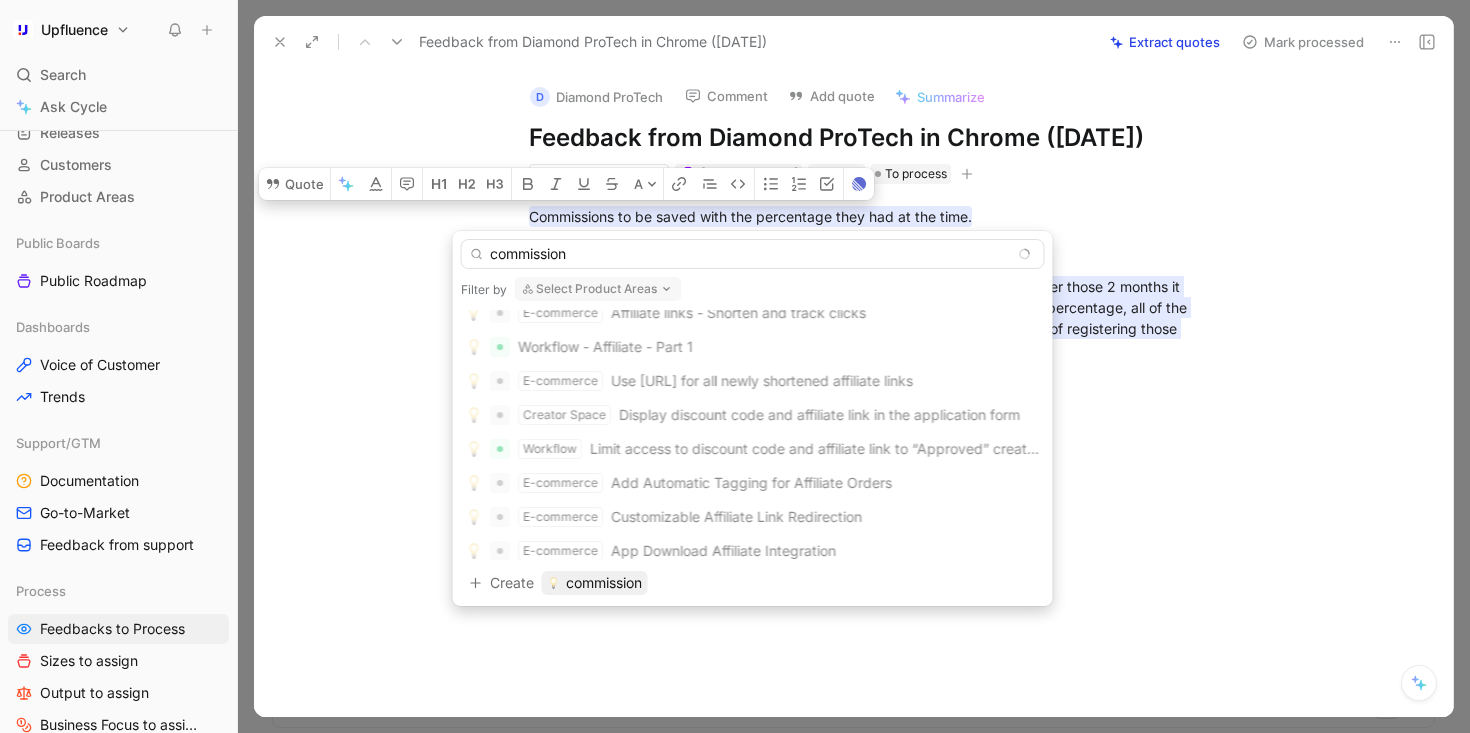 scroll, scrollTop: 0, scrollLeft: 0, axis: both 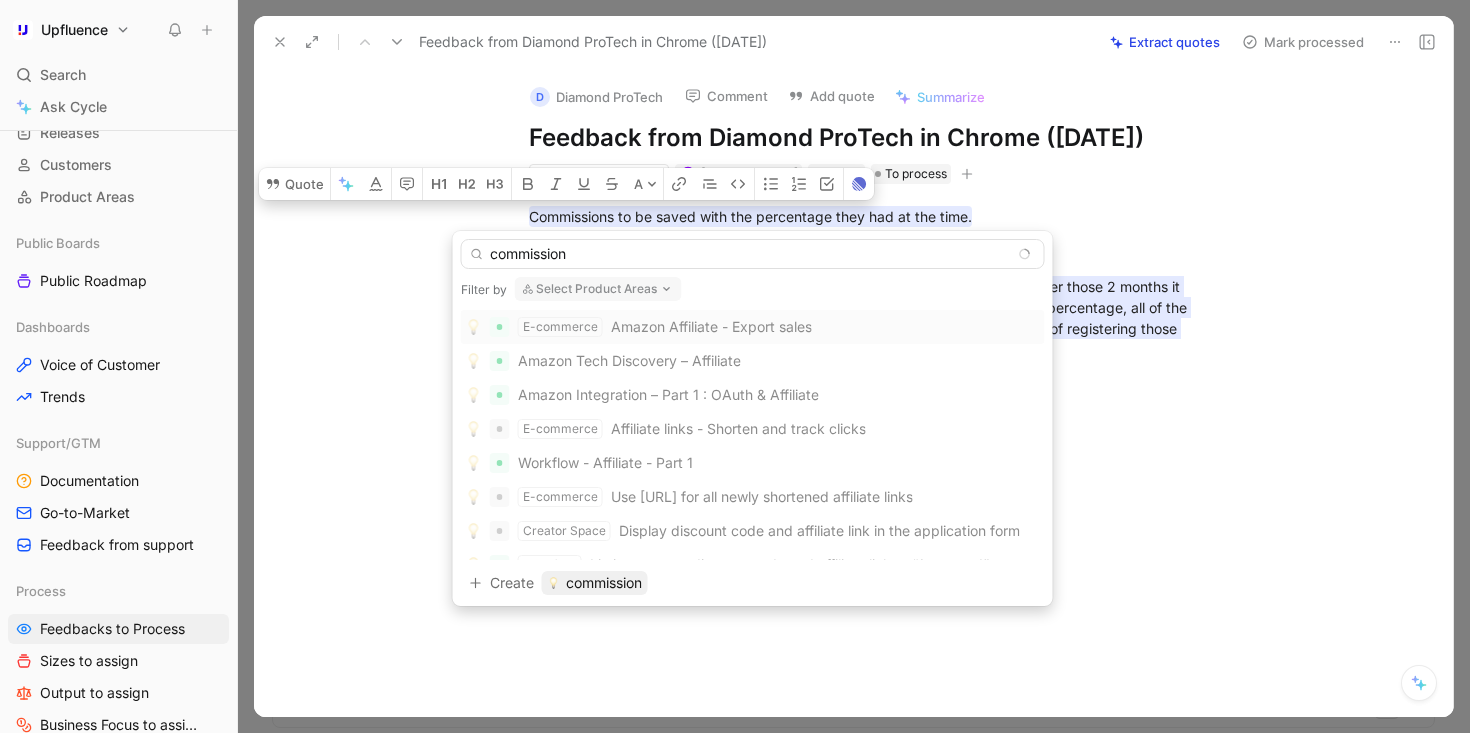 type on "commission" 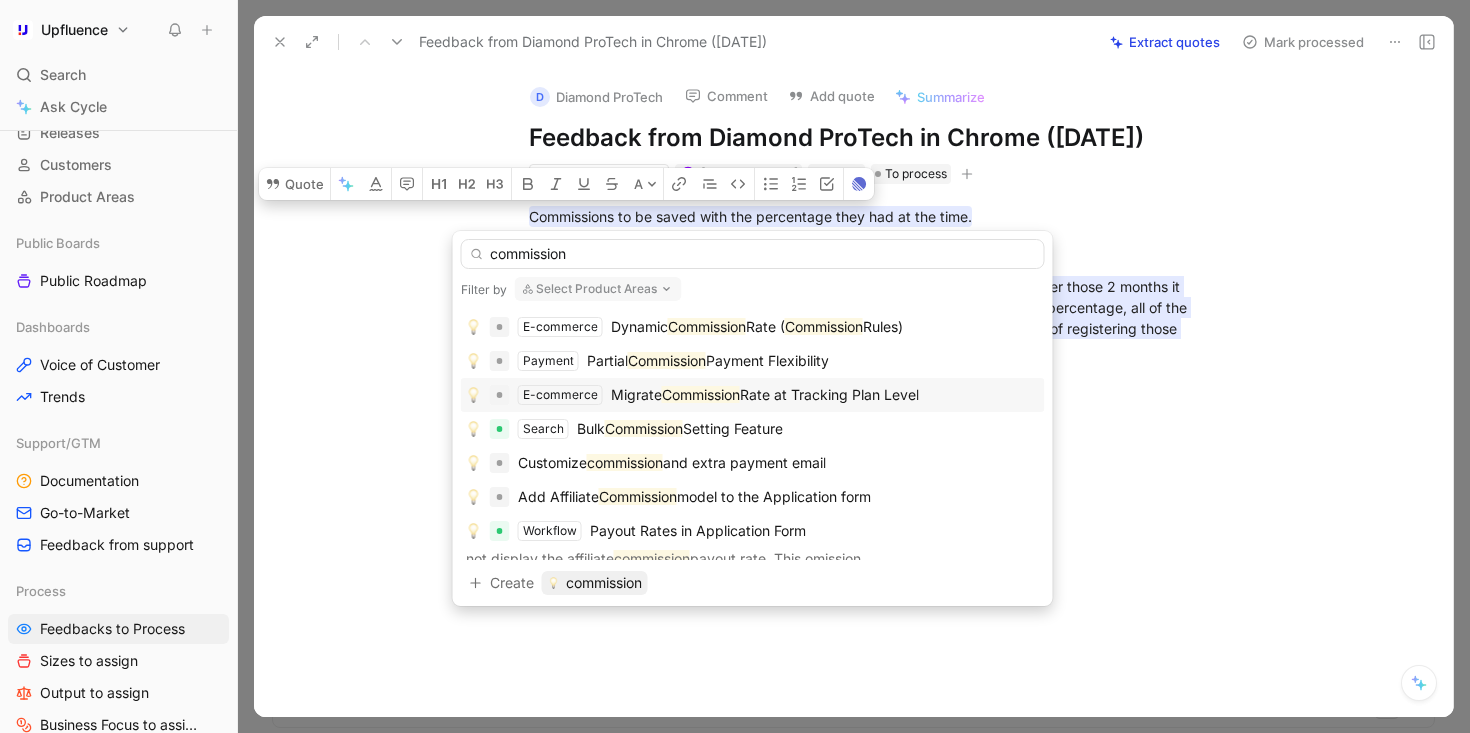 click on "Rate at Tracking Plan Level" at bounding box center [829, 394] 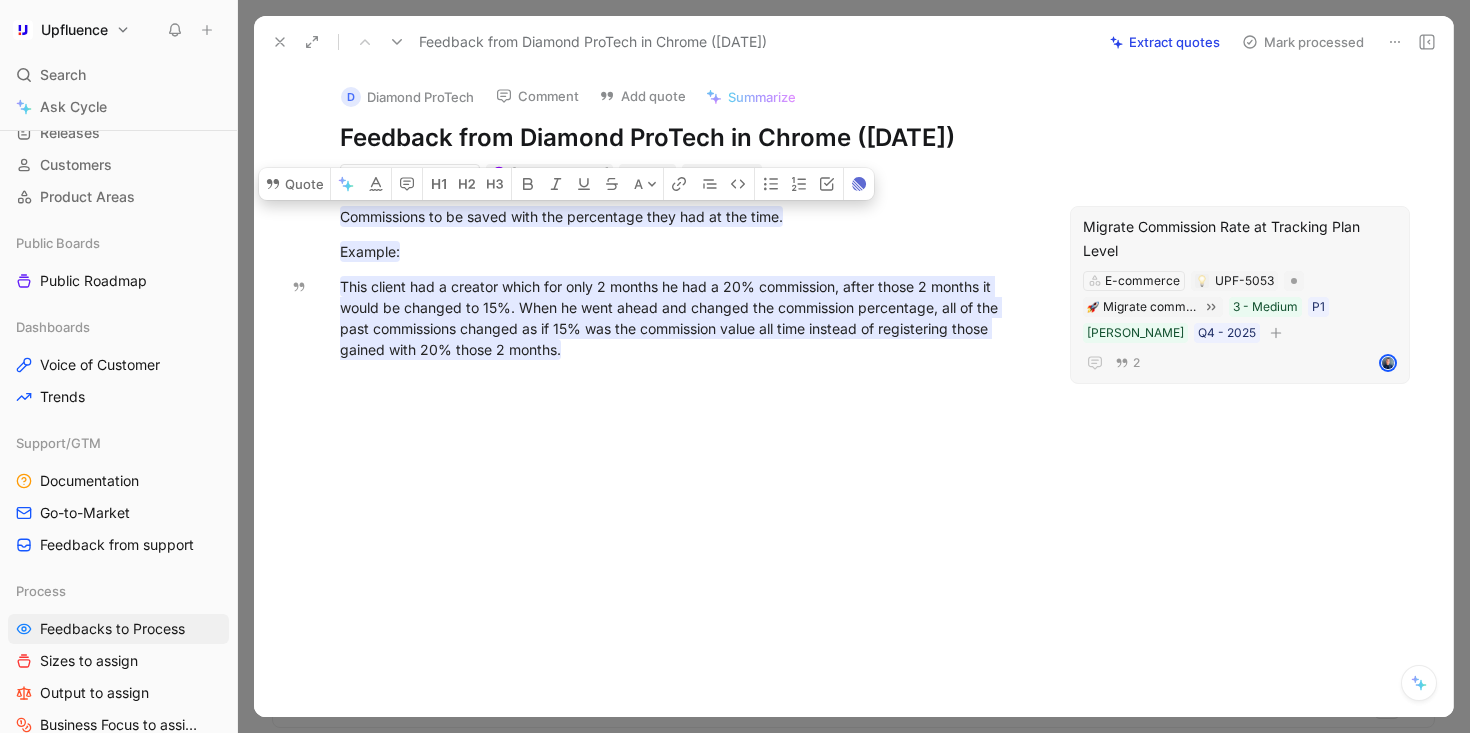 click on "Mark processed" at bounding box center [1303, 42] 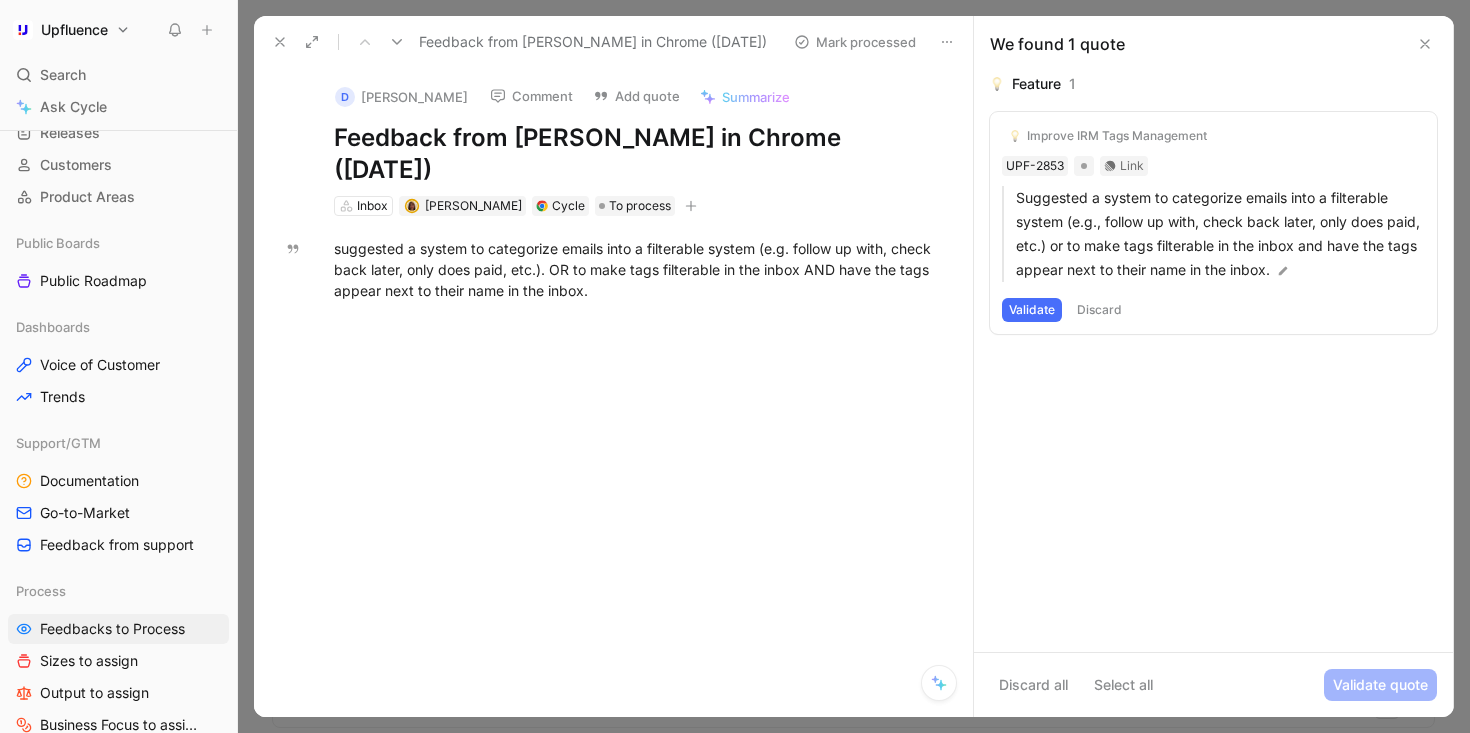 click at bounding box center [397, 42] 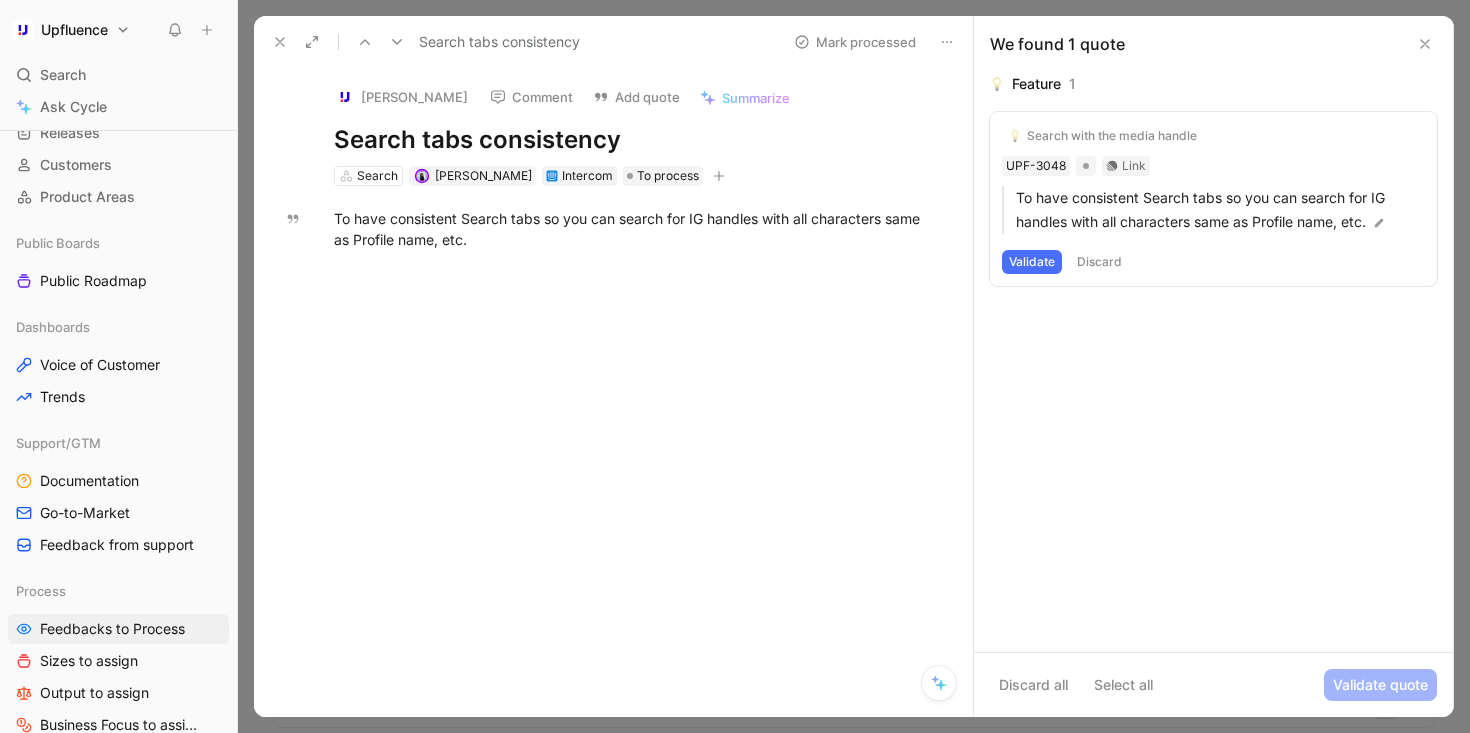 click at bounding box center [397, 42] 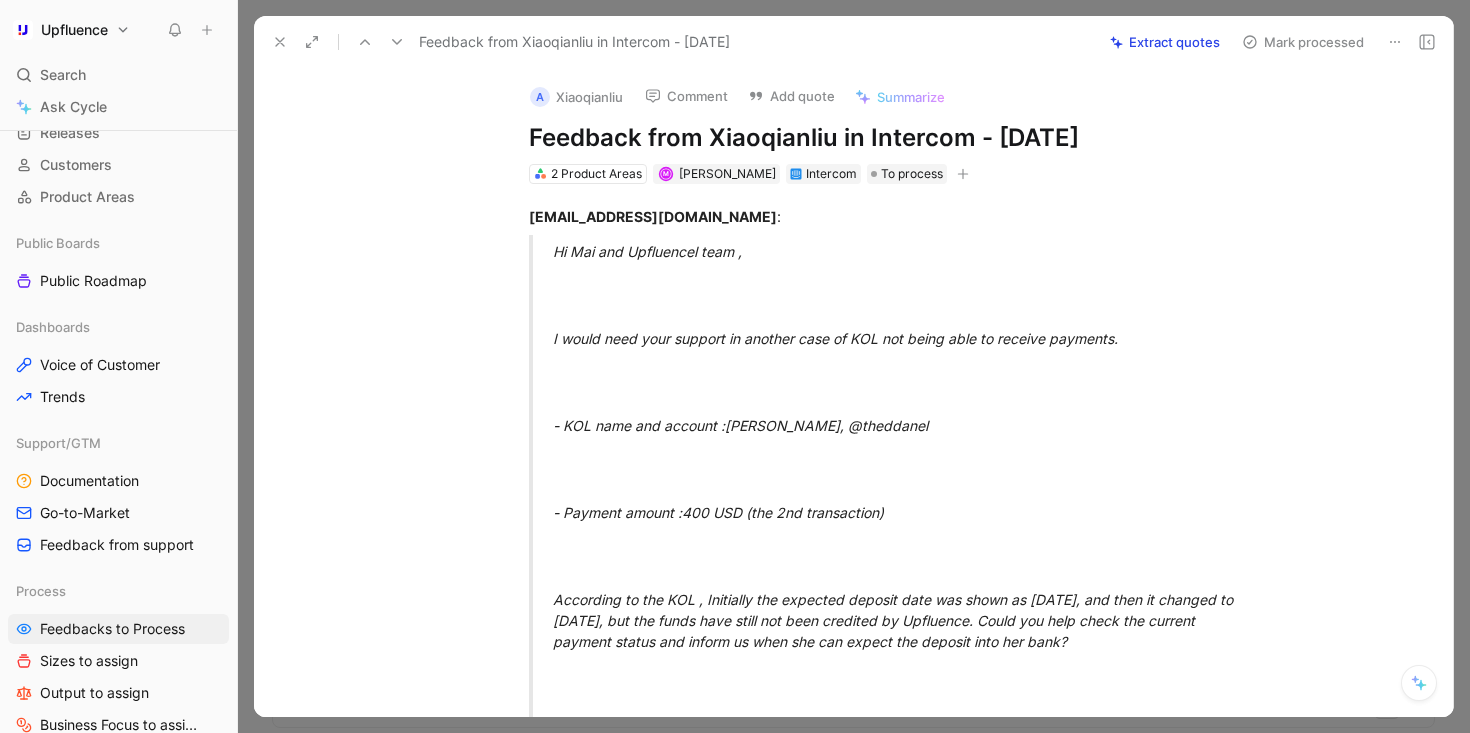 click 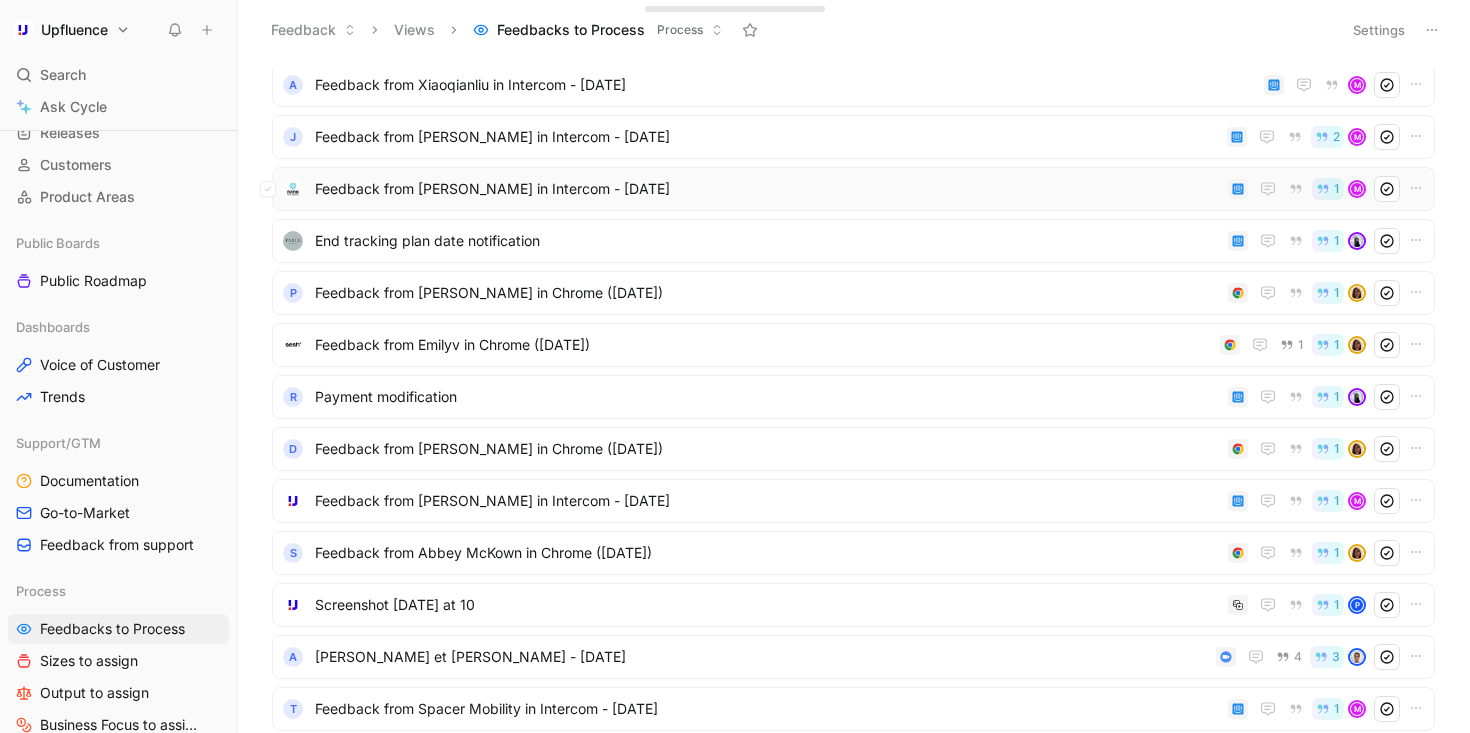 scroll, scrollTop: 459, scrollLeft: 0, axis: vertical 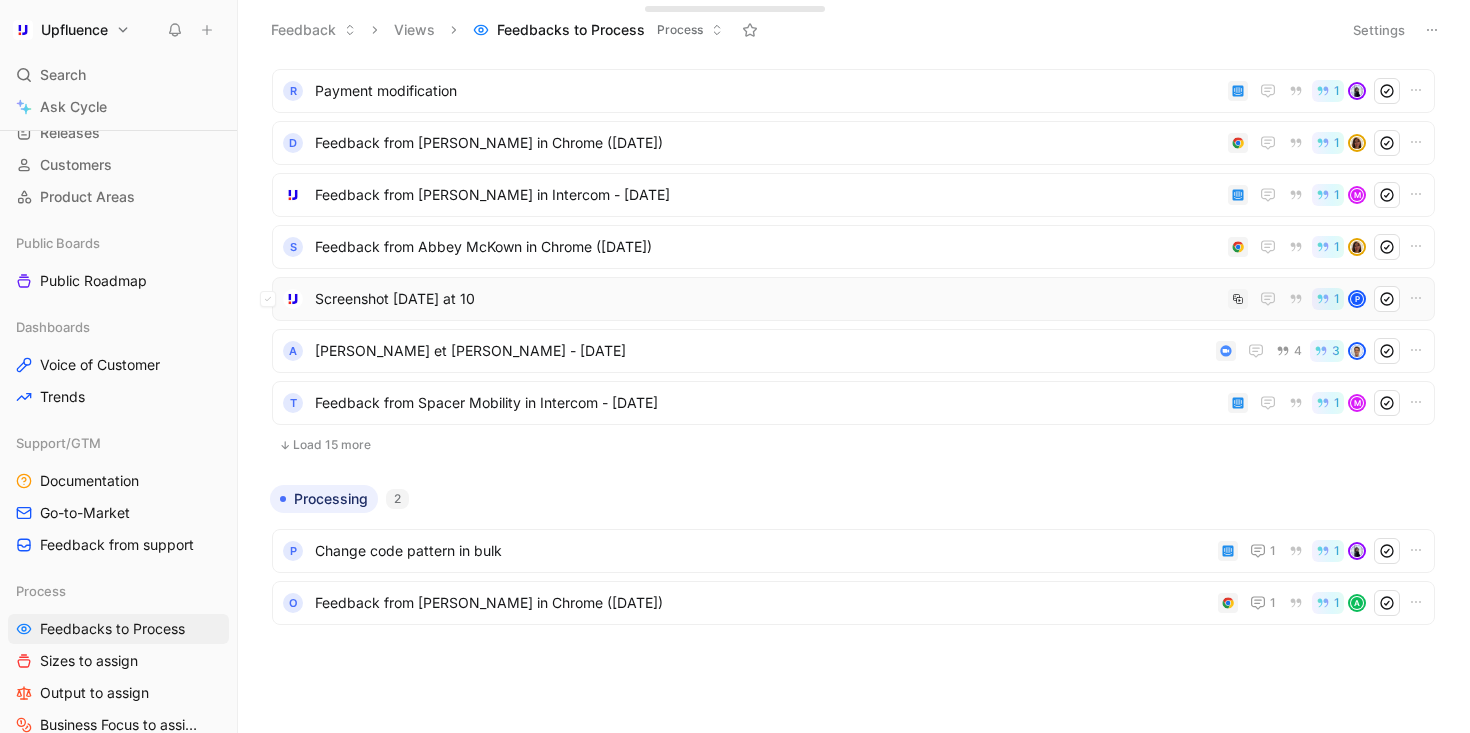 click on "Screenshot 2025-07-11 at 10 1 P" at bounding box center (853, 299) 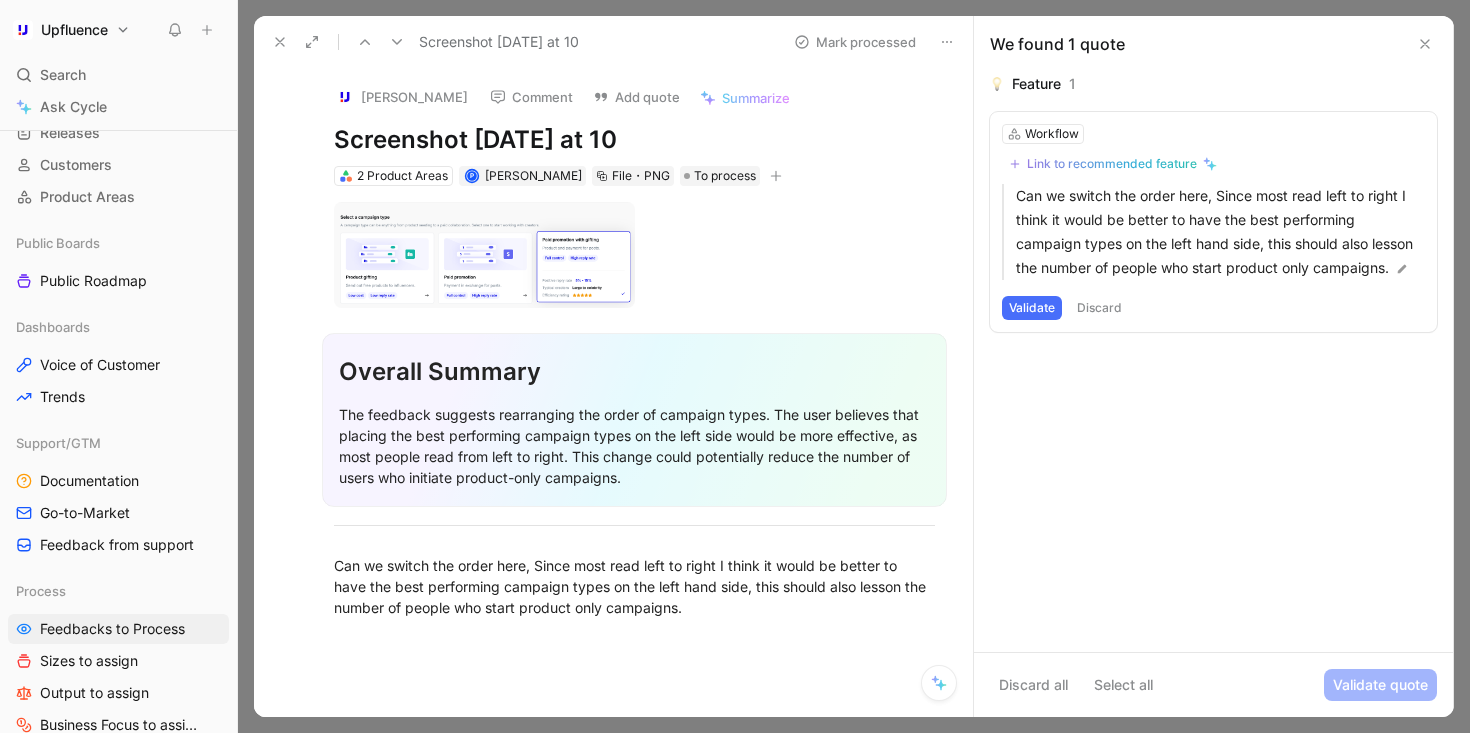 click 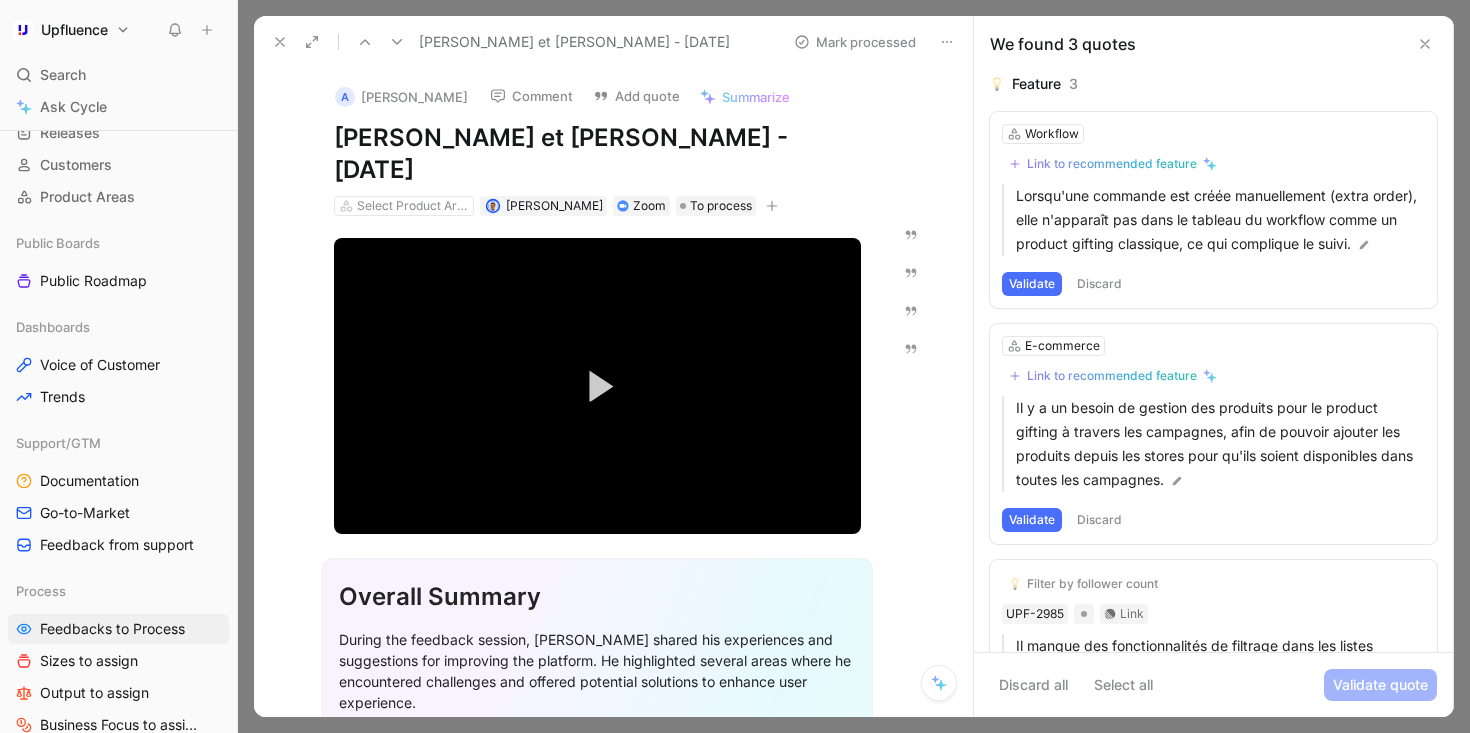 click 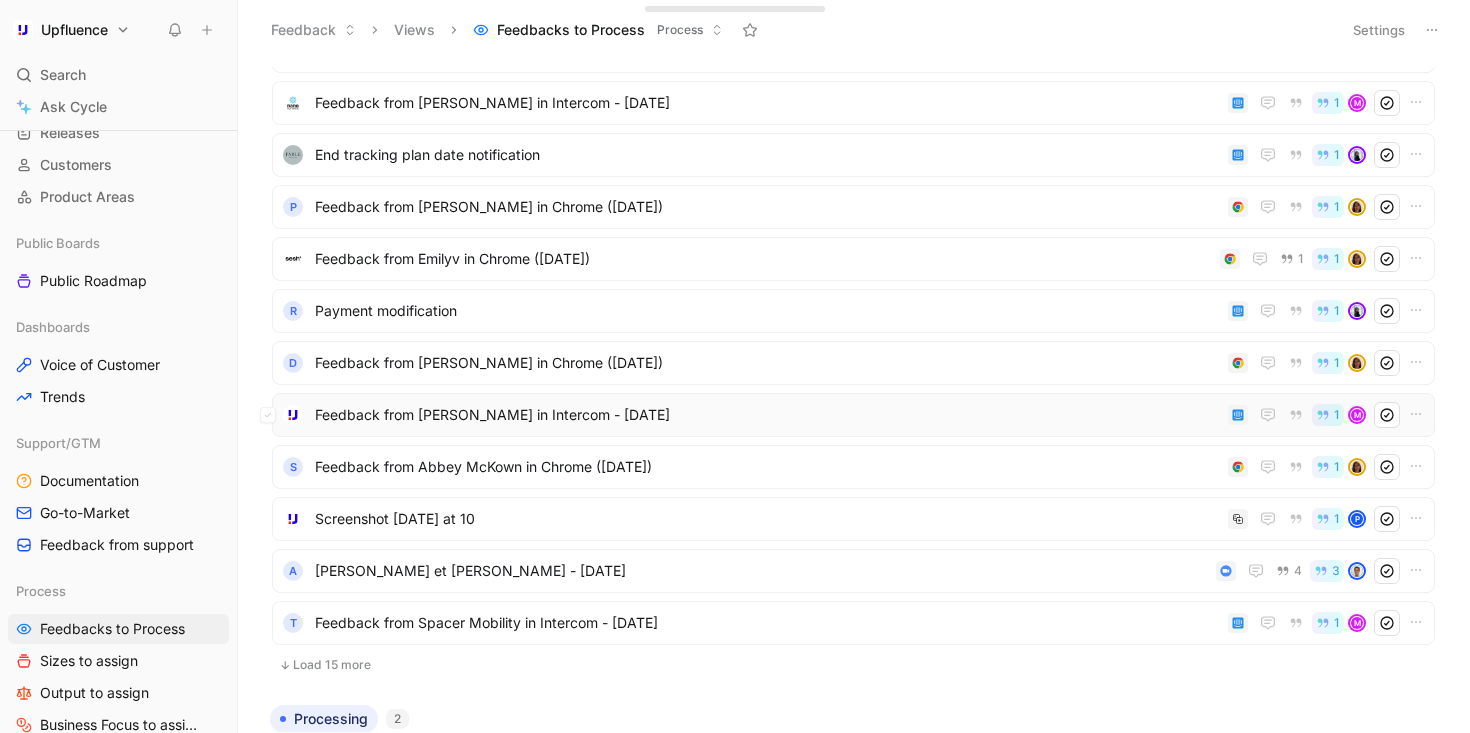 scroll, scrollTop: 0, scrollLeft: 0, axis: both 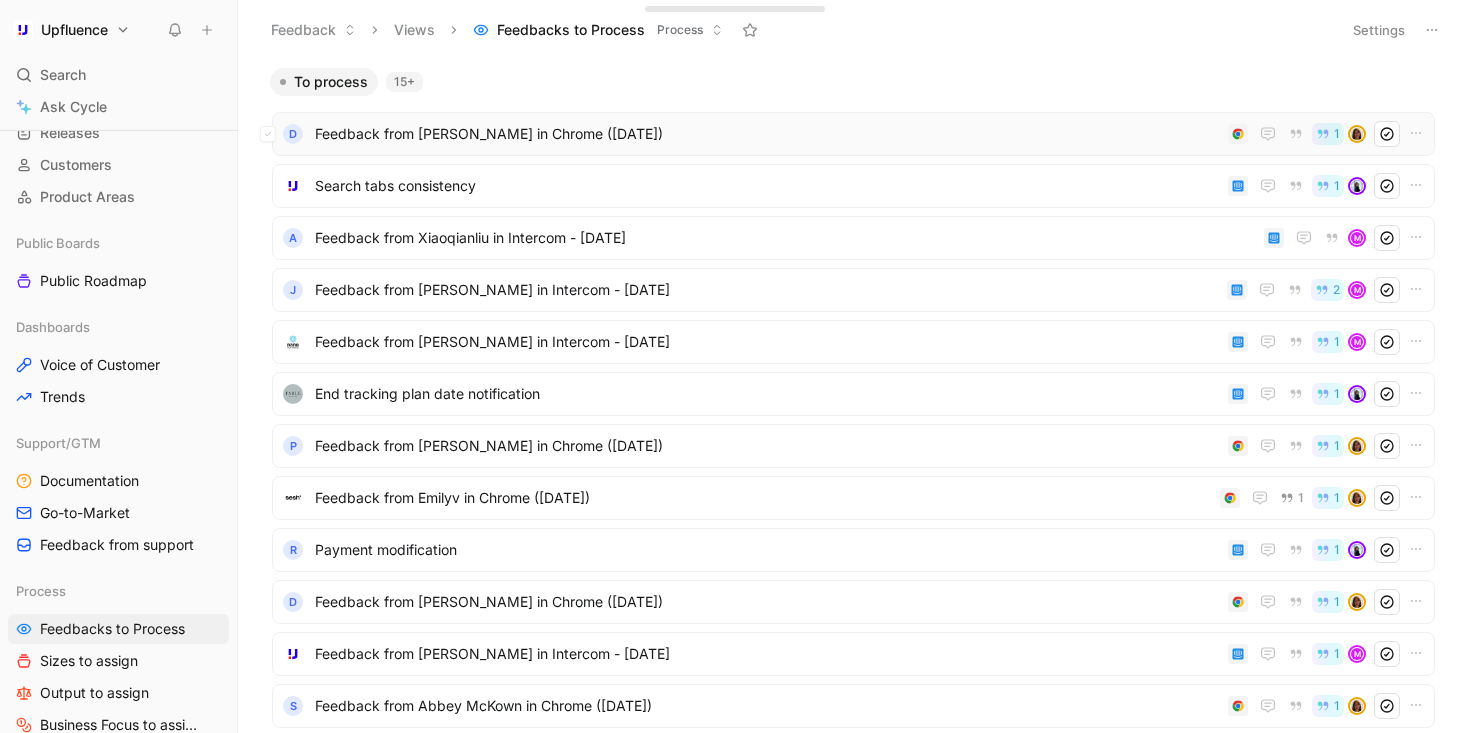 click on "Feedback from [PERSON_NAME] in Chrome ([DATE])" at bounding box center [767, 134] 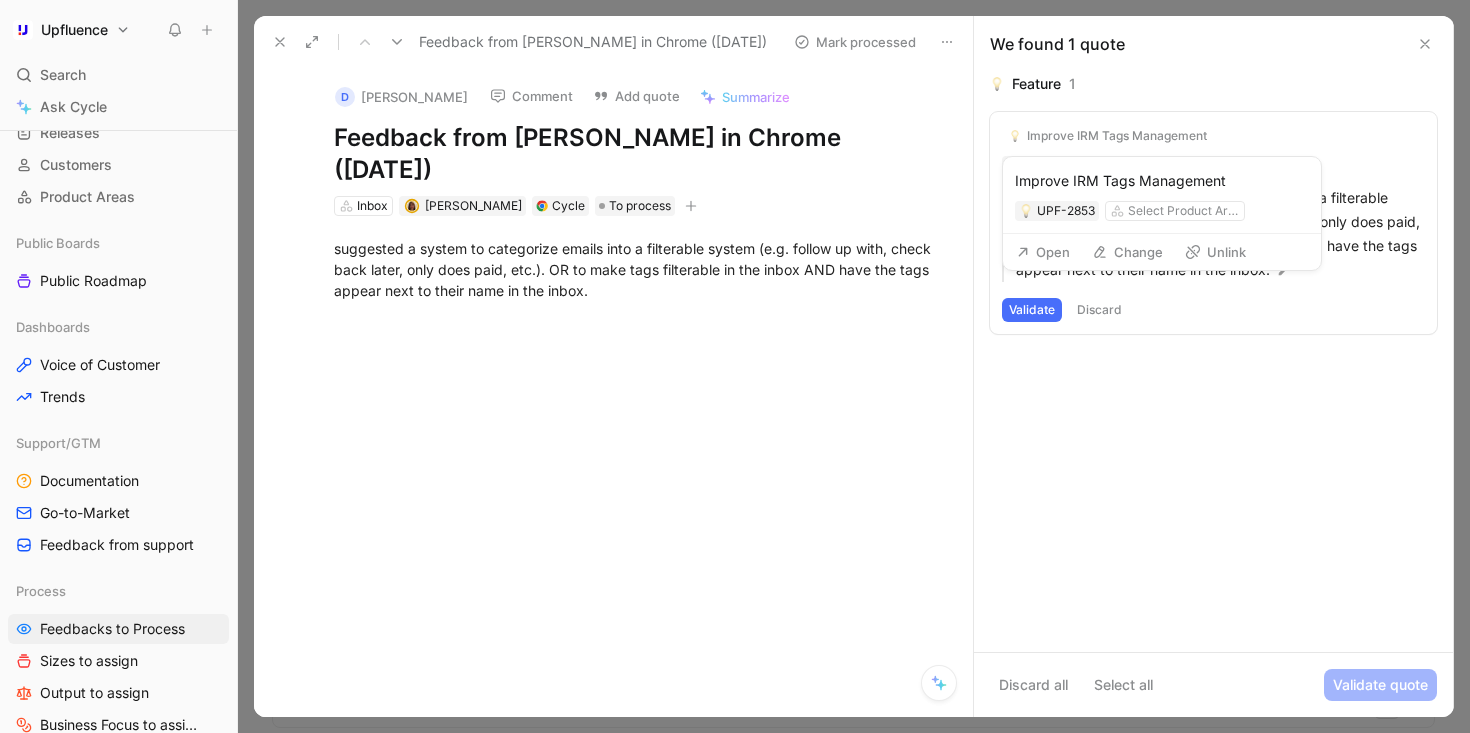 click on "Unlink" at bounding box center [1215, 252] 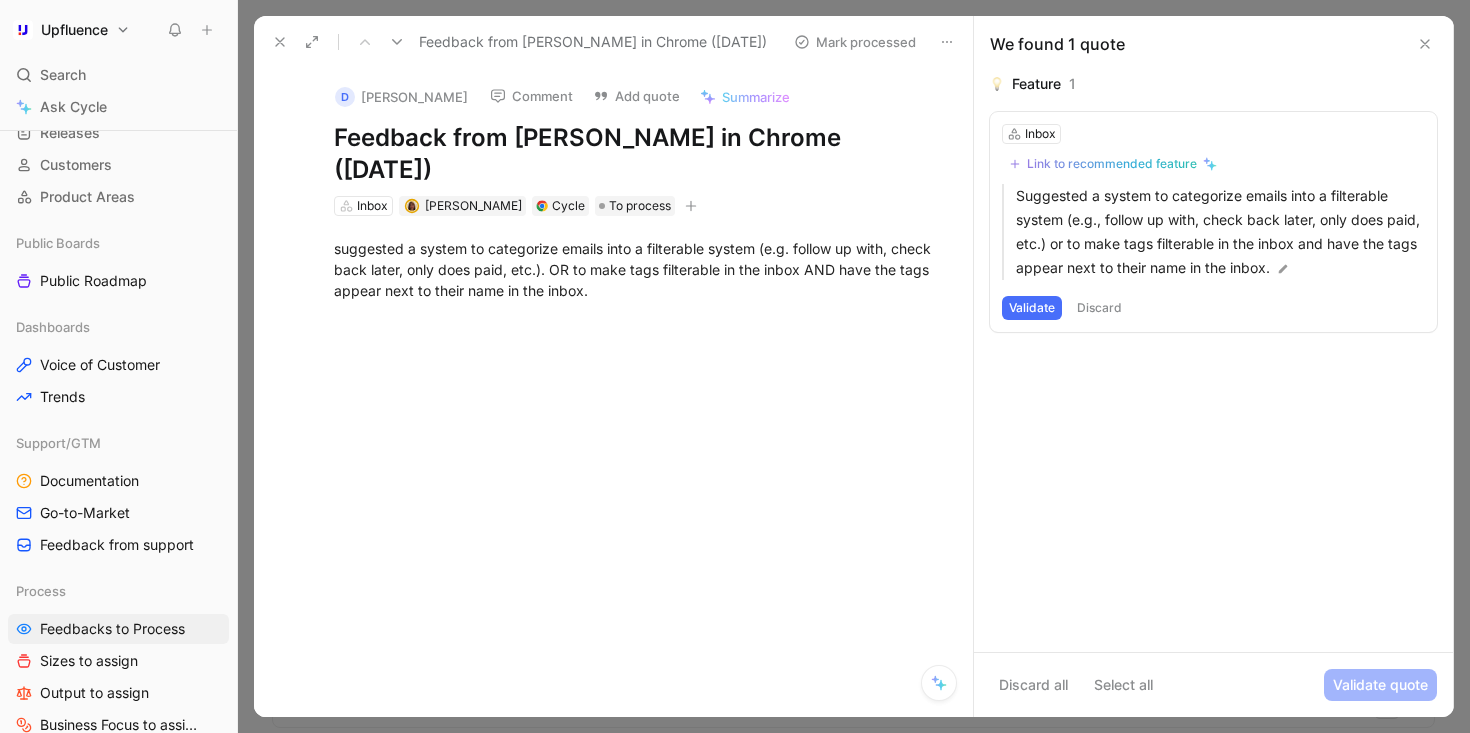click 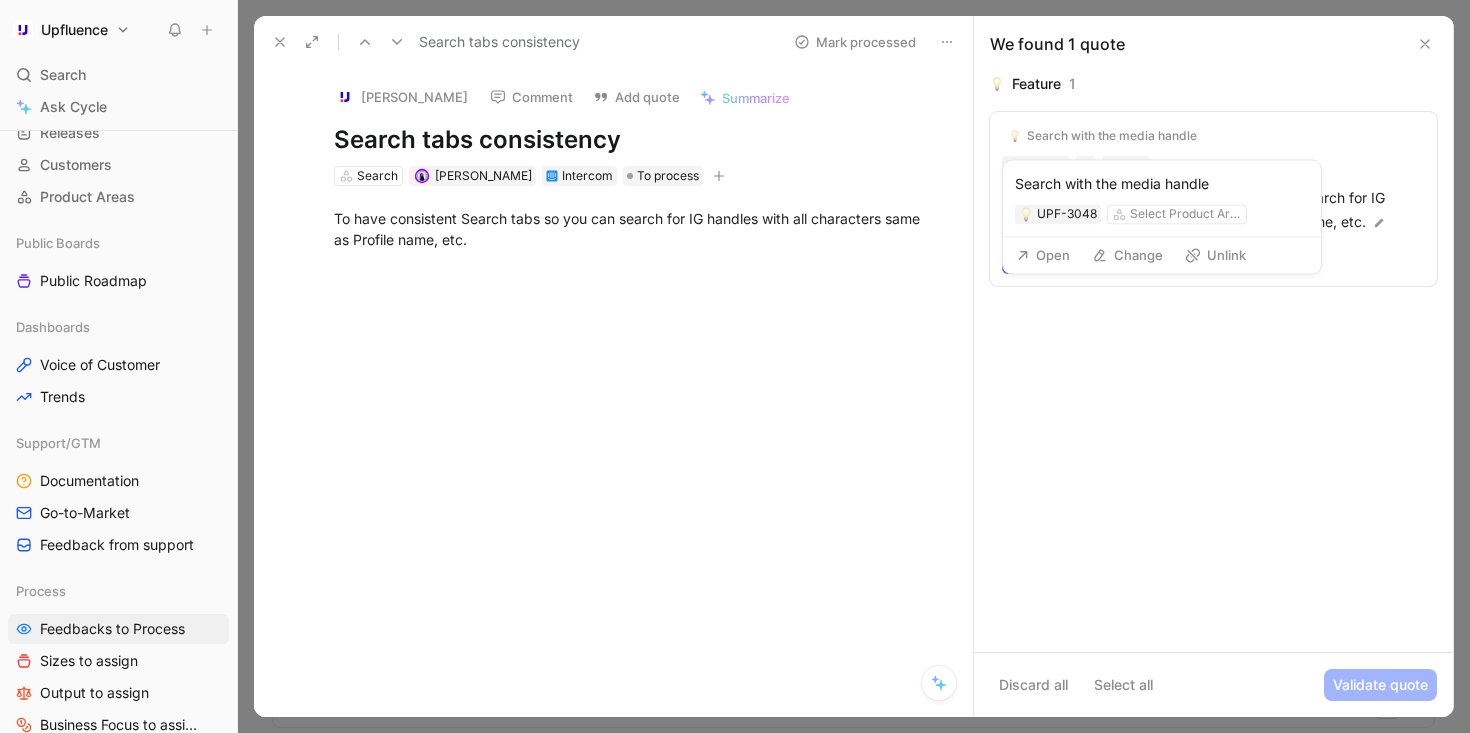 click on "Search with the media handle" at bounding box center (1112, 136) 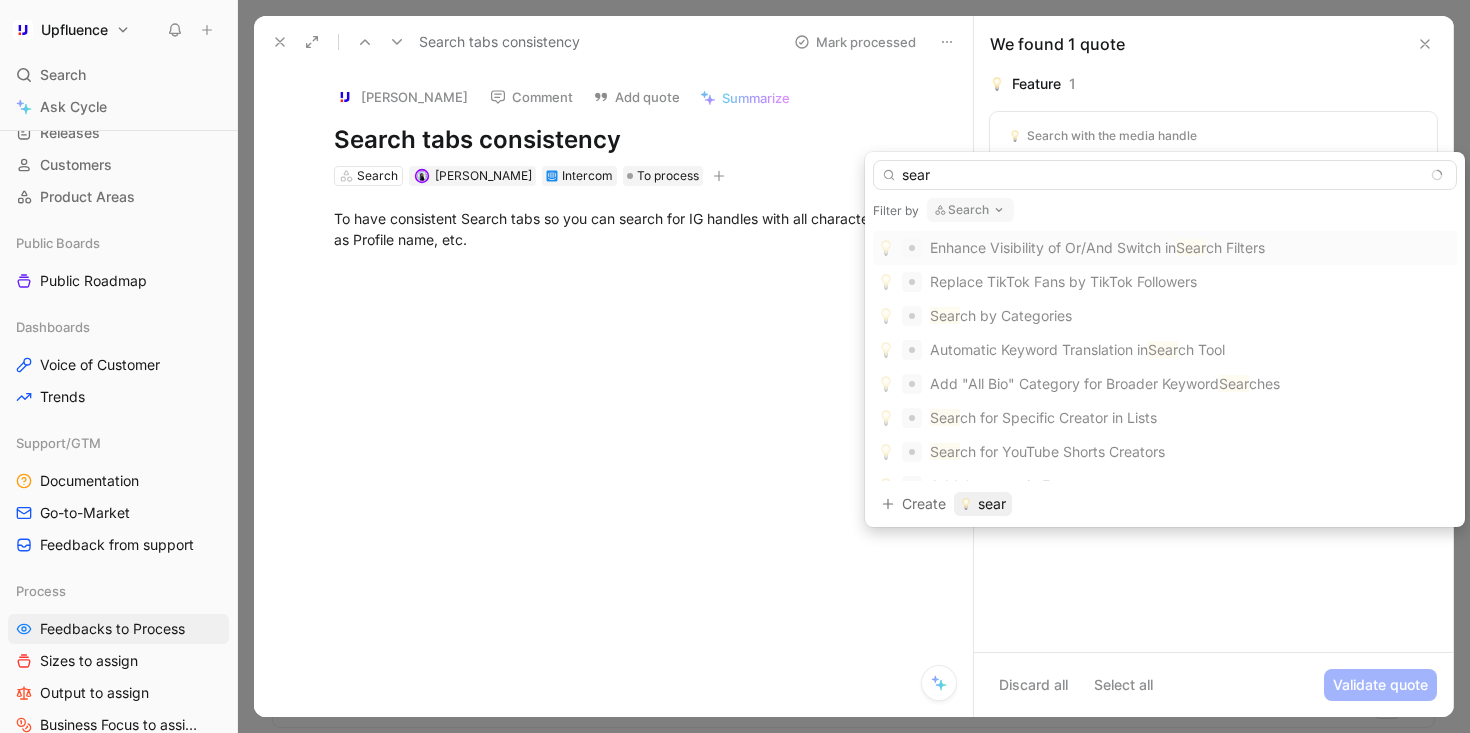 type on "sear" 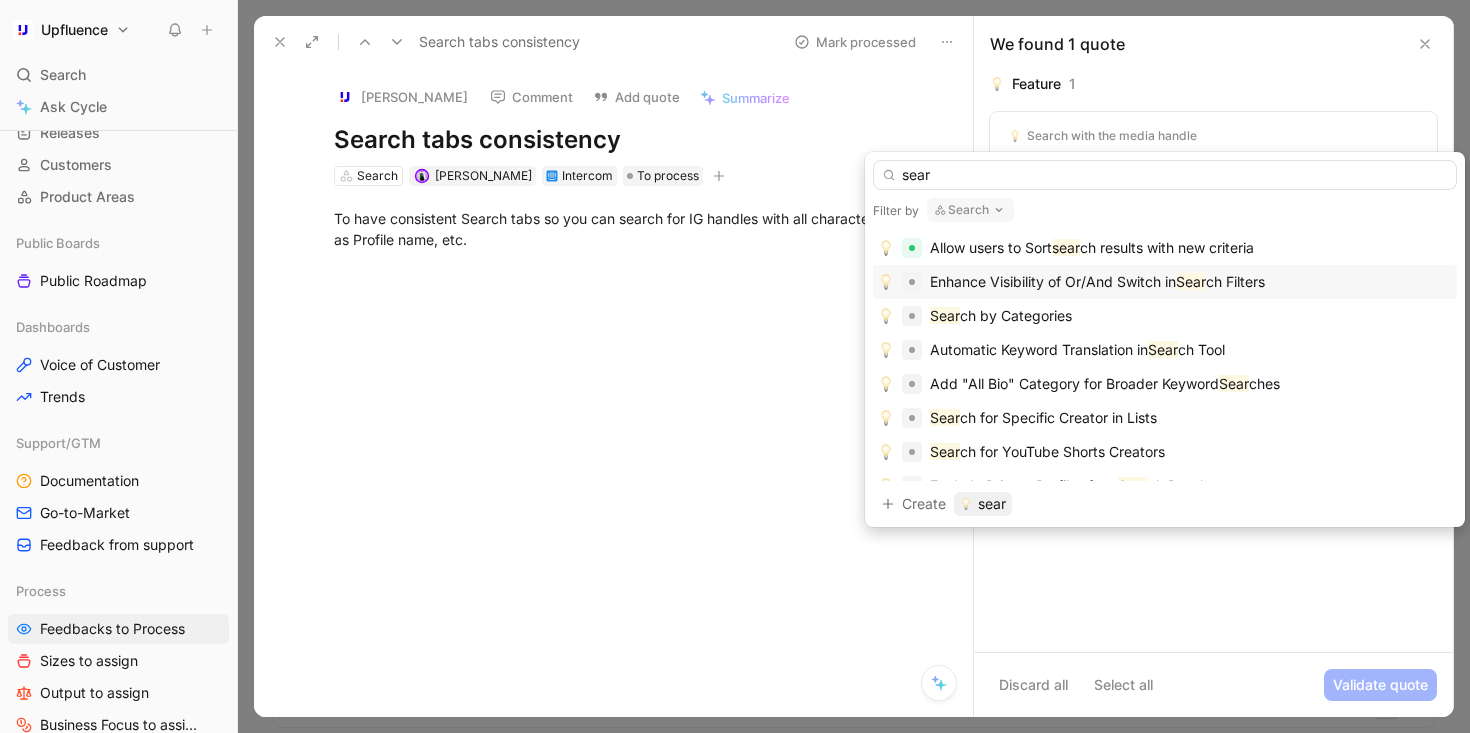 click 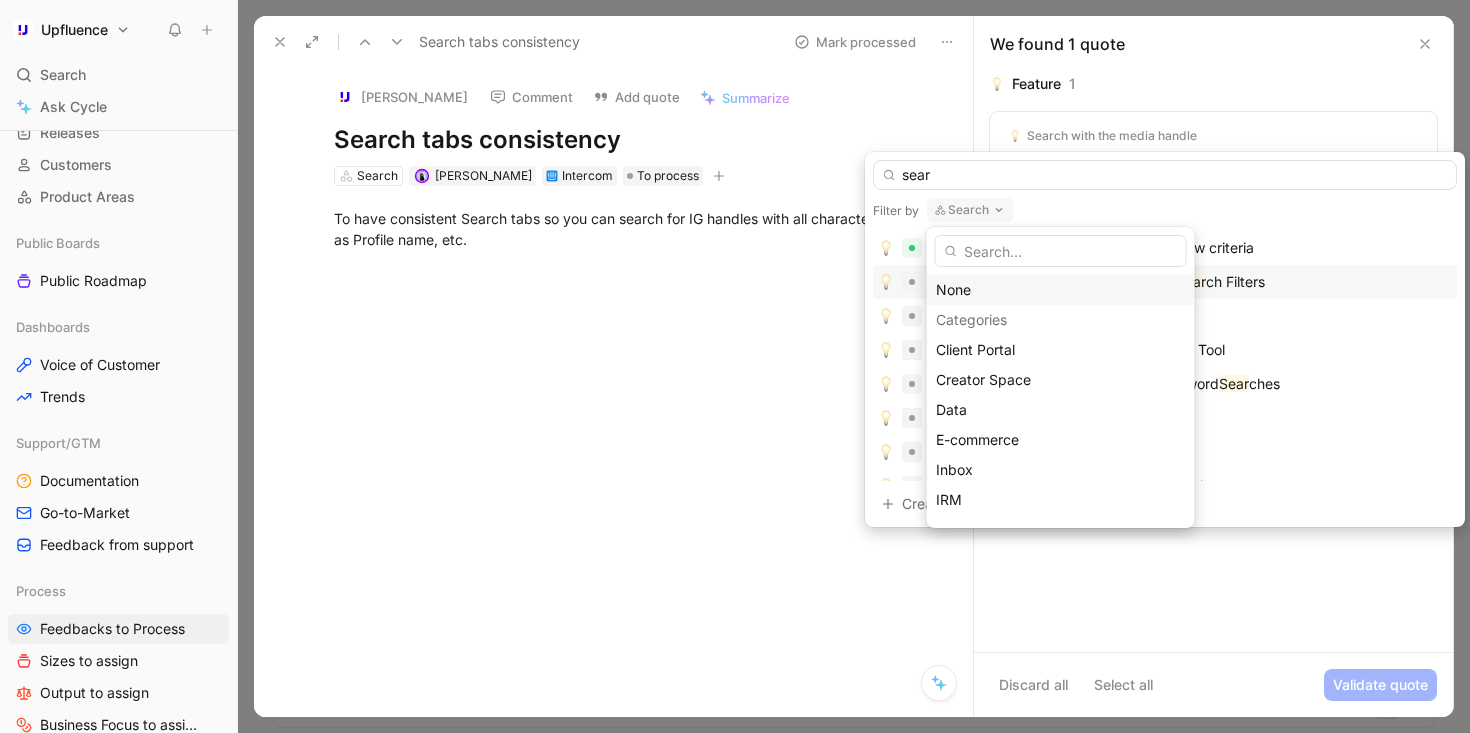 click on "None" at bounding box center (1061, 290) 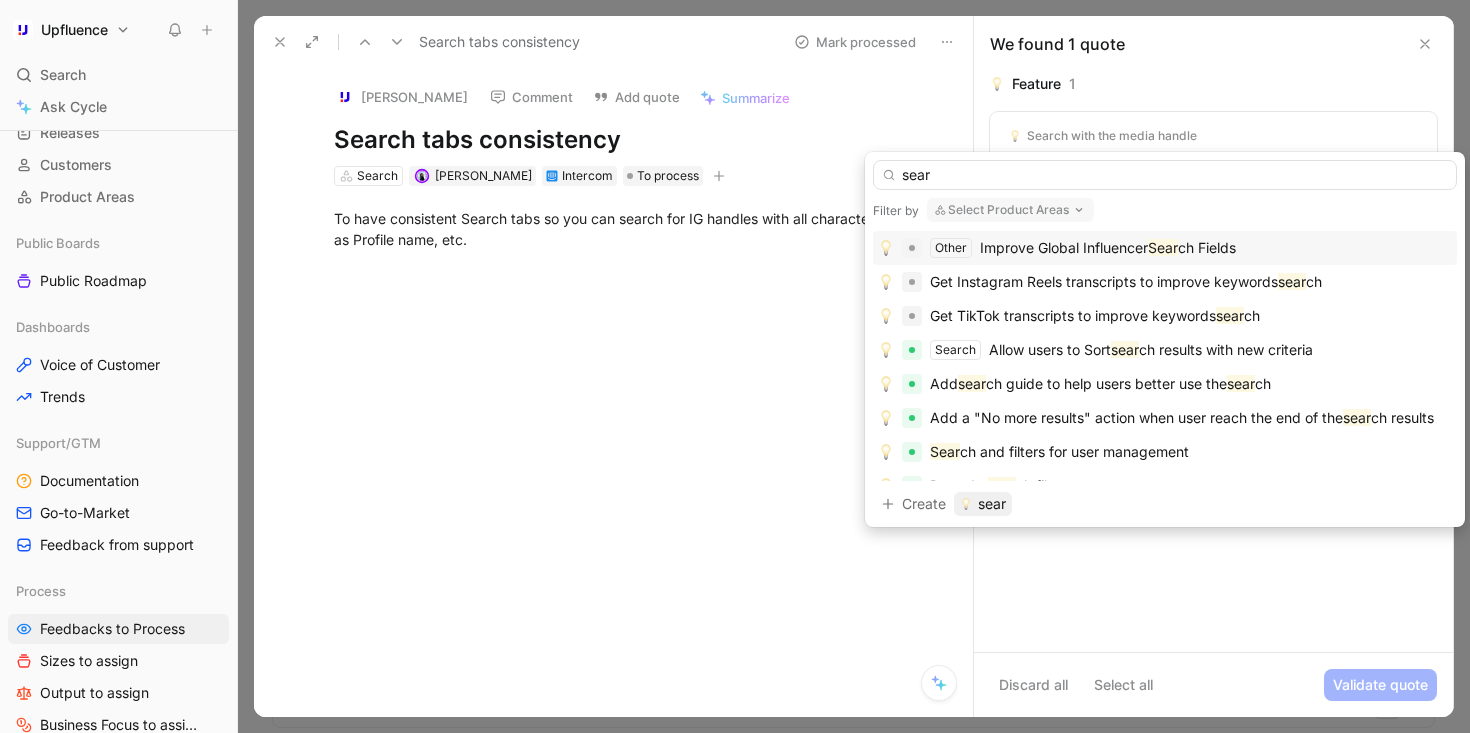 click on "ch Fields" at bounding box center (1207, 247) 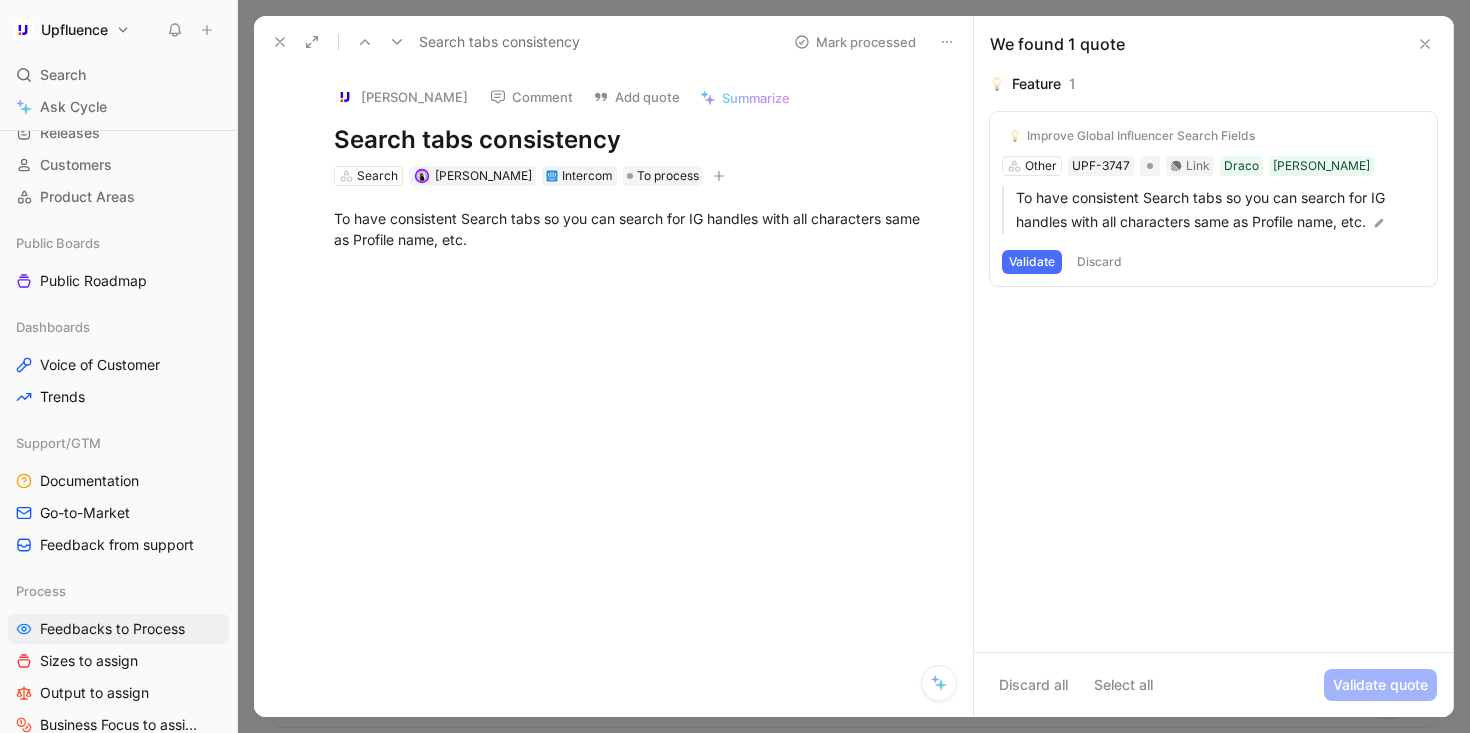 click on "Validate" at bounding box center [1032, 262] 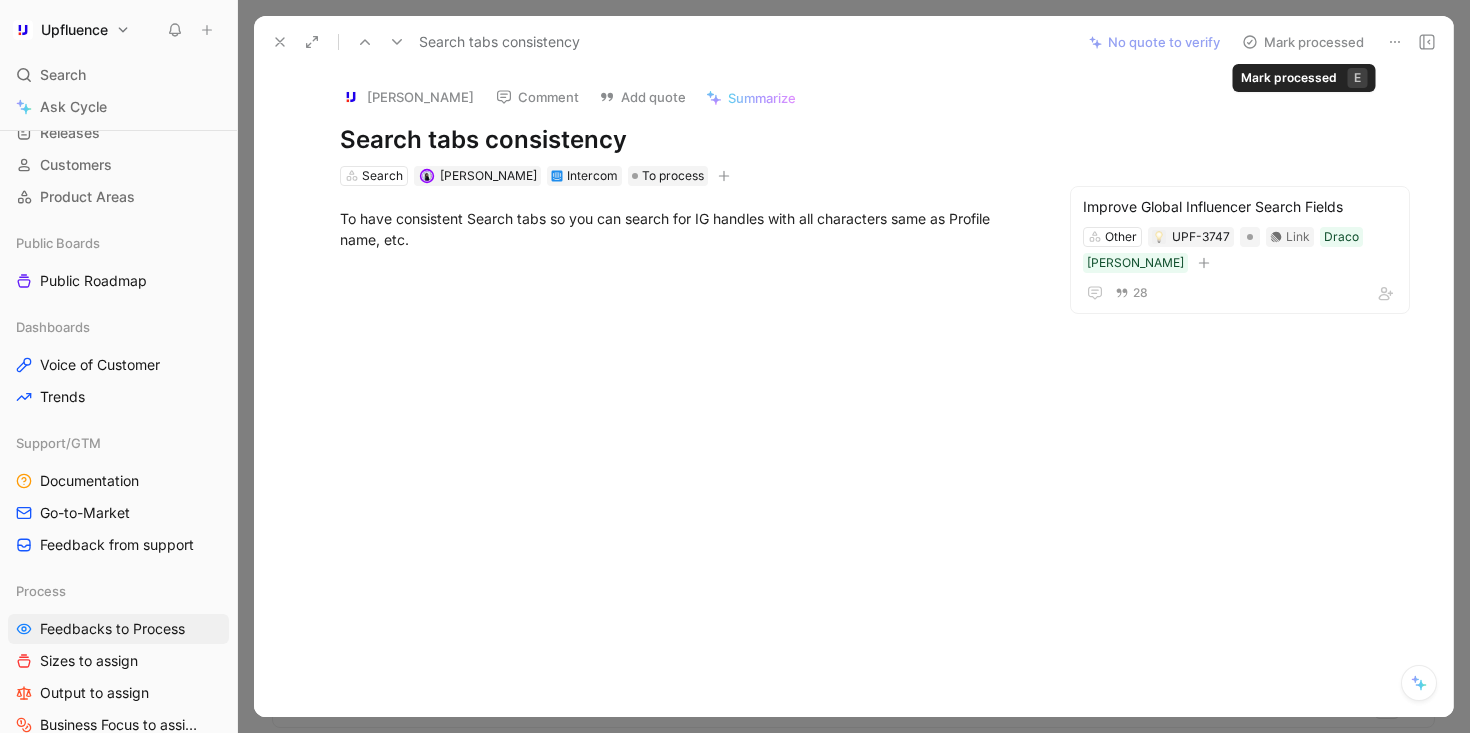 click on "Mark processed" at bounding box center (1303, 42) 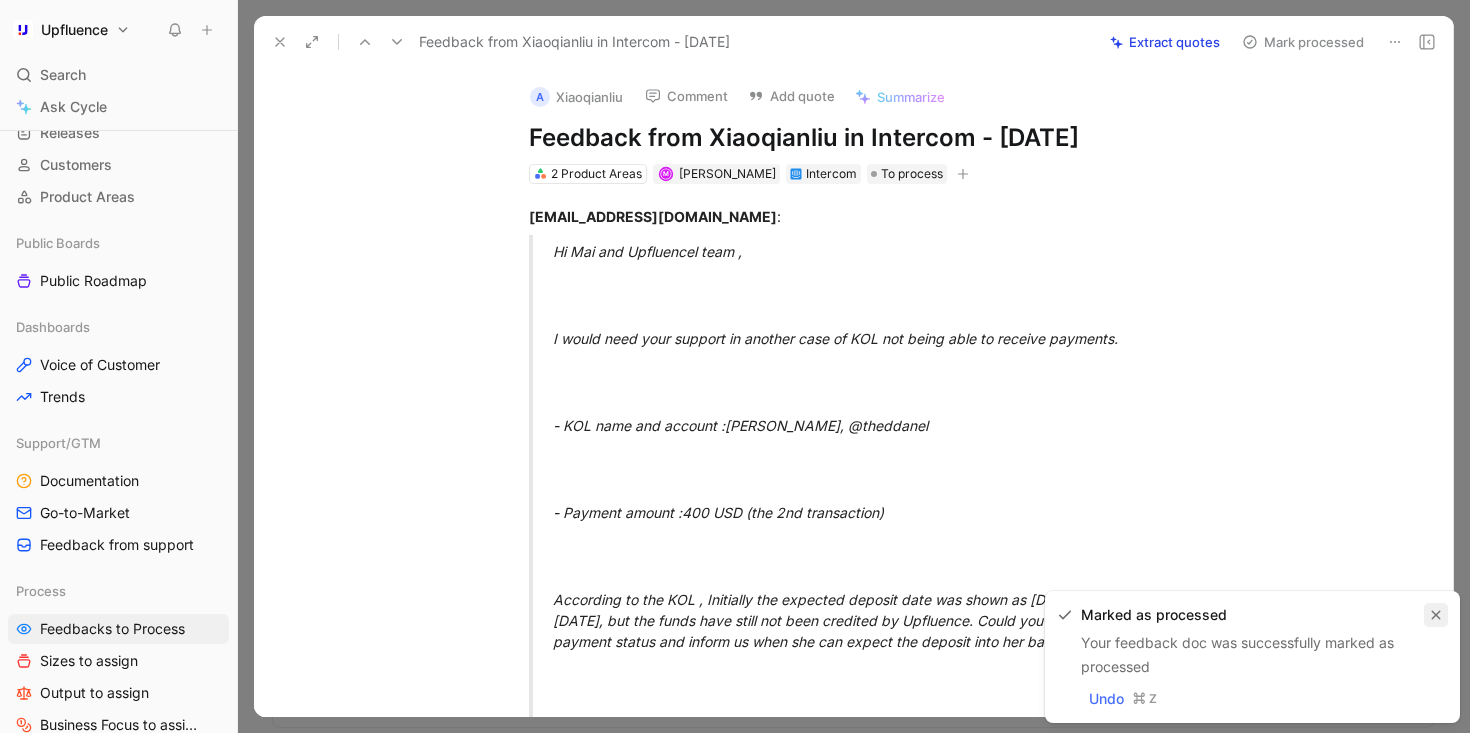 click at bounding box center [1436, 615] 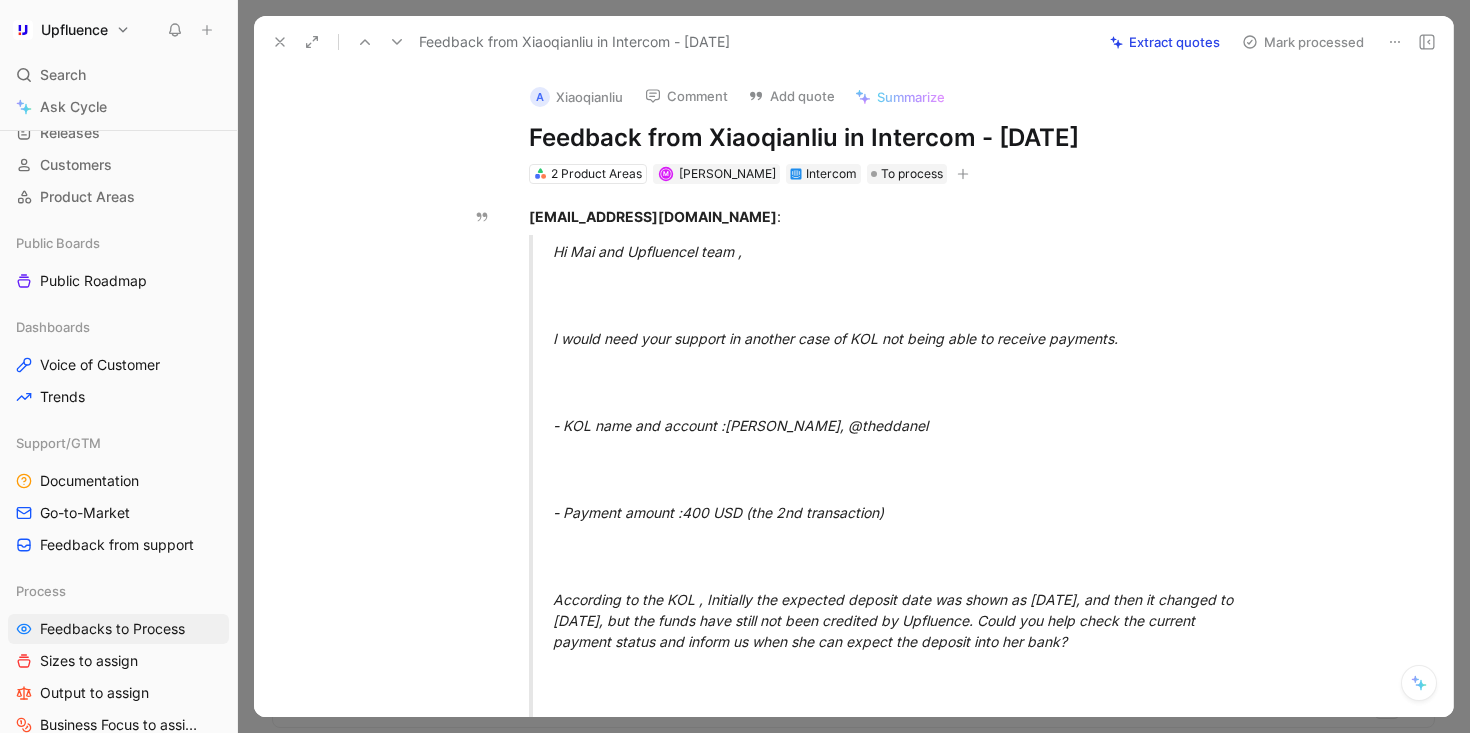 click 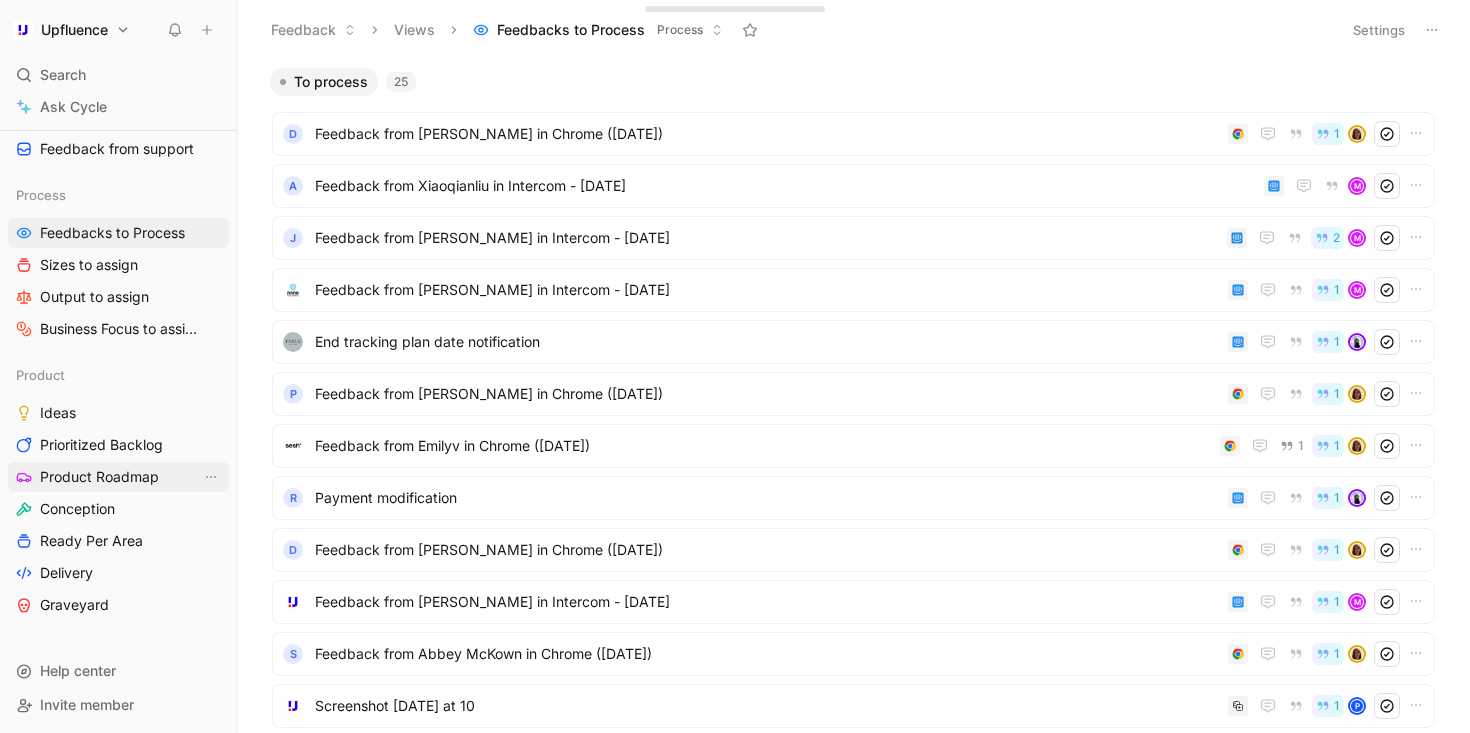 scroll, scrollTop: 548, scrollLeft: 0, axis: vertical 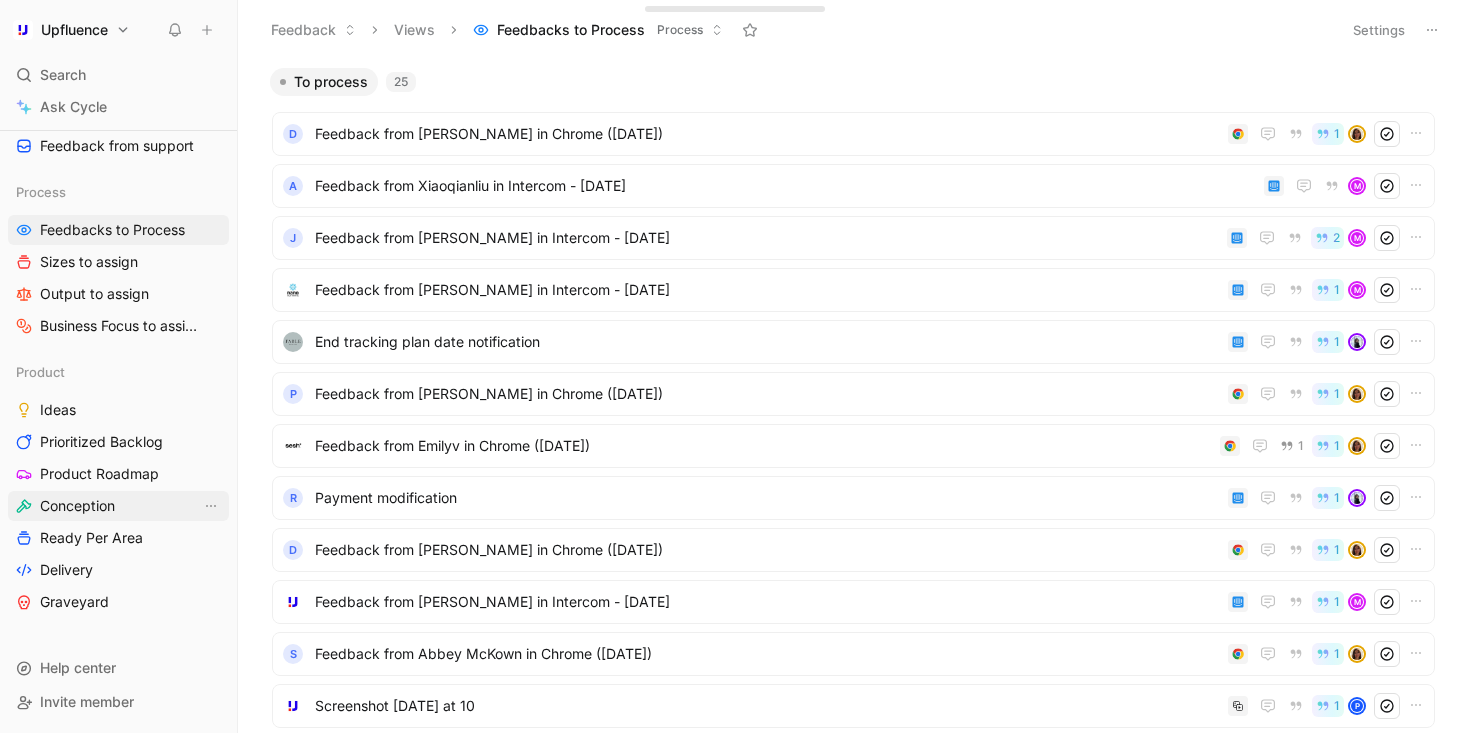 click on "Conception" at bounding box center [77, 506] 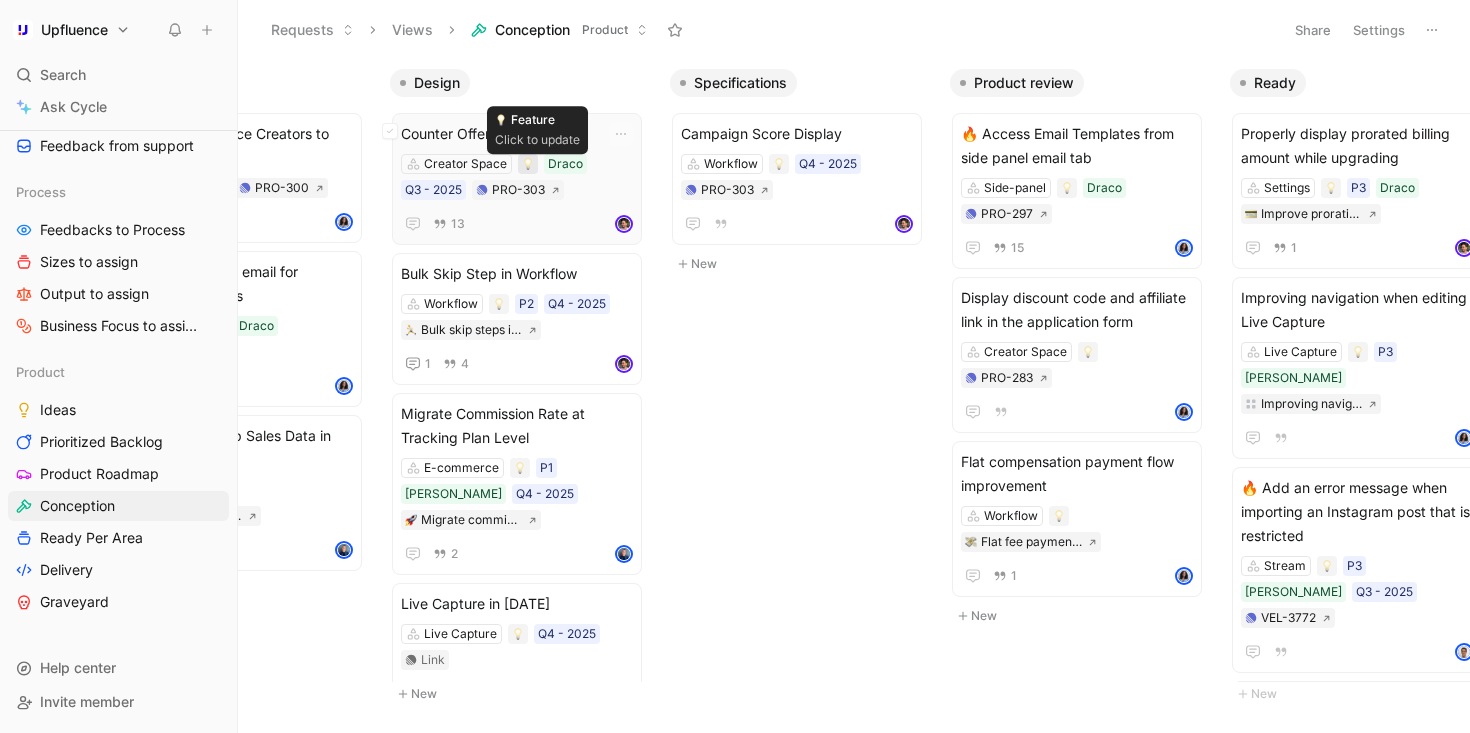 scroll, scrollTop: 0, scrollLeft: 420, axis: horizontal 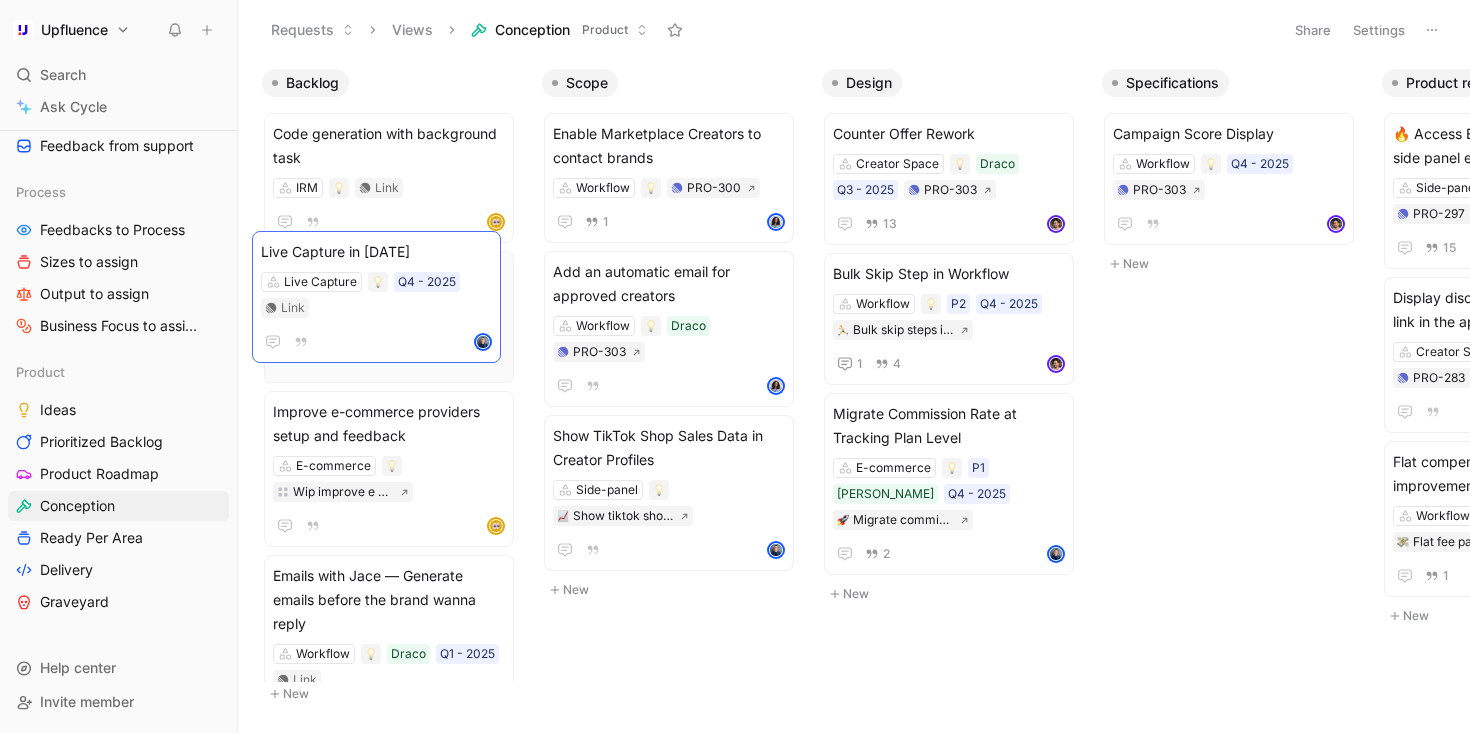 drag, startPoint x: 1023, startPoint y: 565, endPoint x: 446, endPoint y: 264, distance: 650.7918 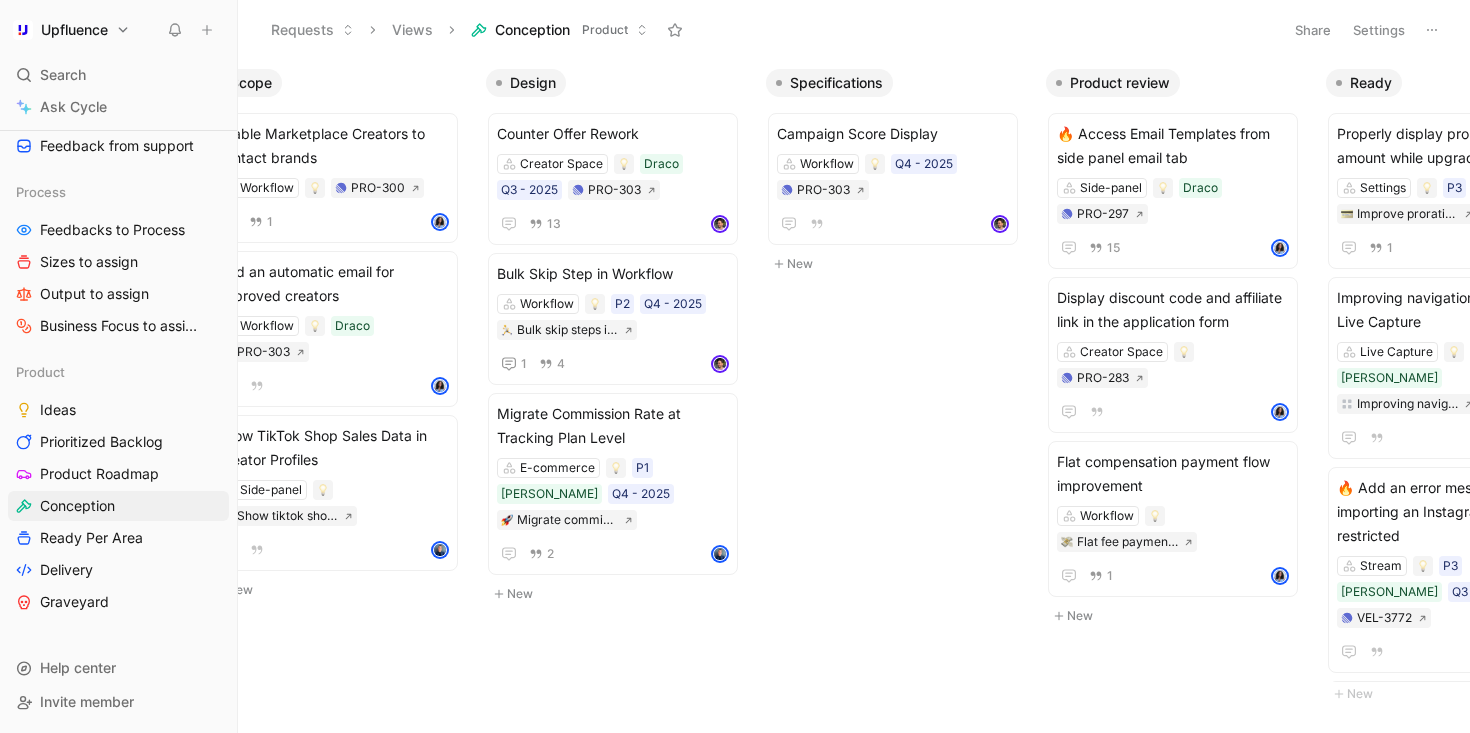 scroll, scrollTop: 0, scrollLeft: 0, axis: both 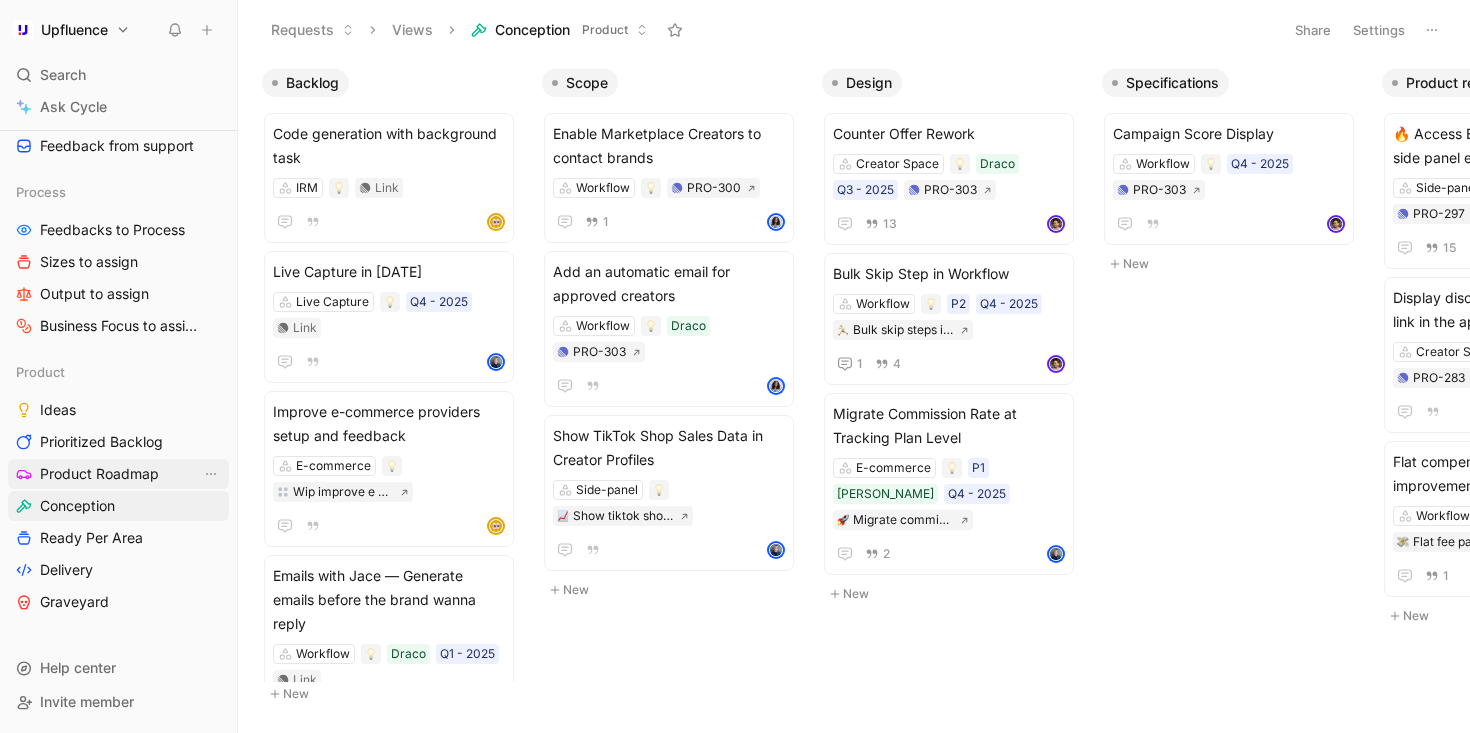 click on "Product Roadmap" at bounding box center [99, 474] 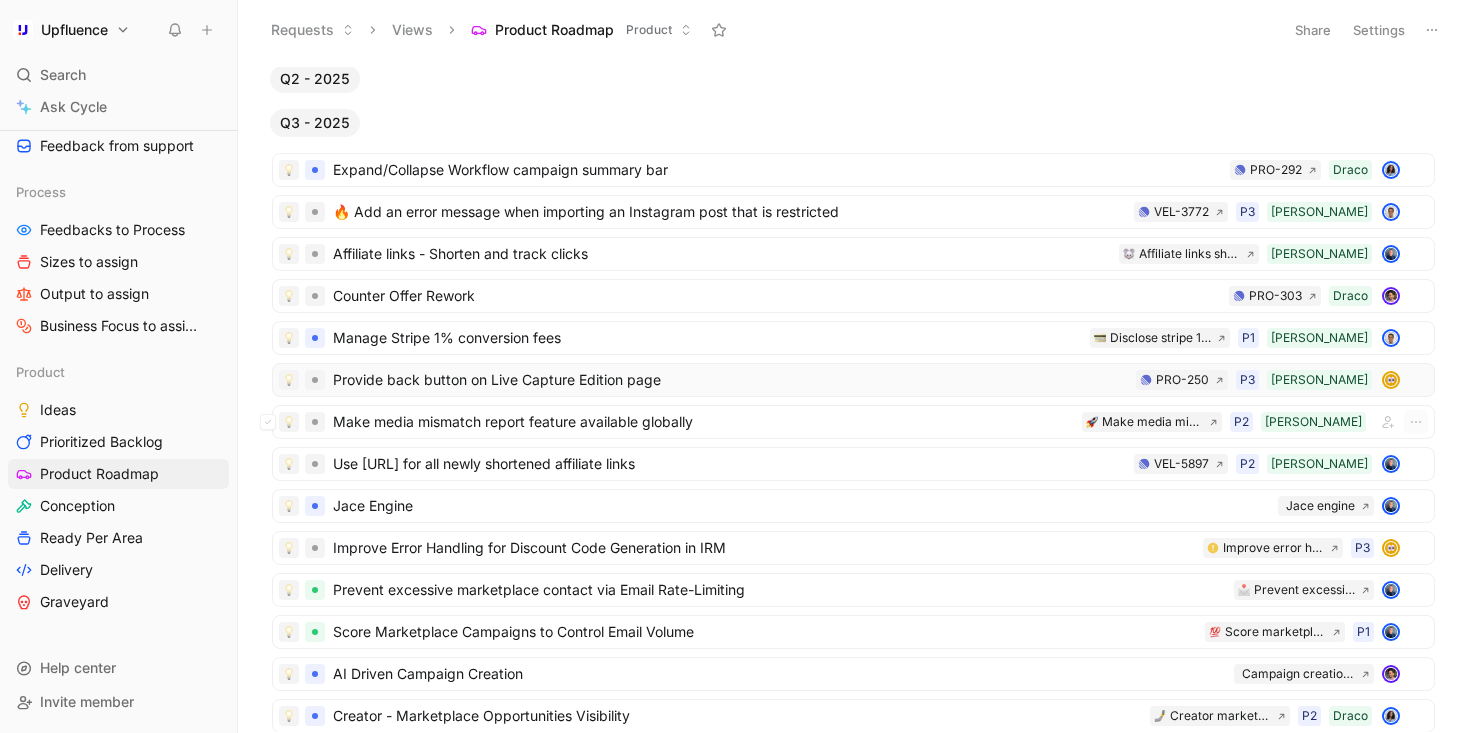 scroll, scrollTop: 54, scrollLeft: 0, axis: vertical 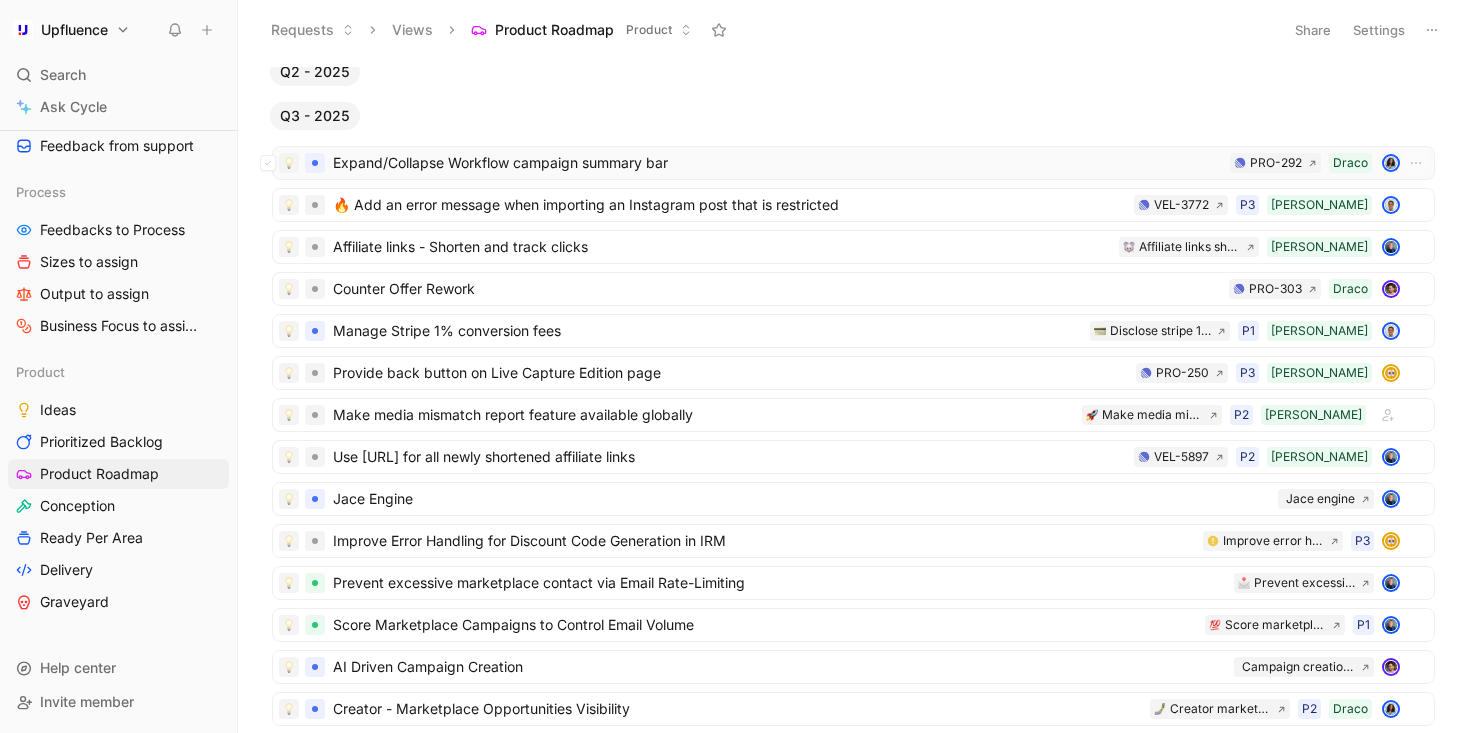 click on "Expand/Collapse Workflow campaign summary bar" at bounding box center [777, 163] 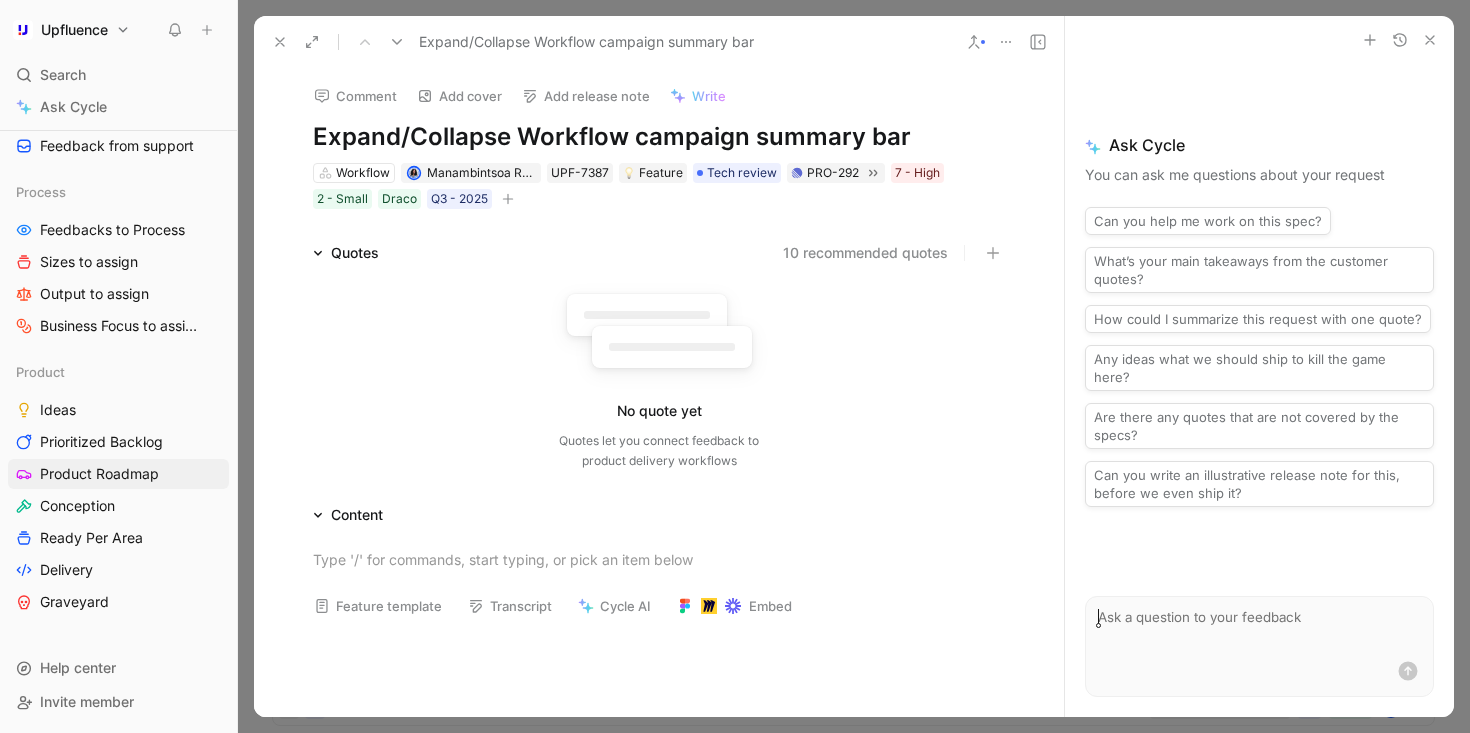 click at bounding box center [508, 199] 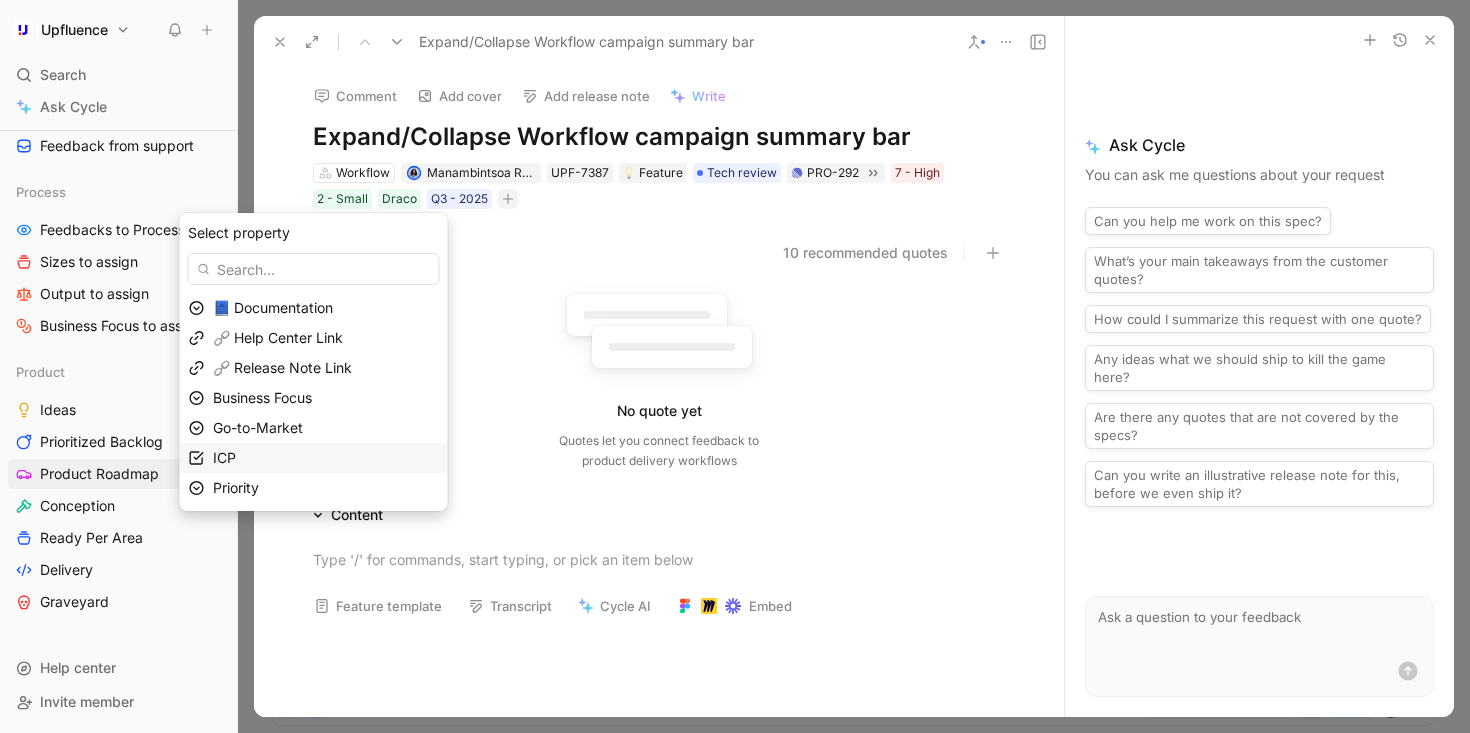 click on "ICP" at bounding box center (326, 458) 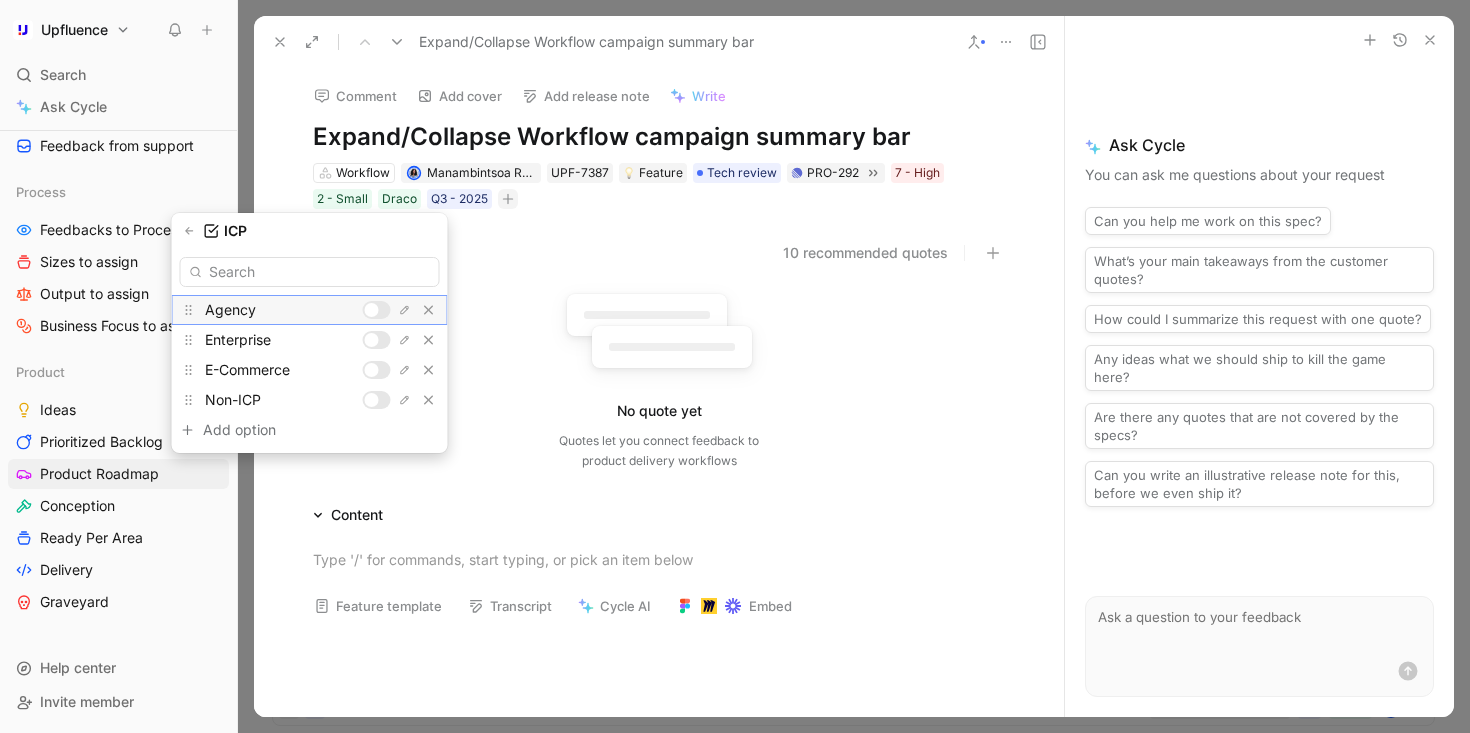 click at bounding box center (377, 310) 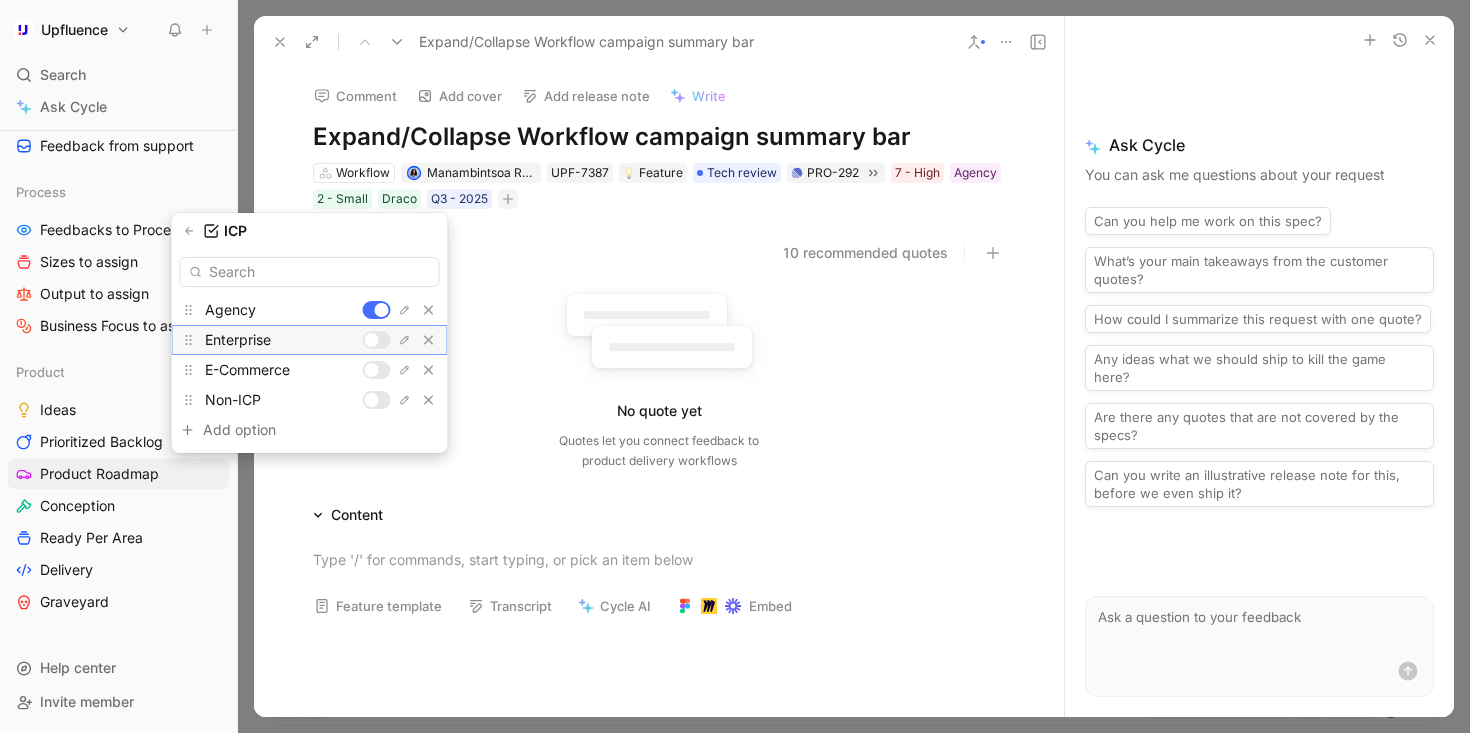 click at bounding box center [372, 340] 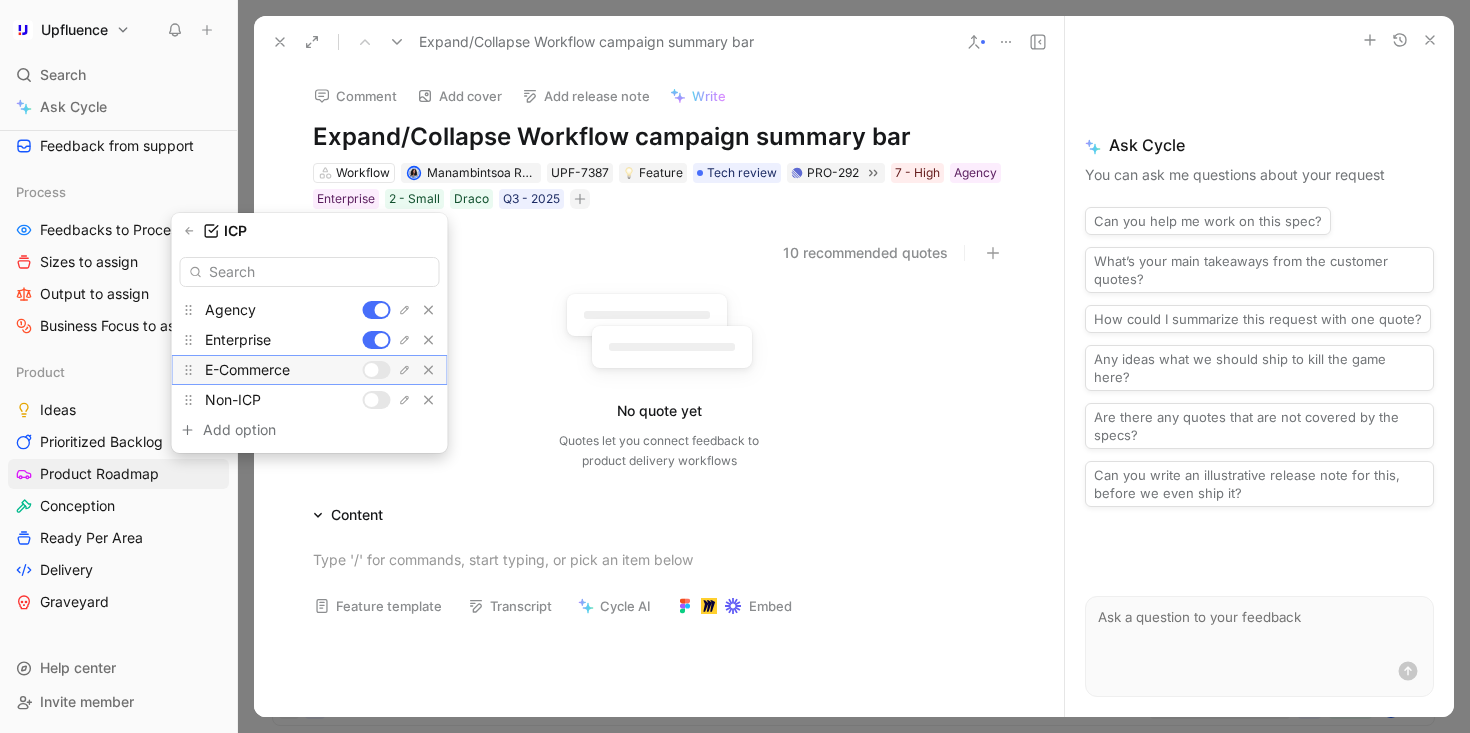 click at bounding box center (377, 370) 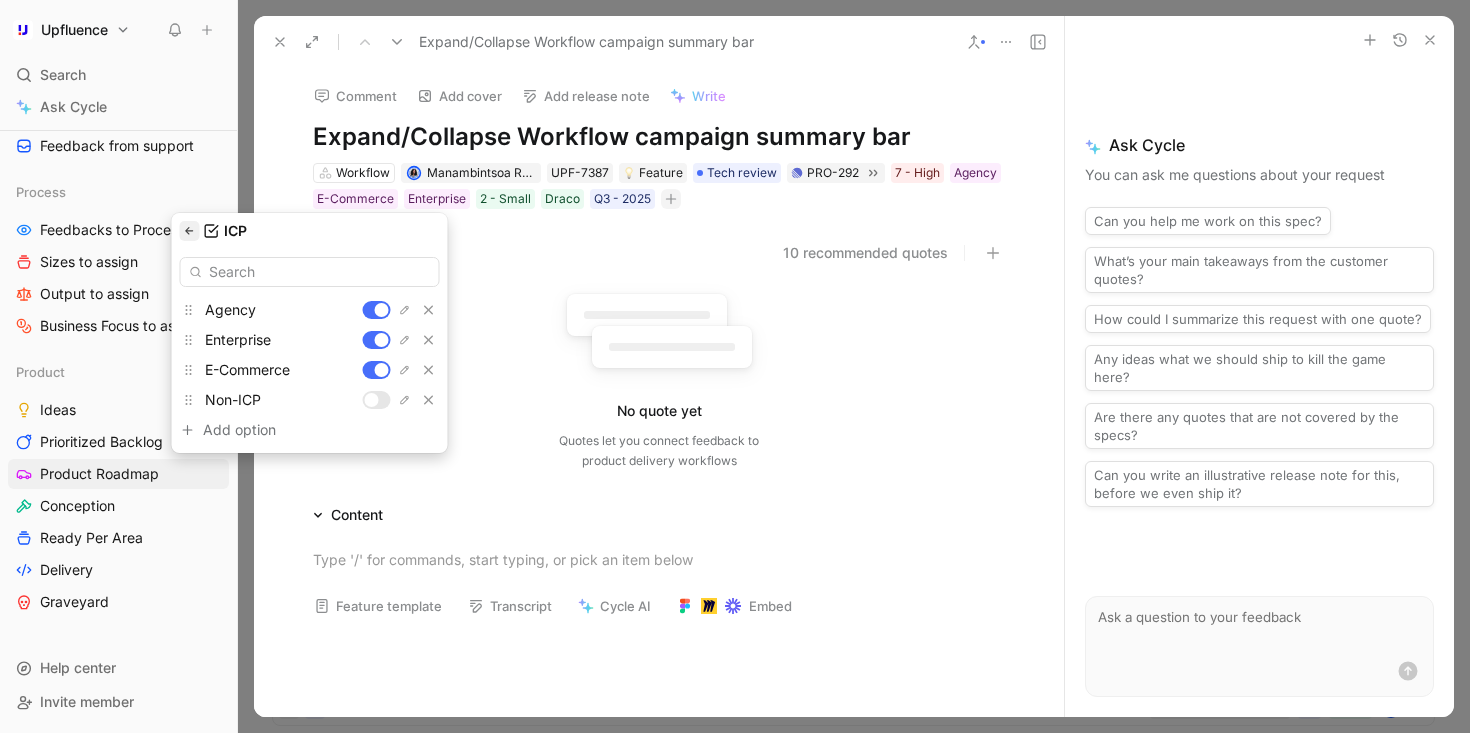 click 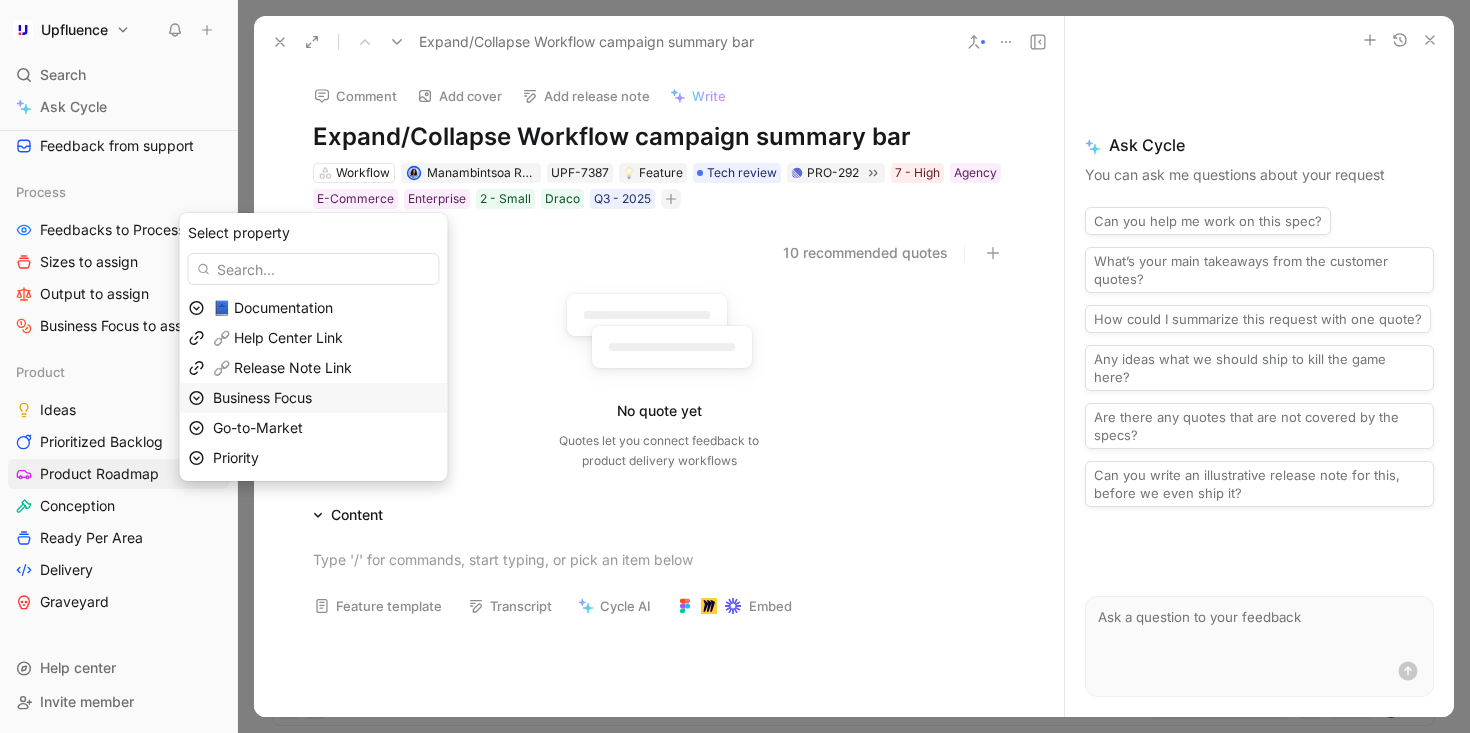 click on "Business Focus" at bounding box center (262, 397) 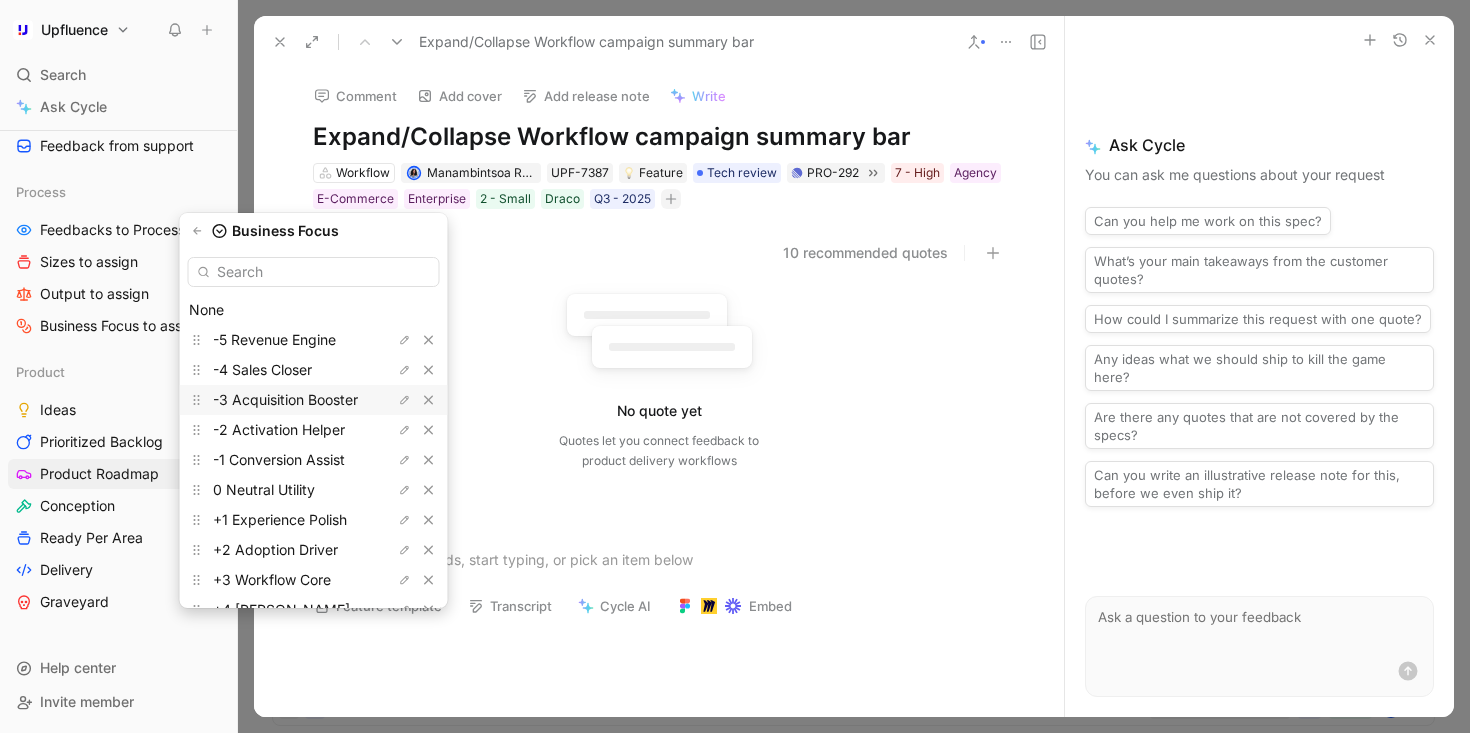 scroll, scrollTop: 85, scrollLeft: 0, axis: vertical 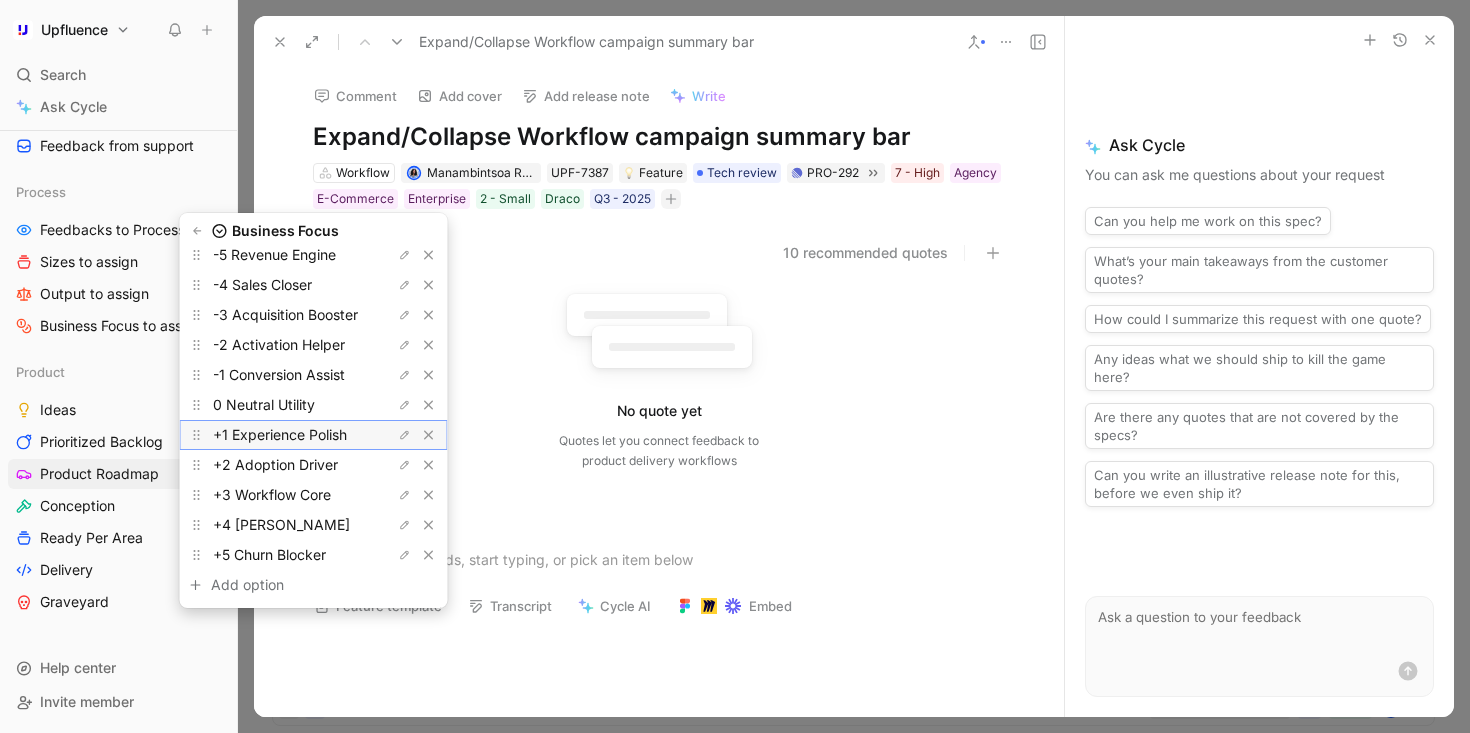 click on "+1  Experience Polish" at bounding box center [280, 434] 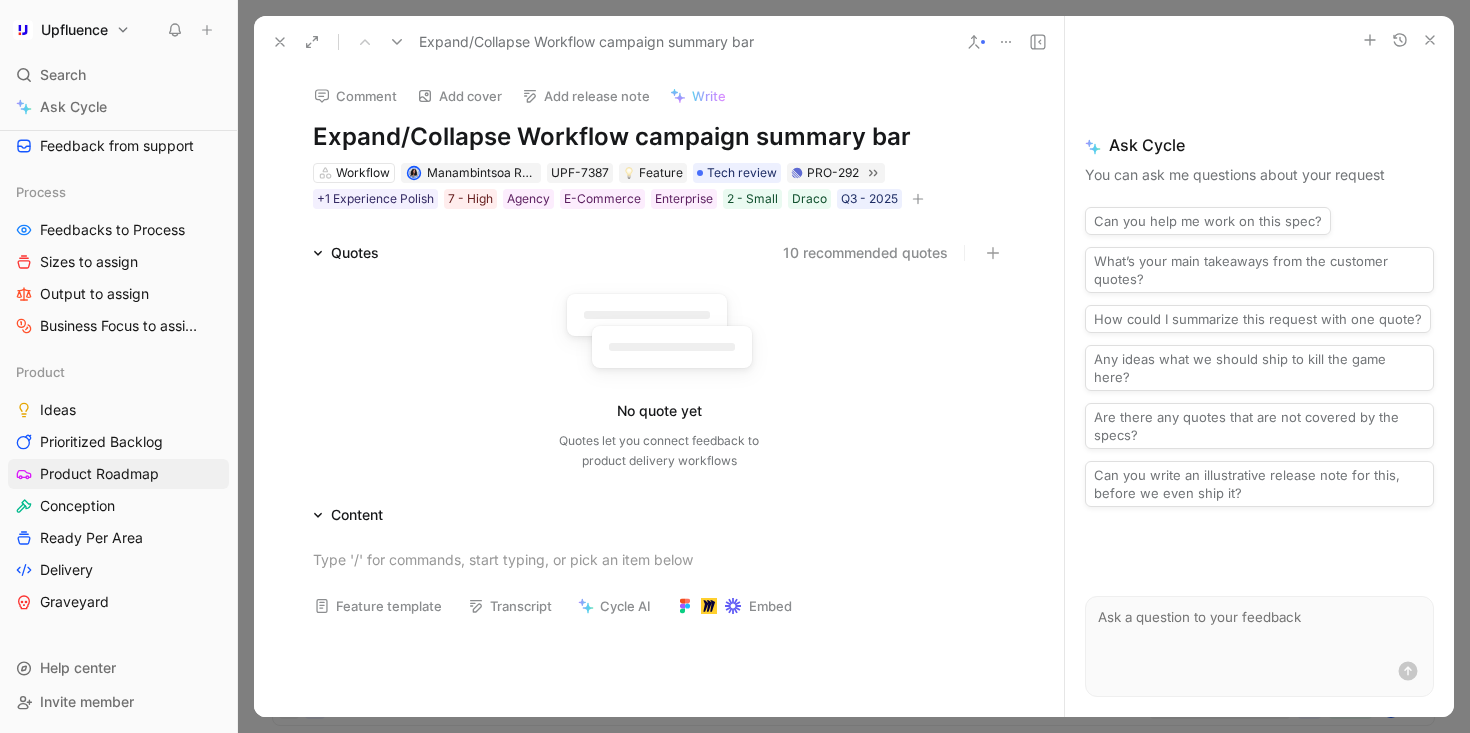 click 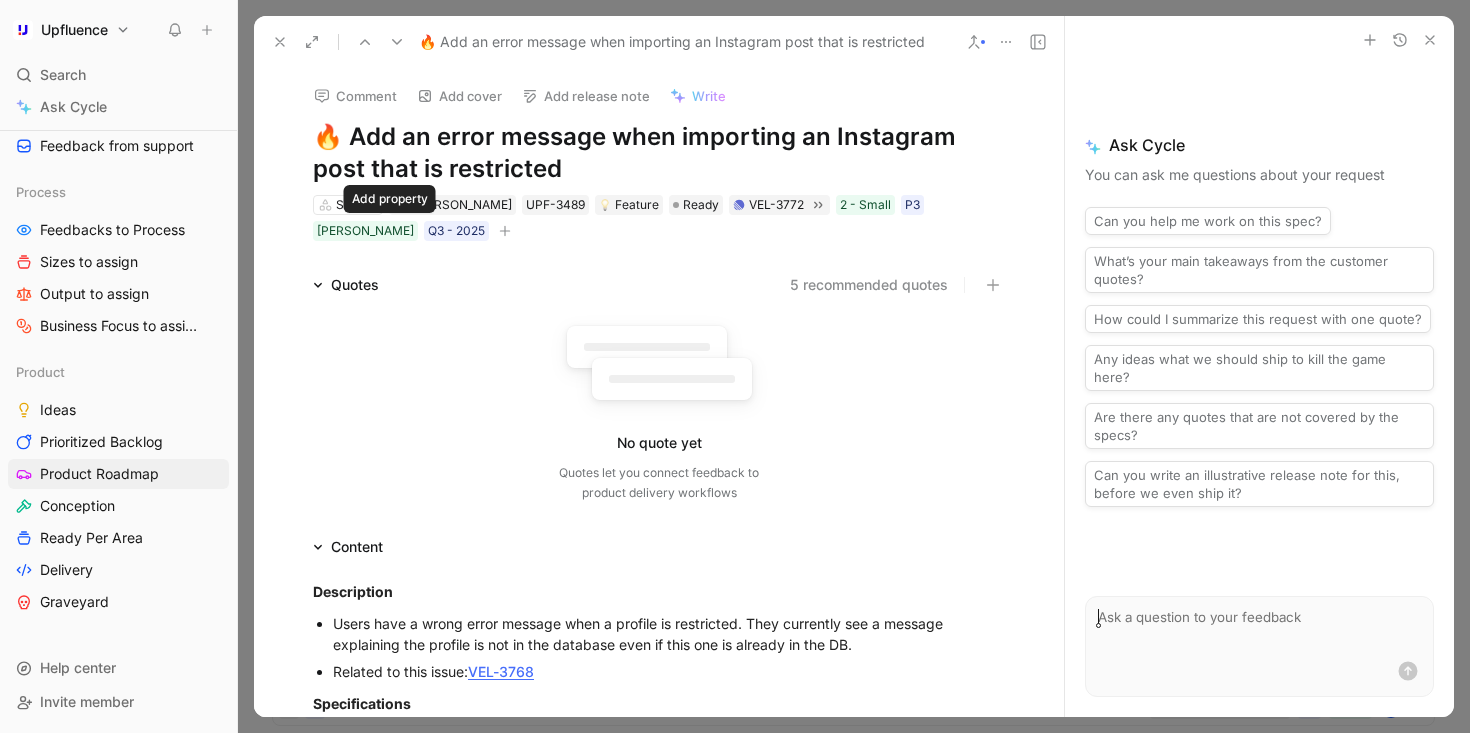 click 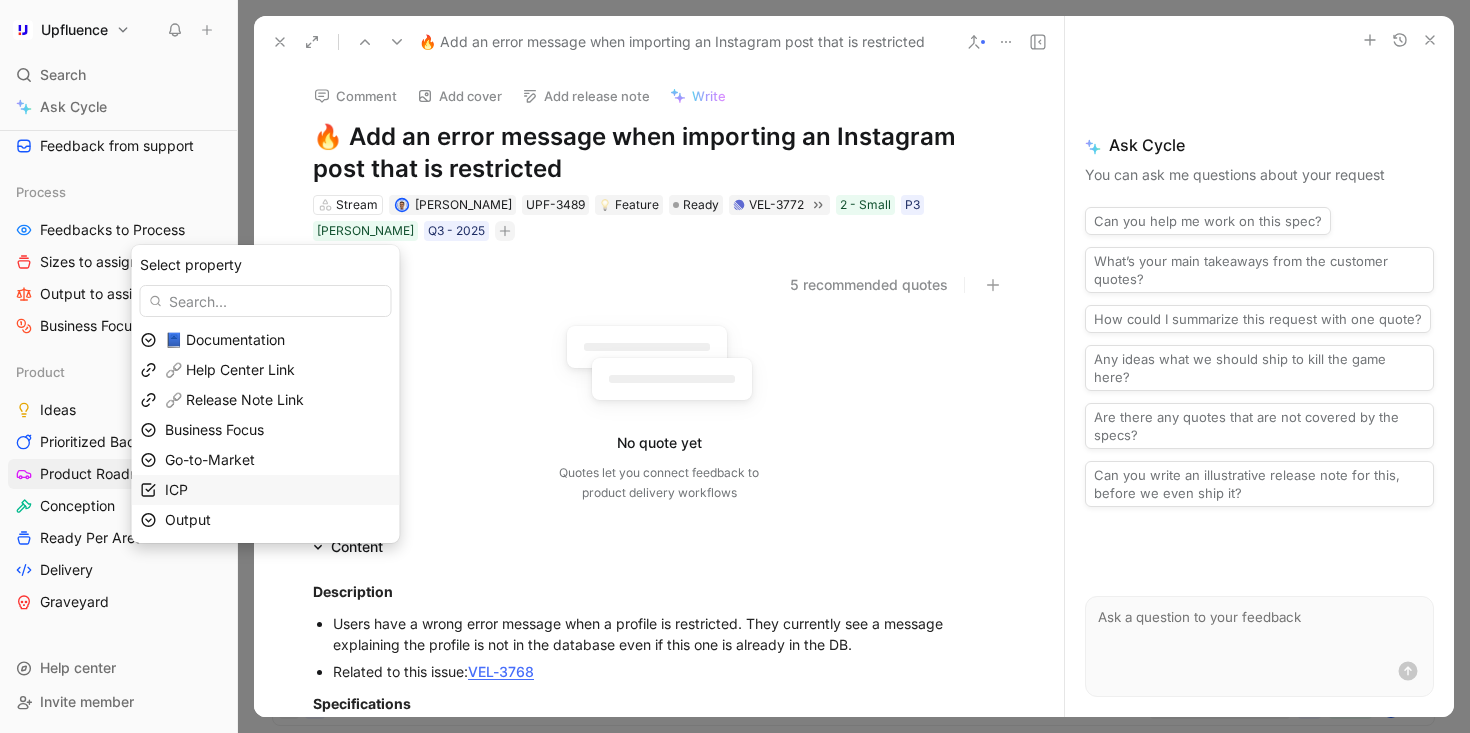 click on "ICP" at bounding box center (278, 490) 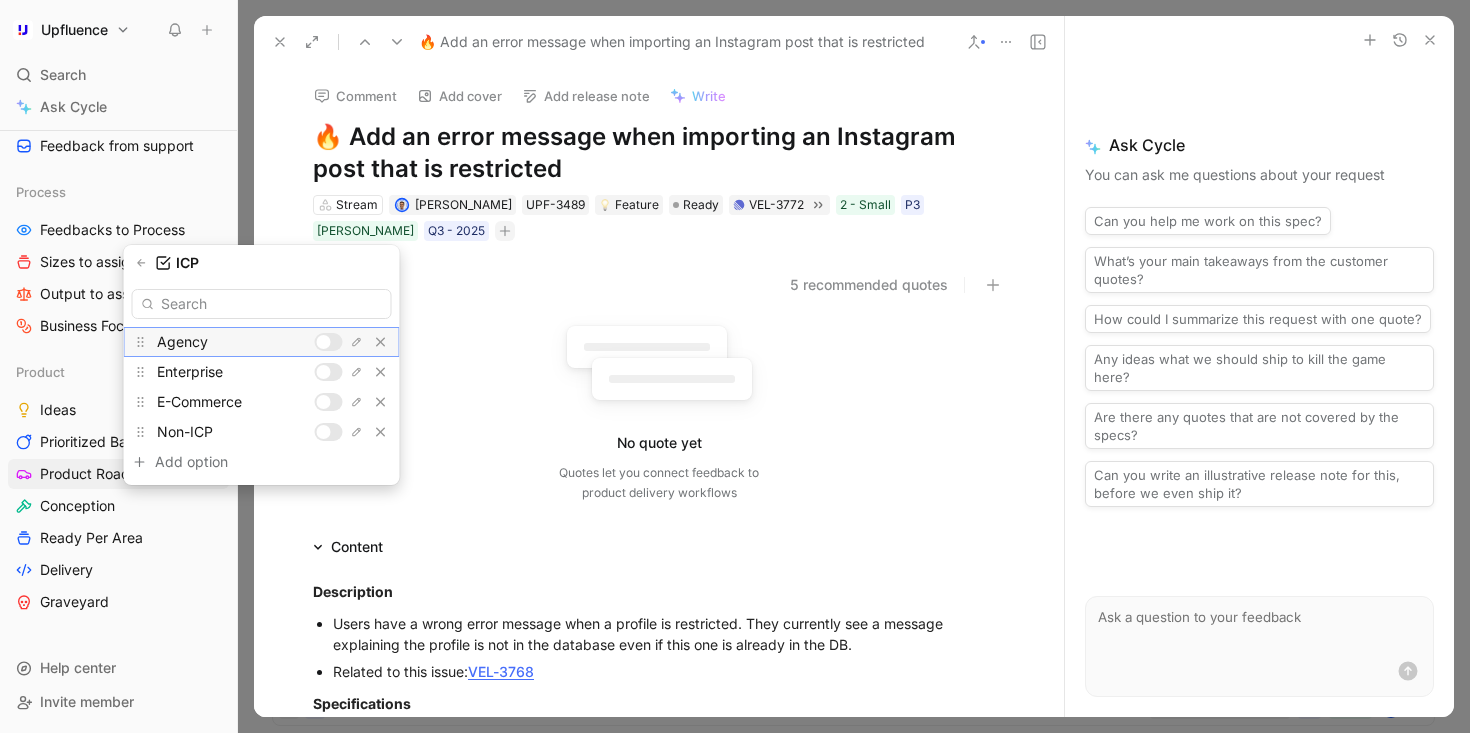 click at bounding box center [329, 342] 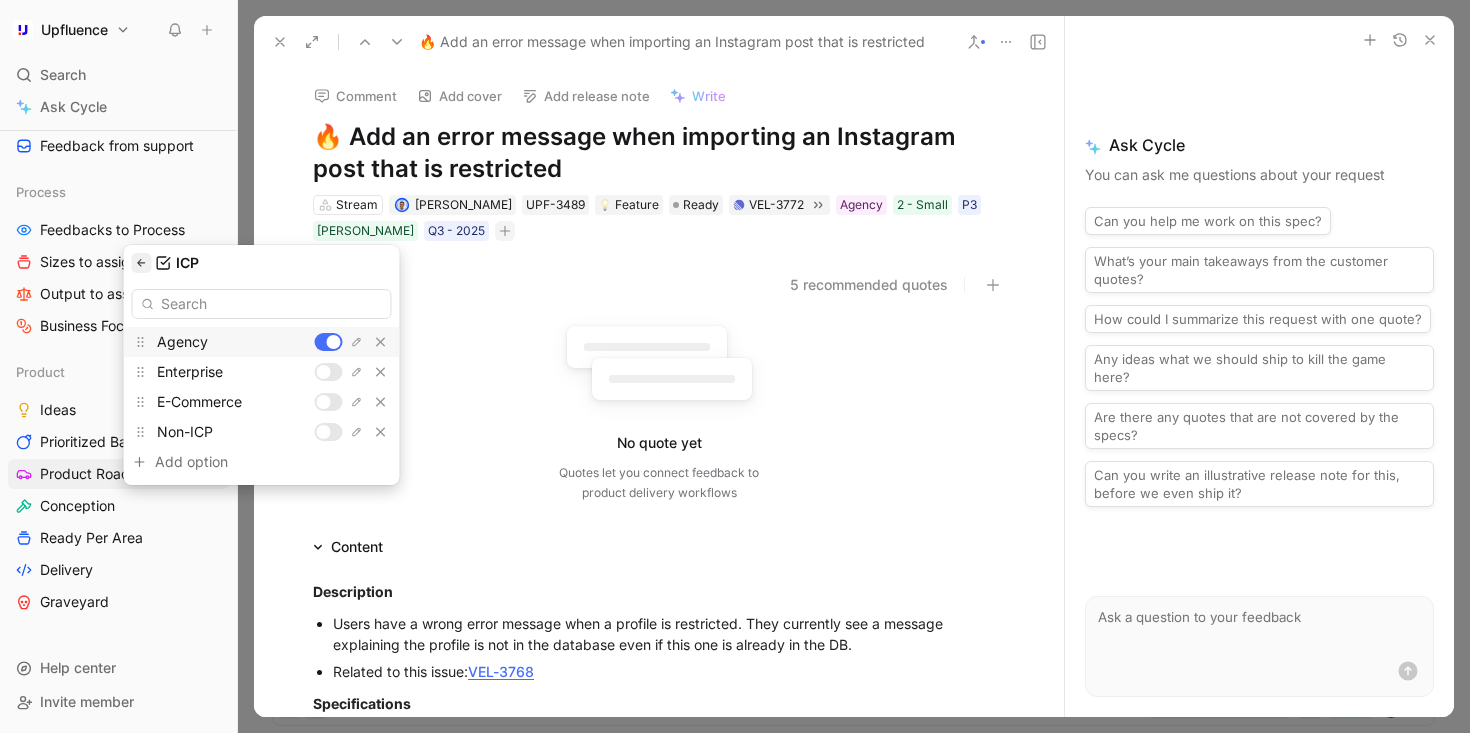 click 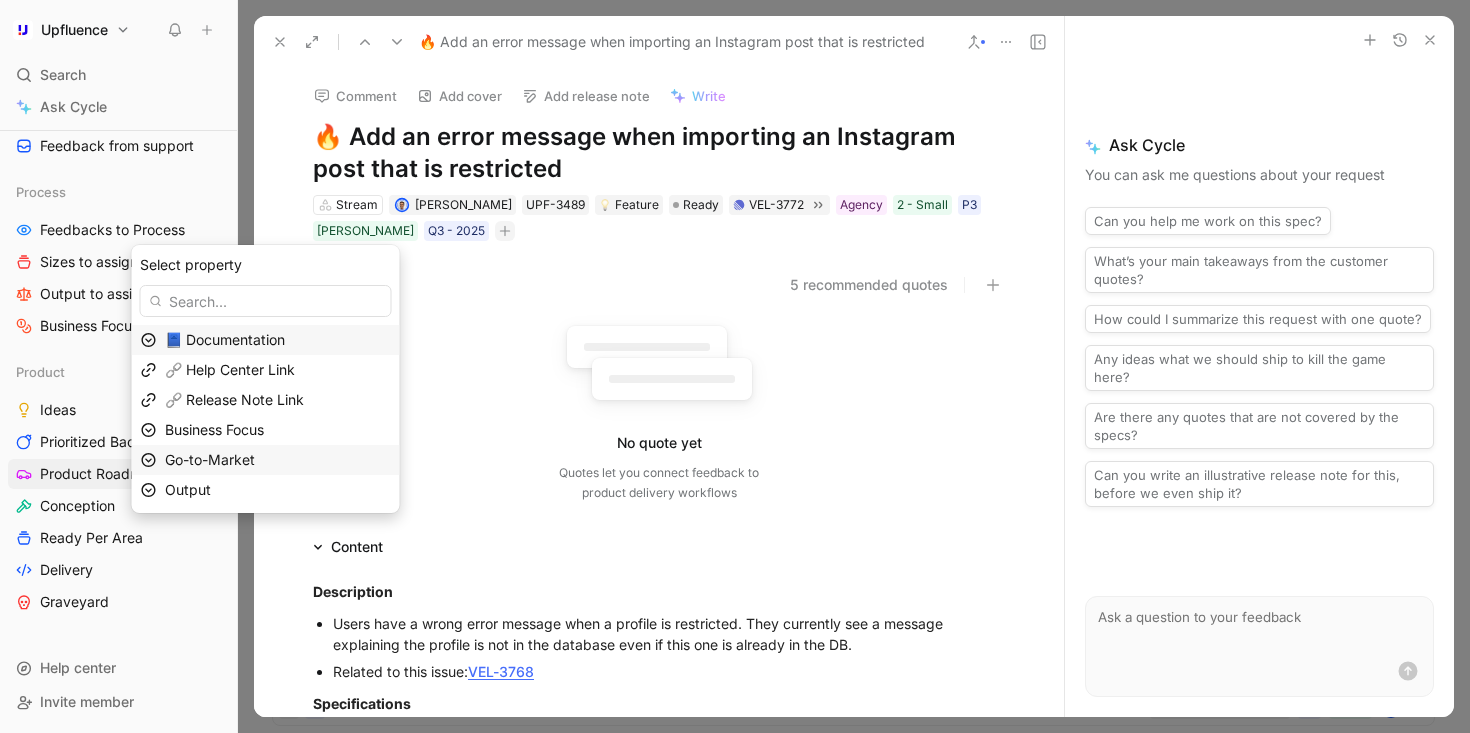 click on "Go-to-Market" at bounding box center (278, 460) 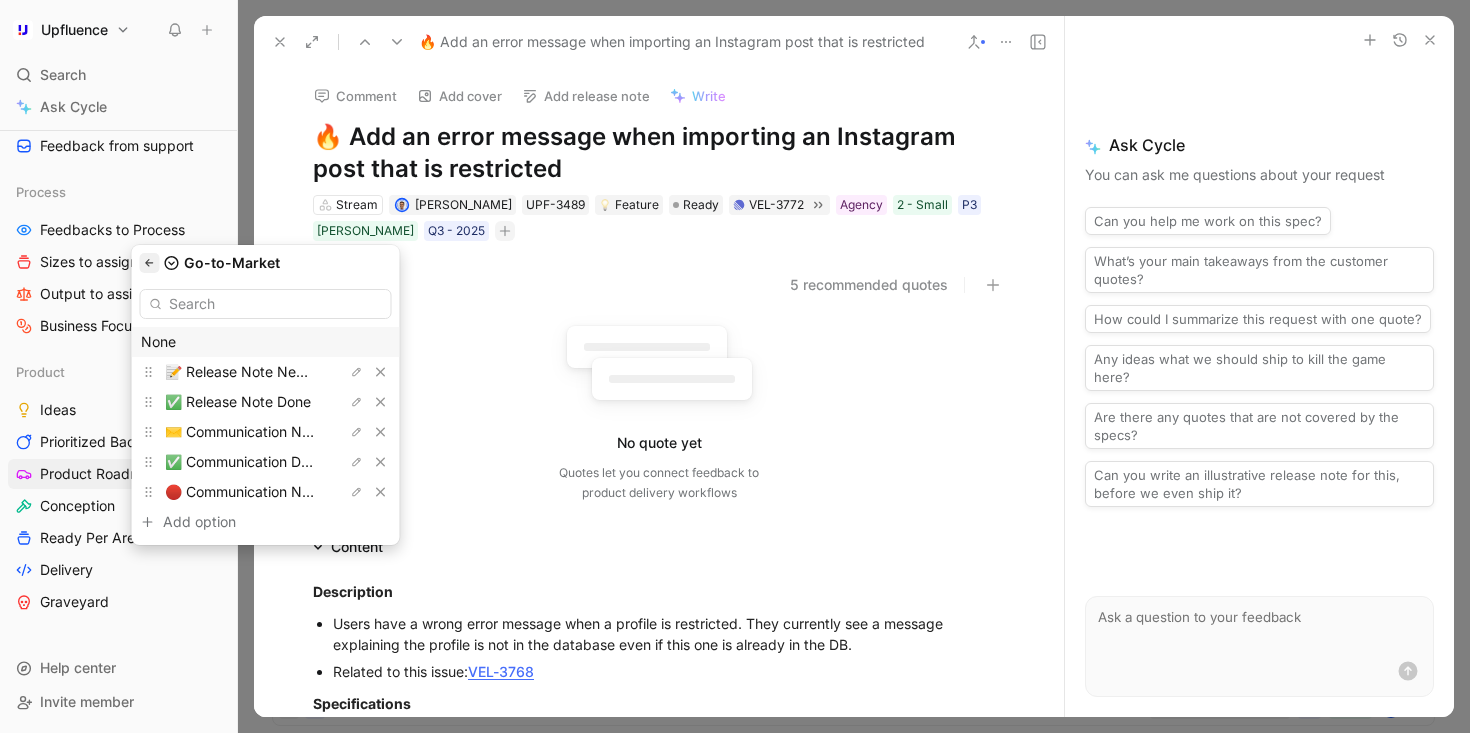 click at bounding box center [150, 263] 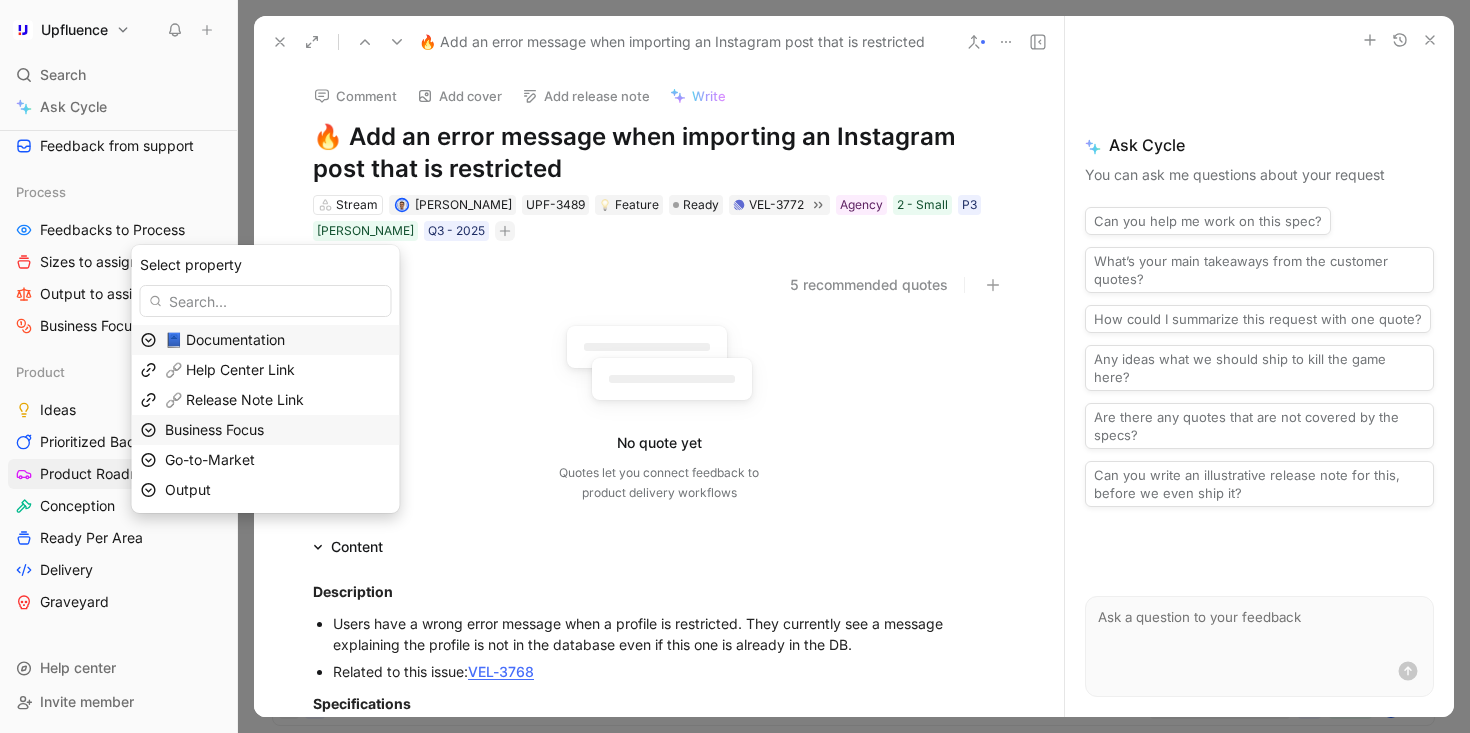 click on "Business Focus" at bounding box center (278, 430) 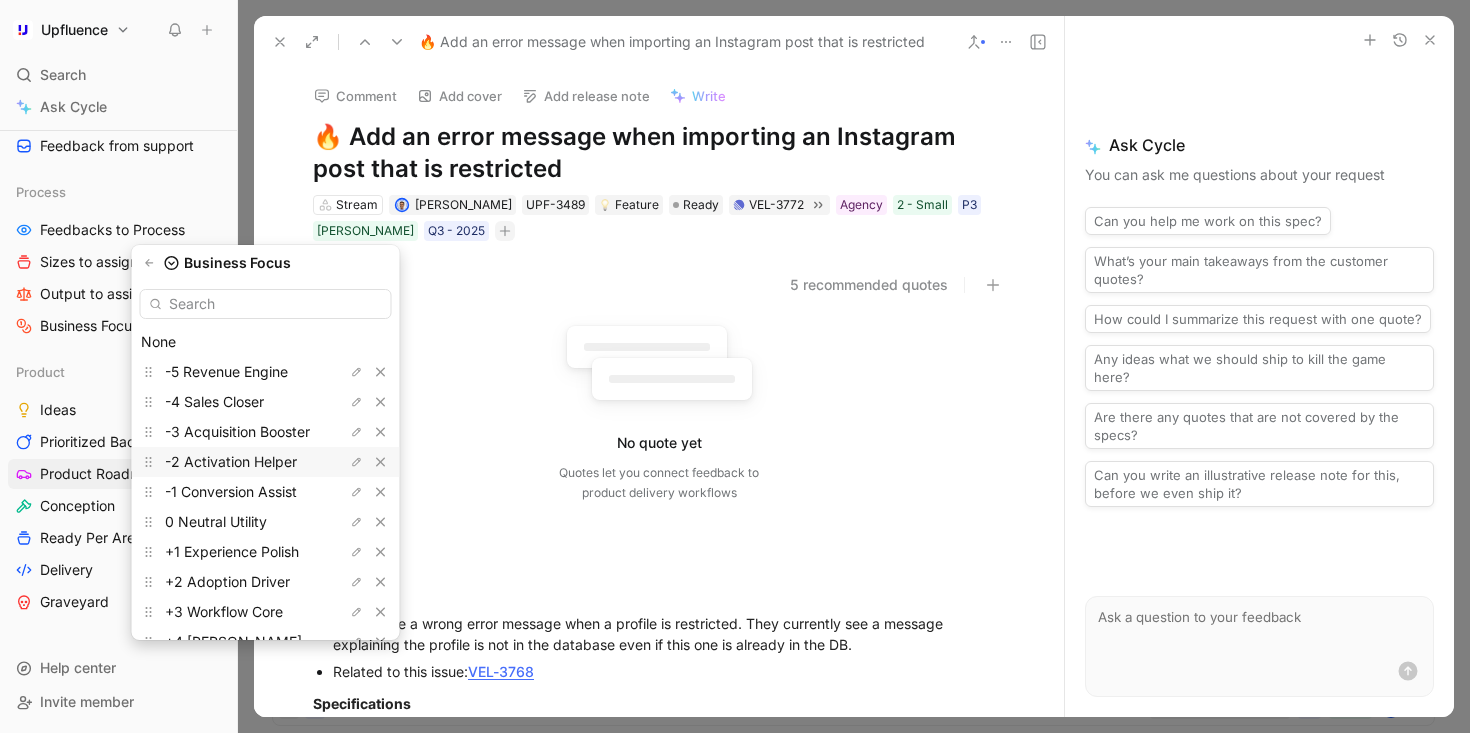 scroll, scrollTop: 85, scrollLeft: 0, axis: vertical 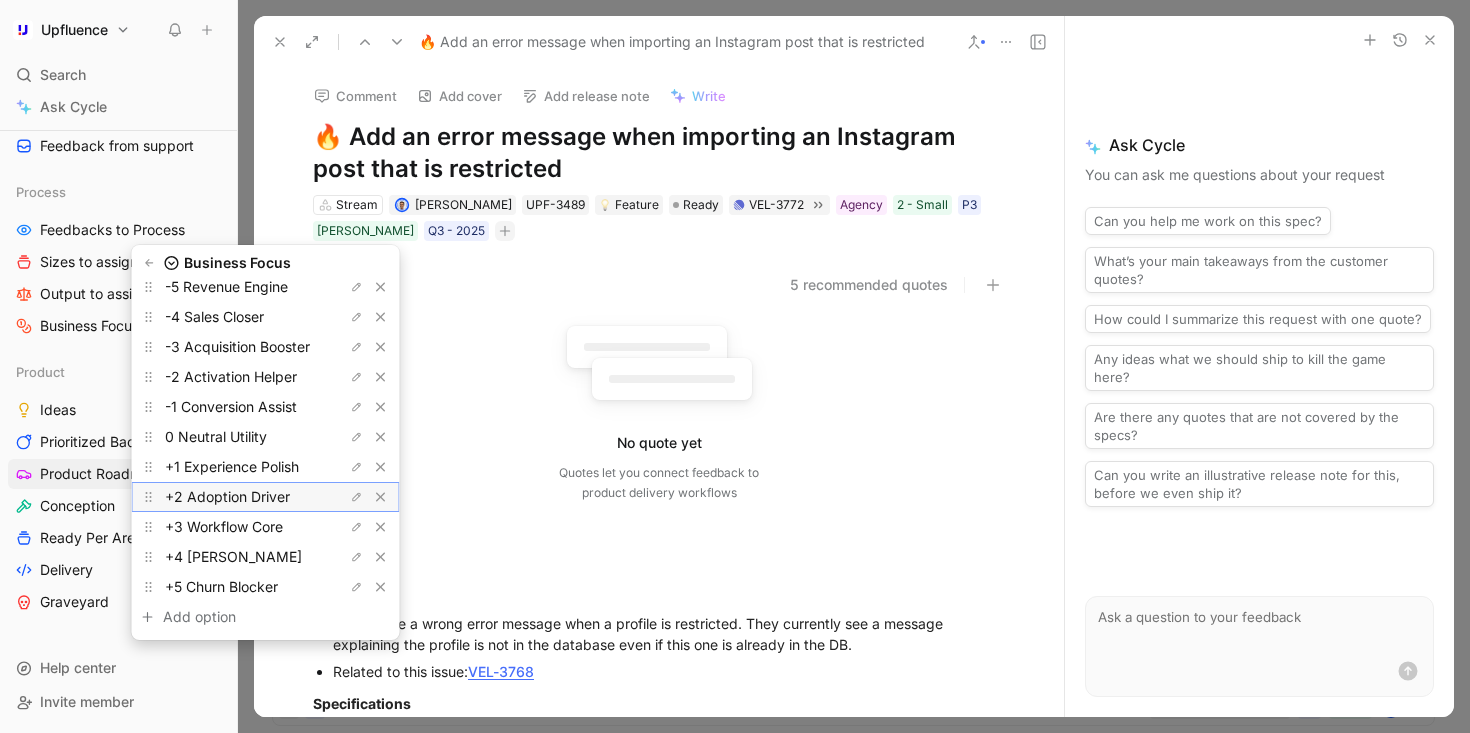click on "+2  Adoption Driver" at bounding box center [227, 496] 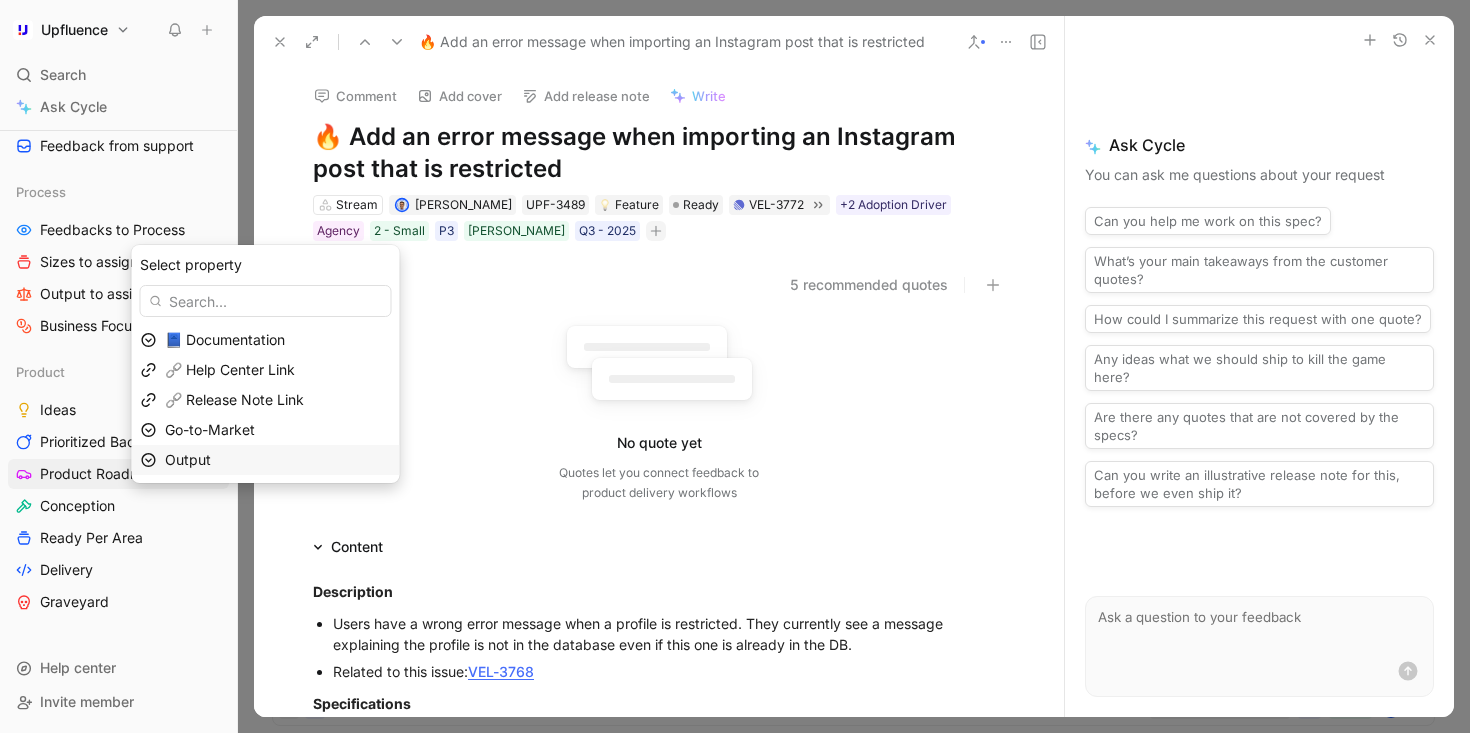 click on "Output" at bounding box center [278, 460] 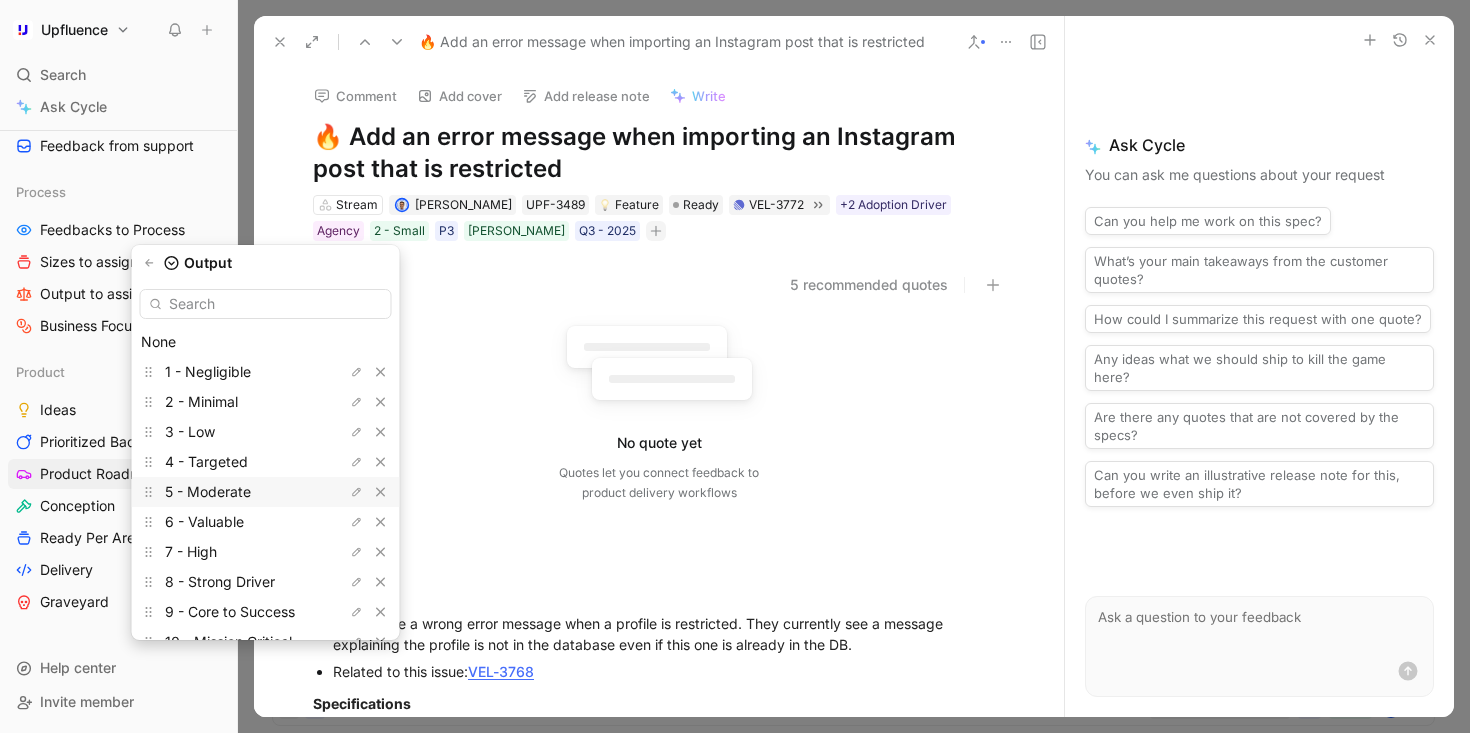 scroll, scrollTop: 55, scrollLeft: 0, axis: vertical 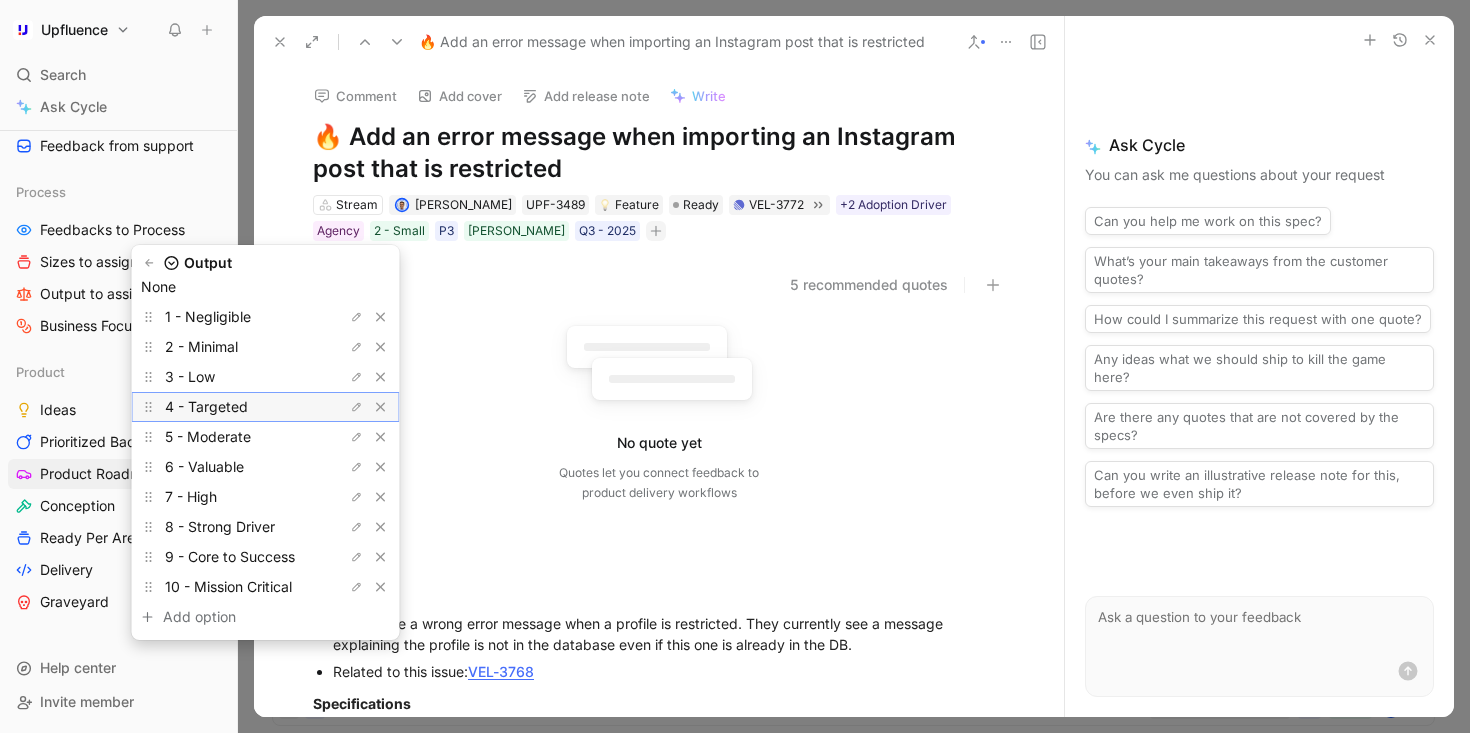 click on "4 - Targeted" at bounding box center [240, 407] 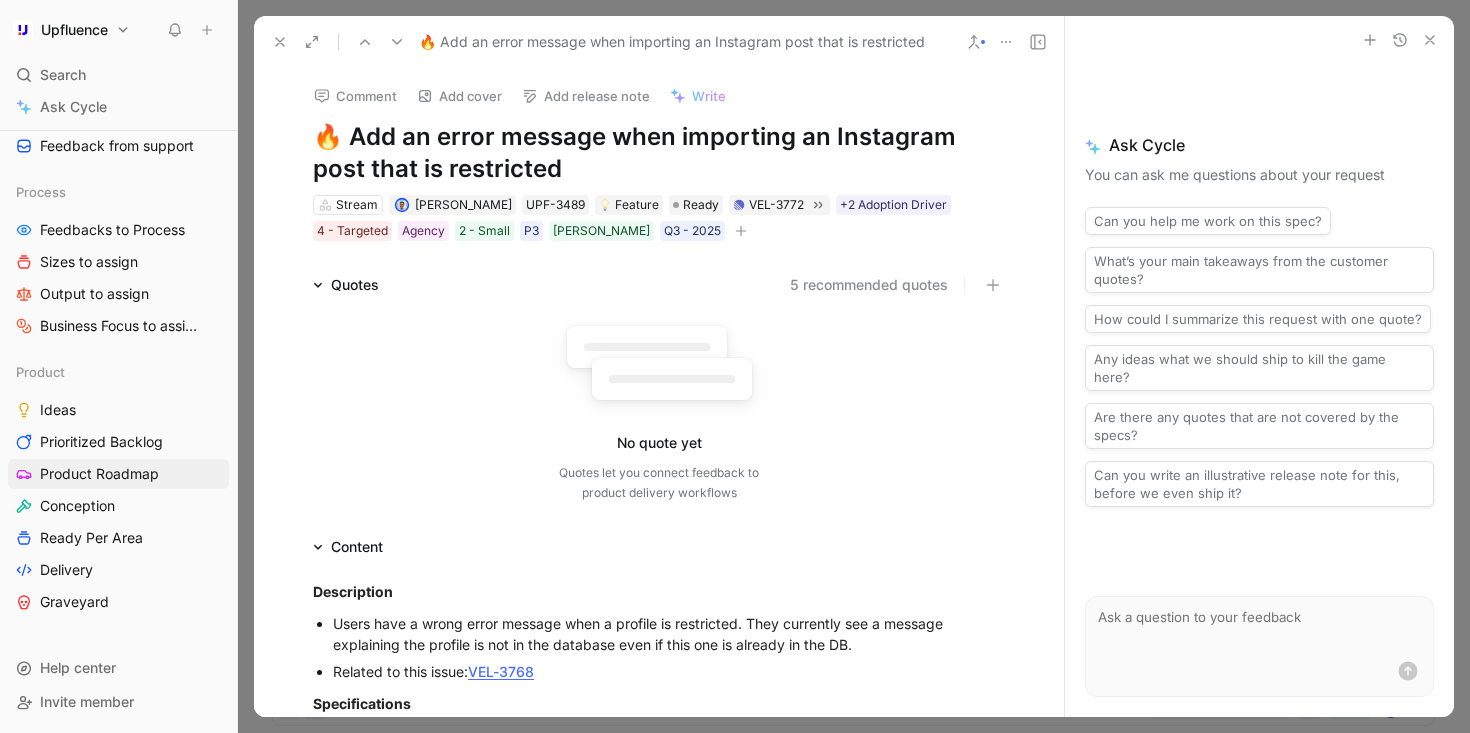 click at bounding box center (397, 42) 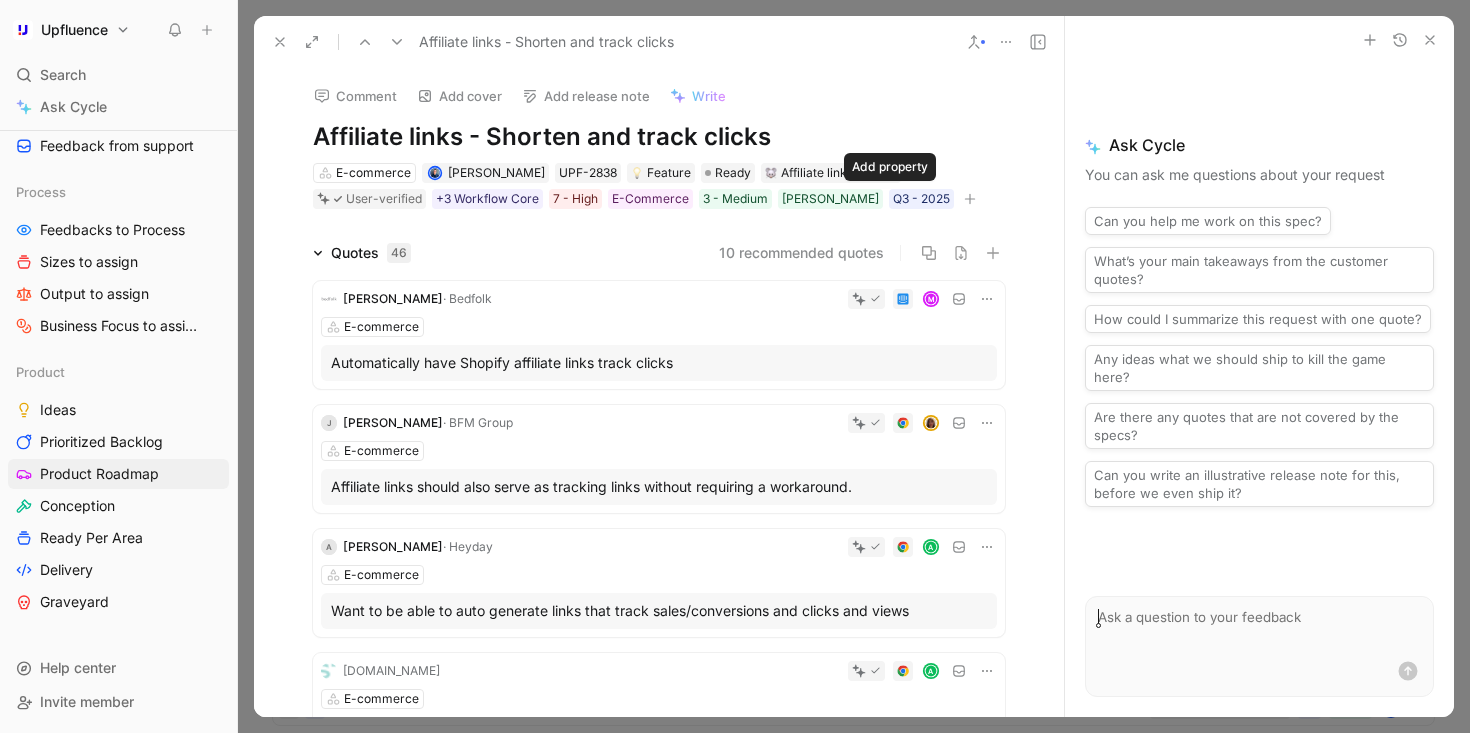 click 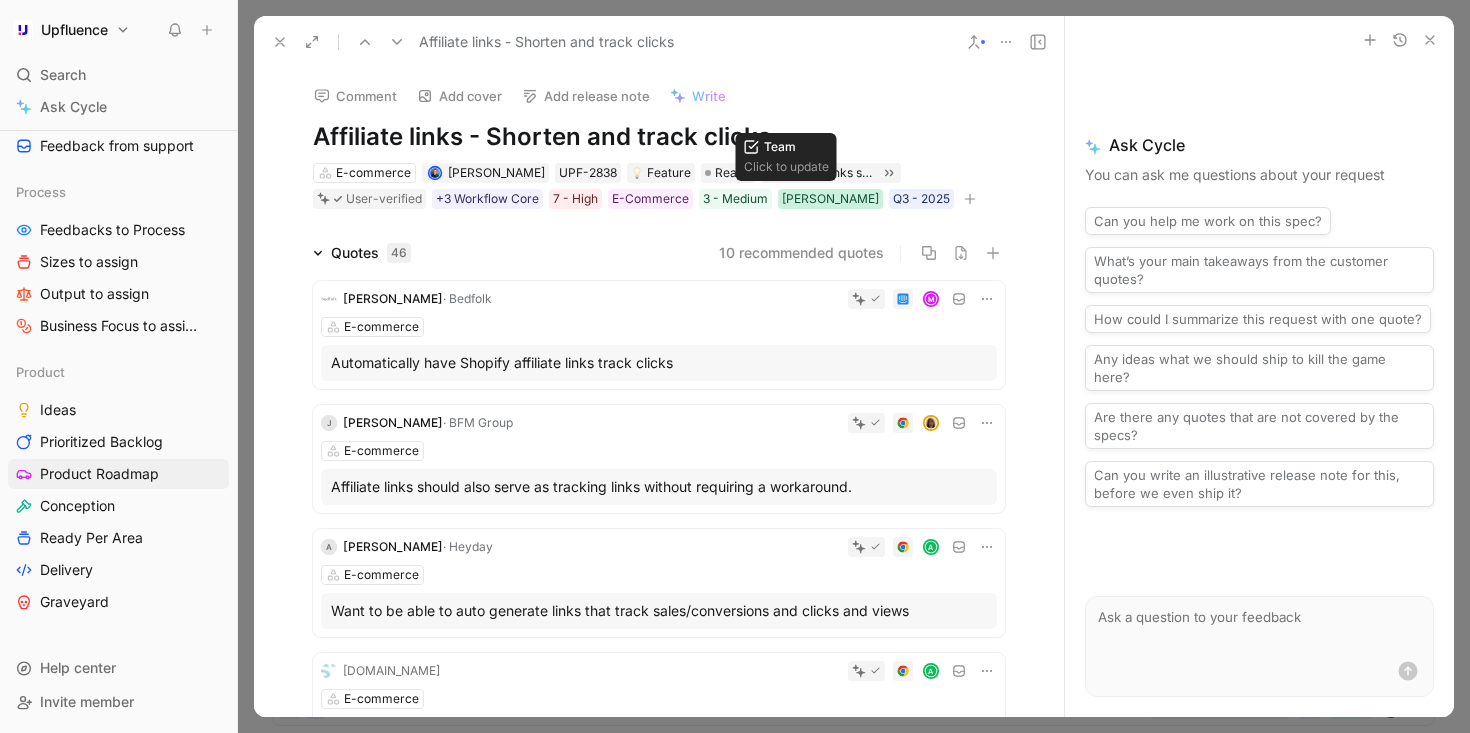 click on "[PERSON_NAME]" at bounding box center [830, 199] 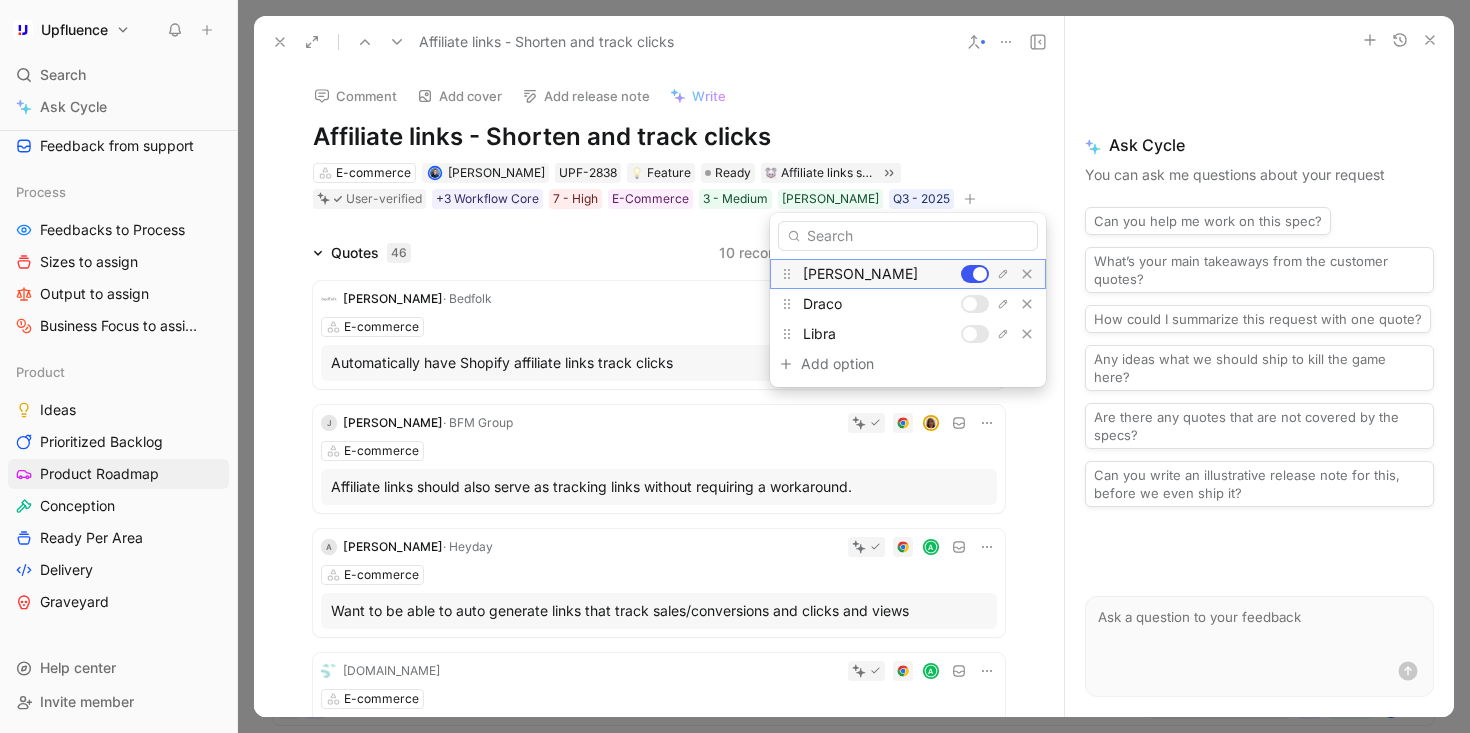 click at bounding box center (980, 274) 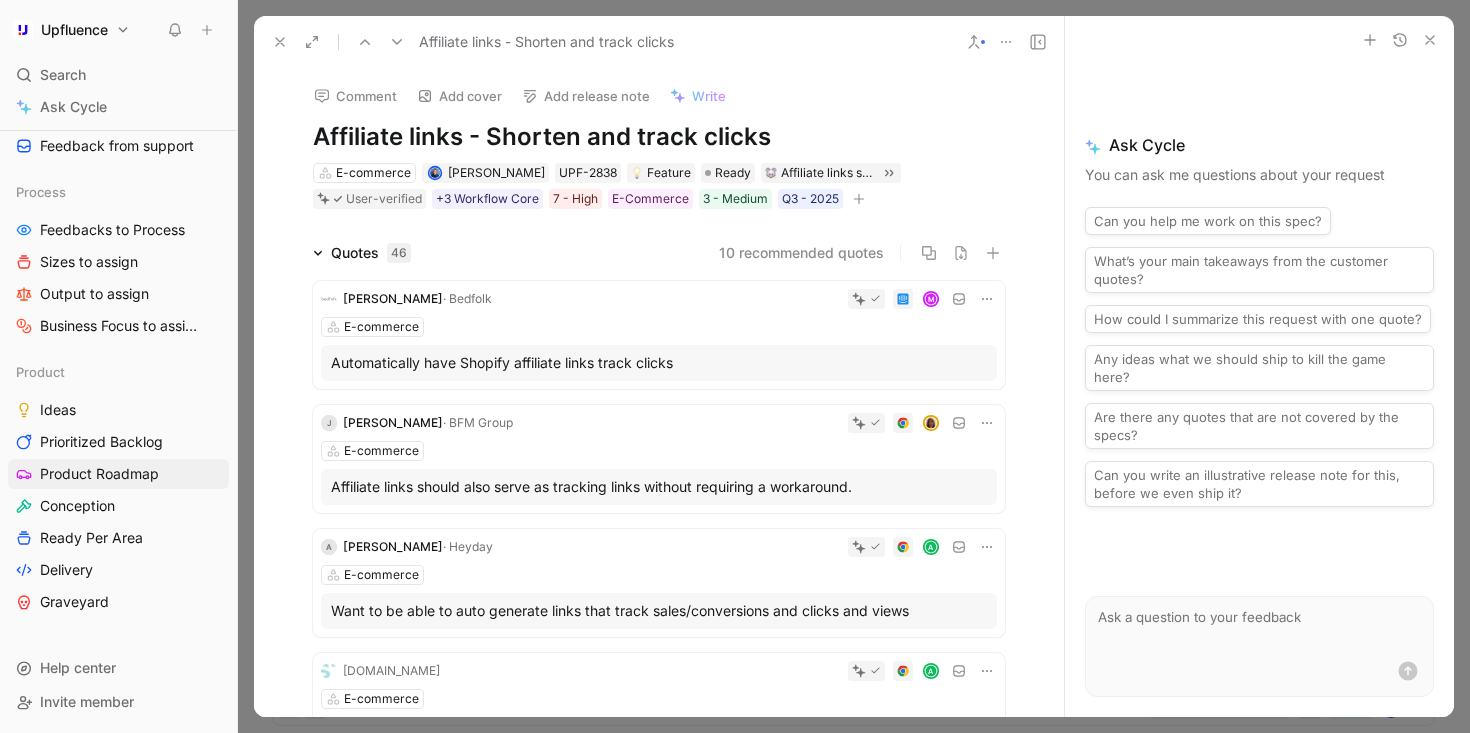 click 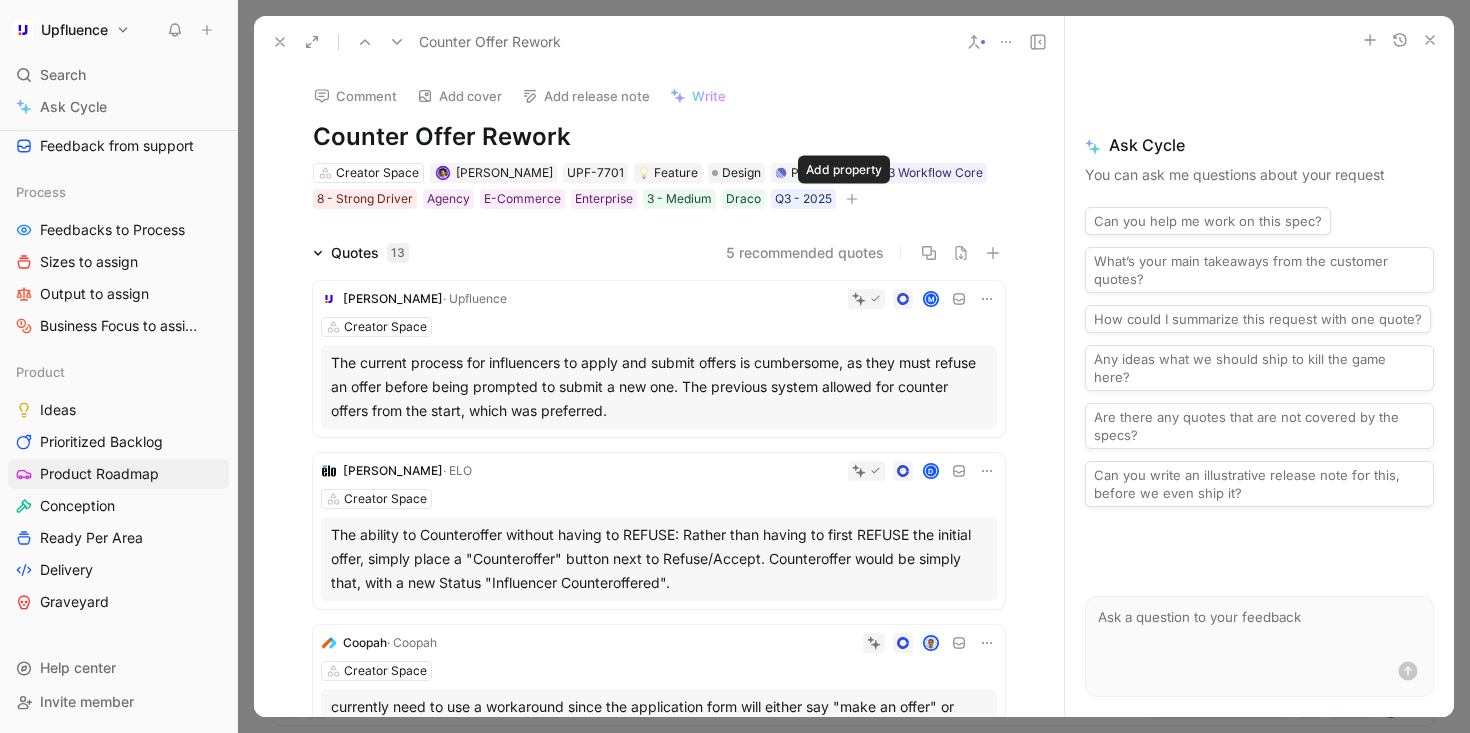 click 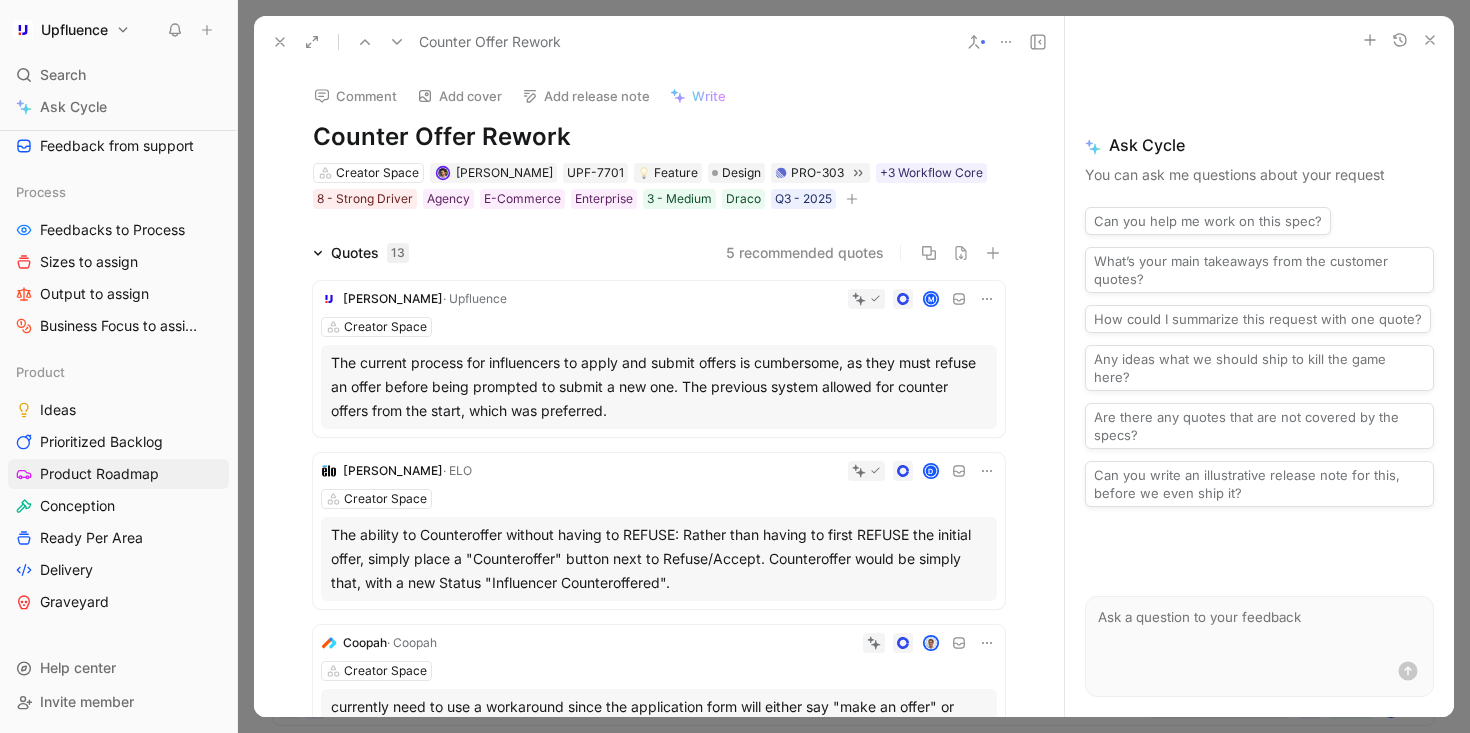 click 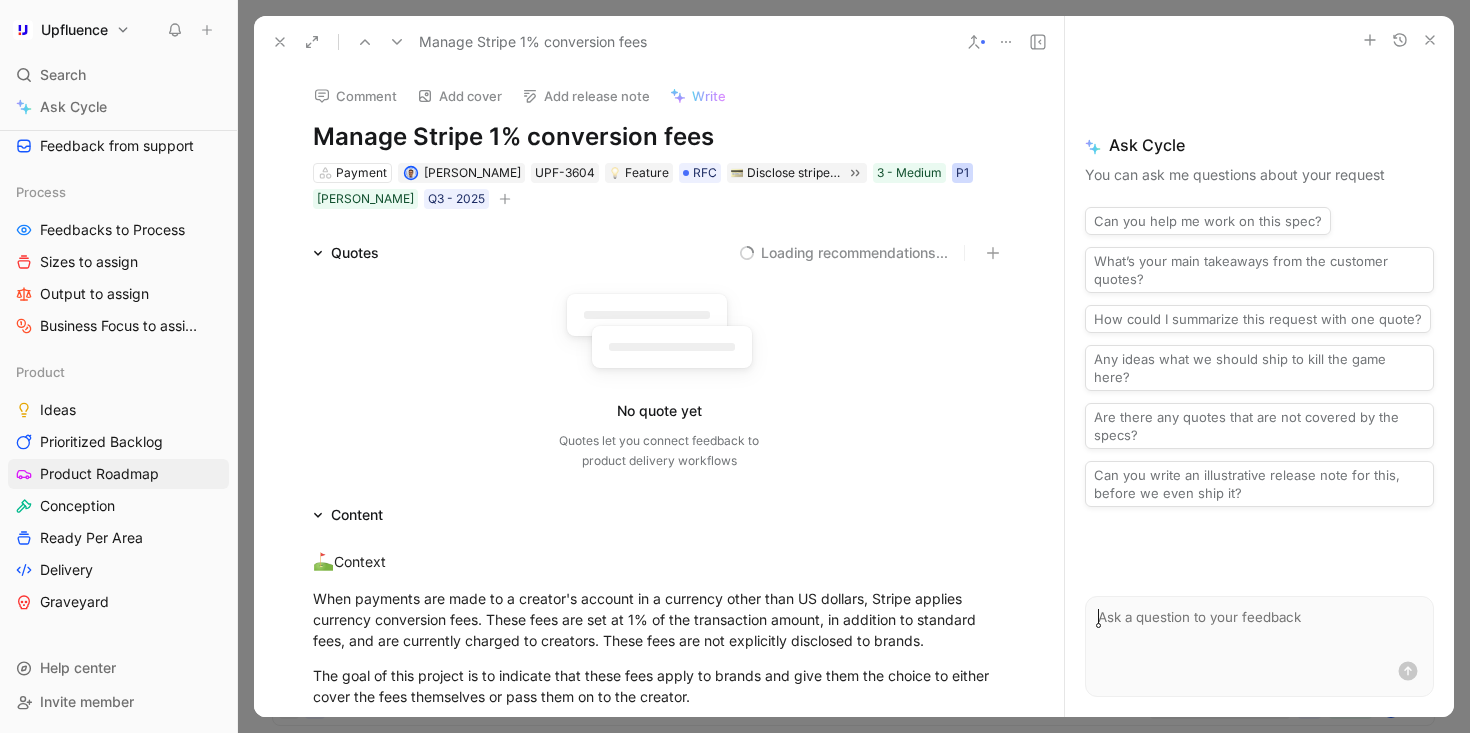 click on "P1" at bounding box center (962, 173) 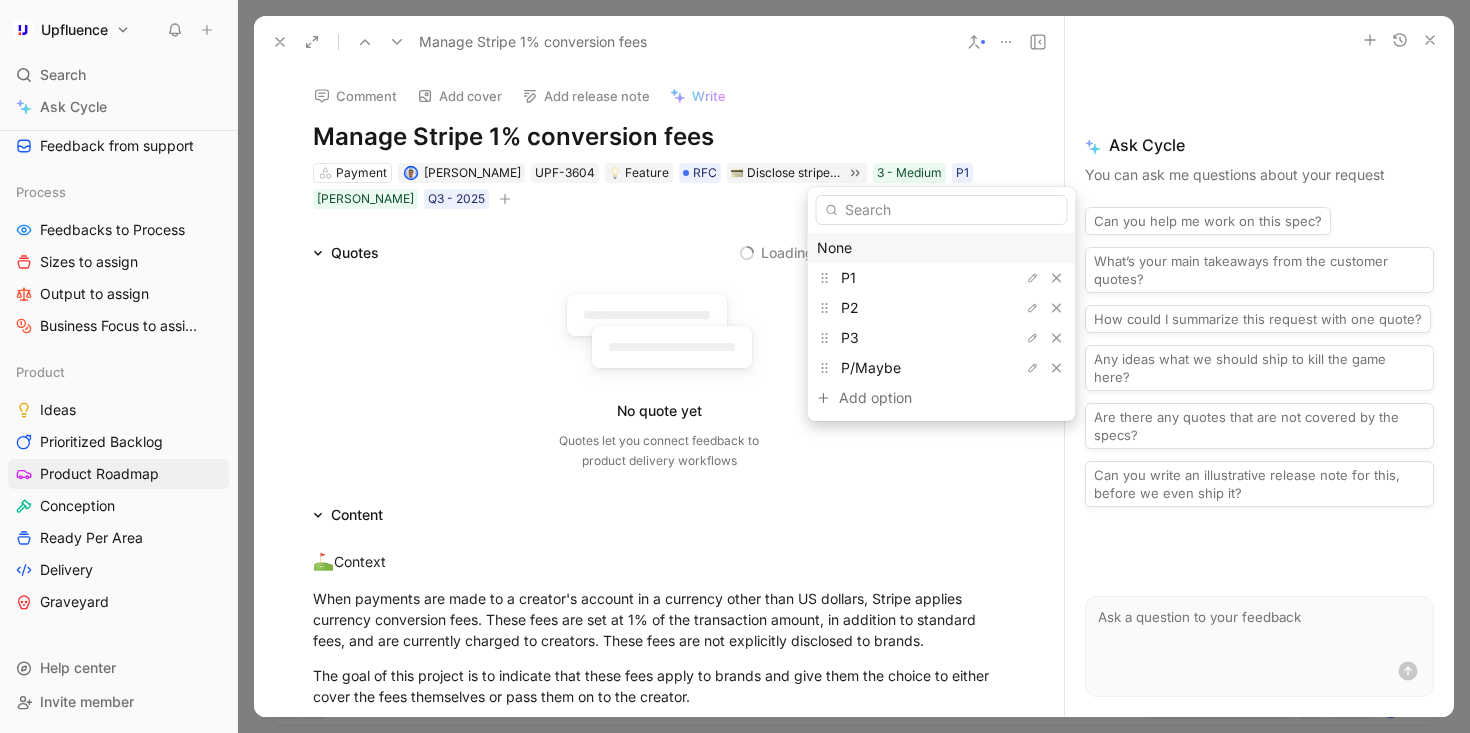 click on "None" at bounding box center [942, 248] 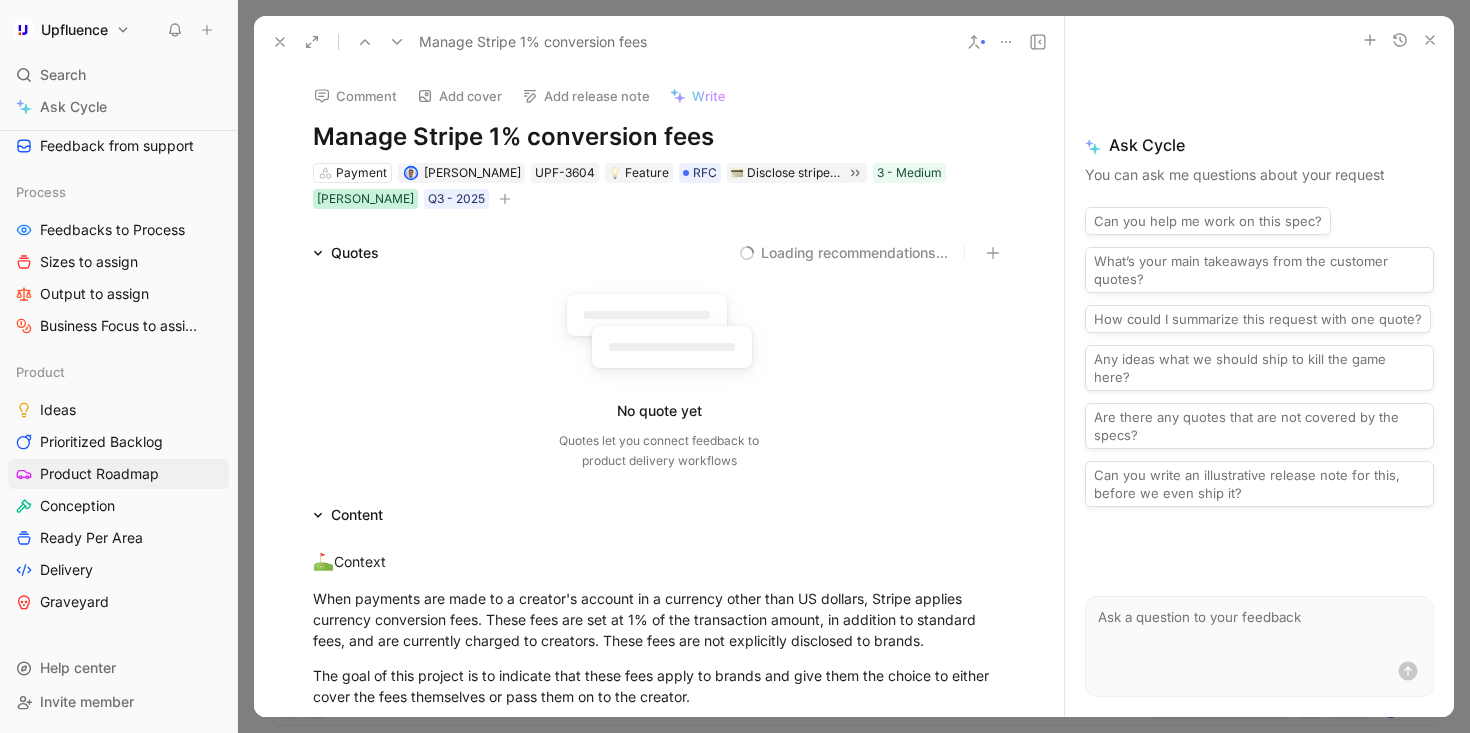 click on "[PERSON_NAME]" at bounding box center (365, 199) 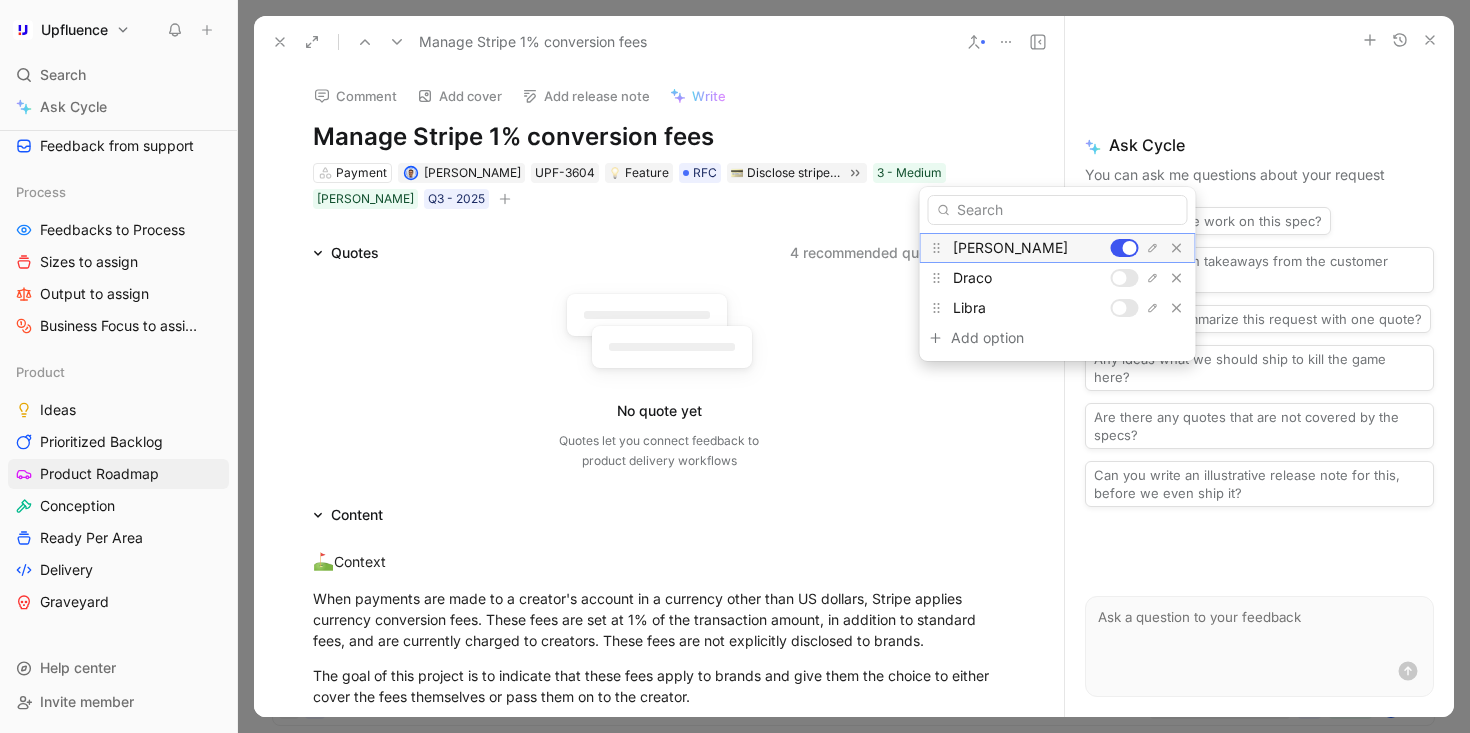 click at bounding box center [1125, 248] 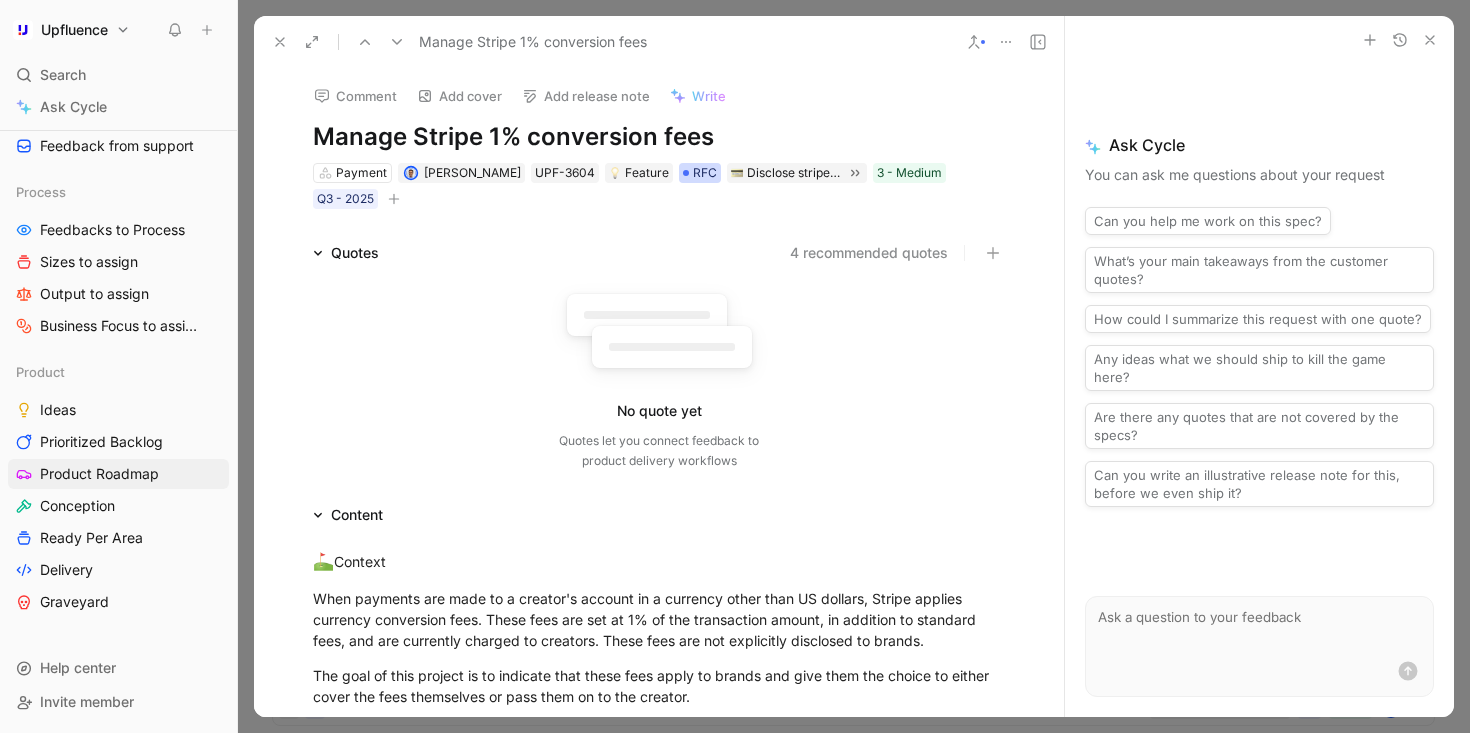click on "RFC" at bounding box center (705, 173) 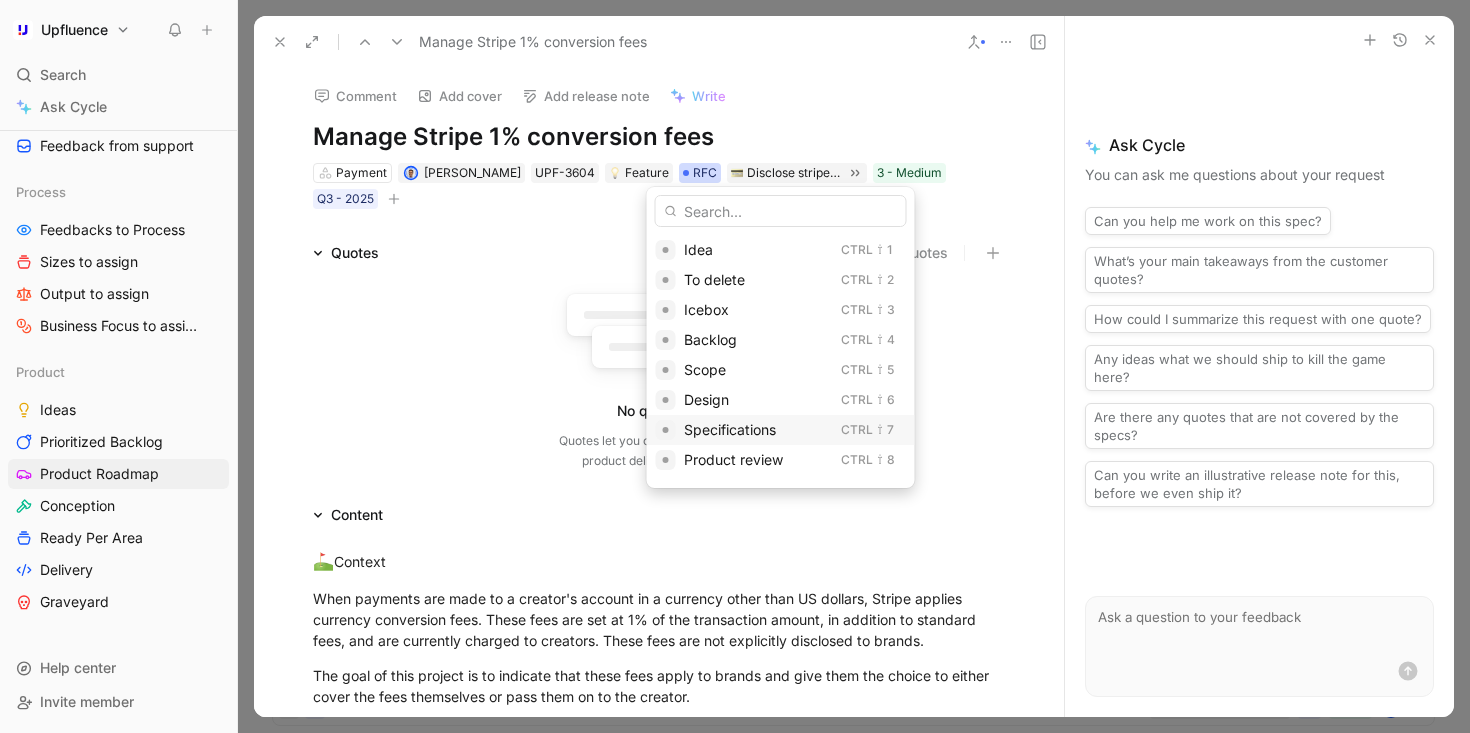 scroll, scrollTop: 235, scrollLeft: 0, axis: vertical 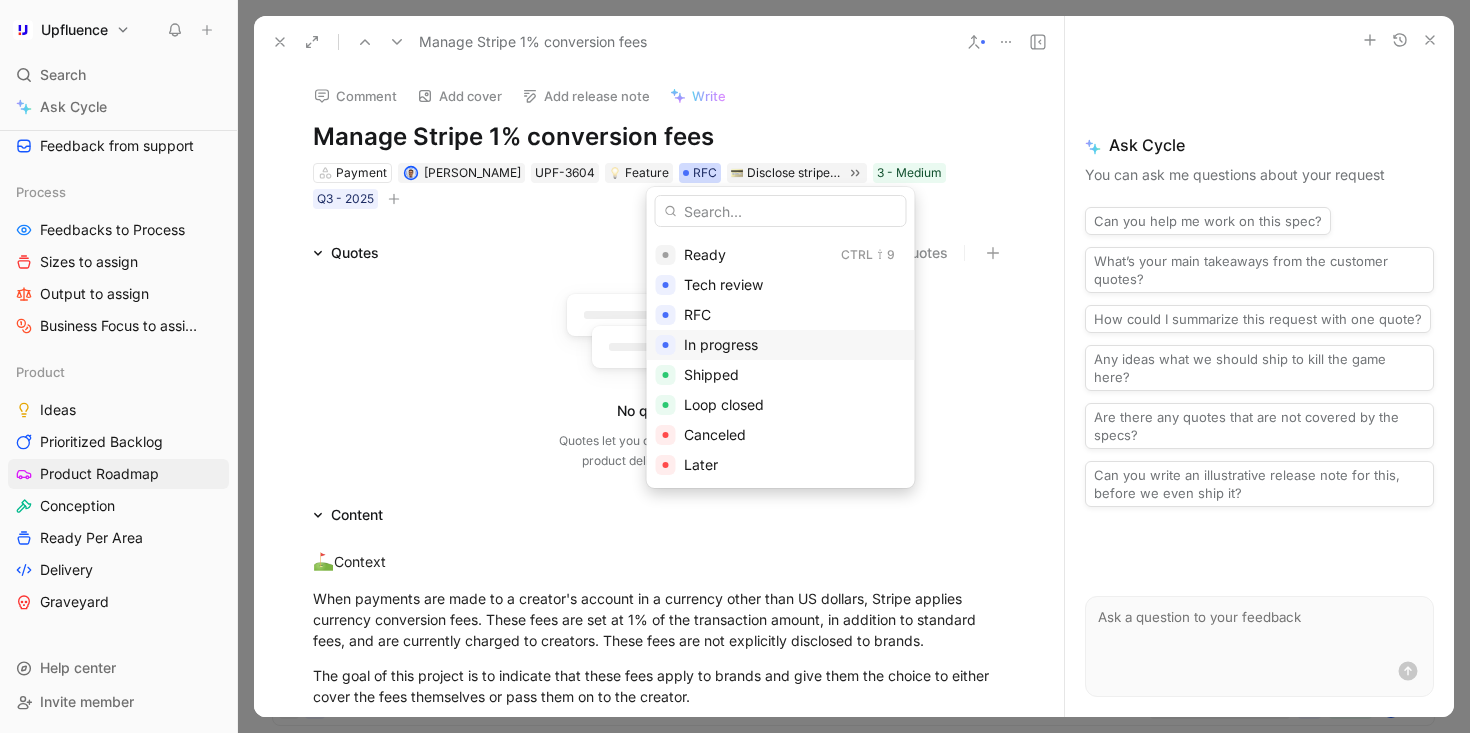 click on "In progress" at bounding box center [721, 344] 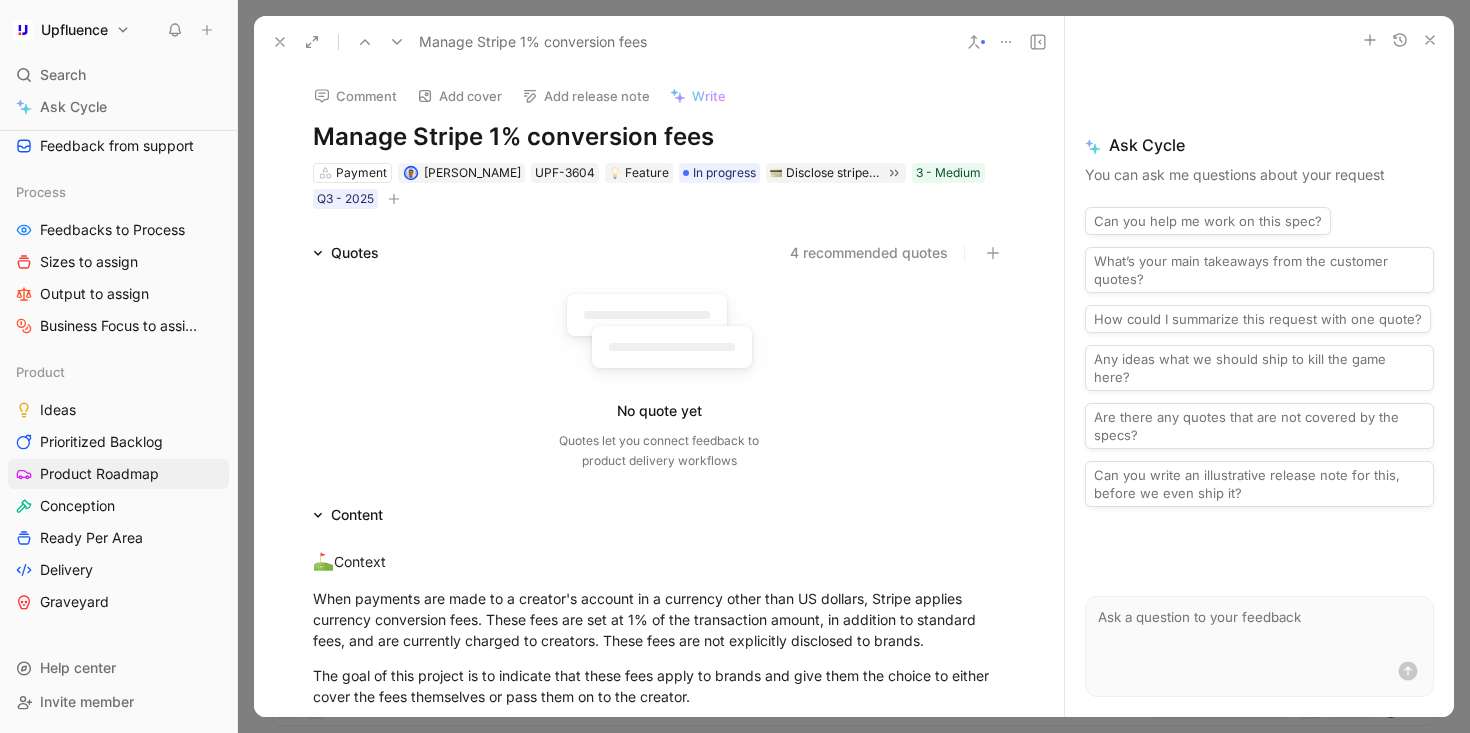click 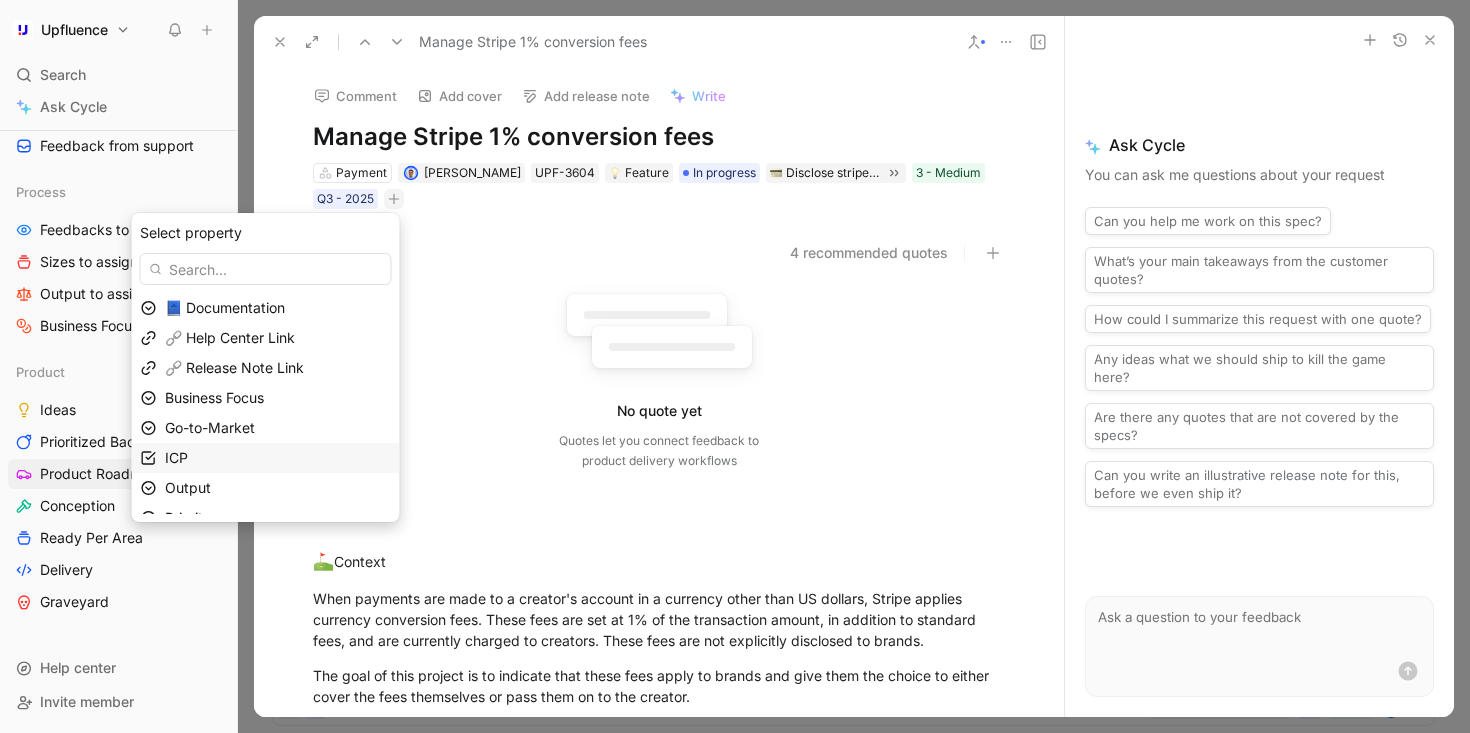 scroll, scrollTop: 49, scrollLeft: 0, axis: vertical 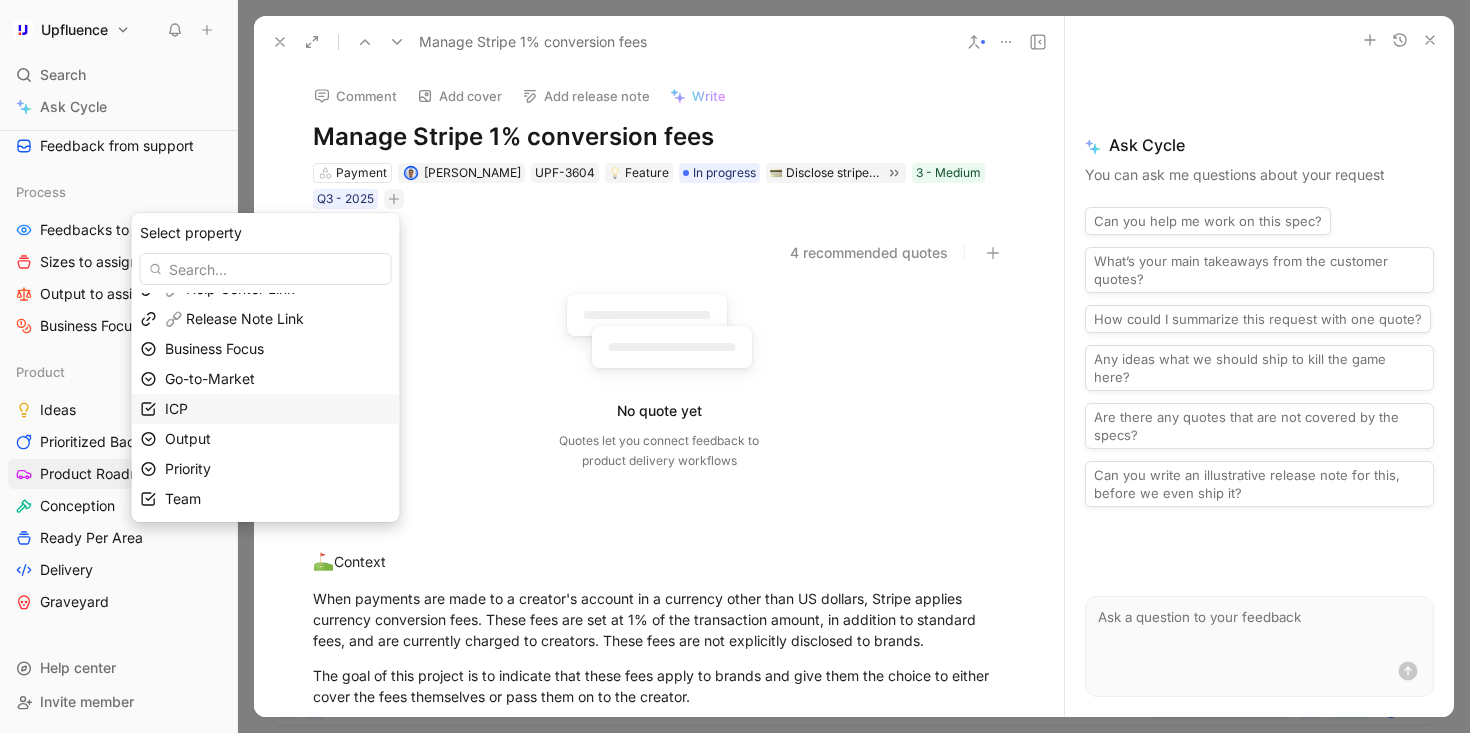 click on "ICP" at bounding box center [278, 409] 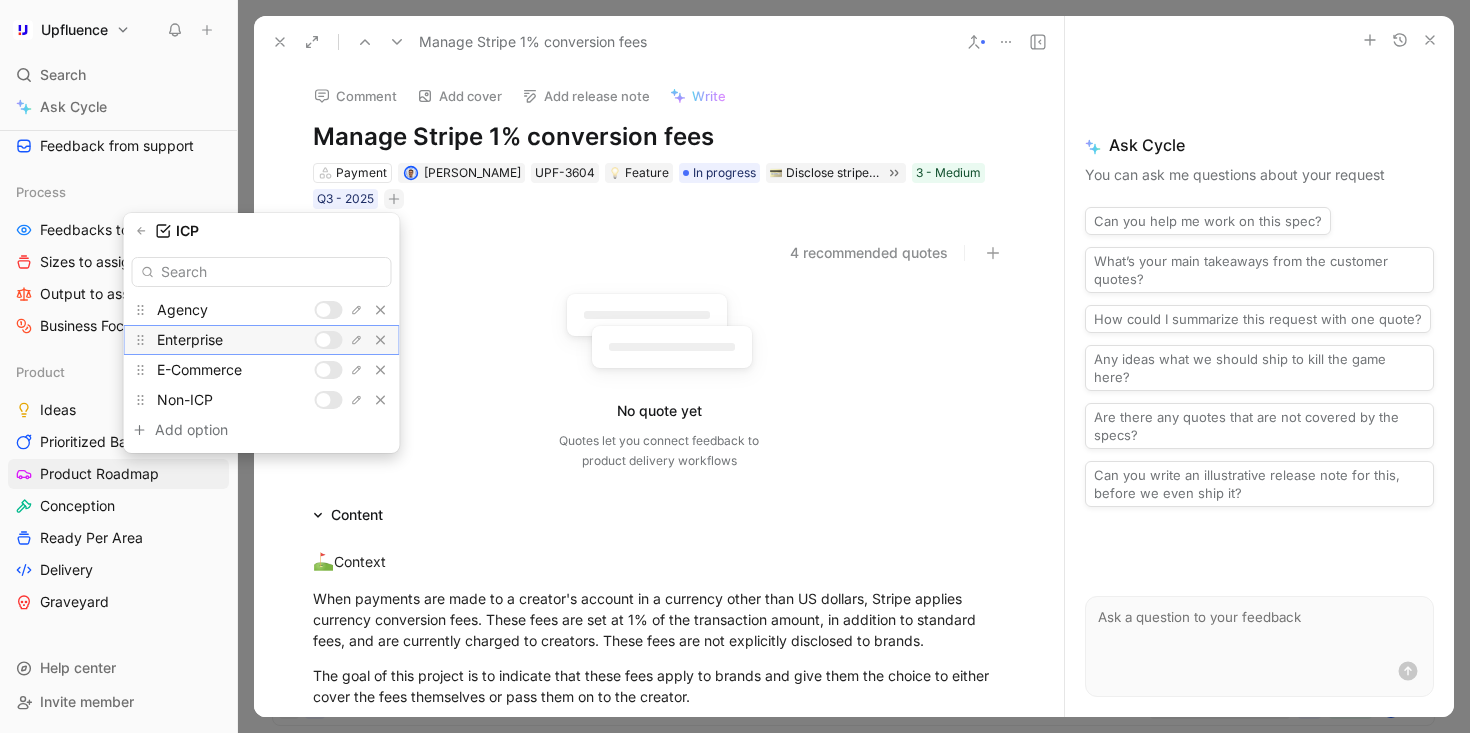 click at bounding box center [329, 340] 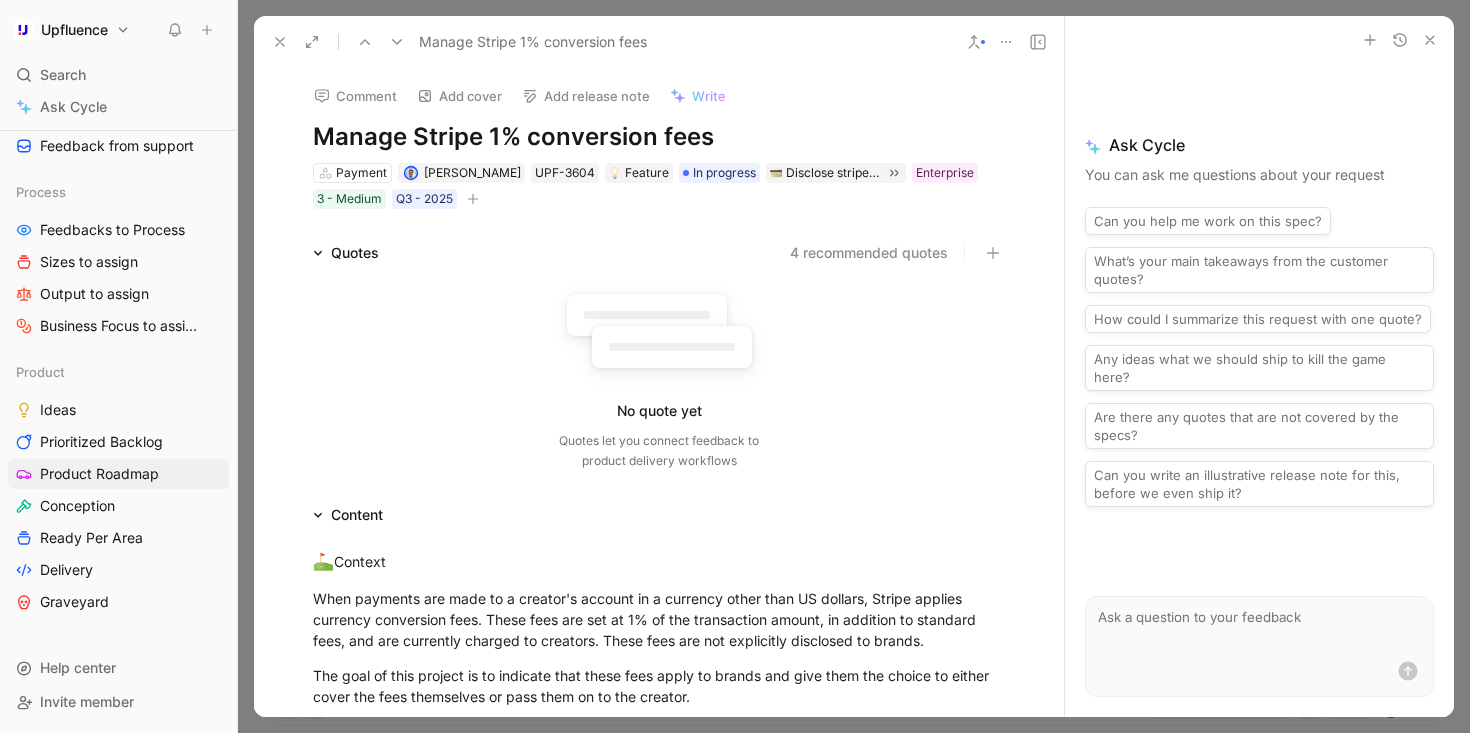 click 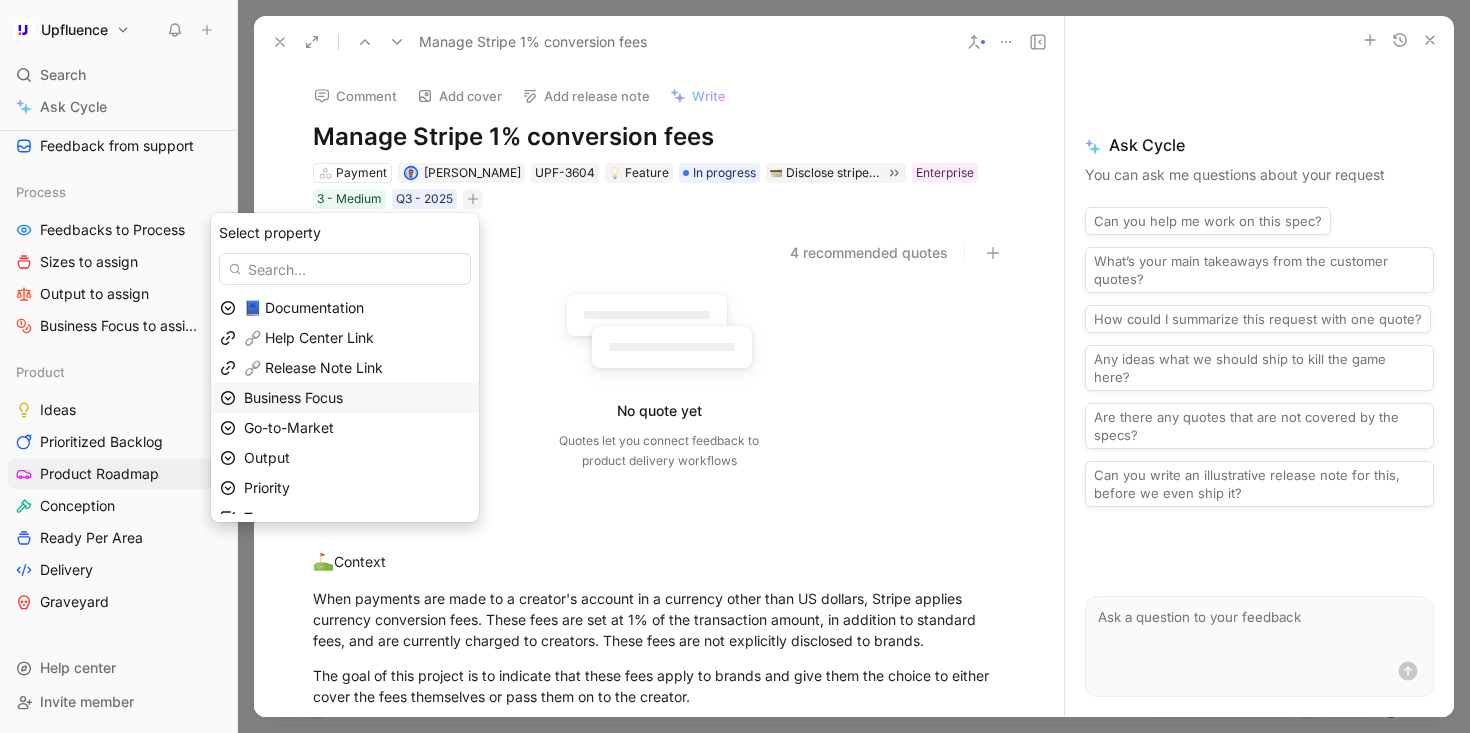 click on "Business Focus" at bounding box center (293, 397) 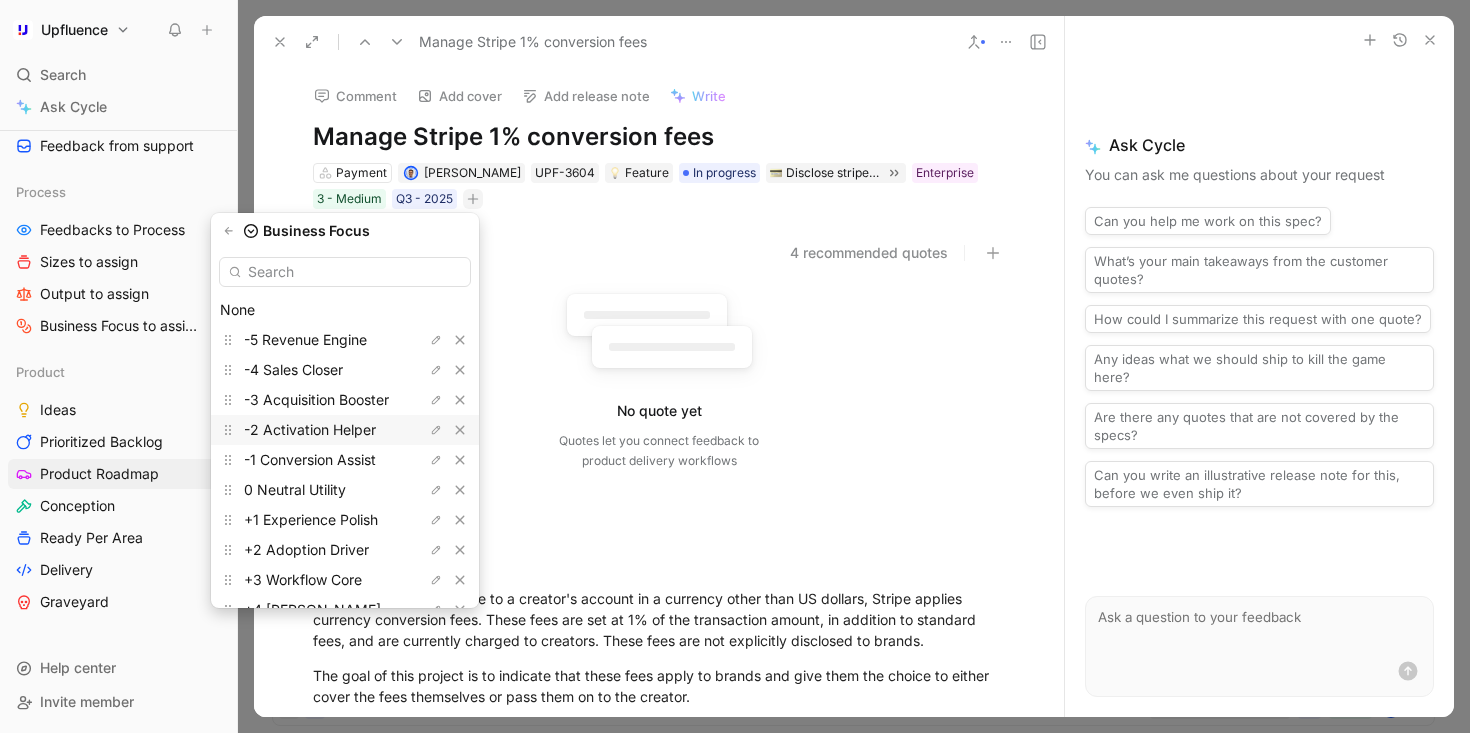 scroll, scrollTop: 85, scrollLeft: 0, axis: vertical 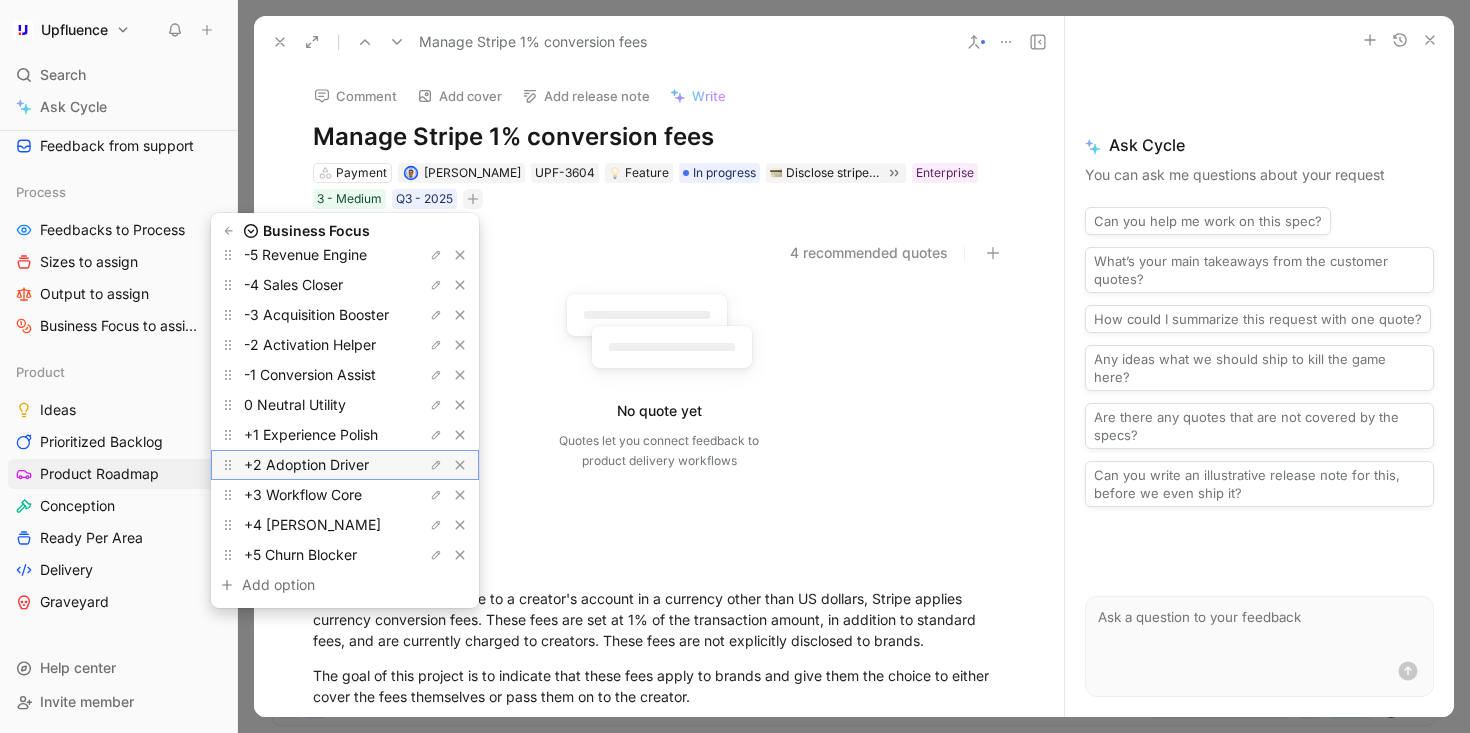 click on "+2  Adoption Driver" at bounding box center [306, 464] 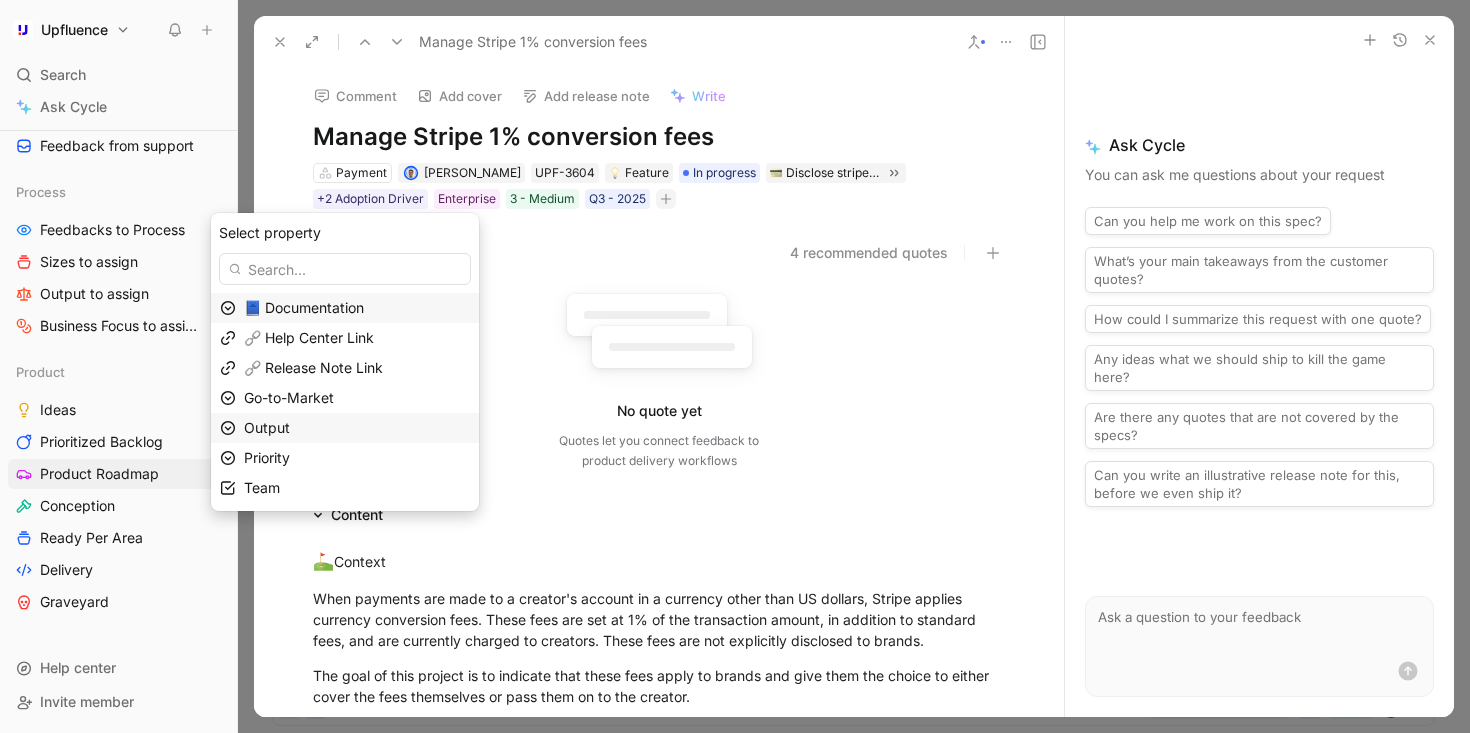 click on "Output" at bounding box center (357, 428) 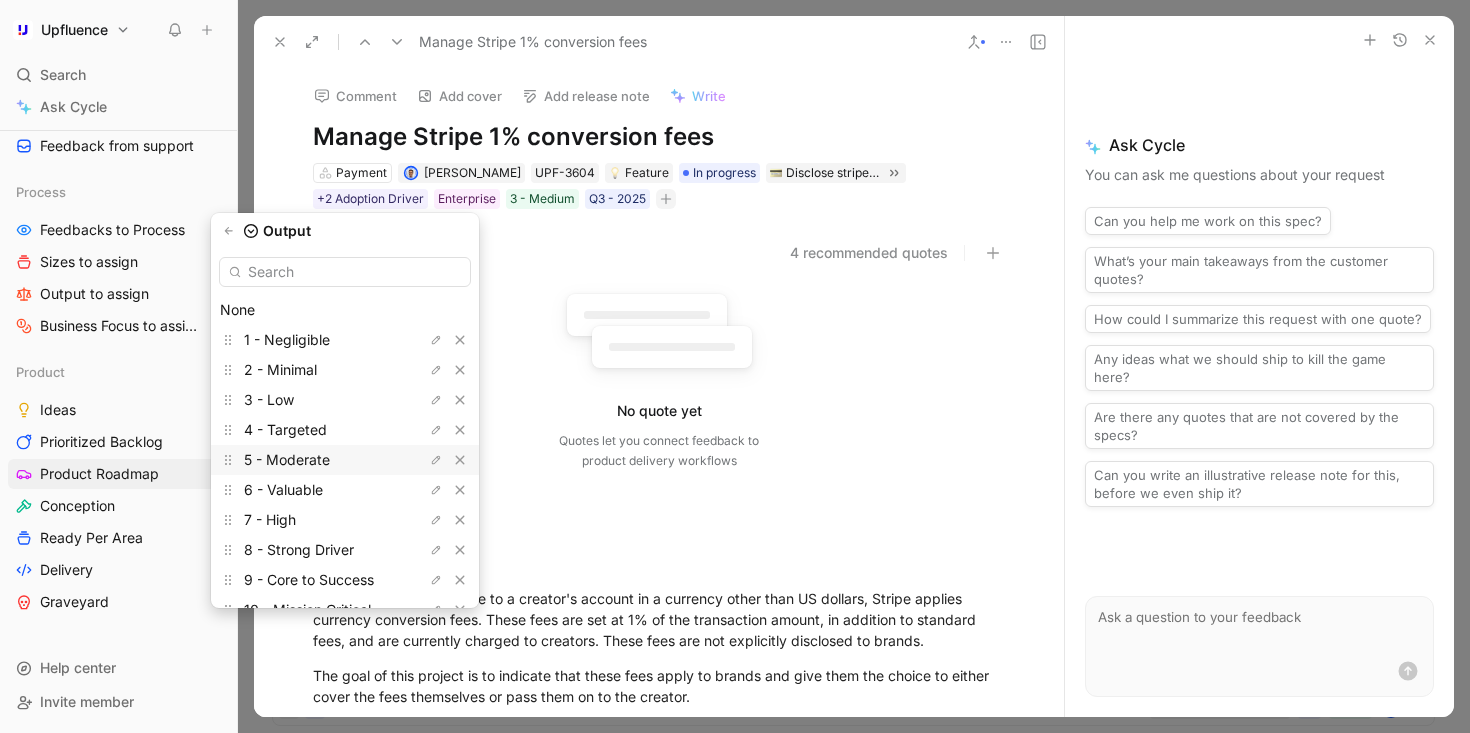scroll, scrollTop: 55, scrollLeft: 0, axis: vertical 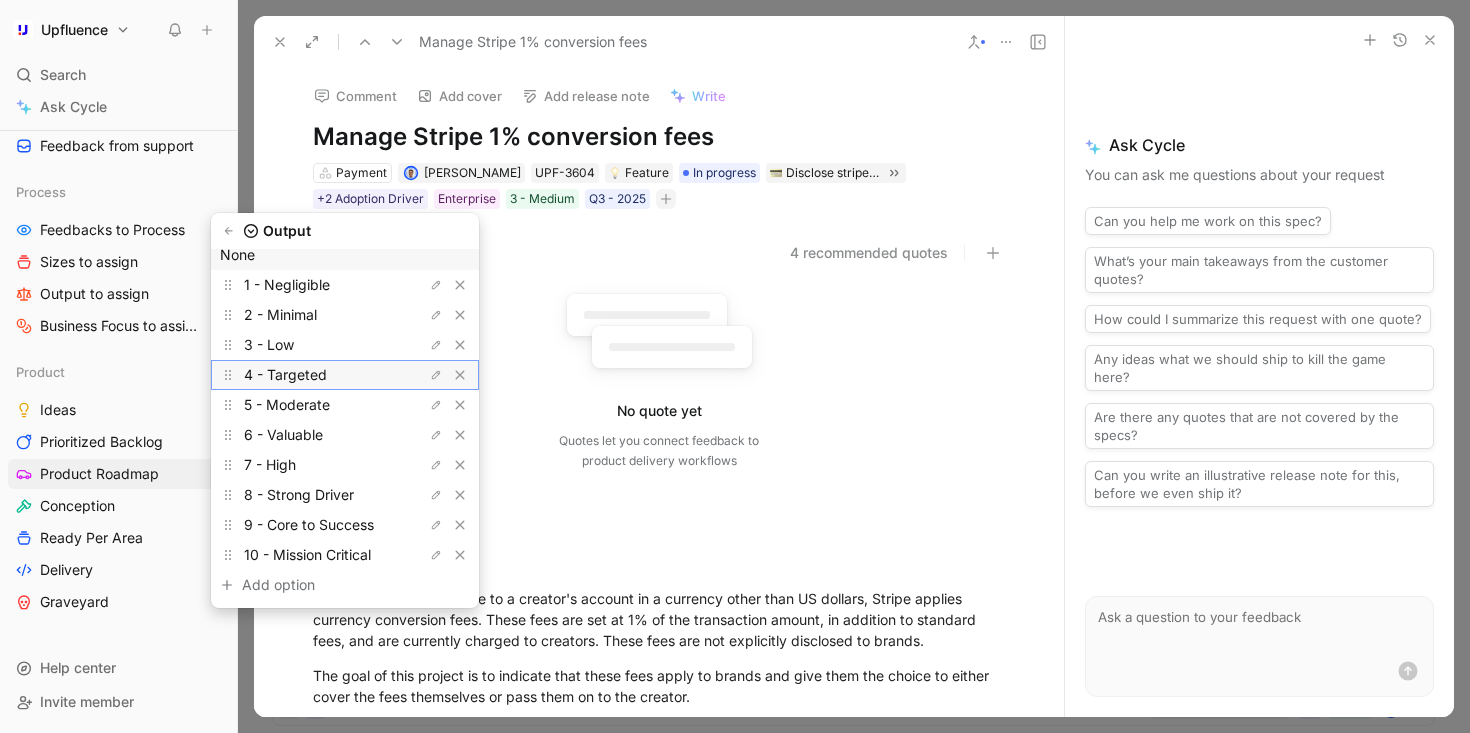 click on "4 - Targeted" at bounding box center [319, 375] 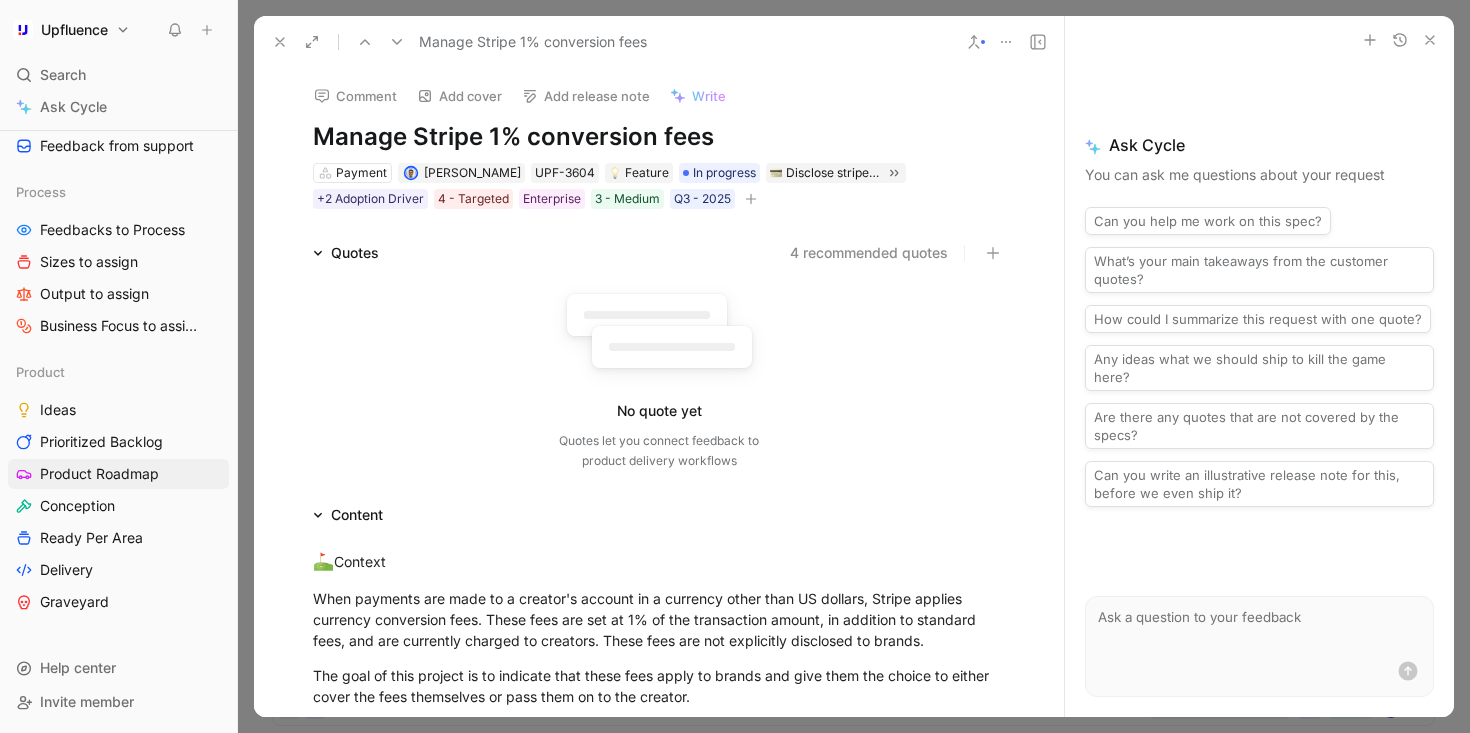 click 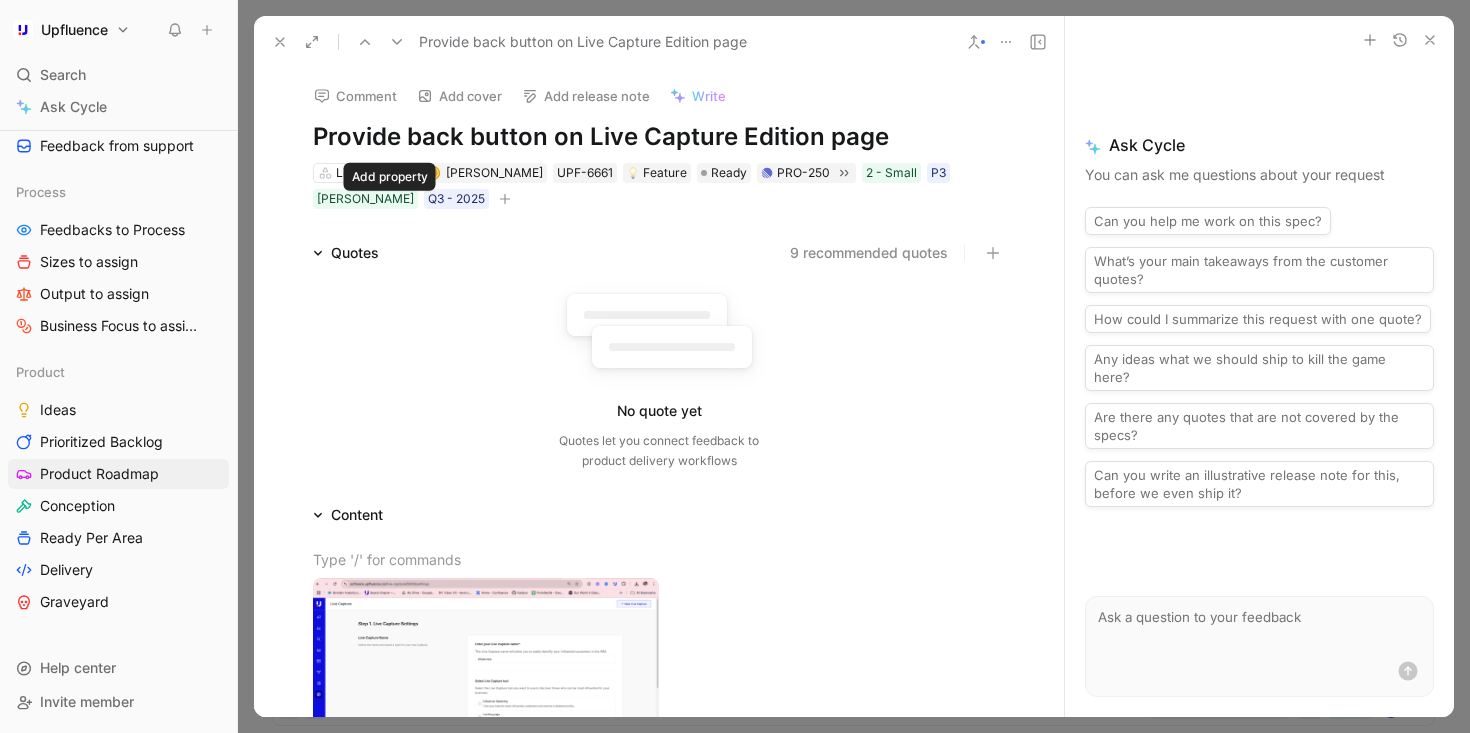 click 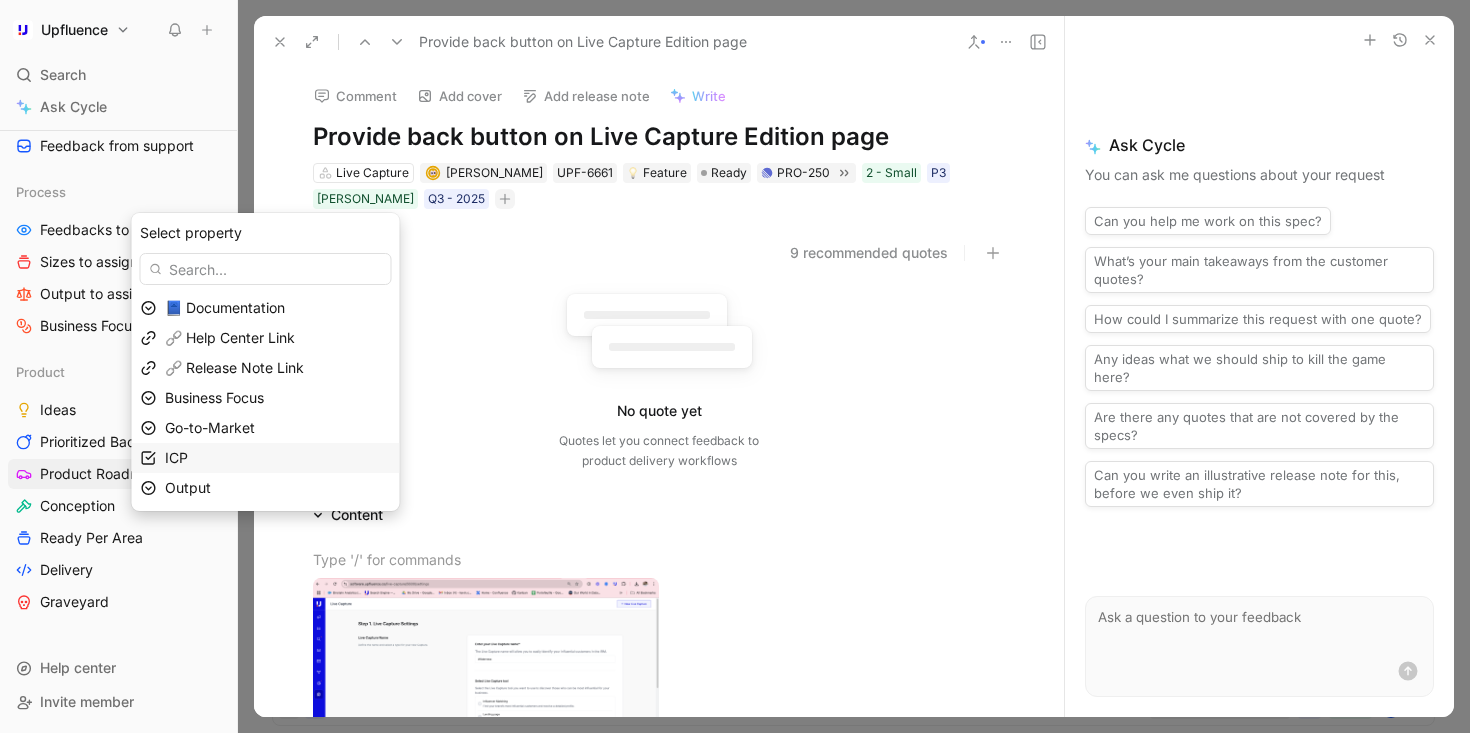 click on "ICP" at bounding box center [278, 458] 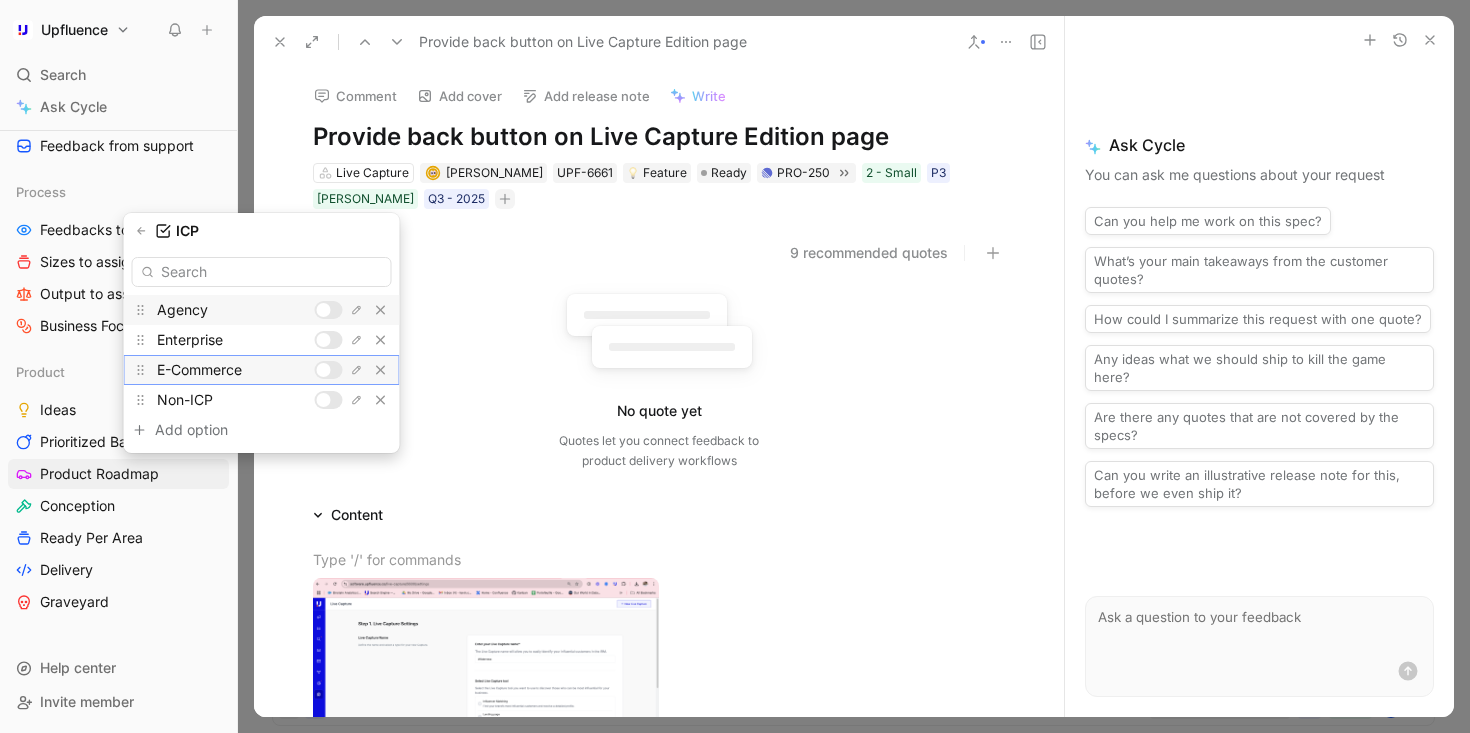 click at bounding box center (324, 370) 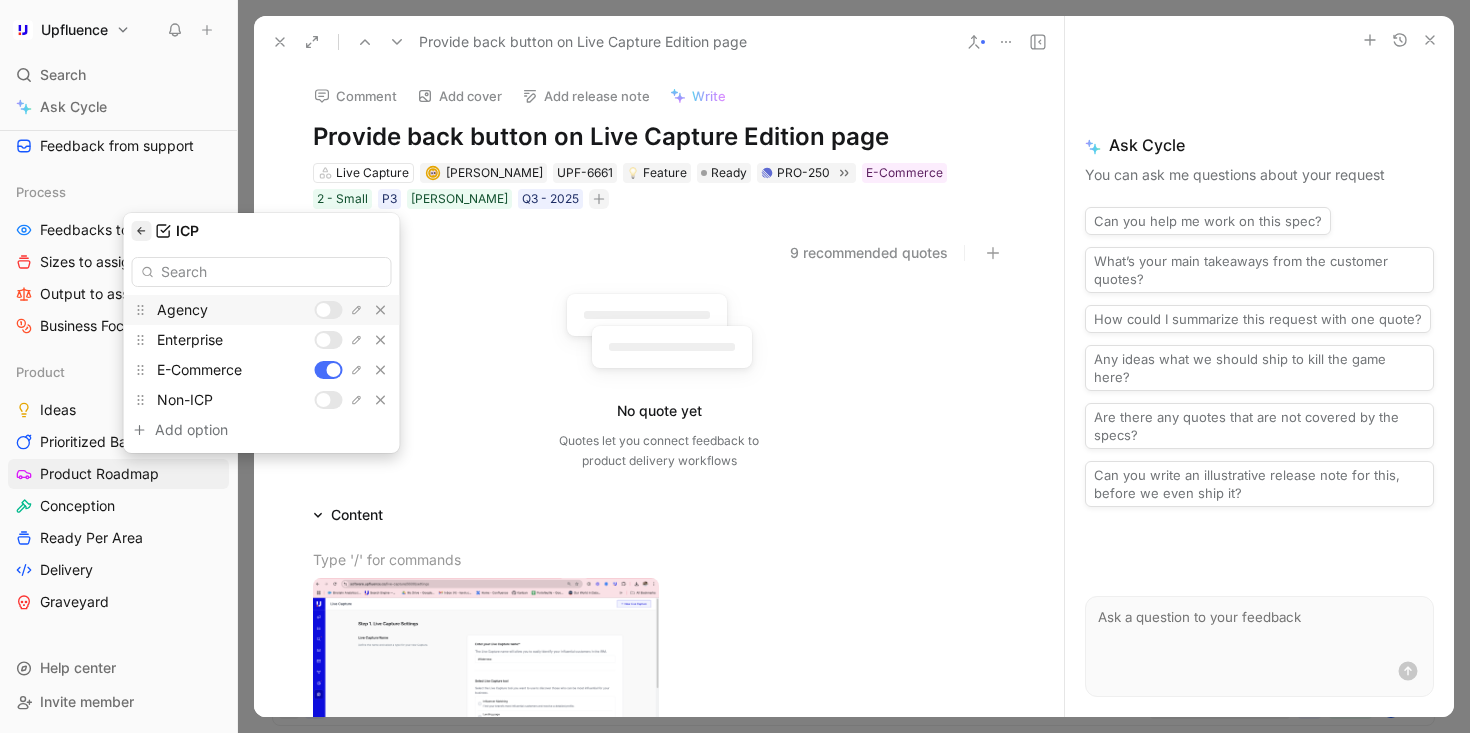 click 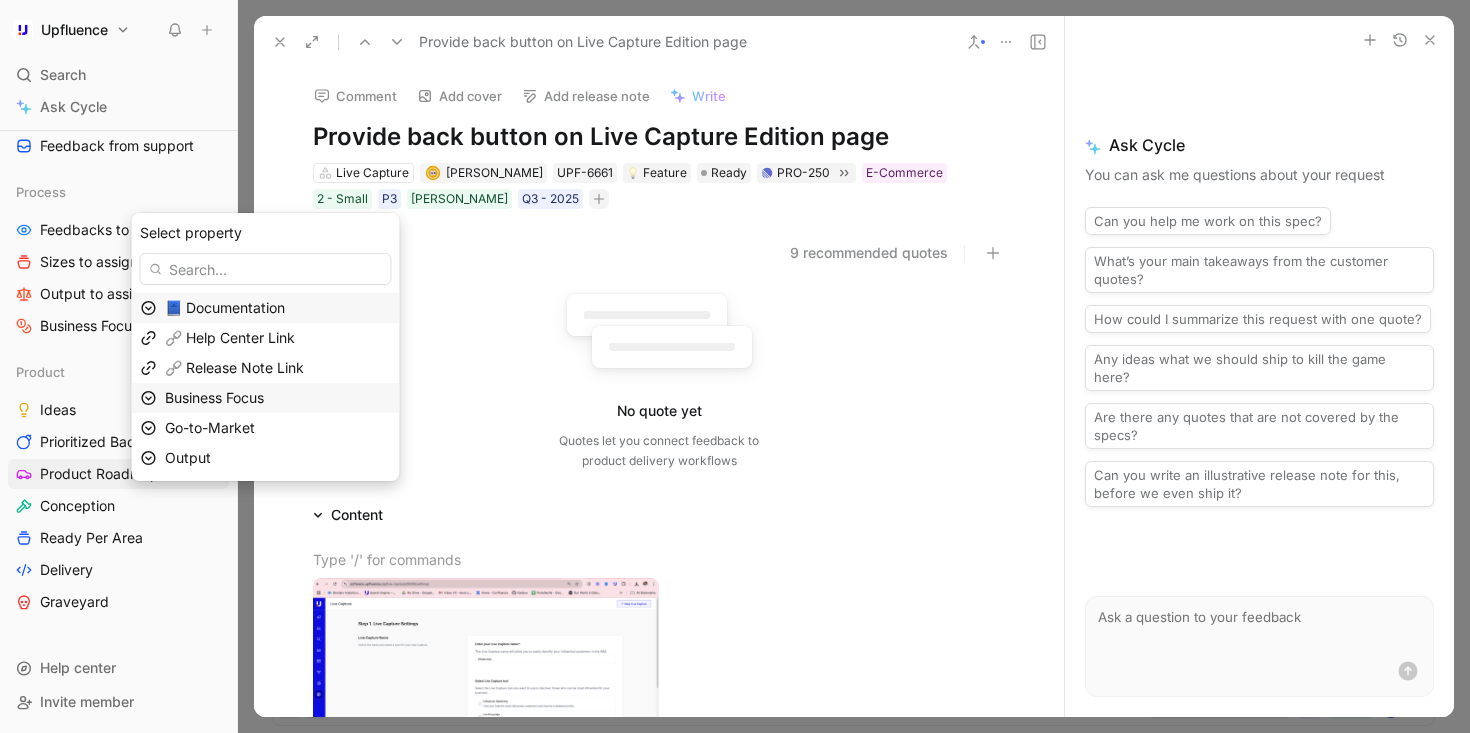 click on "Business Focus" at bounding box center [278, 398] 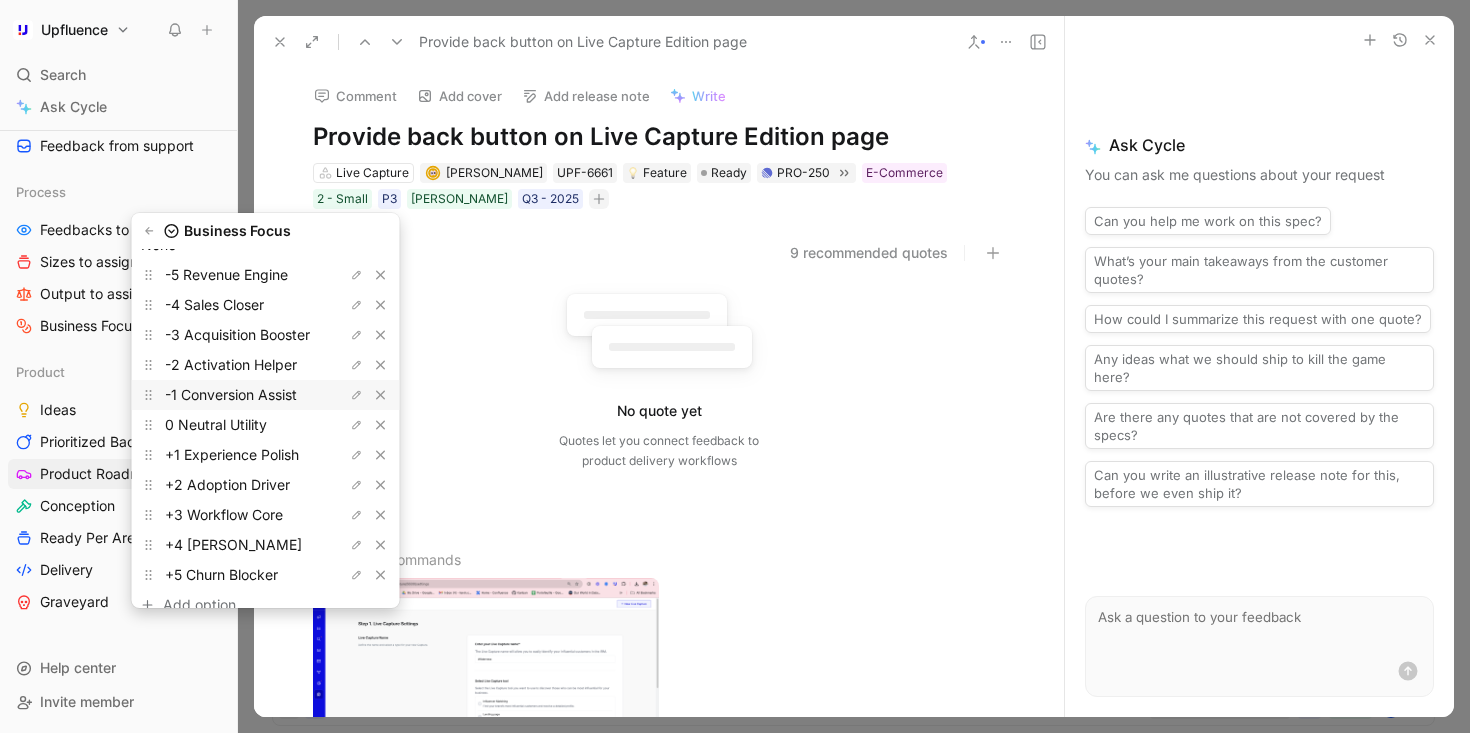 scroll, scrollTop: 85, scrollLeft: 0, axis: vertical 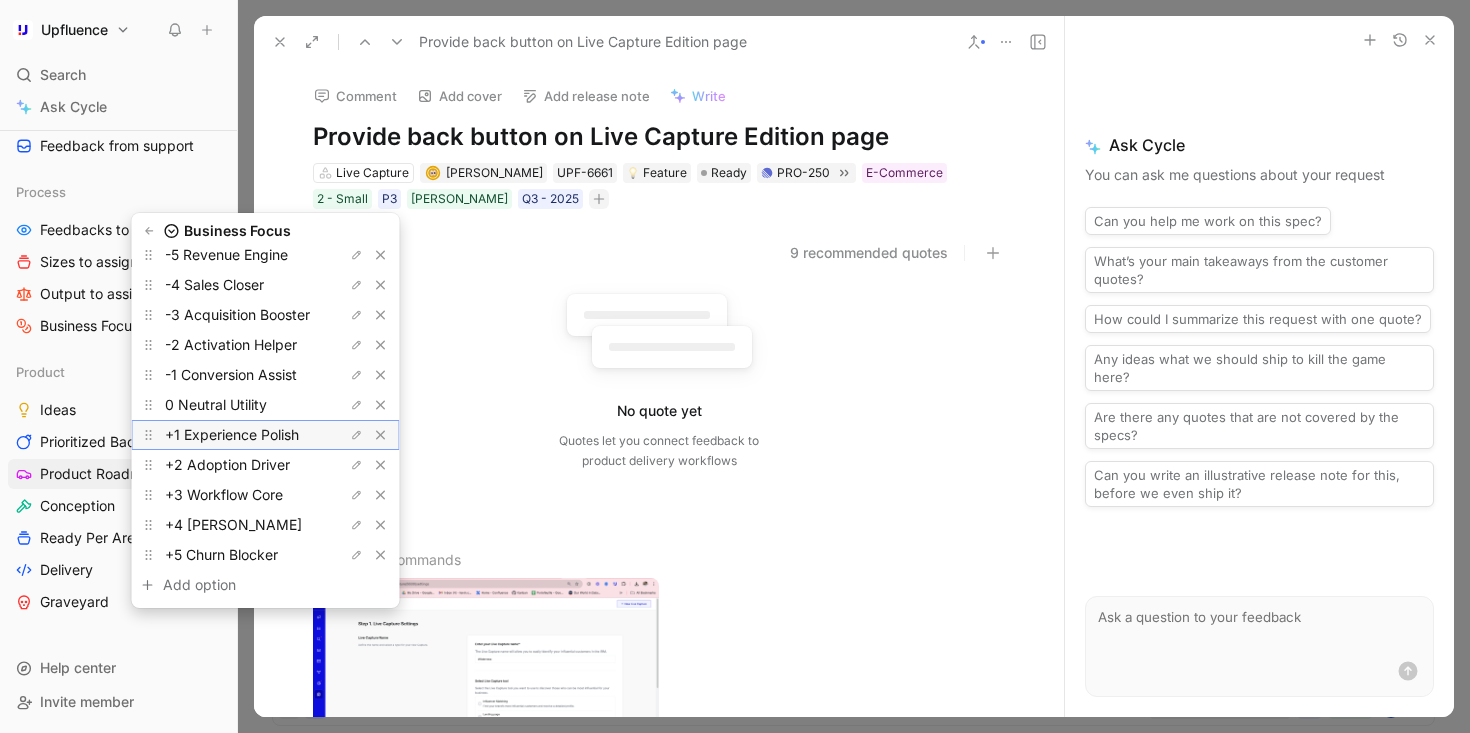 click on "+1  Experience Polish" at bounding box center [232, 434] 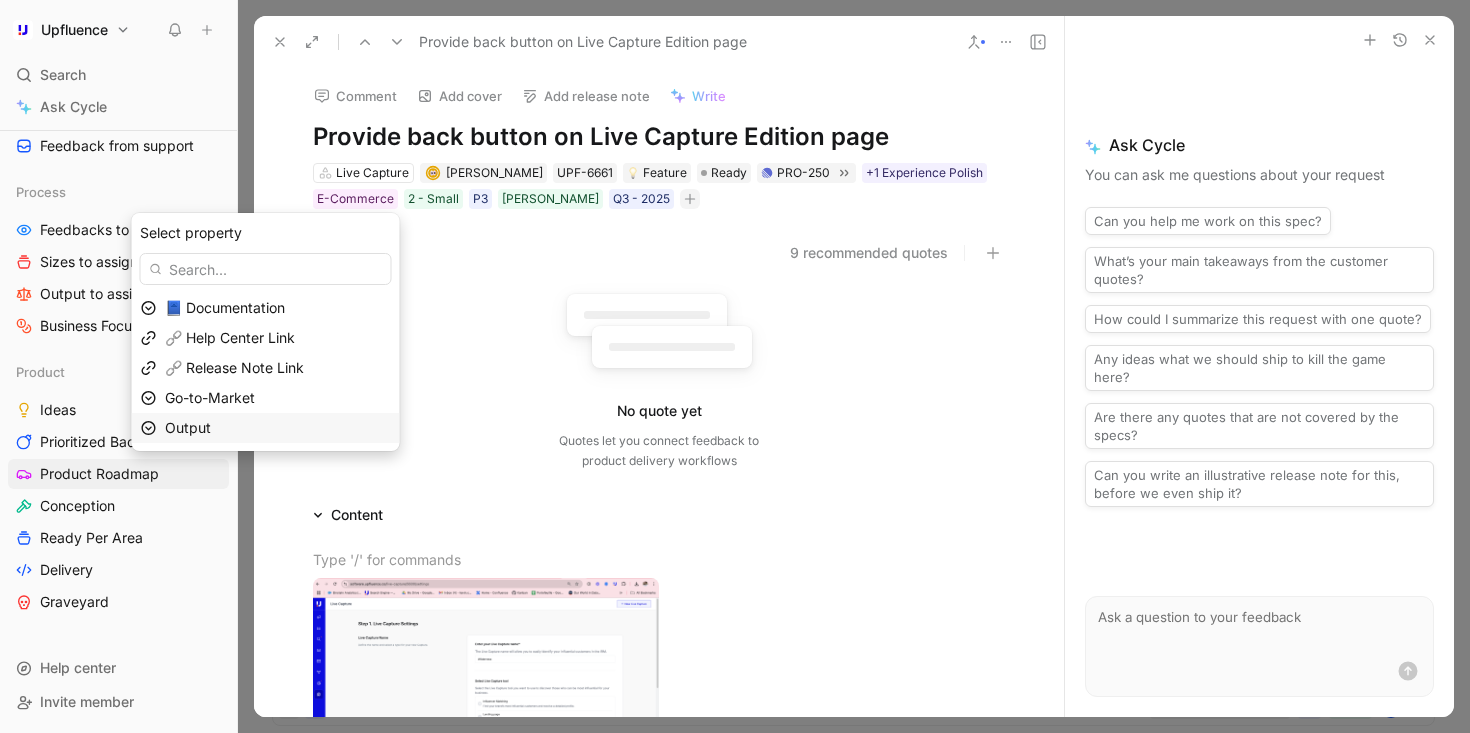 click on "Output" at bounding box center [278, 428] 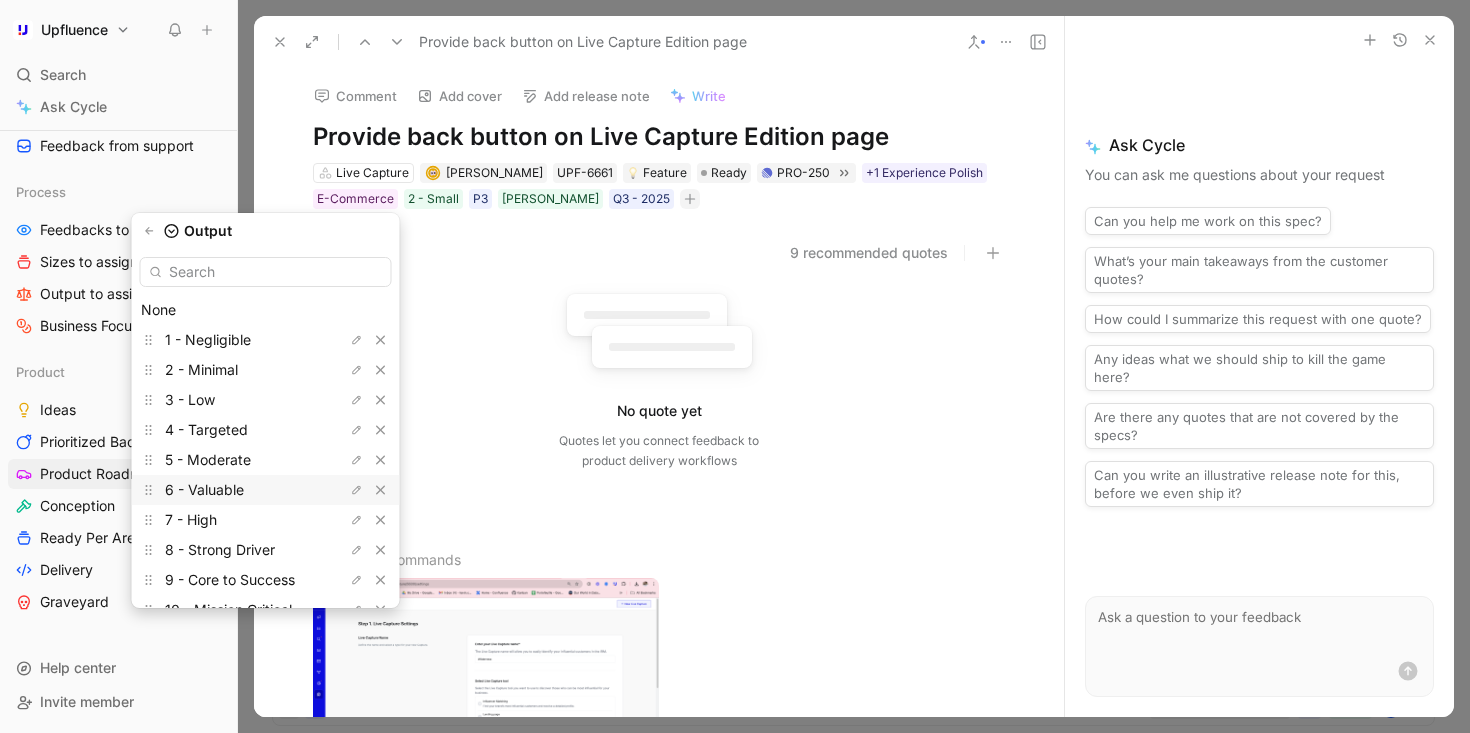 scroll, scrollTop: 55, scrollLeft: 0, axis: vertical 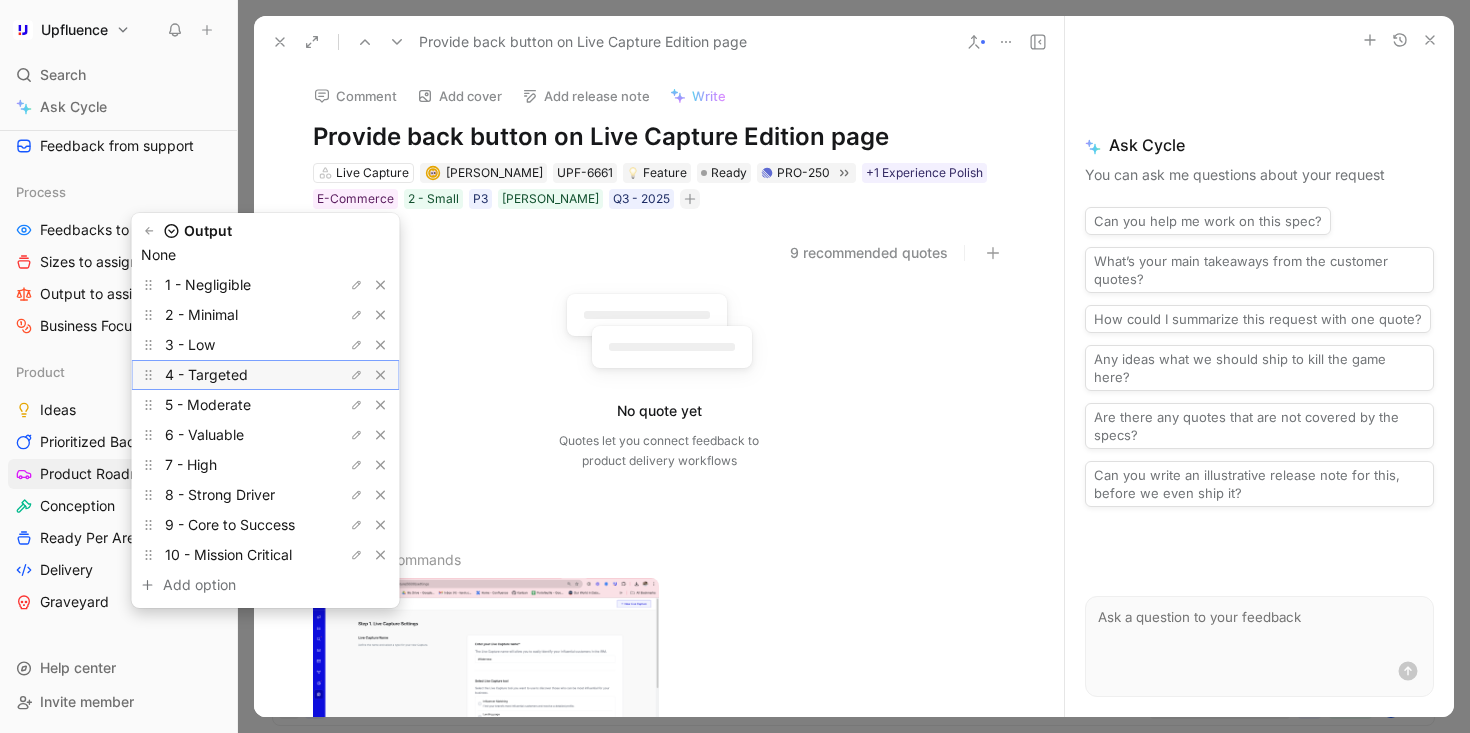 click on "4 - Targeted" at bounding box center [240, 375] 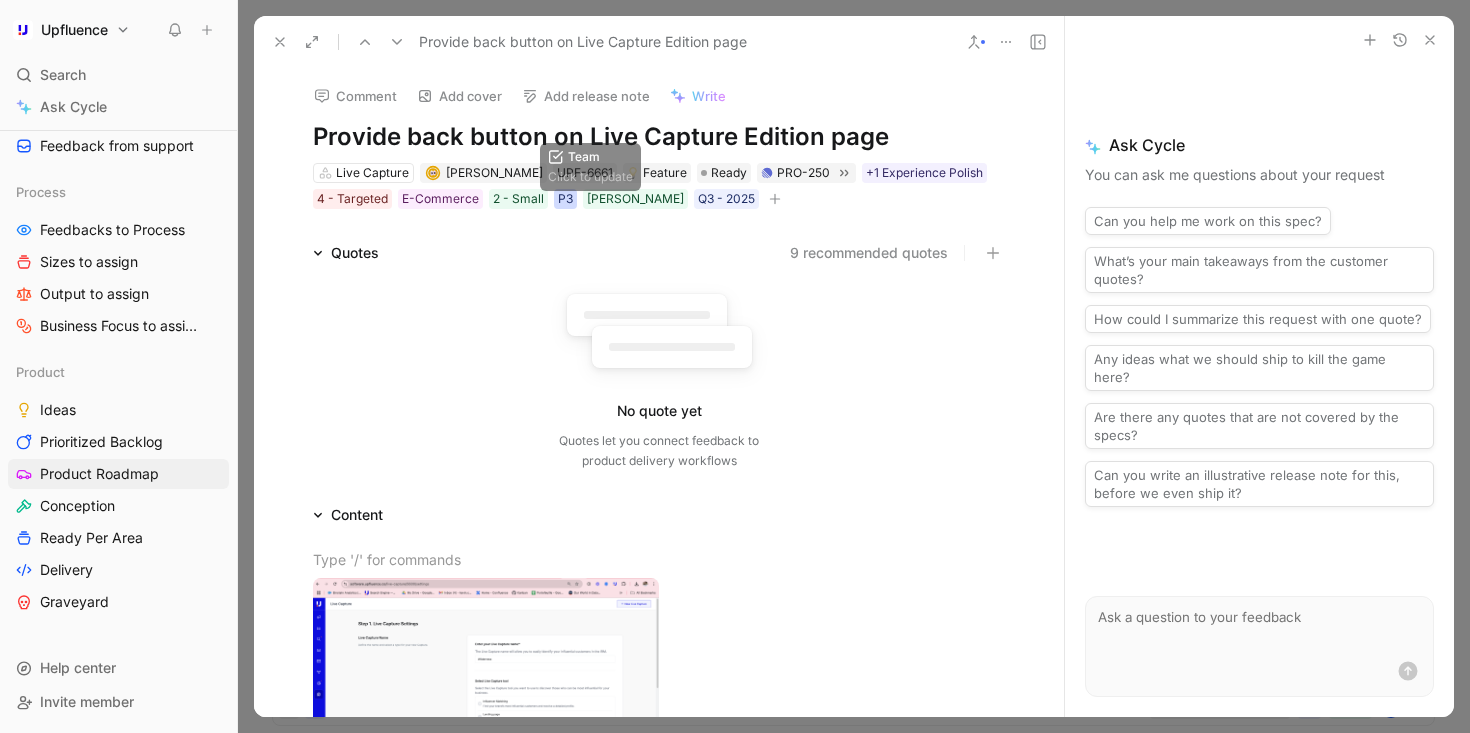 click on "P3" at bounding box center [565, 199] 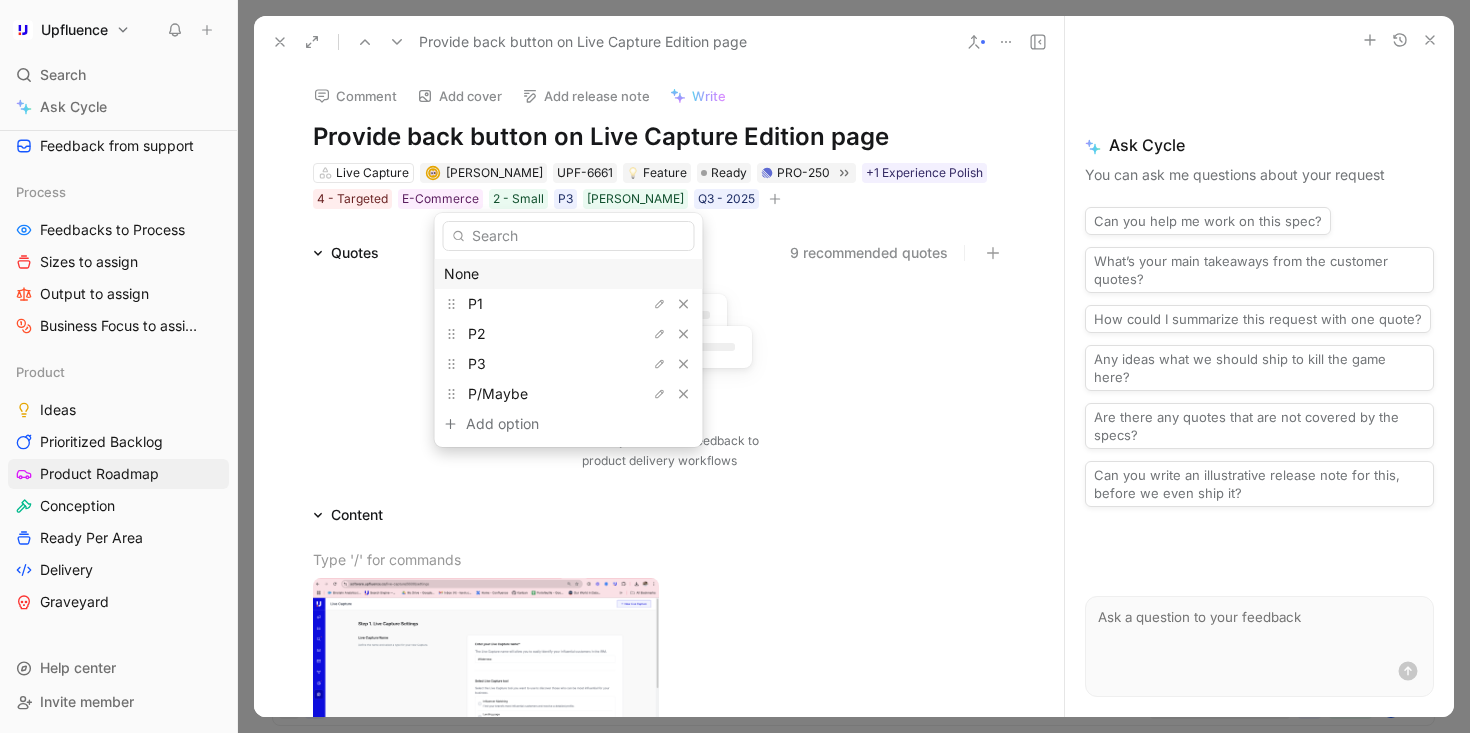 click on "None" at bounding box center (569, 274) 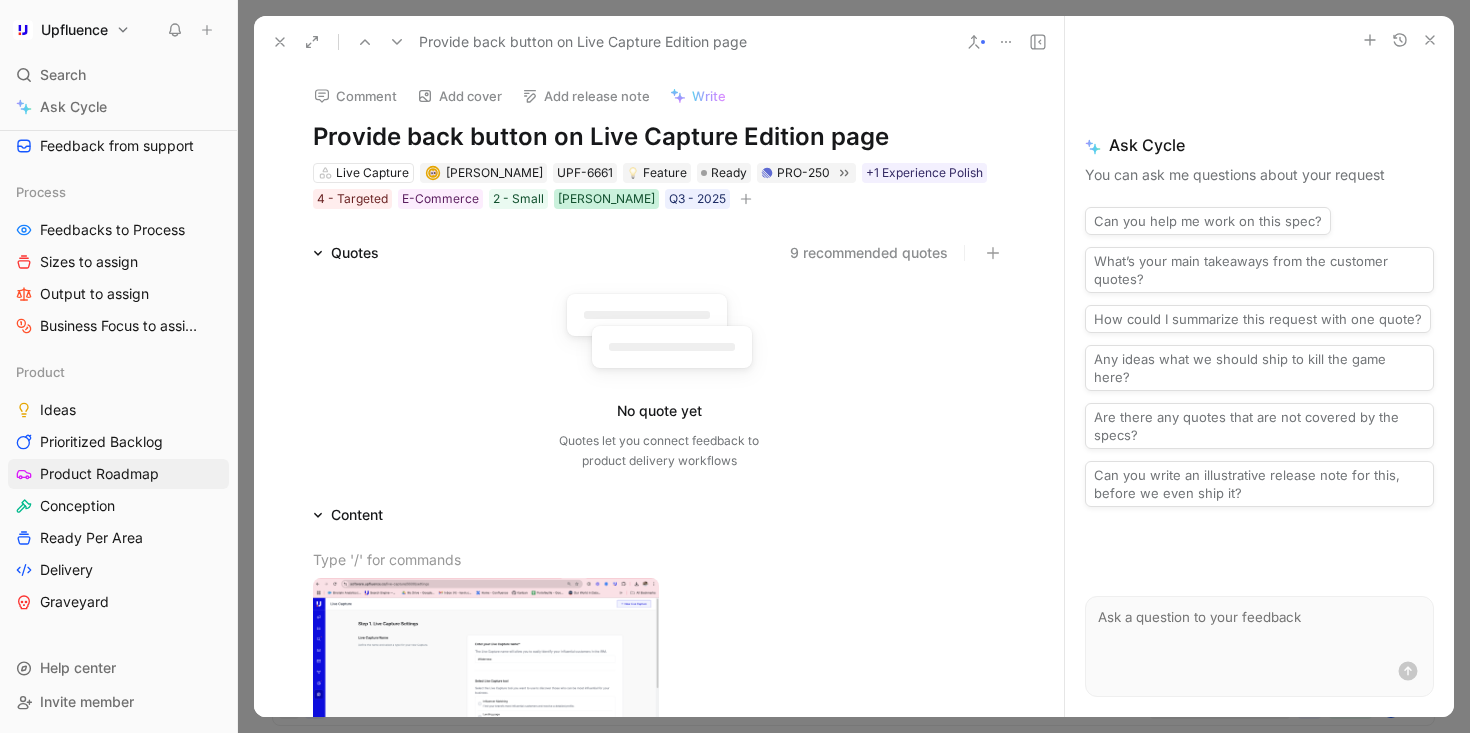 click on "[PERSON_NAME]" at bounding box center [606, 199] 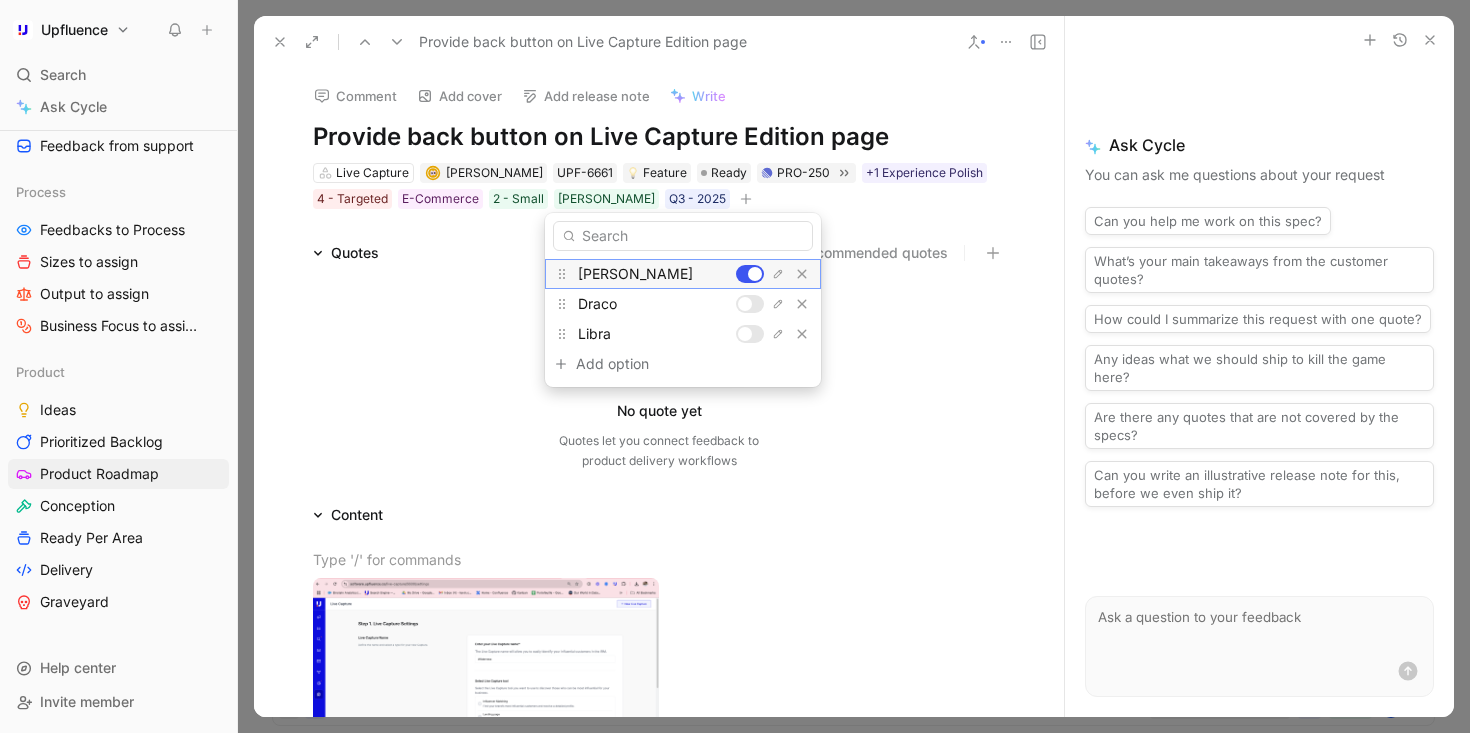 click at bounding box center (750, 274) 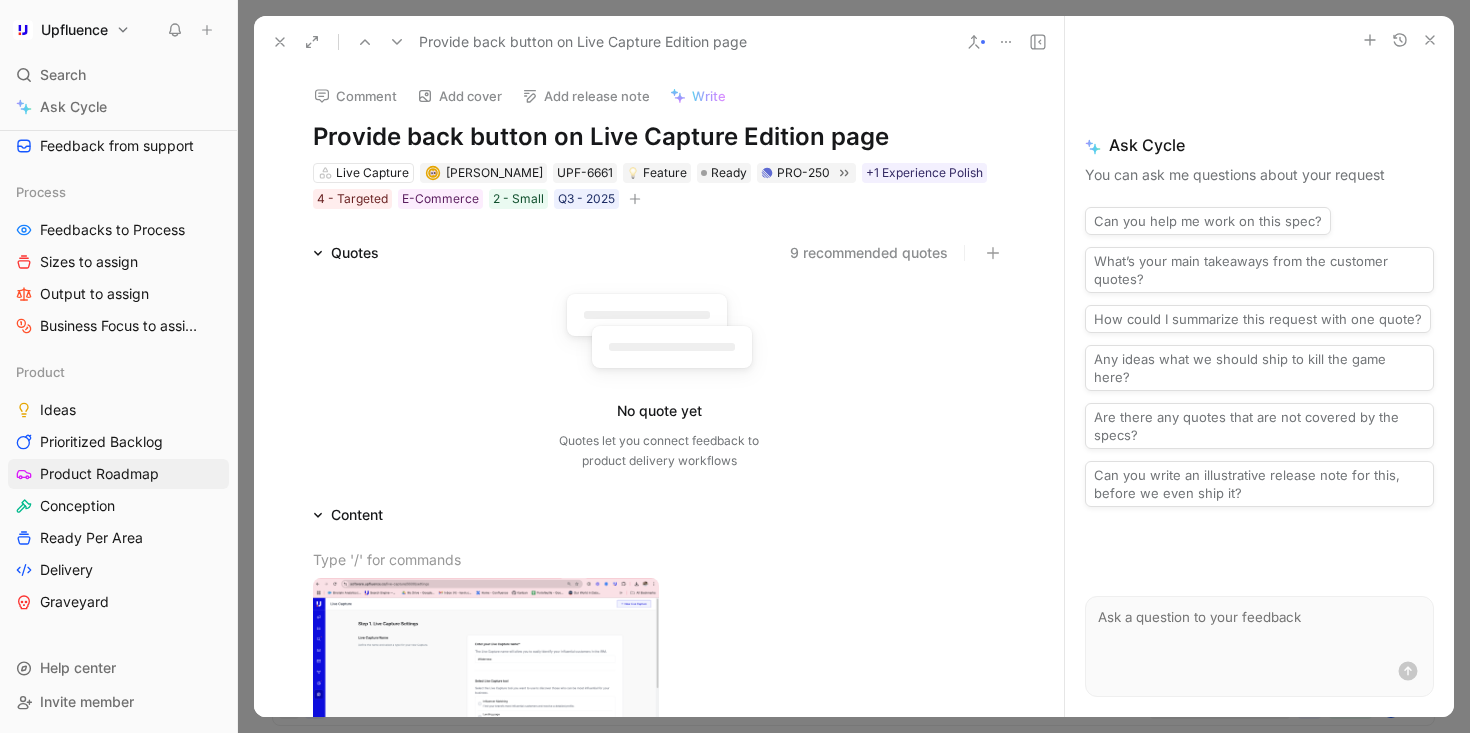 click 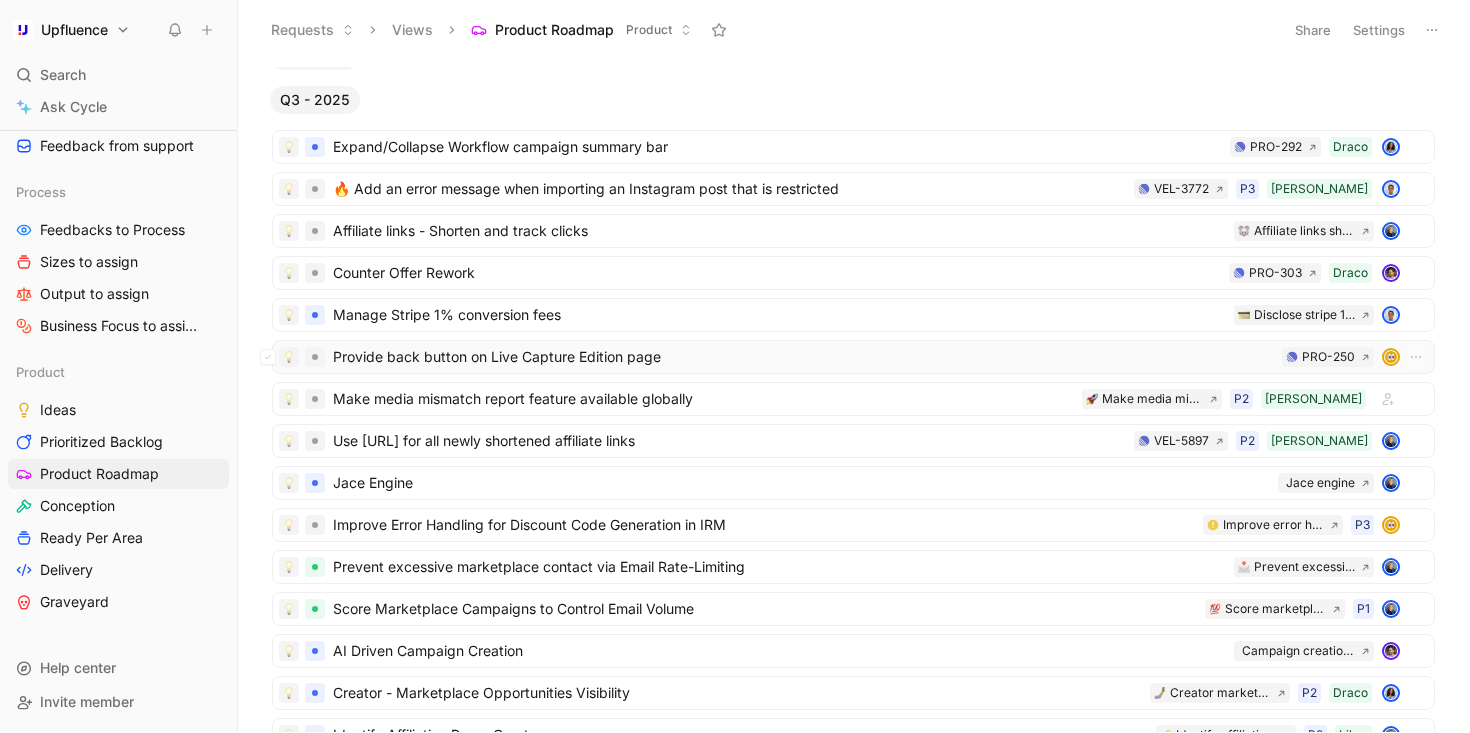 scroll, scrollTop: 0, scrollLeft: 0, axis: both 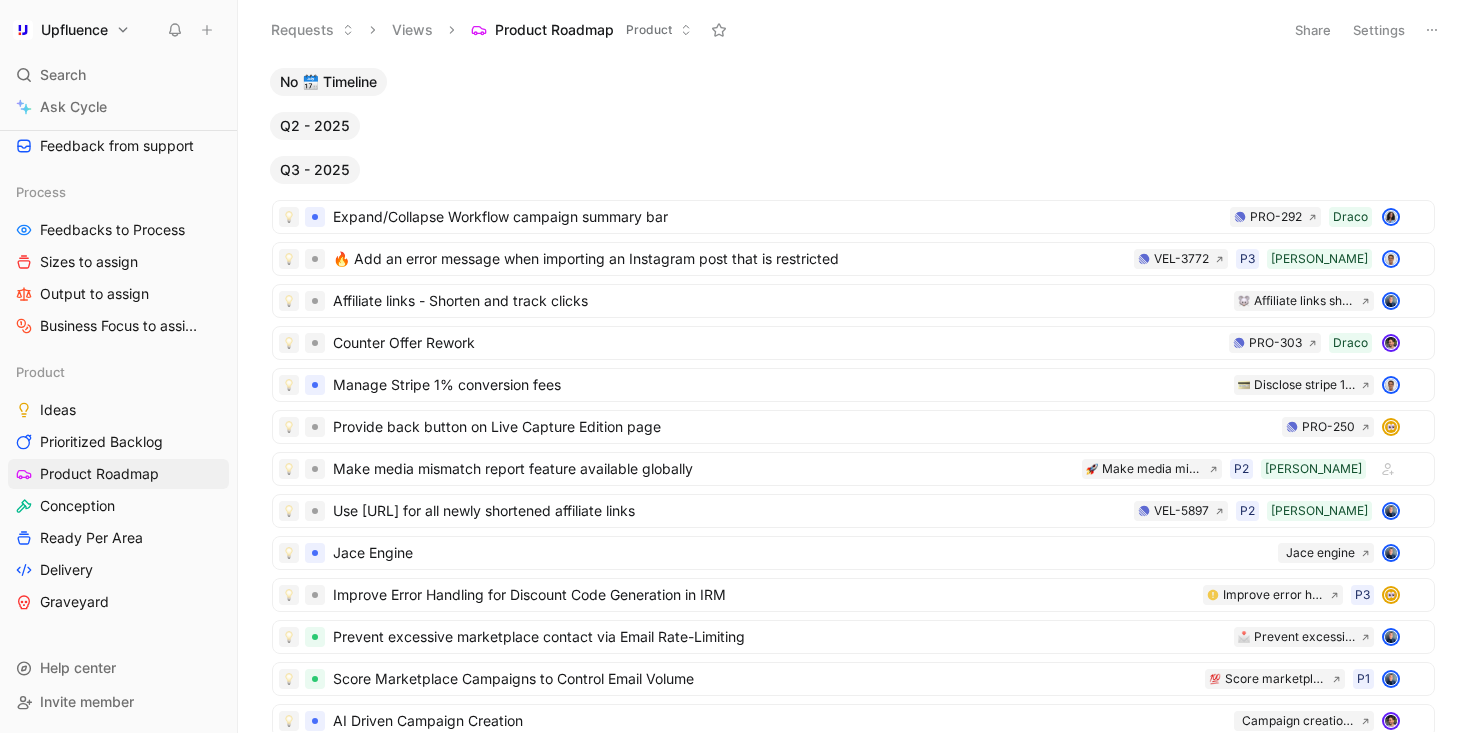 click on "Settings" at bounding box center (1379, 30) 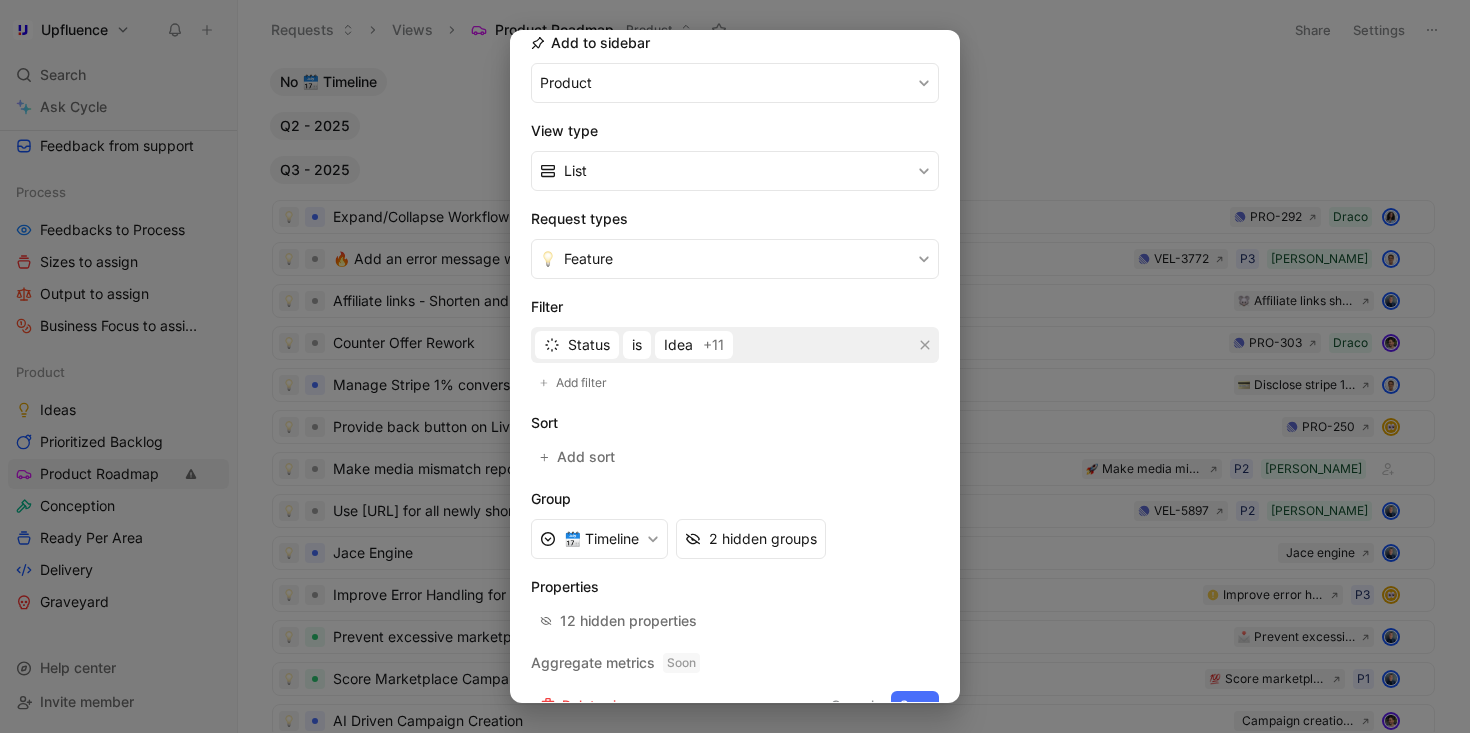 scroll, scrollTop: 271, scrollLeft: 0, axis: vertical 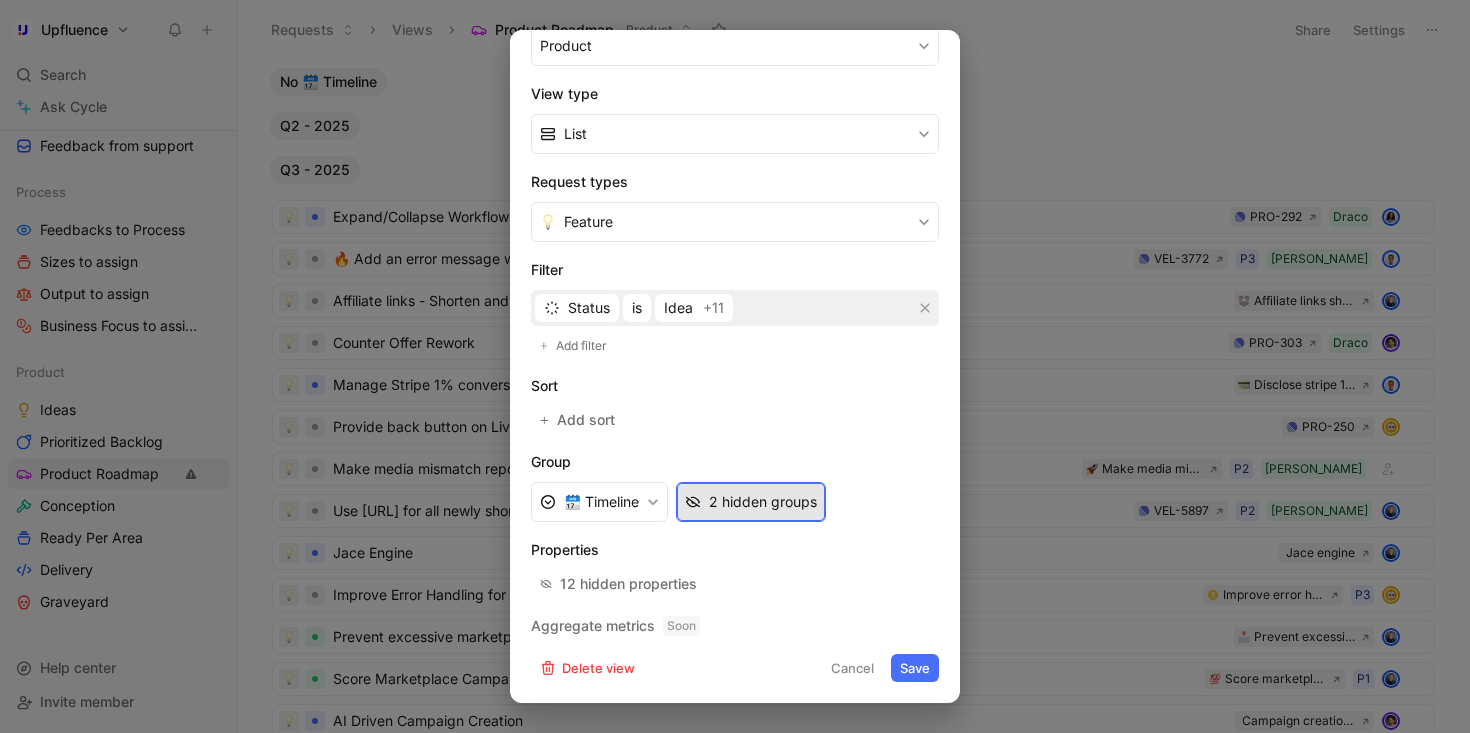 click on "2 hidden groups" at bounding box center (763, 502) 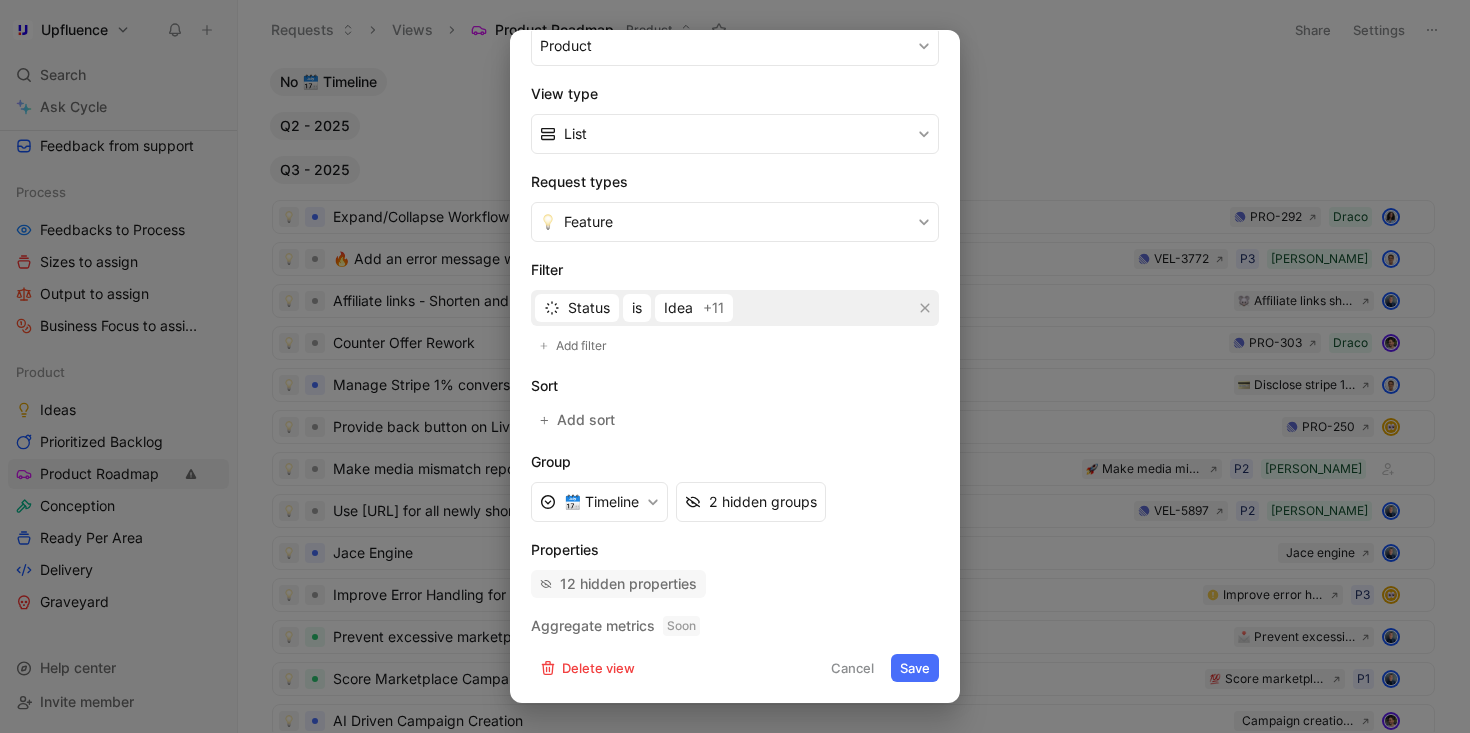 click on "12 hidden properties" at bounding box center [628, 584] 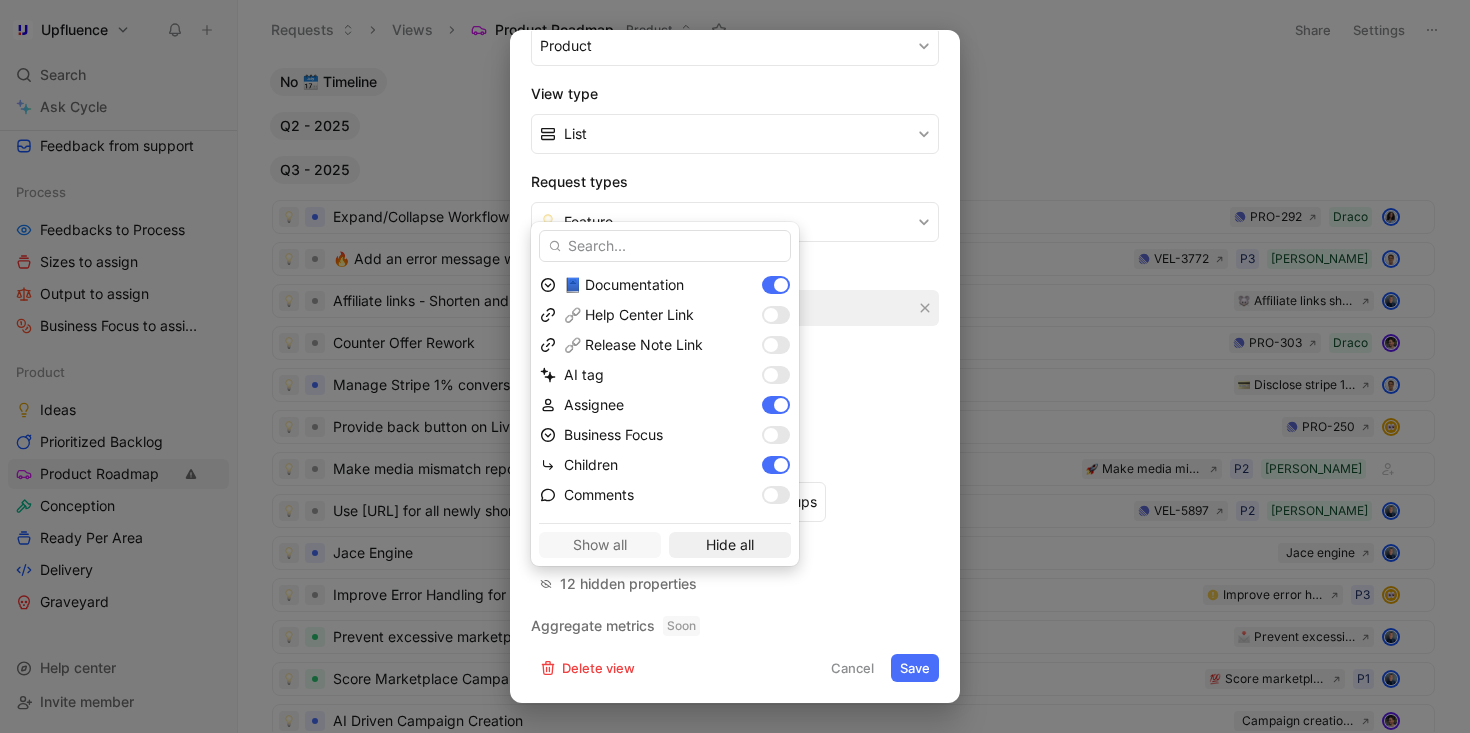 click on "Hide all" at bounding box center (730, 545) 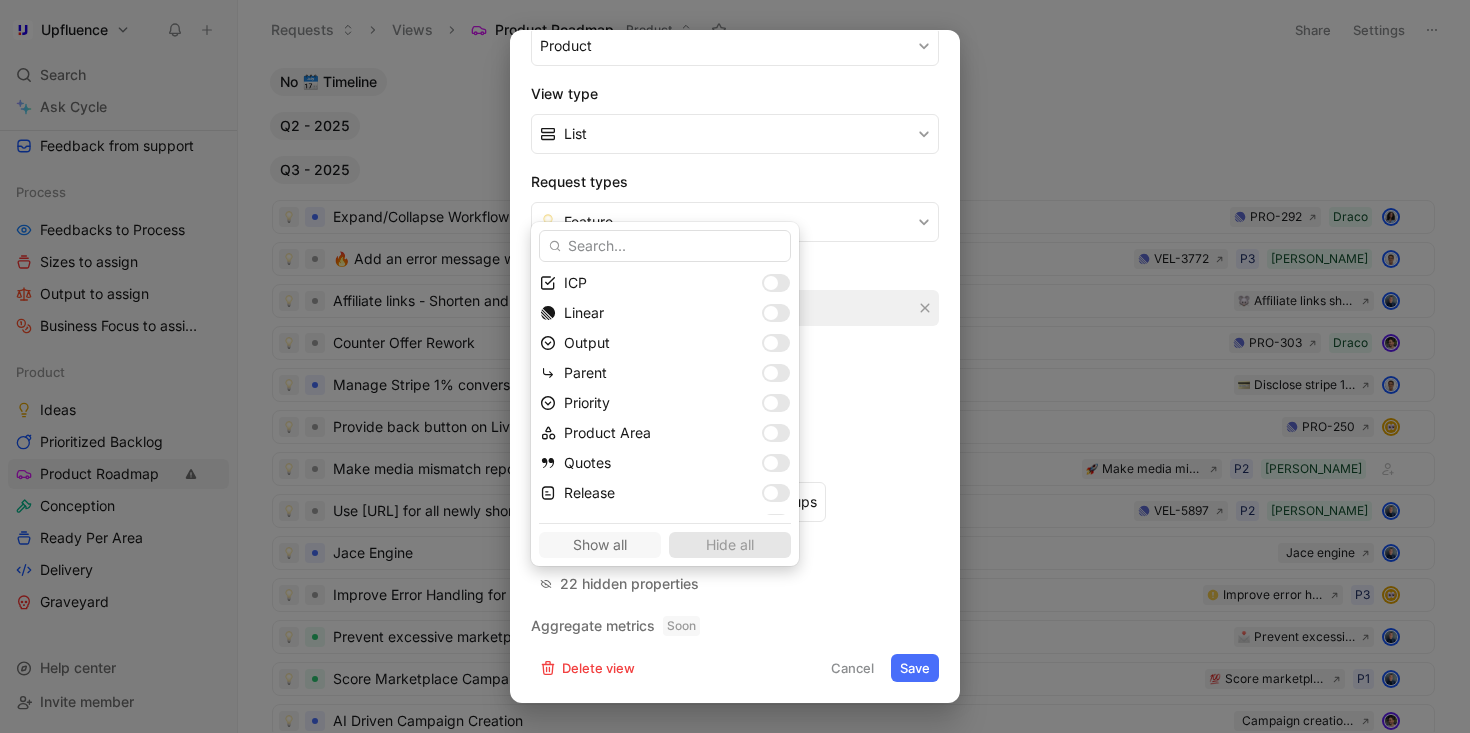 scroll, scrollTop: 286, scrollLeft: 0, axis: vertical 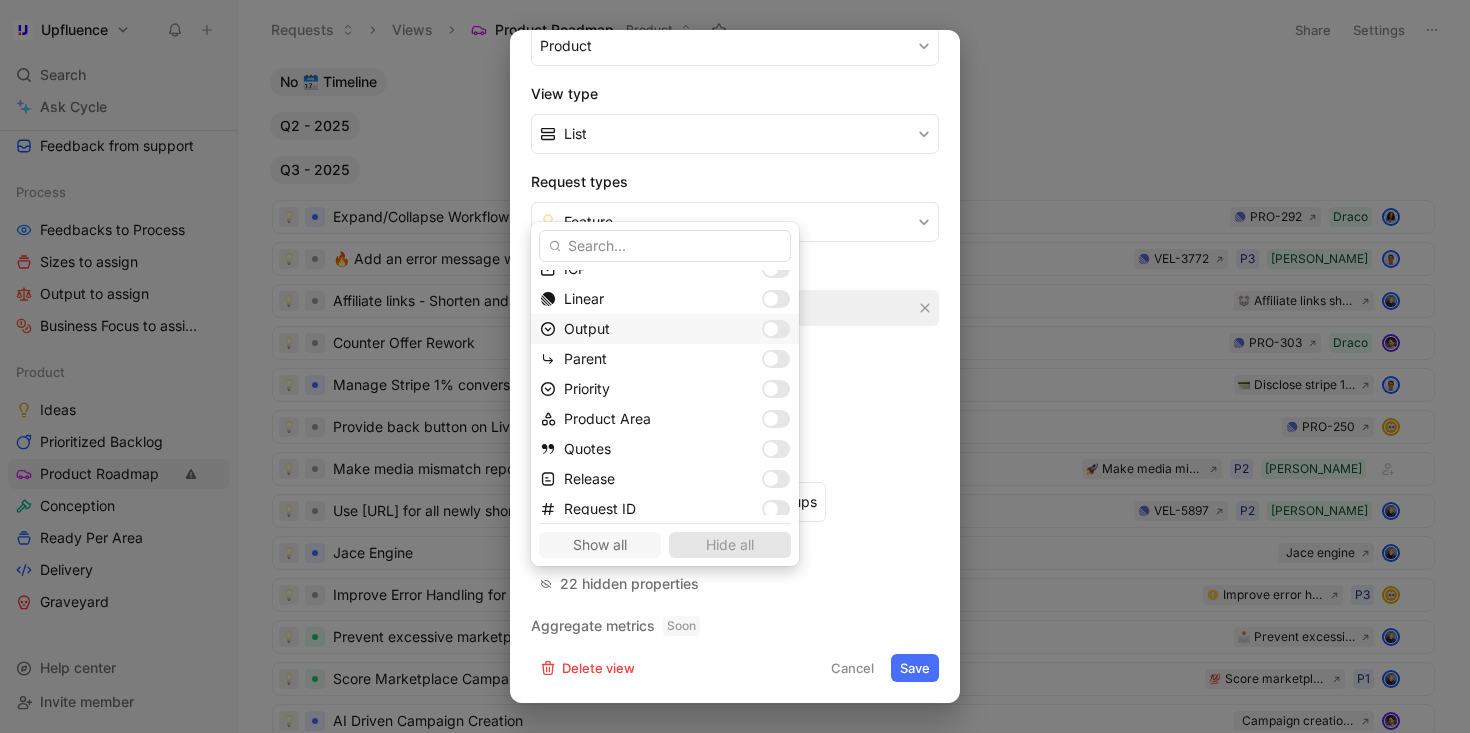 click at bounding box center (771, 329) 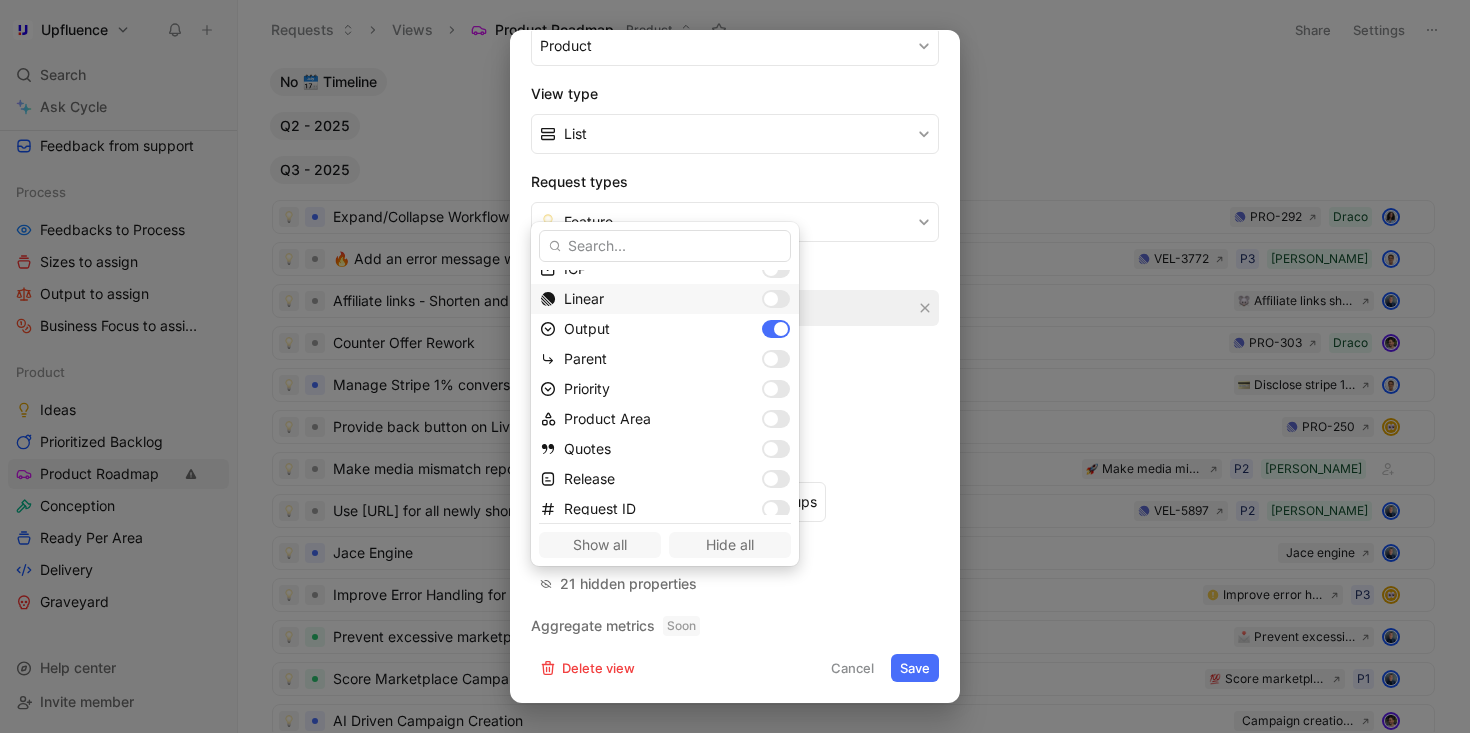 click at bounding box center [776, 299] 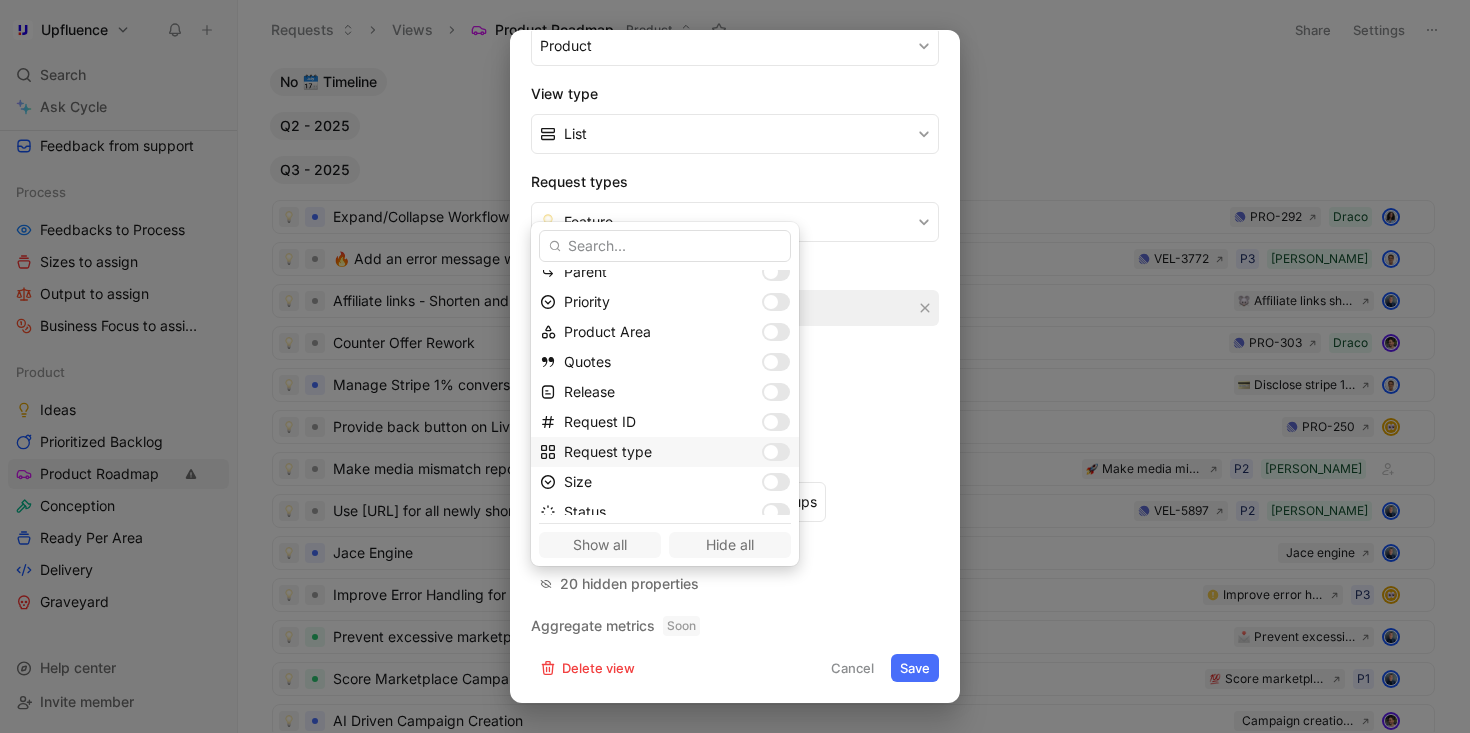 scroll, scrollTop: 415, scrollLeft: 0, axis: vertical 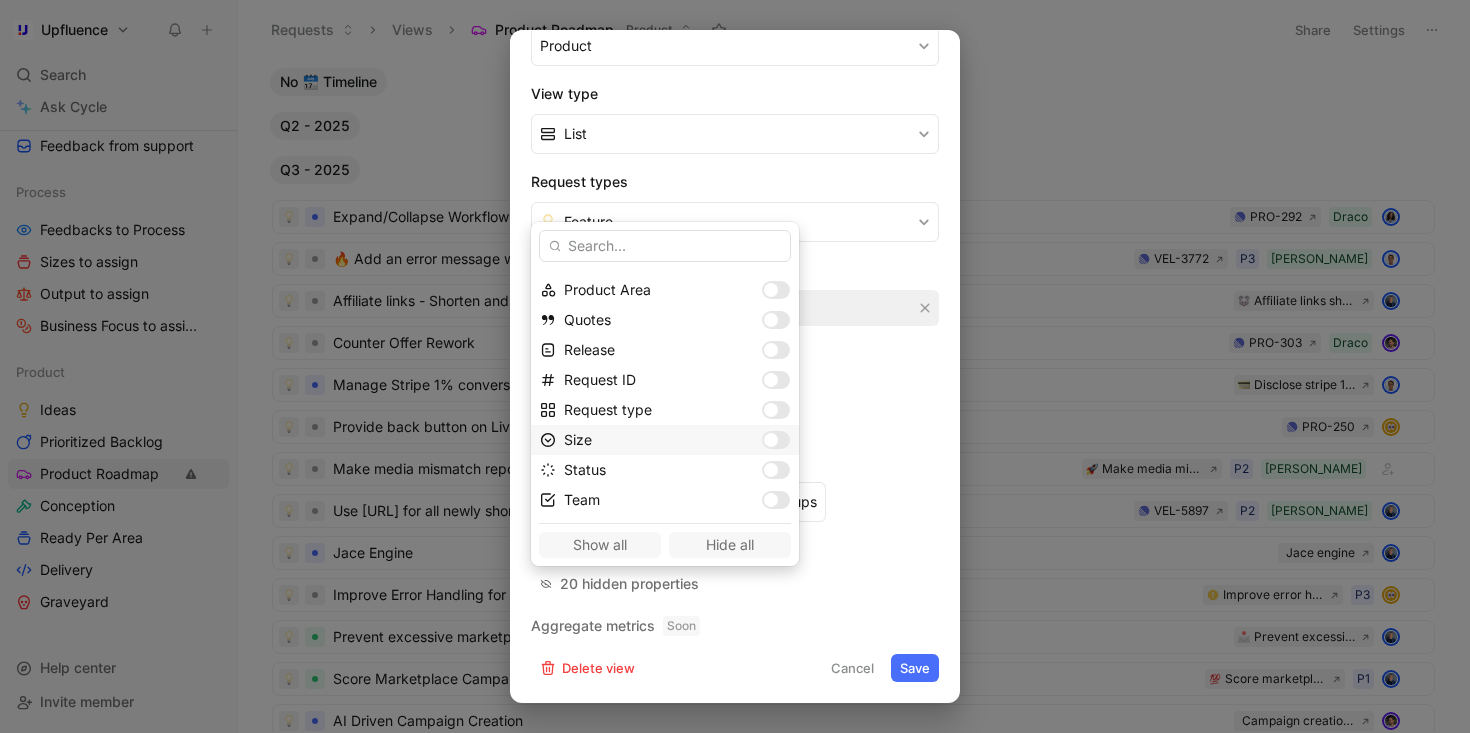 click at bounding box center [771, 440] 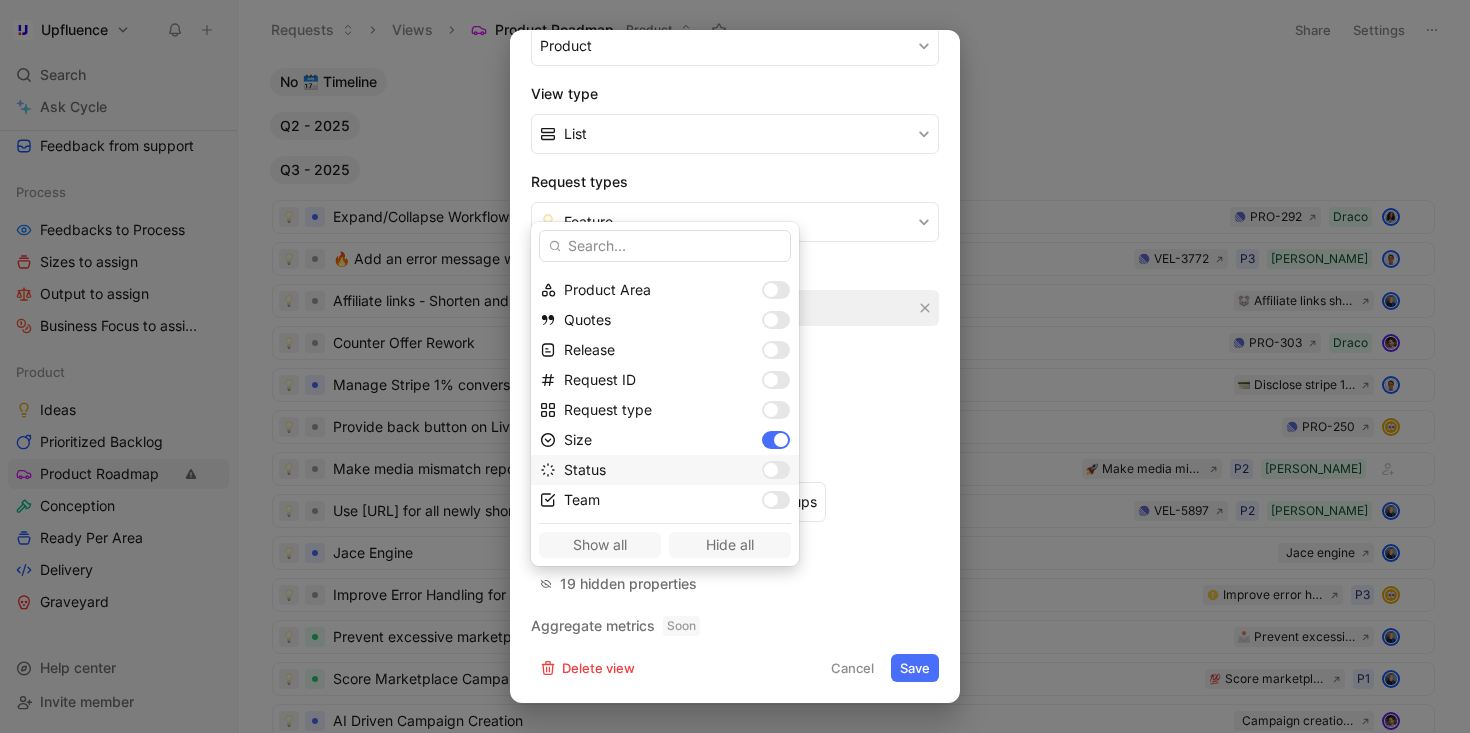 click at bounding box center [771, 470] 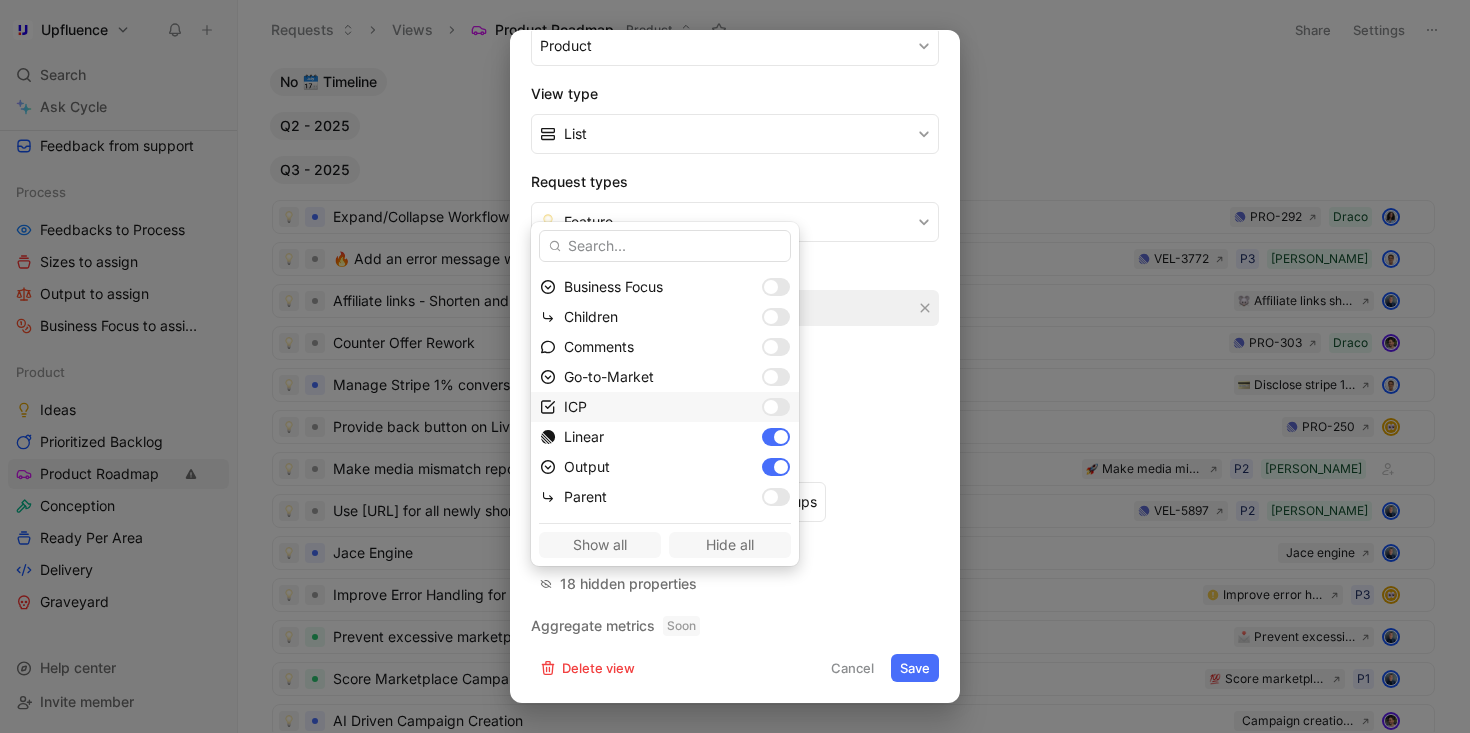 scroll, scrollTop: 131, scrollLeft: 0, axis: vertical 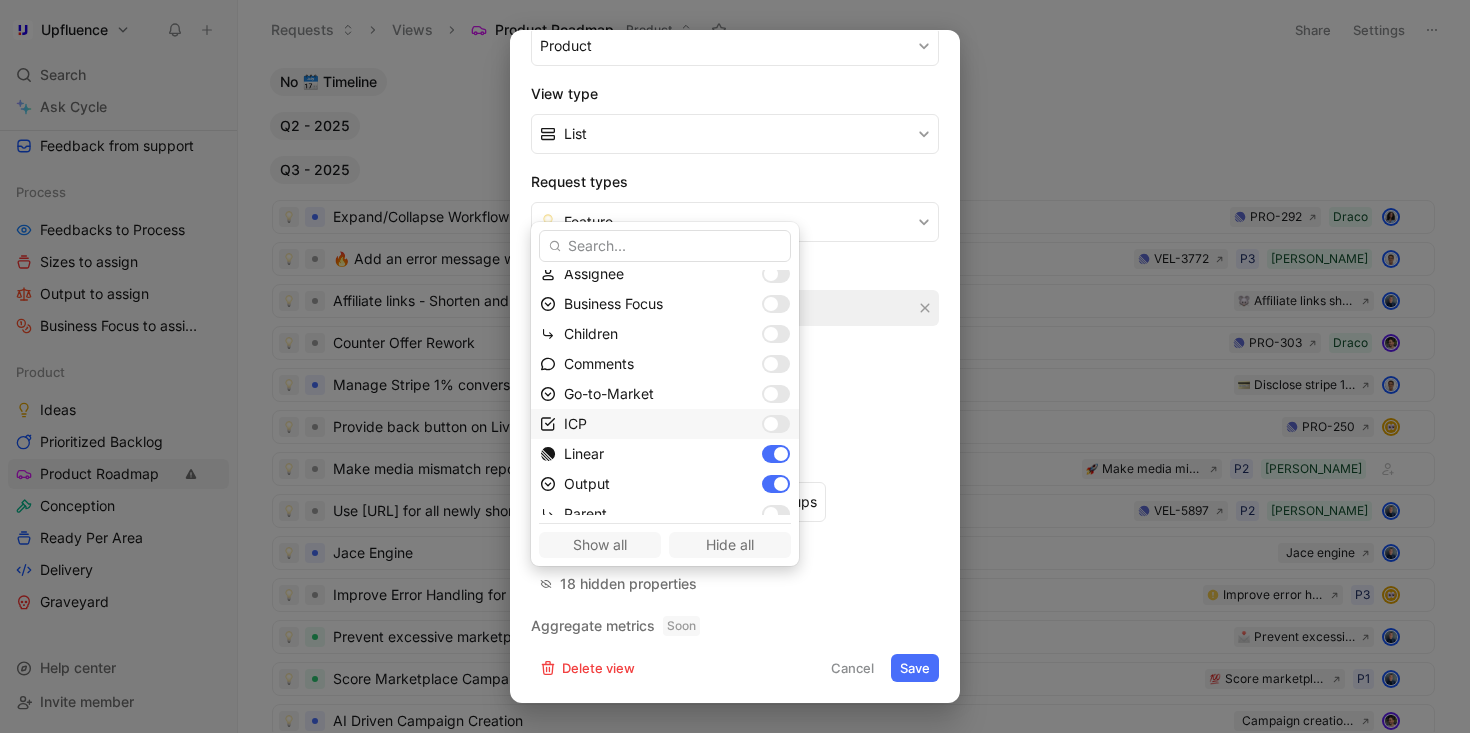 click at bounding box center [771, 424] 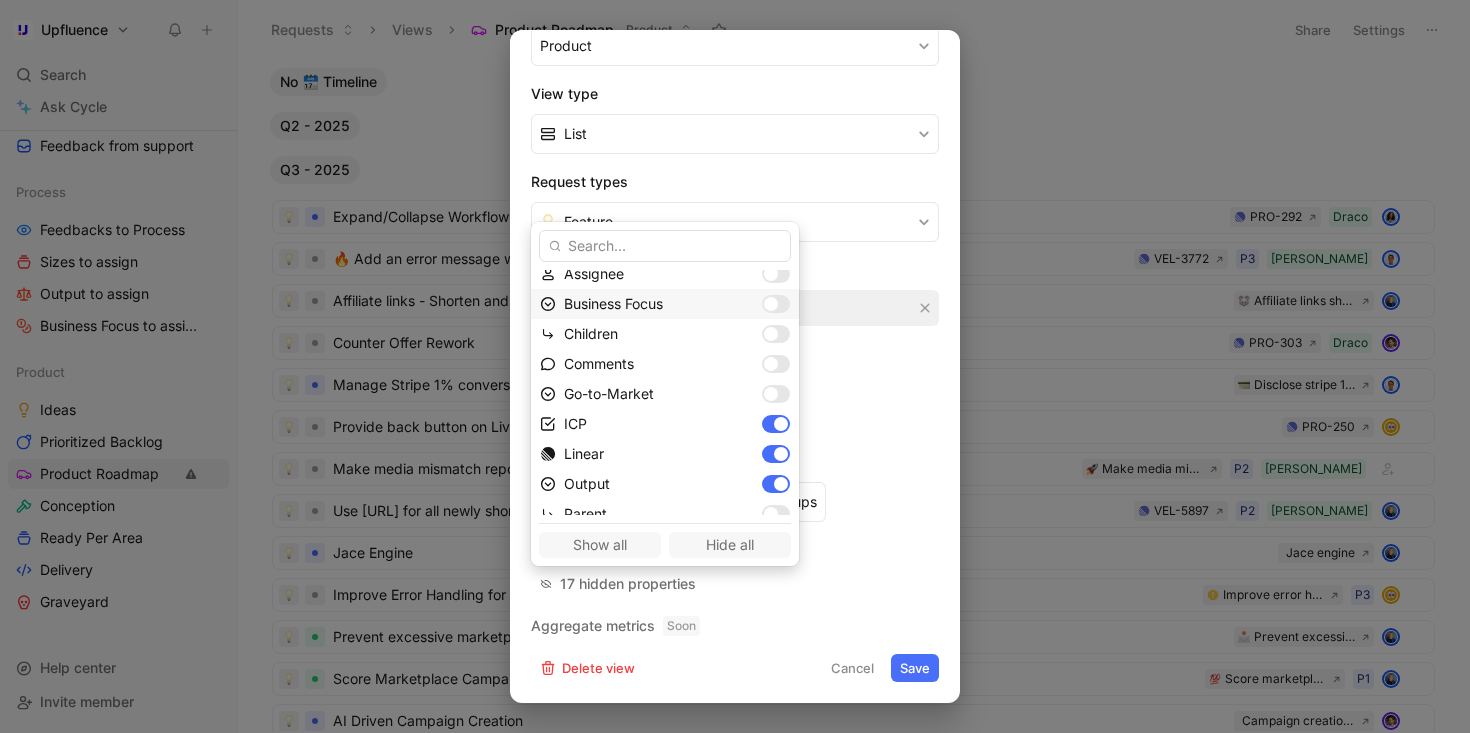 click at bounding box center [776, 304] 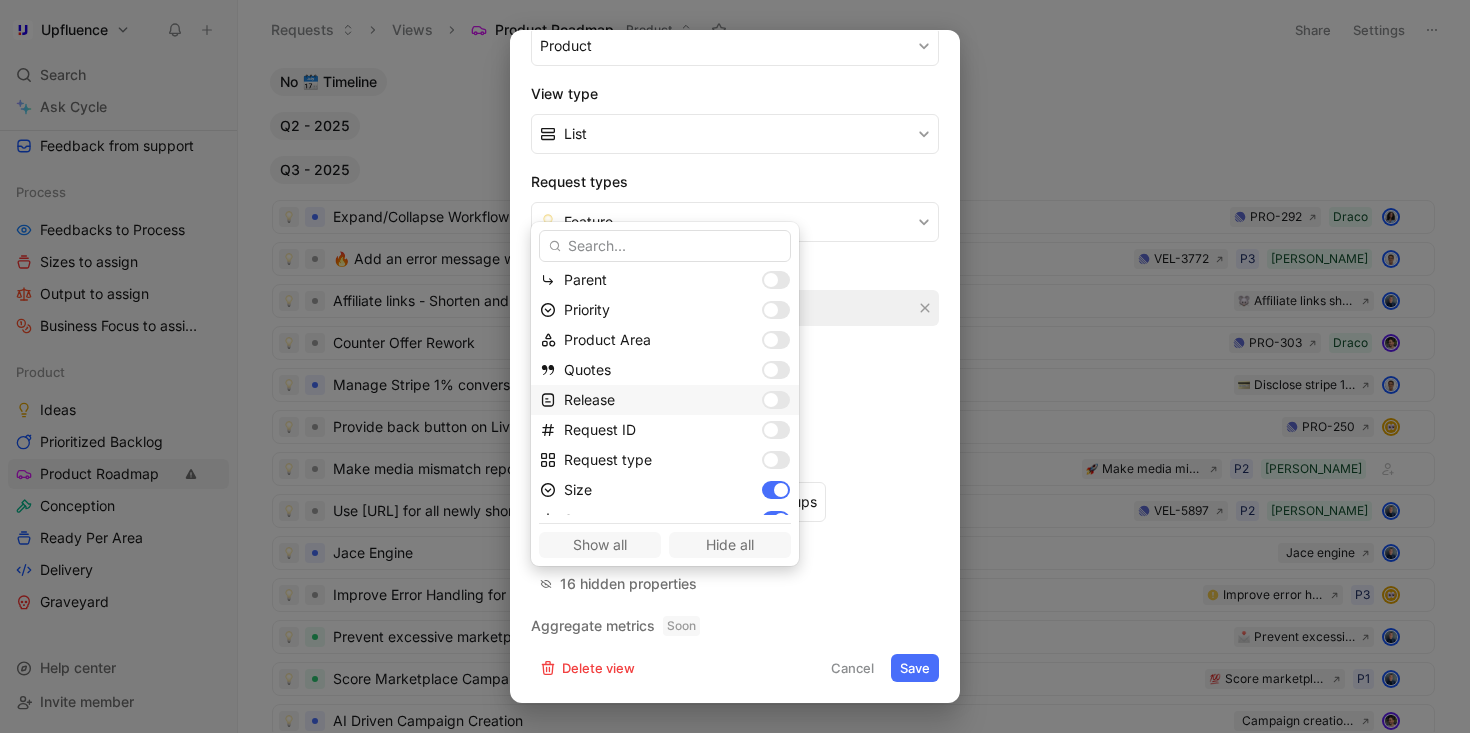 scroll, scrollTop: 415, scrollLeft: 0, axis: vertical 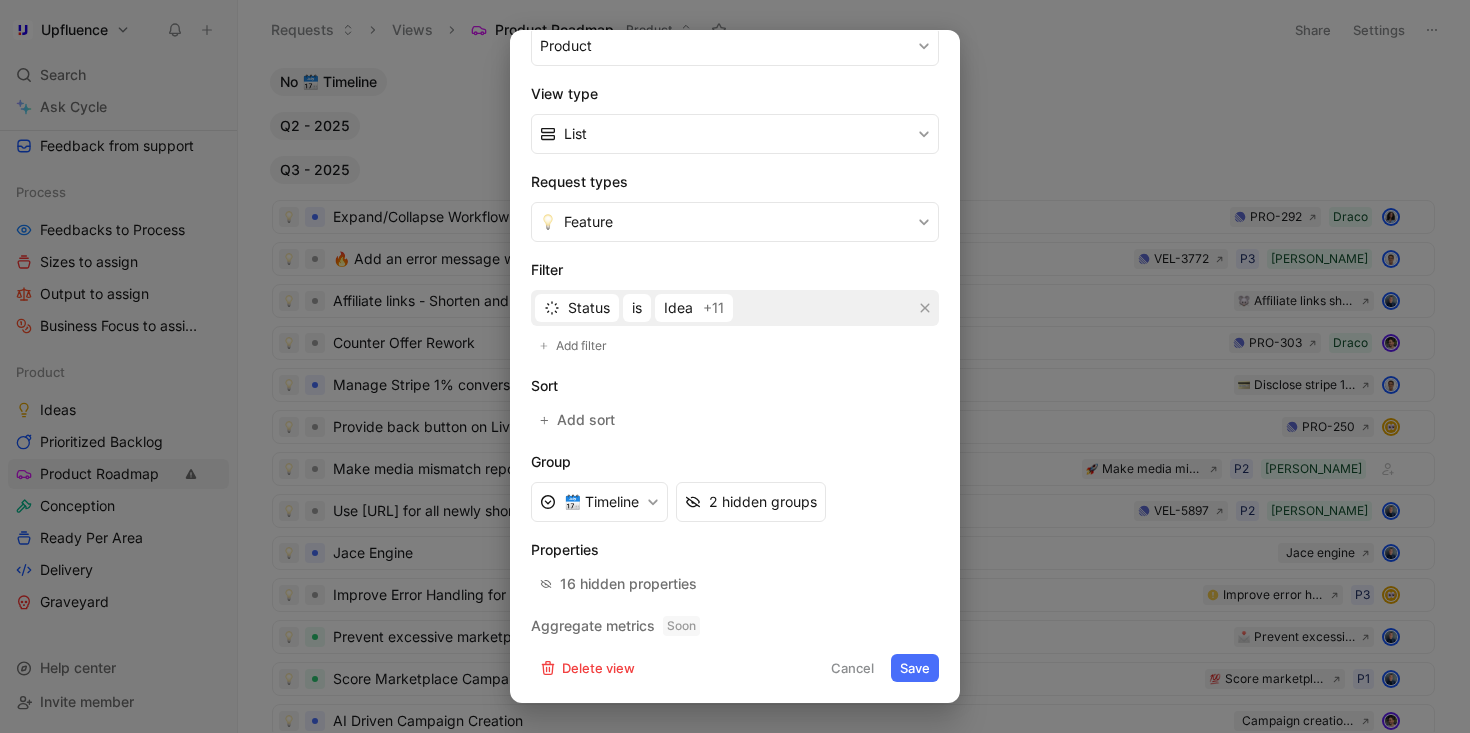 click on "Save" at bounding box center [915, 668] 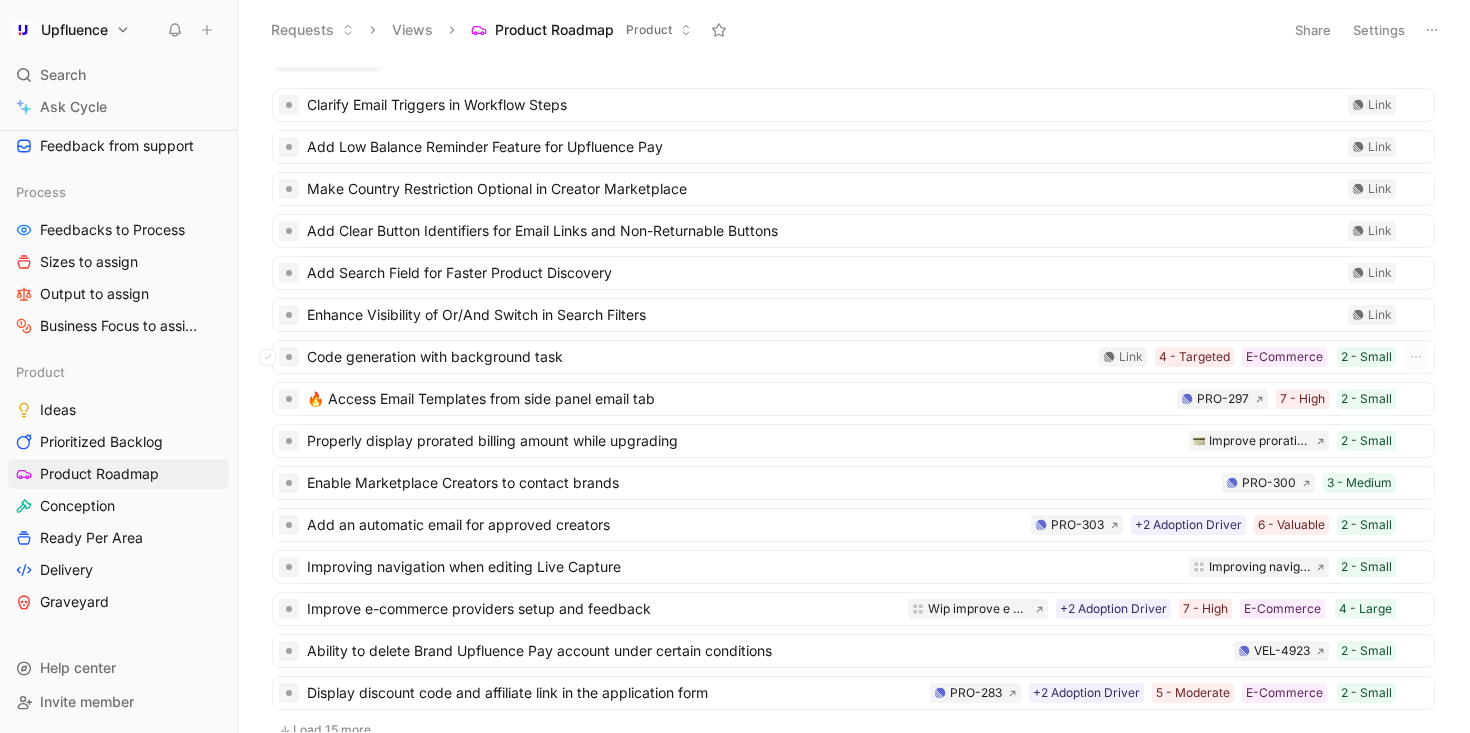 scroll, scrollTop: 0, scrollLeft: 0, axis: both 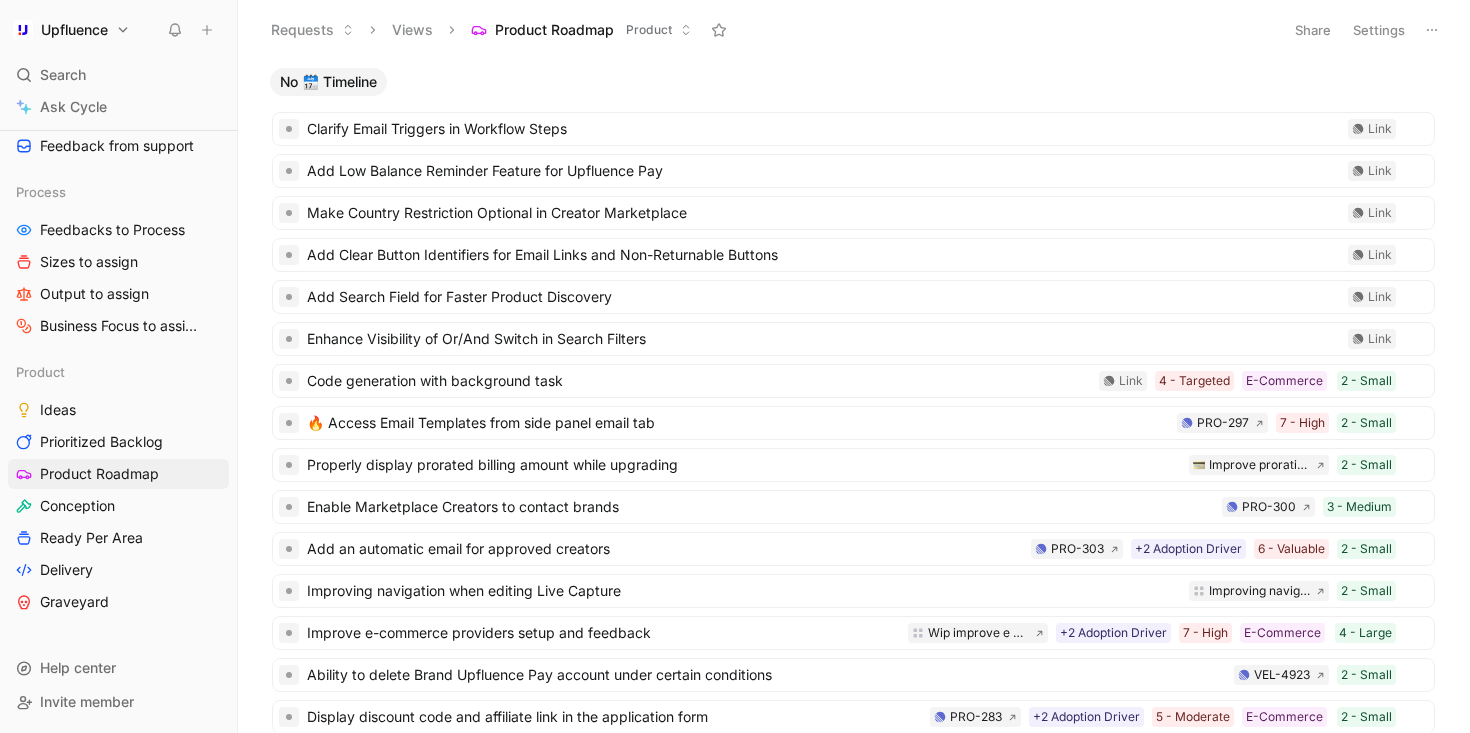click on "No 🗓️ Timeline" at bounding box center (328, 82) 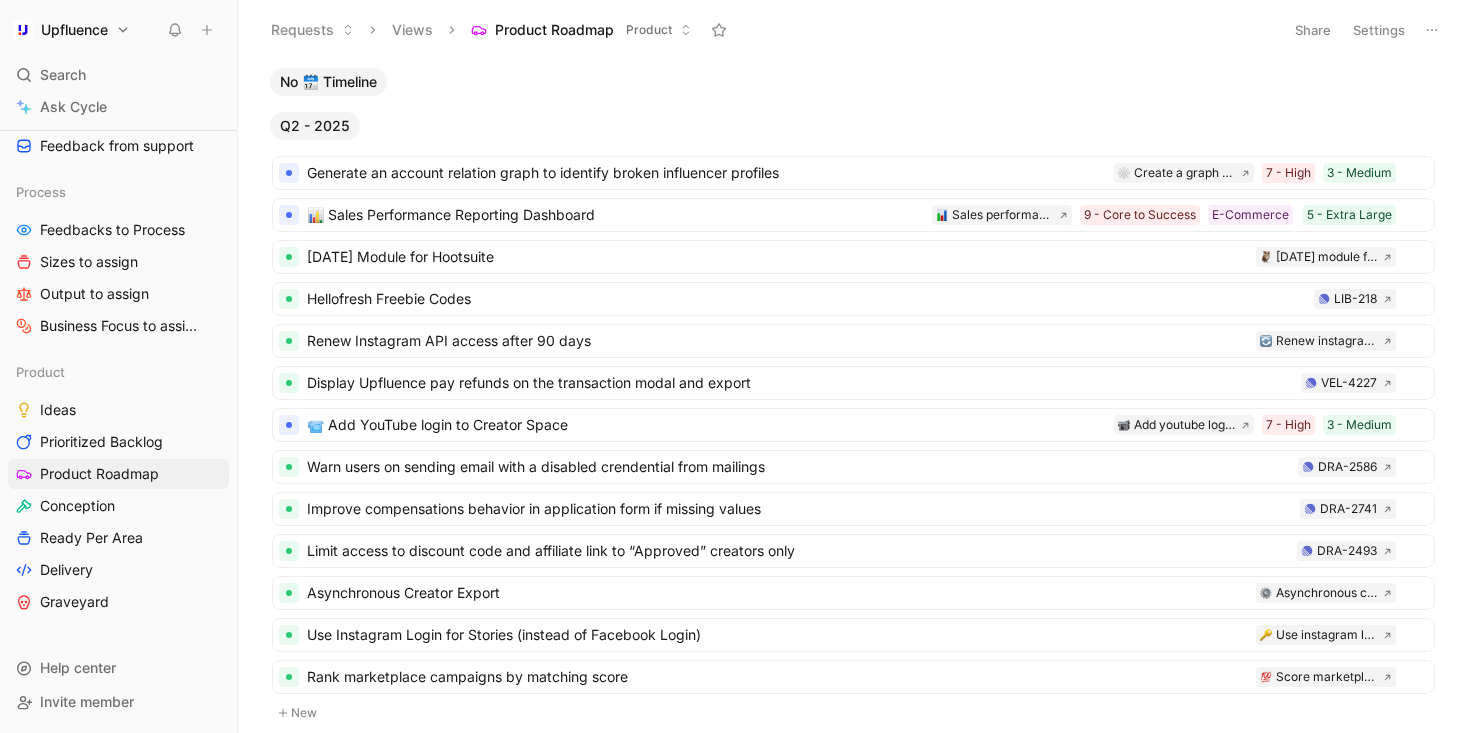click on "Settings" at bounding box center [1379, 30] 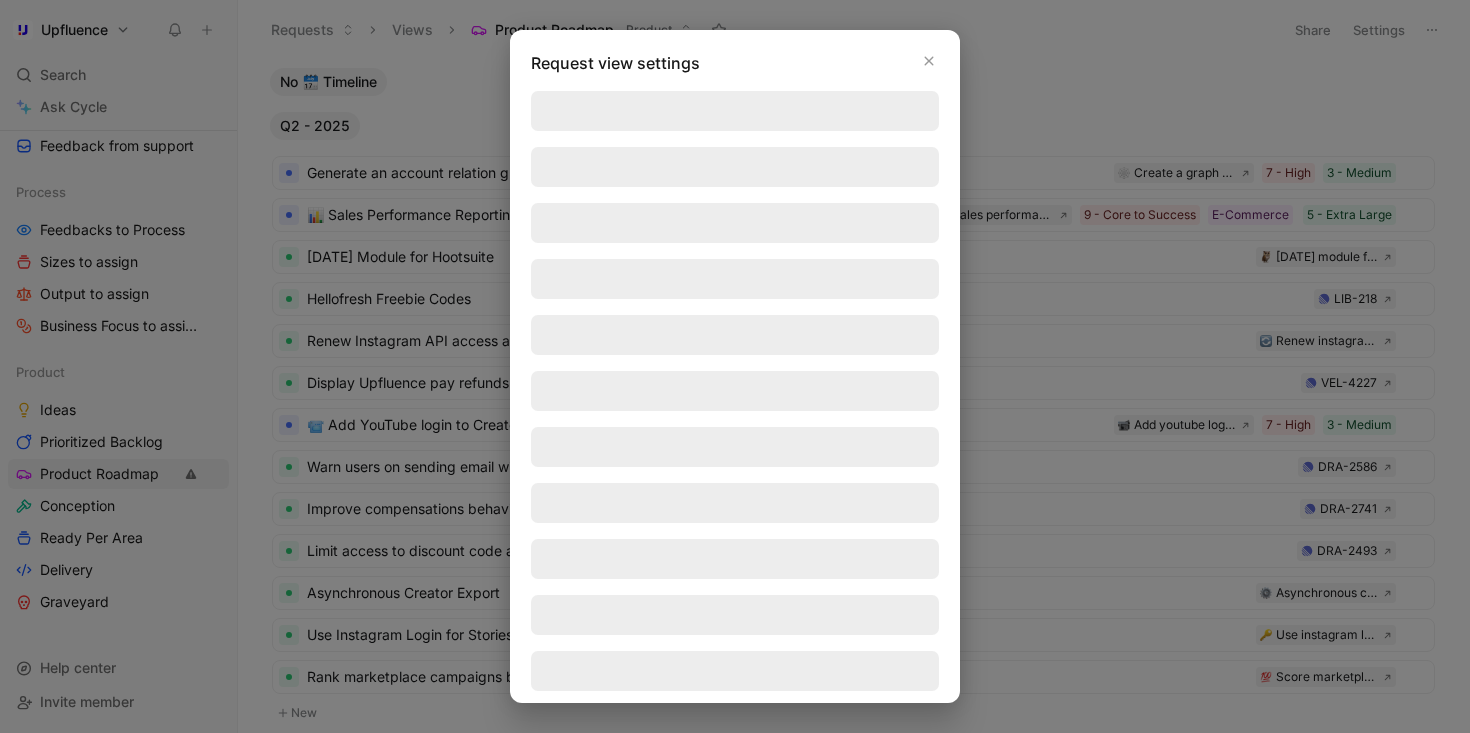scroll, scrollTop: 121, scrollLeft: 0, axis: vertical 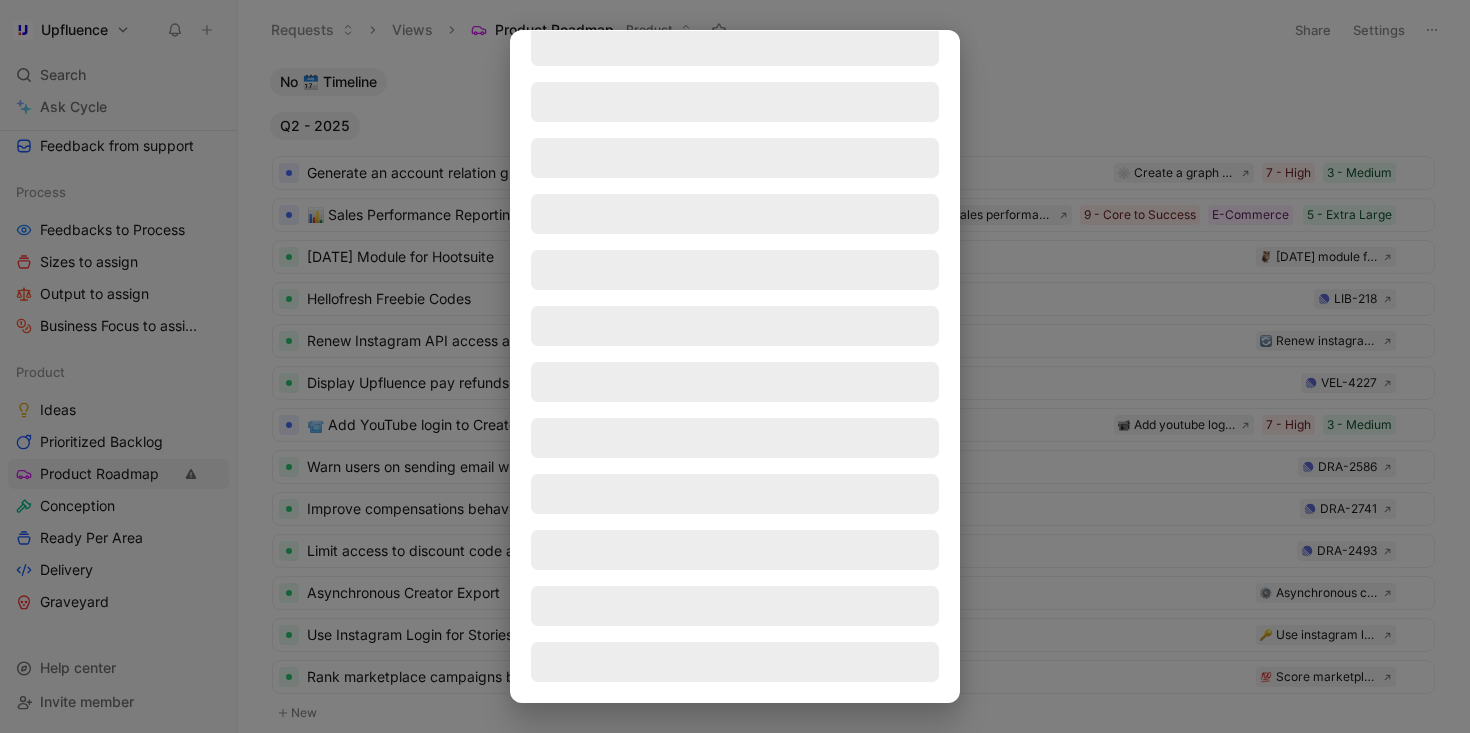 click at bounding box center (735, 366) 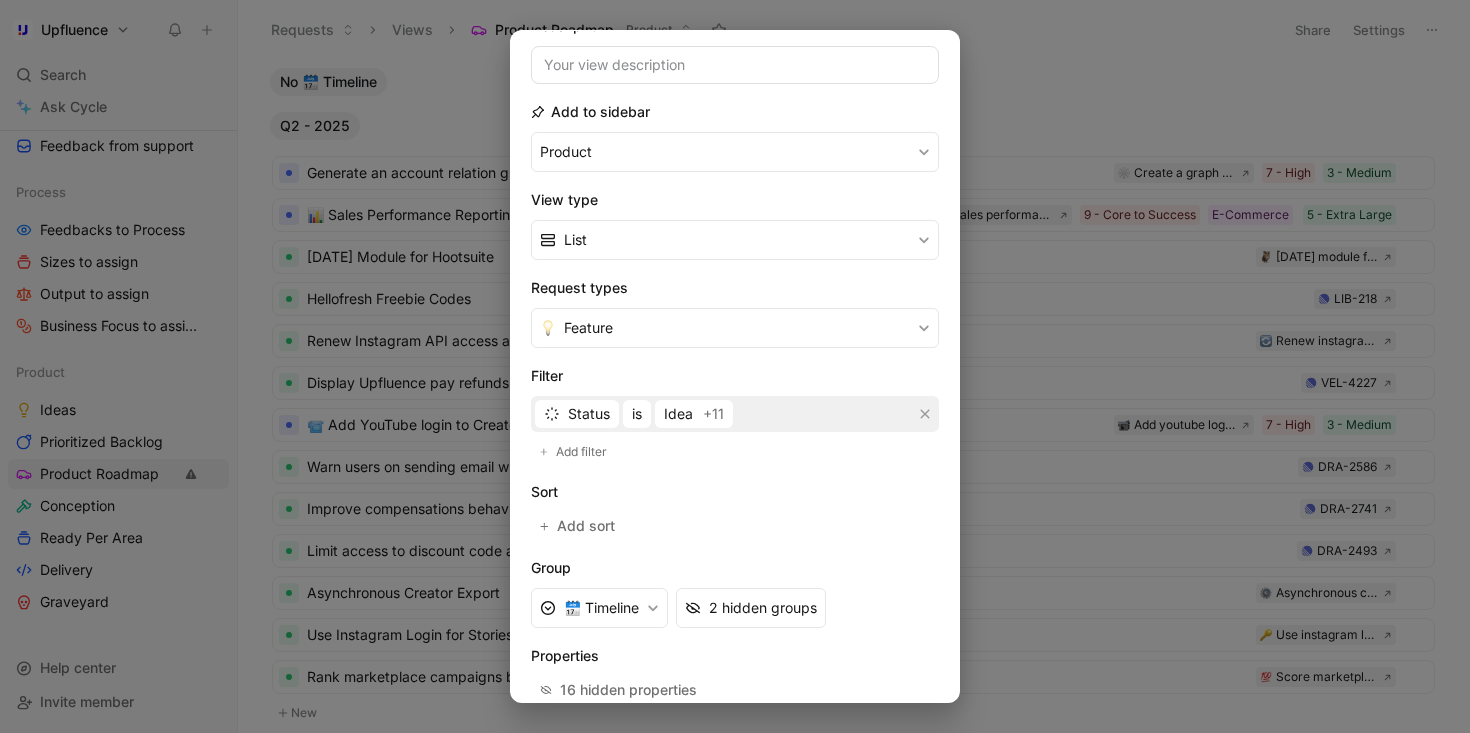 scroll, scrollTop: 271, scrollLeft: 0, axis: vertical 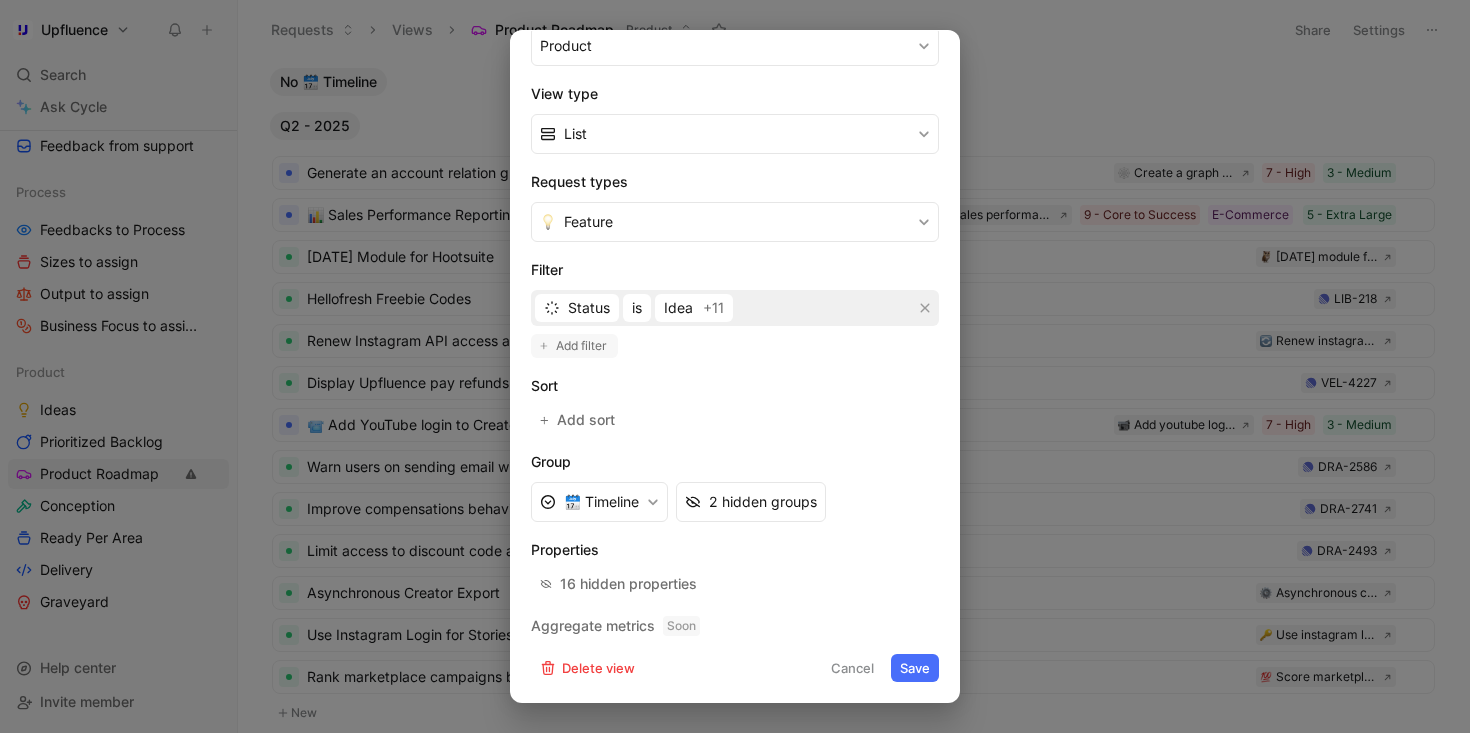 click on "Add filter" at bounding box center [582, 346] 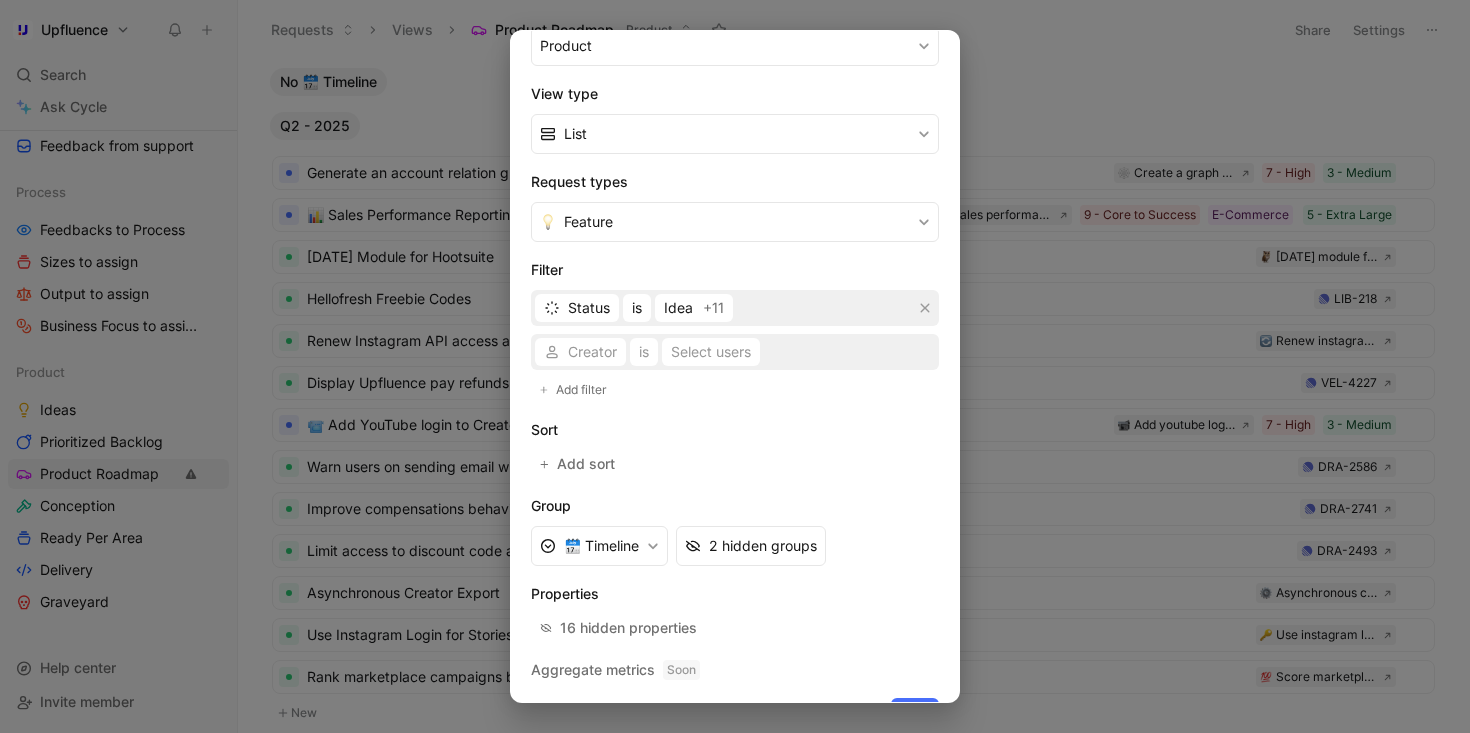 click on "Creator is Select users" at bounding box center (735, 352) 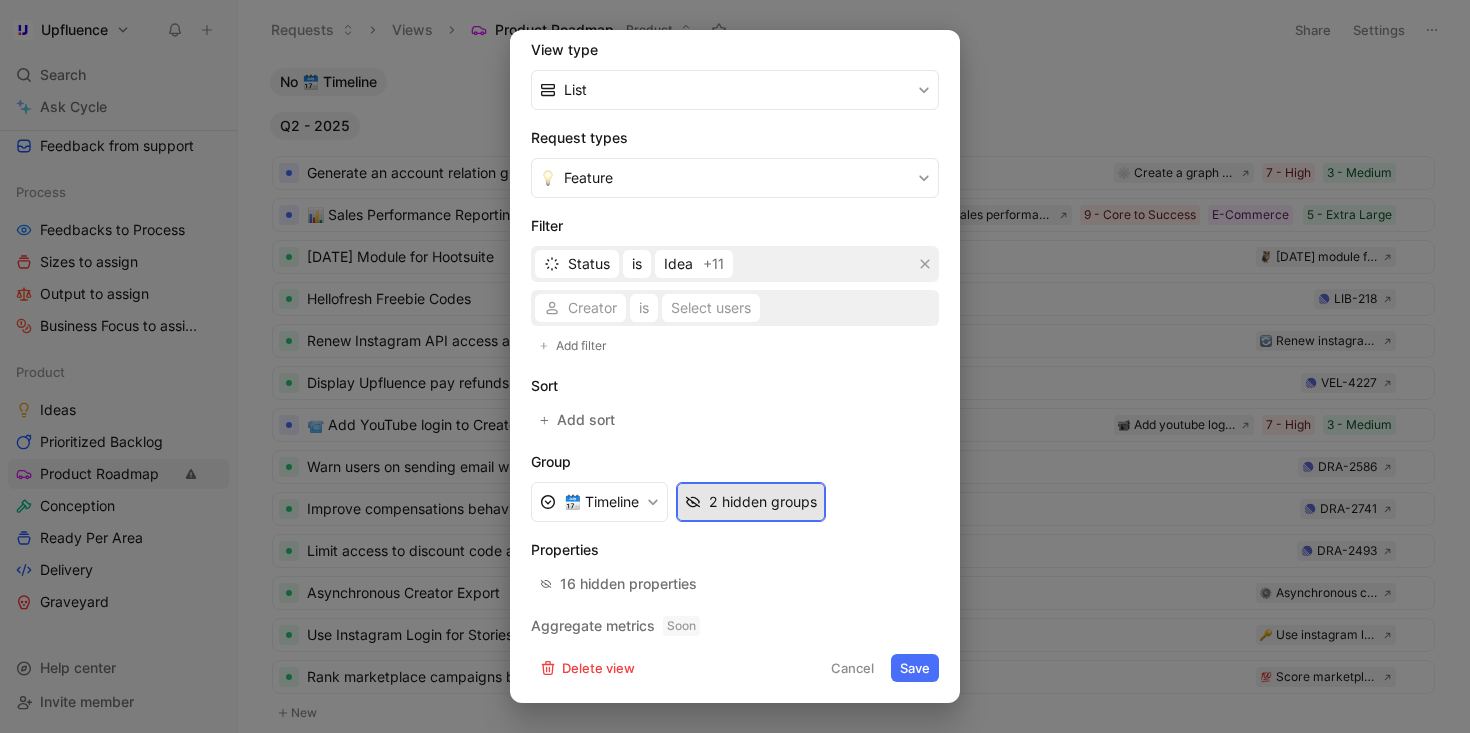 click on "2 hidden groups" at bounding box center (763, 502) 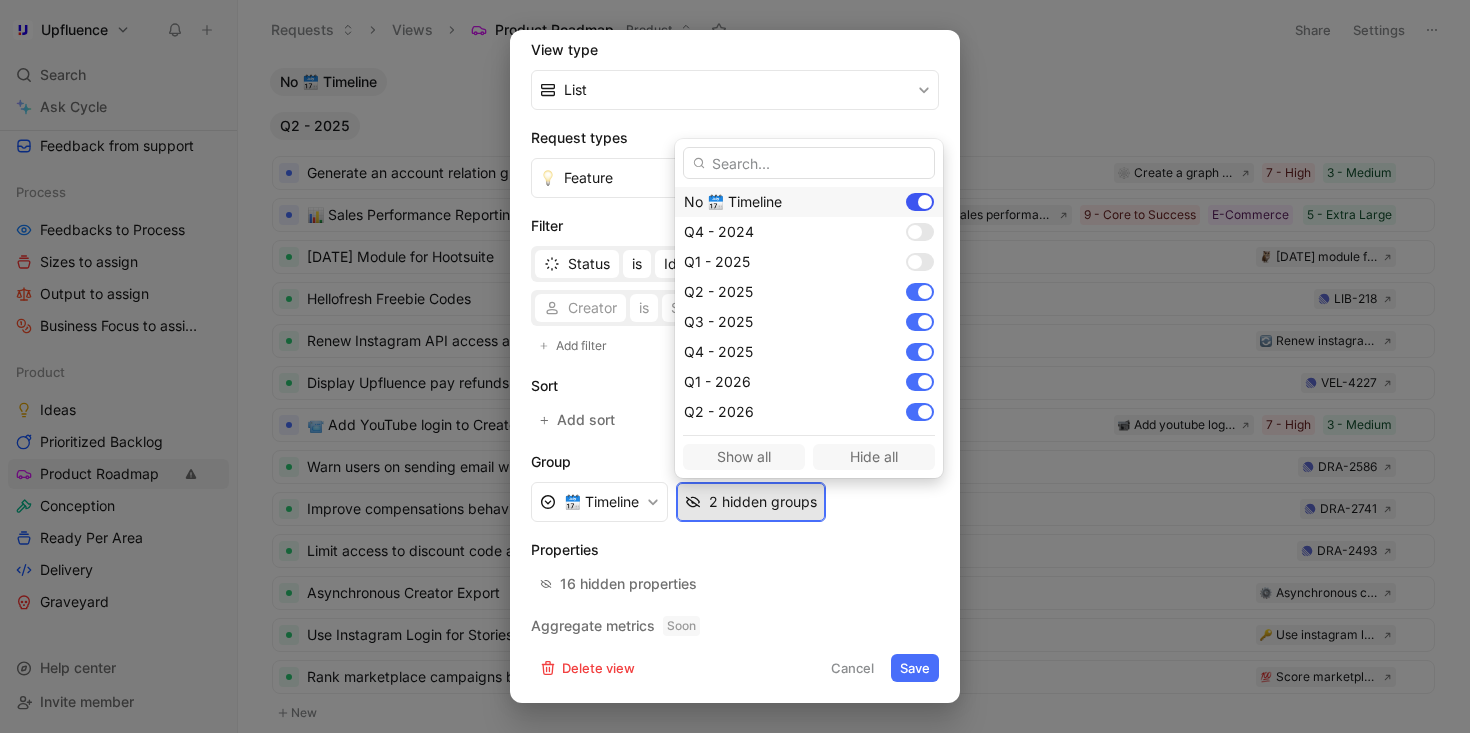 click at bounding box center (920, 202) 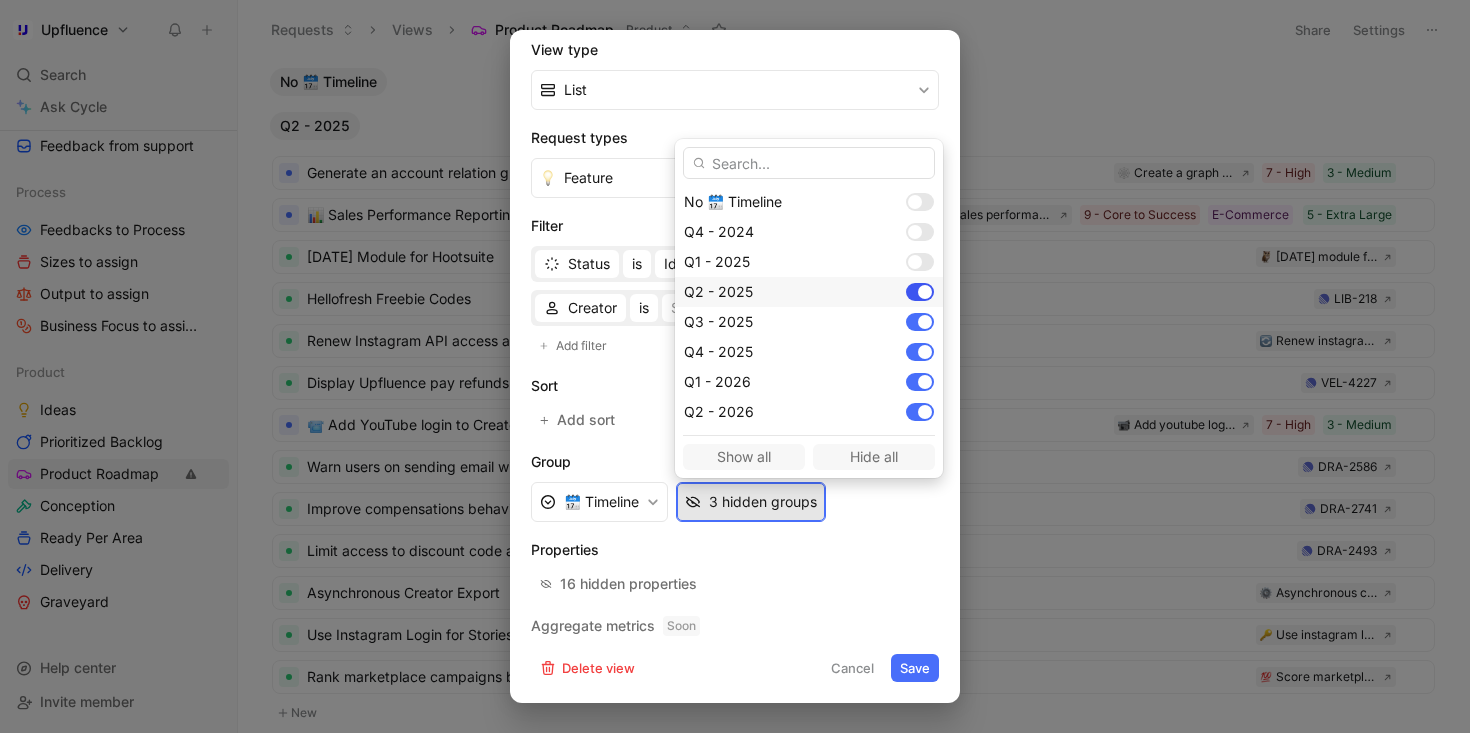 click at bounding box center [925, 292] 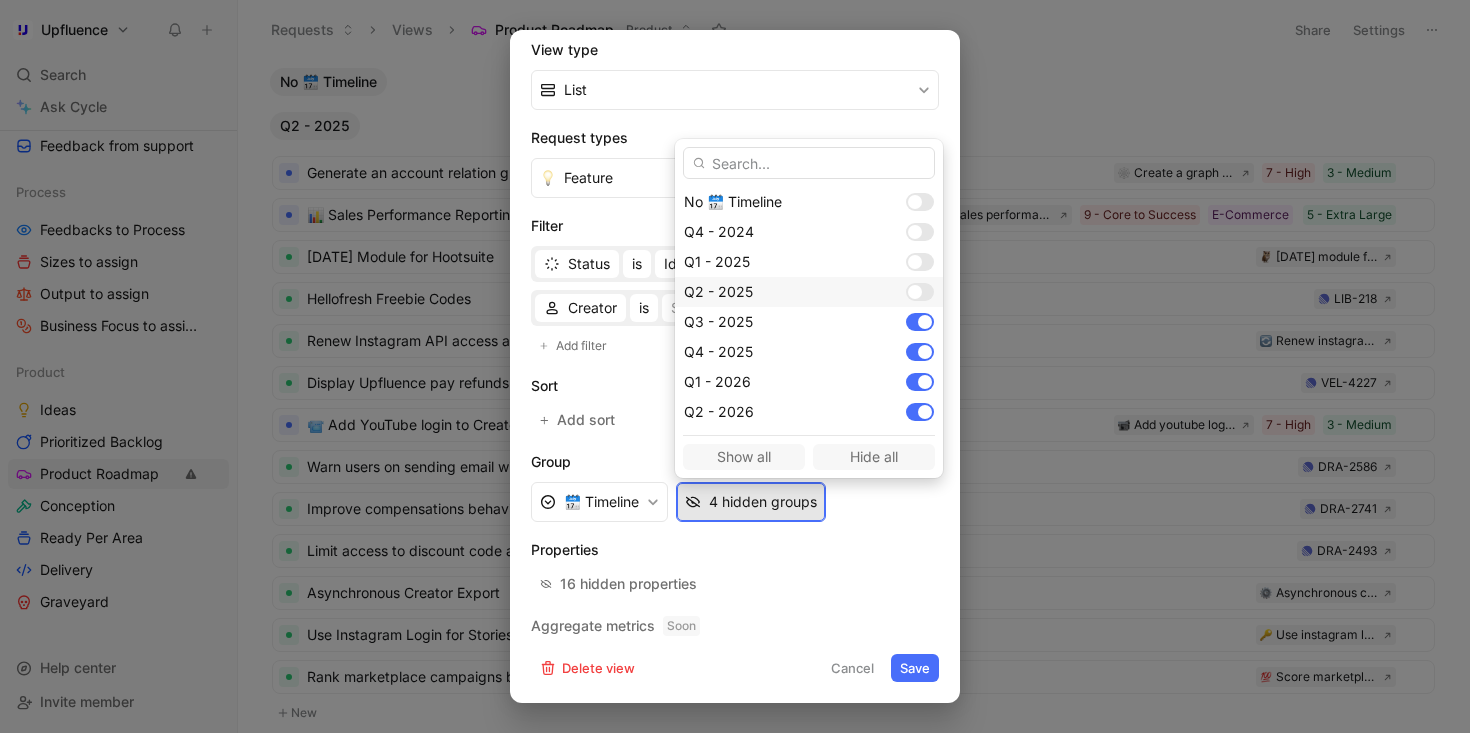 click at bounding box center (920, 292) 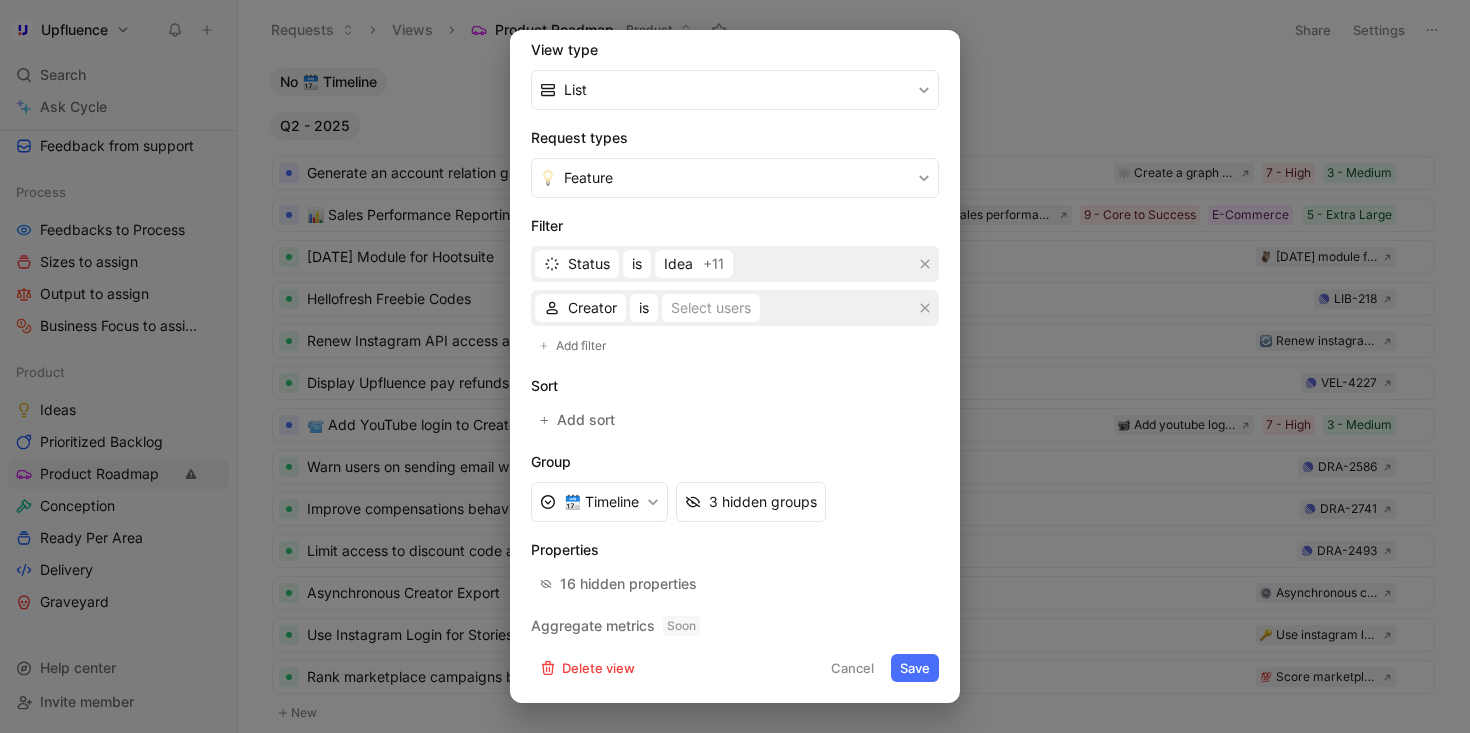 click on "Icon Name Product Roadmap Description Add to sidebar Product View type List Request types Feature Filter Status is Idea +11 Creator is Select users Add filter Sort Add sort Group 🗓️ Timeline 3 hidden groups Properties 16 hidden properties Aggregate metrics Soon Delete view Cancel Save" at bounding box center [735, 229] 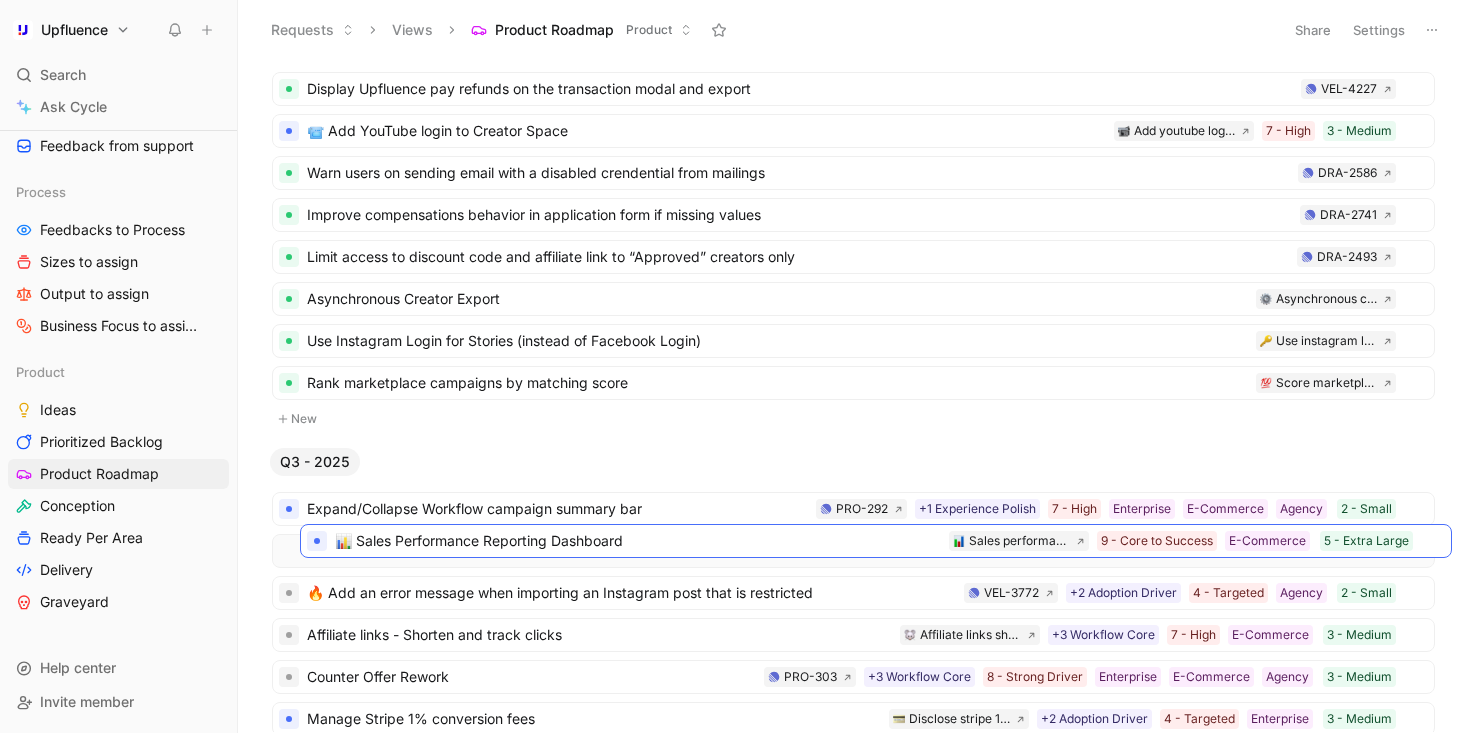drag, startPoint x: 682, startPoint y: 159, endPoint x: 710, endPoint y: 528, distance: 370.0608 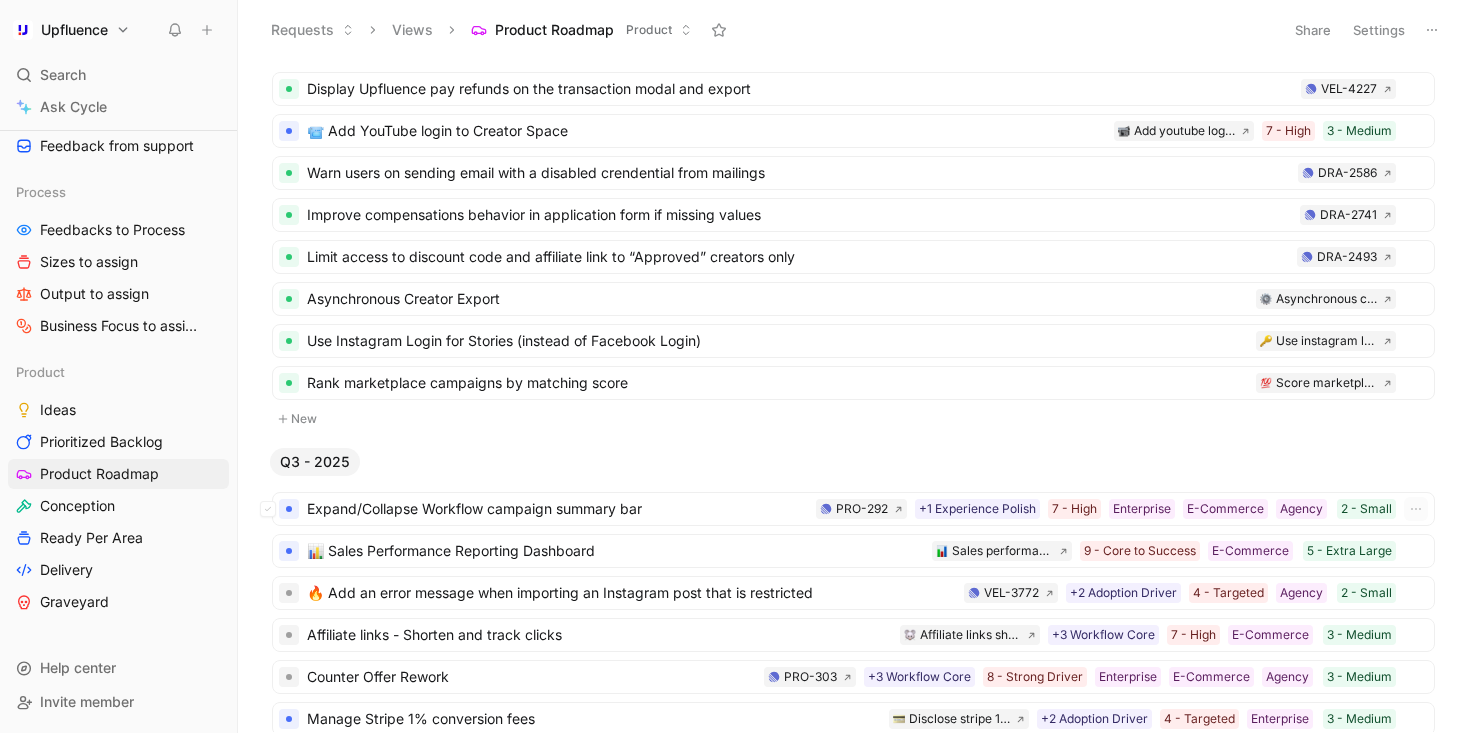 scroll, scrollTop: 148, scrollLeft: 0, axis: vertical 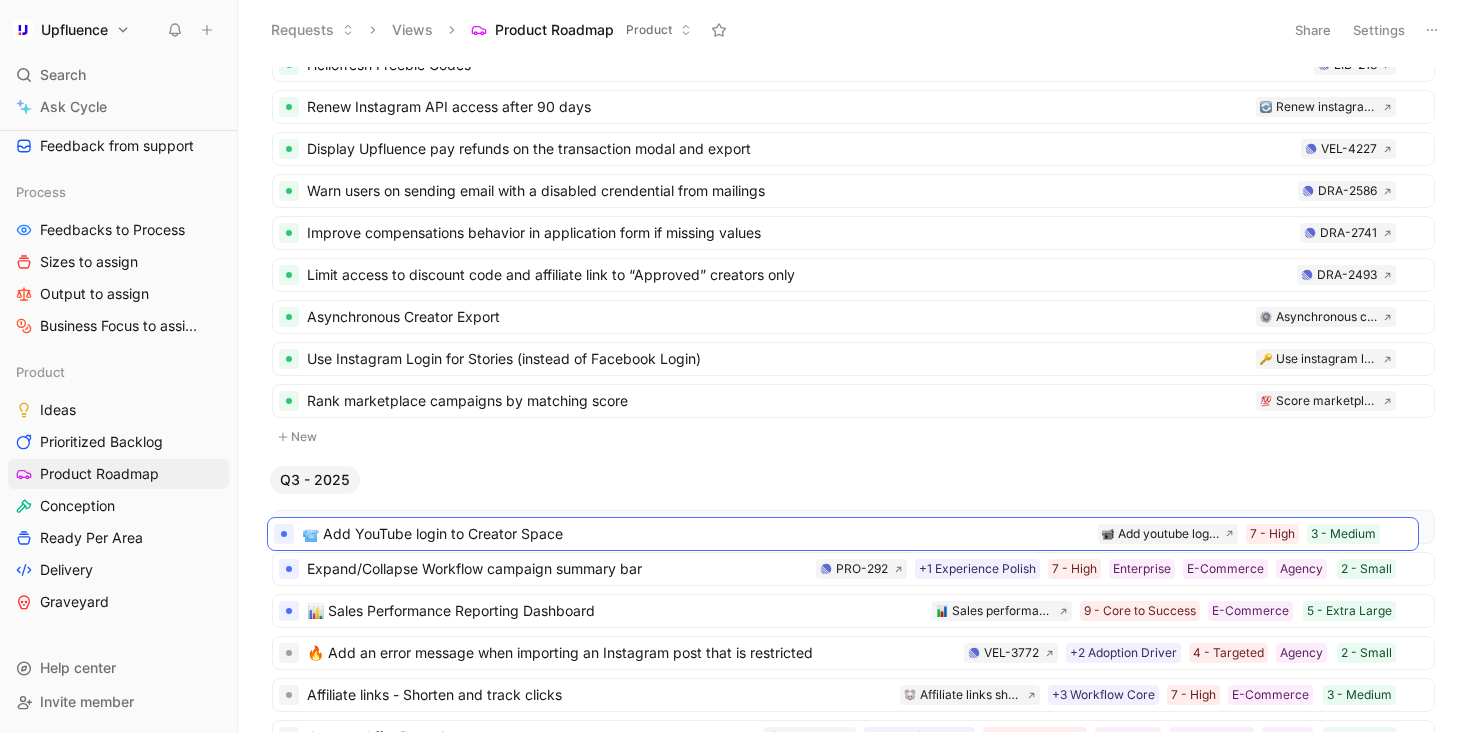 drag, startPoint x: 586, startPoint y: 191, endPoint x: 581, endPoint y: 532, distance: 341.03665 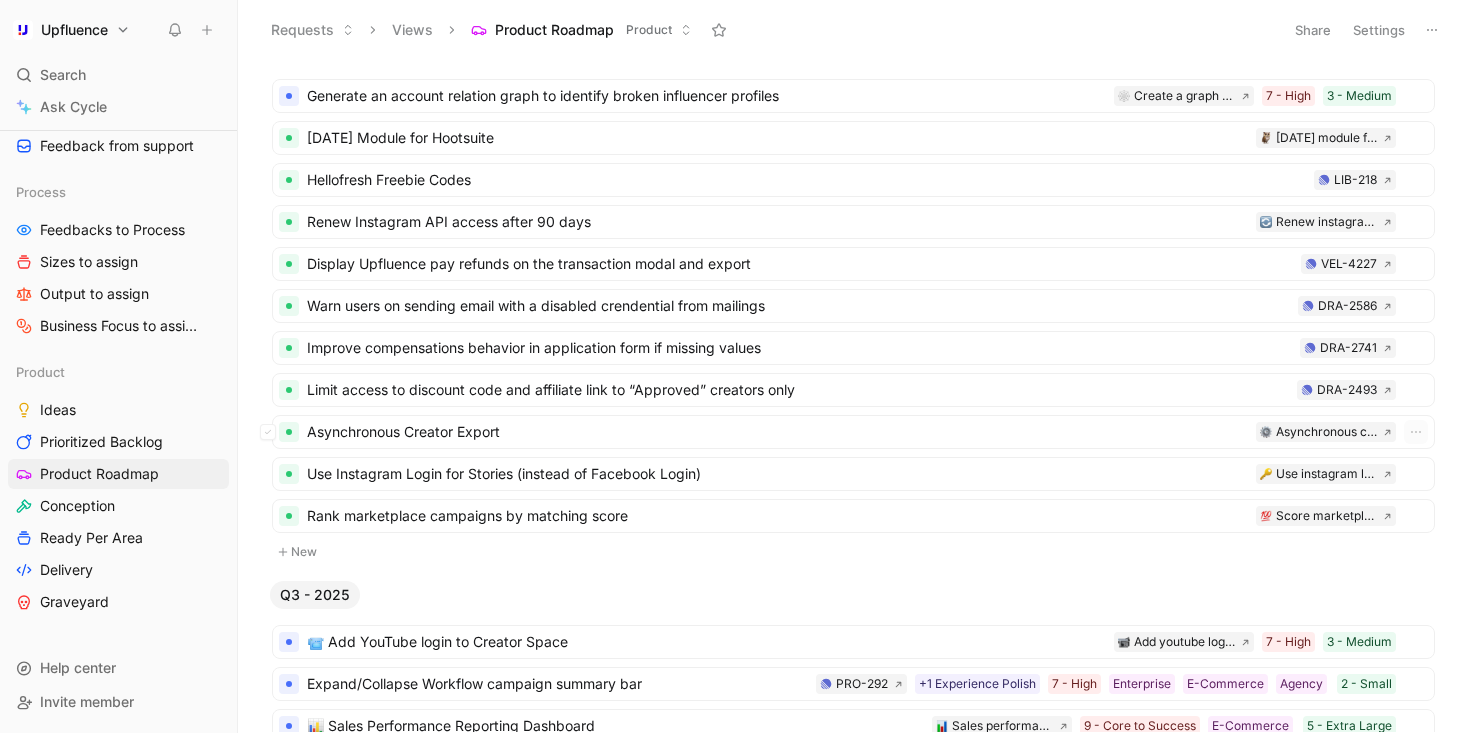 scroll, scrollTop: 0, scrollLeft: 0, axis: both 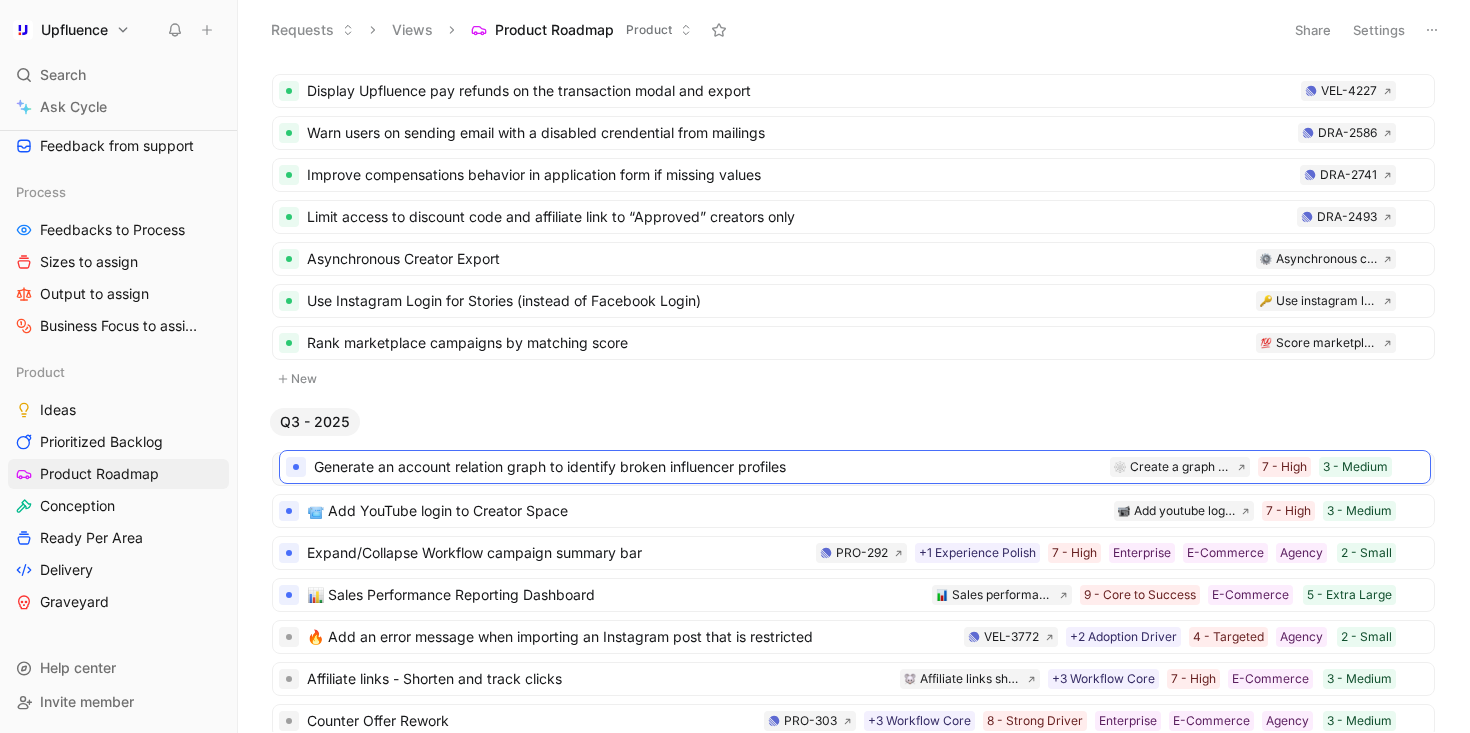 drag, startPoint x: 590, startPoint y: 126, endPoint x: 597, endPoint y: 464, distance: 338.07248 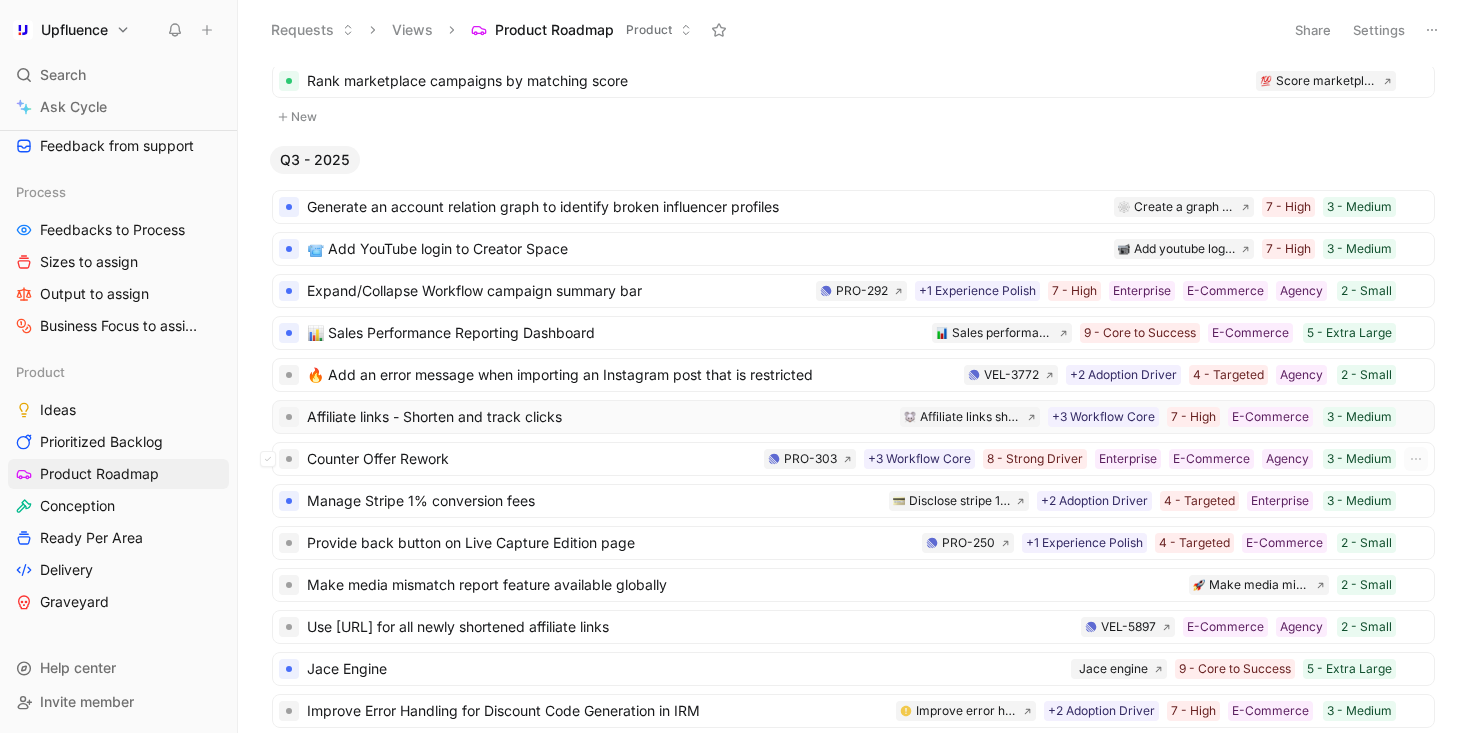 scroll, scrollTop: 440, scrollLeft: 0, axis: vertical 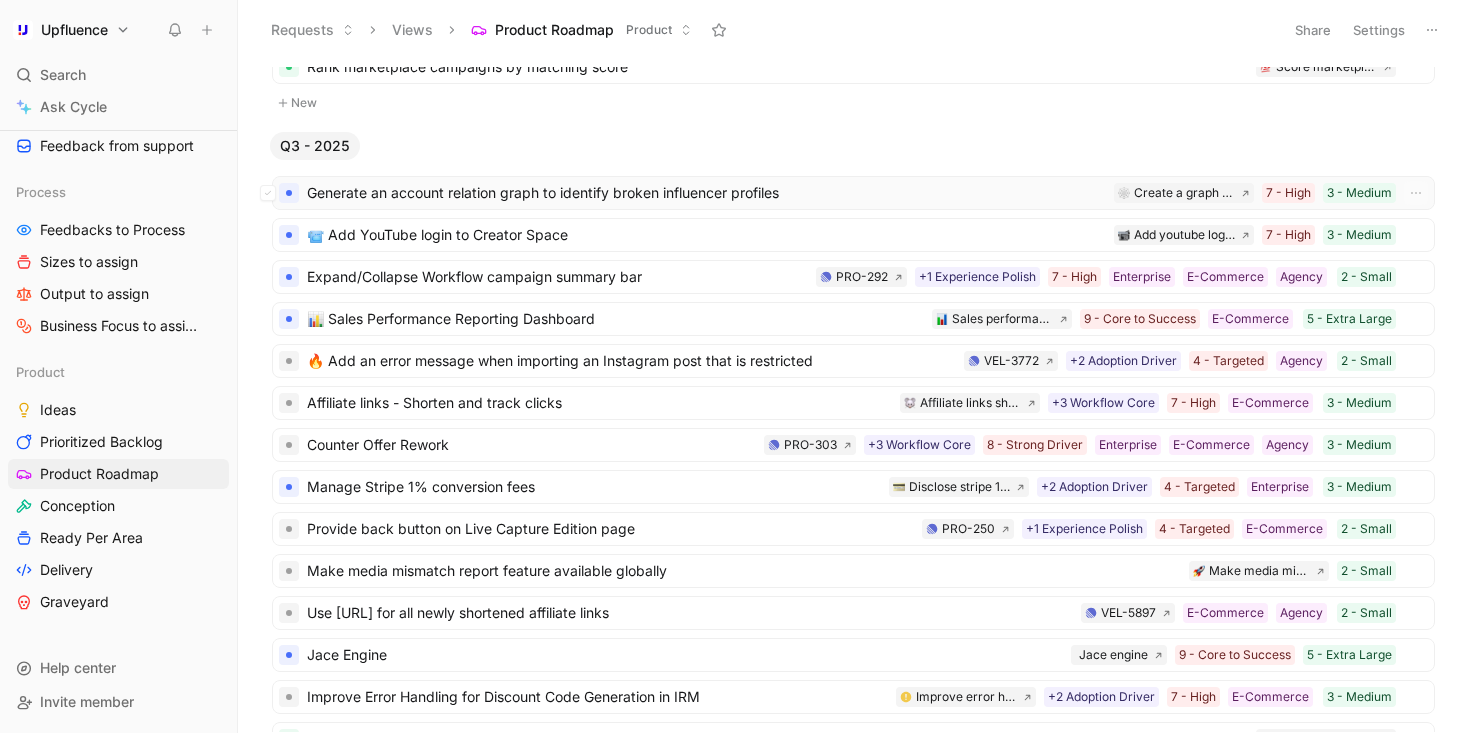 click on "Generate an account relation graph to identify broken influencer profiles" at bounding box center (706, 193) 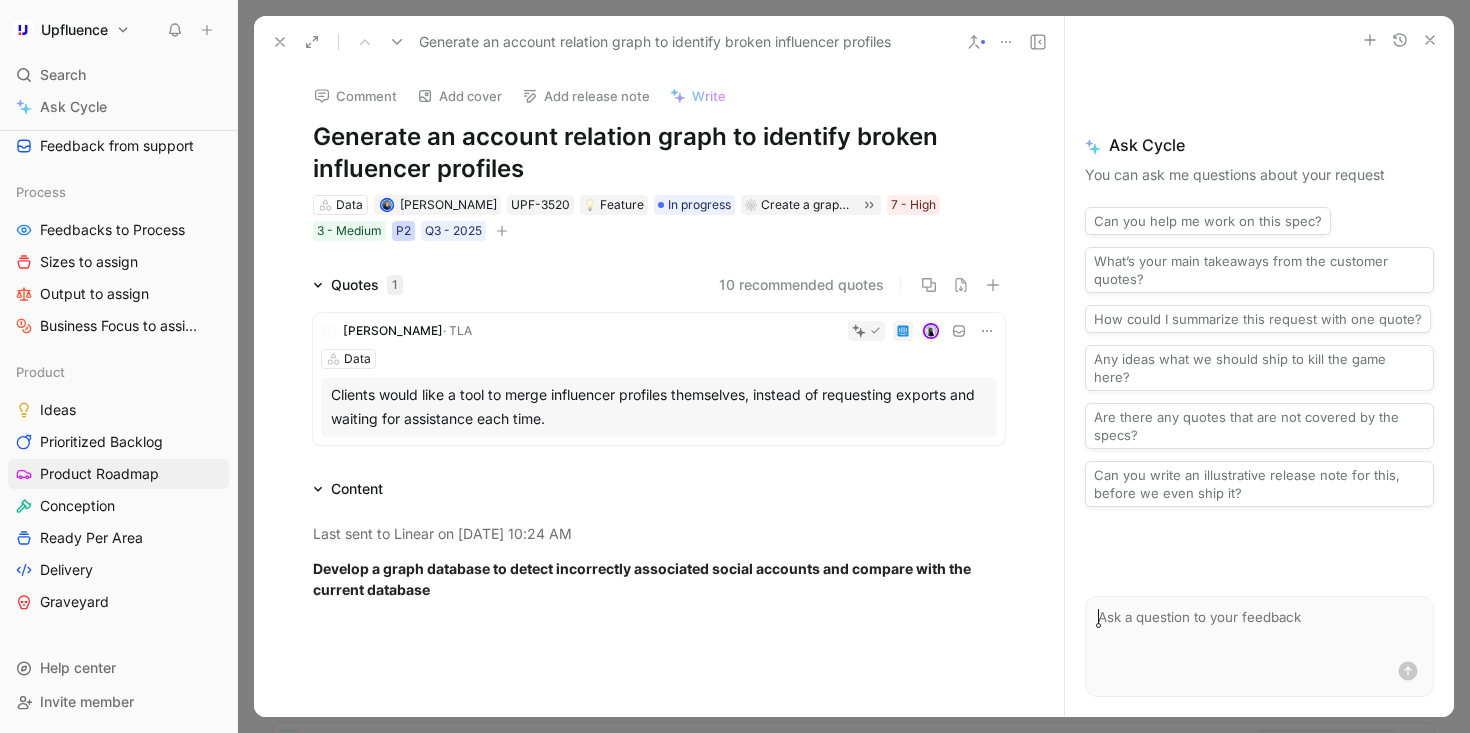 click on "P2" at bounding box center (403, 231) 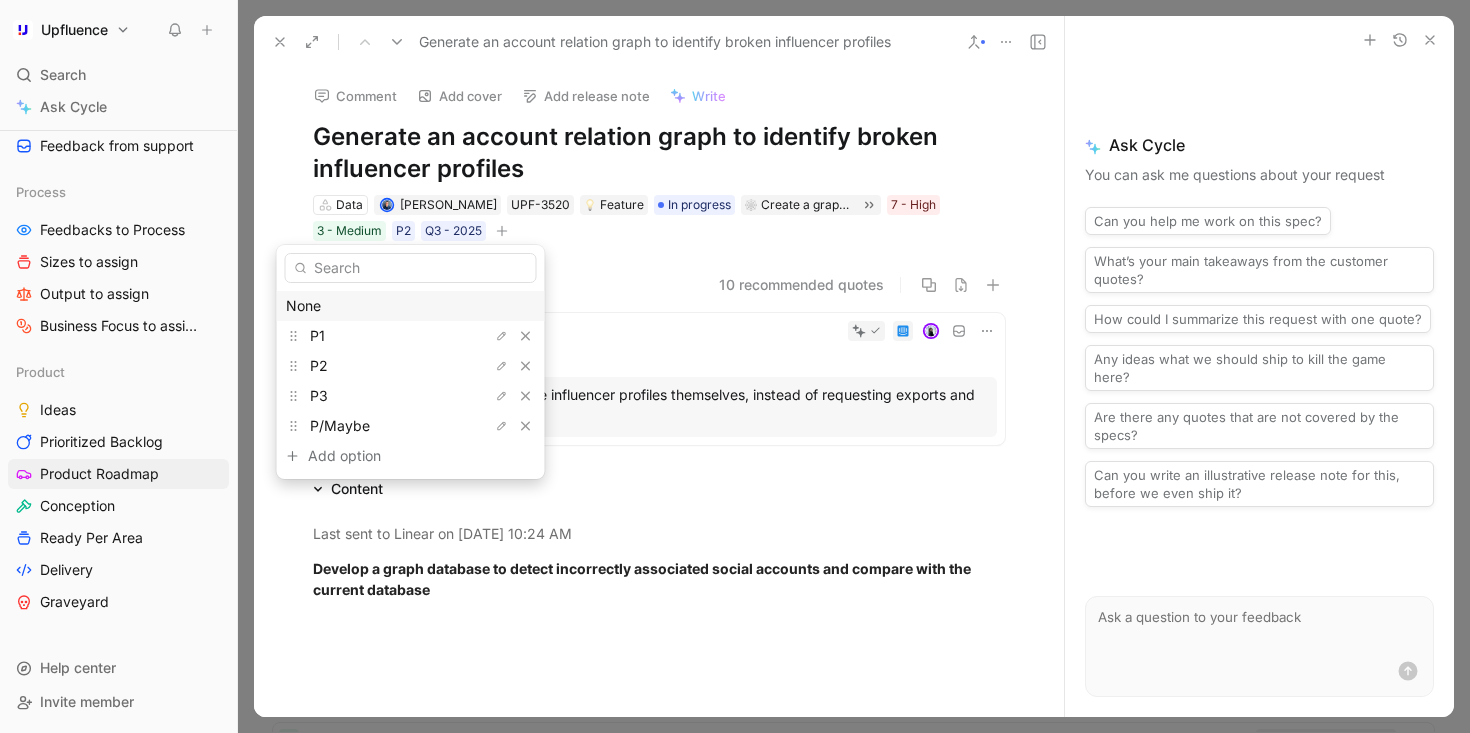 click on "None" at bounding box center [411, 306] 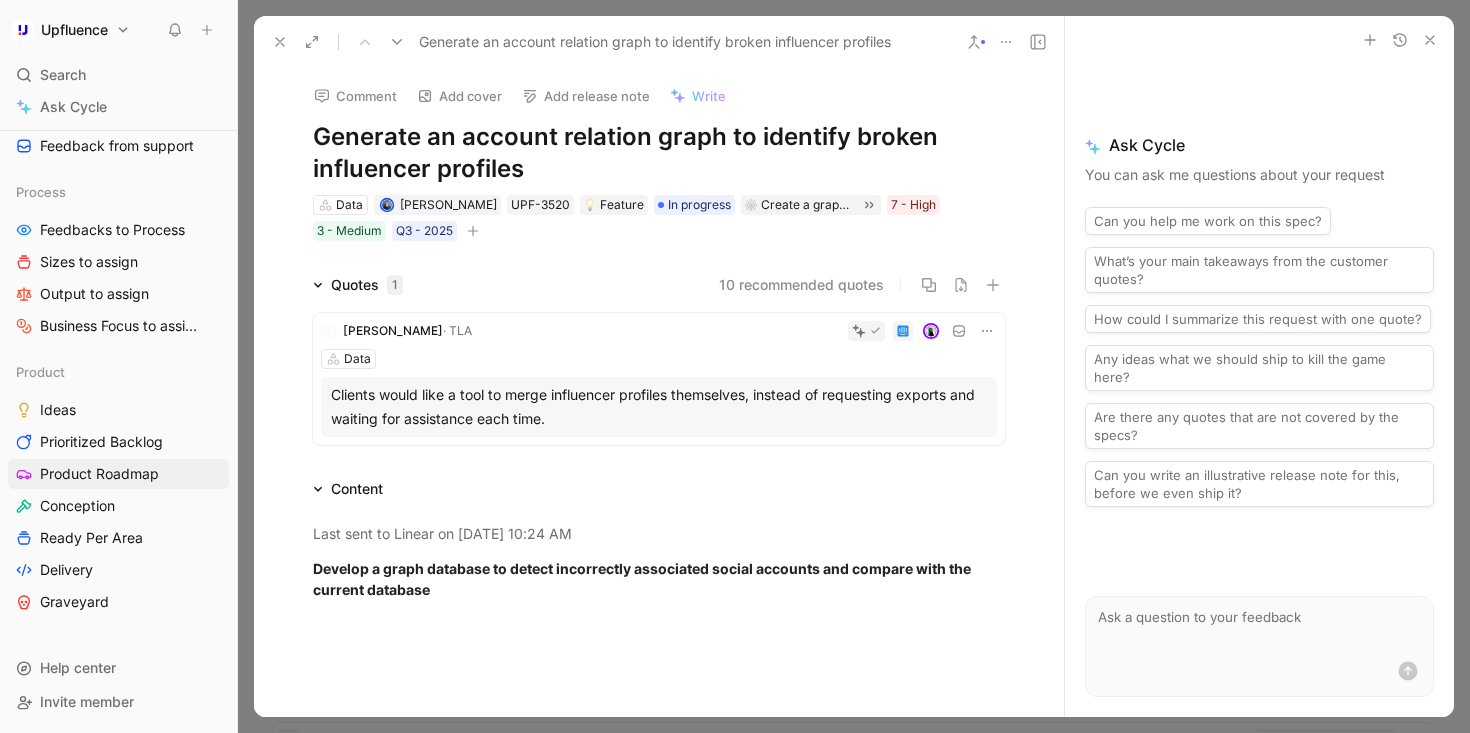 click 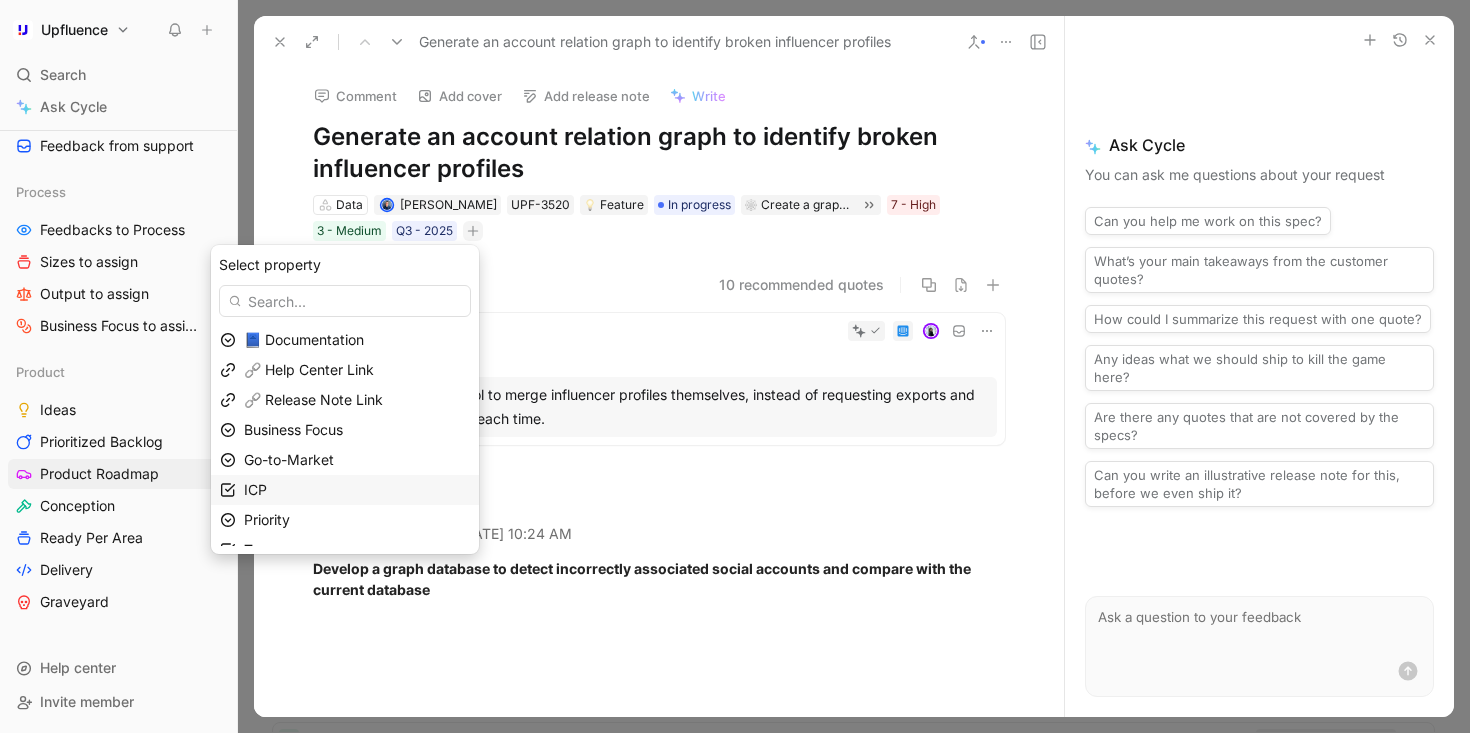 scroll, scrollTop: 19, scrollLeft: 0, axis: vertical 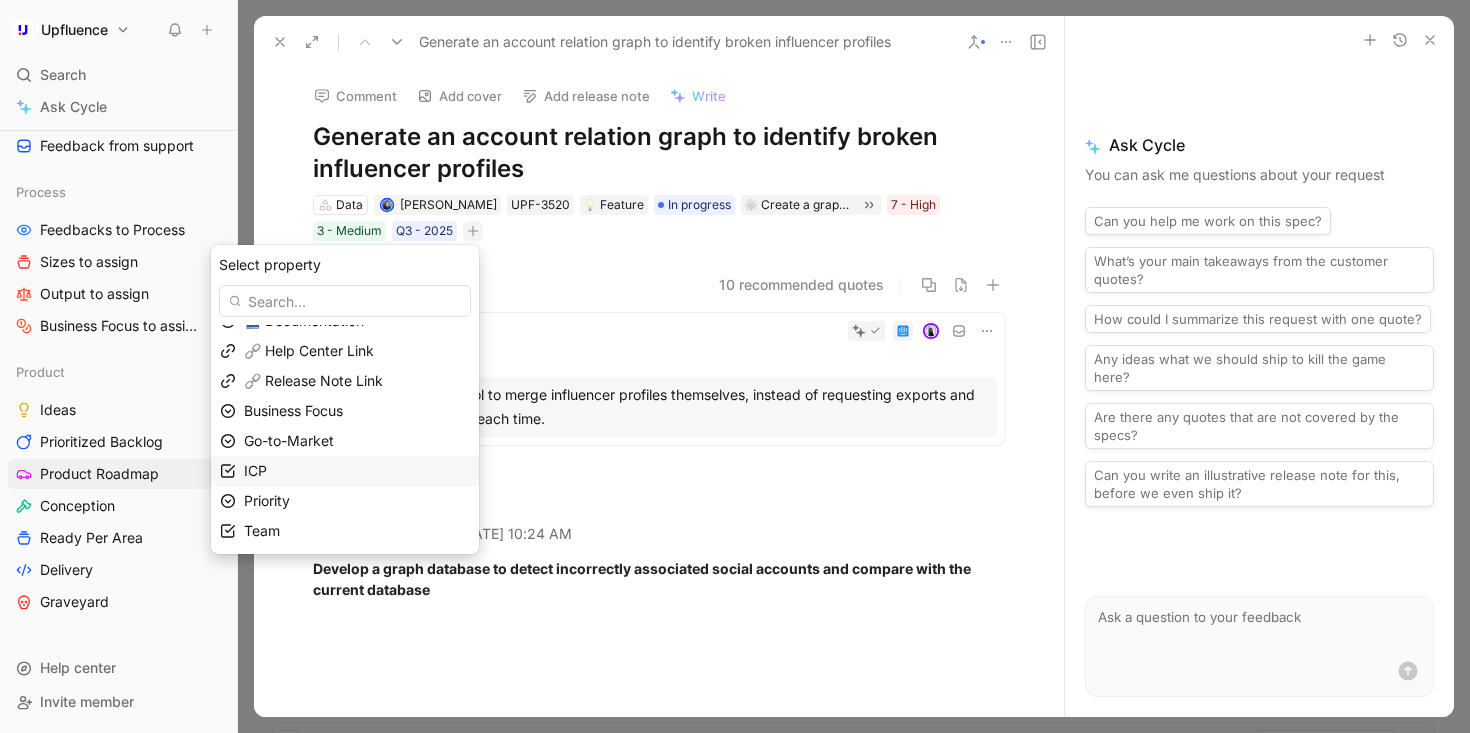 click on "ICP" at bounding box center [357, 471] 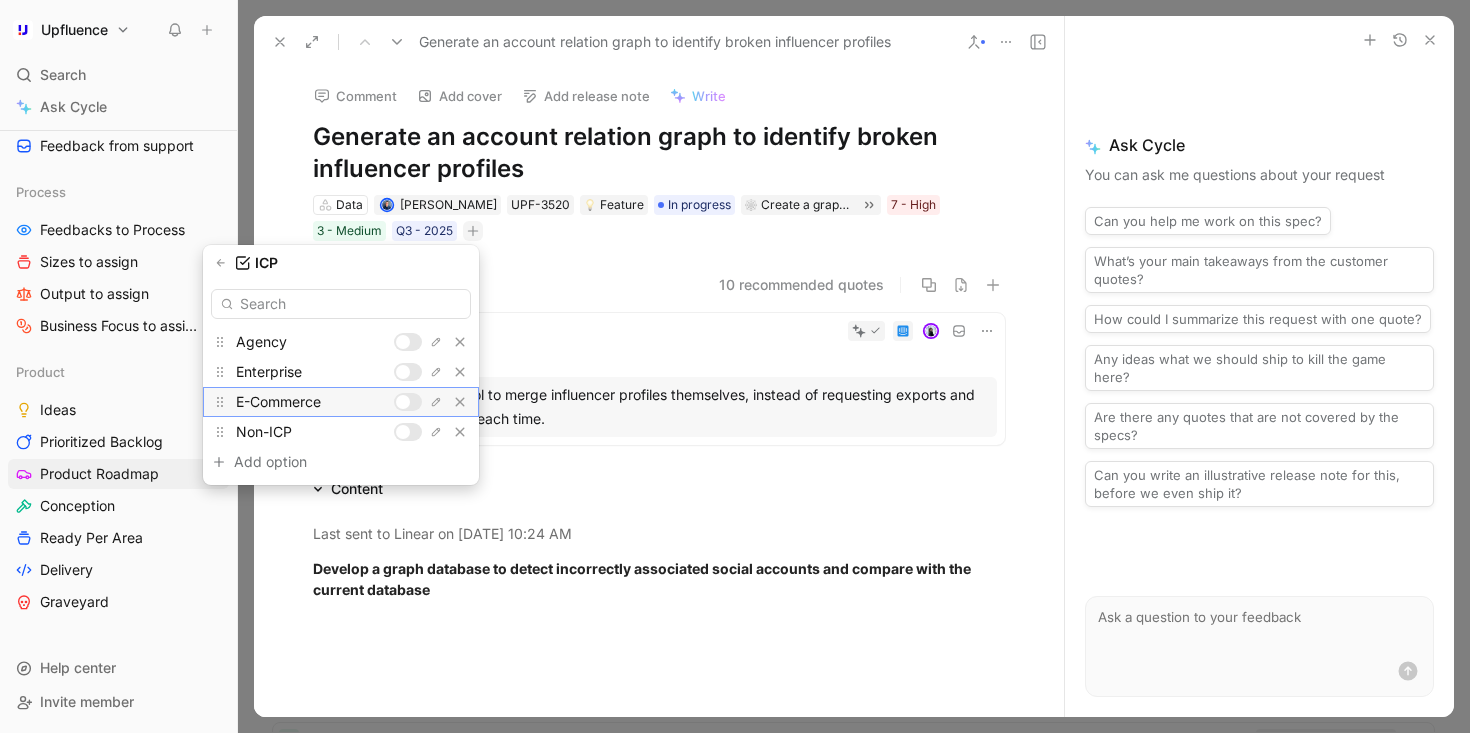 click at bounding box center (403, 402) 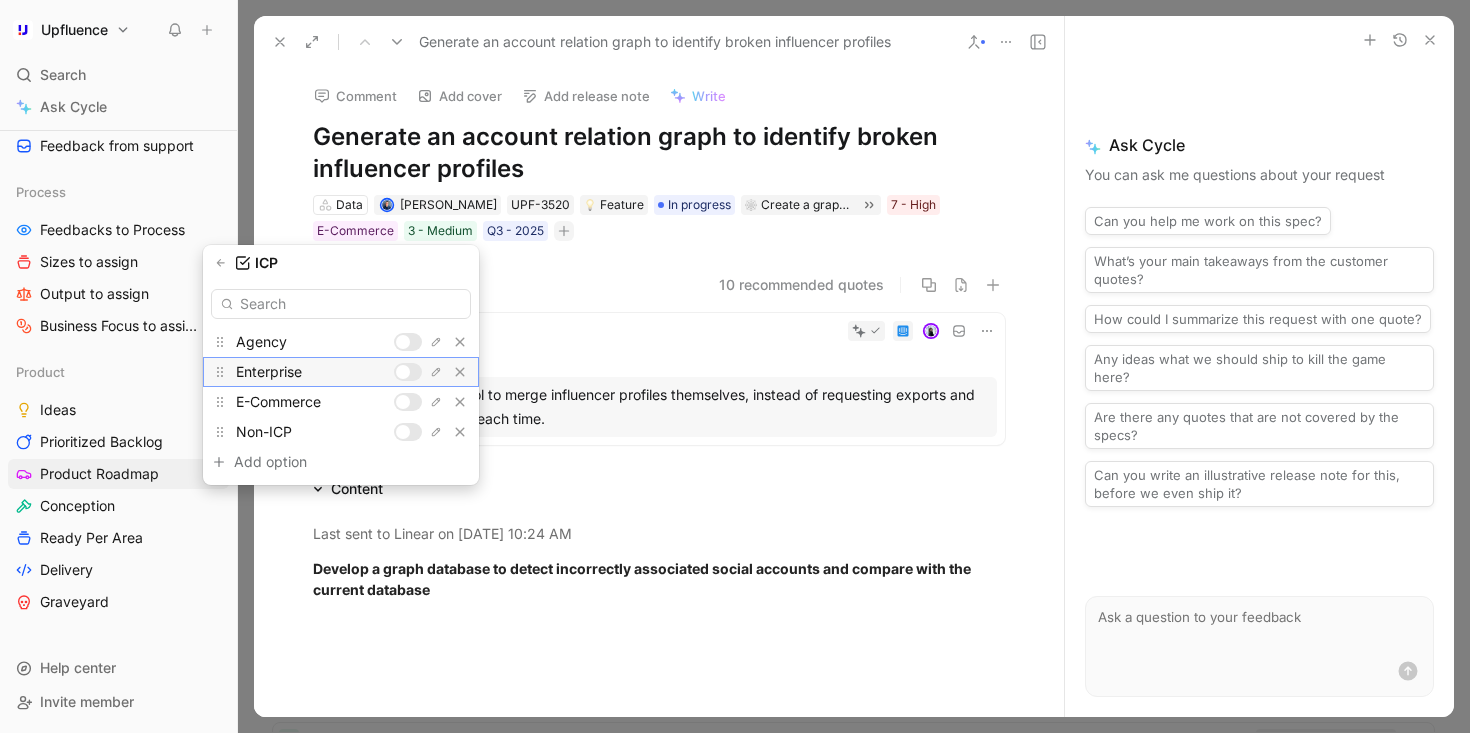 click at bounding box center [403, 372] 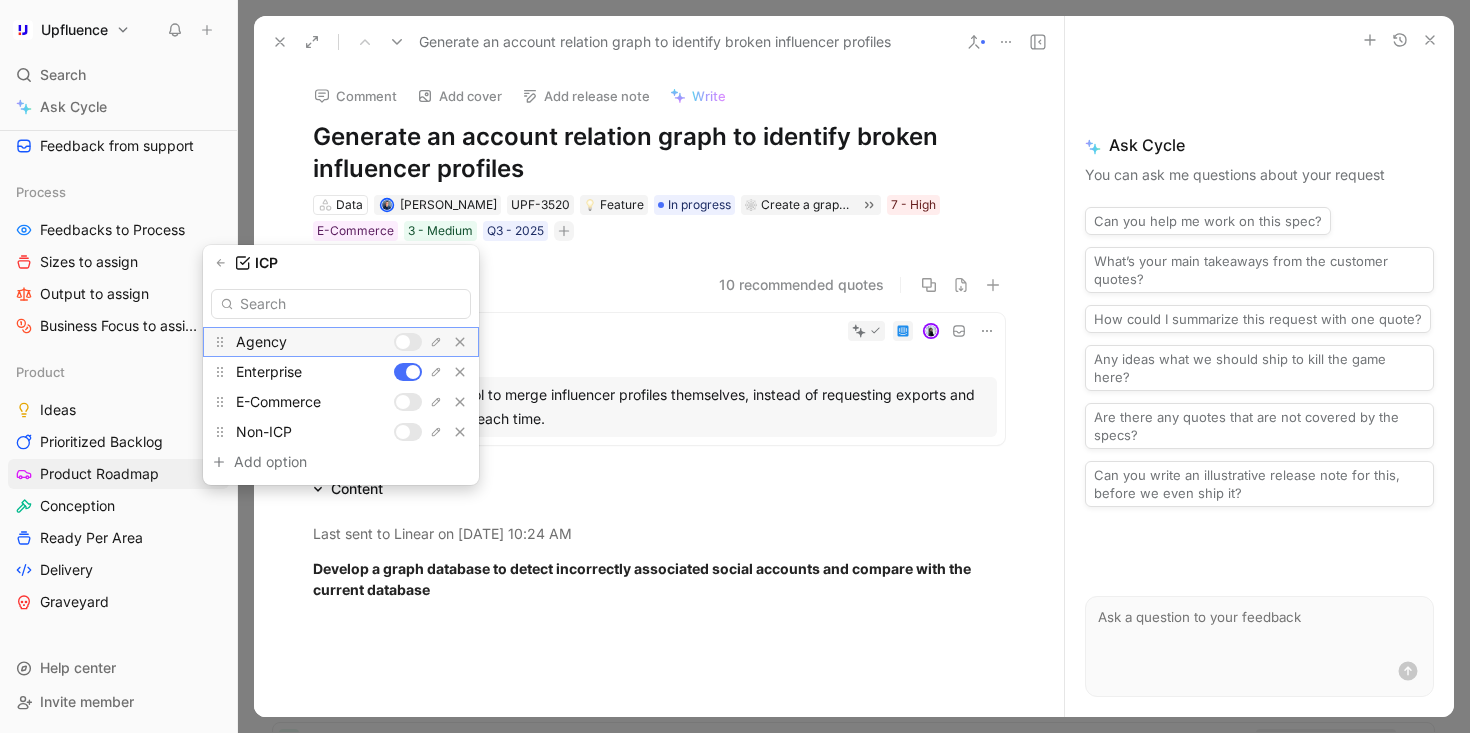 click at bounding box center (403, 342) 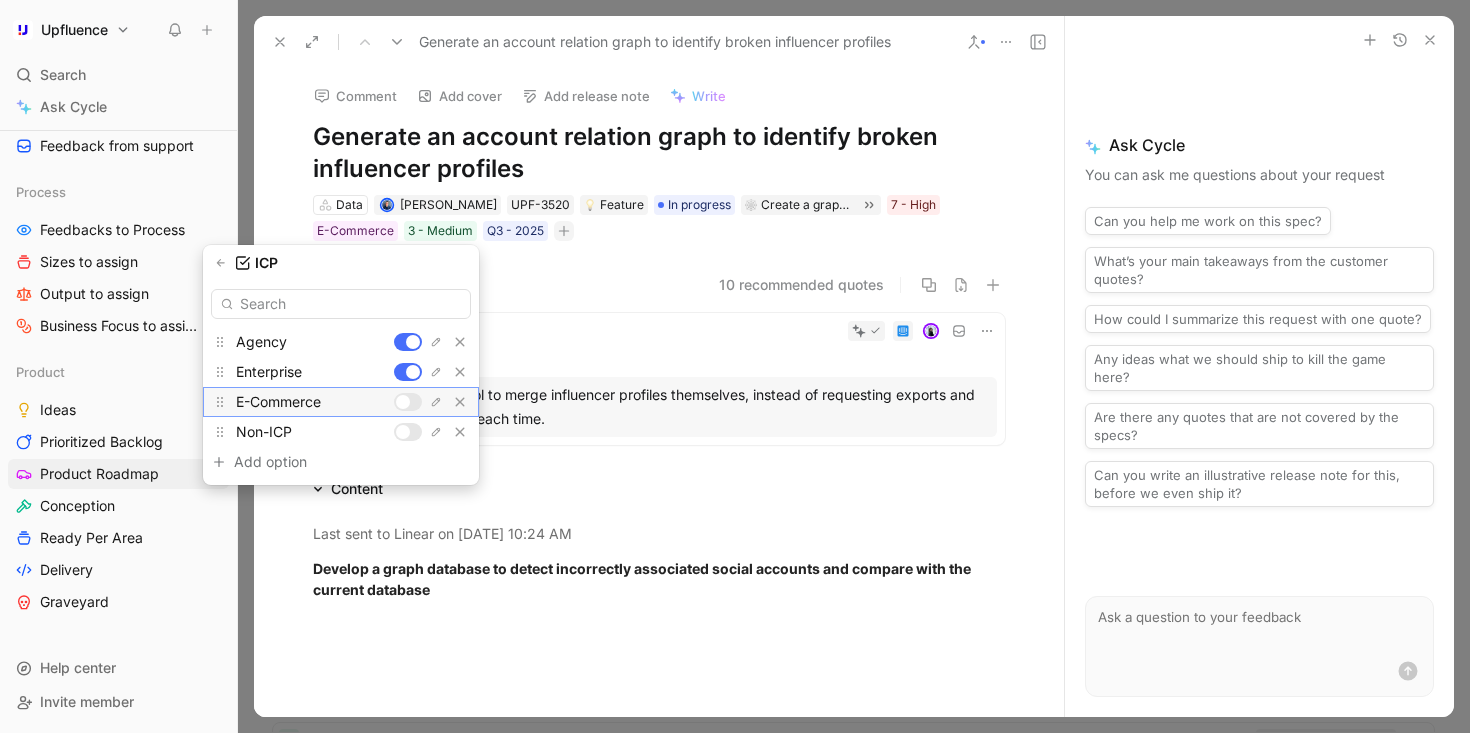 click at bounding box center (403, 402) 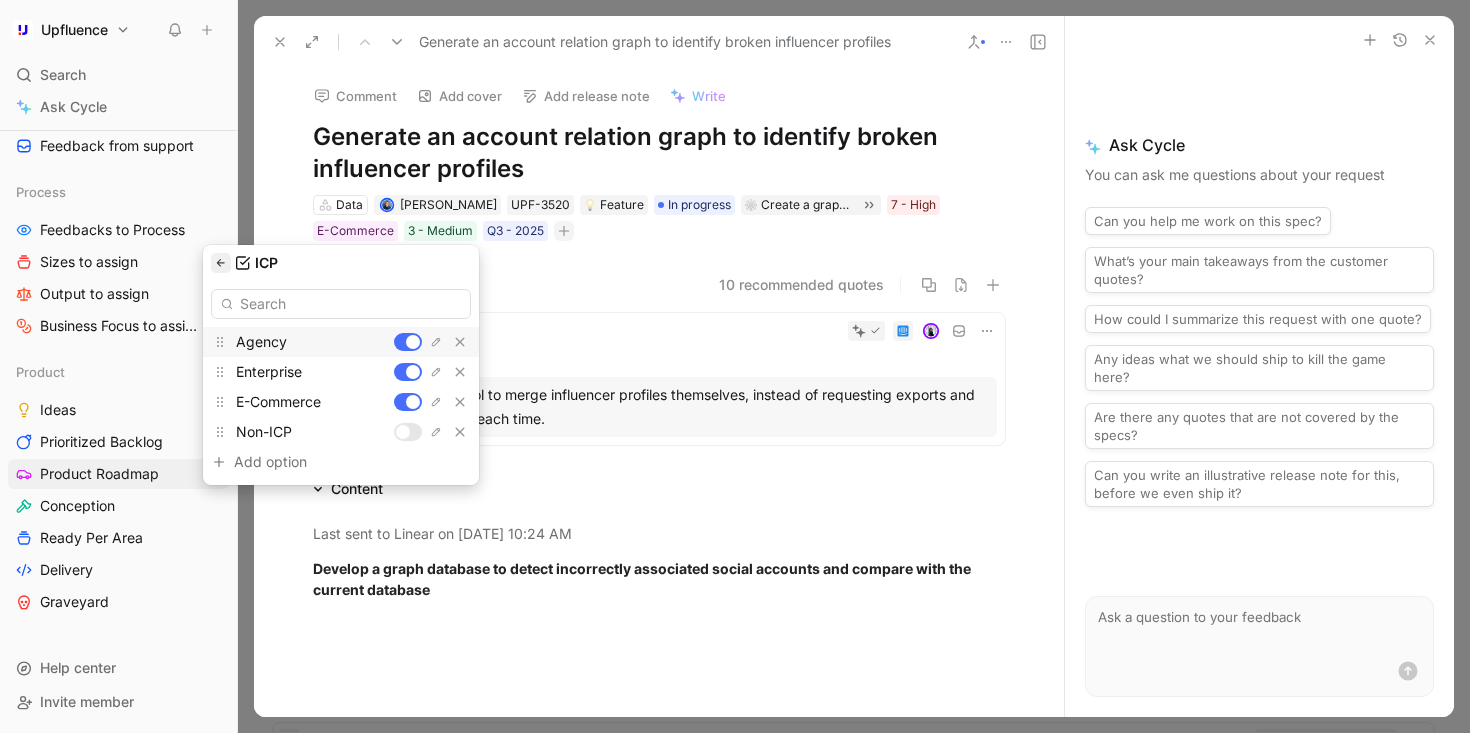 click 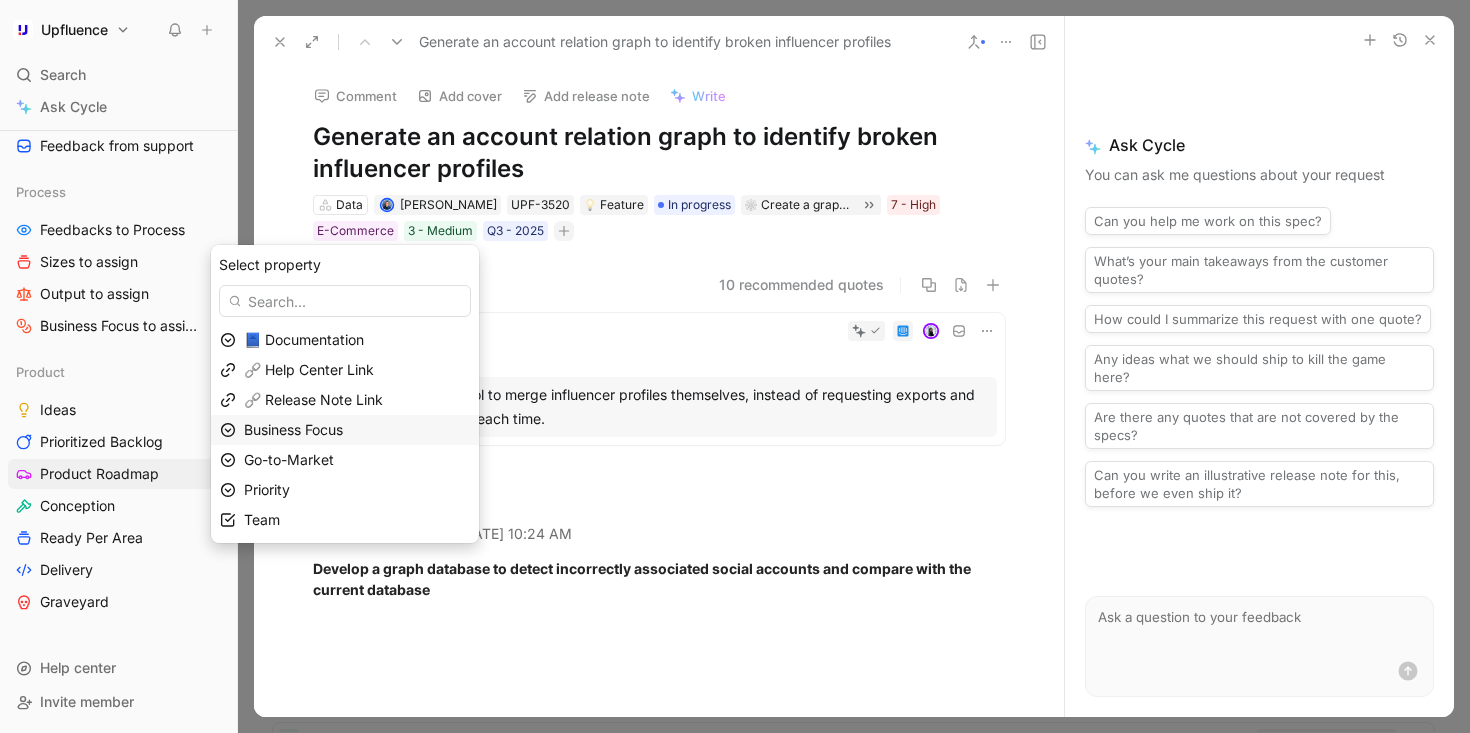 click on "Business Focus" at bounding box center (293, 429) 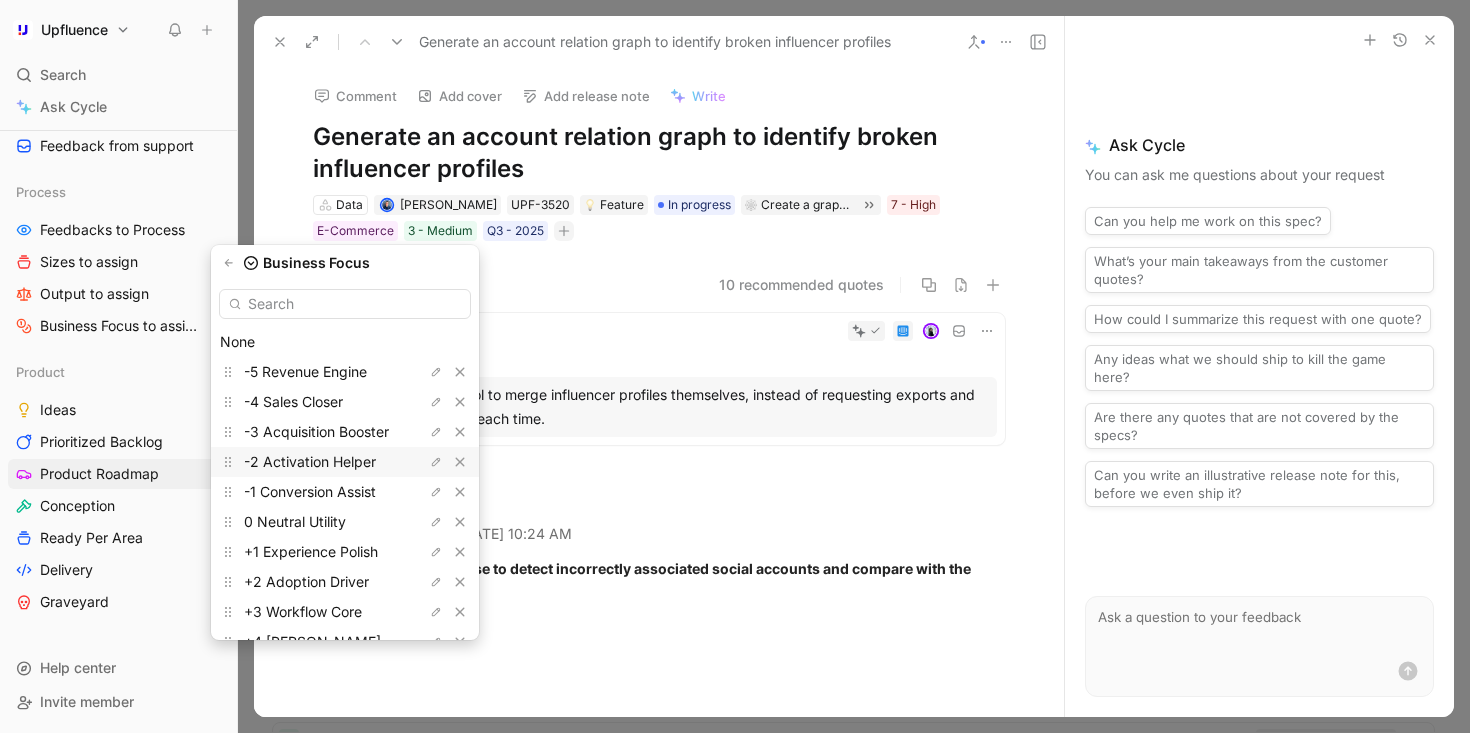 scroll, scrollTop: 85, scrollLeft: 0, axis: vertical 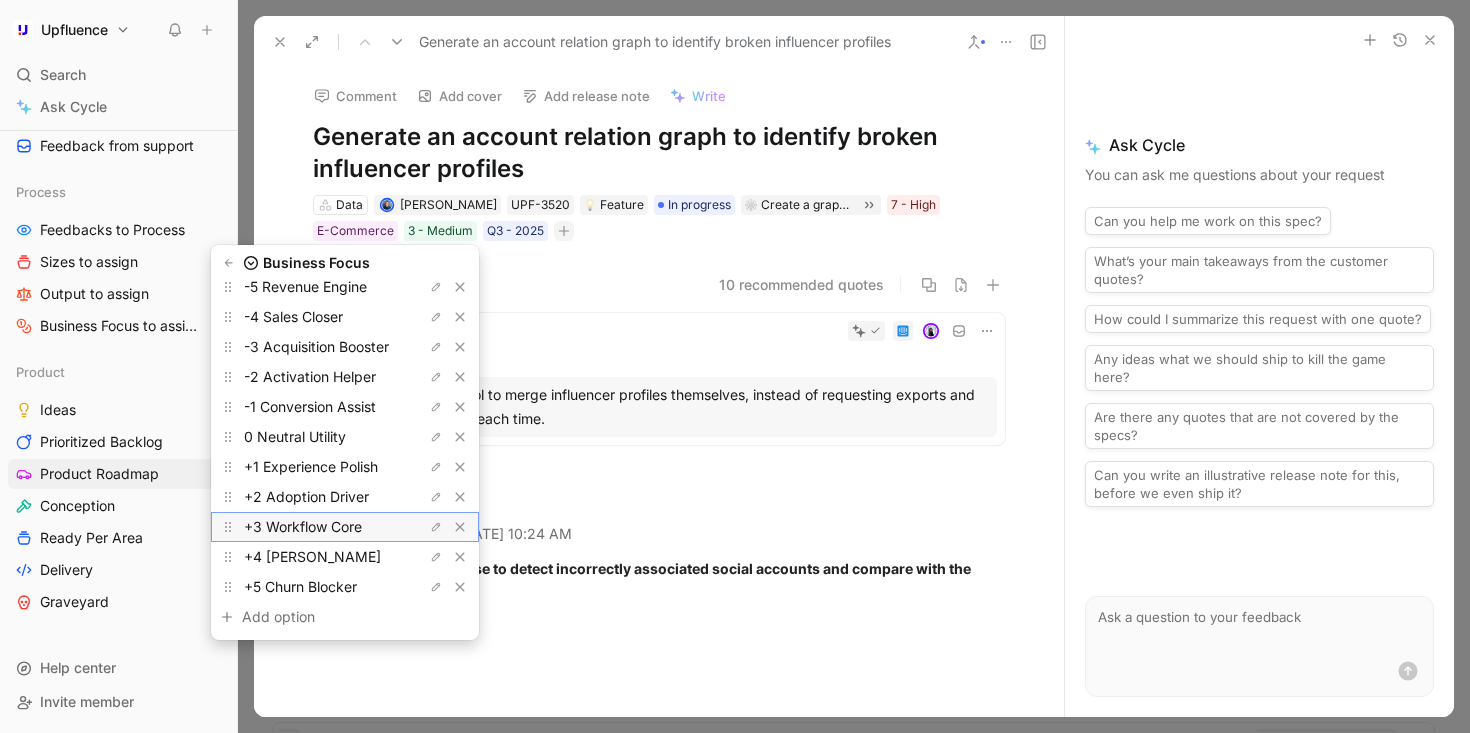 click on "+3  Workflow Core" at bounding box center (303, 526) 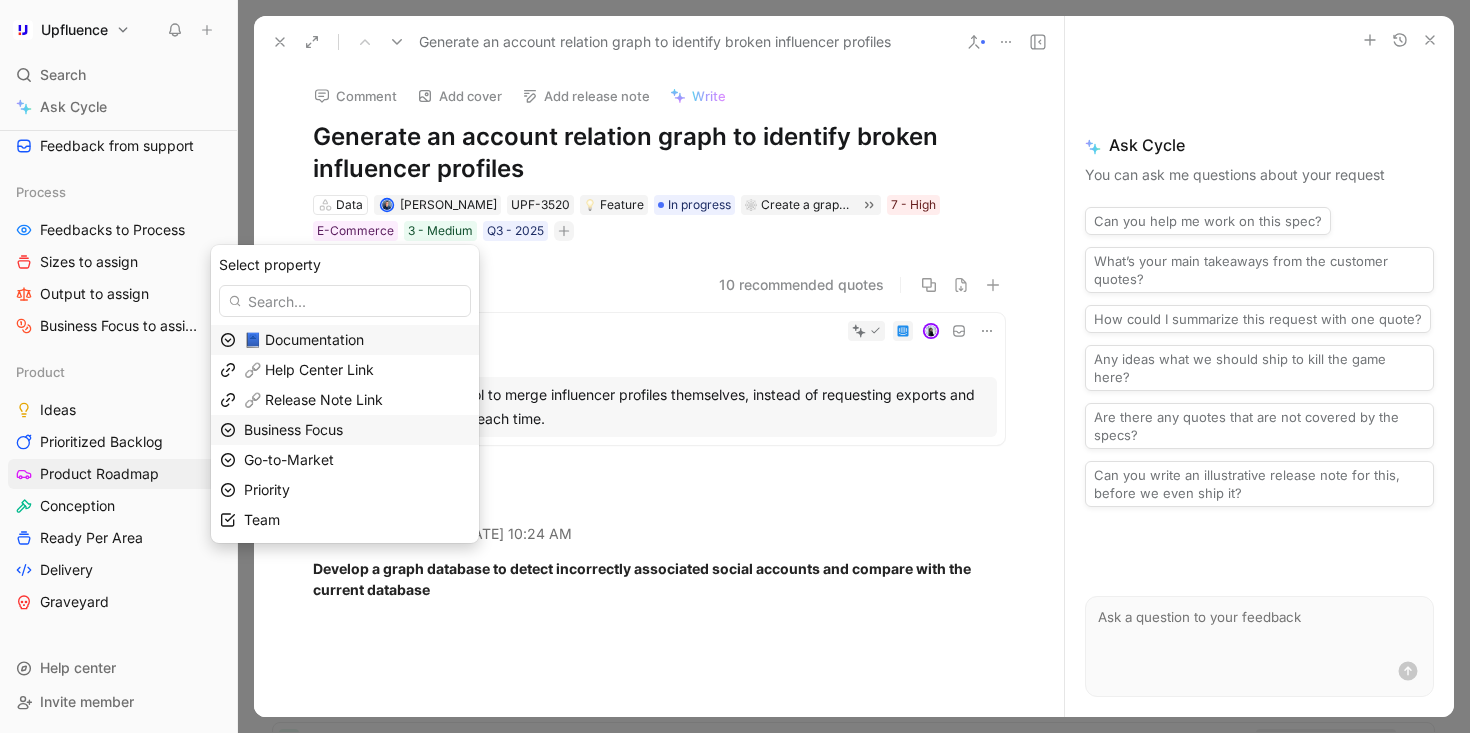 click on "Business Focus" at bounding box center (357, 430) 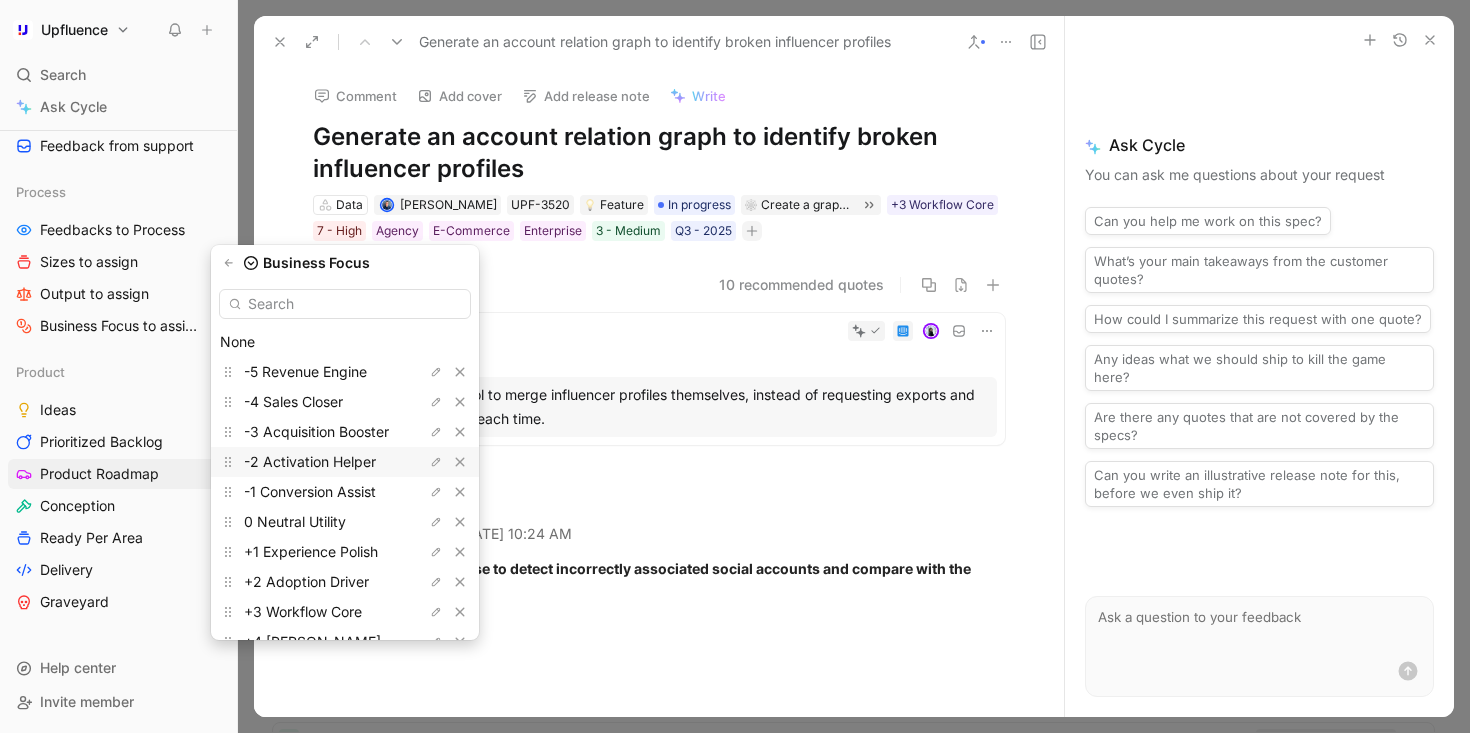scroll, scrollTop: 85, scrollLeft: 0, axis: vertical 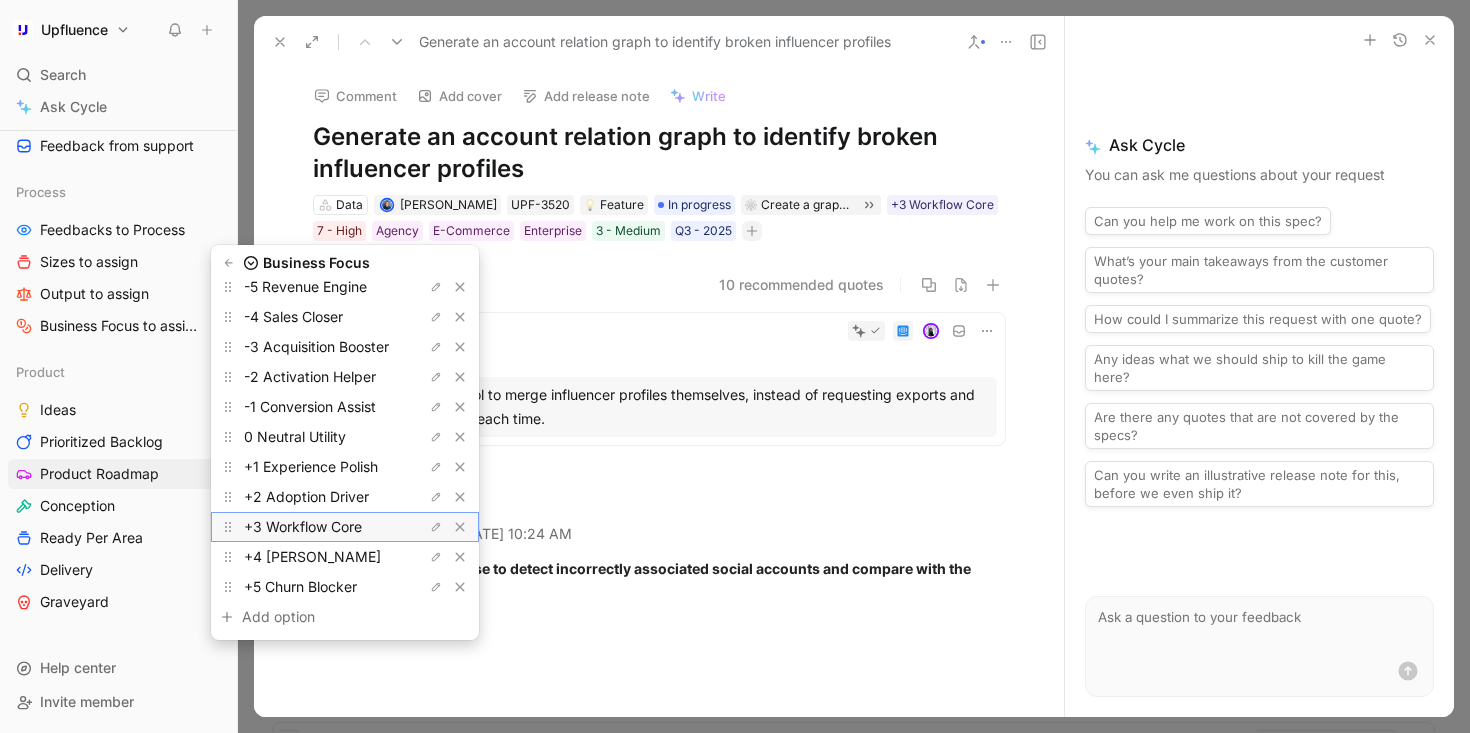 click on "+3  Workflow Core" at bounding box center (303, 526) 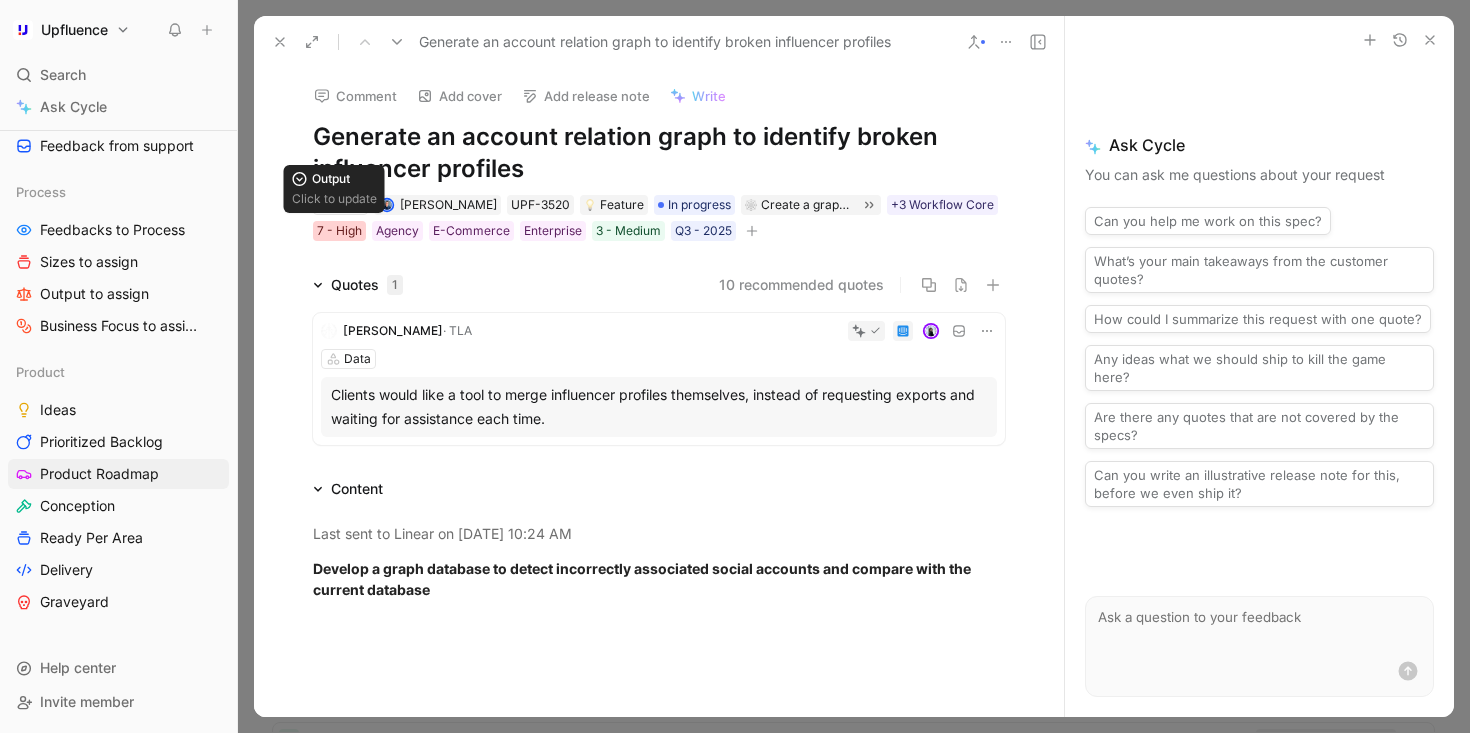 click on "7 - High" at bounding box center (339, 231) 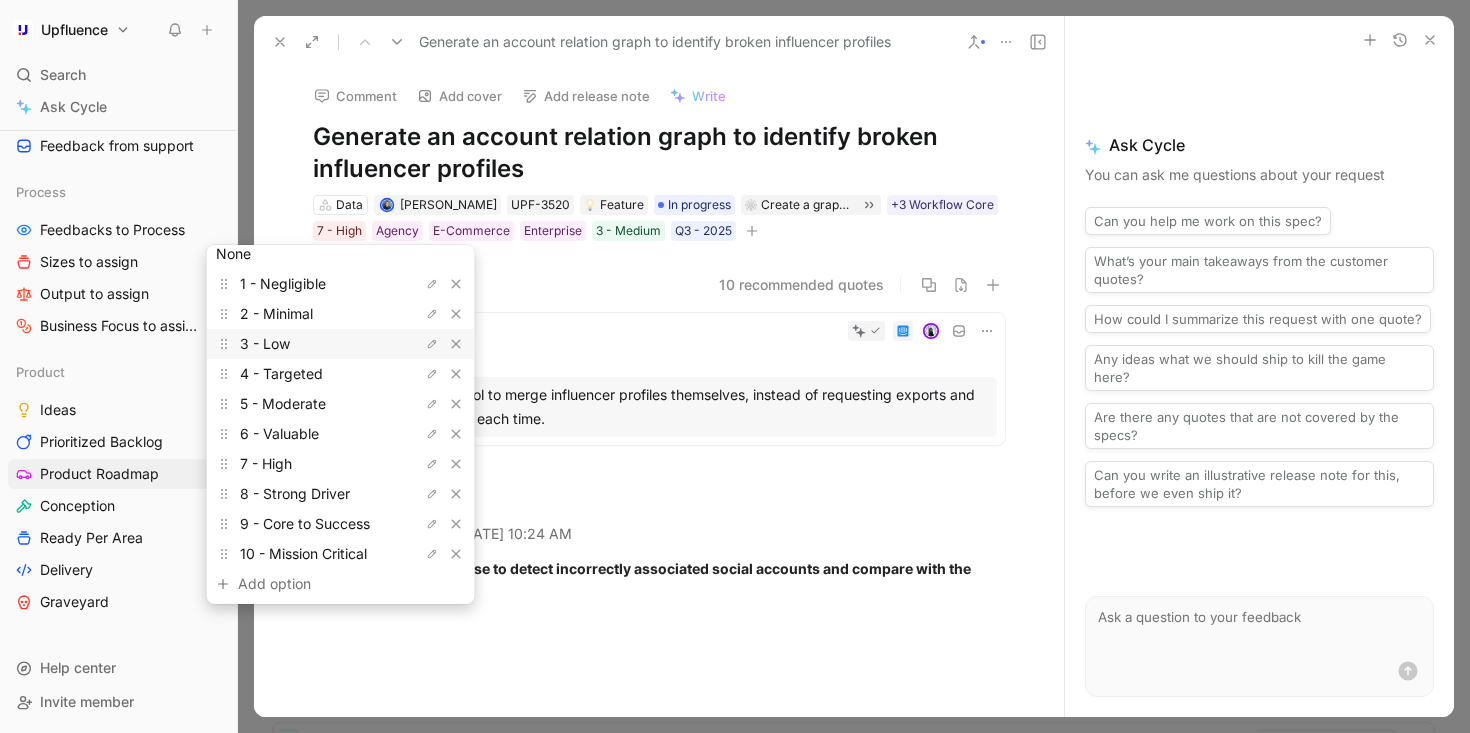 scroll, scrollTop: 55, scrollLeft: 0, axis: vertical 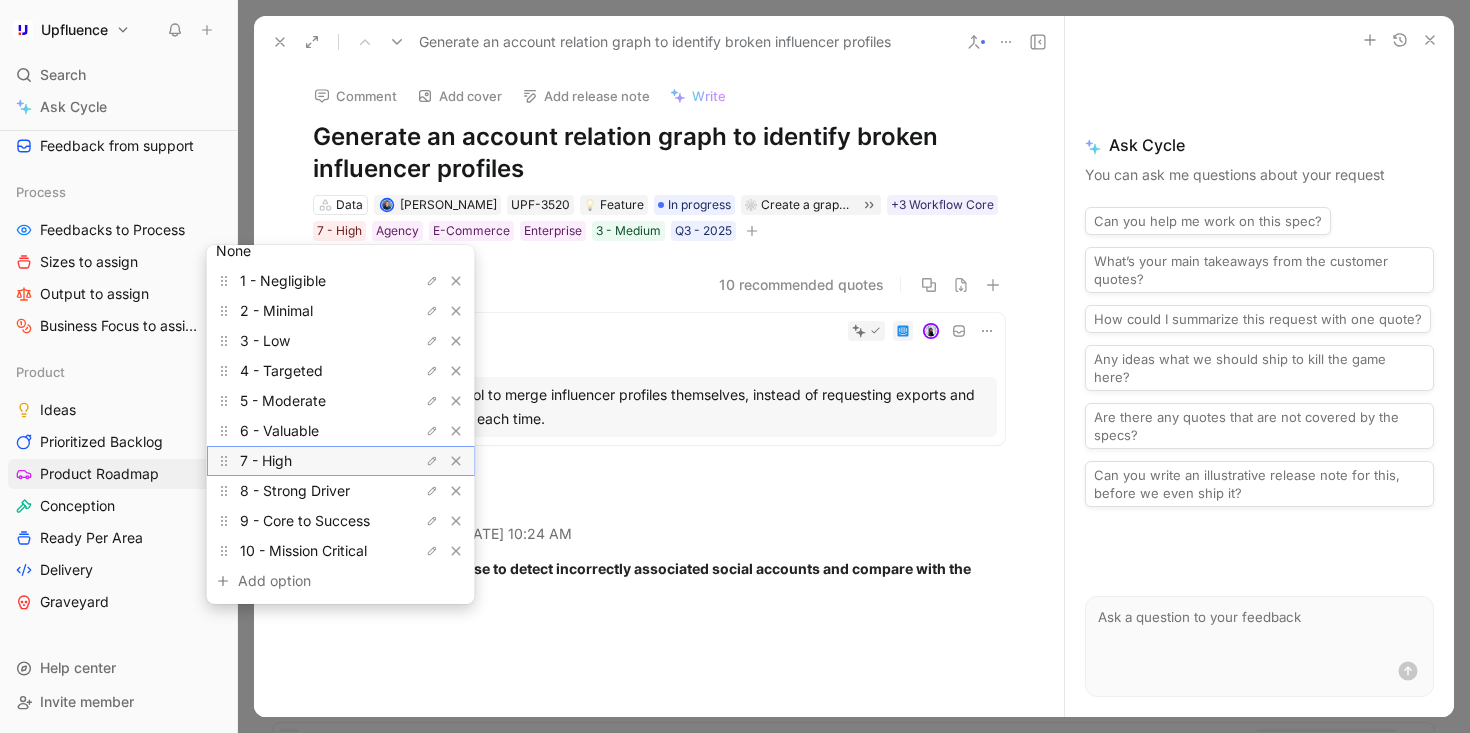 click on "7 - High" at bounding box center [315, 461] 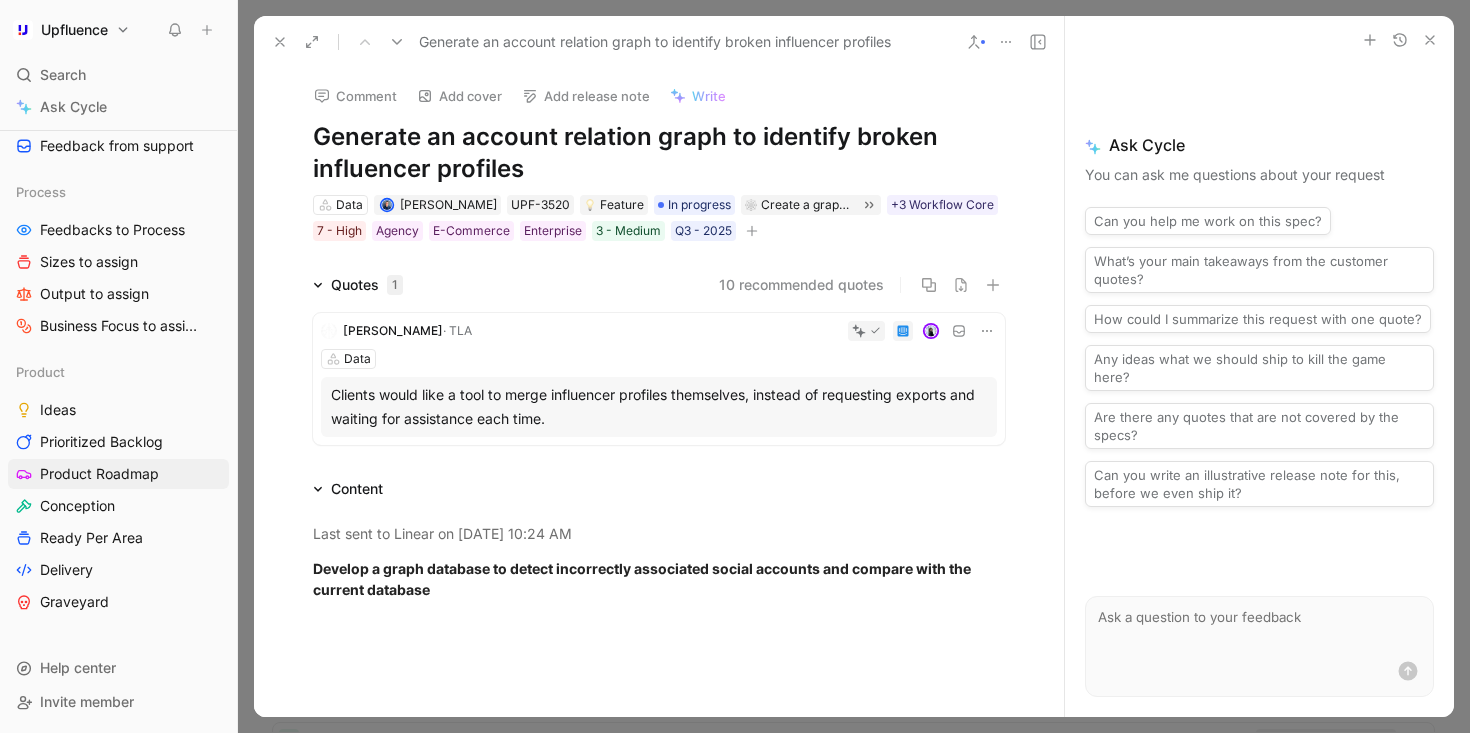 click 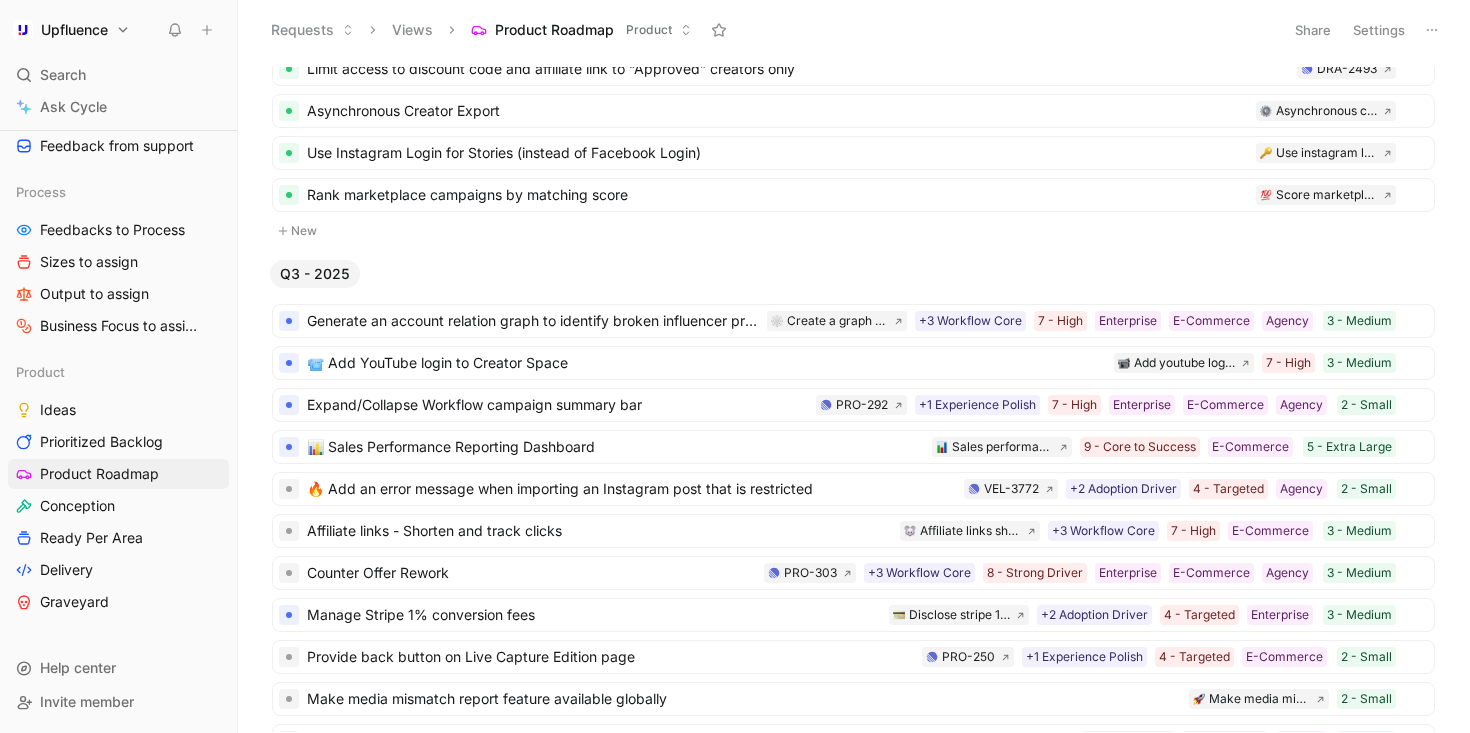 scroll, scrollTop: 310, scrollLeft: 0, axis: vertical 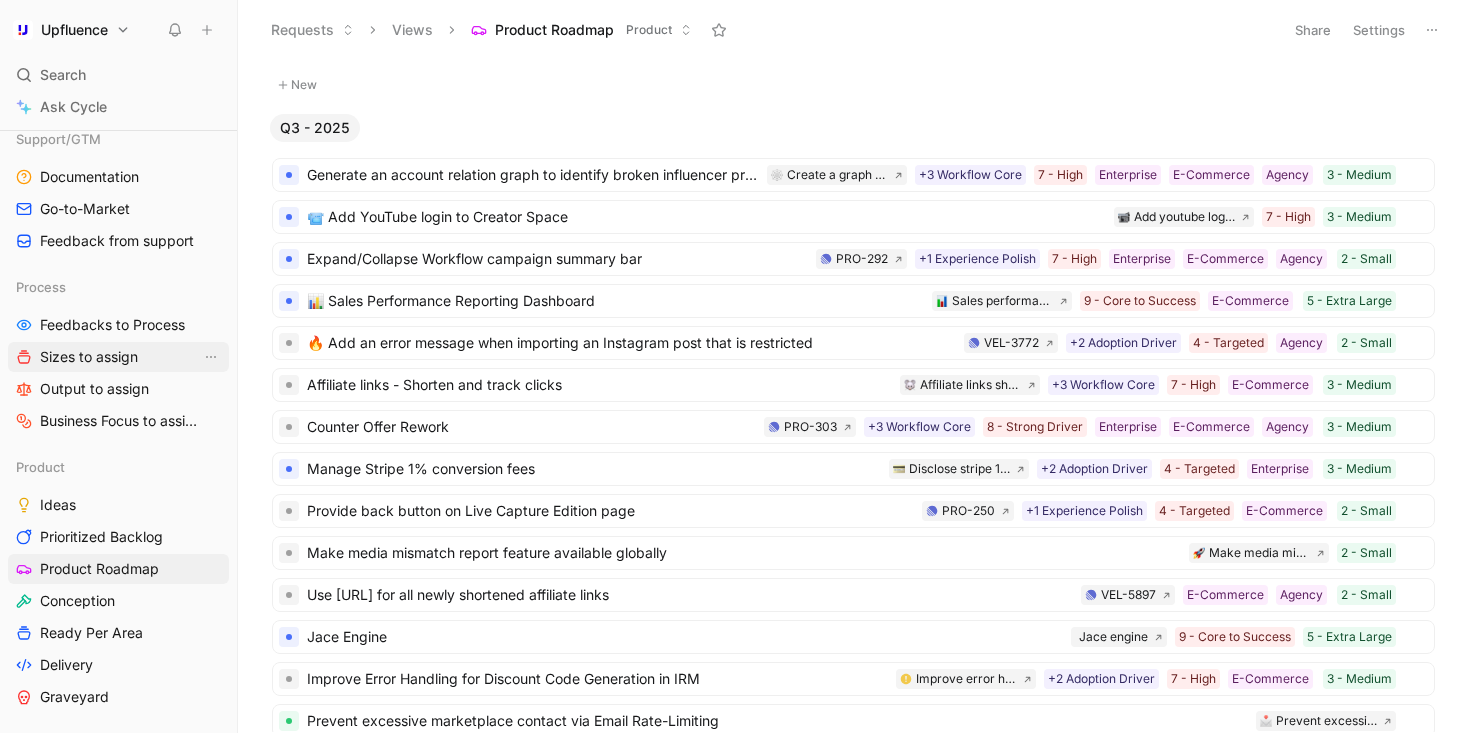 click on "Sizes to assign" at bounding box center (118, 357) 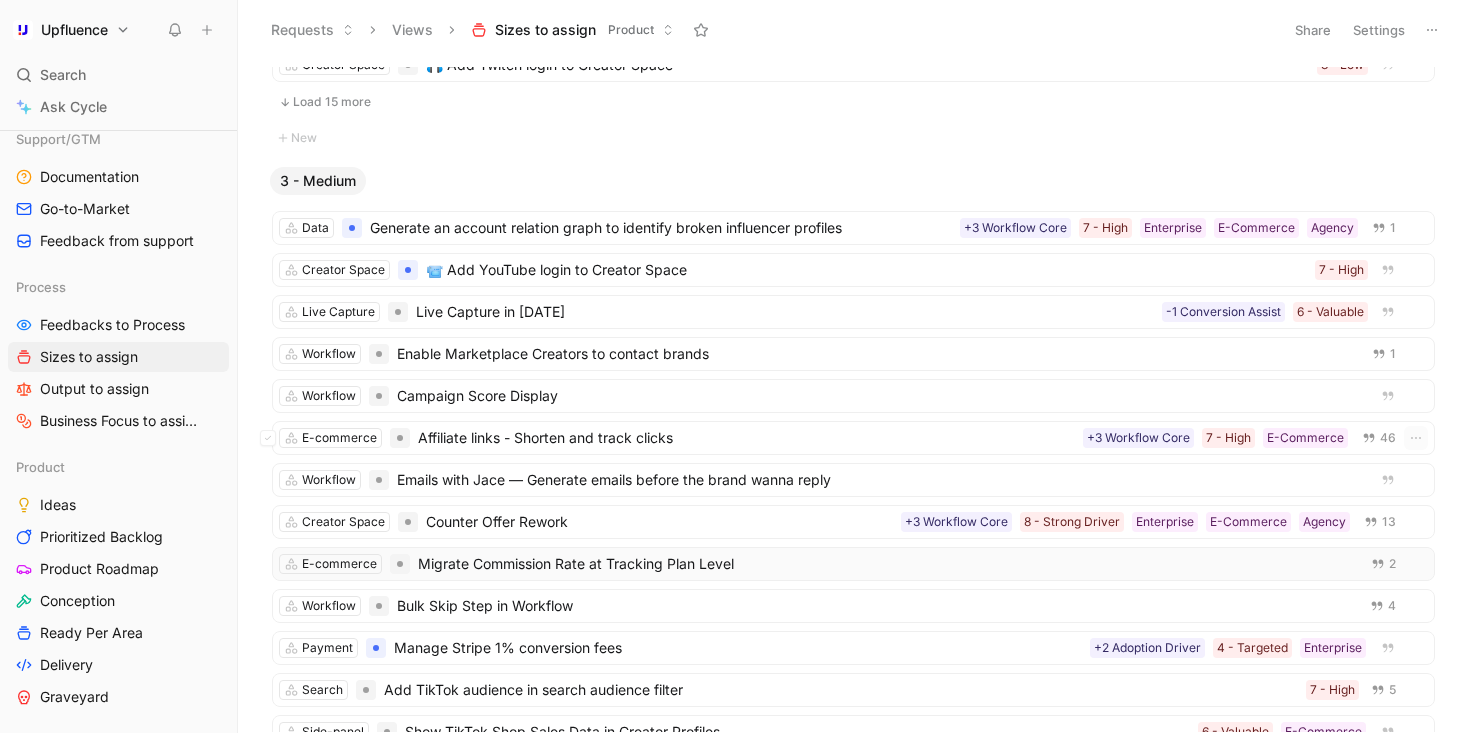 scroll, scrollTop: 1025, scrollLeft: 0, axis: vertical 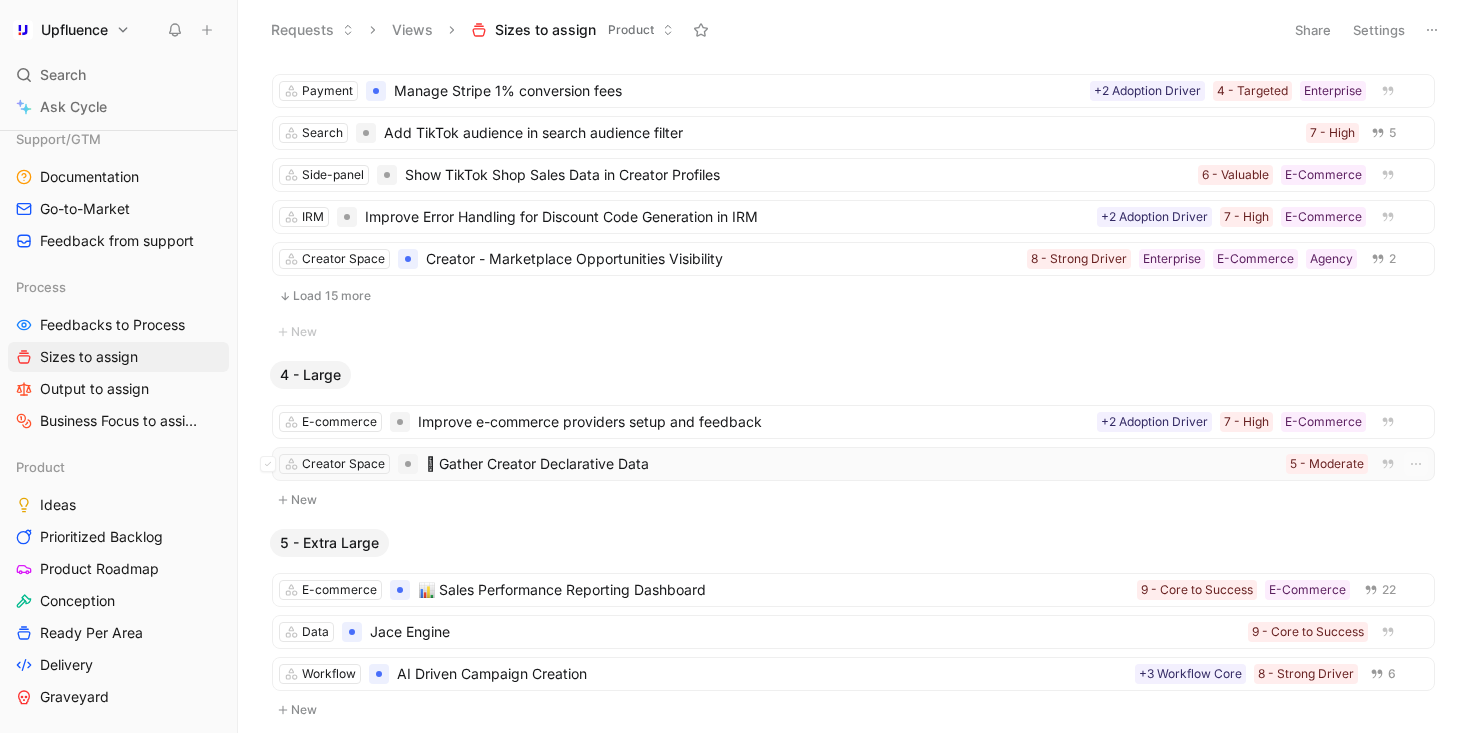 click on "🪪 Gather Creator Declarative Data" at bounding box center [852, 464] 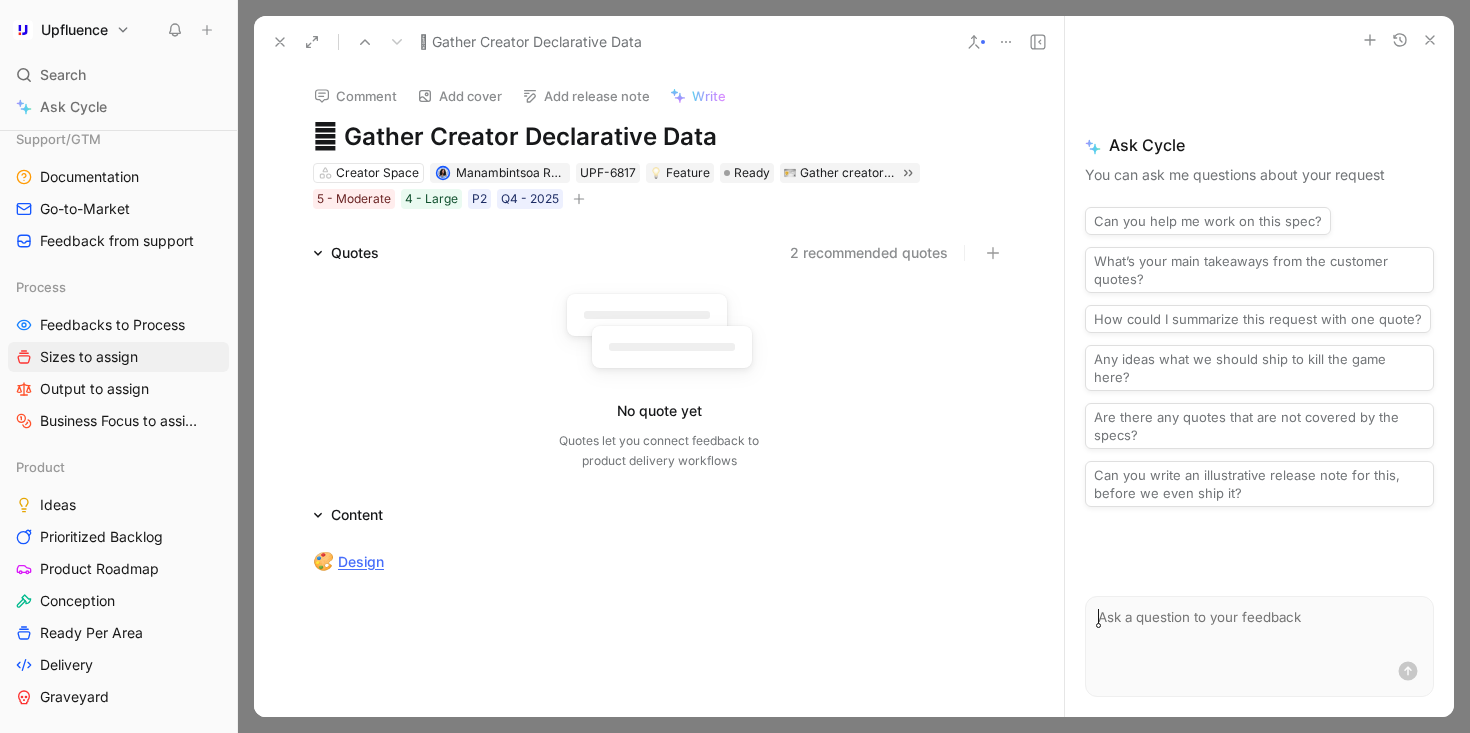 click on "Creator Space Manambintsoa RABETRANO UPF-6817 Feature Ready Gather creator declarative data 5 - Moderate 4 - Large P2 Q4 - 2025" at bounding box center (659, 186) 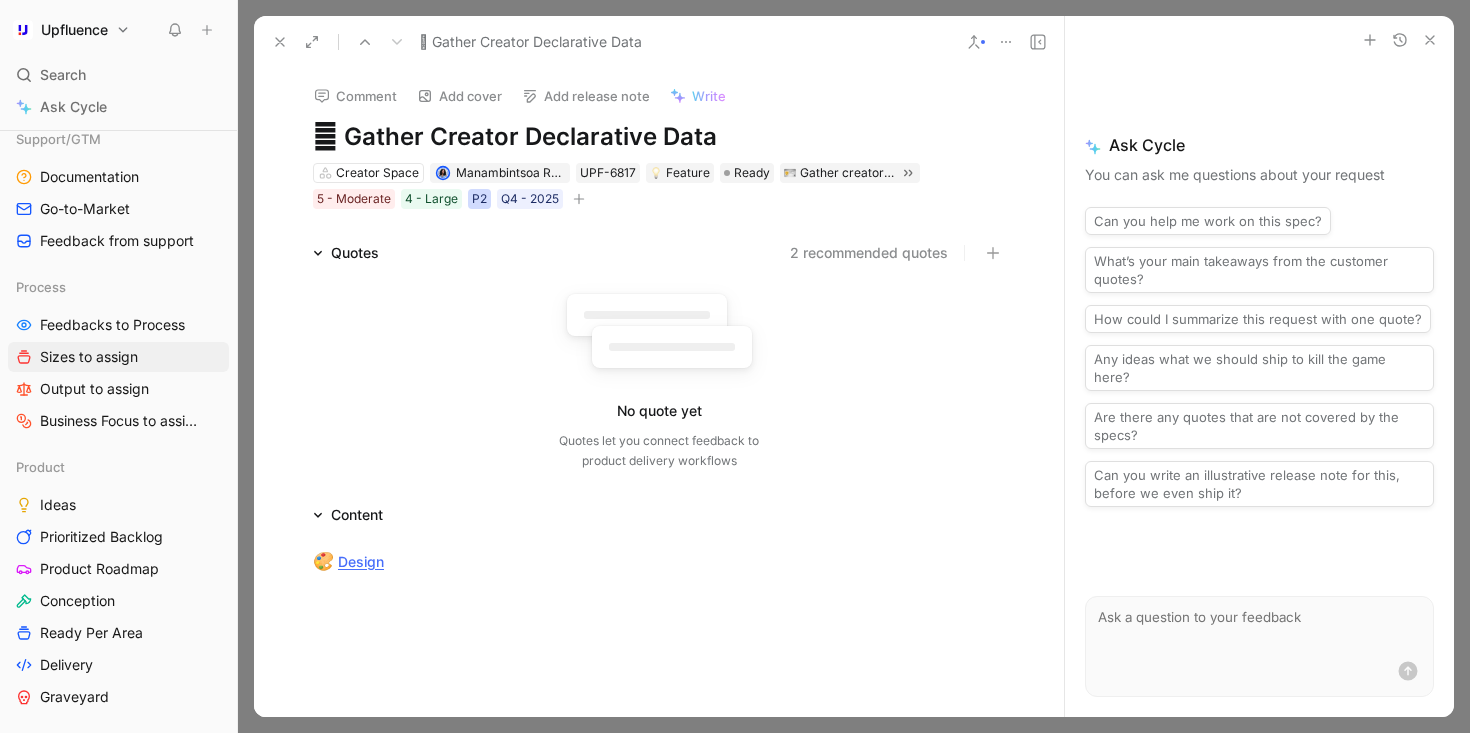 click on "P2" at bounding box center (479, 199) 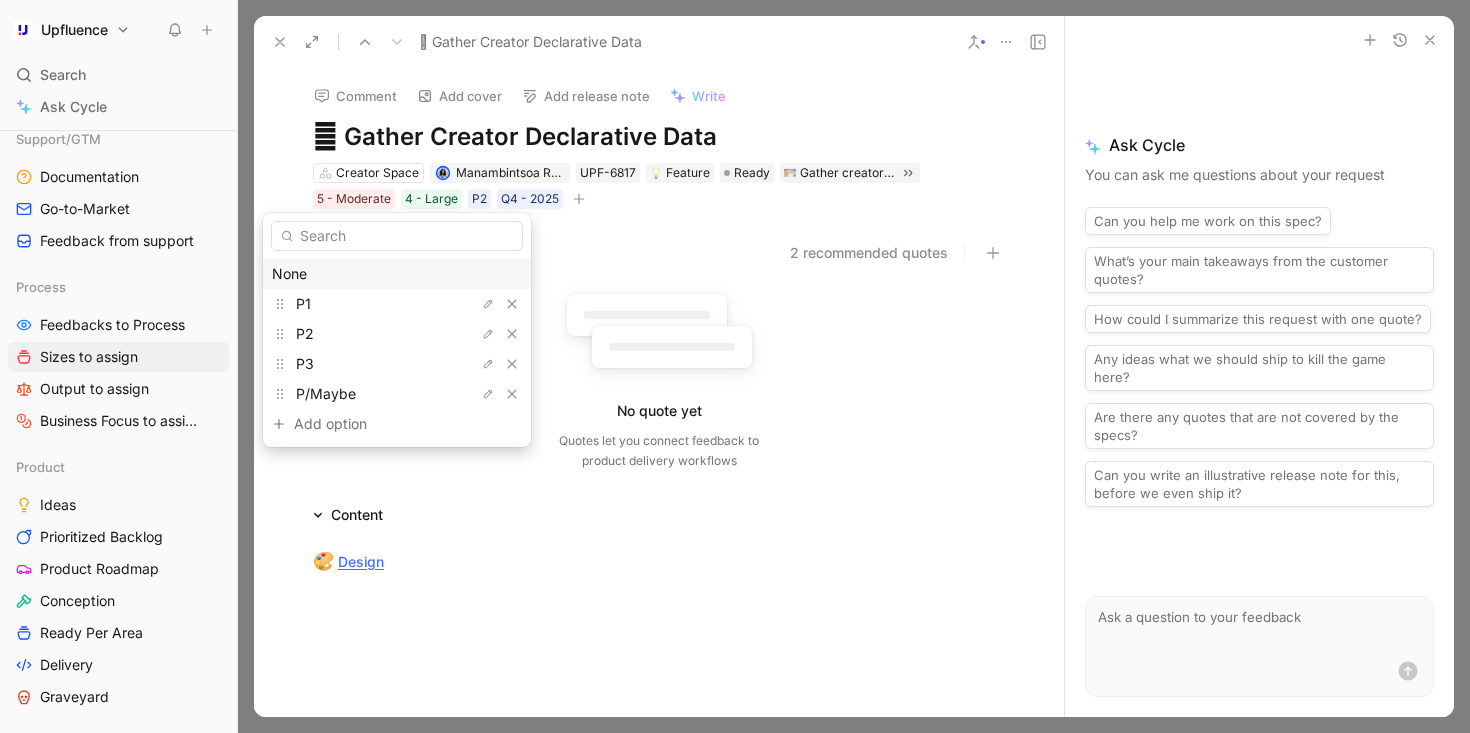 click on "None" at bounding box center (397, 274) 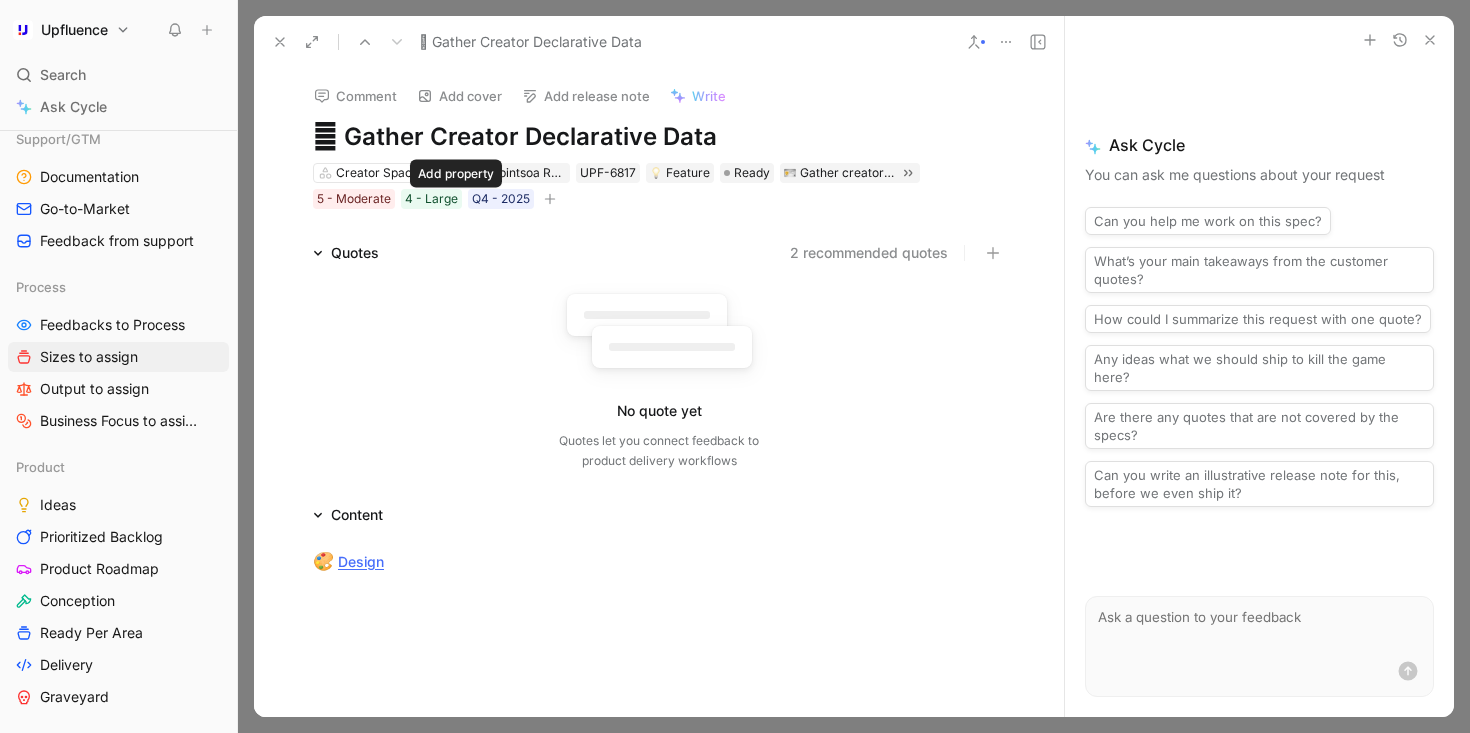 click 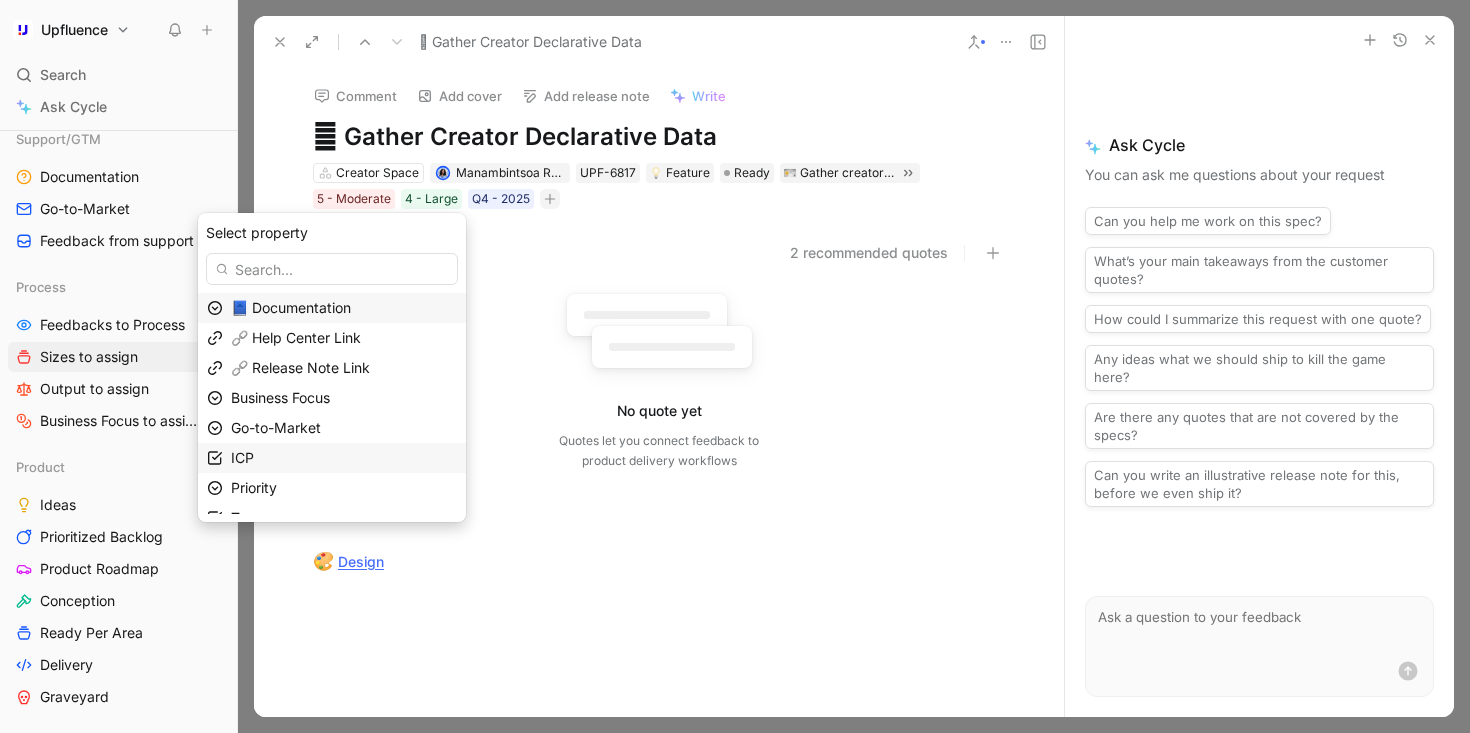 click on "ICP" at bounding box center (344, 458) 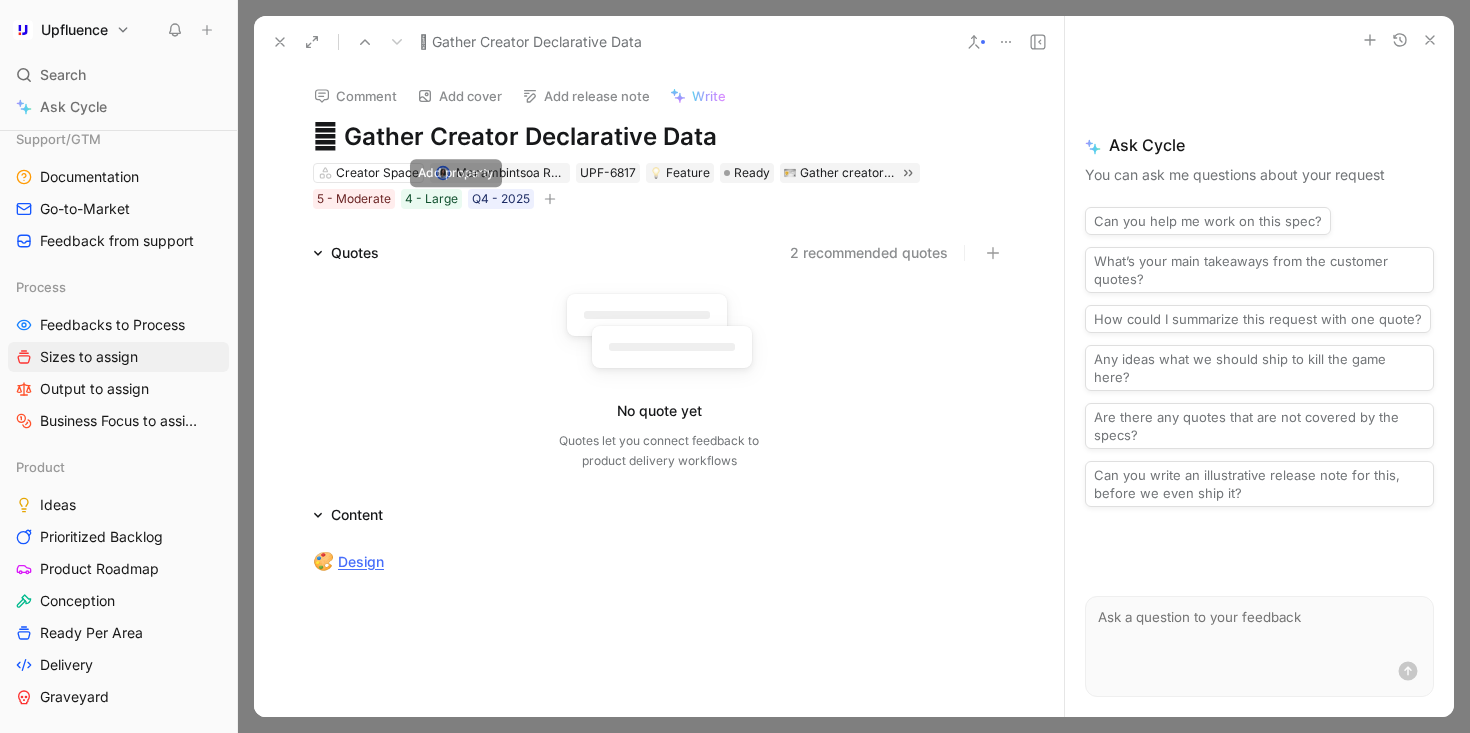 click at bounding box center [550, 199] 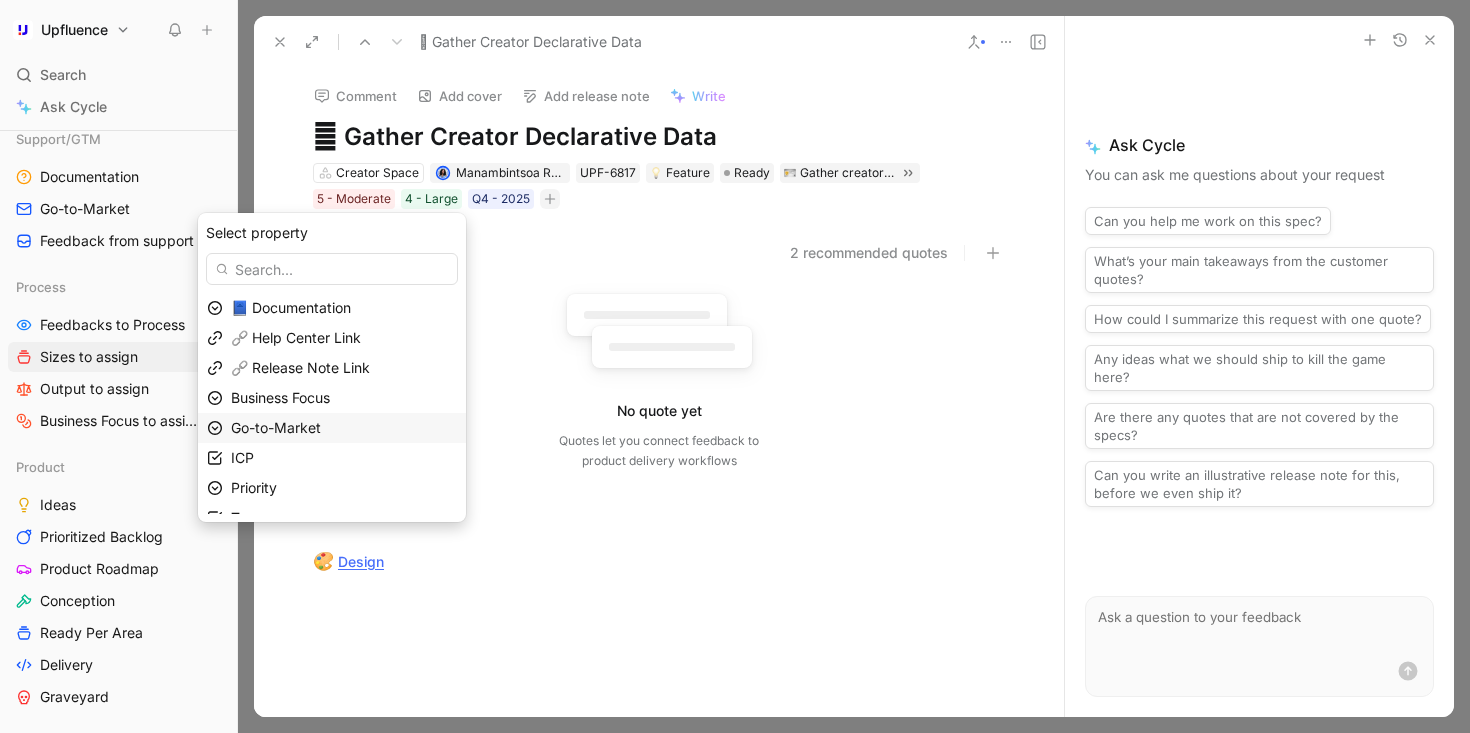 scroll, scrollTop: 19, scrollLeft: 0, axis: vertical 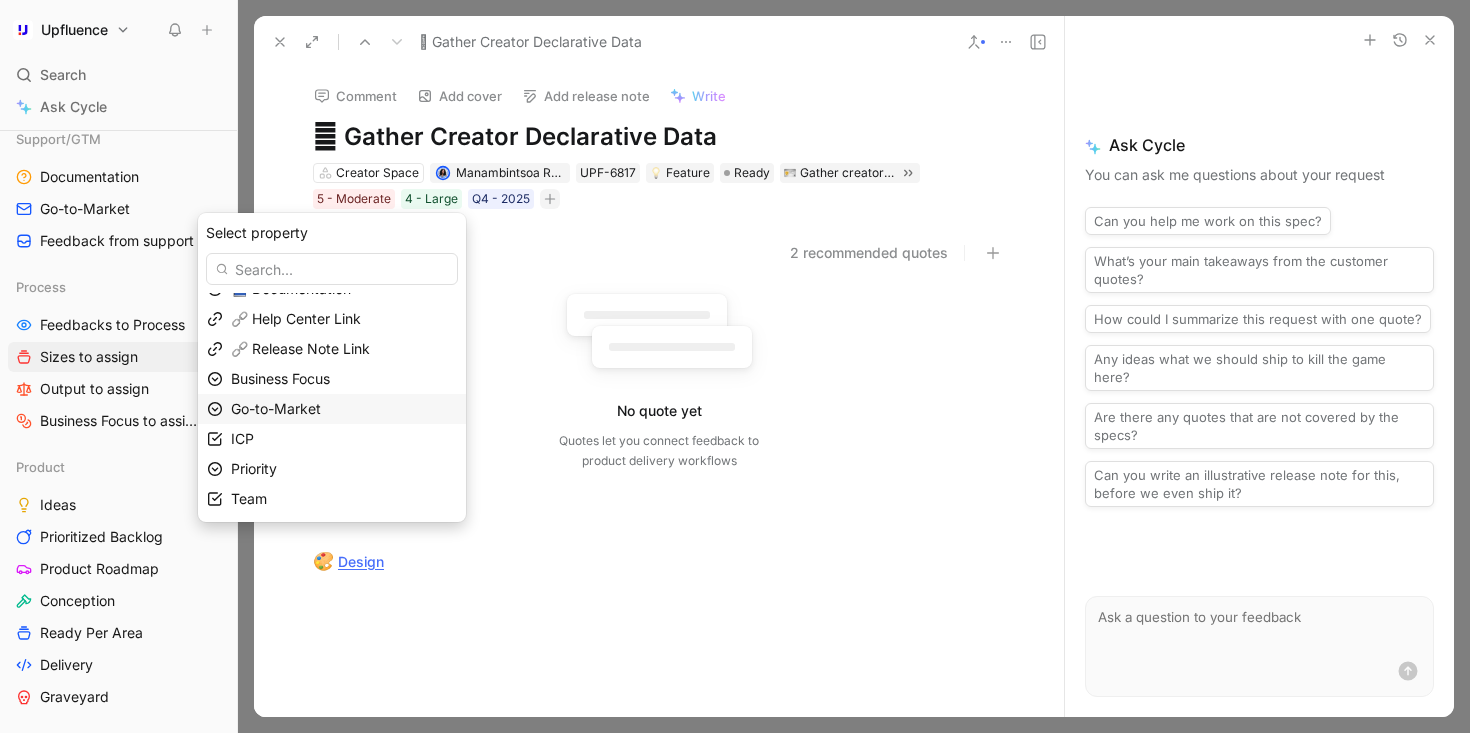 click on "Go-to-Market" at bounding box center [276, 408] 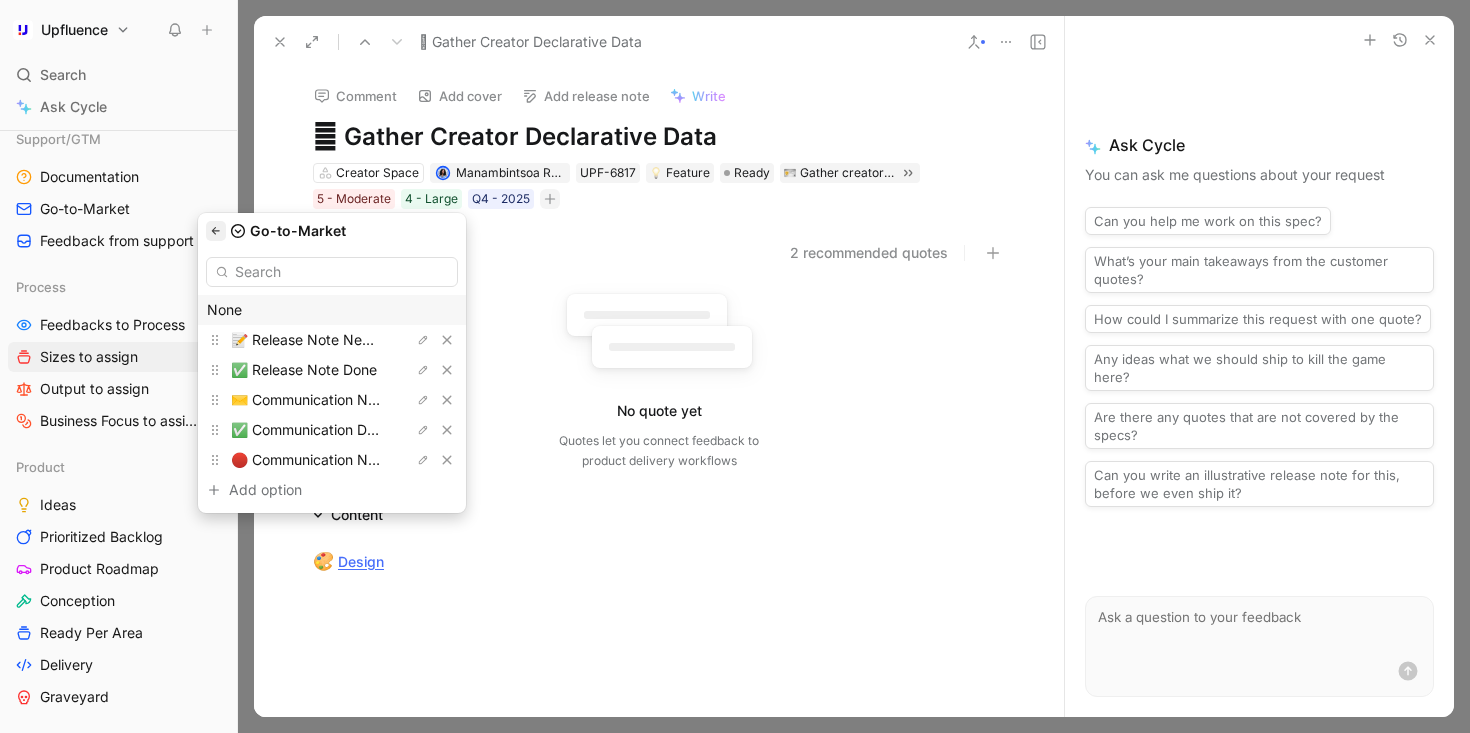 click 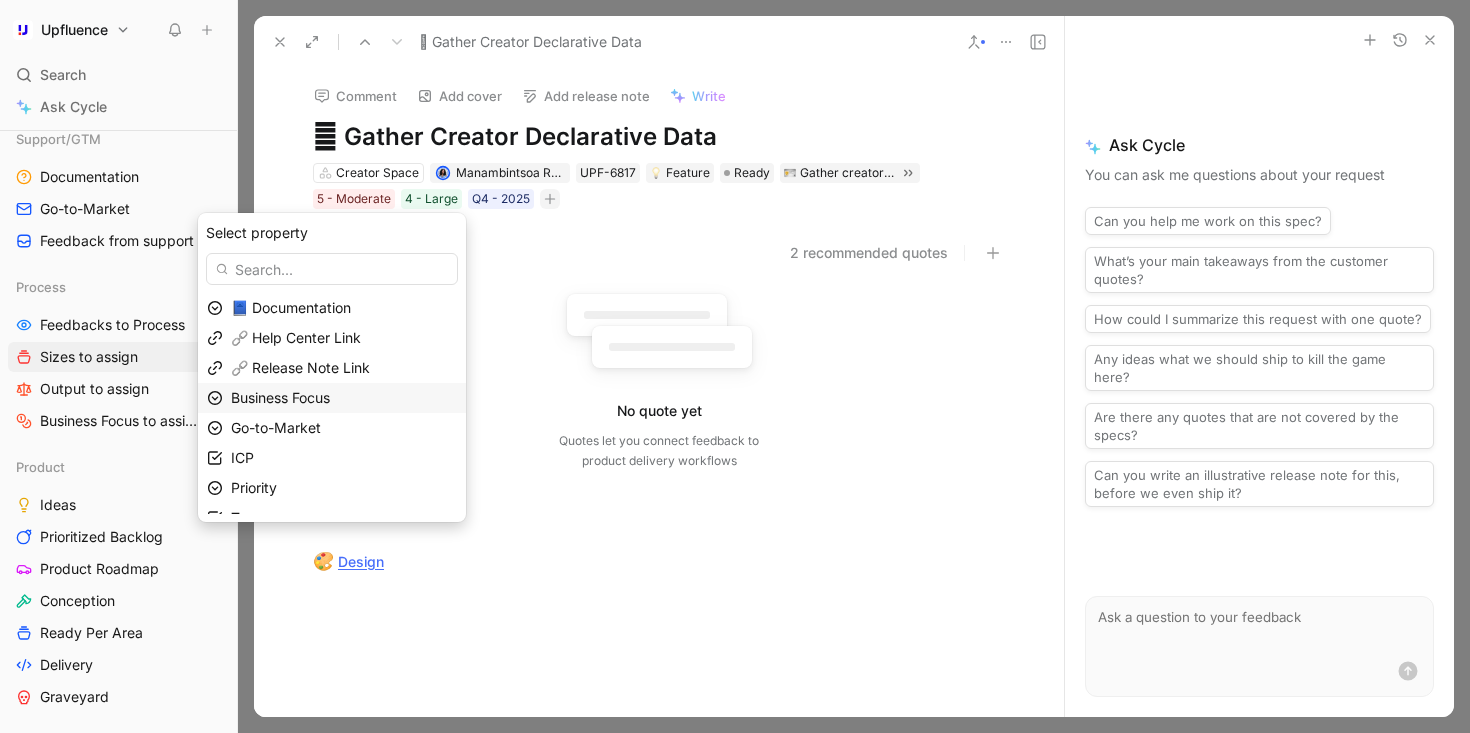 click on "Business Focus" at bounding box center (280, 397) 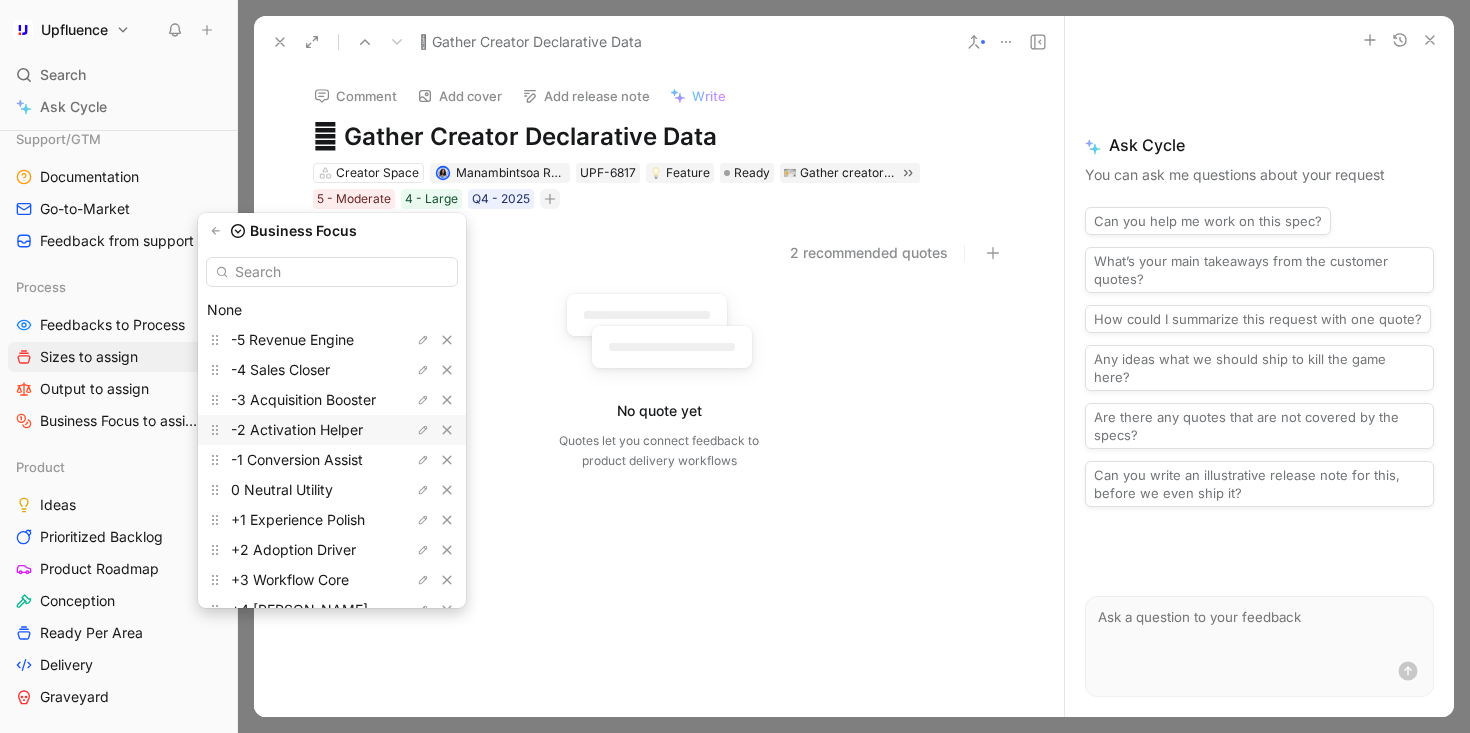 scroll, scrollTop: 85, scrollLeft: 0, axis: vertical 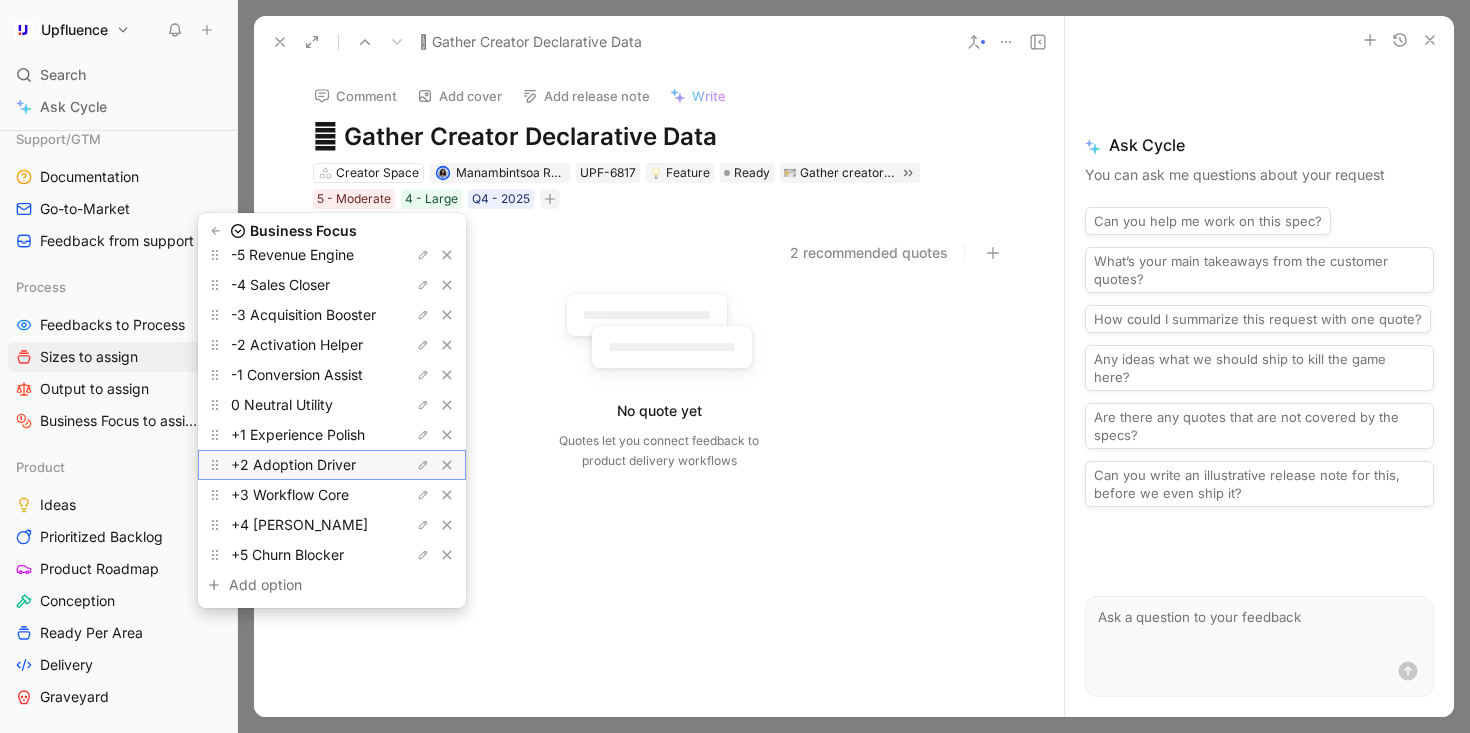 click on "+2  Adoption Driver" at bounding box center (293, 464) 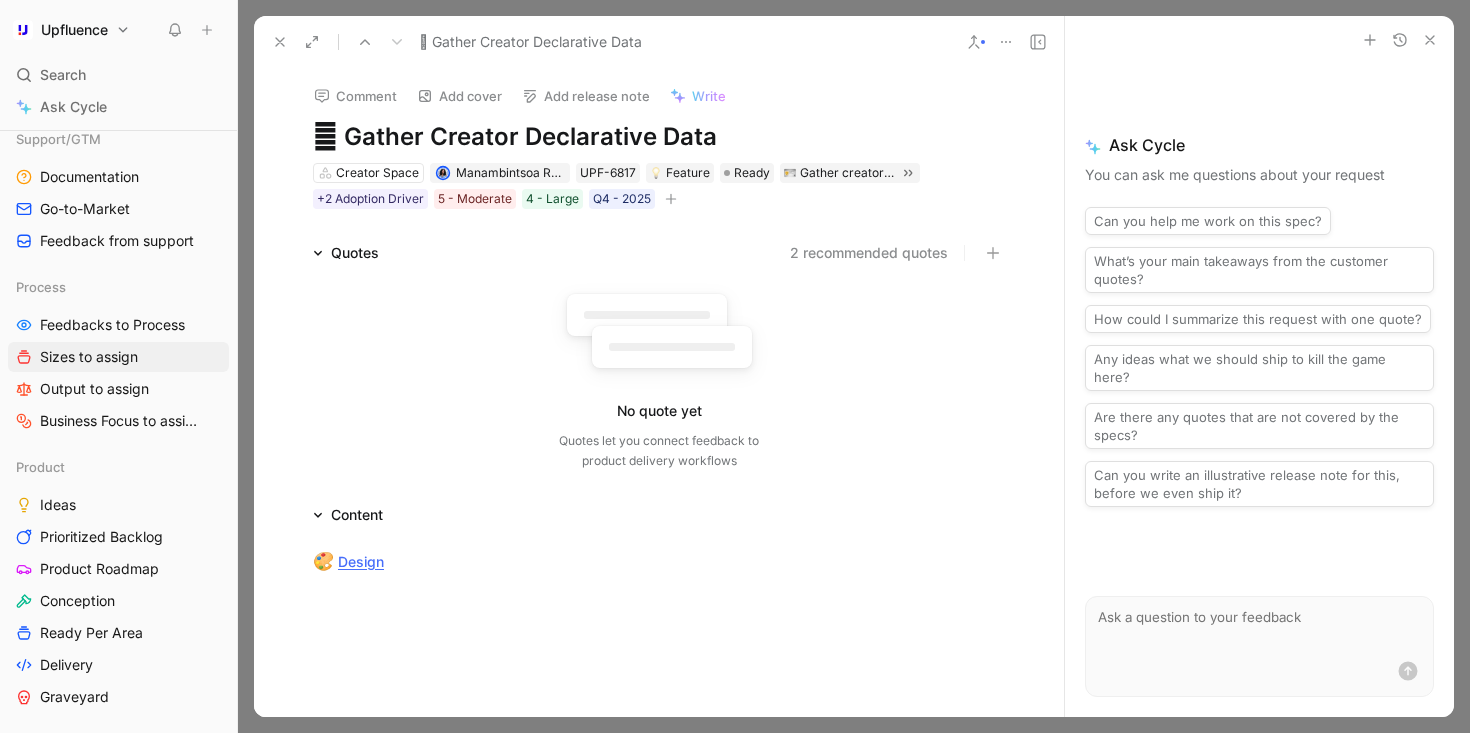 click 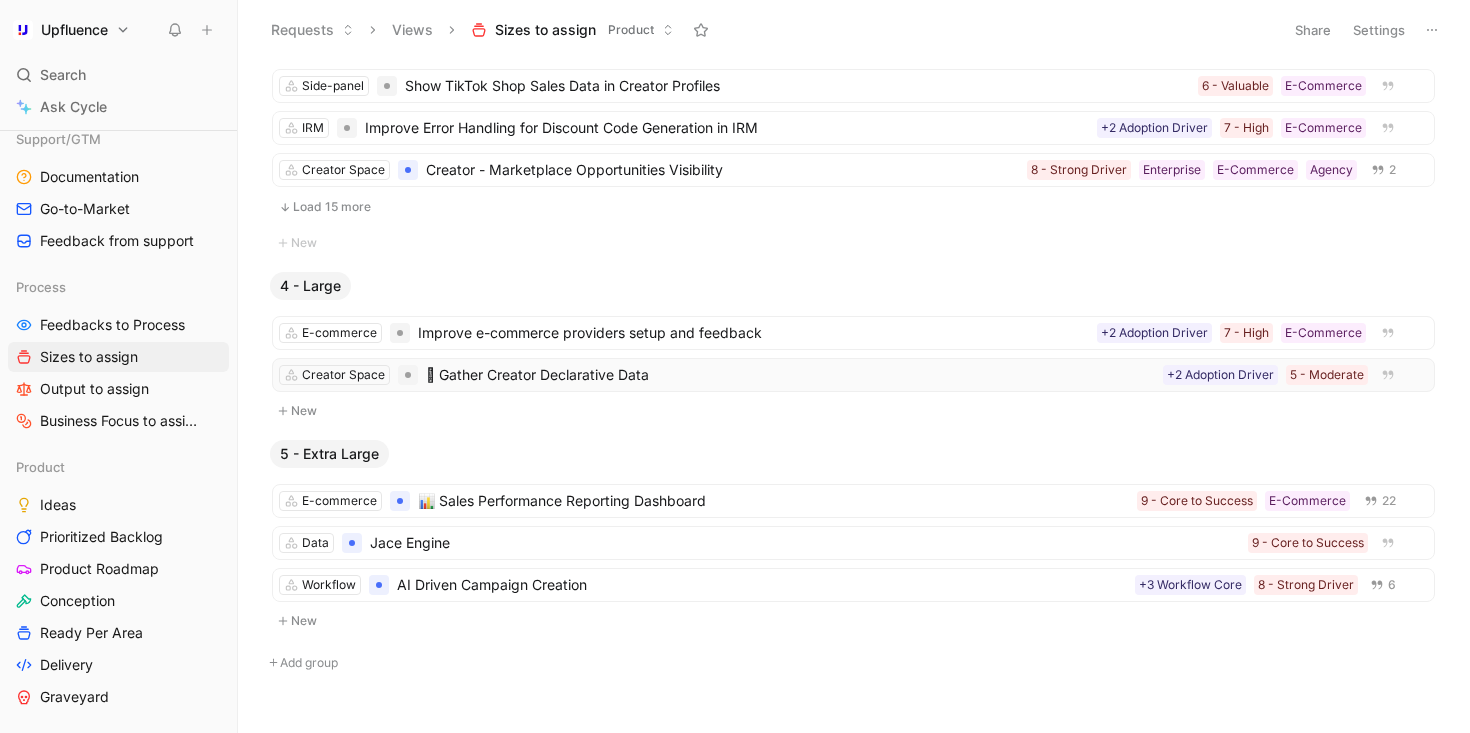 scroll, scrollTop: 1718, scrollLeft: 0, axis: vertical 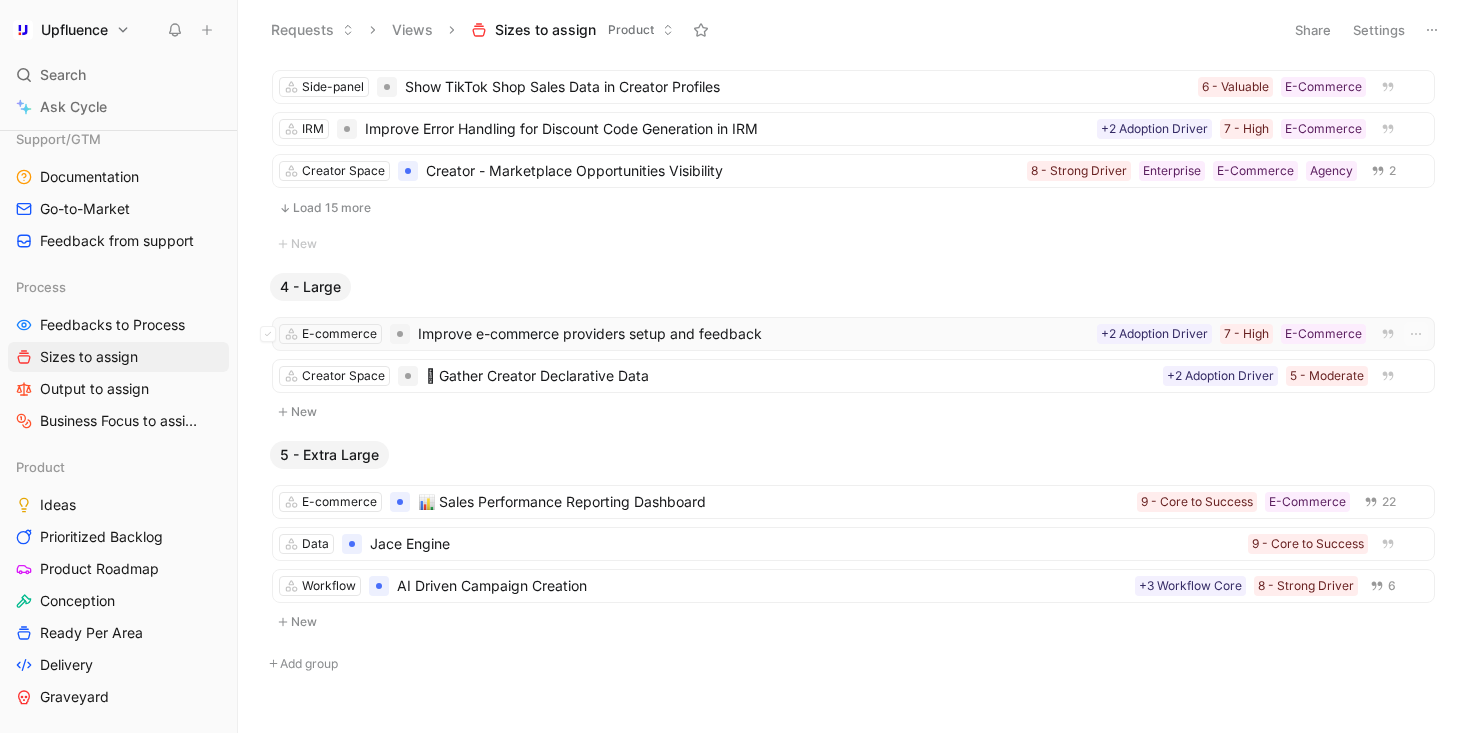 click on "Improve e-commerce providers setup and feedback" at bounding box center (753, 334) 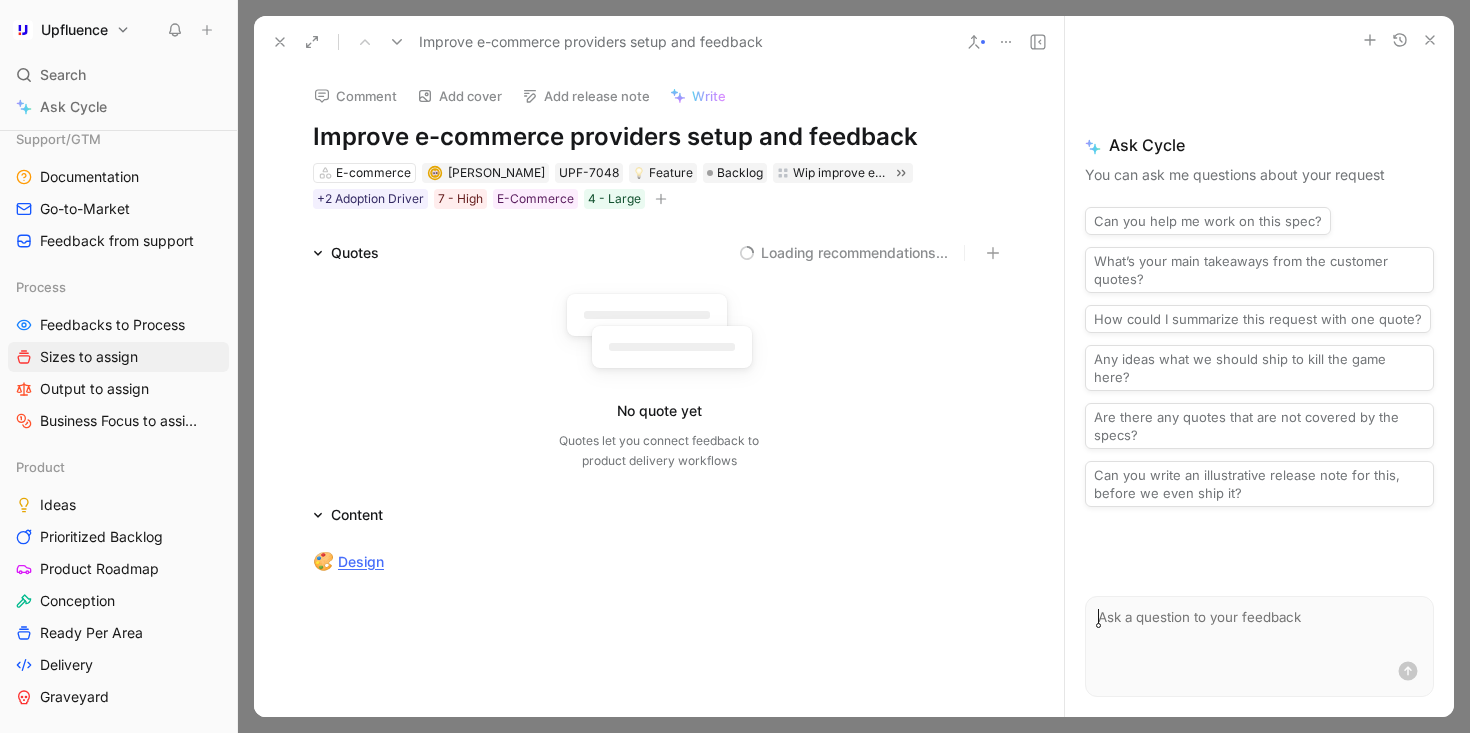 click at bounding box center (661, 199) 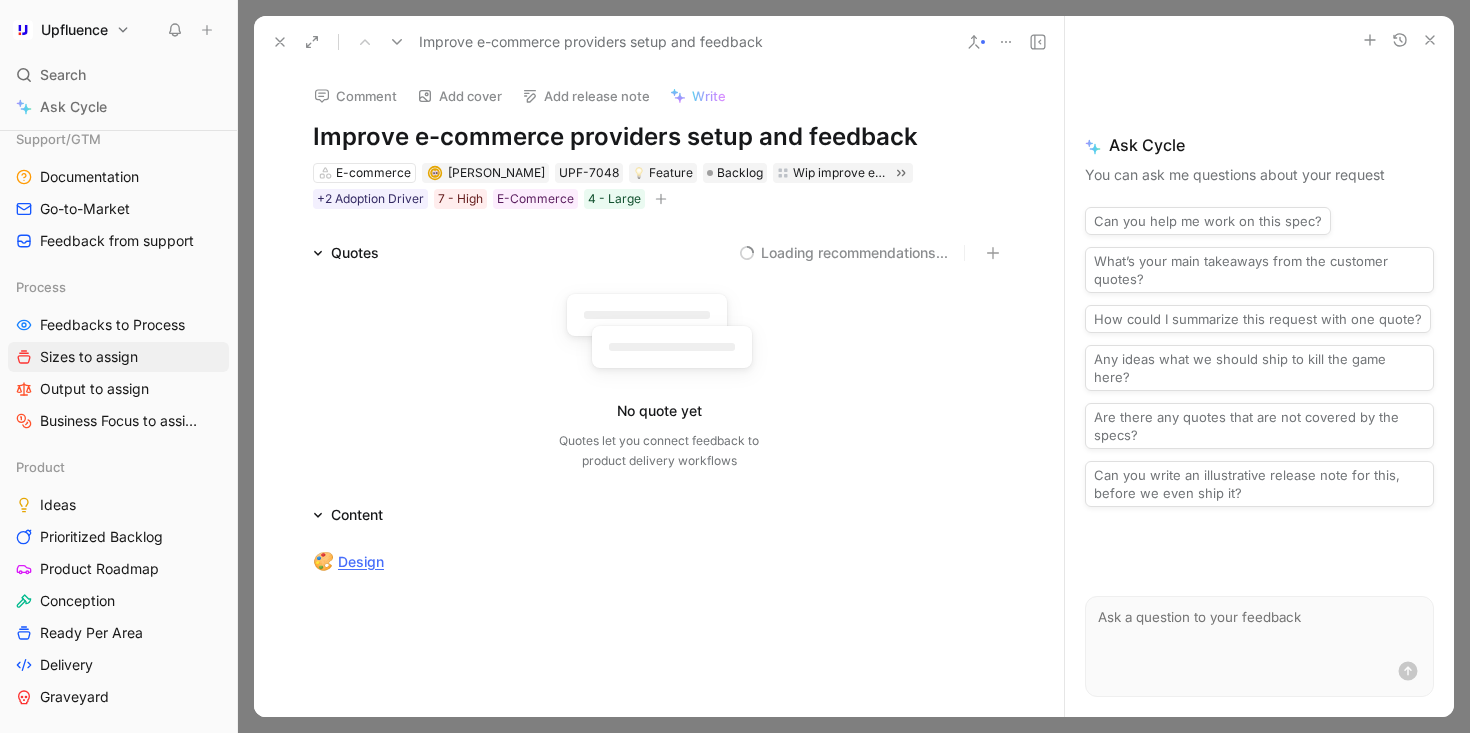 click 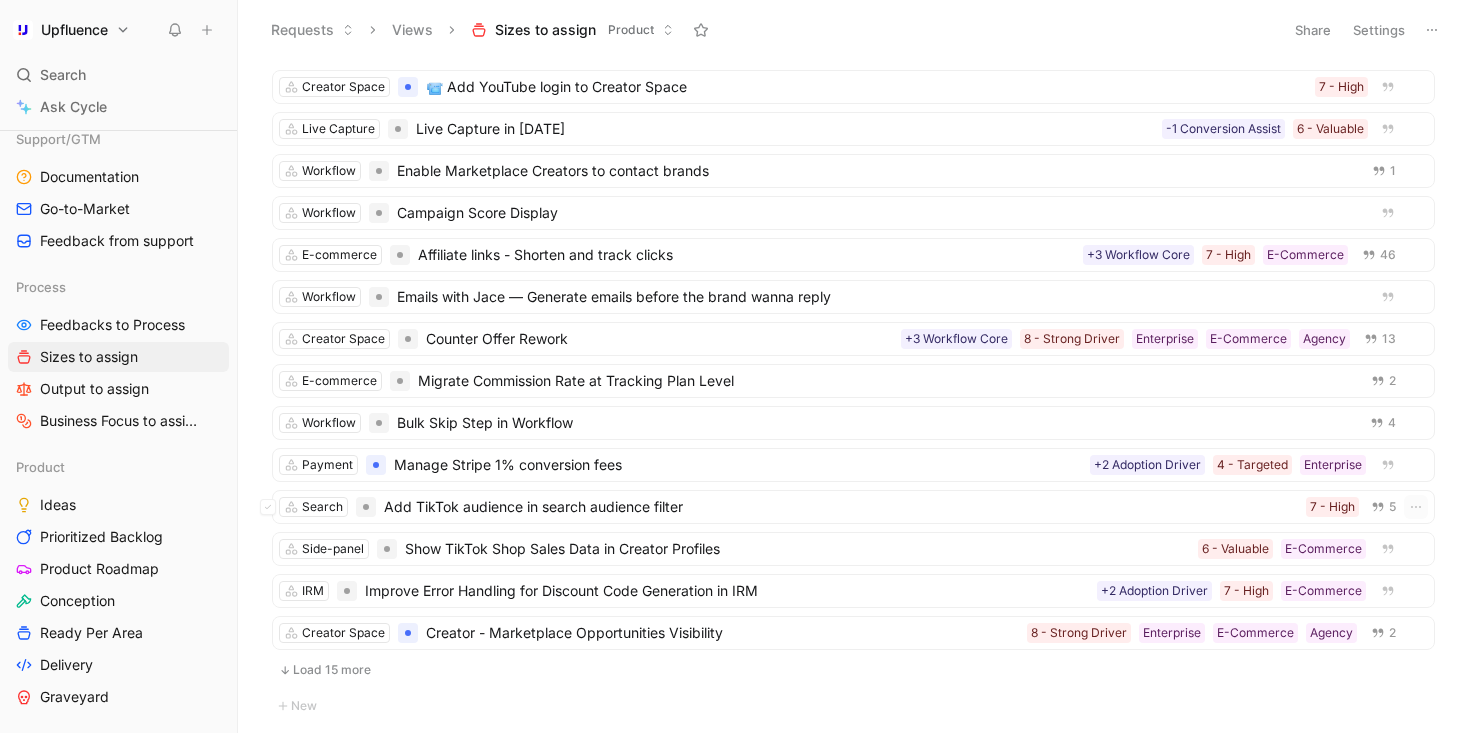 scroll, scrollTop: 1252, scrollLeft: 0, axis: vertical 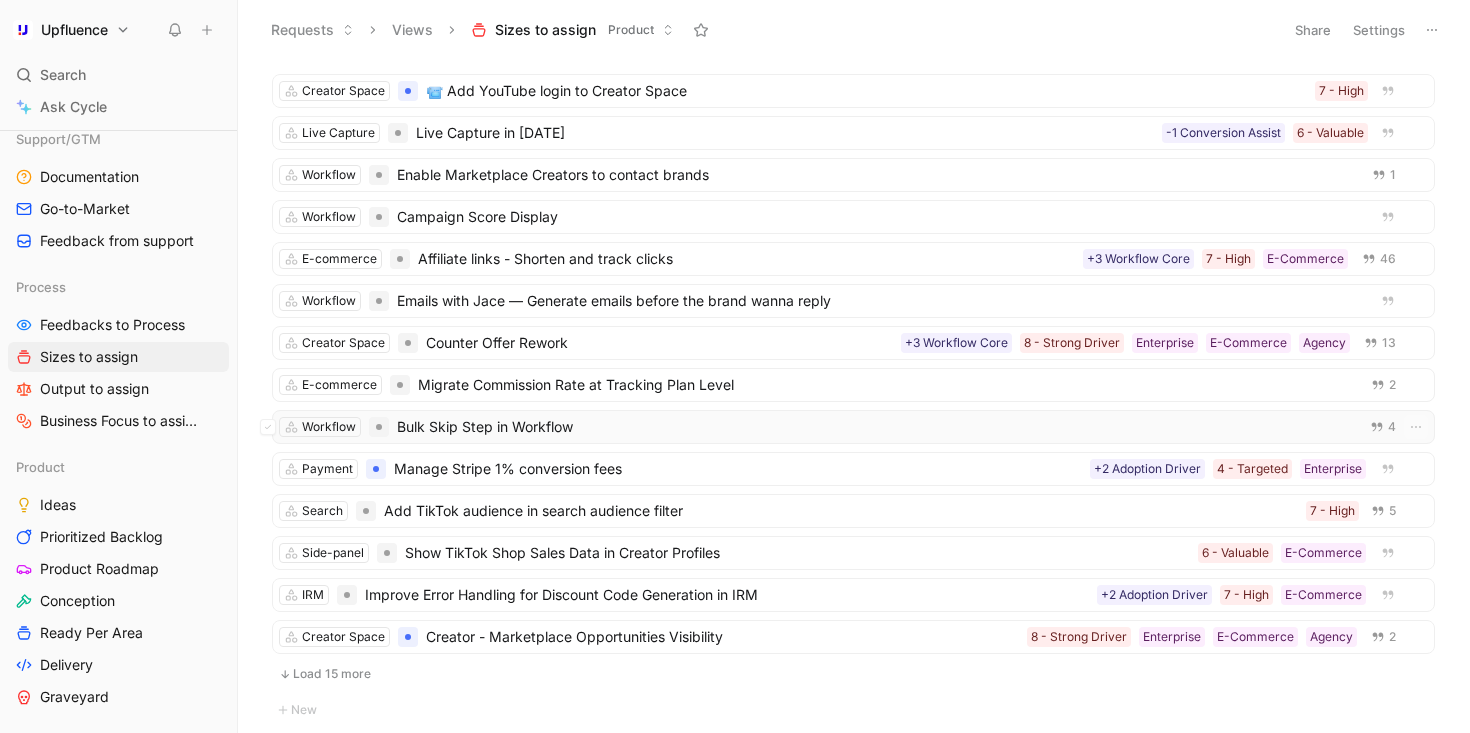 click on "Bulk Skip Step in Workflow" at bounding box center (873, 427) 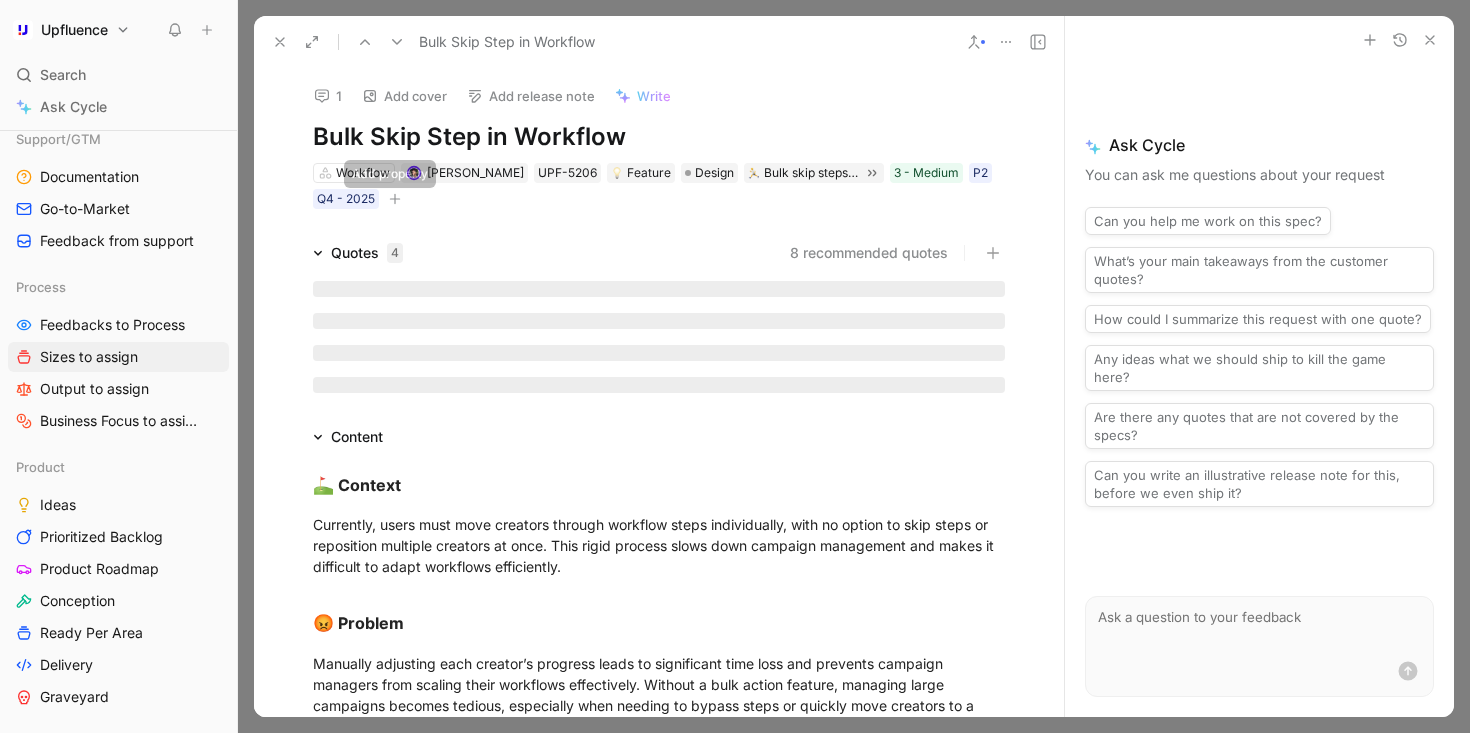 click 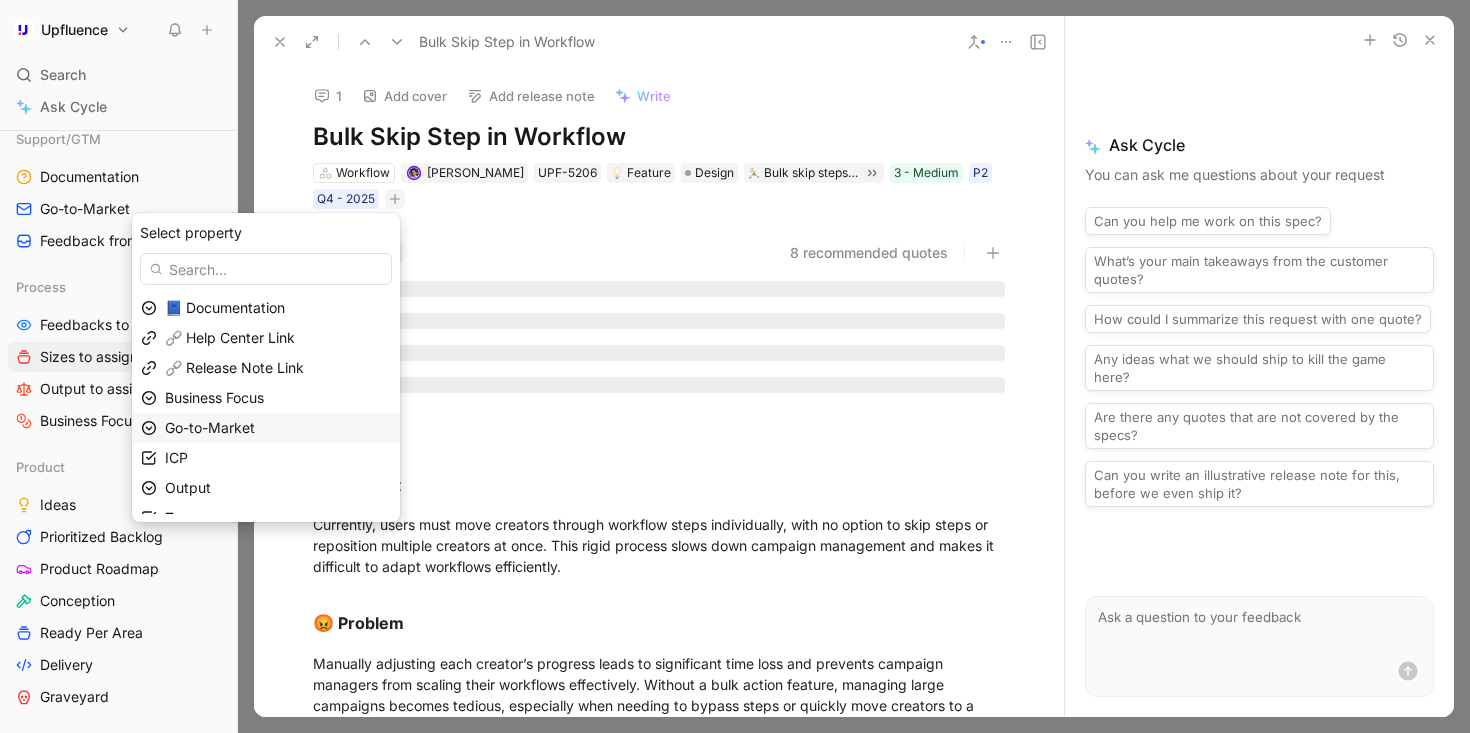 scroll, scrollTop: 19, scrollLeft: 0, axis: vertical 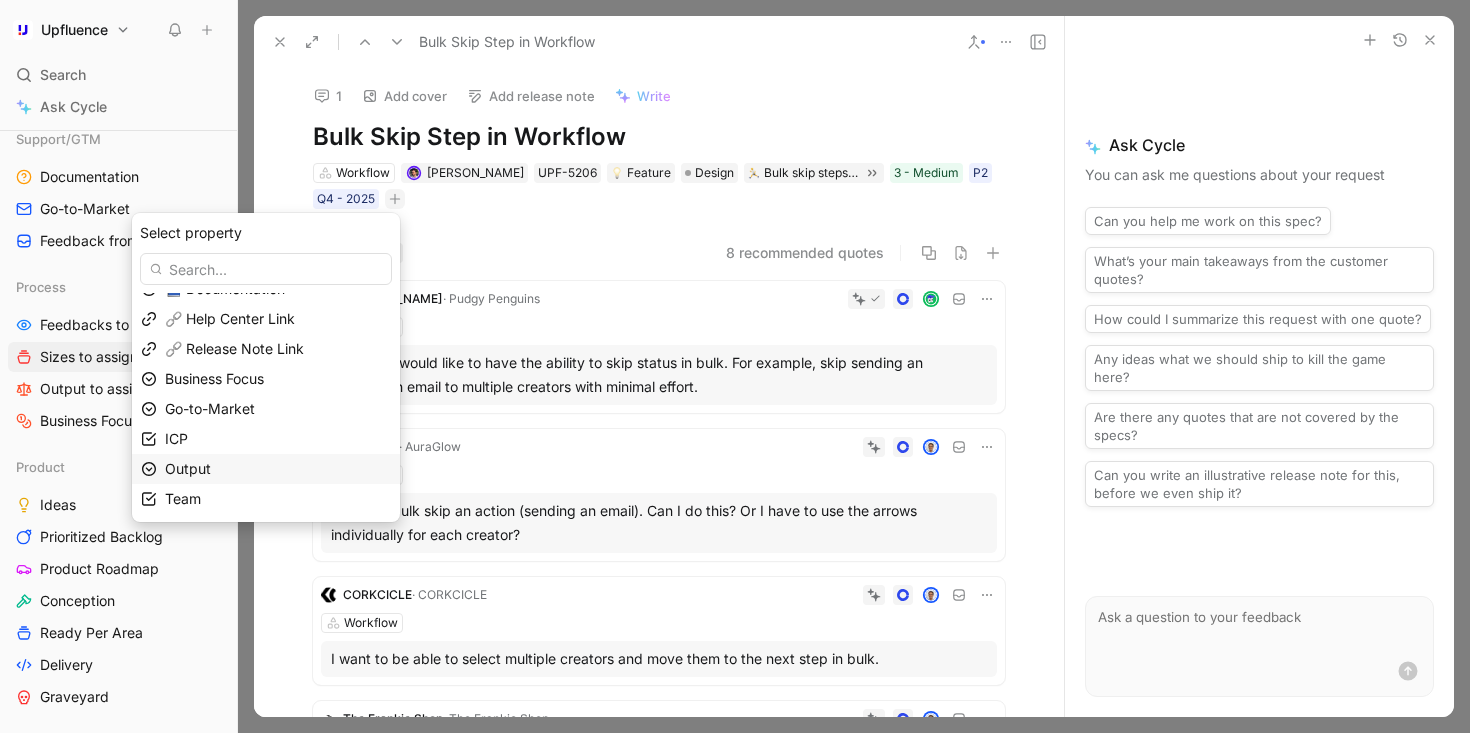 click on "Output" at bounding box center [278, 469] 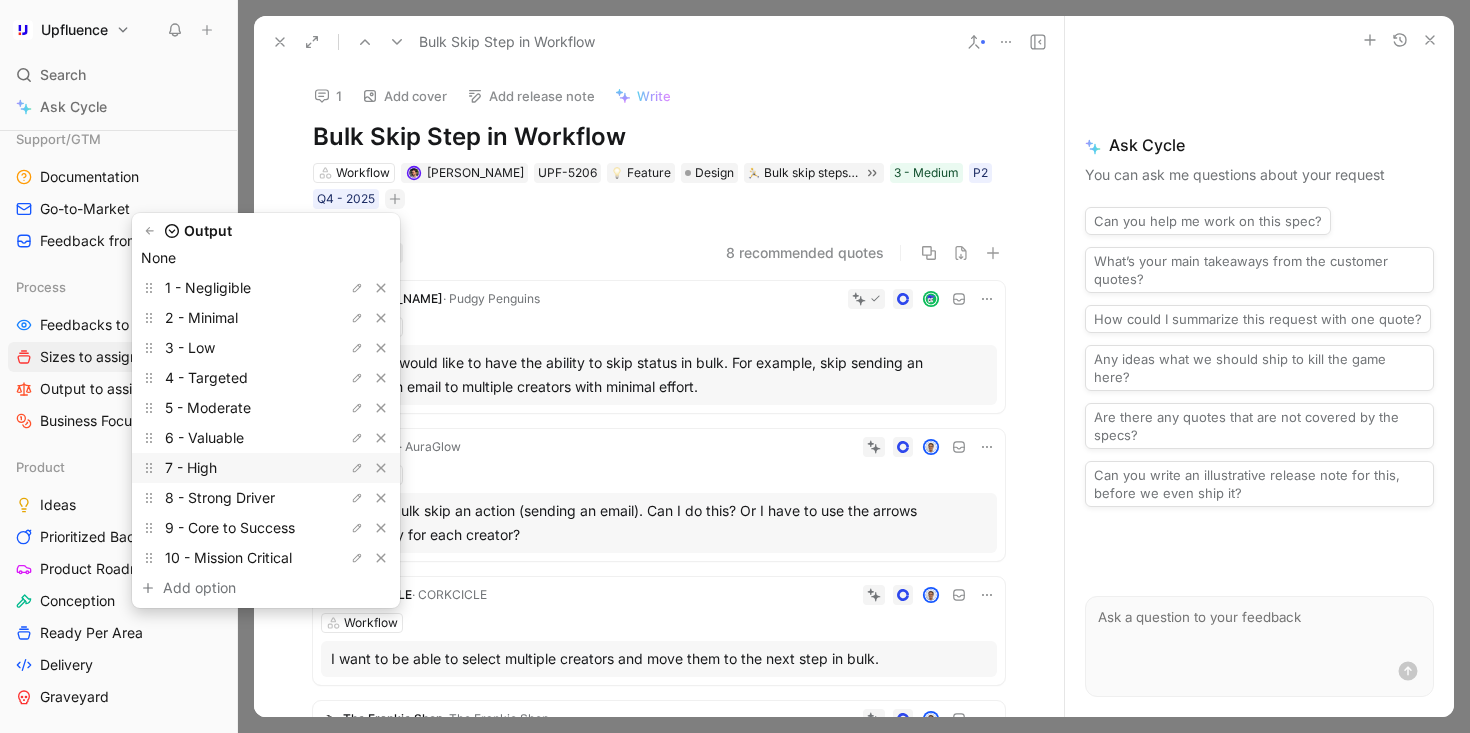 scroll, scrollTop: 55, scrollLeft: 0, axis: vertical 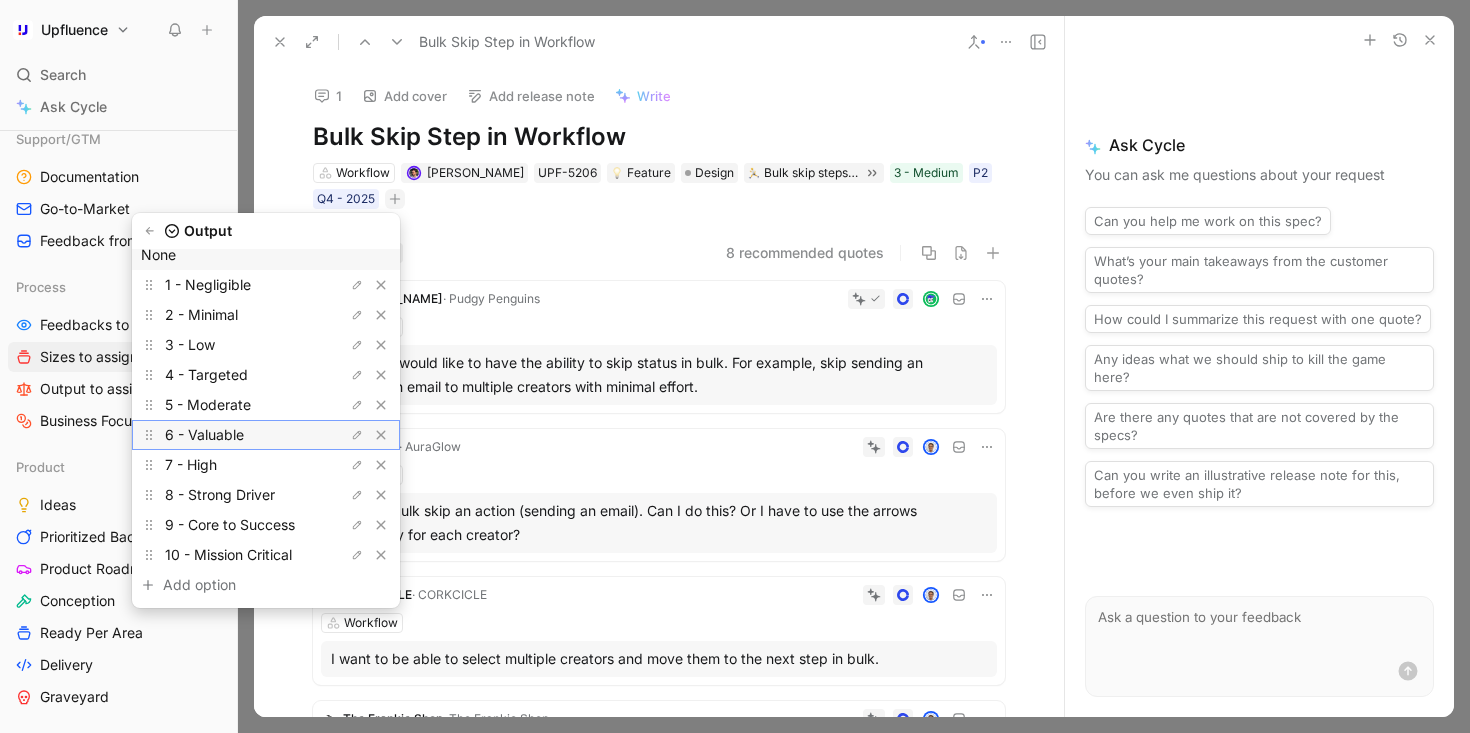 click on "6  - Valuable" at bounding box center [240, 435] 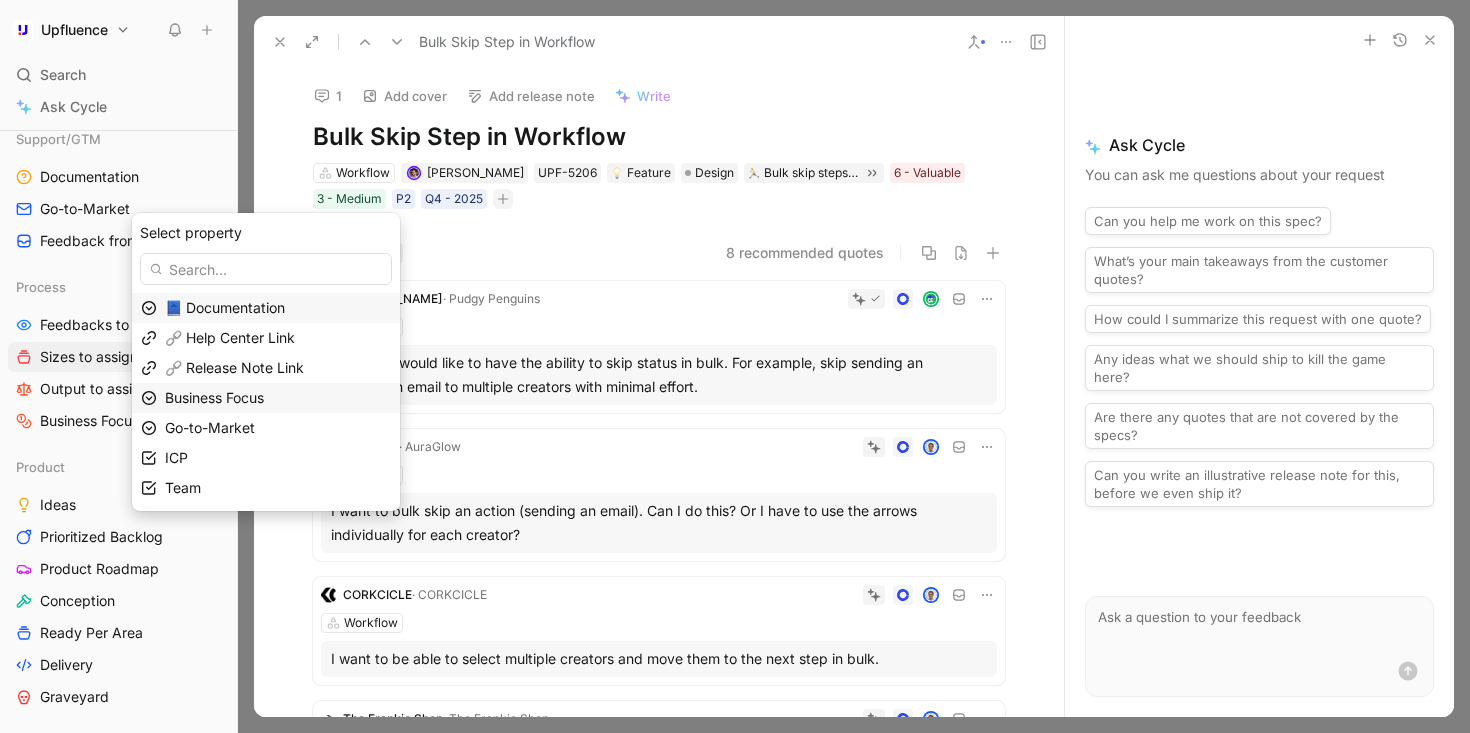 click on "Business Focus" at bounding box center [214, 397] 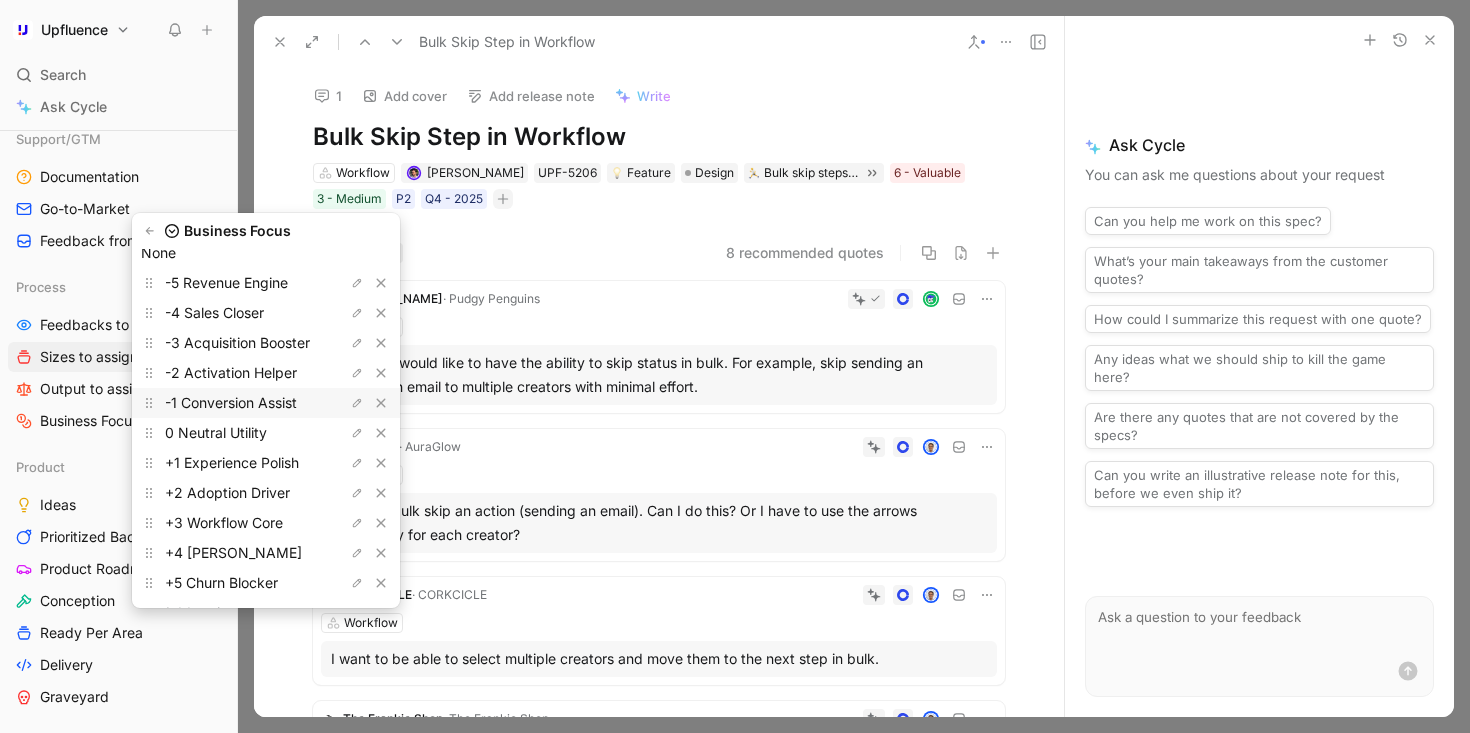scroll, scrollTop: 85, scrollLeft: 0, axis: vertical 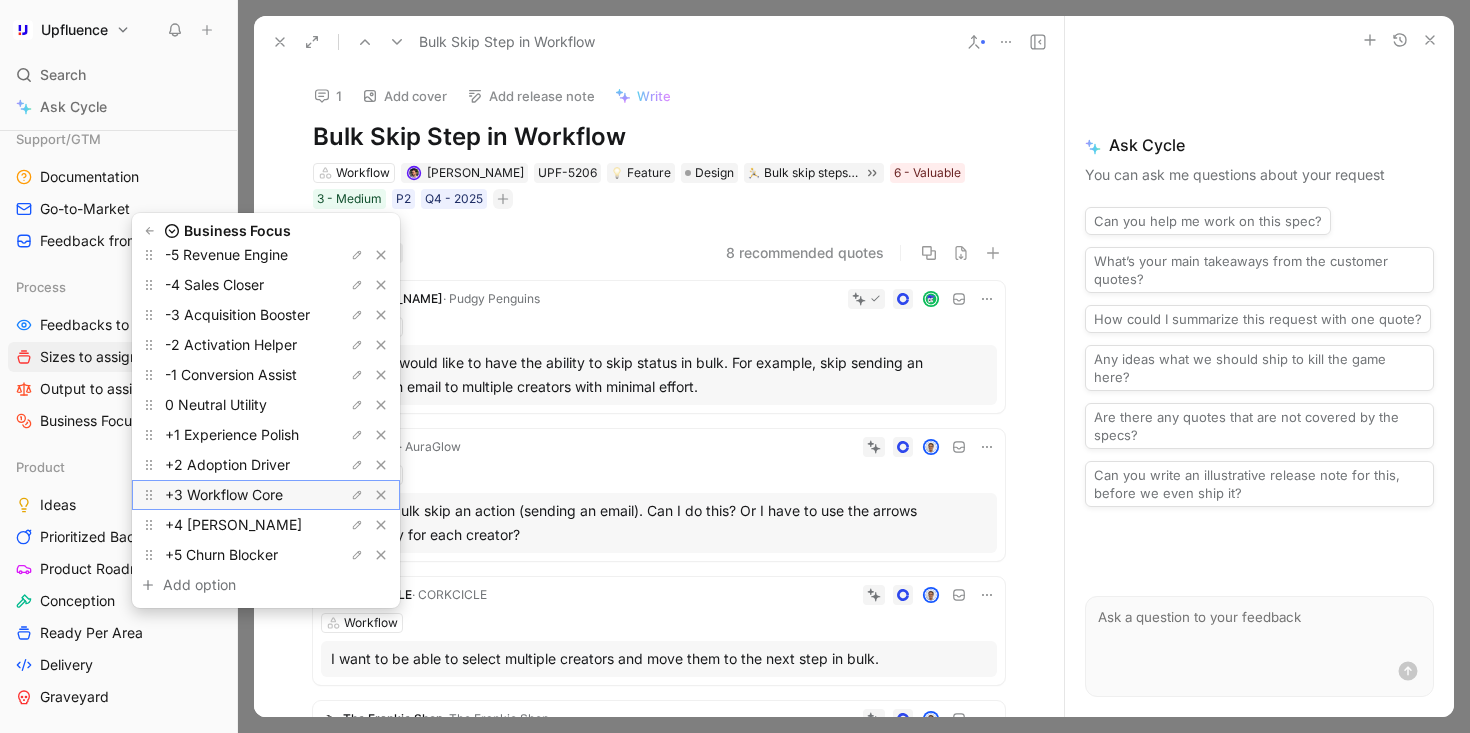 click on "+3  Workflow Core" at bounding box center [224, 494] 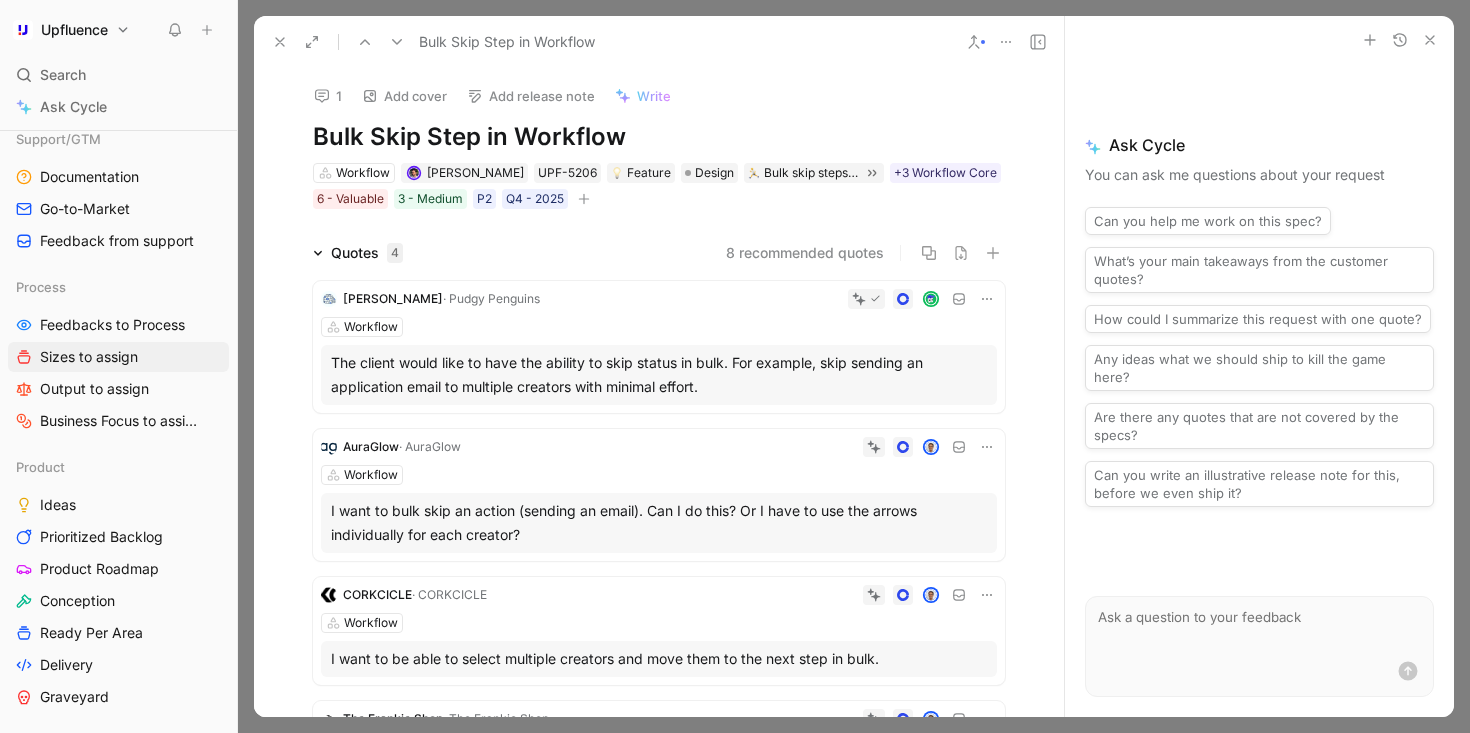 click 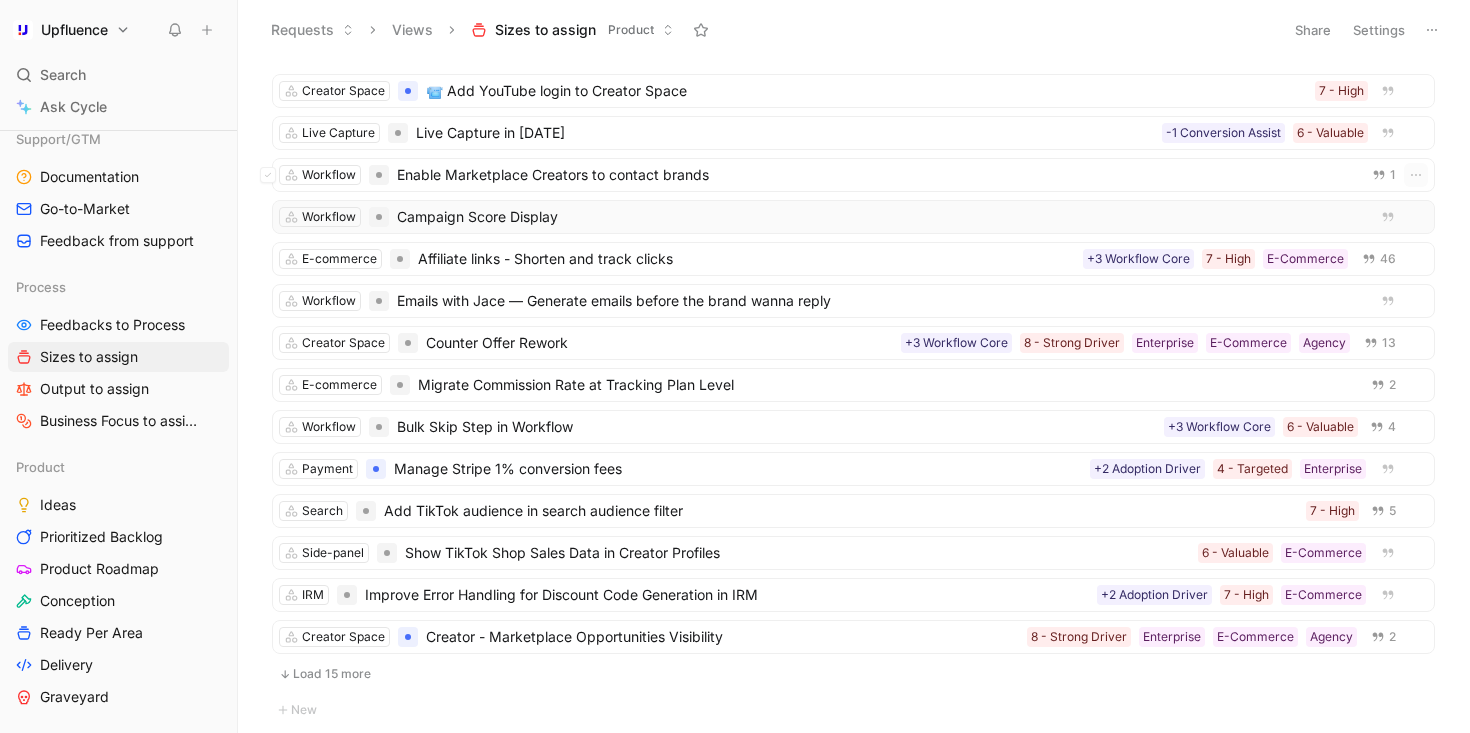 scroll, scrollTop: 1220, scrollLeft: 0, axis: vertical 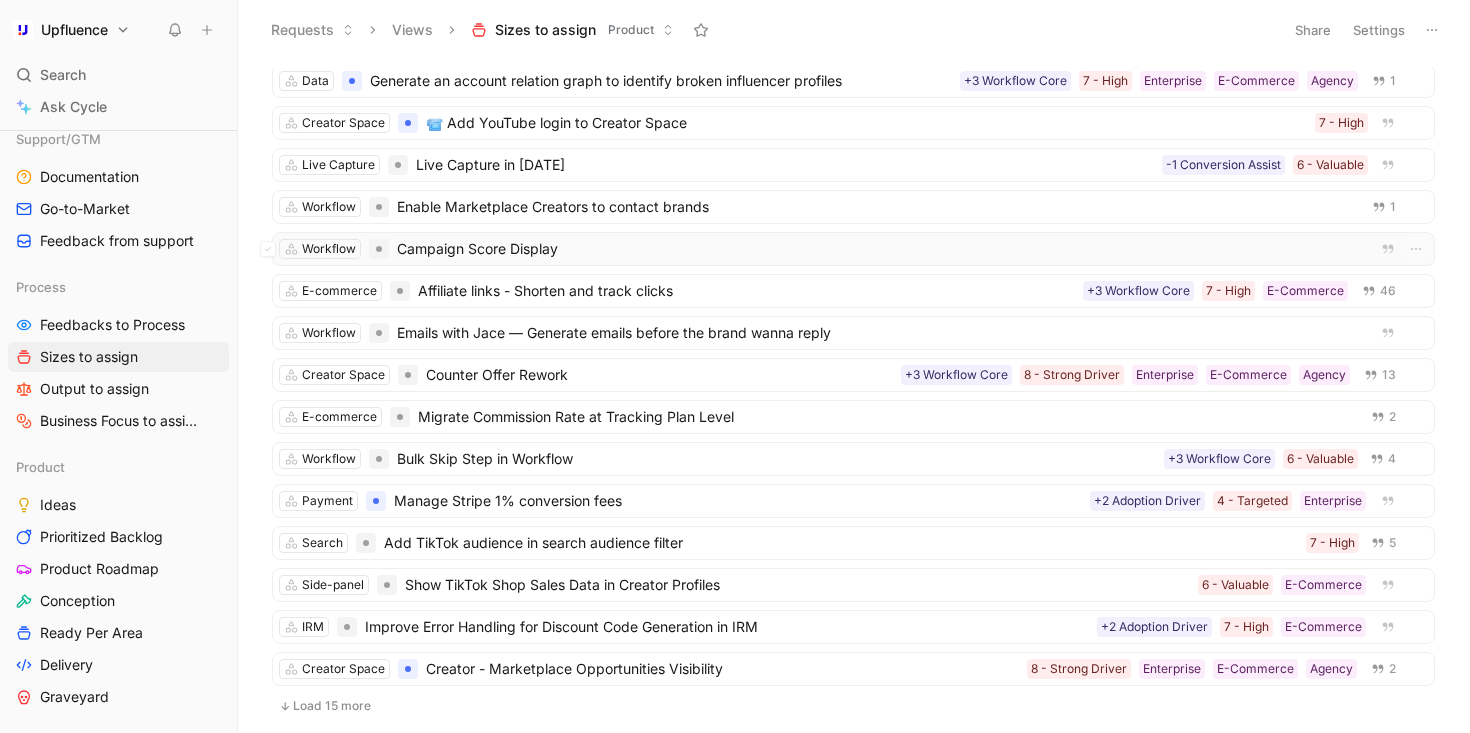 click on "Campaign Score Display" at bounding box center [878, 249] 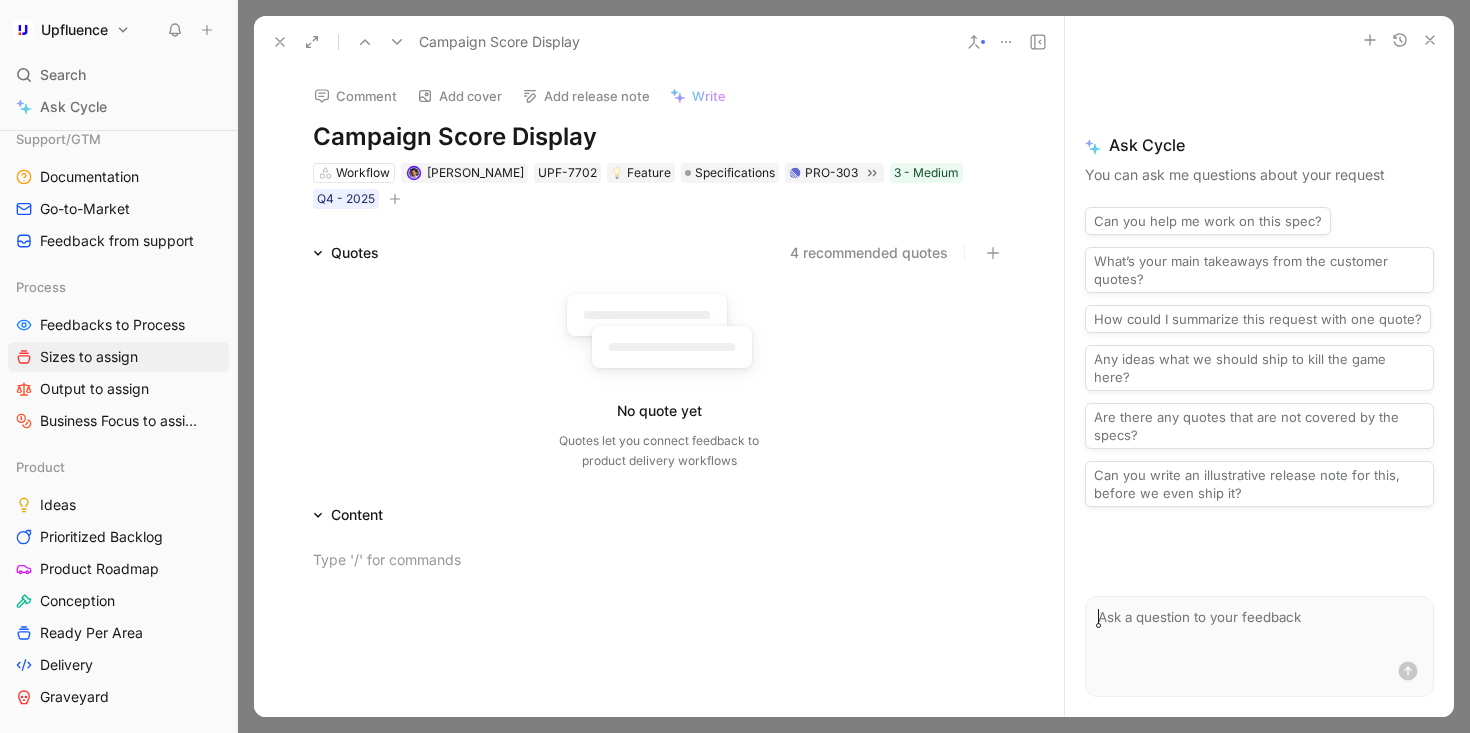 click 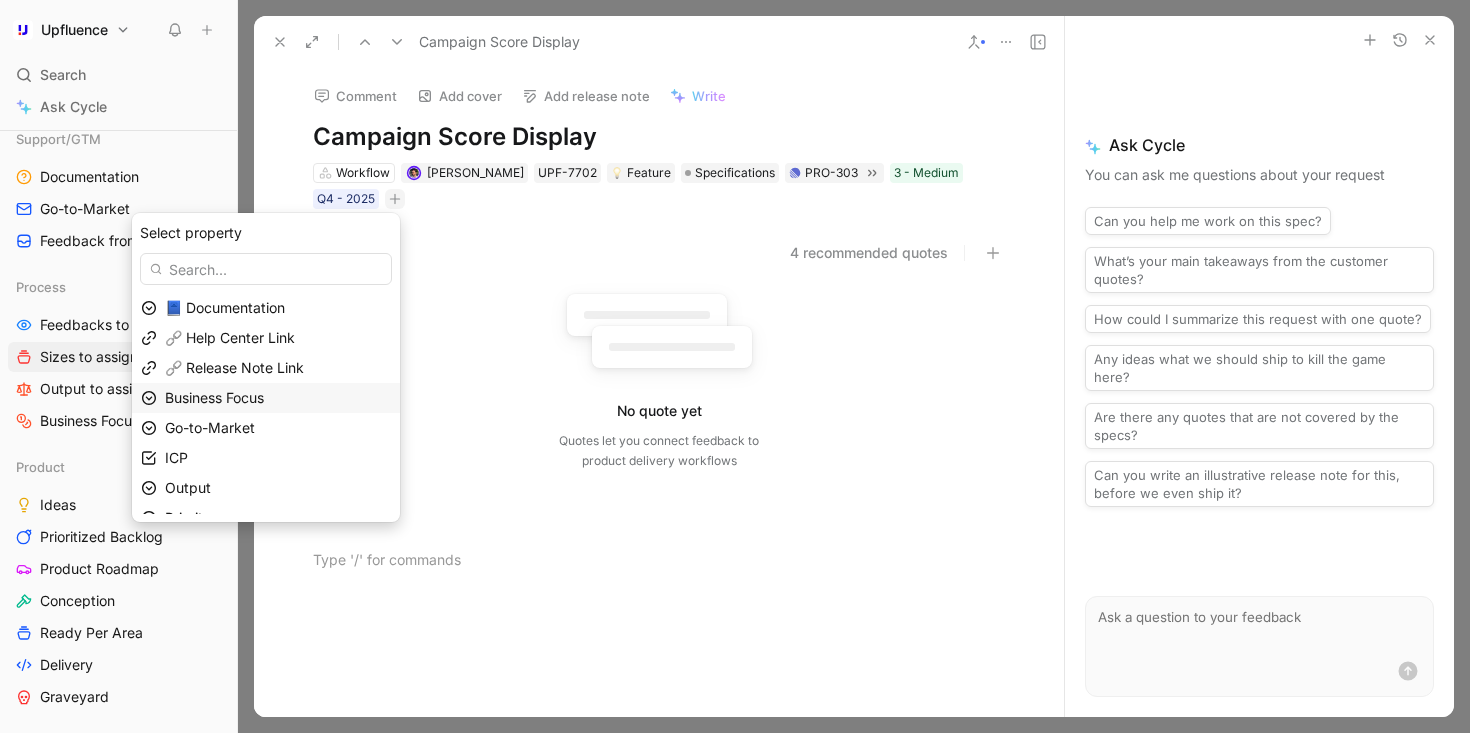 scroll, scrollTop: 49, scrollLeft: 0, axis: vertical 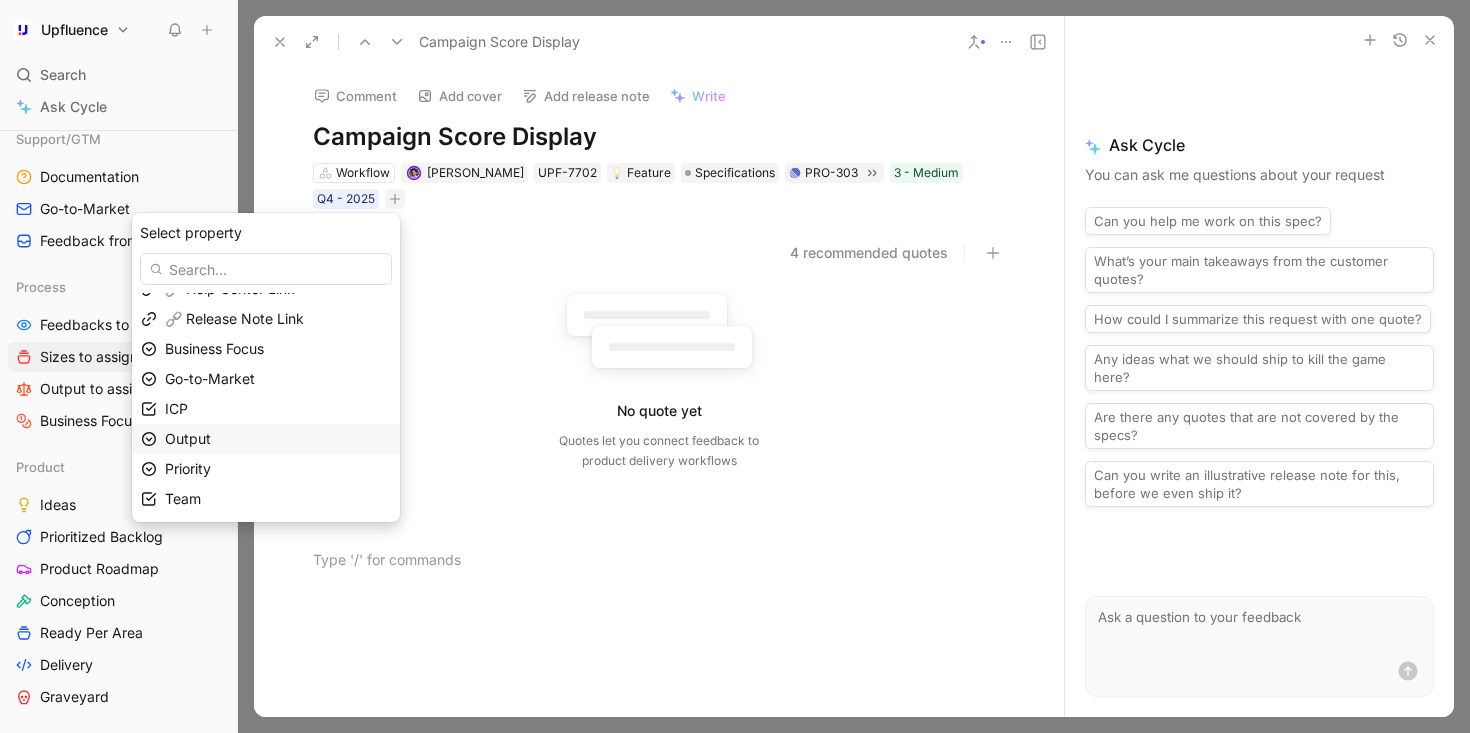 click on "Output" at bounding box center [278, 439] 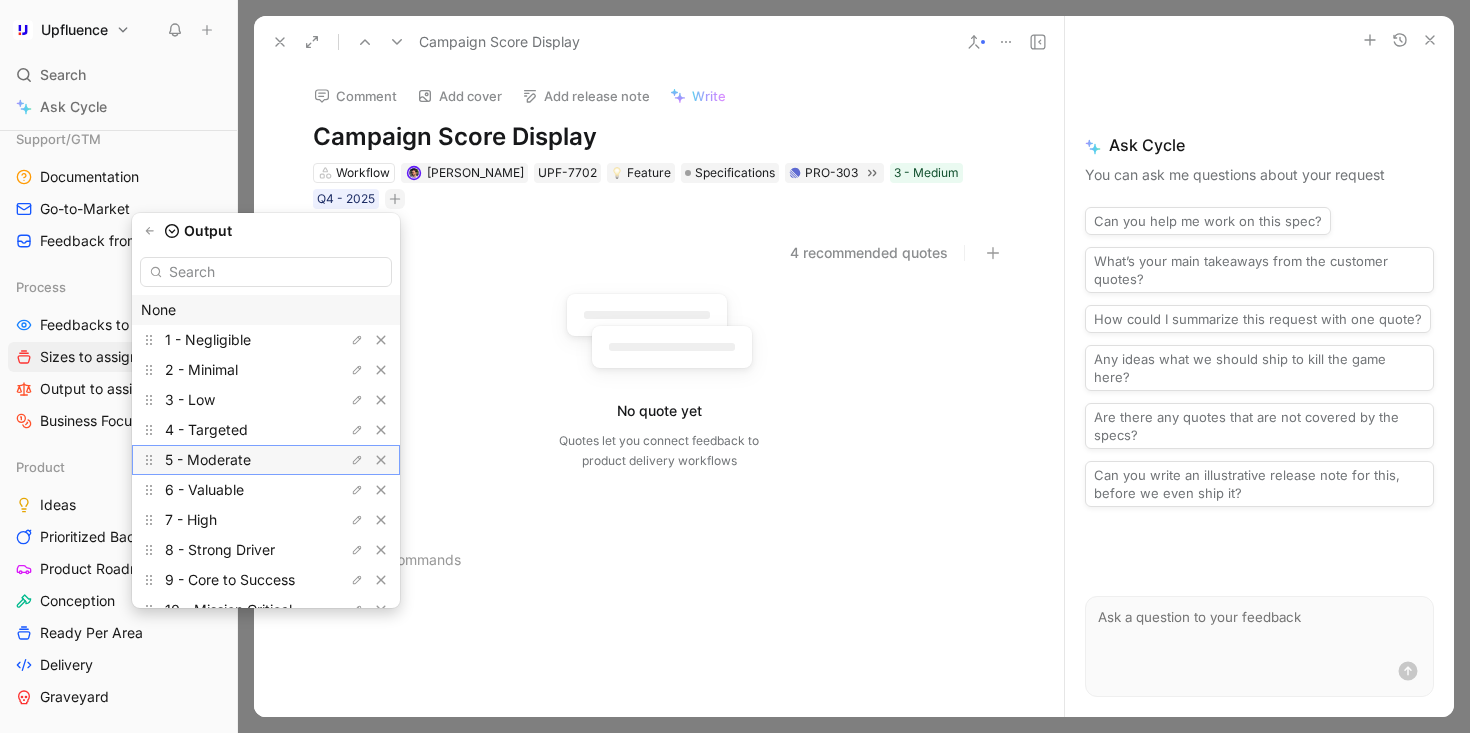 click on "5 - Moderate" at bounding box center [240, 460] 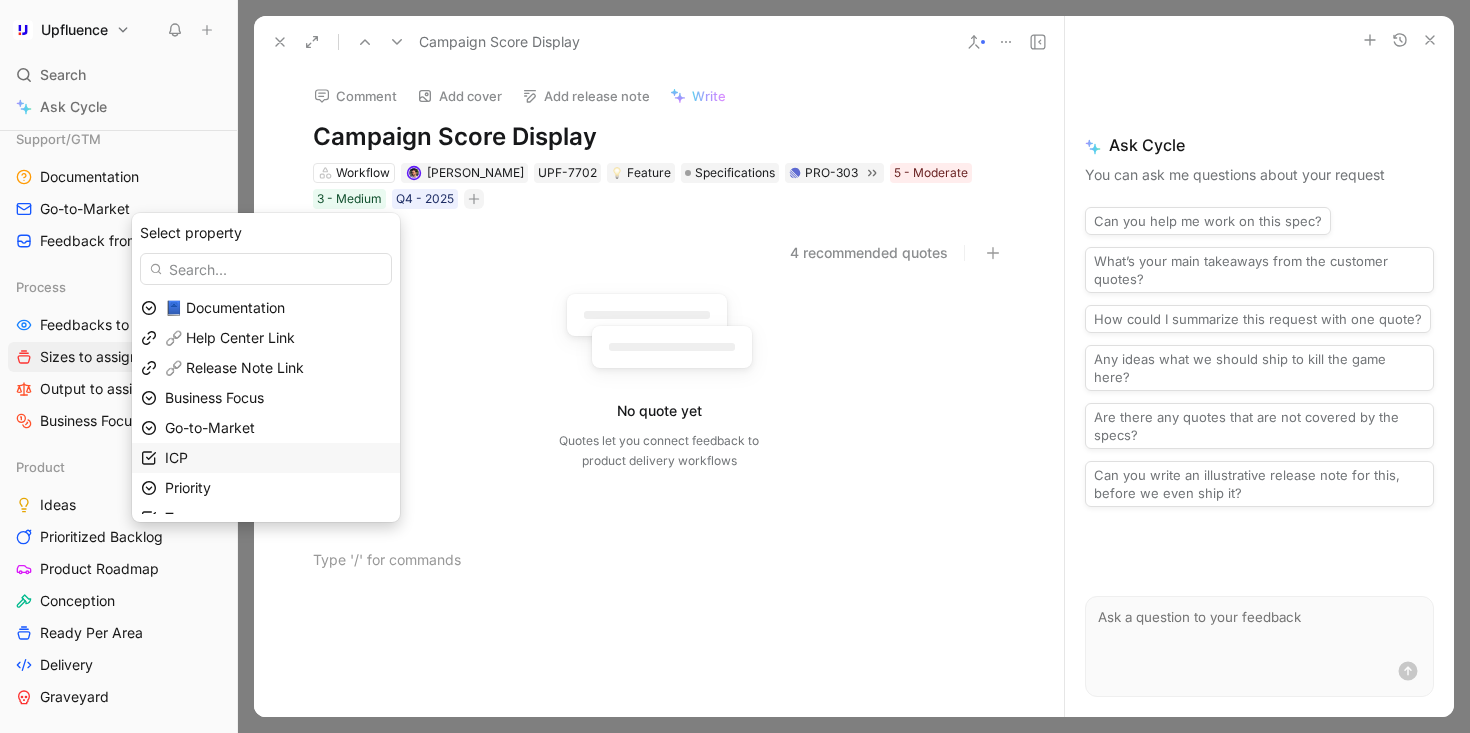 scroll, scrollTop: 19, scrollLeft: 0, axis: vertical 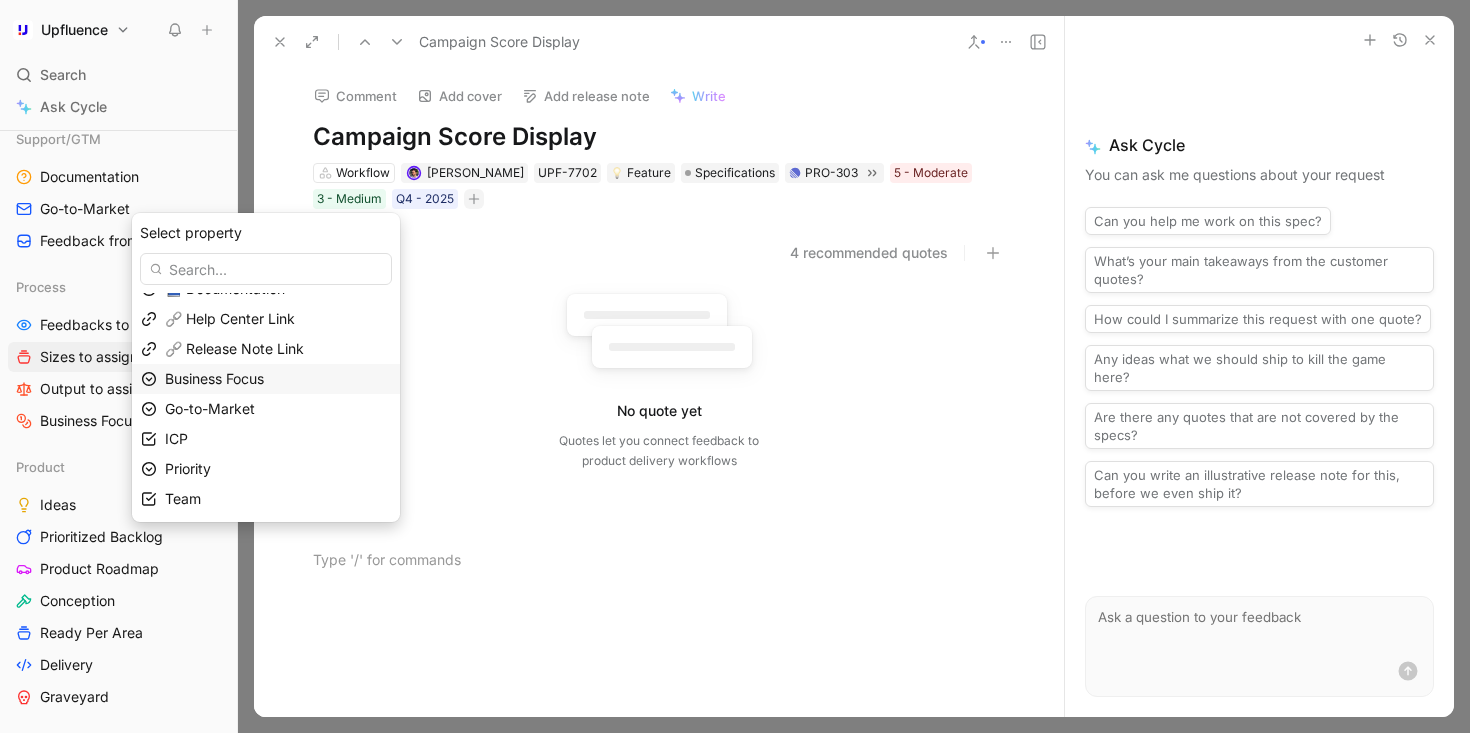 click on "Business Focus" at bounding box center (214, 378) 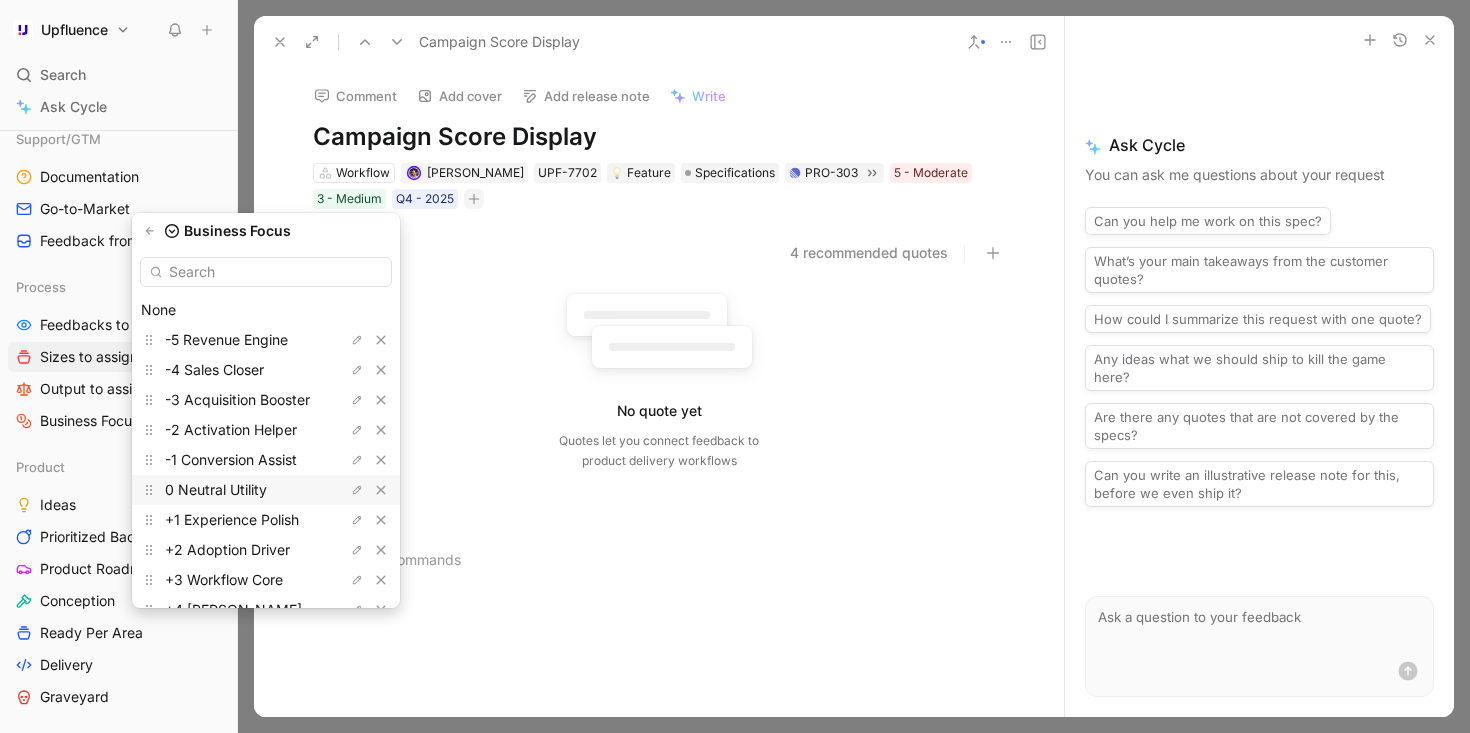 scroll, scrollTop: 85, scrollLeft: 0, axis: vertical 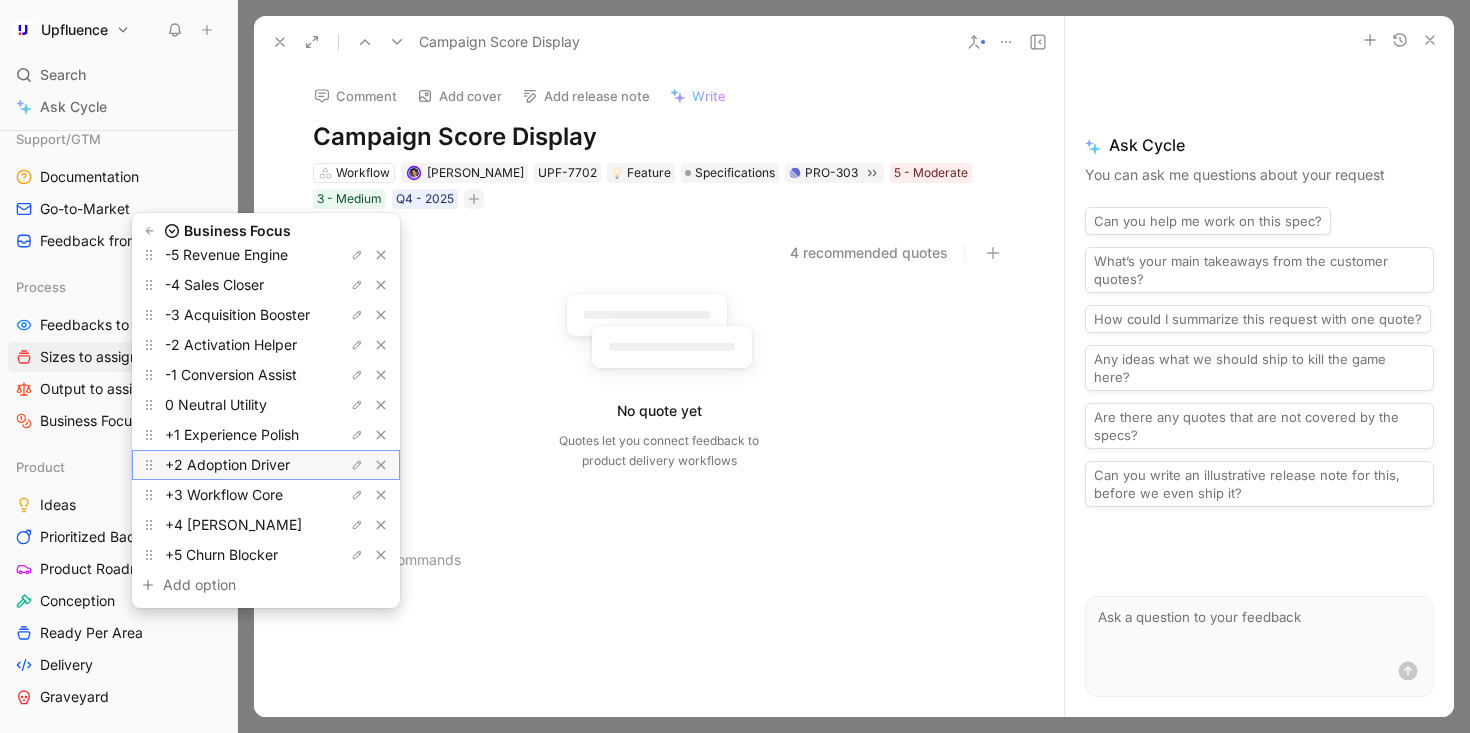 click on "+2  Adoption Driver" at bounding box center (227, 464) 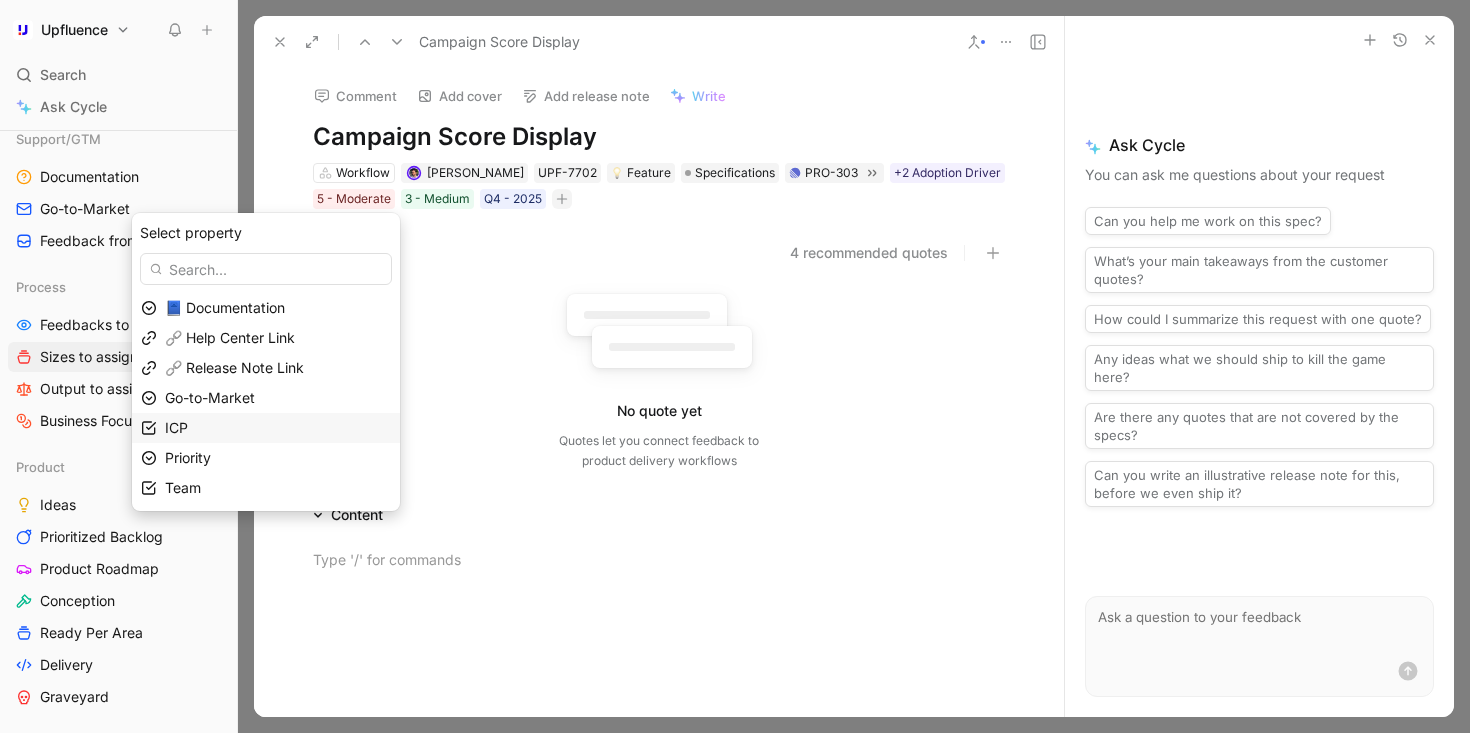 click on "ICP" at bounding box center (278, 428) 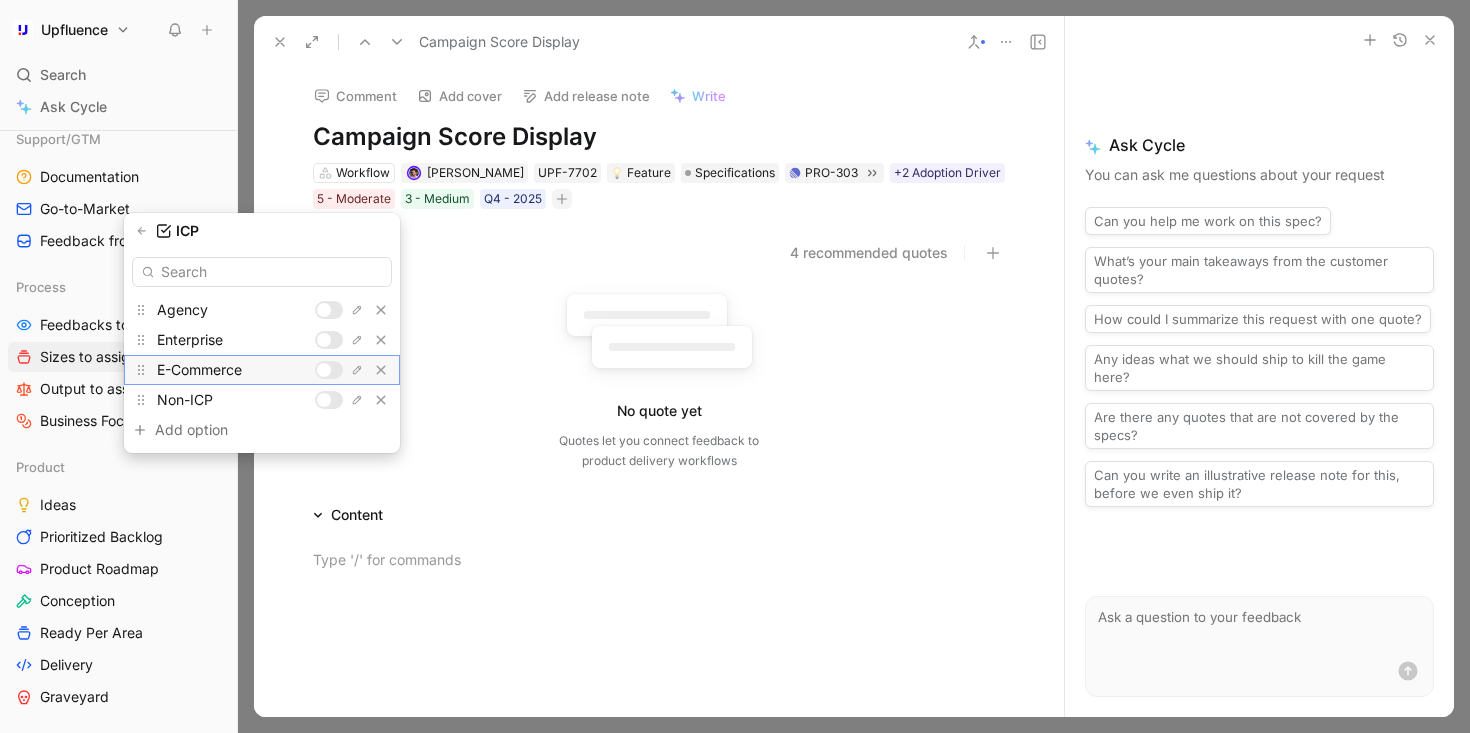 click at bounding box center (324, 370) 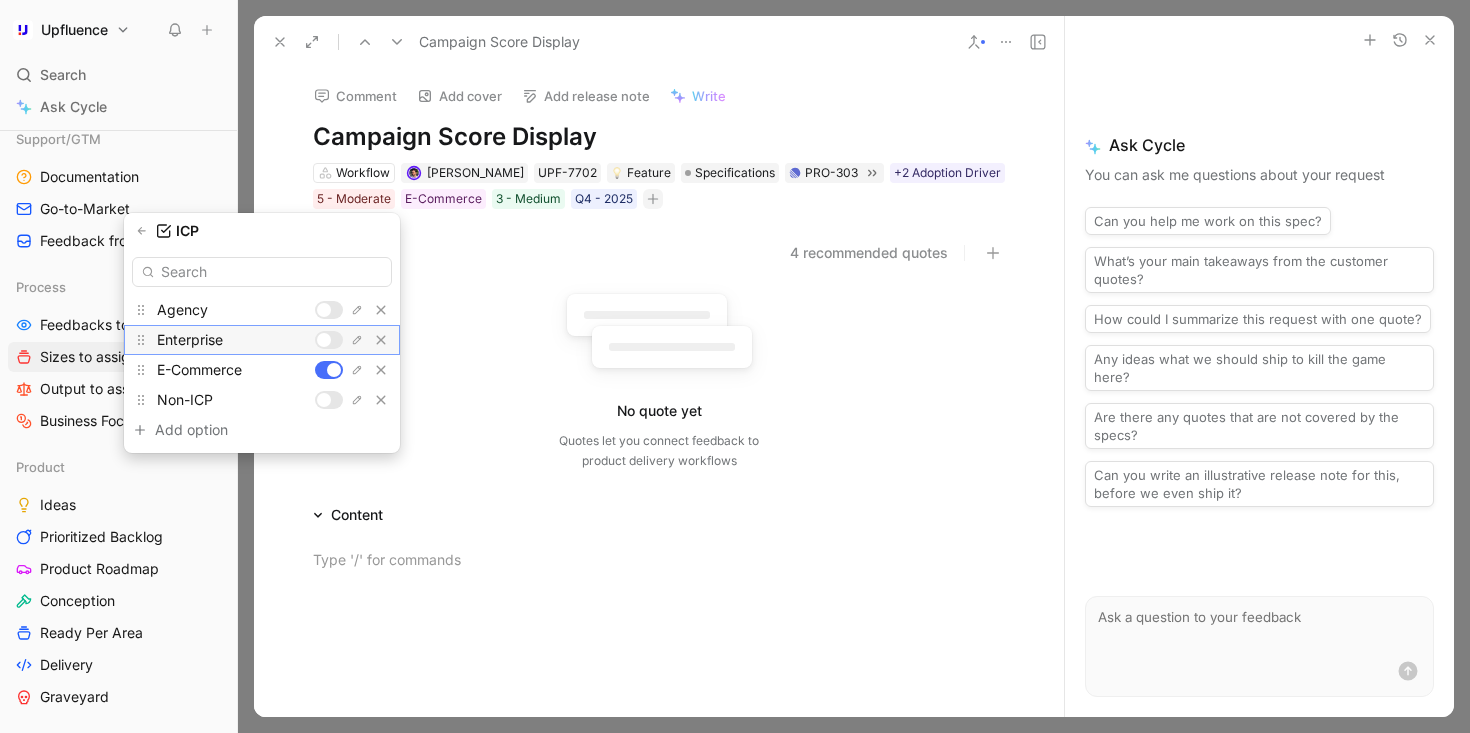 click at bounding box center [324, 340] 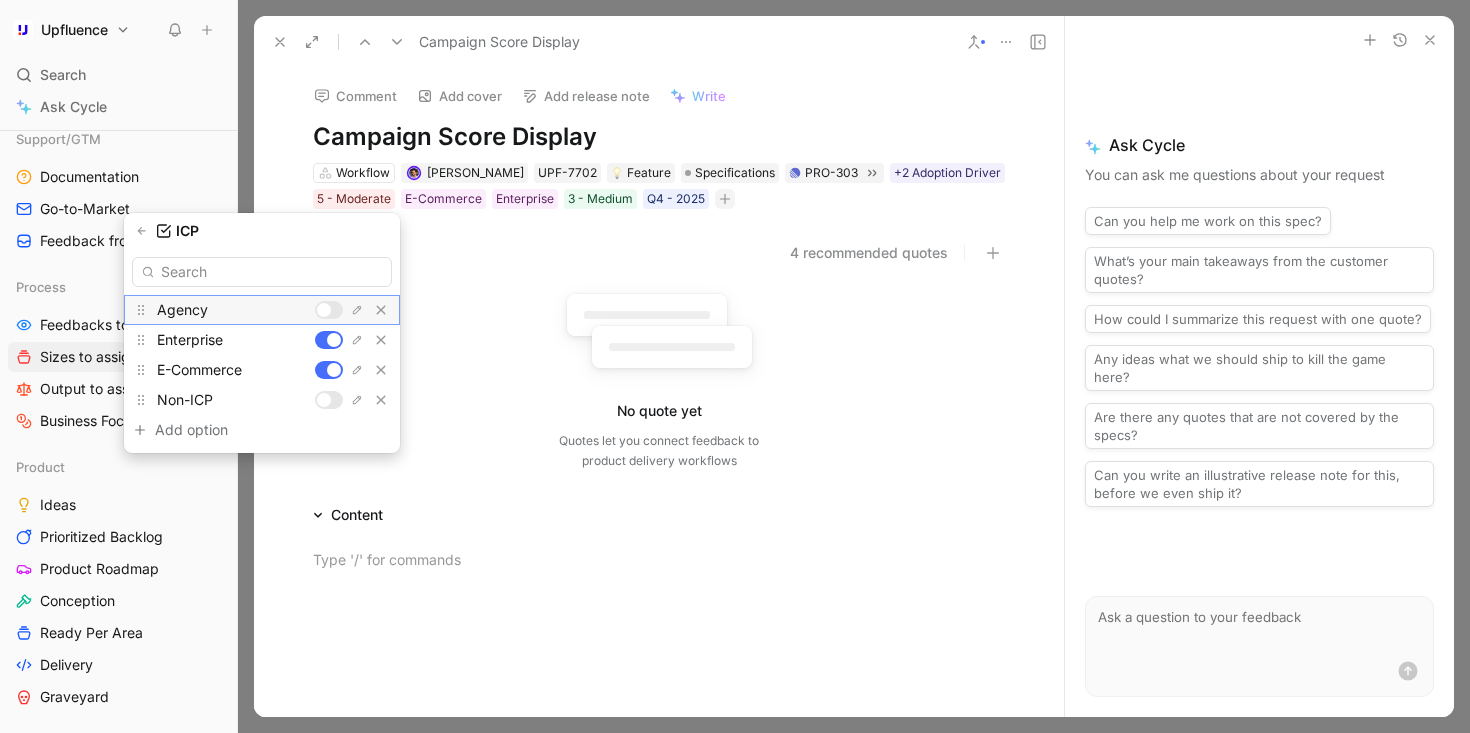 click at bounding box center [324, 310] 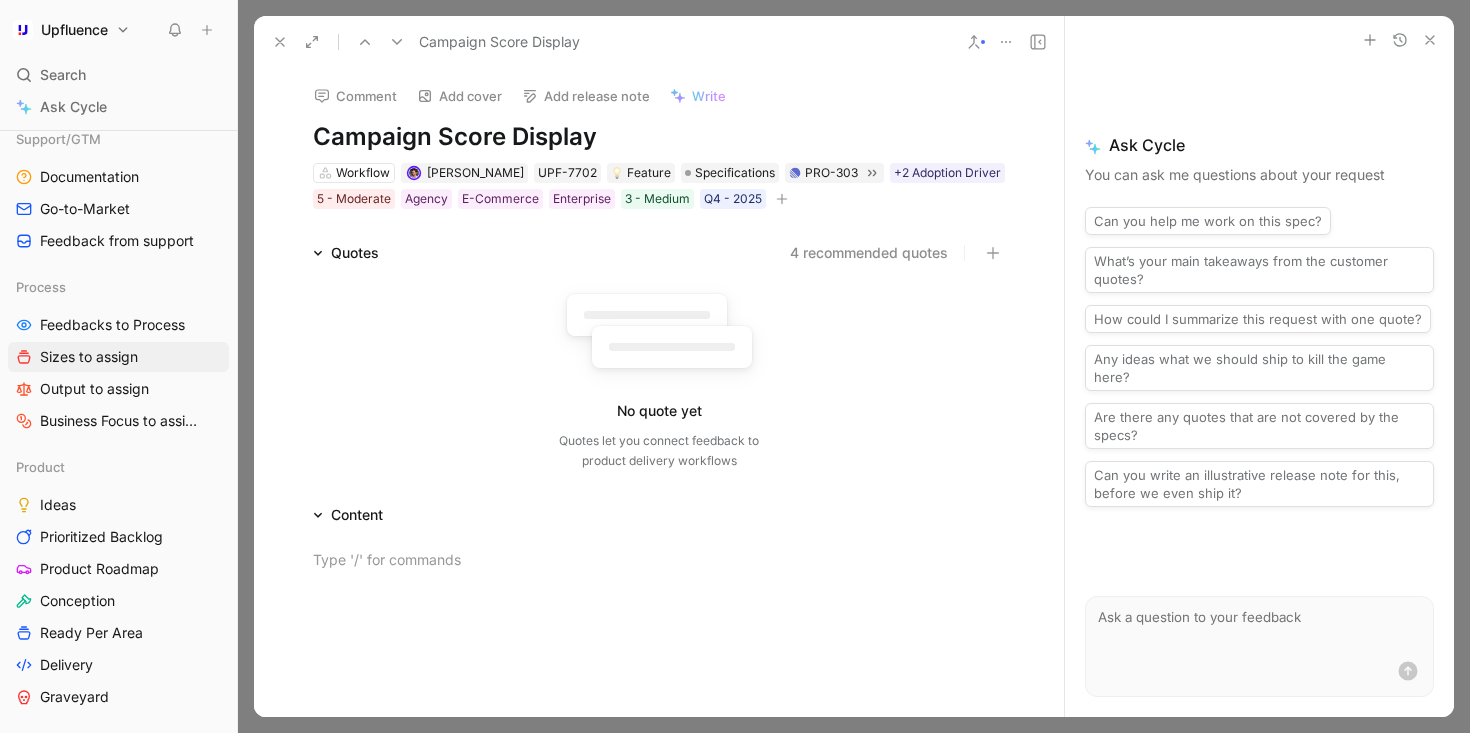 click 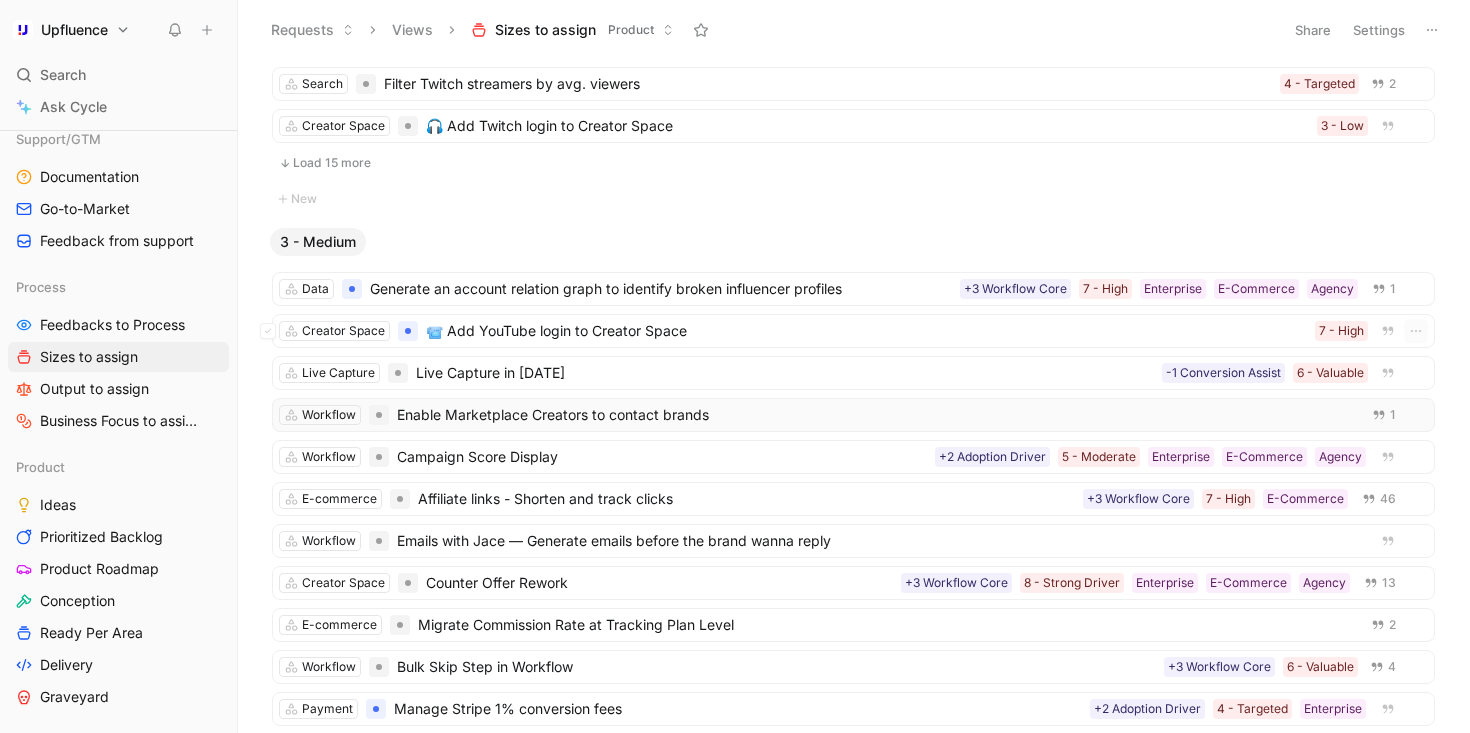 scroll, scrollTop: 1014, scrollLeft: 0, axis: vertical 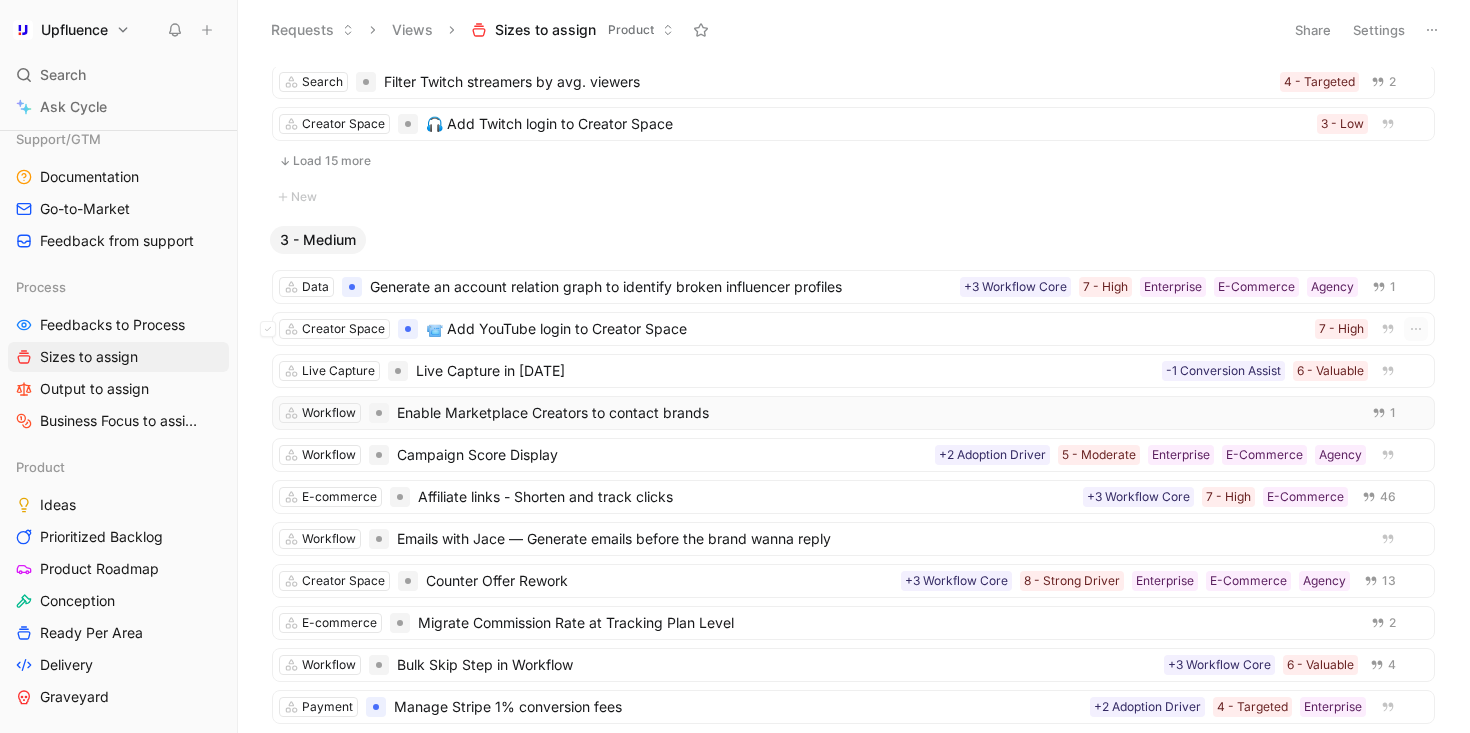 click on "📹 Add YouTube login to Creator Space" at bounding box center [866, 329] 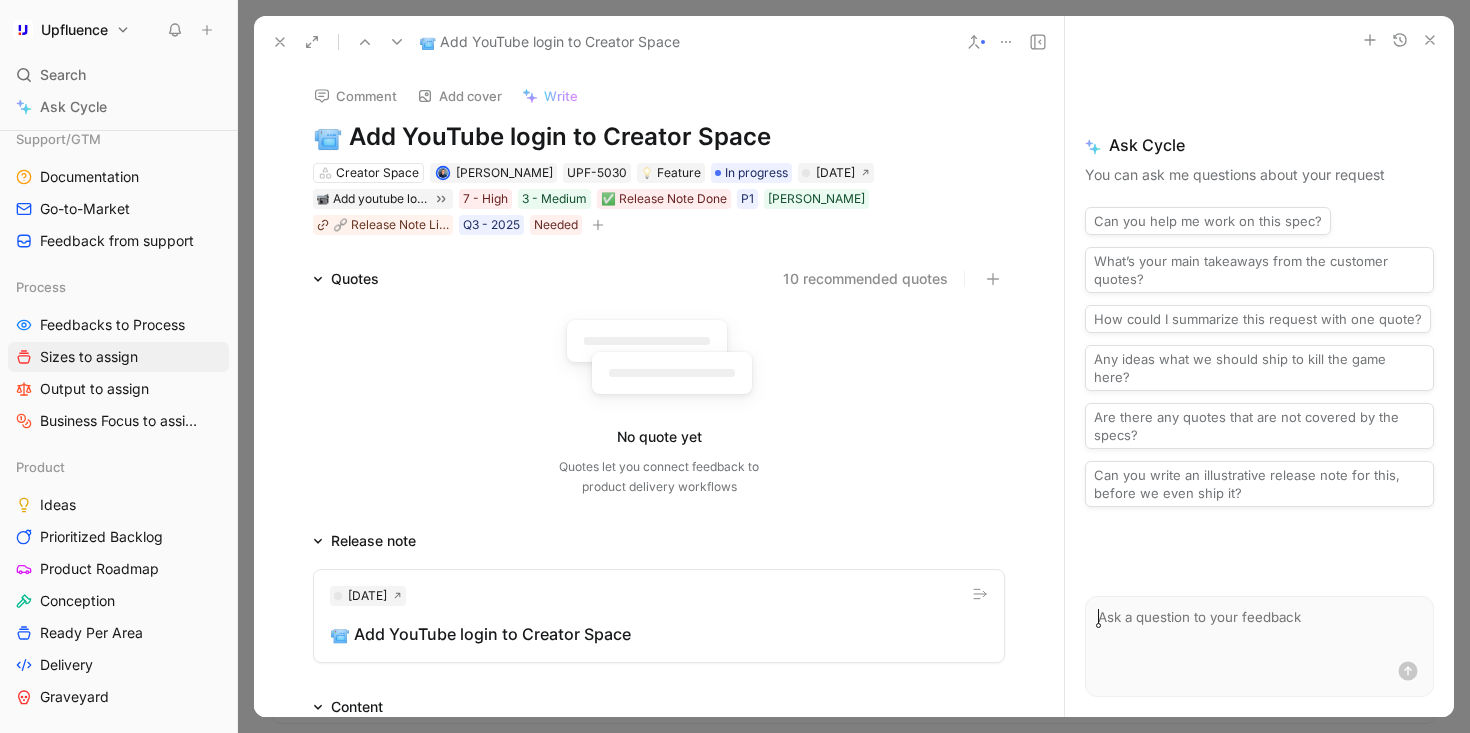 click 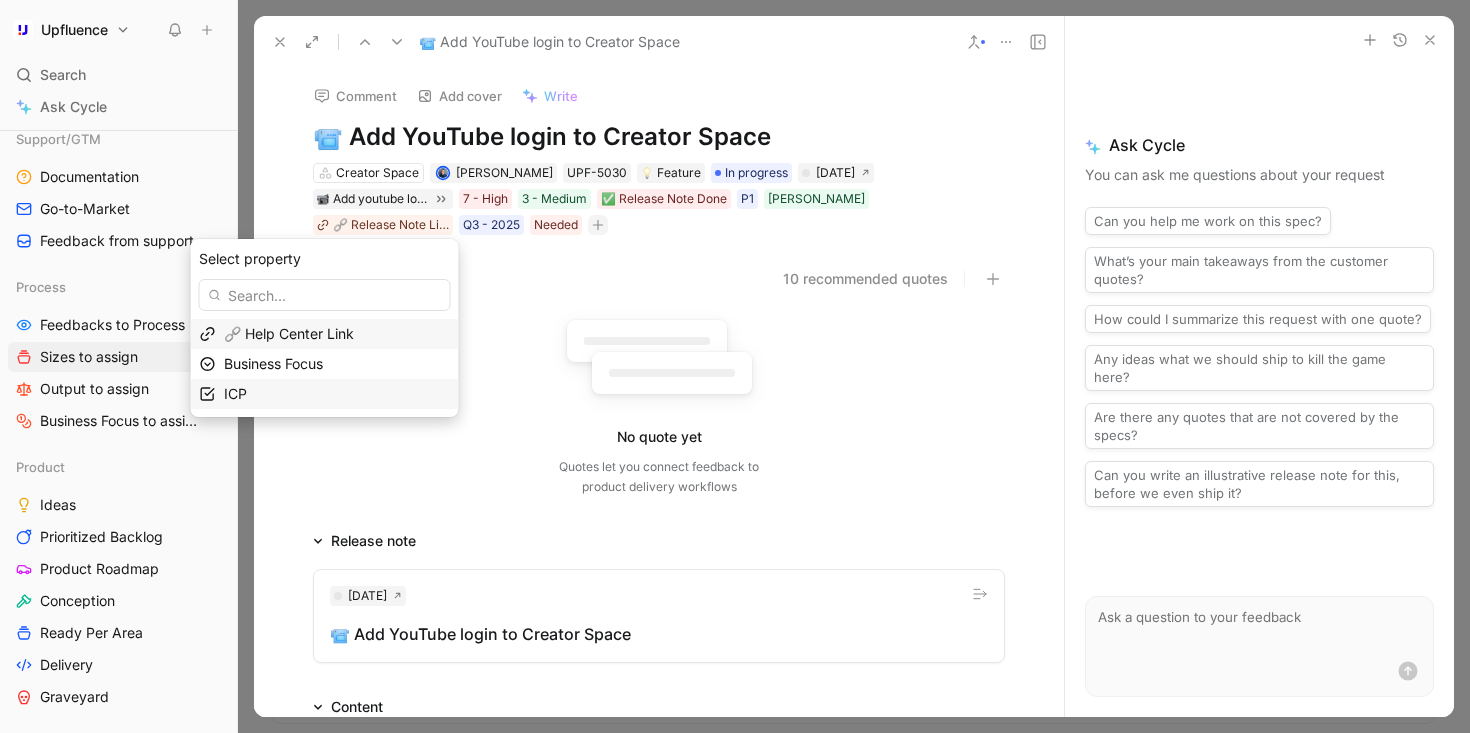 click on "ICP" at bounding box center [337, 394] 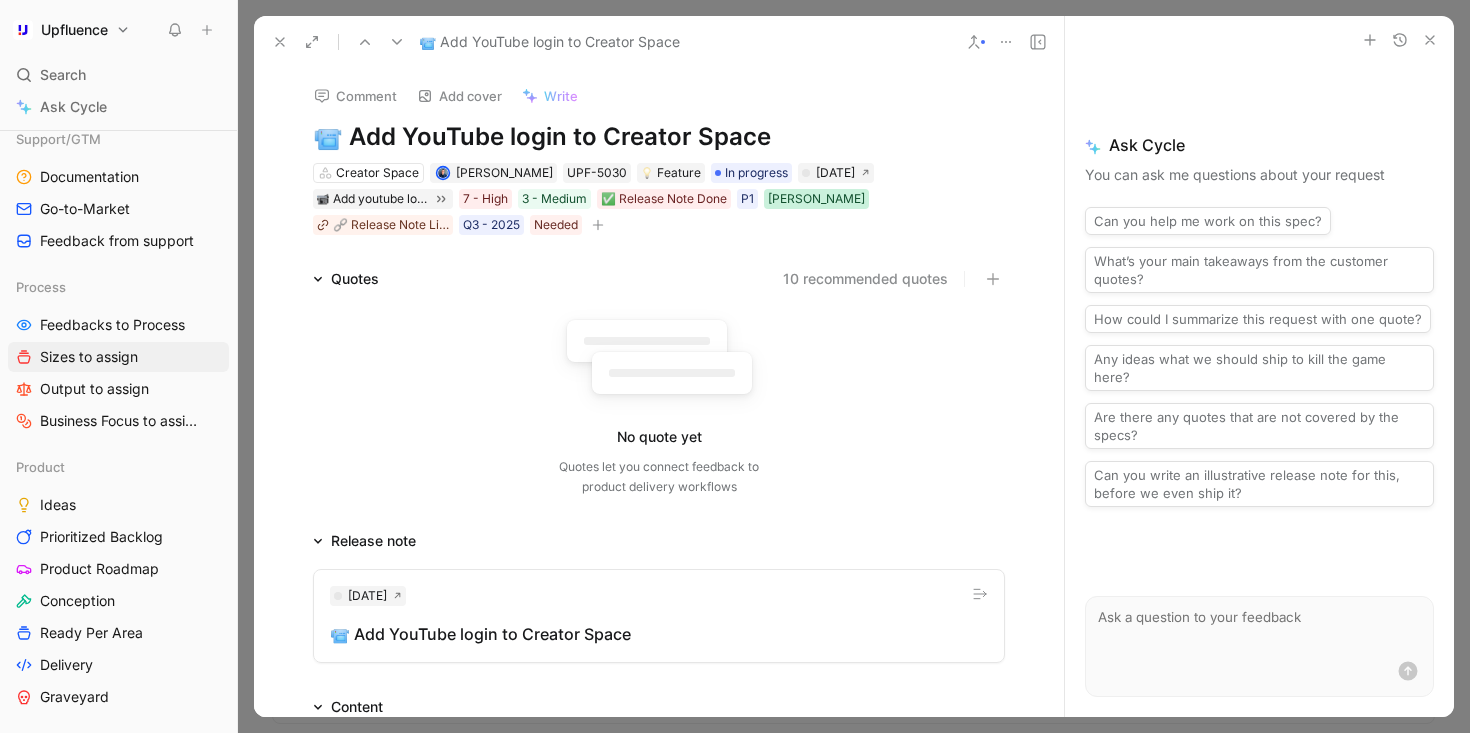 click on "[PERSON_NAME]" at bounding box center [816, 199] 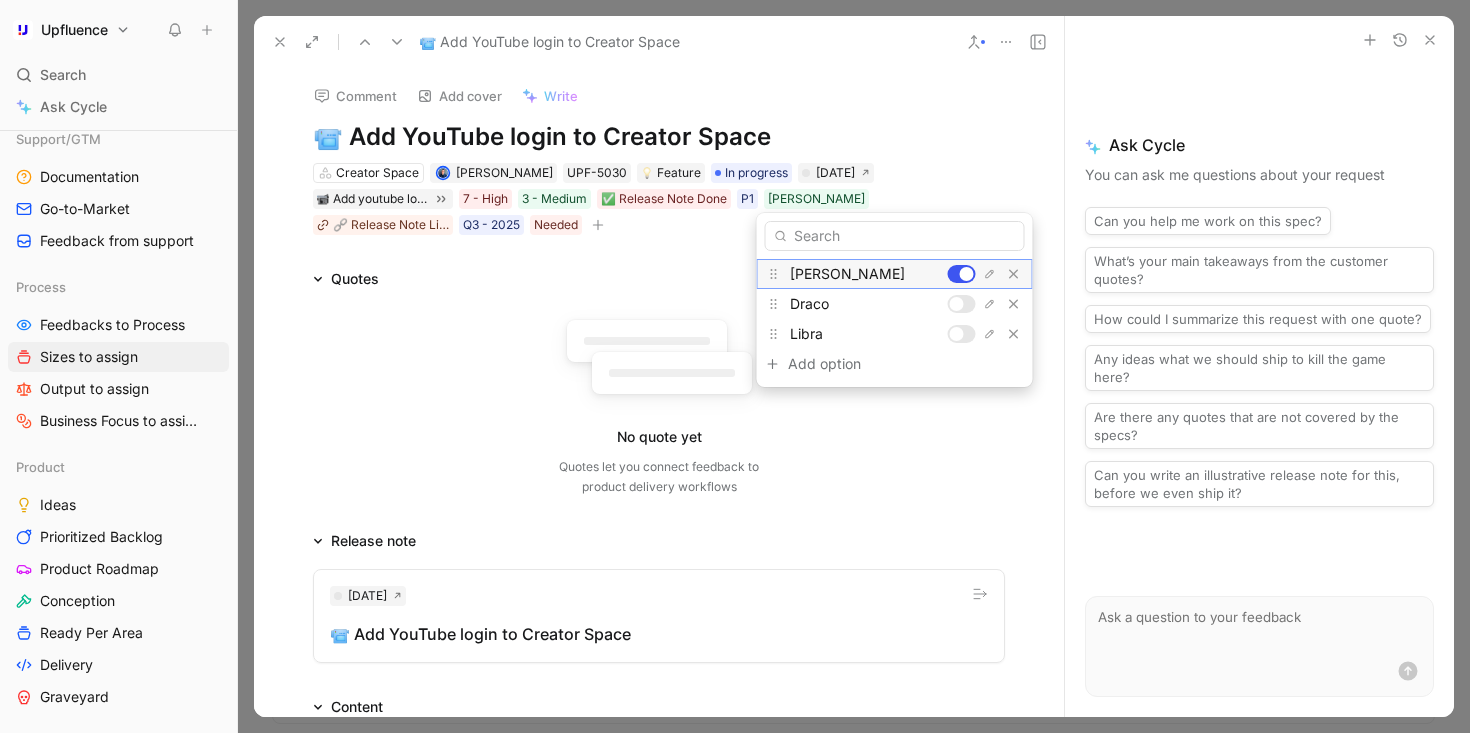 click at bounding box center [967, 274] 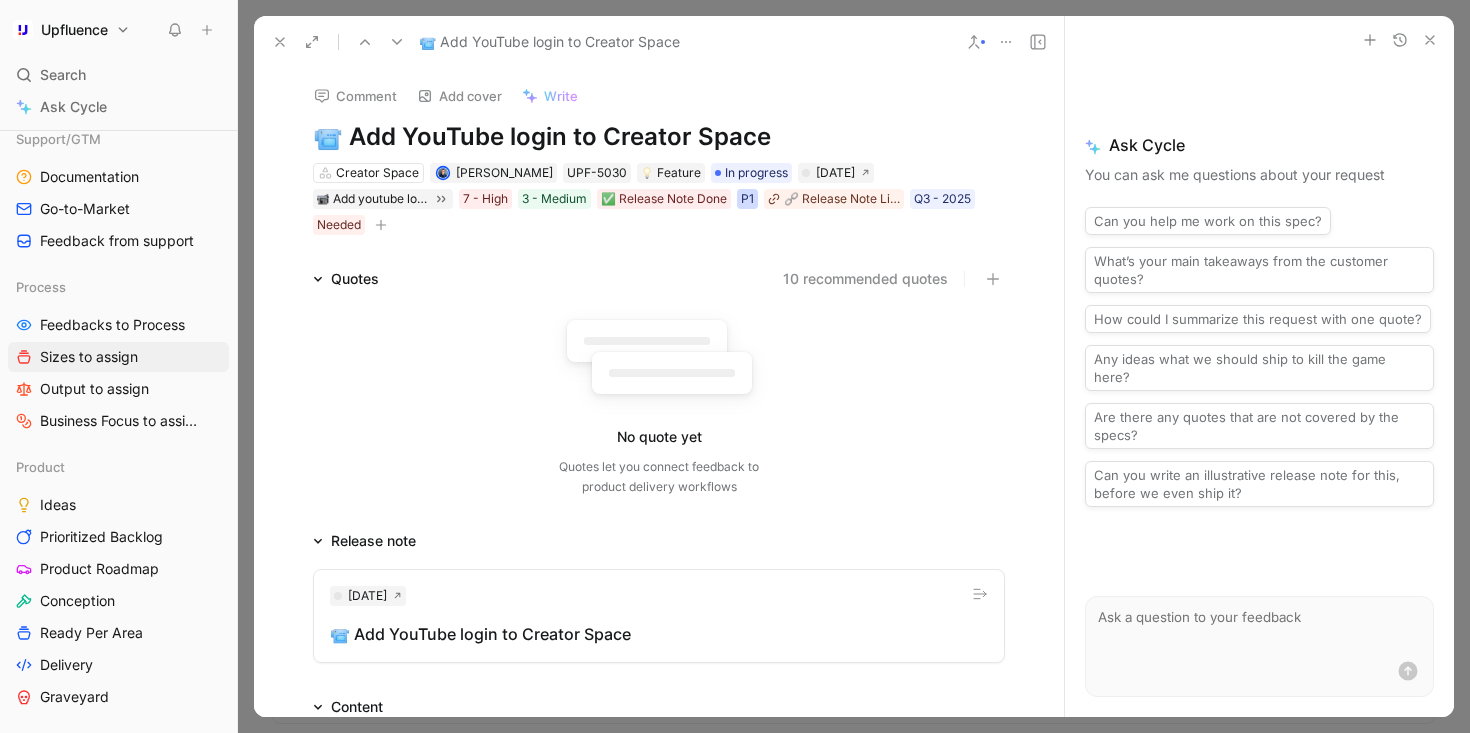 click on "P1" at bounding box center (747, 199) 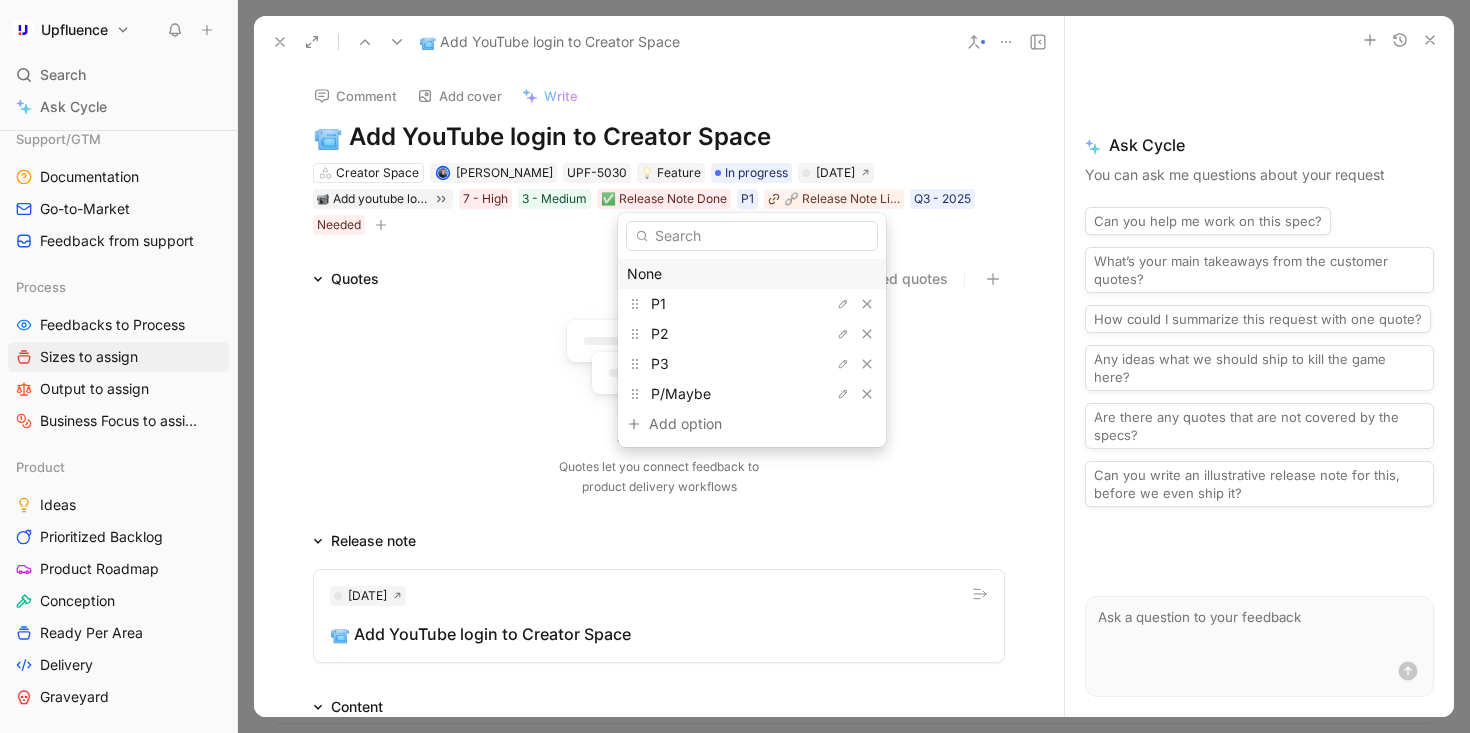 click on "None" at bounding box center (752, 274) 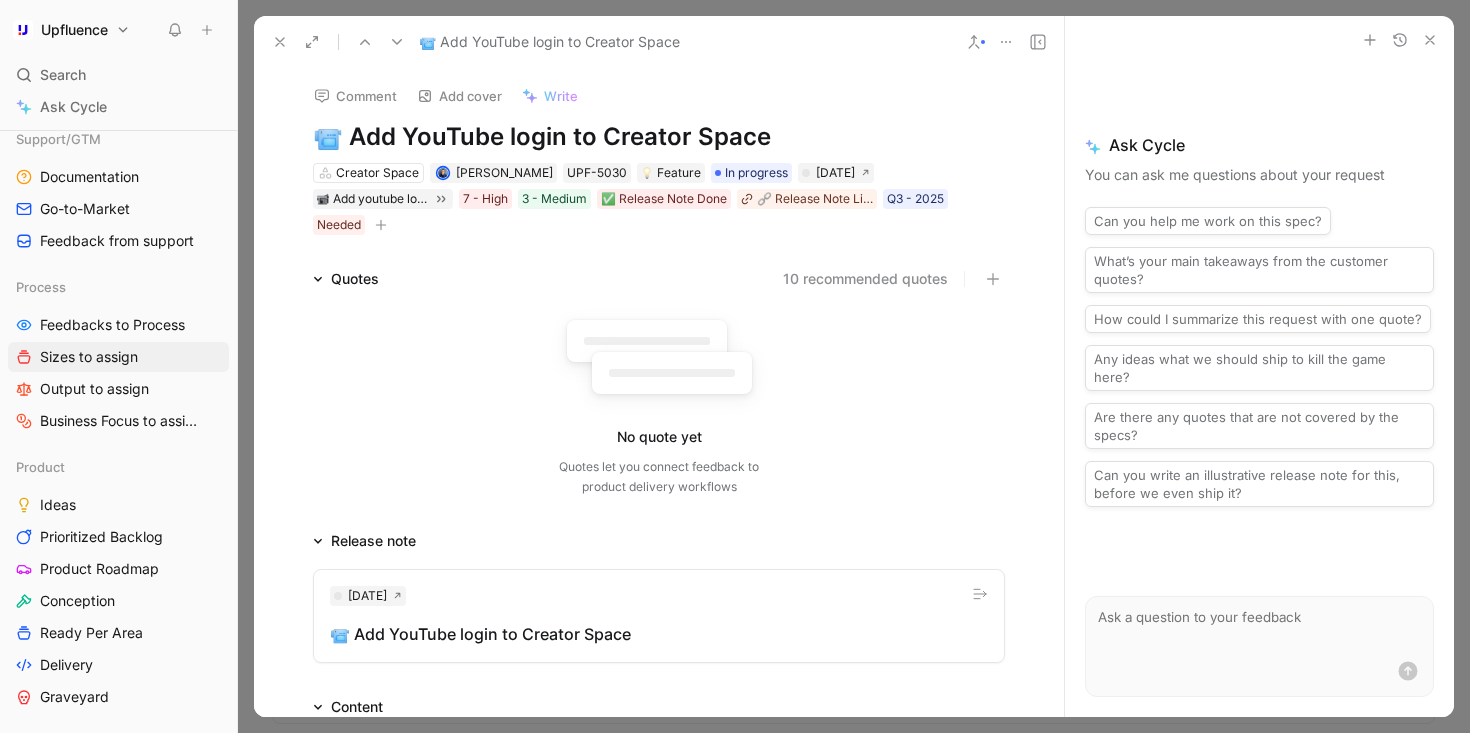 click 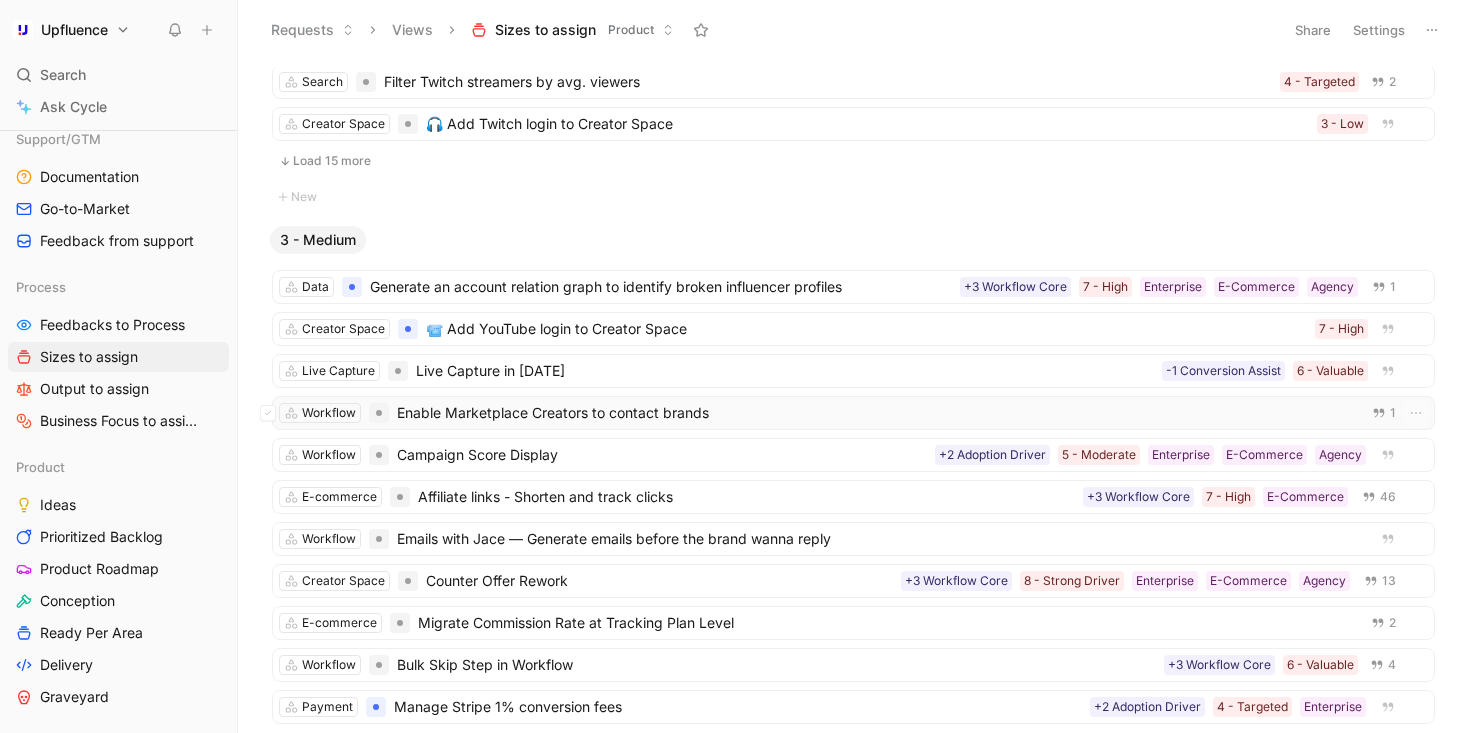 click on "Enable Marketplace Creators to contact brands" at bounding box center [874, 413] 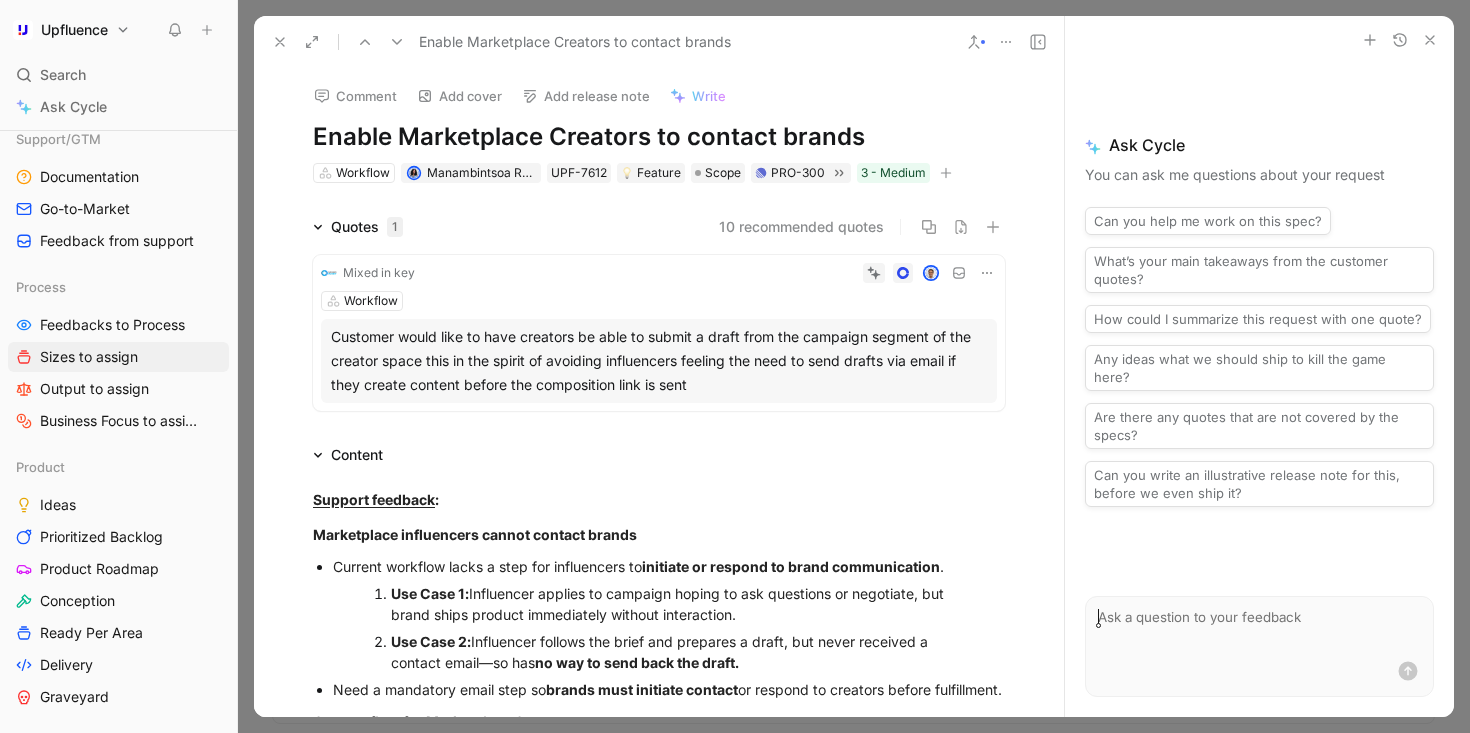 click on "Comment Add cover Add release note Write Enable Marketplace Creators to contact brands Workflow Manambintsoa RABETRANO UPF-7612 Feature Scope PRO-300 3 - Medium Quotes 1 10 recommended quotes Mixed in key Workflow Customer would like to have creators be able to submit a draft from the campaign segment of the creator space this in the spirit of avoiding influencers feeling the need to send drafts via email if they create content before the composition link is sent Content Support feedback : Marketplace influencers cannot contact brands Current workflow lacks a step for influencers to  initiate or respond to brand communication . Use Case 1:  Influencer applies to campaign hoping to ask questions or negotiate, but brand ships product immediately without interaction. Use Case 2:  Influencer follows the brief and prepares a draft, but never received a contact email—so has  no way to send back the draft. Need a mandatory email step so  brands must initiate contact  or respond to creators before fulfillment." at bounding box center (659, 392) 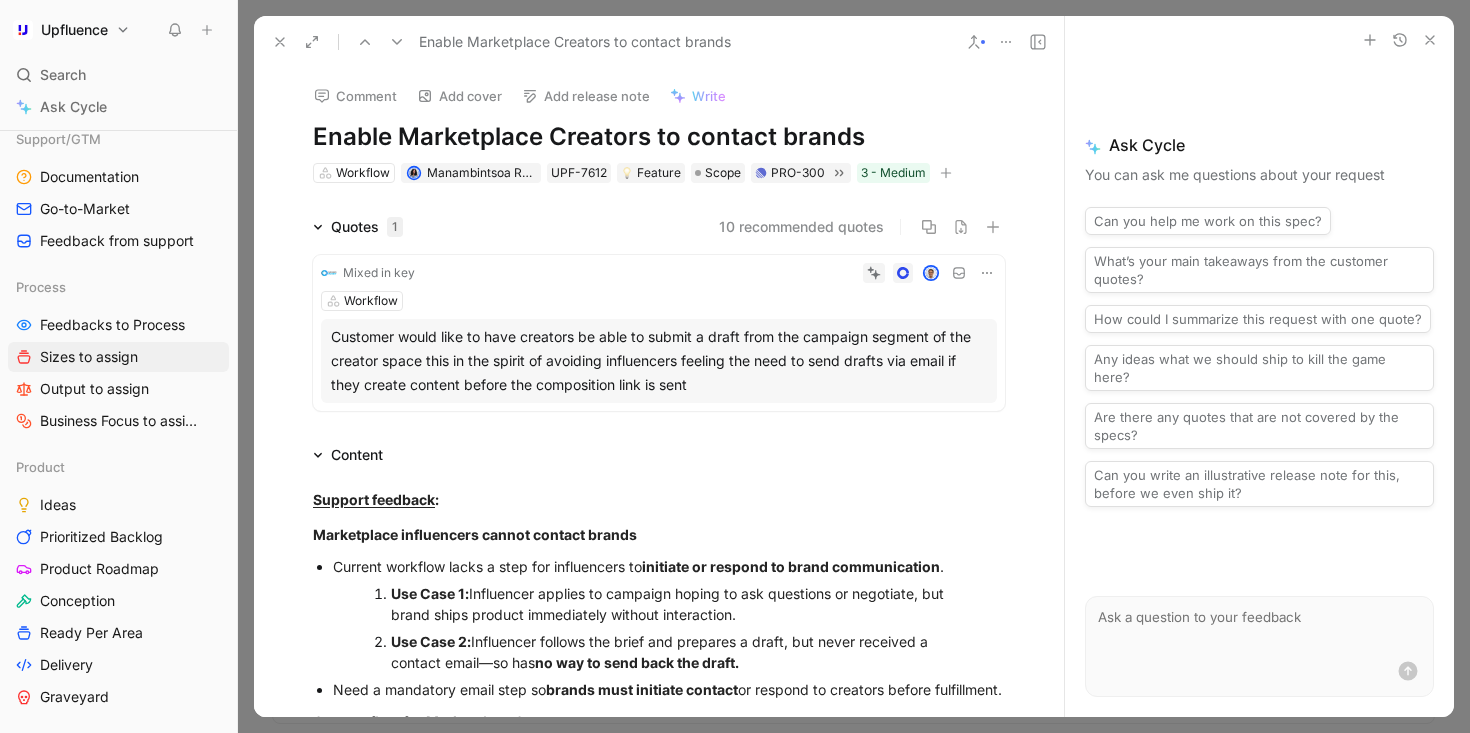 click 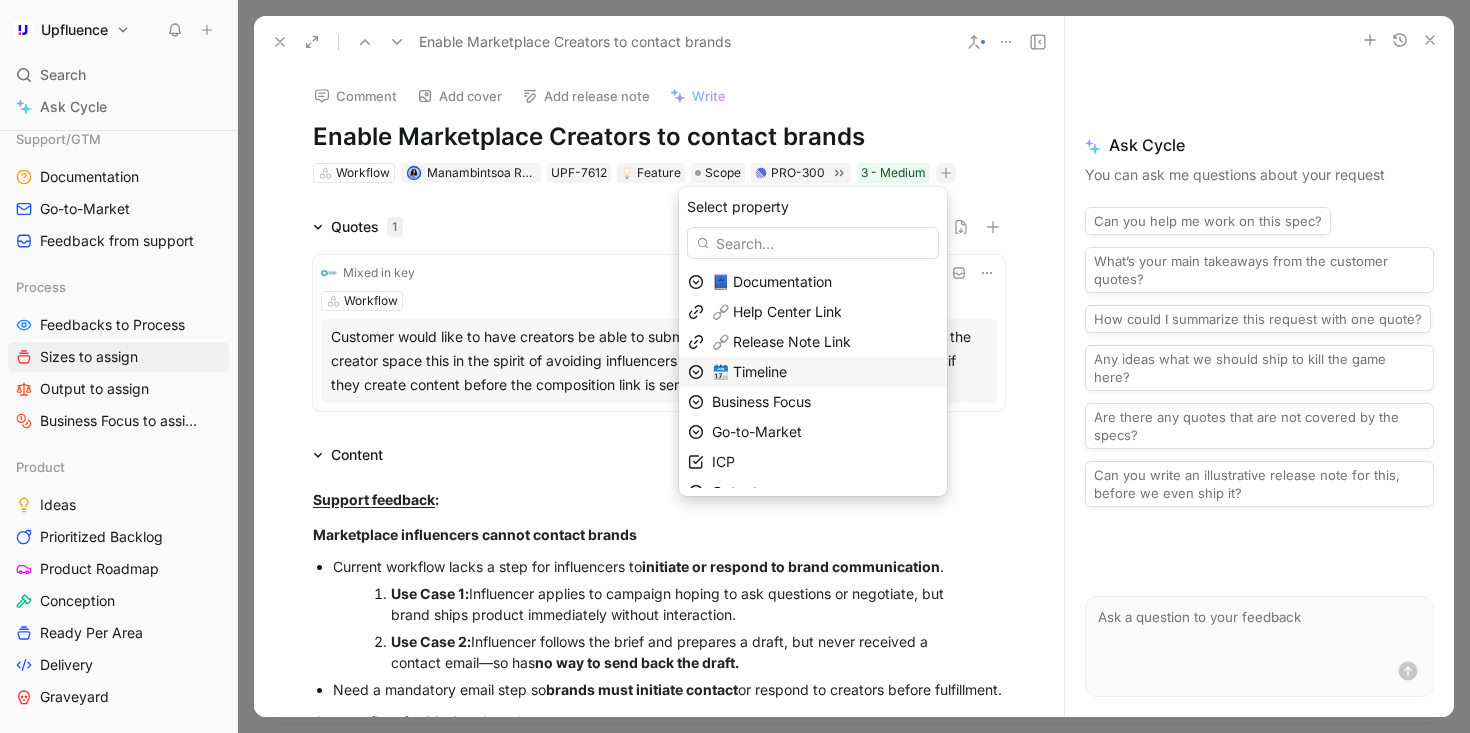 scroll, scrollTop: 79, scrollLeft: 0, axis: vertical 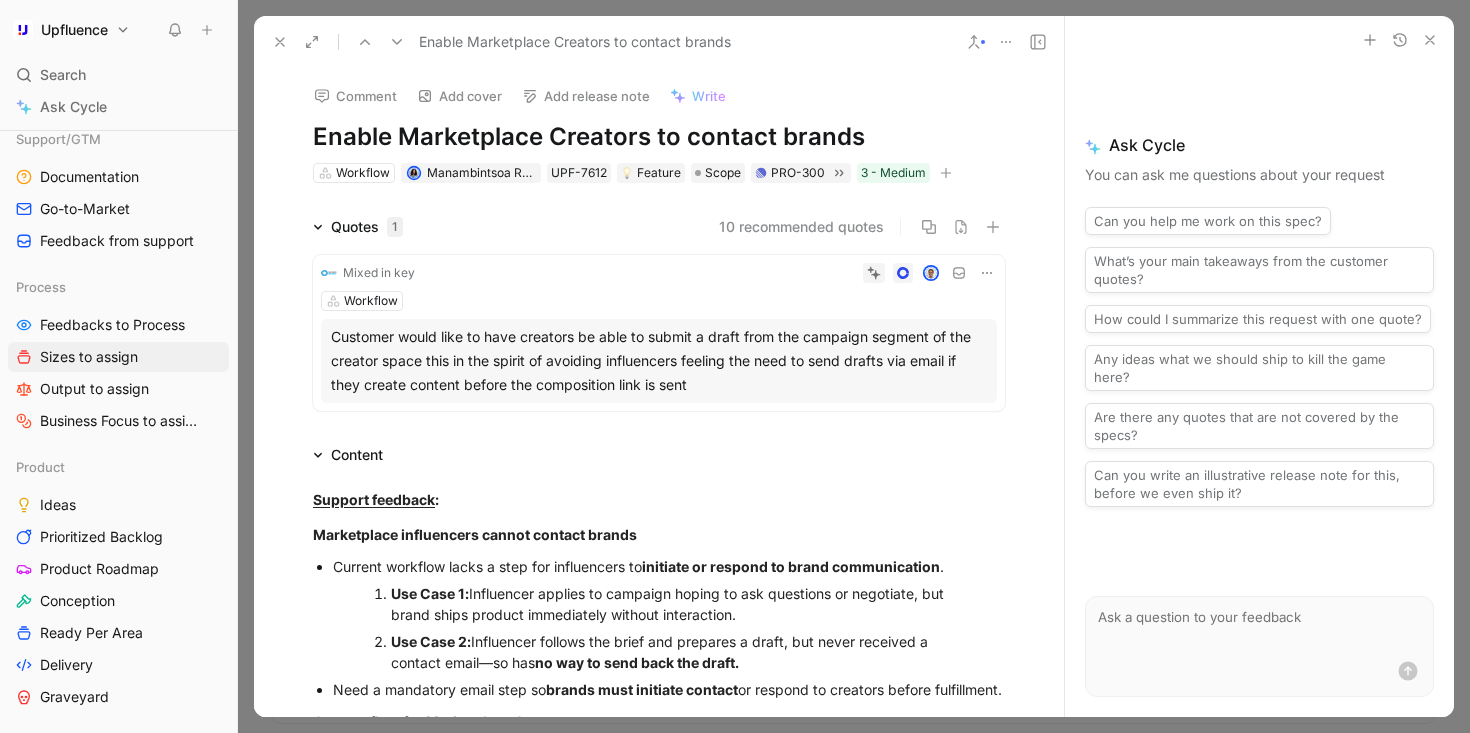 click on "Comment" at bounding box center [355, 96] 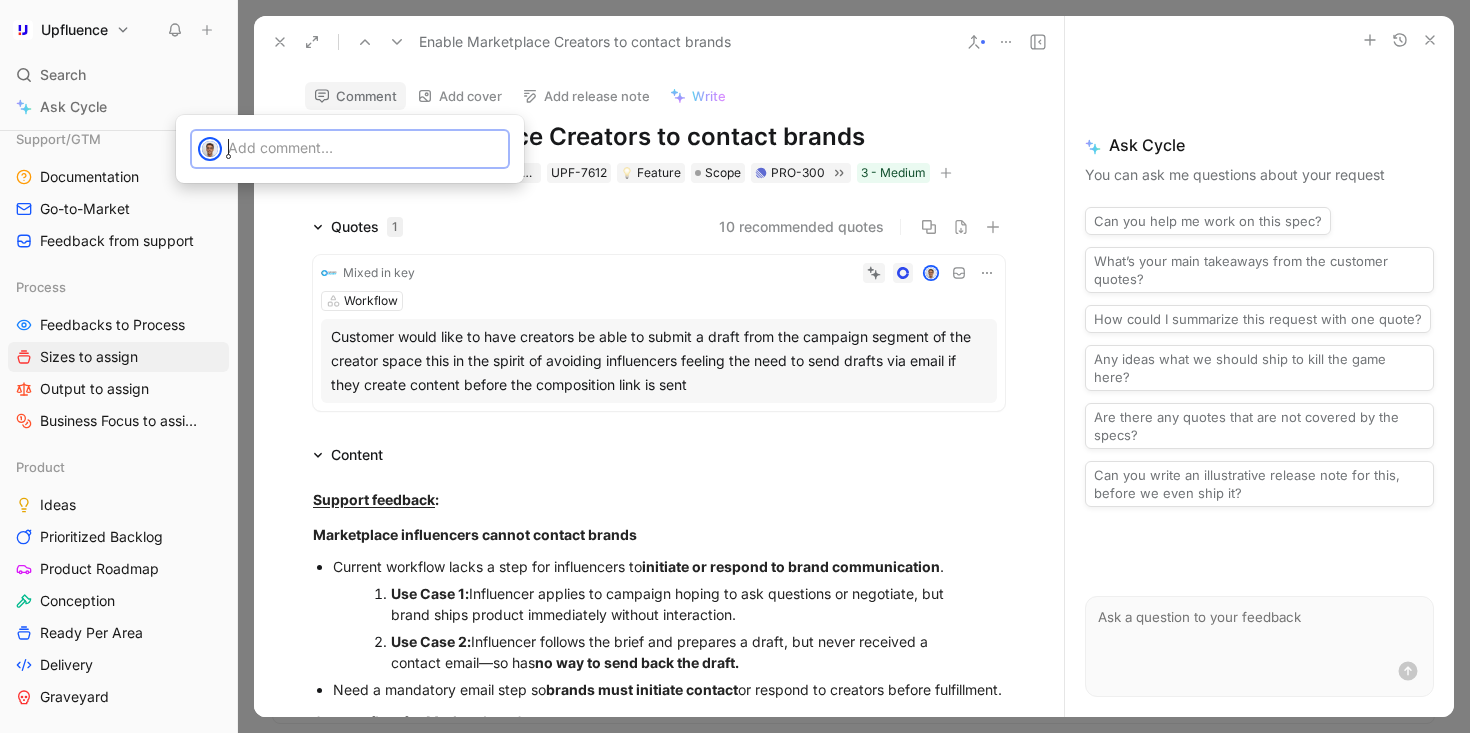 type 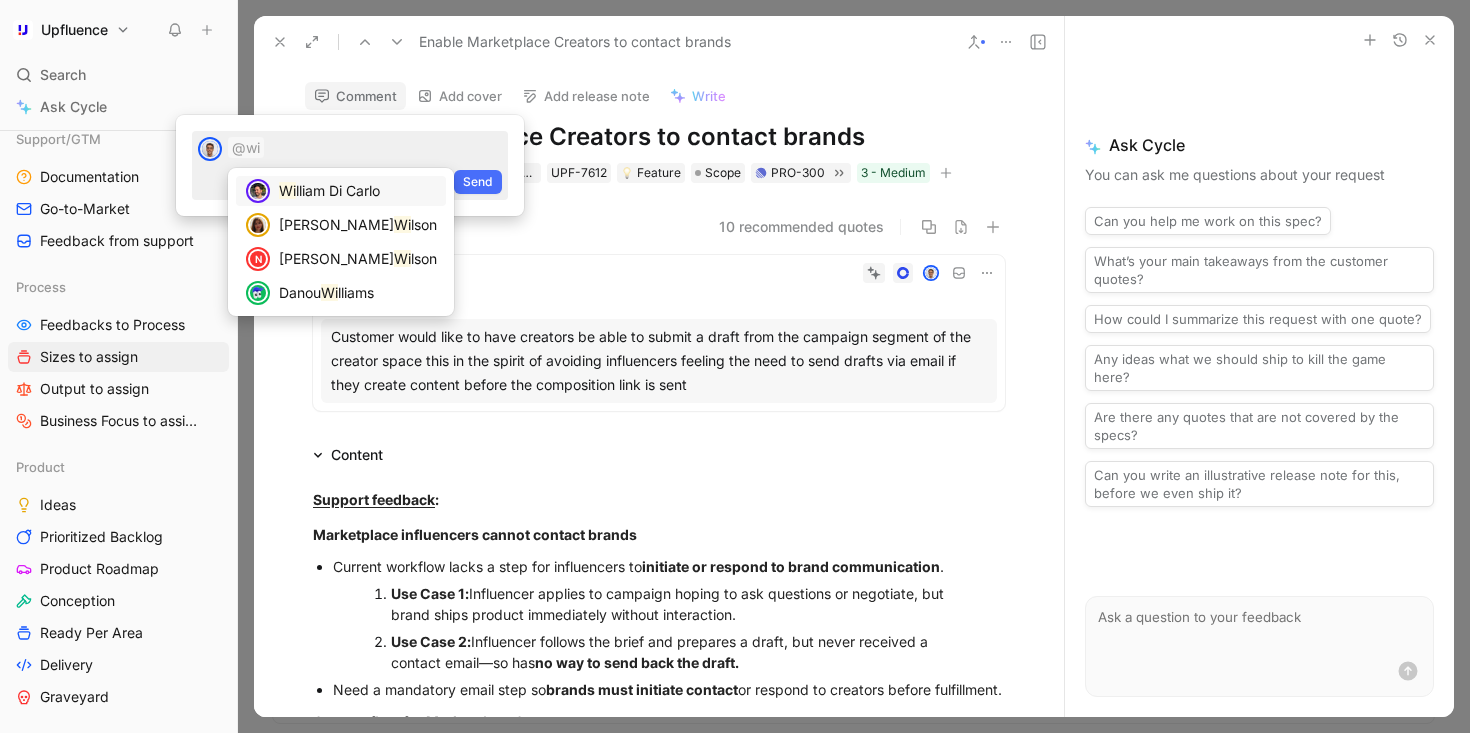 click on "lliam Di Carlo" at bounding box center (338, 190) 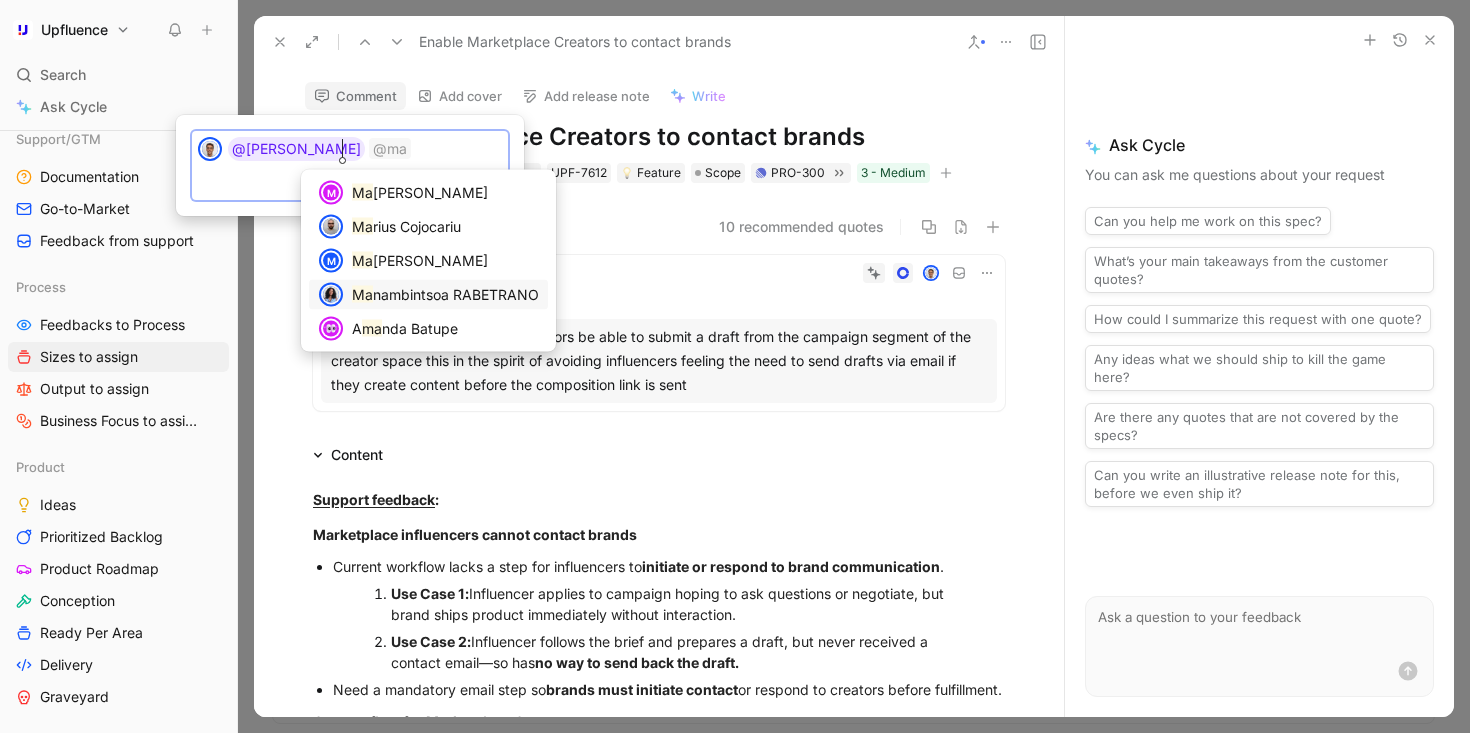 click on "nambintsoa RABETRANO" at bounding box center [456, 294] 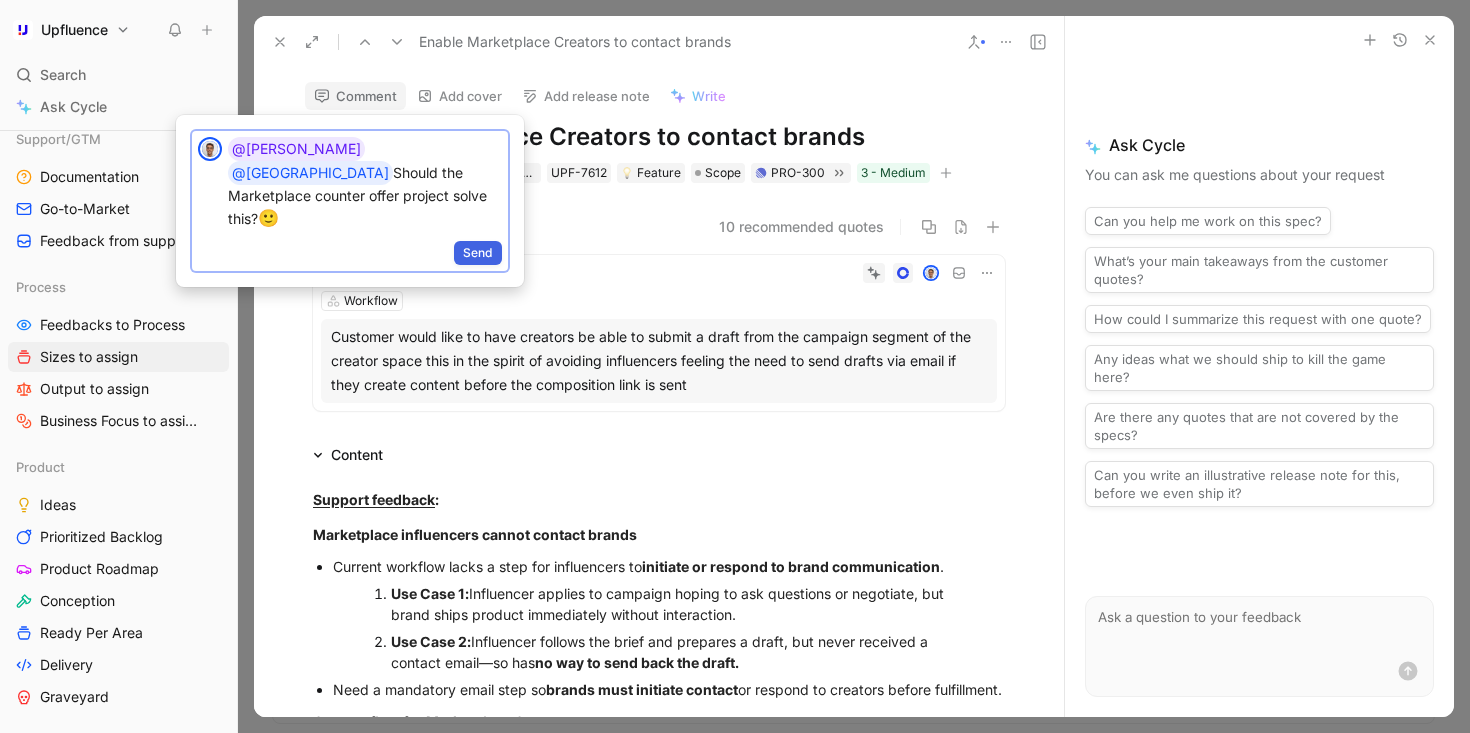 click on "Send" at bounding box center [478, 253] 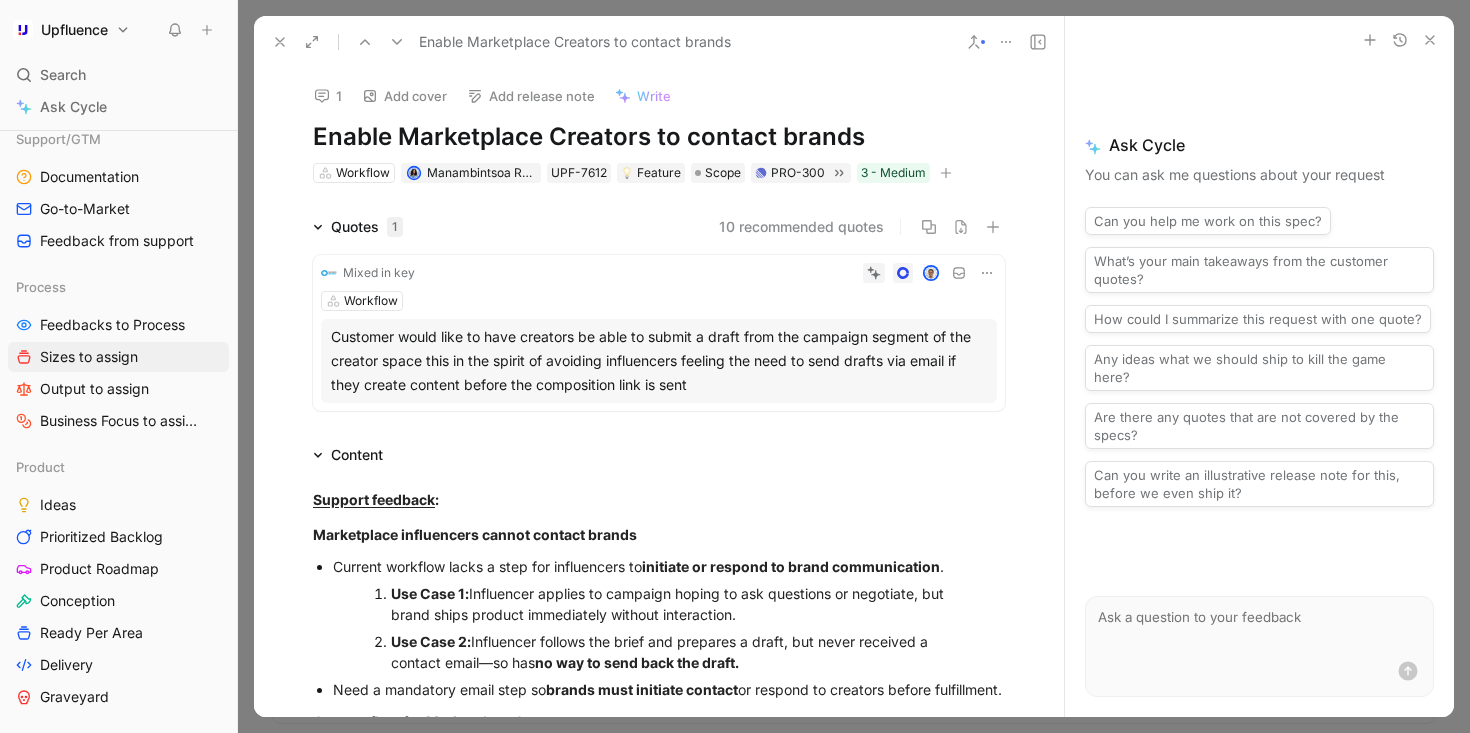 click on "1" at bounding box center (328, 96) 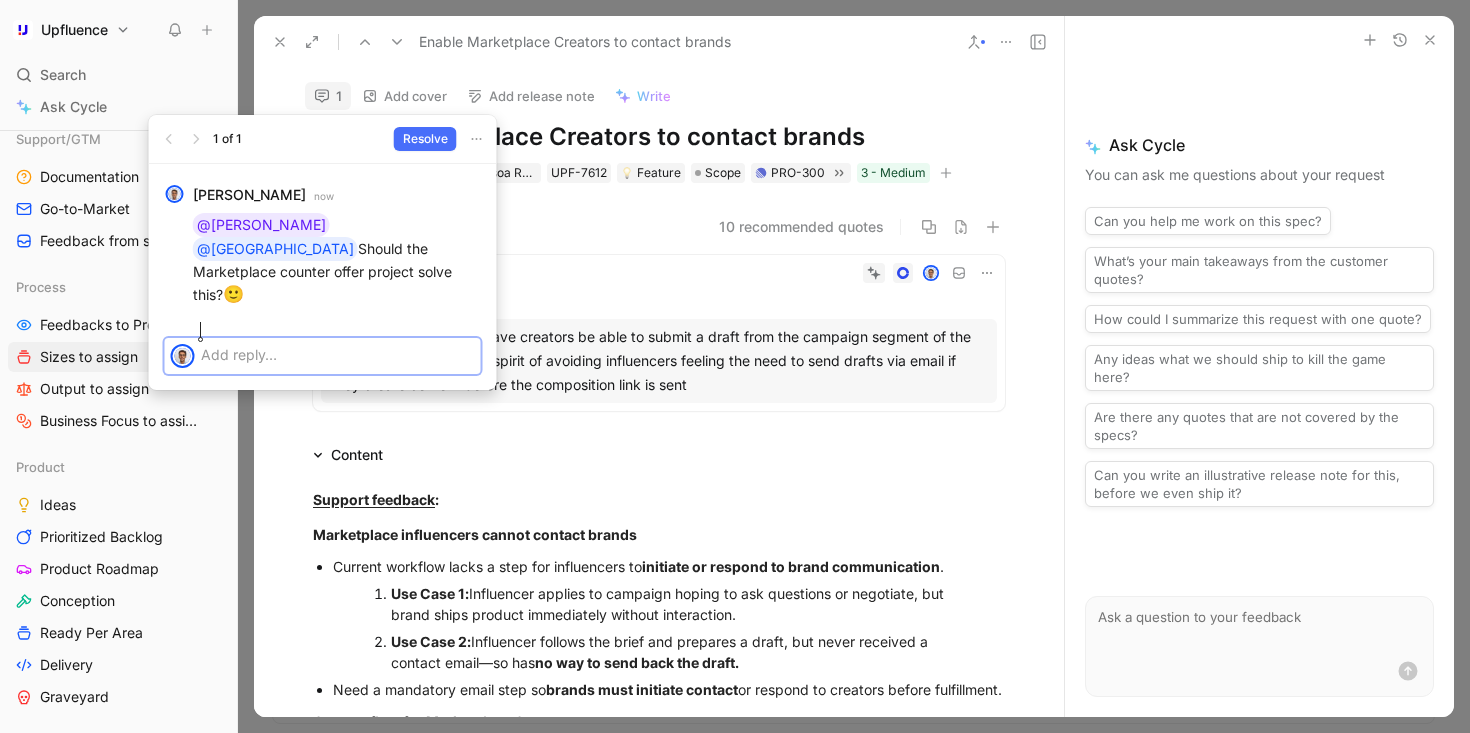type 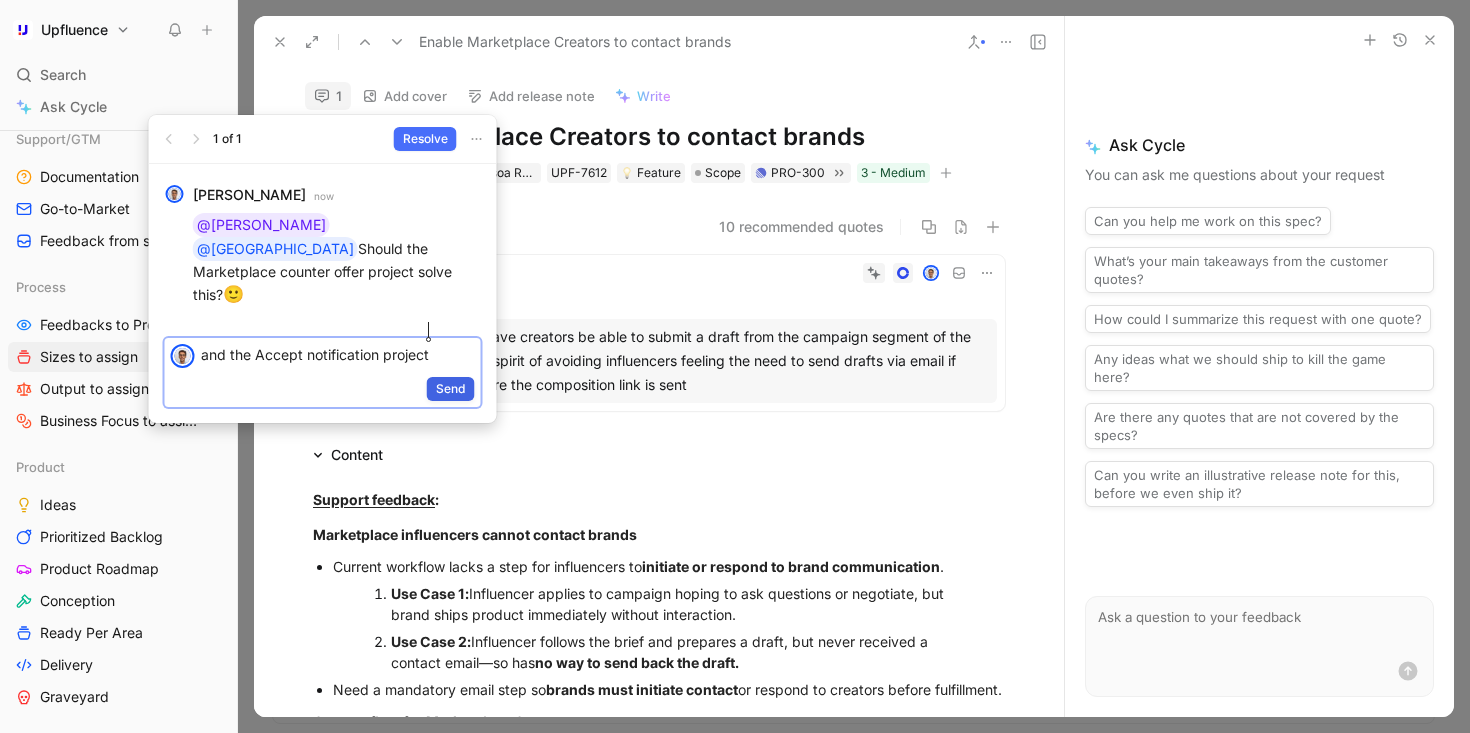 click on "Send" at bounding box center [451, 389] 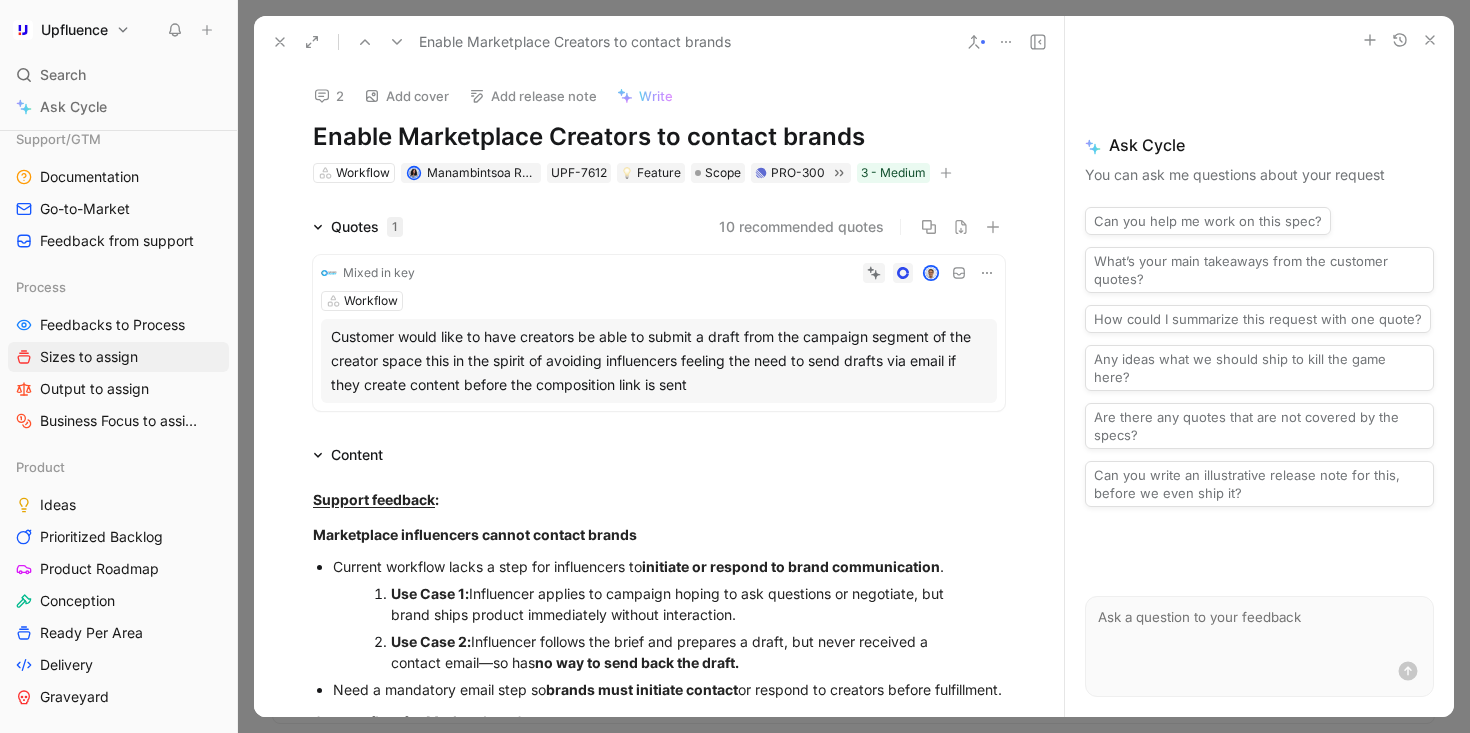 click at bounding box center [280, 42] 